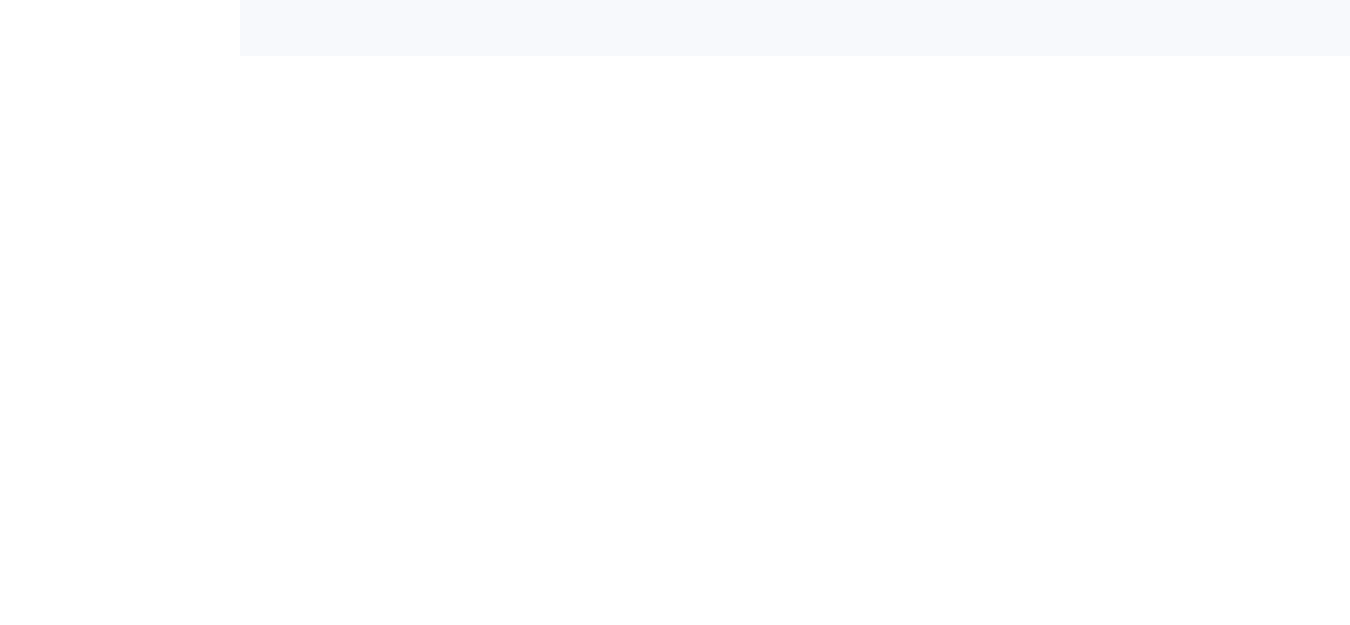 scroll, scrollTop: 0, scrollLeft: 0, axis: both 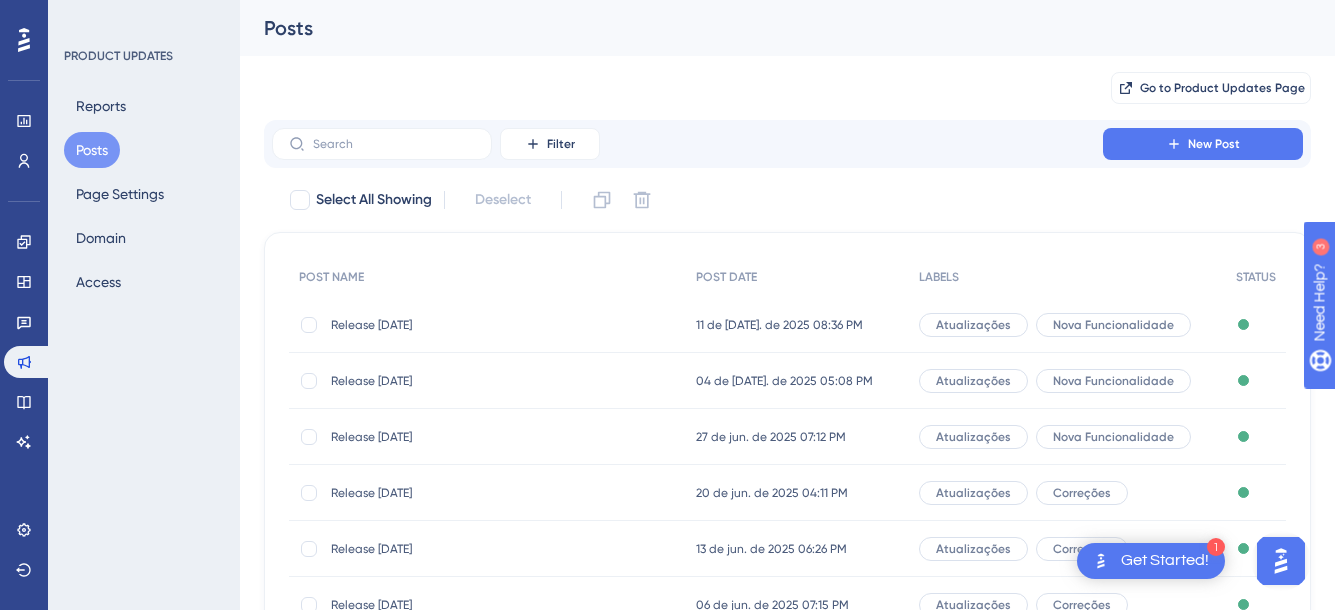 click on "Release [DATE]" at bounding box center (491, 325) 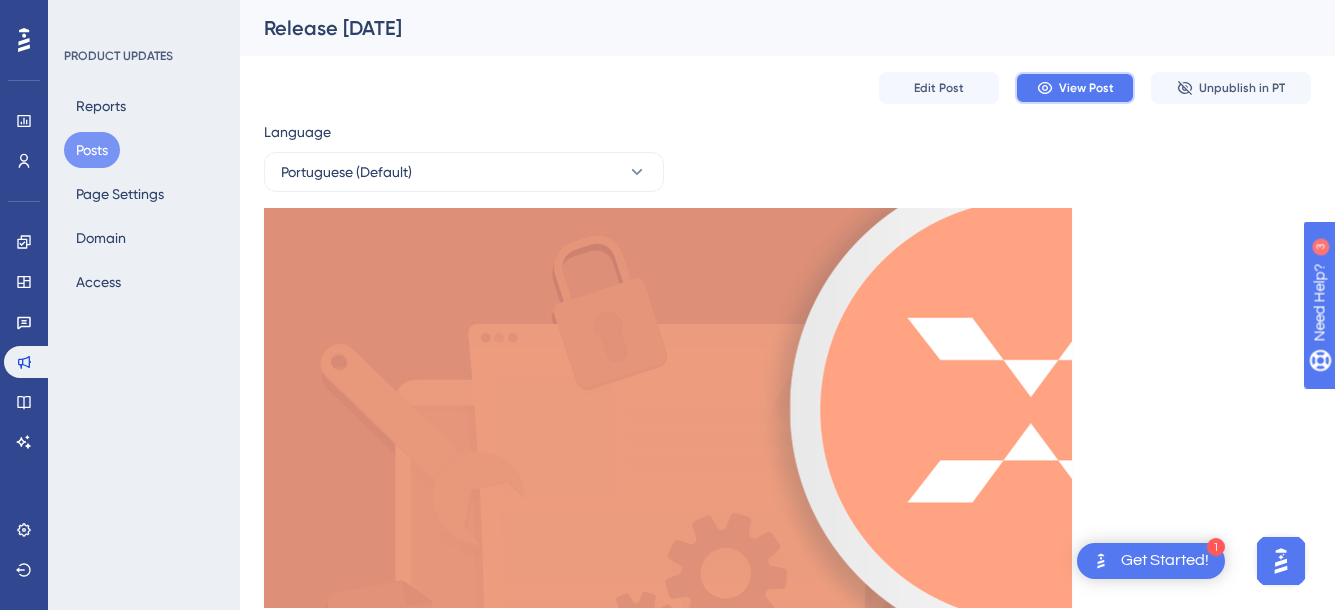 click on "View Post" at bounding box center (1086, 88) 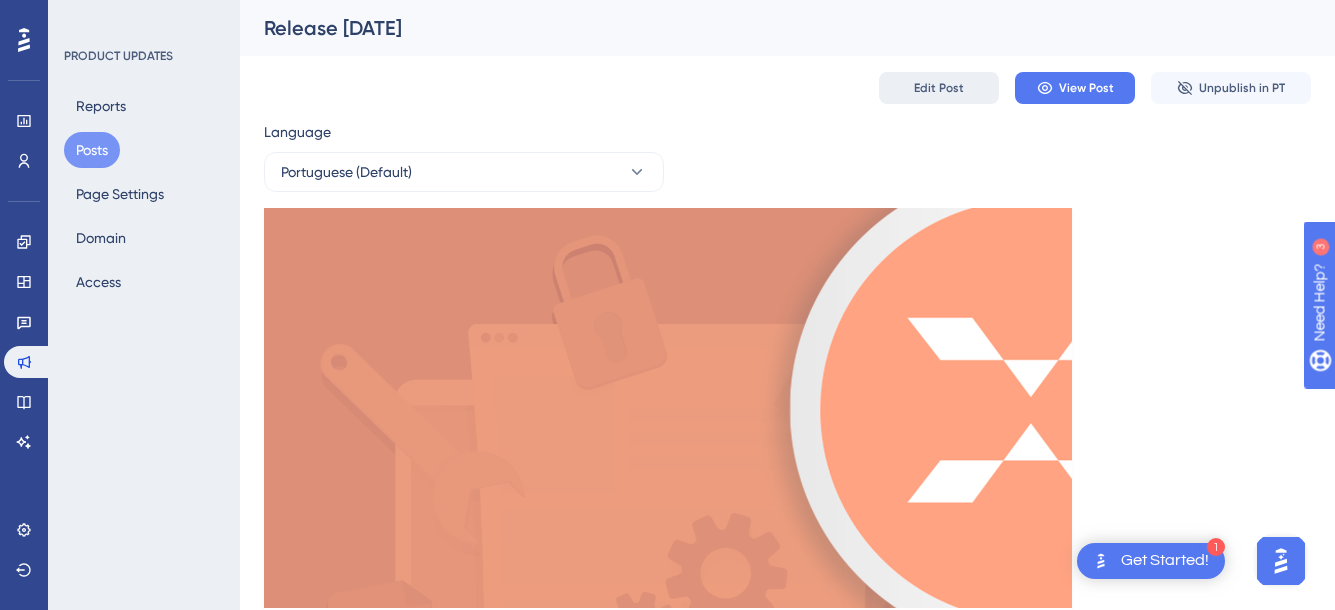 click on "Edit Post" at bounding box center (939, 88) 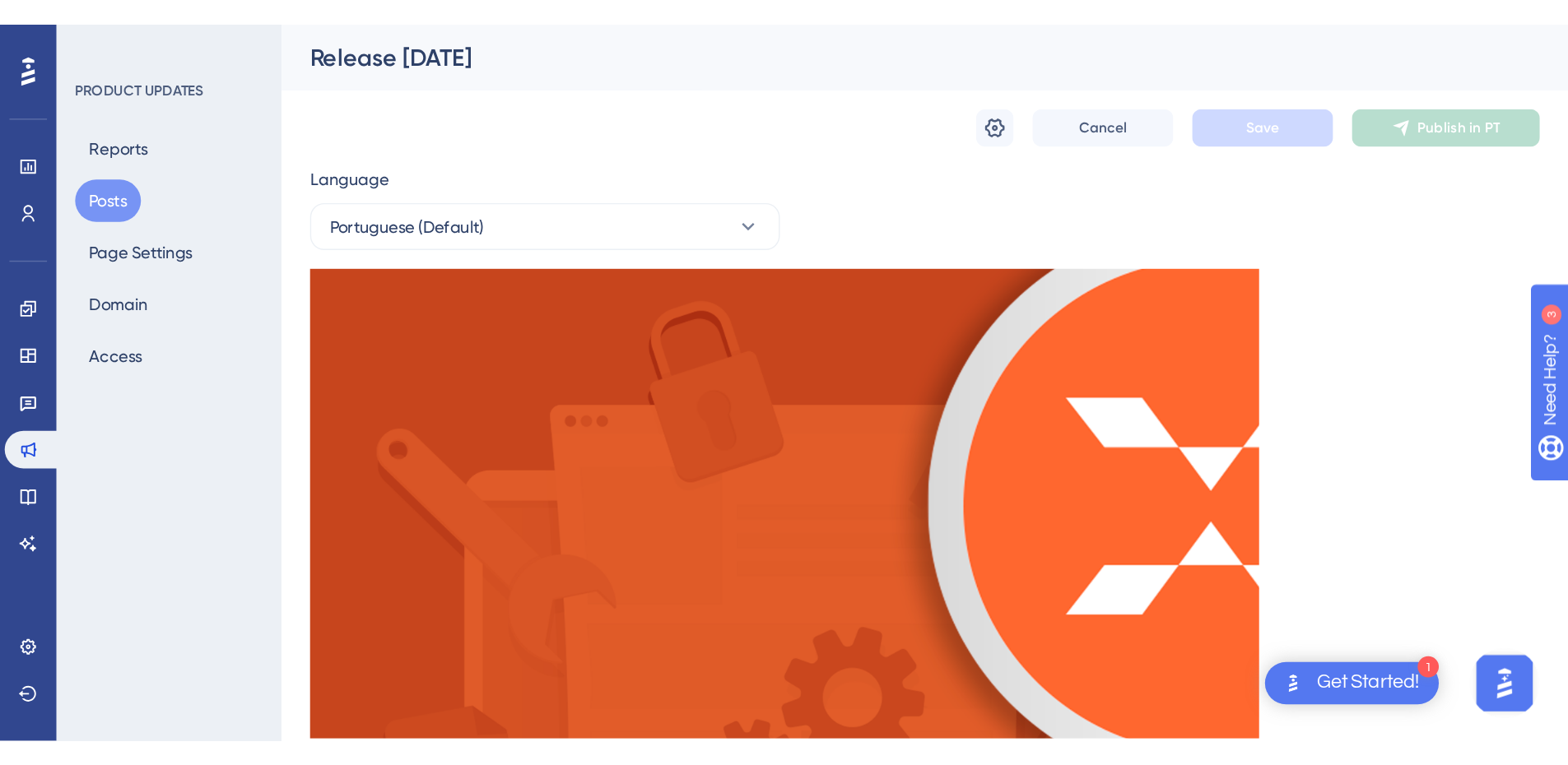 scroll, scrollTop: 1055, scrollLeft: 0, axis: vertical 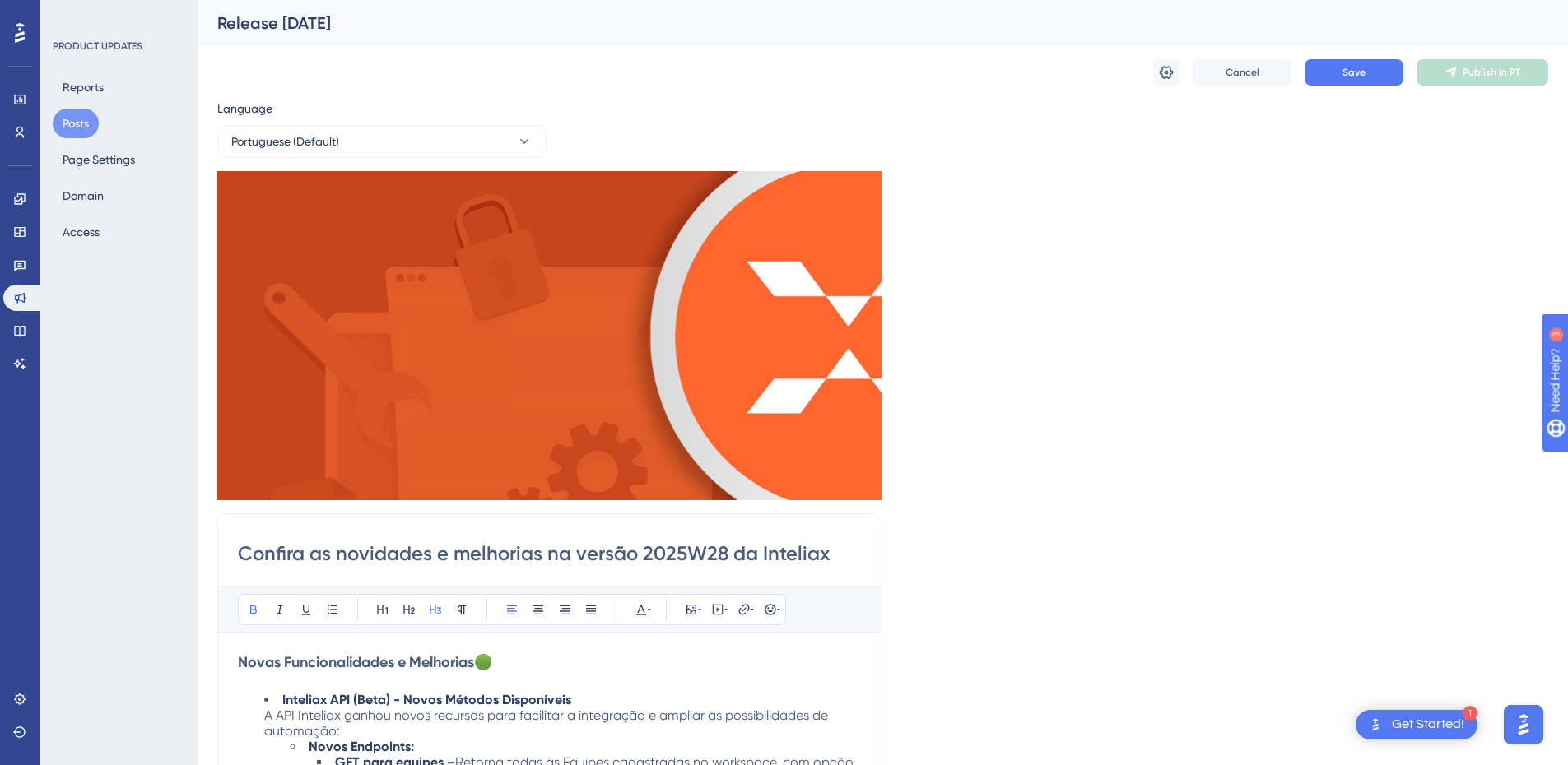click on "Release [DATE]" at bounding box center (862, 23) 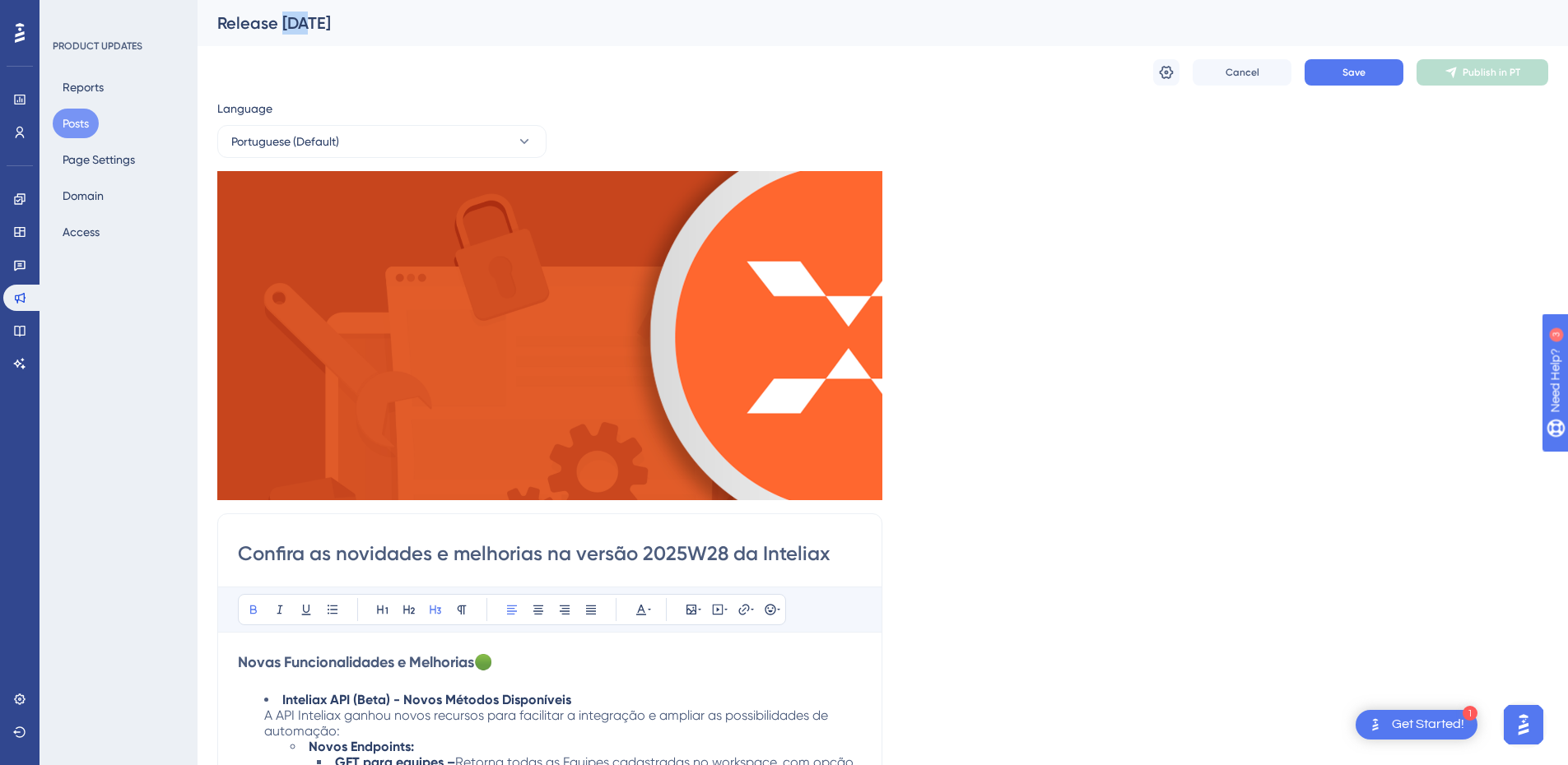 click on "Release [DATE]" at bounding box center (862, 23) 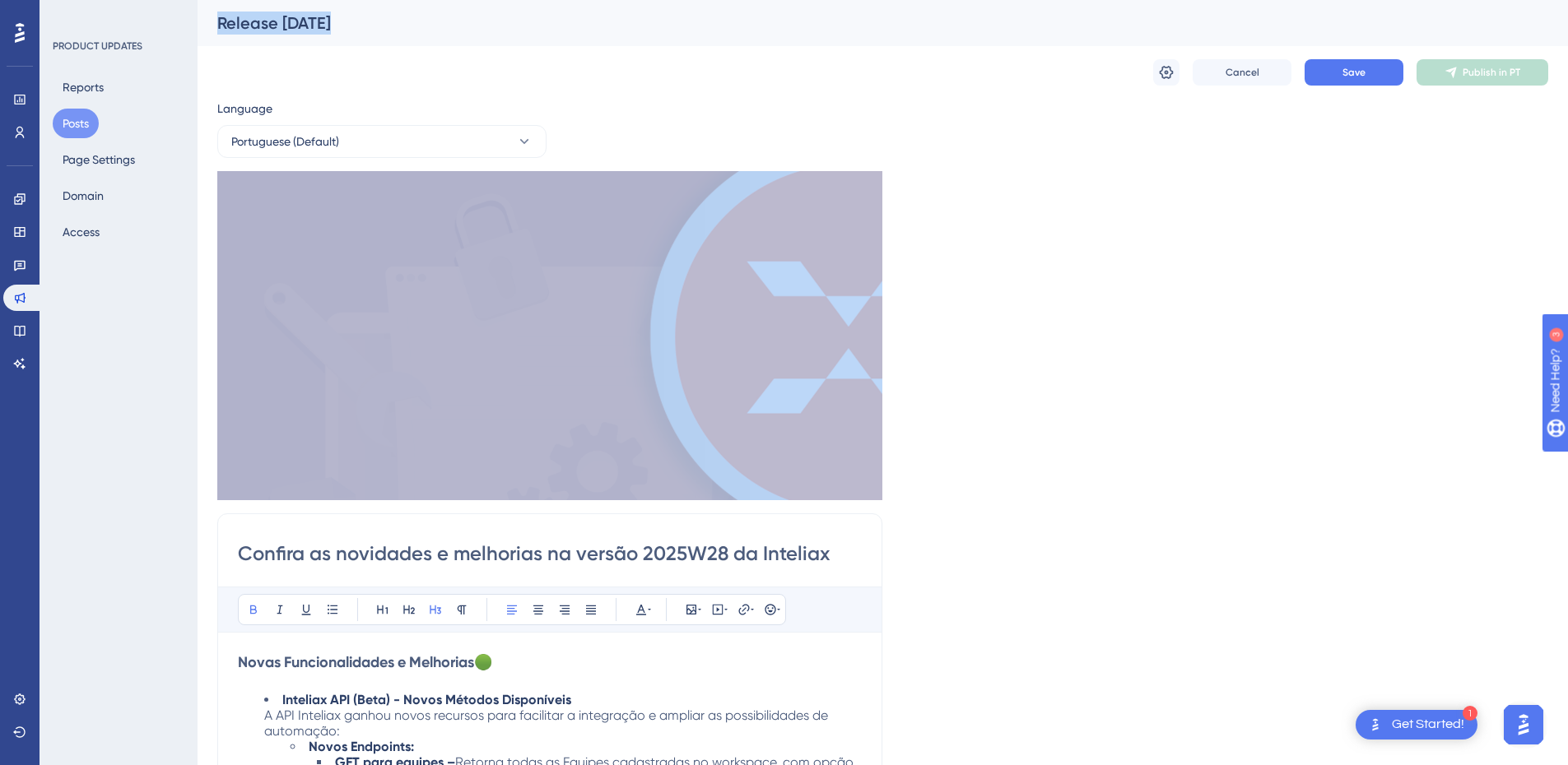 click on "Release [DATE]" at bounding box center (862, 23) 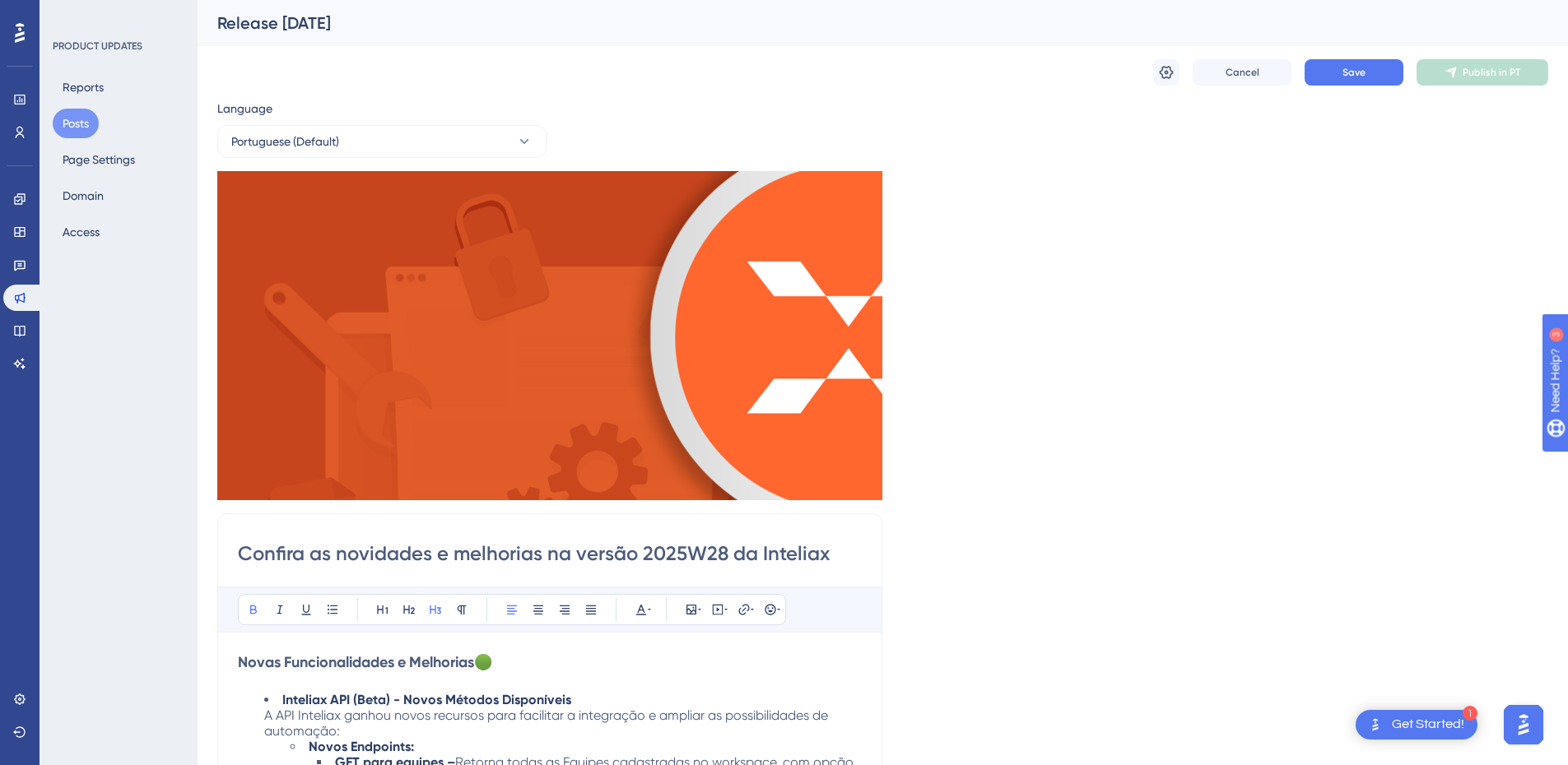 click on "Confira as novidades e melhorias na versão 2025W28 da Inteliax" at bounding box center [550, 554] 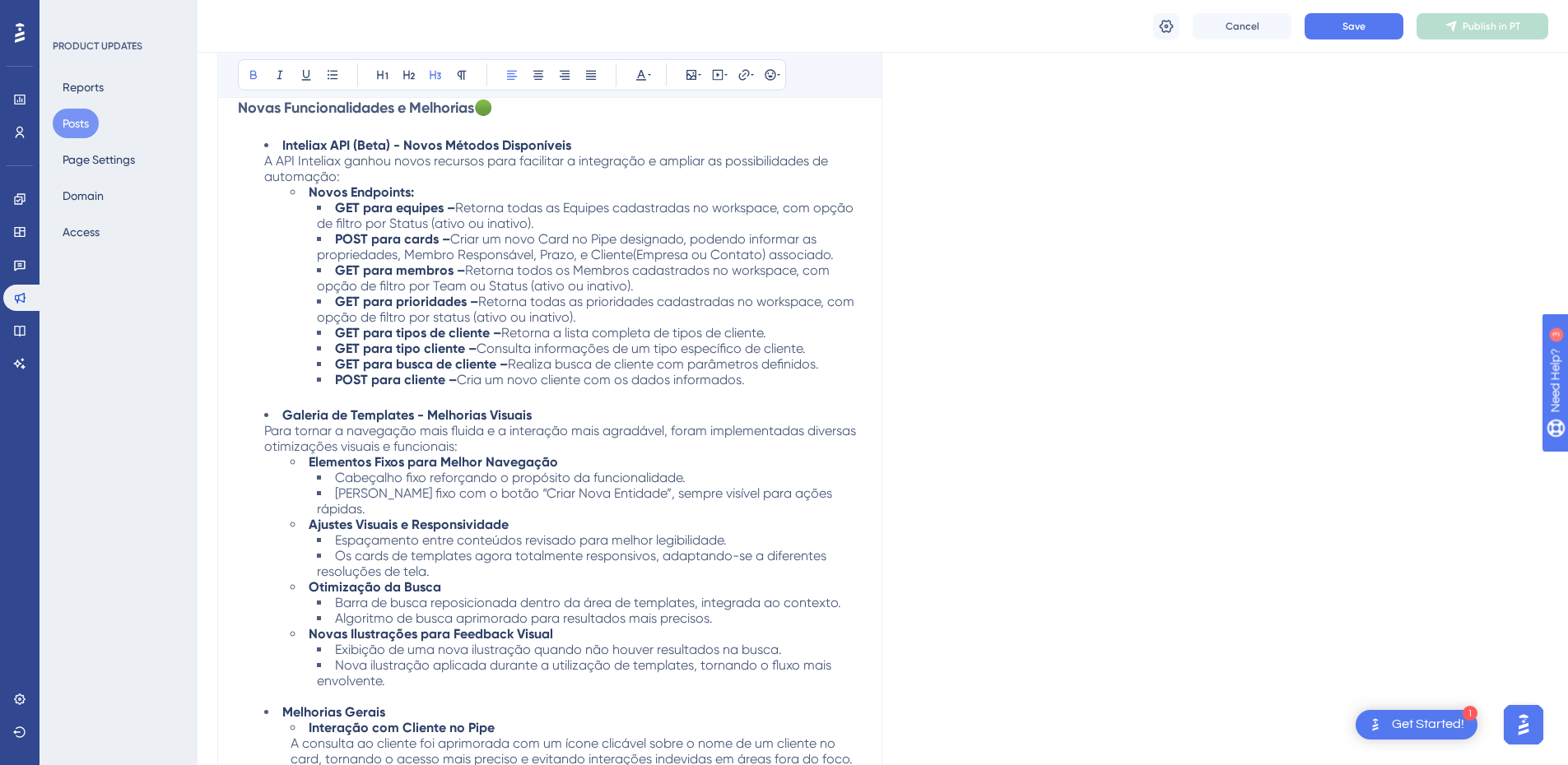 scroll, scrollTop: 576, scrollLeft: 0, axis: vertical 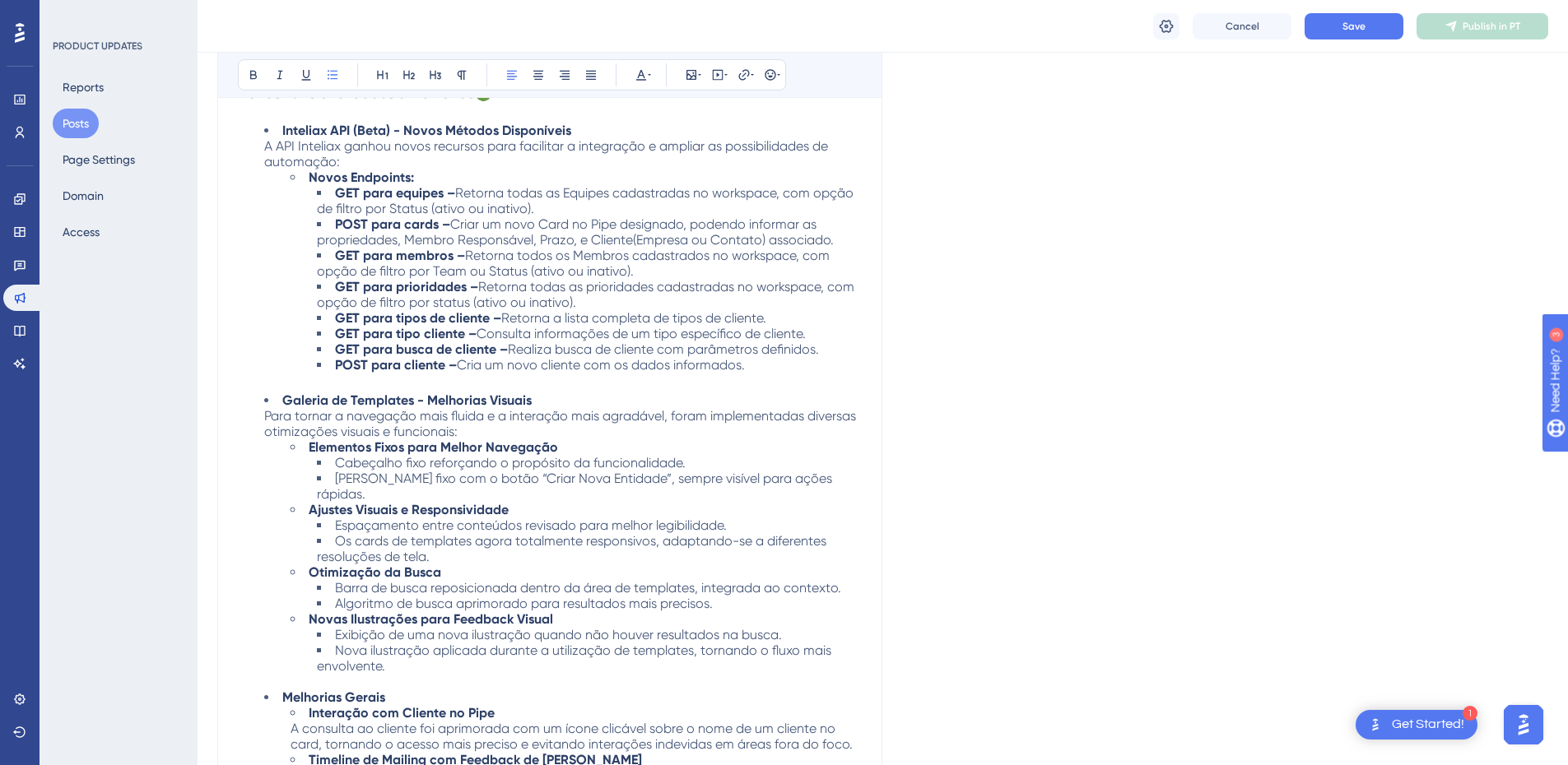 click on "Retorna todos os Membros cadastrados no workspace, com opção de filtro por Team ou Status (ativo ou inativo)." at bounding box center [575, 263] 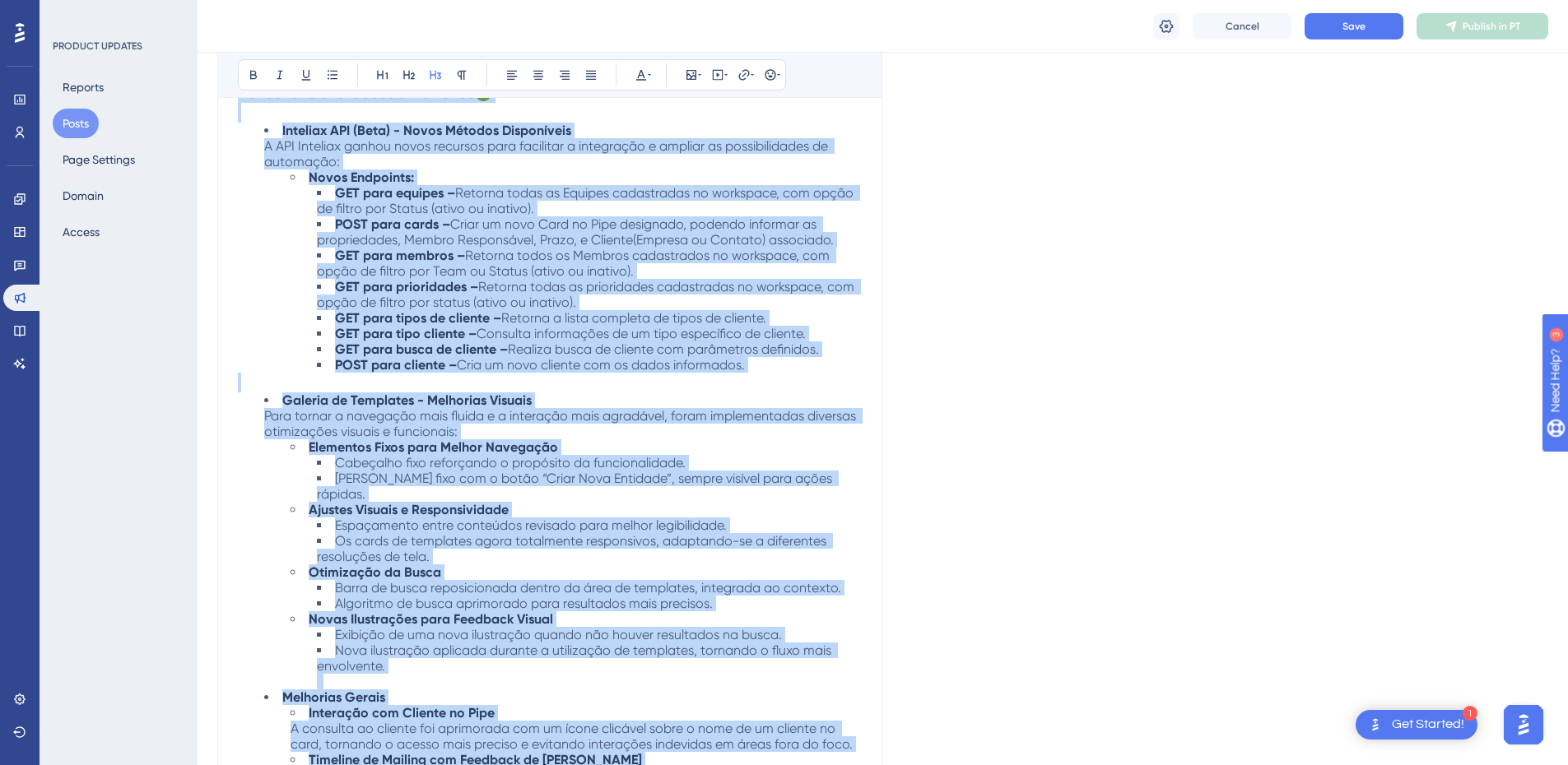 copy on "Novas Funcionalidades e Melhorias  🟢 Inteliax API (Beta) - Novos Métodos Disponíveis A API Inteliax ganhou novos recursos para facilitar a integração e ampliar as possibilidades de automação: Novos Endpoints: GET para equipes –  Retorna todas as Equipes cadastradas no workspace, com opção de filtro por Status (ativo ou inativo). POST para cards –  Criar um novo Card no Pipe designado, podendo informar as propriedades, Membro Responsável, Prazo, e Cliente(Empresa ou Contato) associado. GET para membros –  Retorna todos os Membros cadastrados no workspace, com opção de filtro por Team ou Status (ativo ou inativo). GET para prioridades –  Retorna todas as prioridades cadastradas no workspace, com opção de filtro por status (ativo ou inativo). GET para tipos de cliente –  Retorna a lista completa de tipos de cliente. GET para tipo cliente –  Consulta informações de um tipo específico de cliente. GET para busca de cliente –  Realiza busca de cliente com parâmetros definidos. POST para cliente –  Cria um novo cl..." 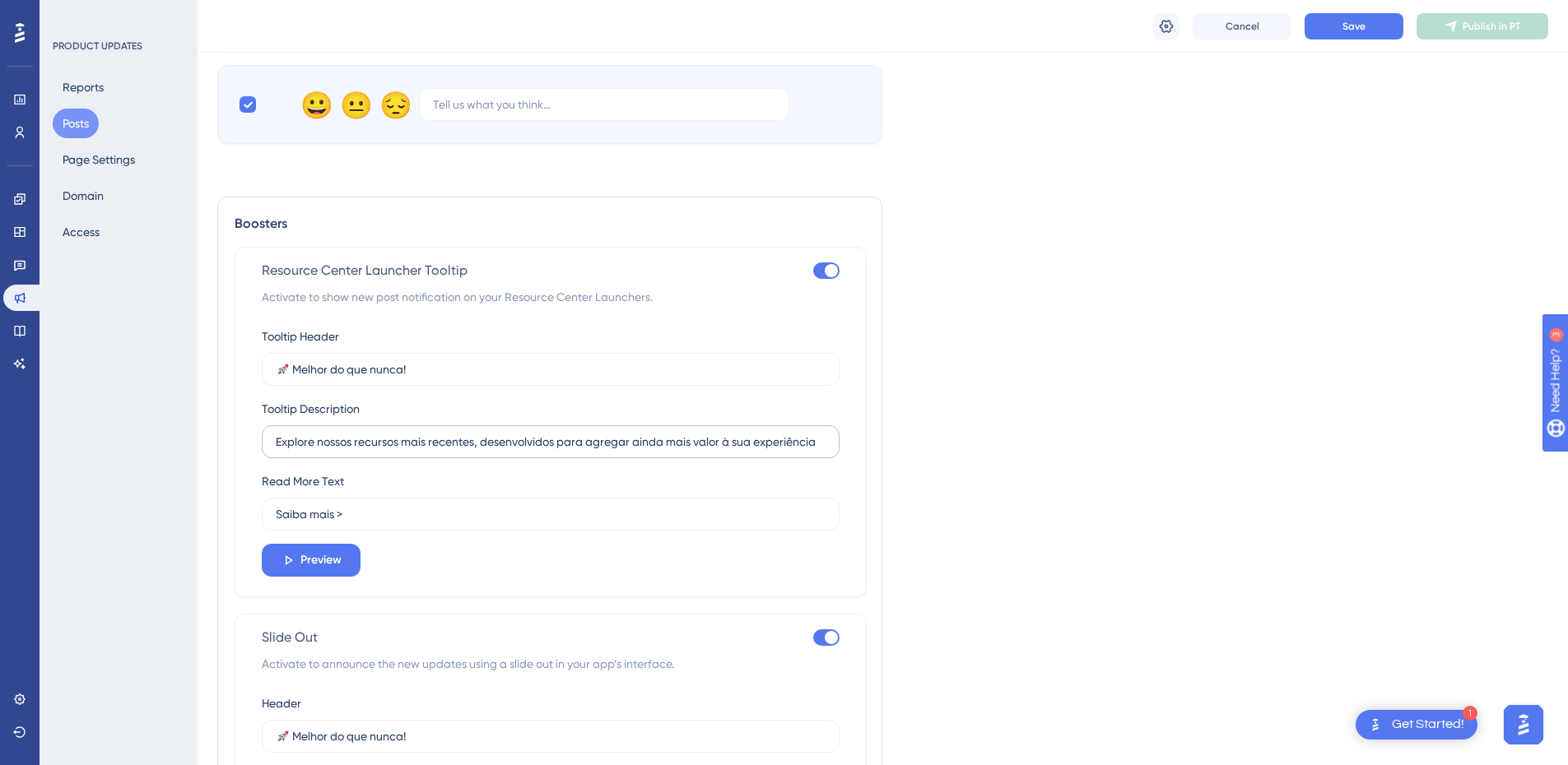 scroll, scrollTop: 1727, scrollLeft: 0, axis: vertical 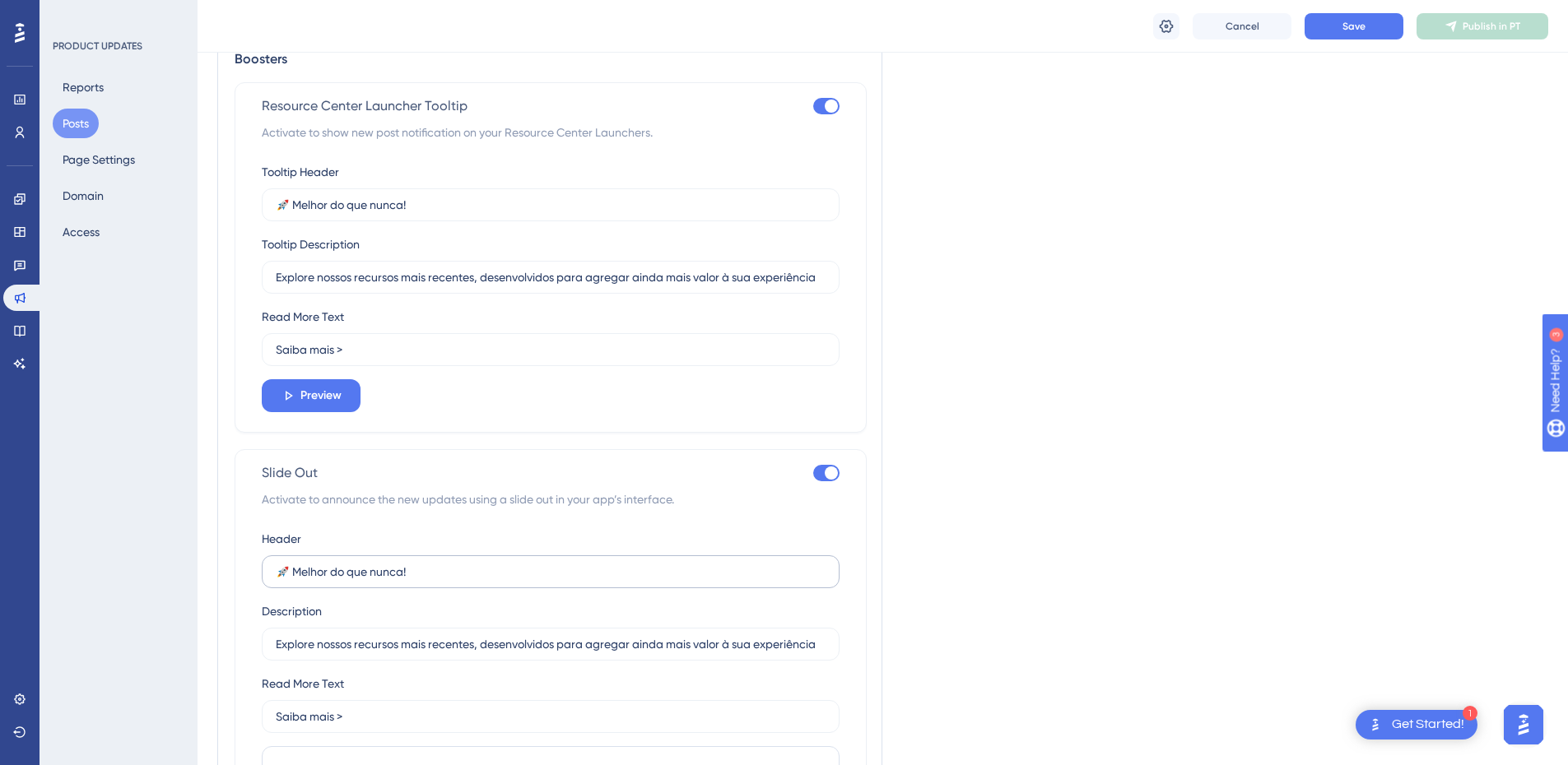 click on "🚀 Melhor do que nunca!" at bounding box center (551, 572) 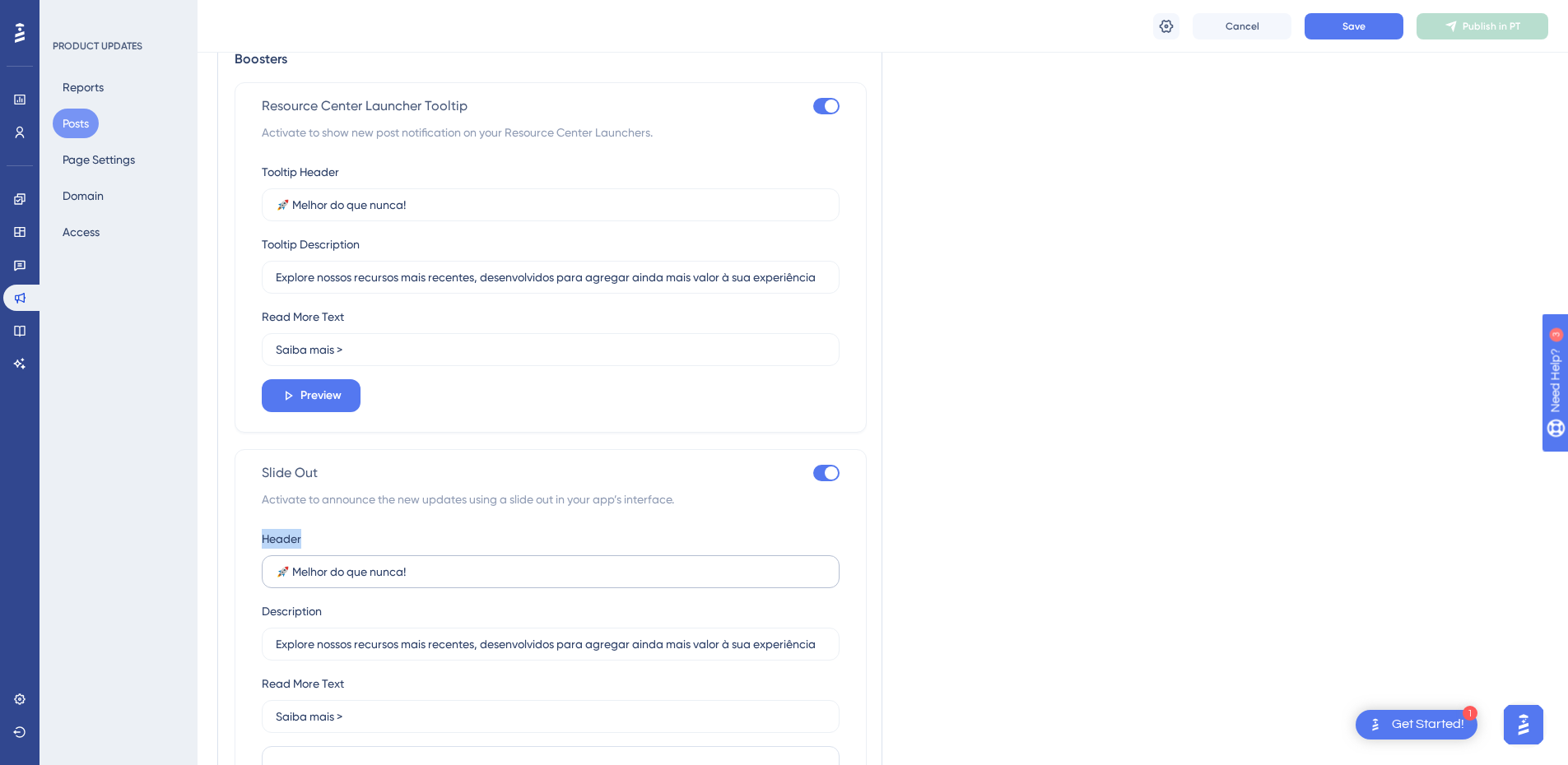 click on "🚀 Melhor do que nunca!" at bounding box center [551, 572] 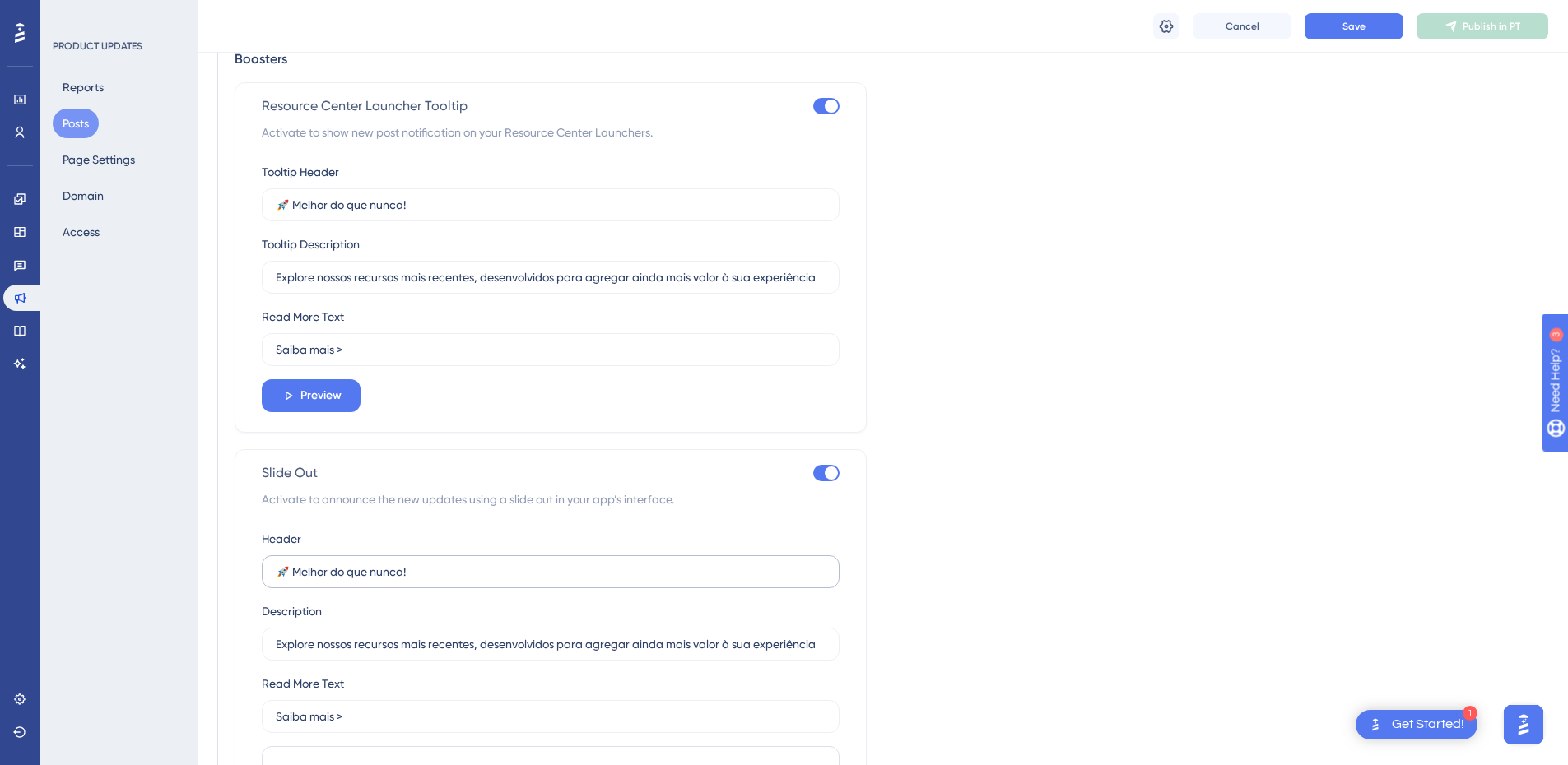 click on "🚀 Melhor do que nunca!" at bounding box center [551, 572] 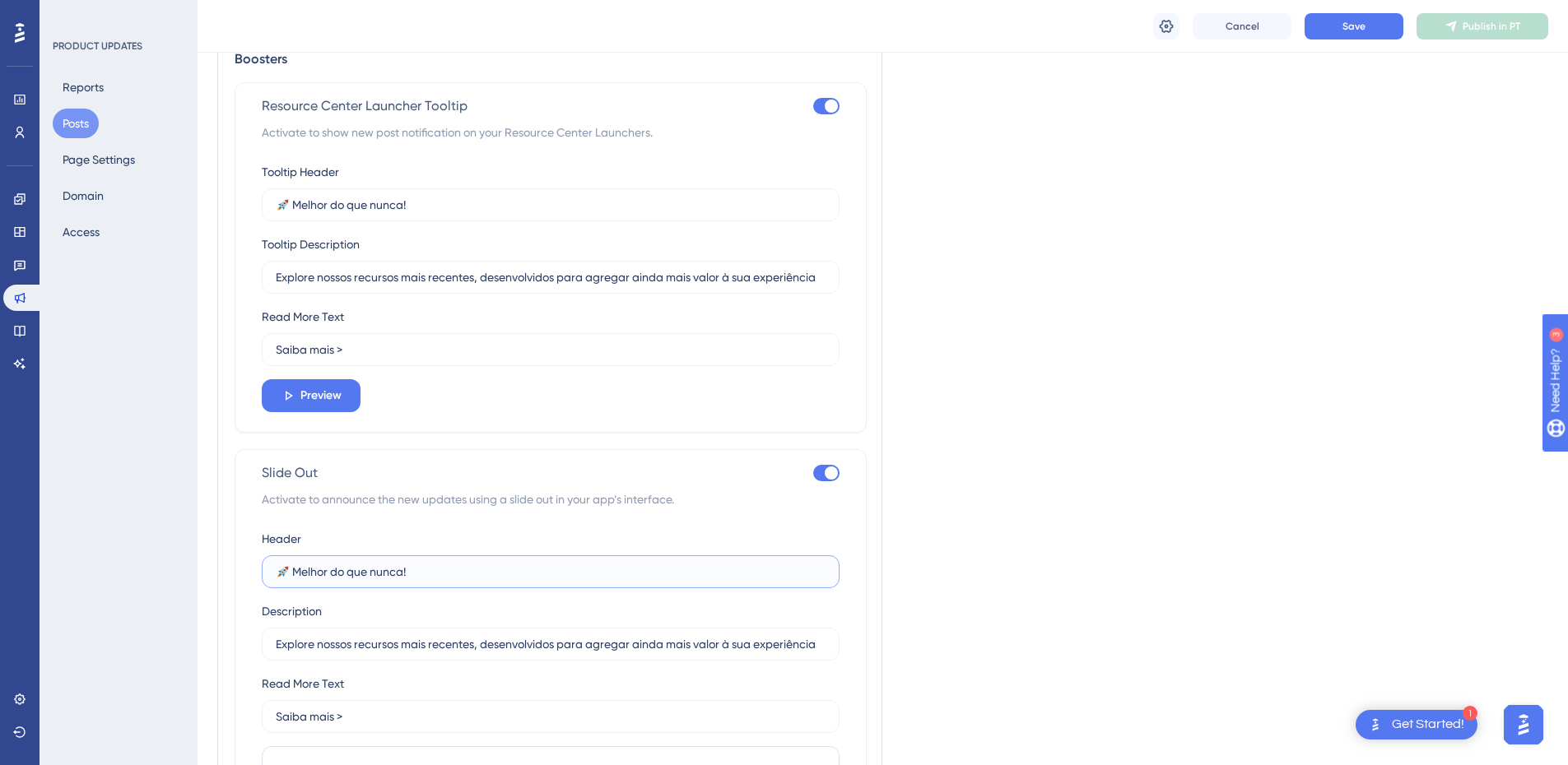 click on "🚀 Melhor do que nunca!" at bounding box center [551, 572] 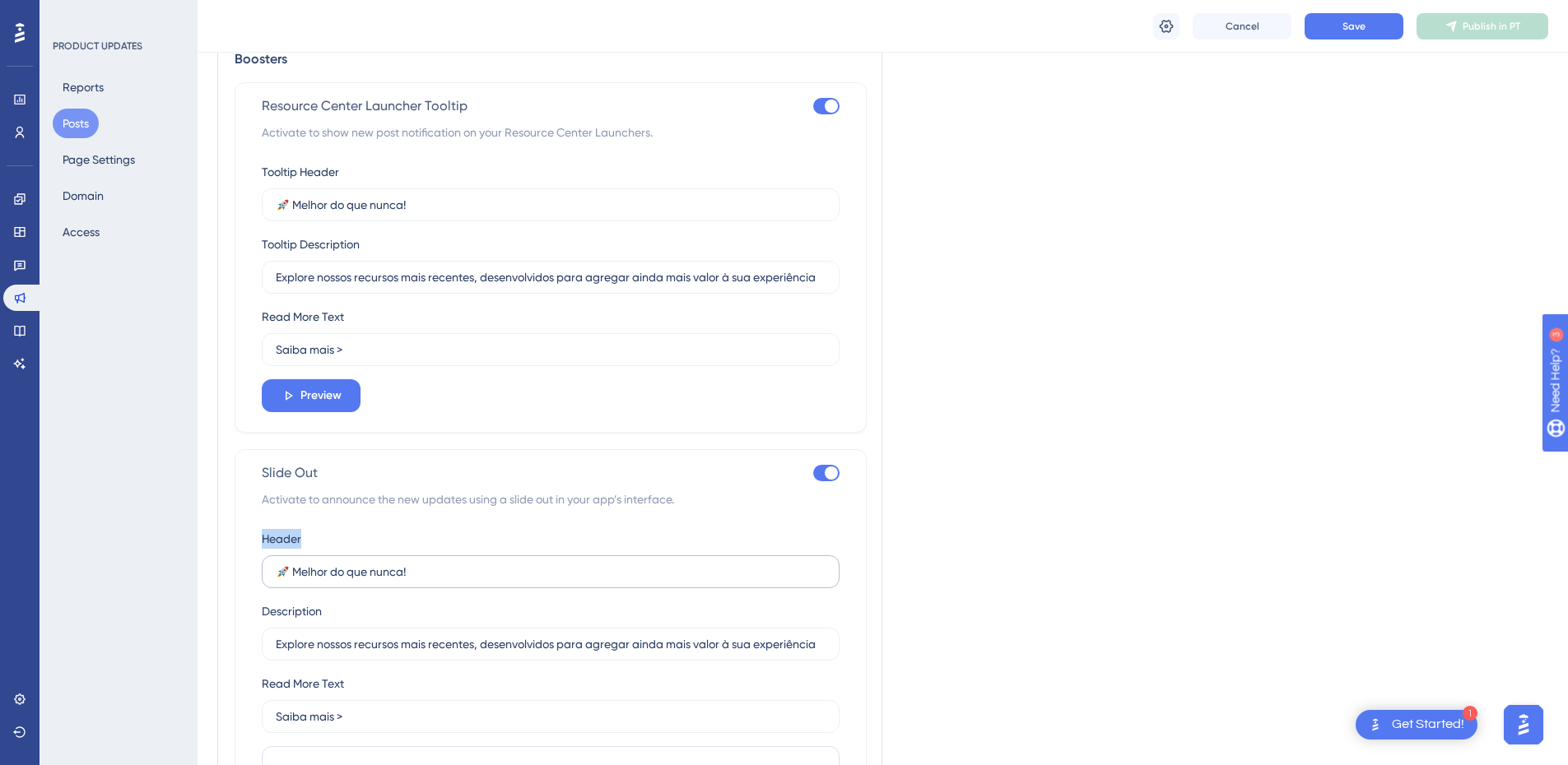 click on "🚀 Melhor do que nunca!" at bounding box center [551, 572] 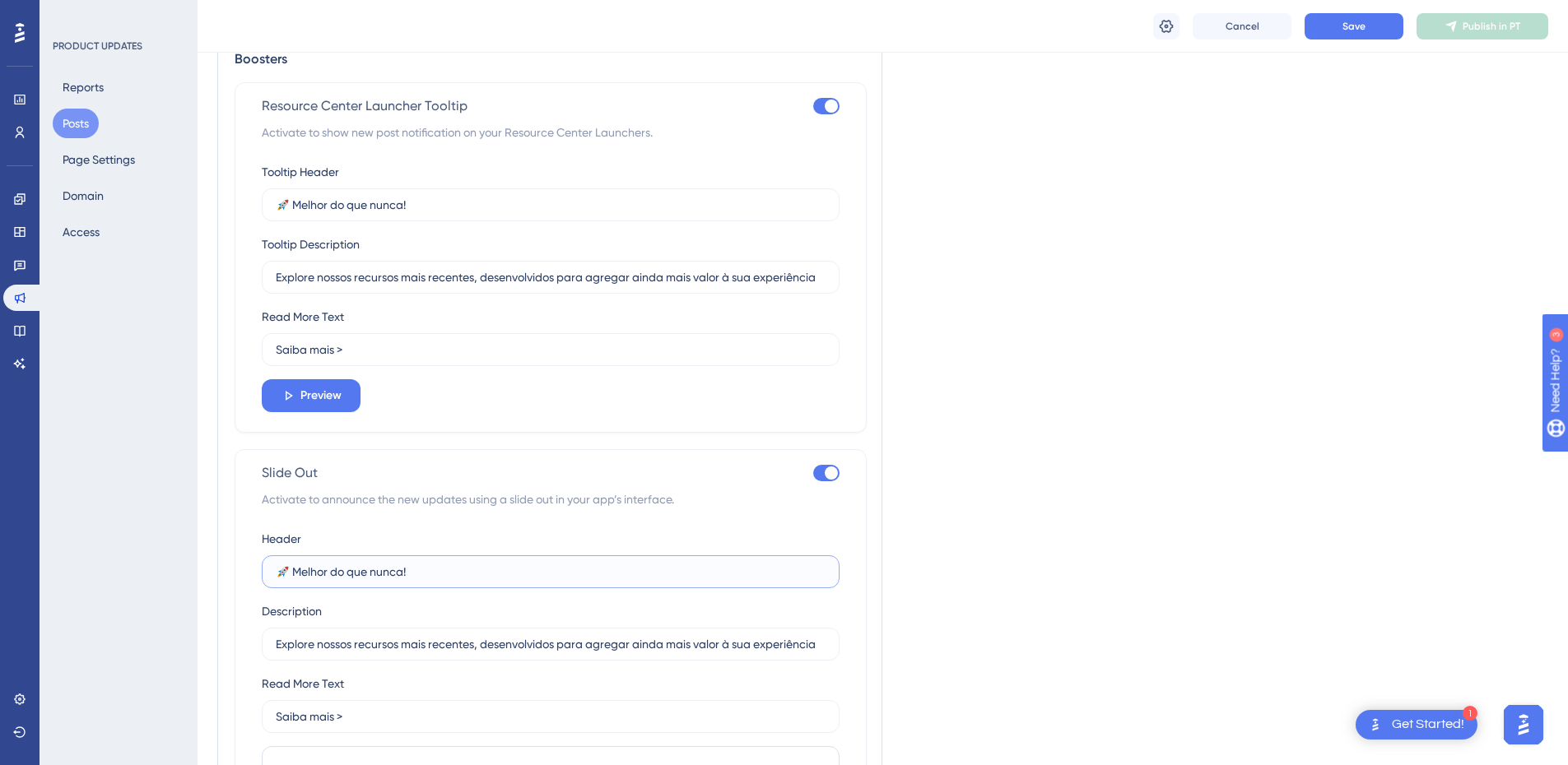 click on "🚀 Melhor do que nunca!" at bounding box center (551, 572) 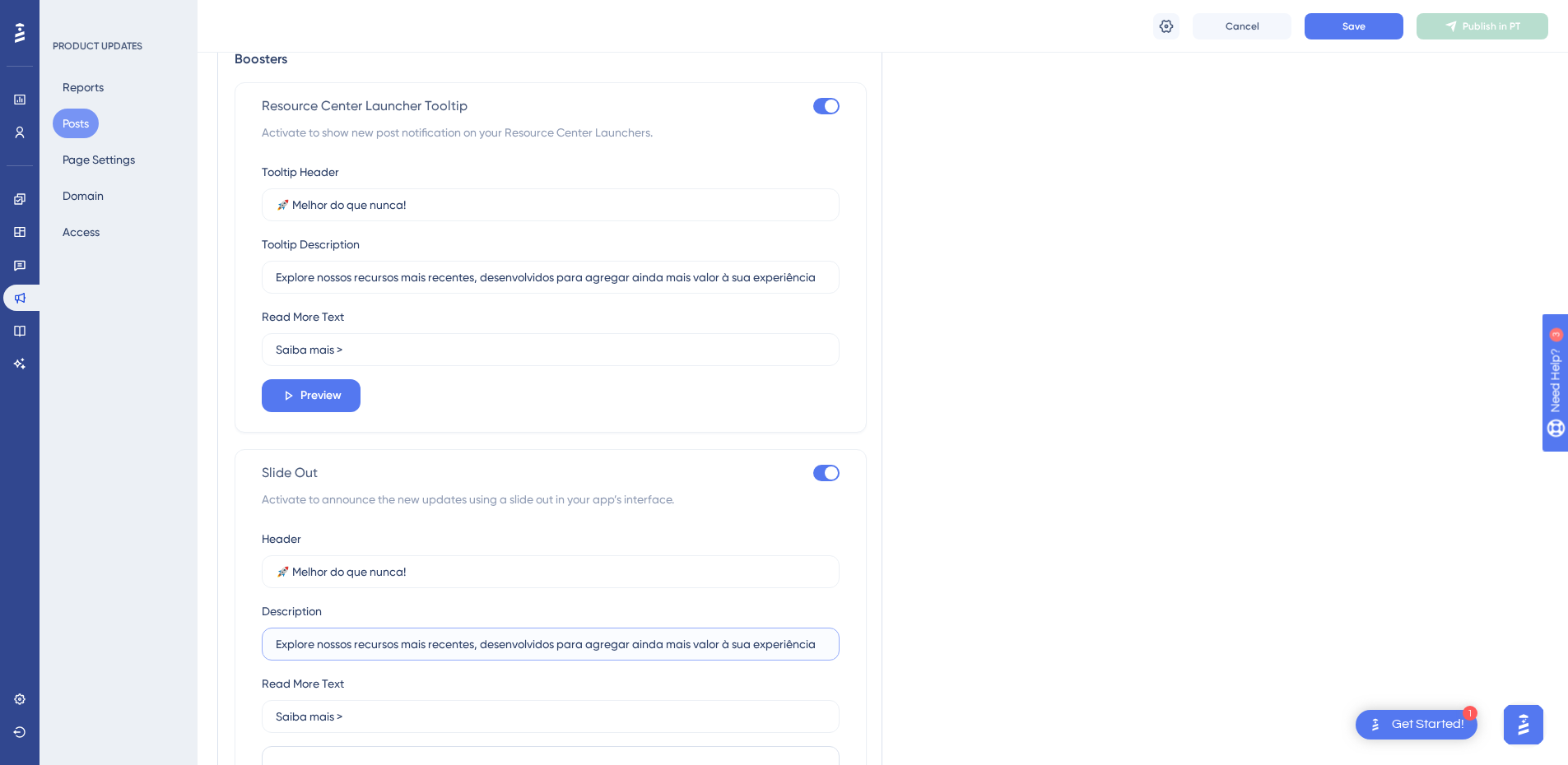 click on "Explore nossos recursos mais recentes, desenvolvidos para agregar ainda mais valor à sua experiência" at bounding box center (551, 644) 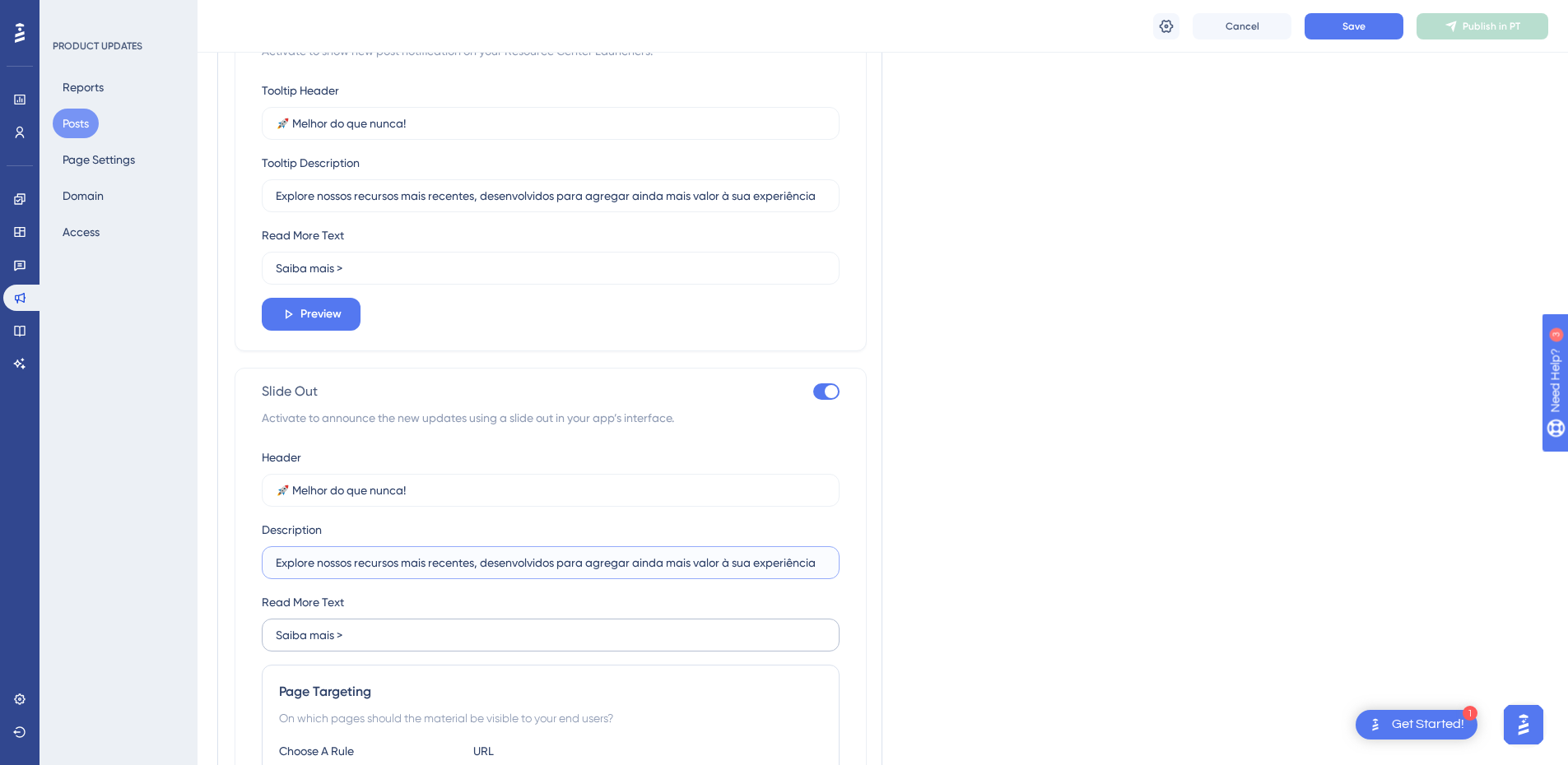 scroll, scrollTop: 1810, scrollLeft: 0, axis: vertical 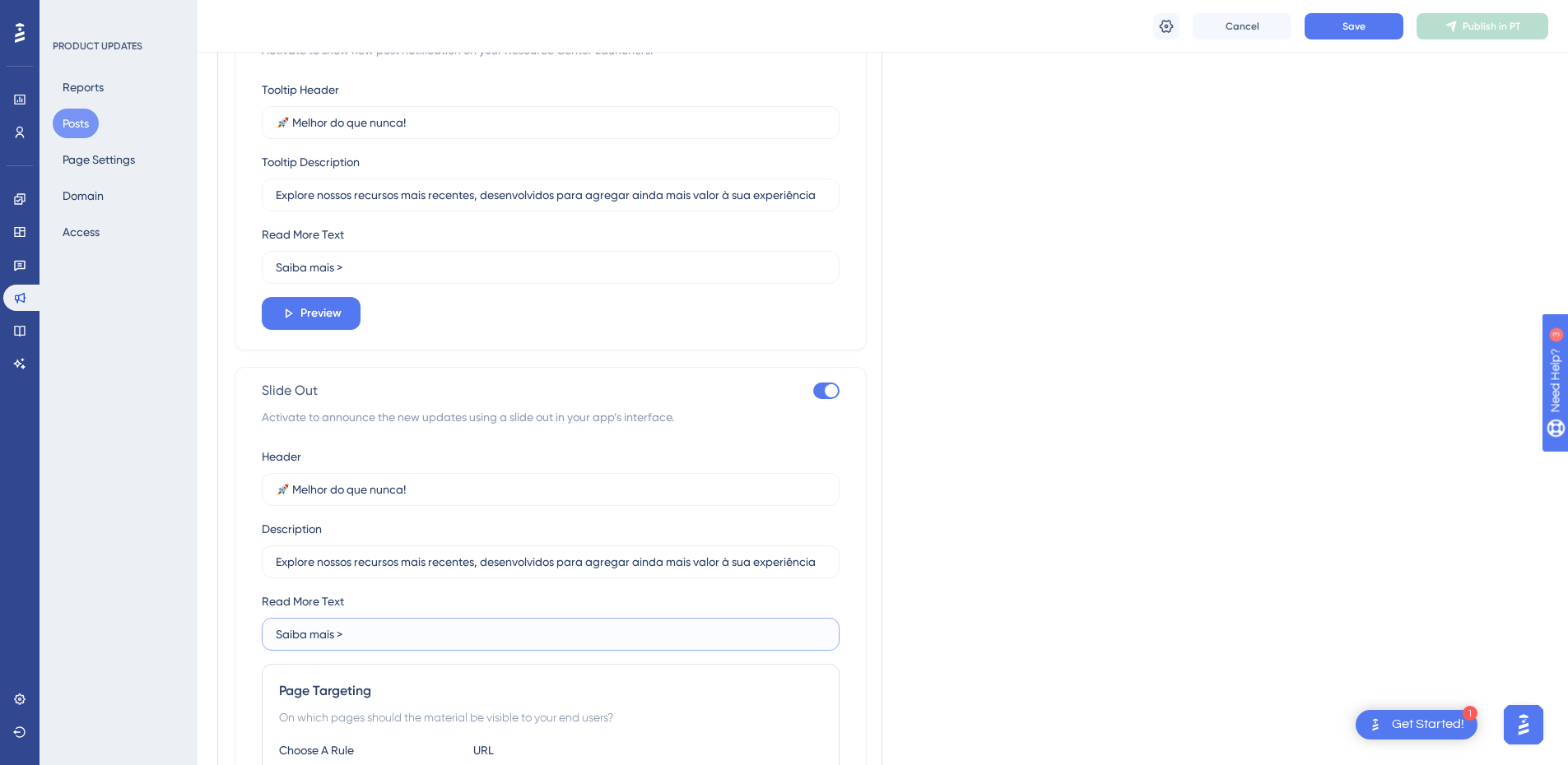 click on "Saiba mais >" at bounding box center (551, 267) 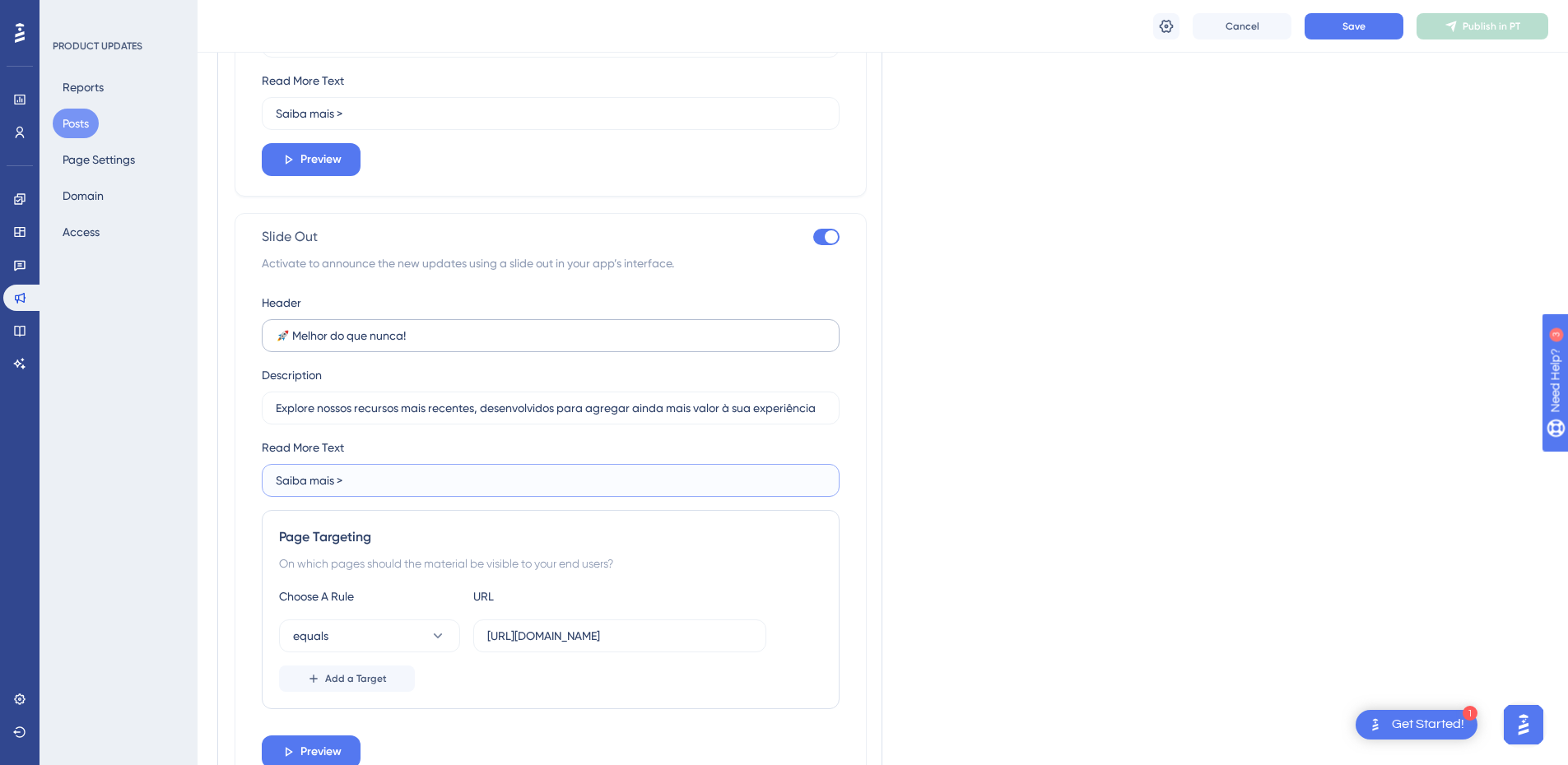 scroll, scrollTop: 2055, scrollLeft: 0, axis: vertical 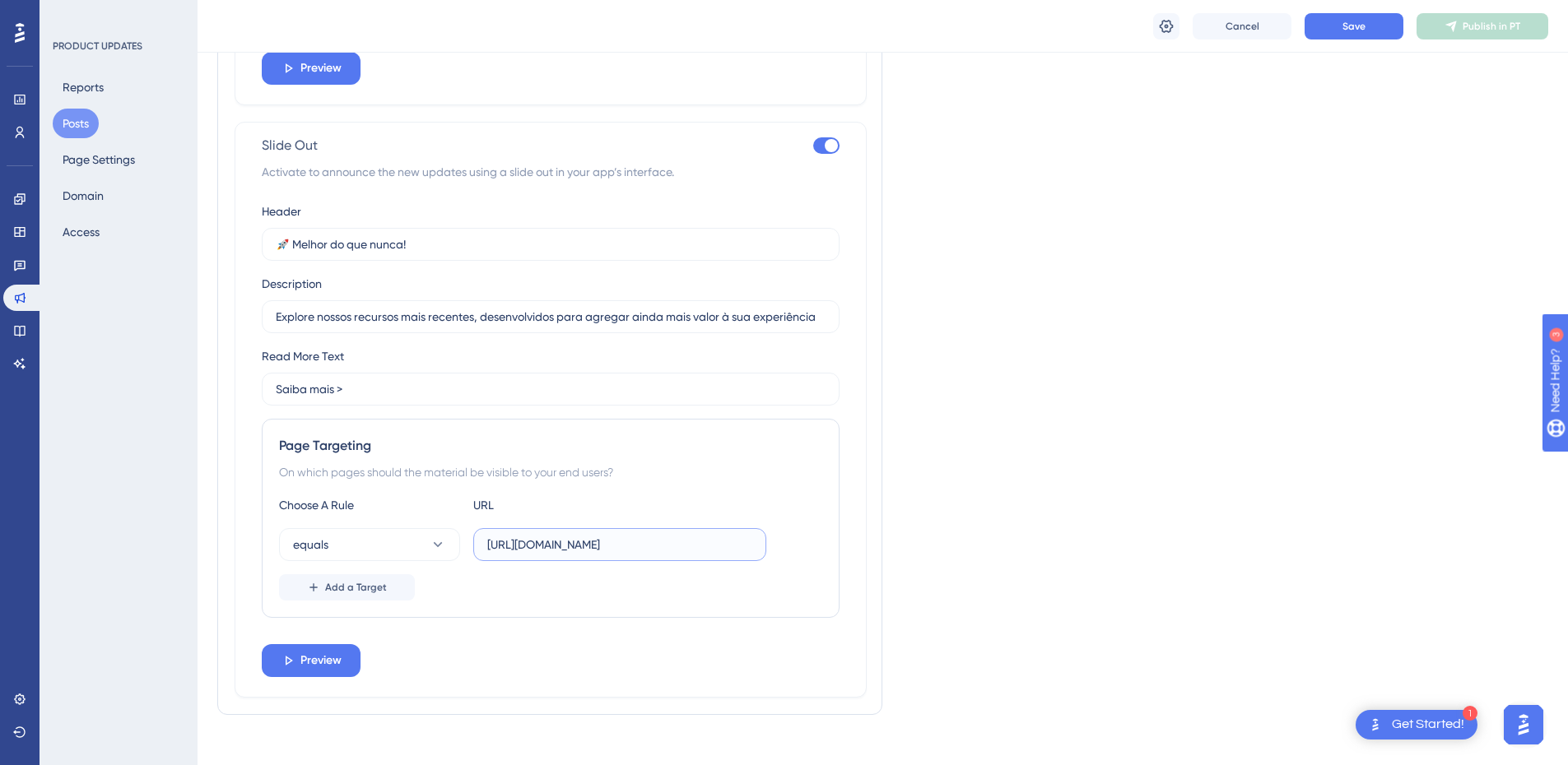 click on "[URL][DOMAIN_NAME]" at bounding box center [620, 545] 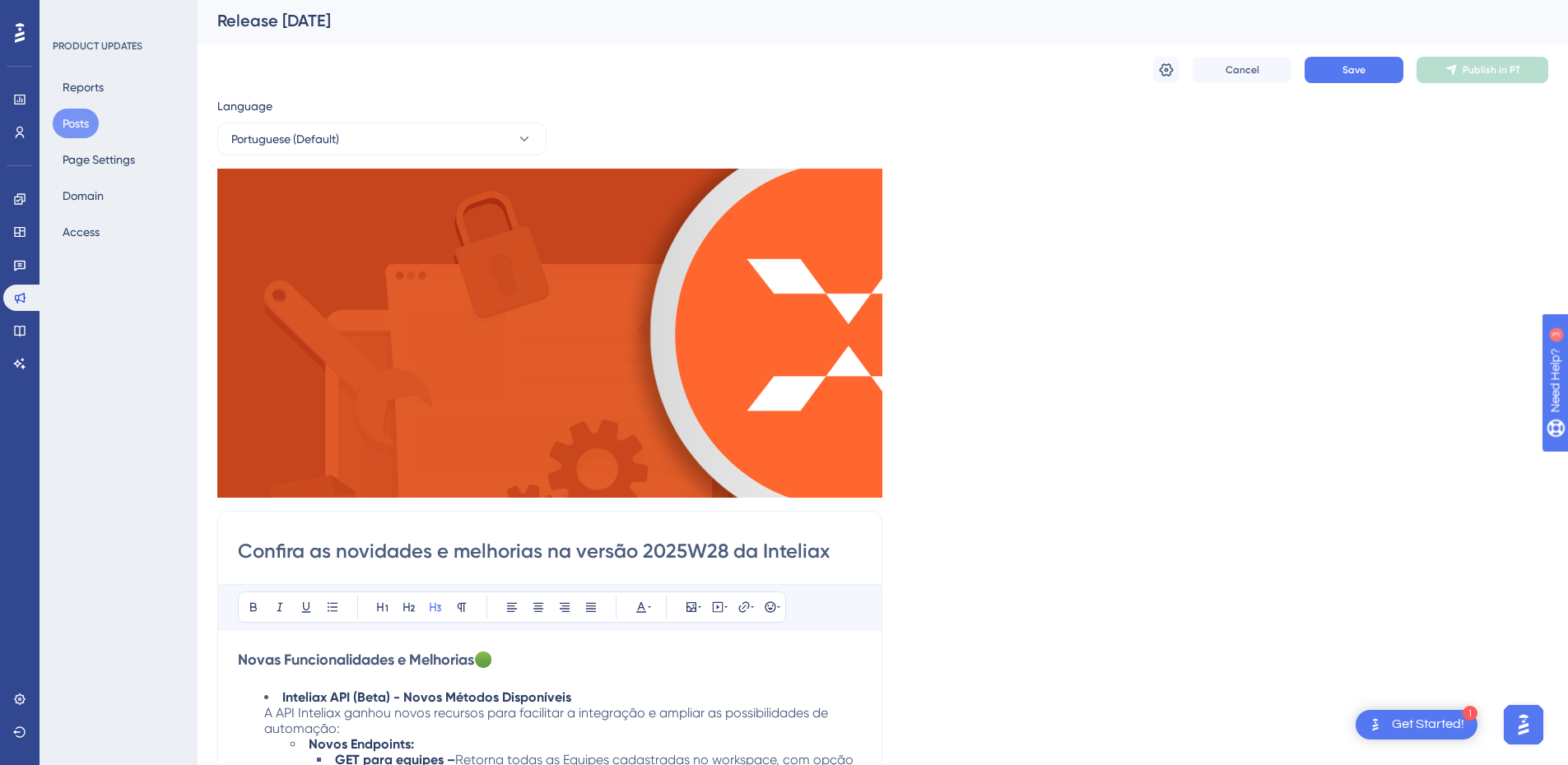 scroll, scrollTop: 0, scrollLeft: 0, axis: both 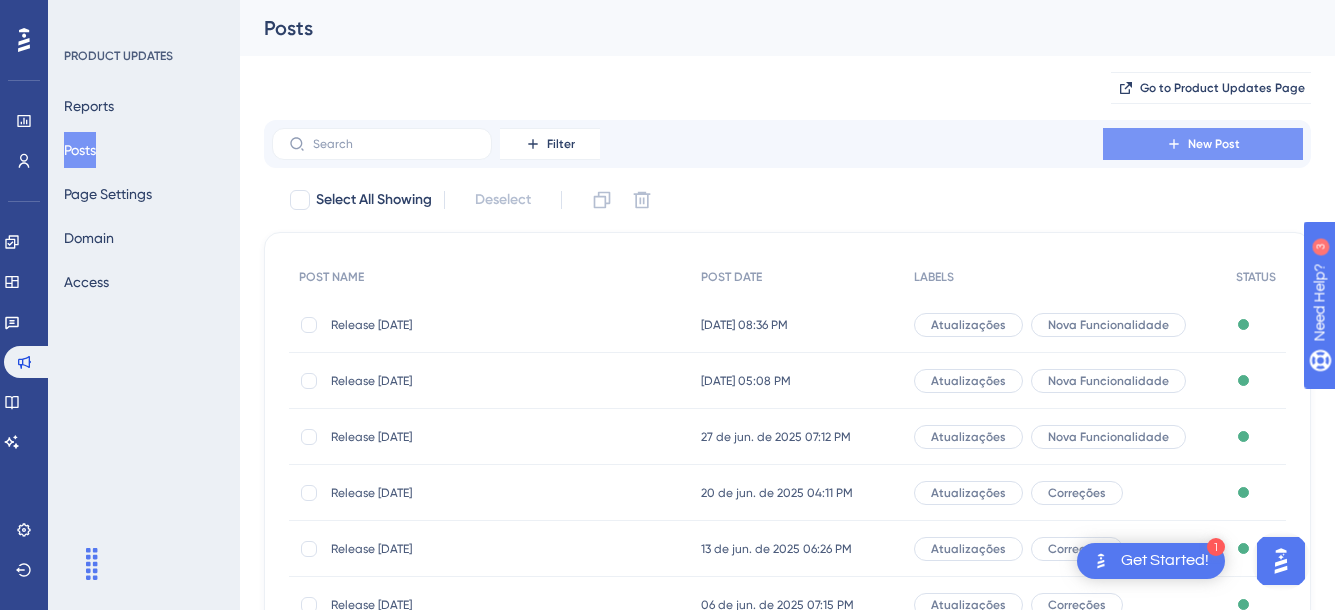 click 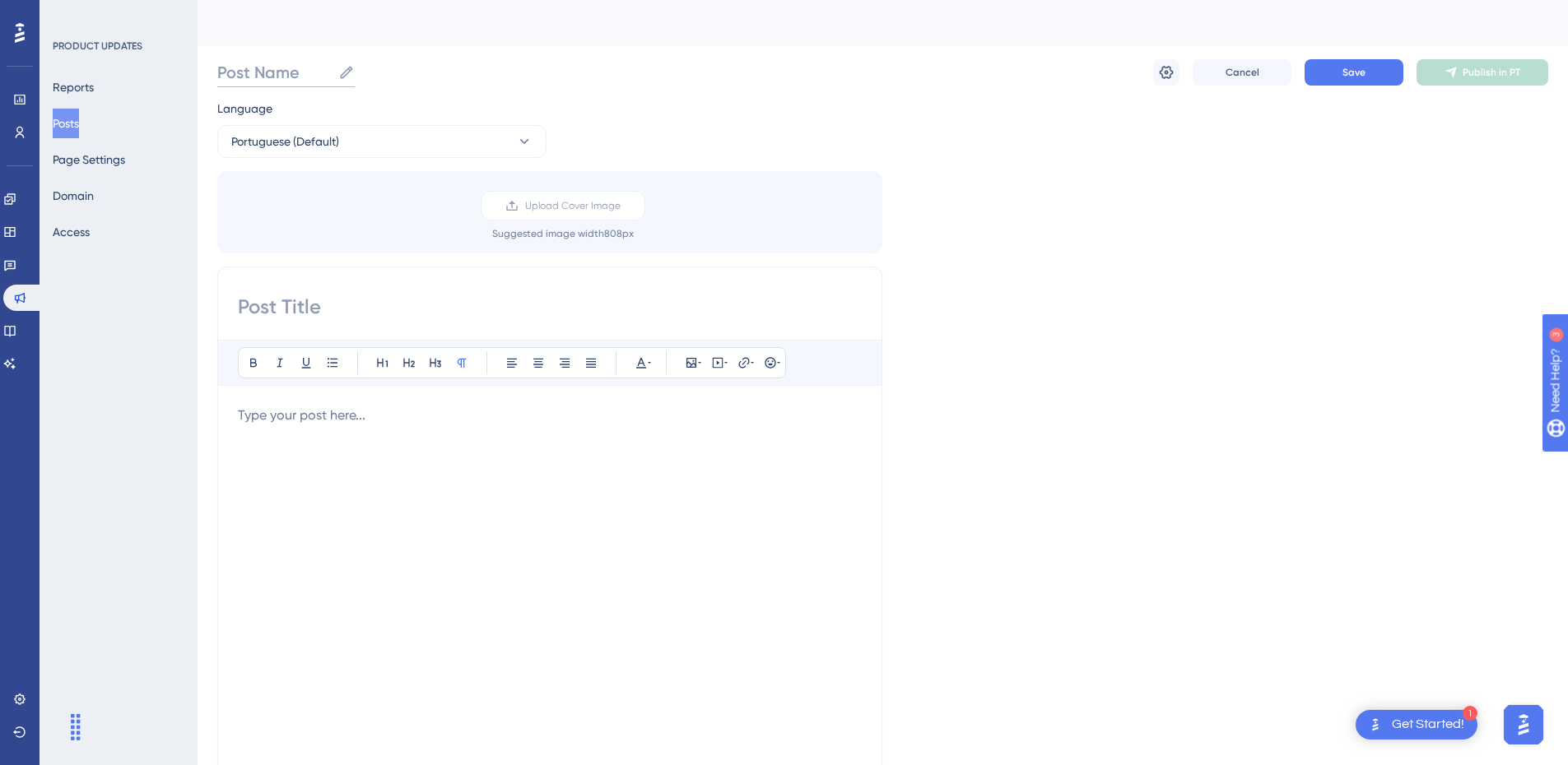 click on "Post Name" at bounding box center [274, 72] 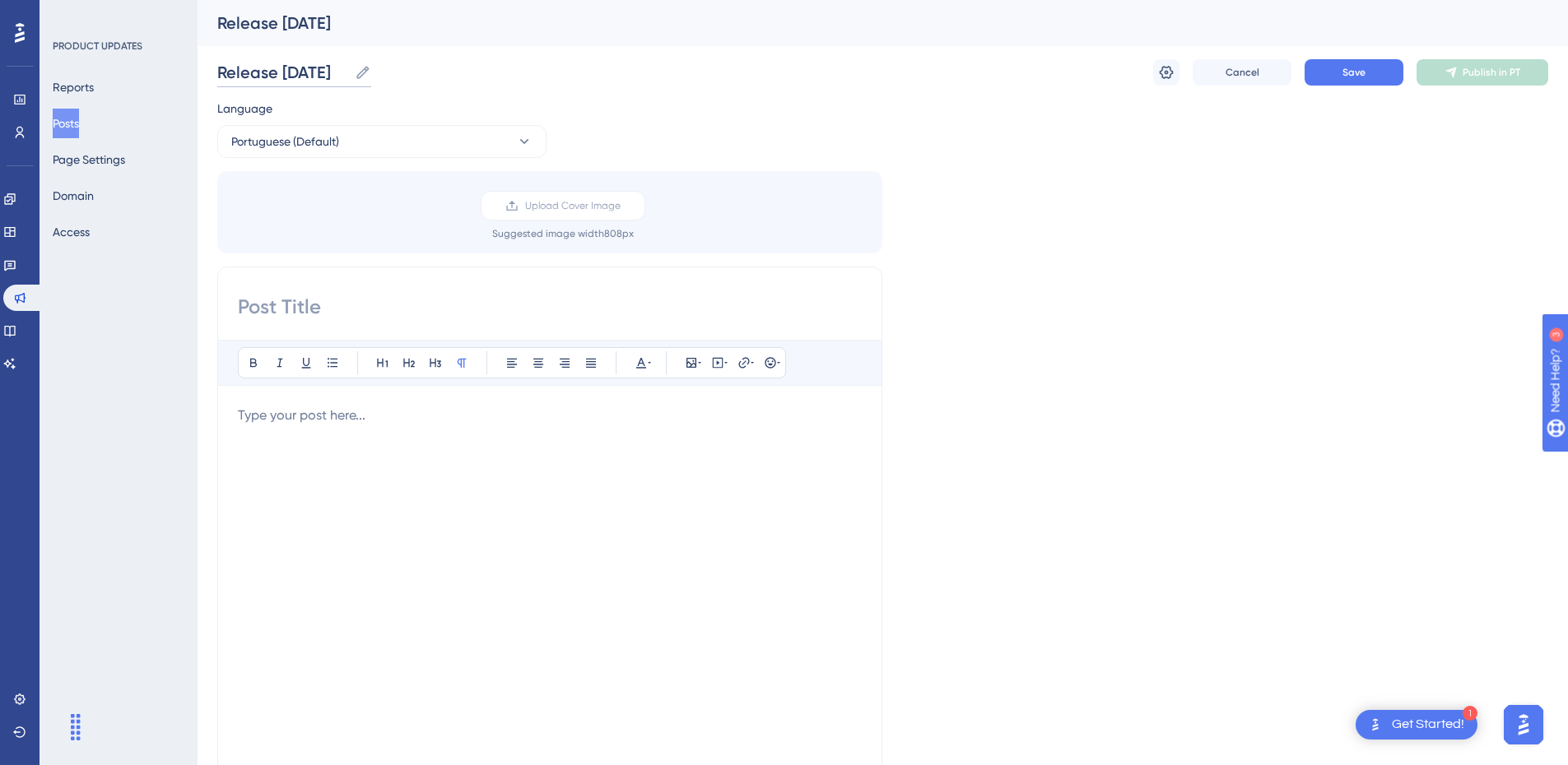 drag, startPoint x: 294, startPoint y: 74, endPoint x: 281, endPoint y: 74, distance: 13 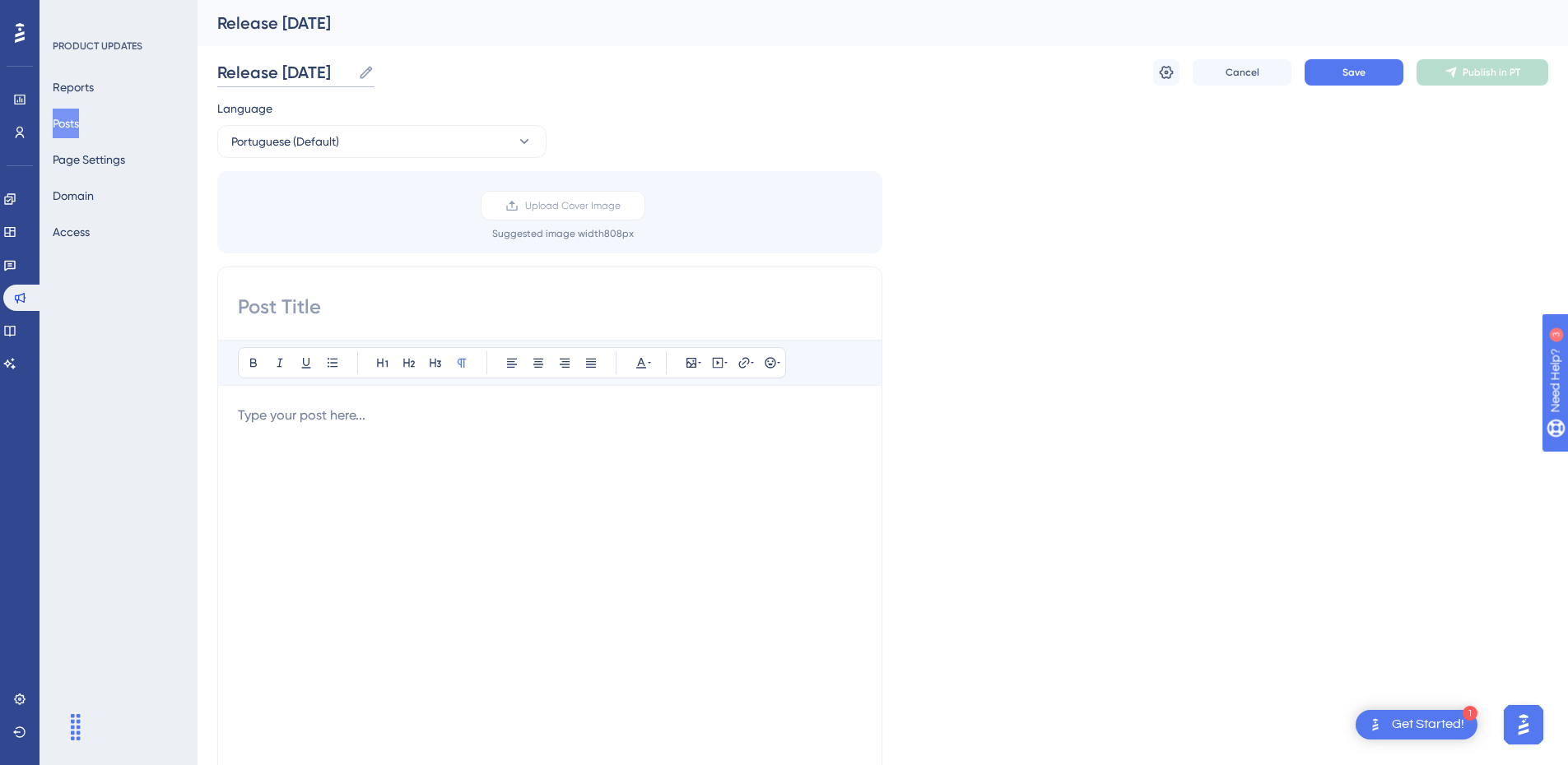 type on "Release 18 jul" 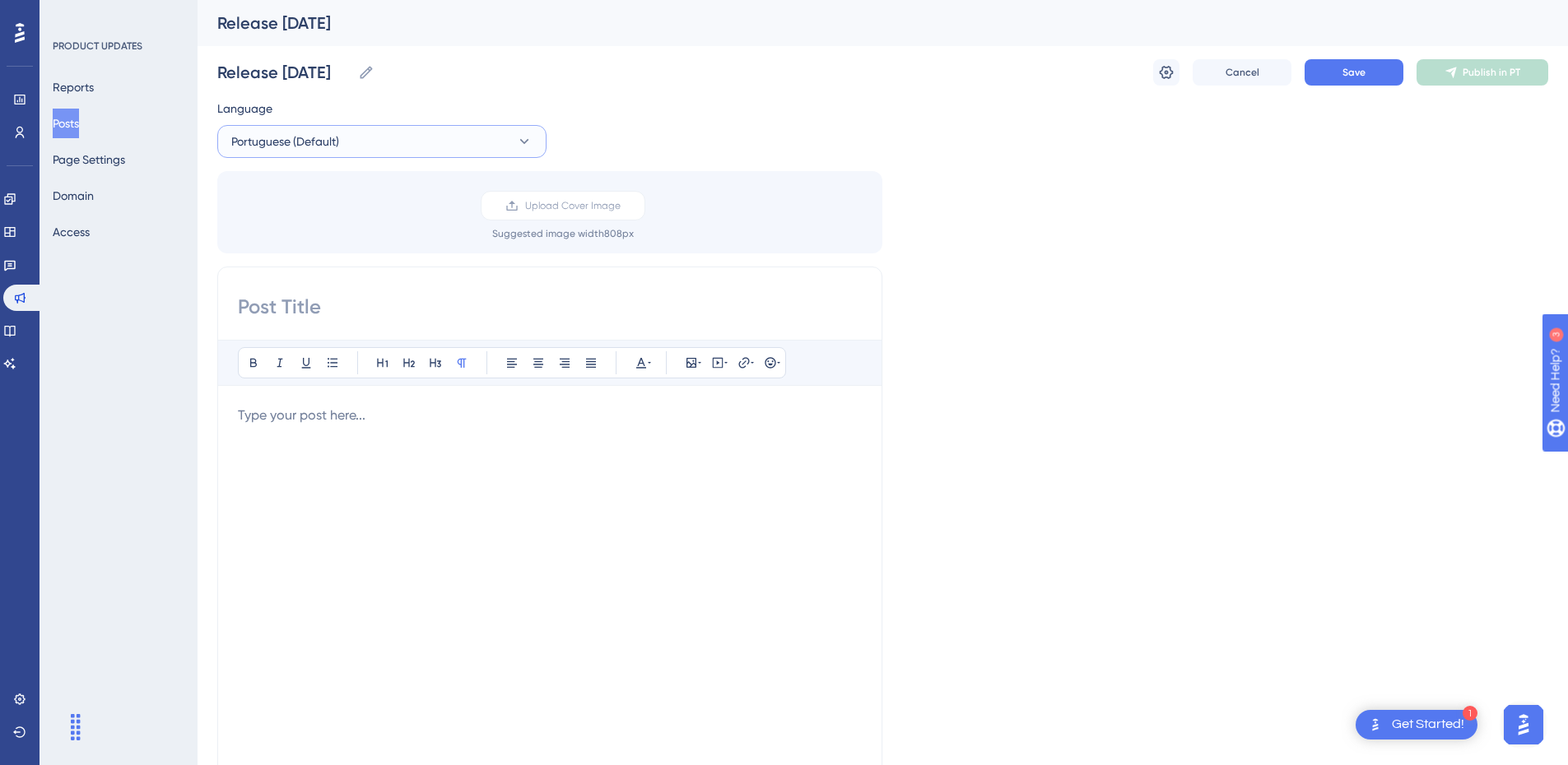 click on "Portuguese (Default)" at bounding box center (382, 141) 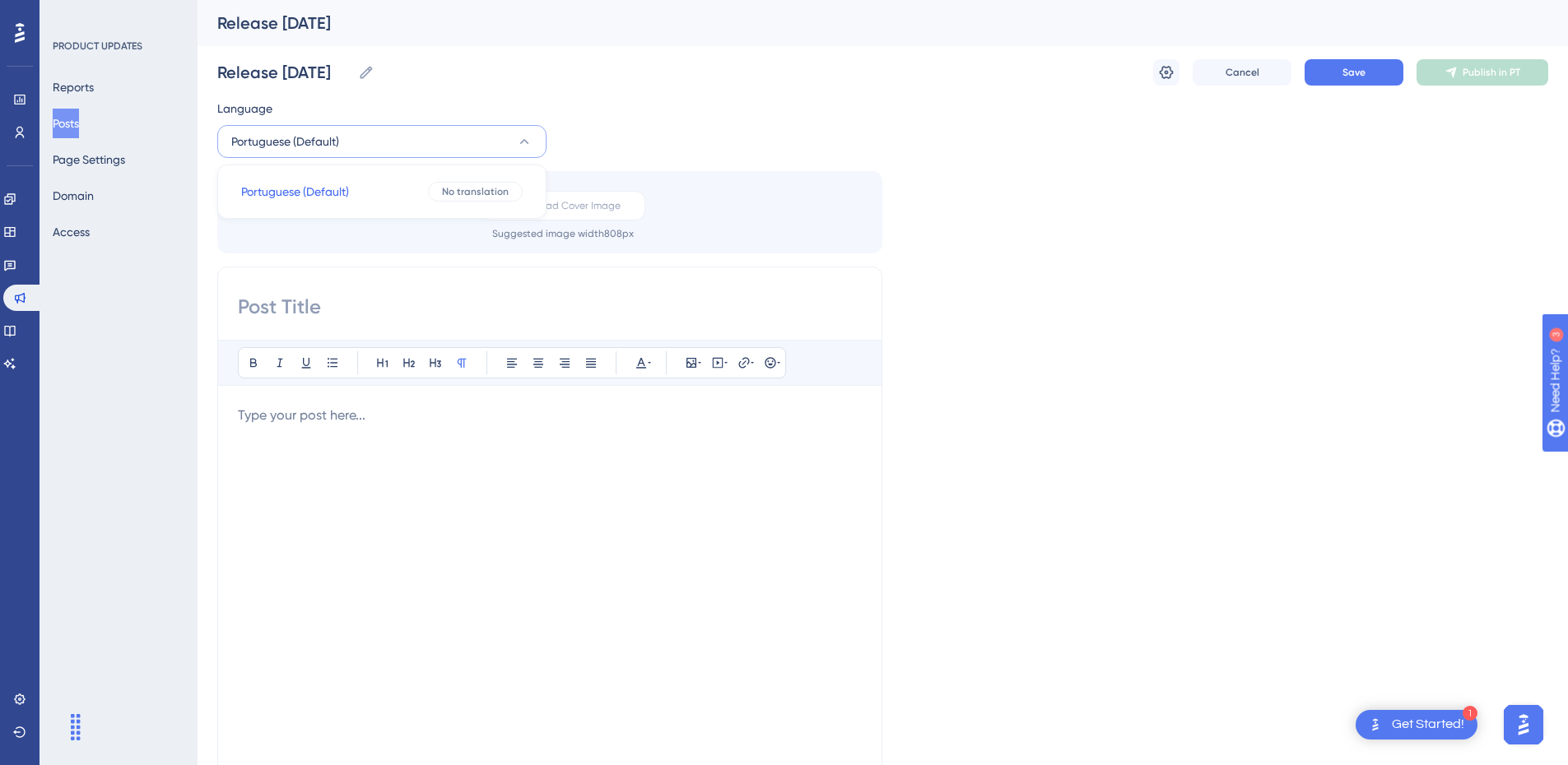 click on "Portuguese (Default)" at bounding box center (382, 141) 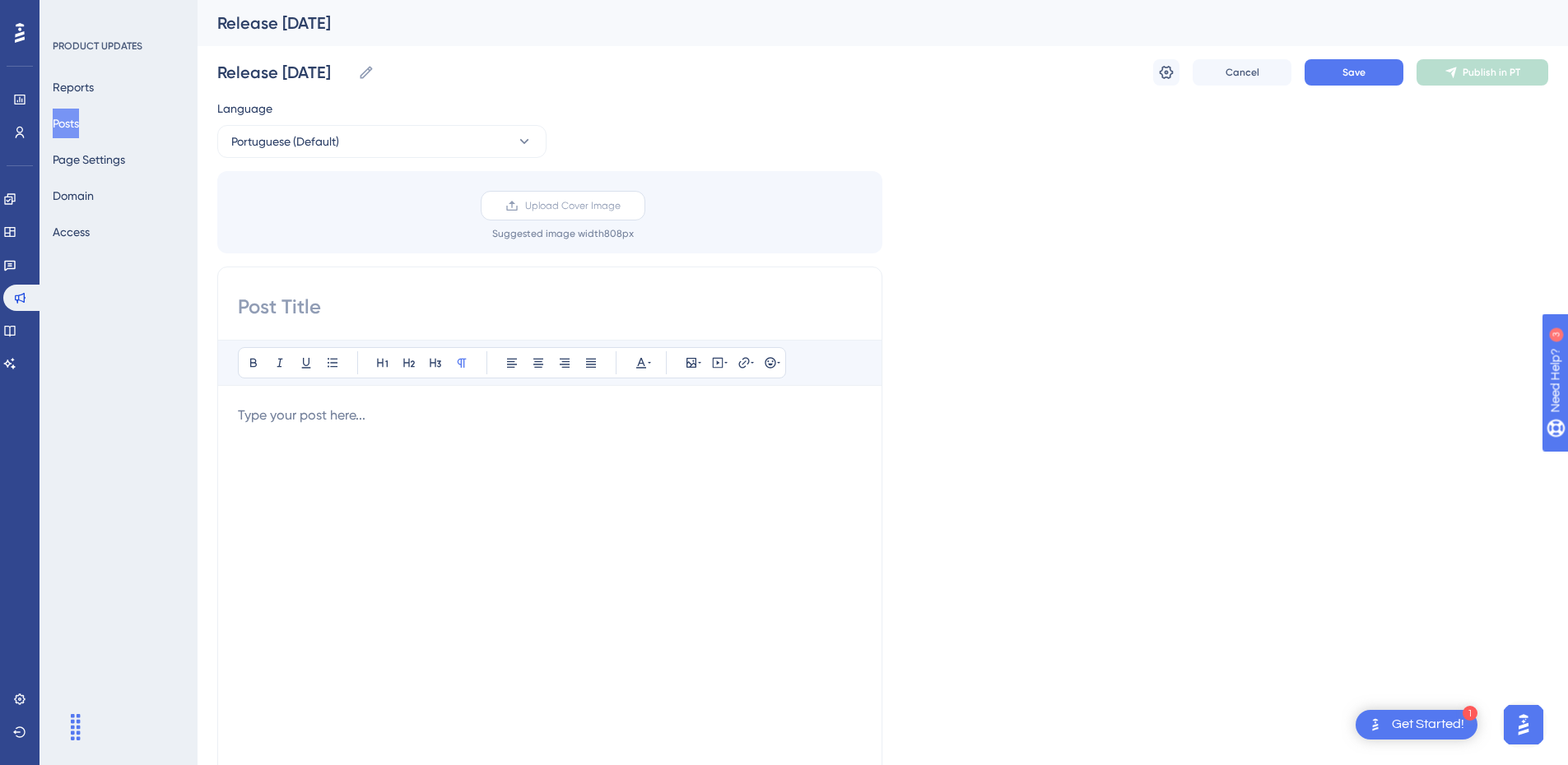 click on "Upload Cover Image" at bounding box center (573, 206) 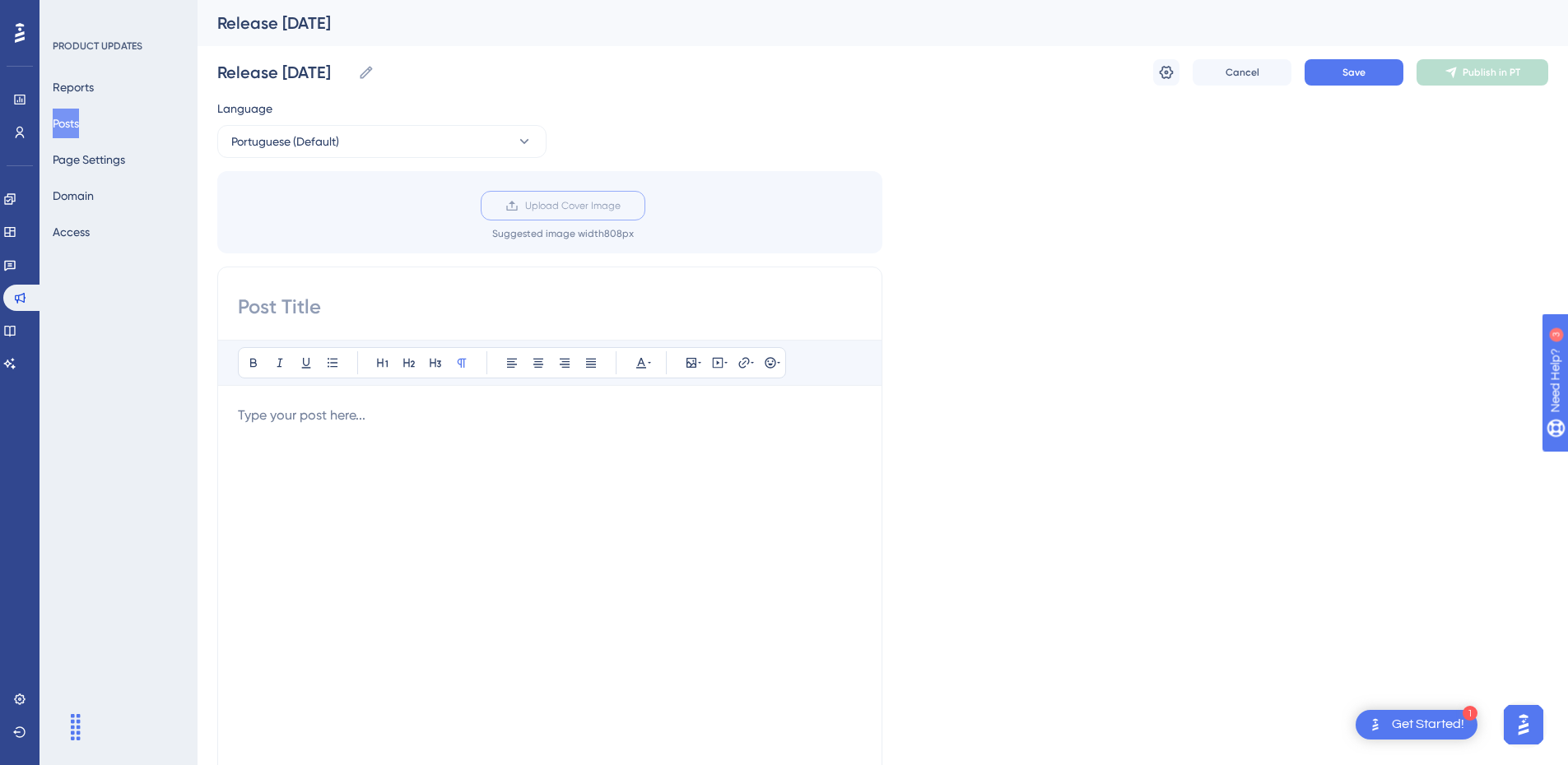 click on "Upload Cover Image" at bounding box center [621, 206] 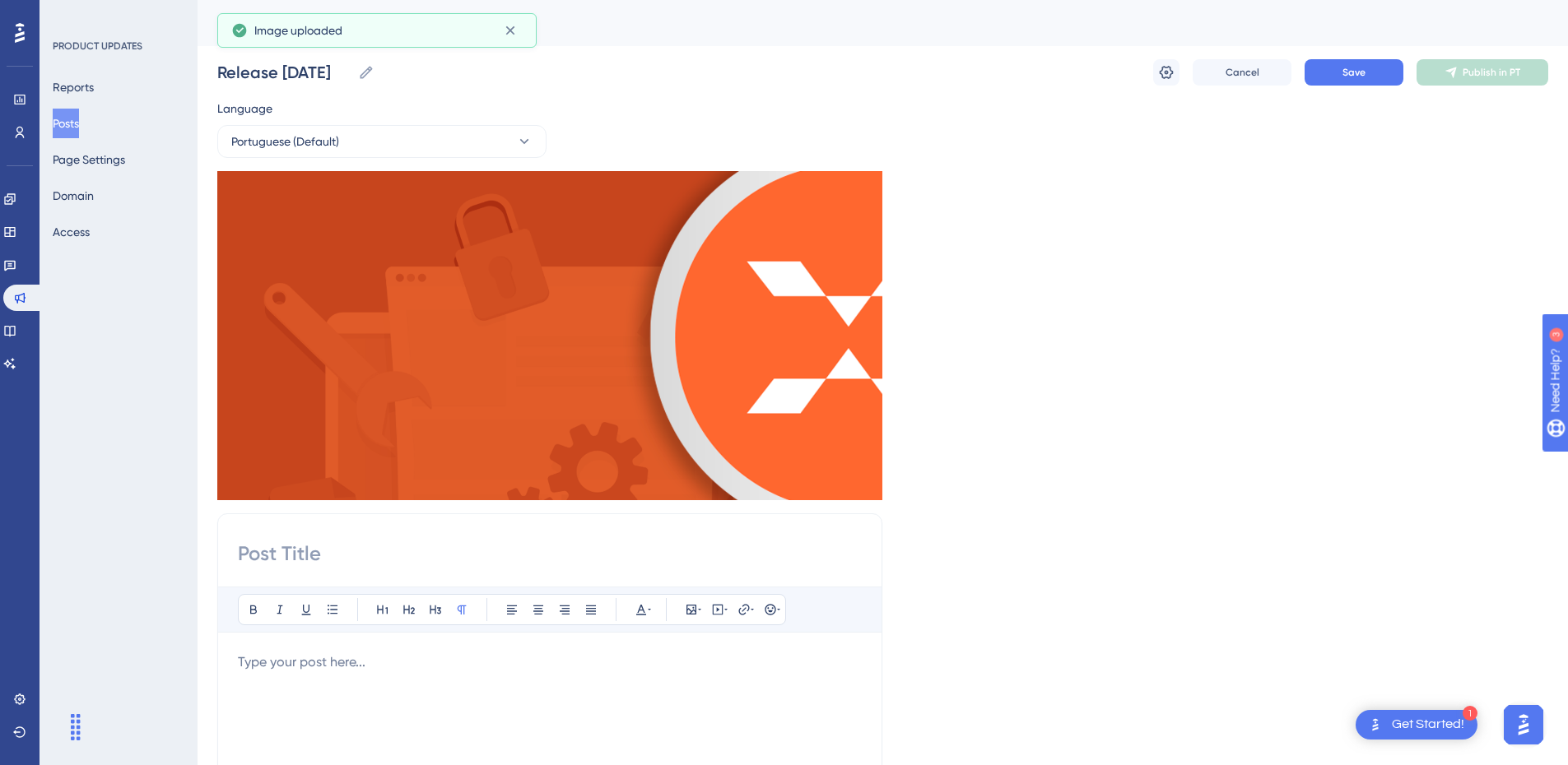 click at bounding box center [550, 554] 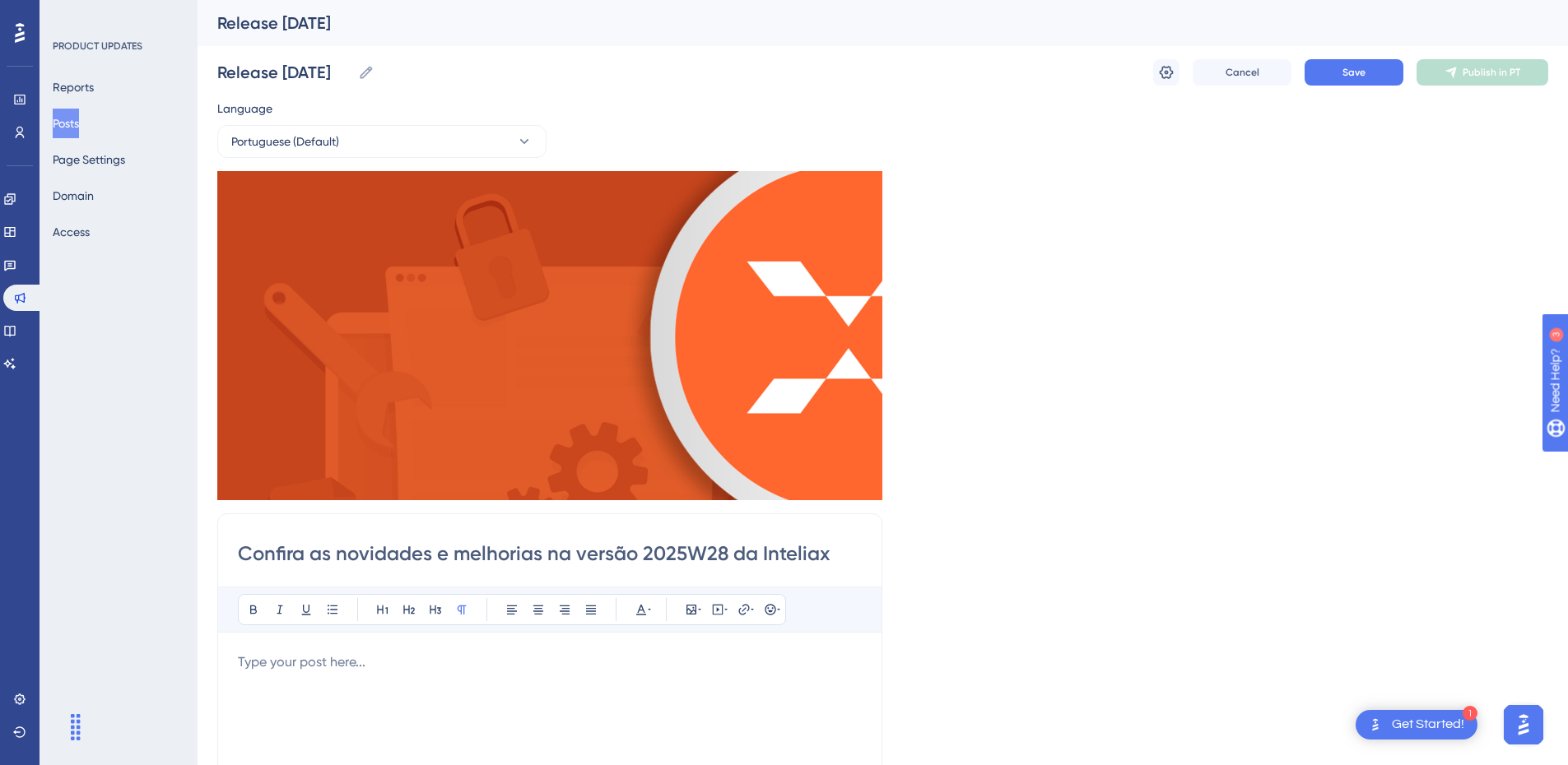 click on "Confira as novidades e melhorias na versão 2025W28 da Inteliax" at bounding box center (550, 554) 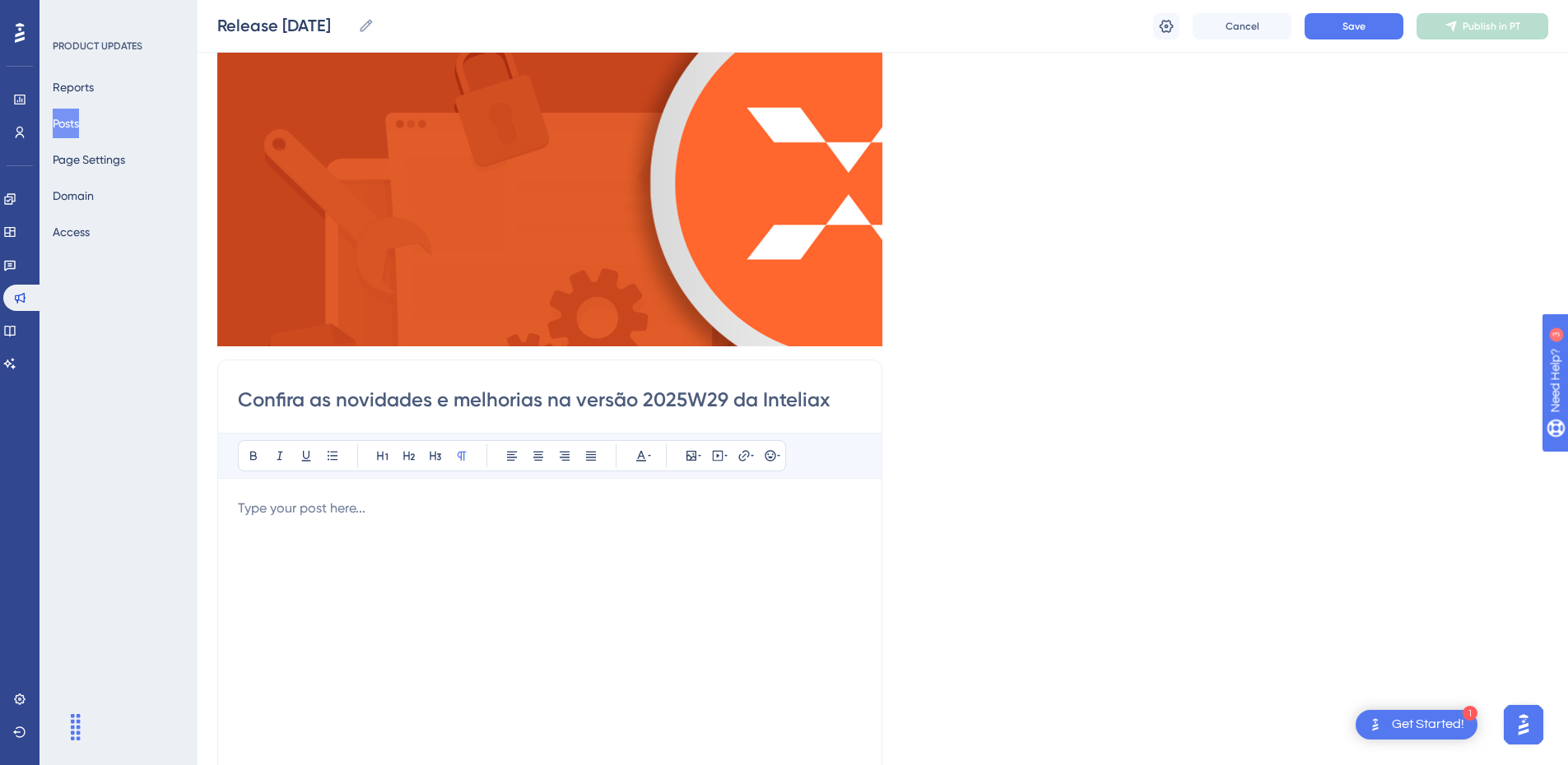 scroll, scrollTop: 165, scrollLeft: 0, axis: vertical 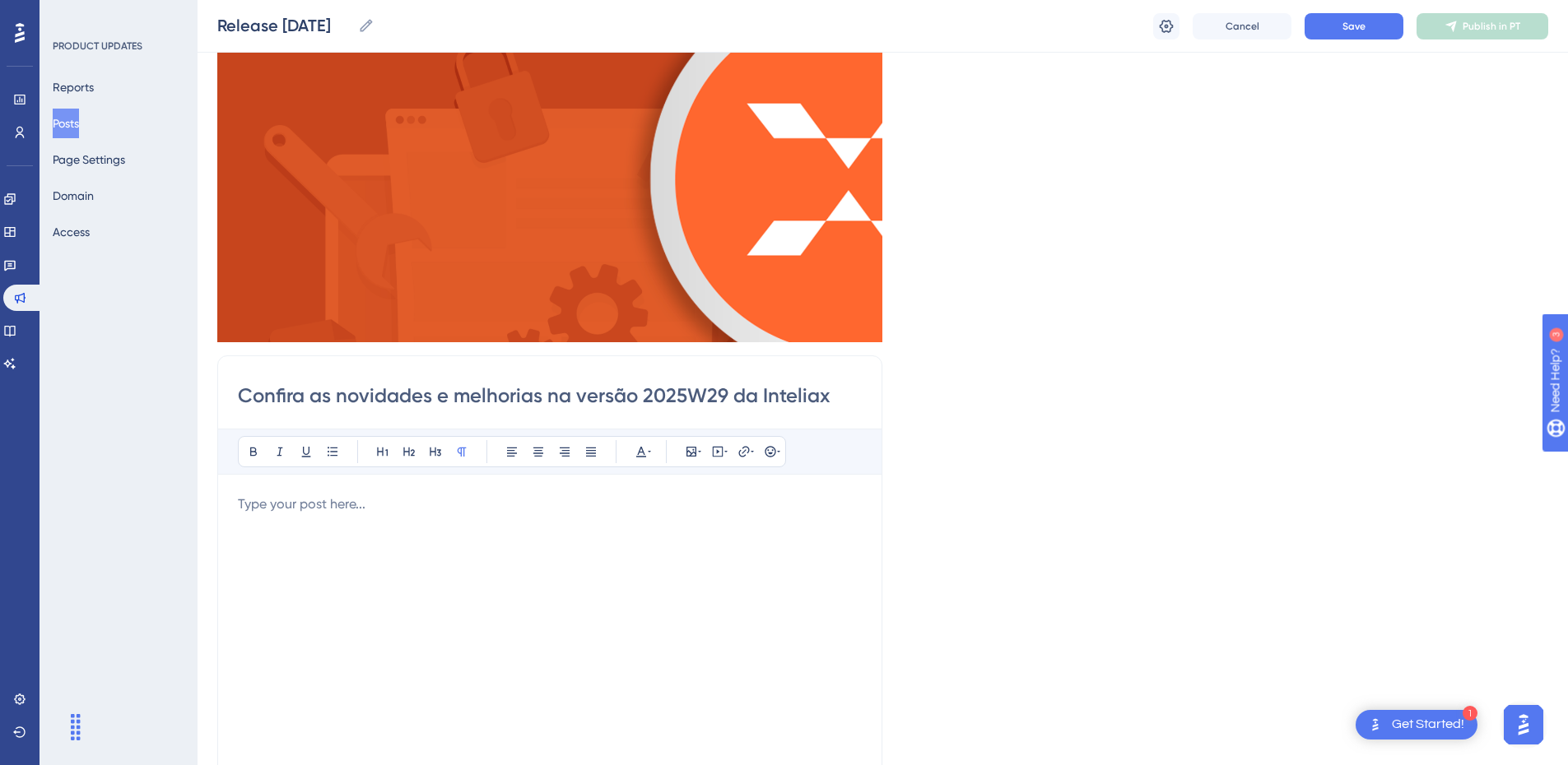 type on "Confira as novidades e melhorias na versão 2025W29 da Inteliax" 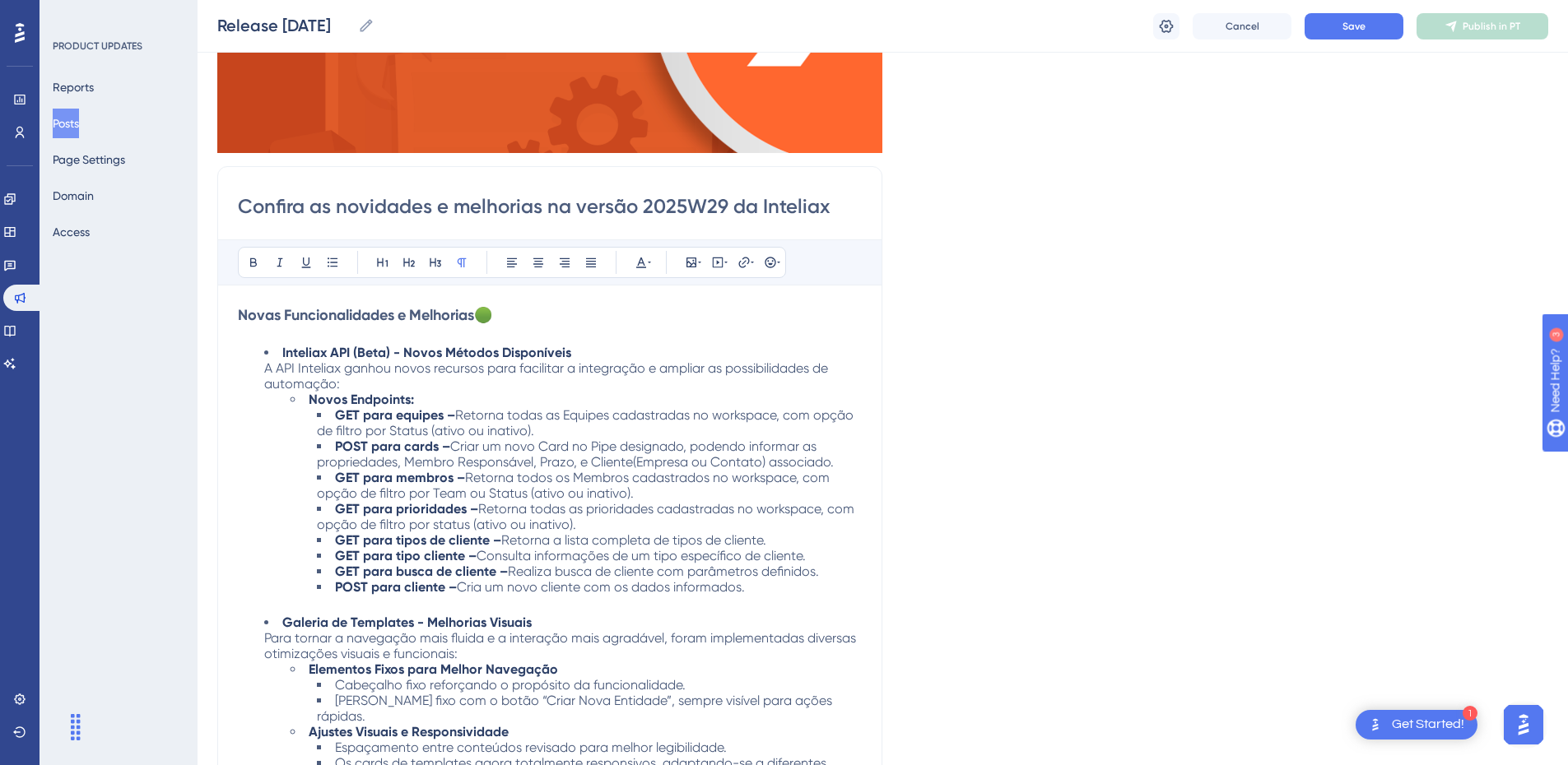 scroll, scrollTop: 387, scrollLeft: 0, axis: vertical 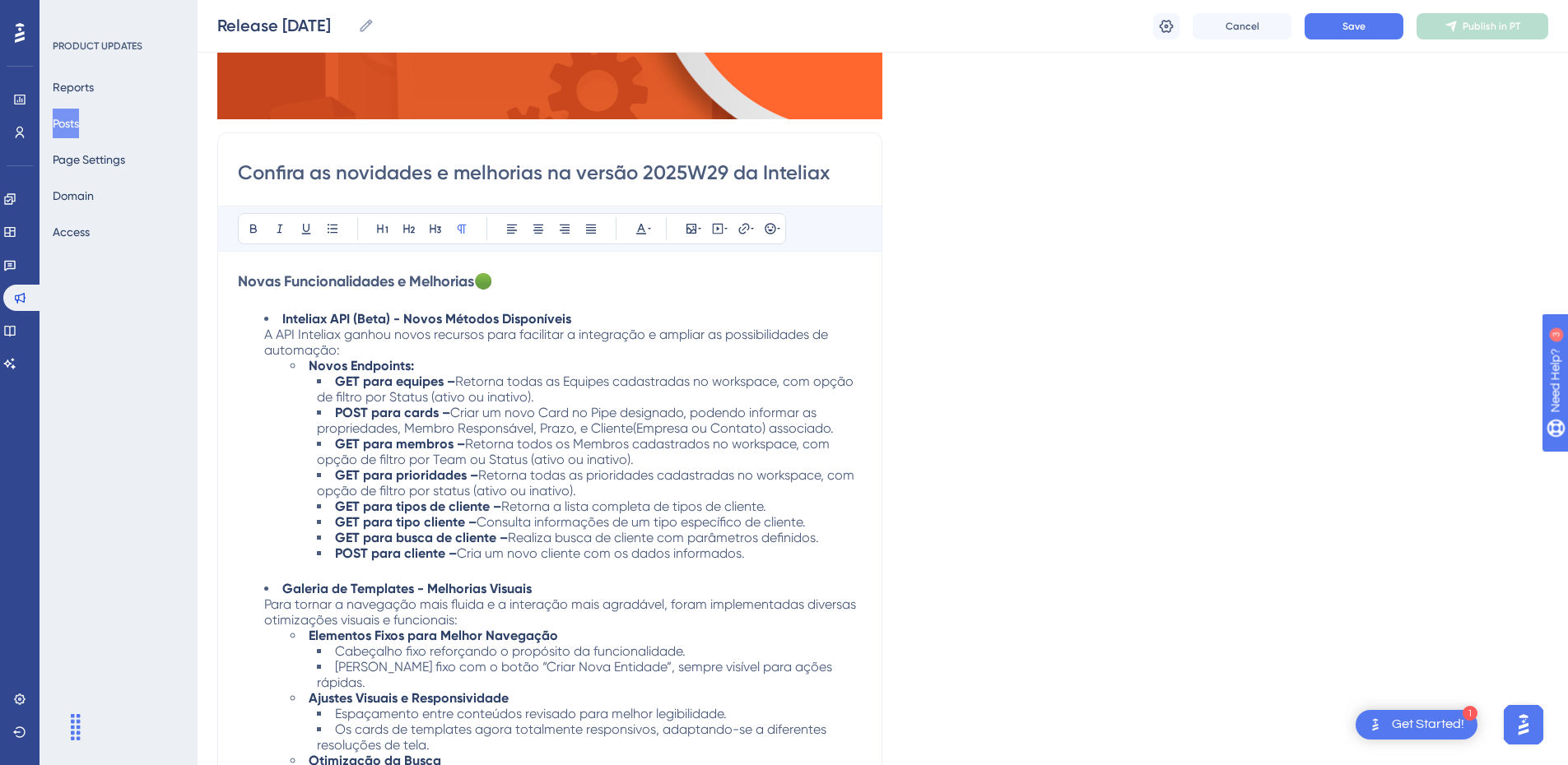 click on "POST para cliente –  Cria um novo cliente com os dados informados." at bounding box center [589, 553] 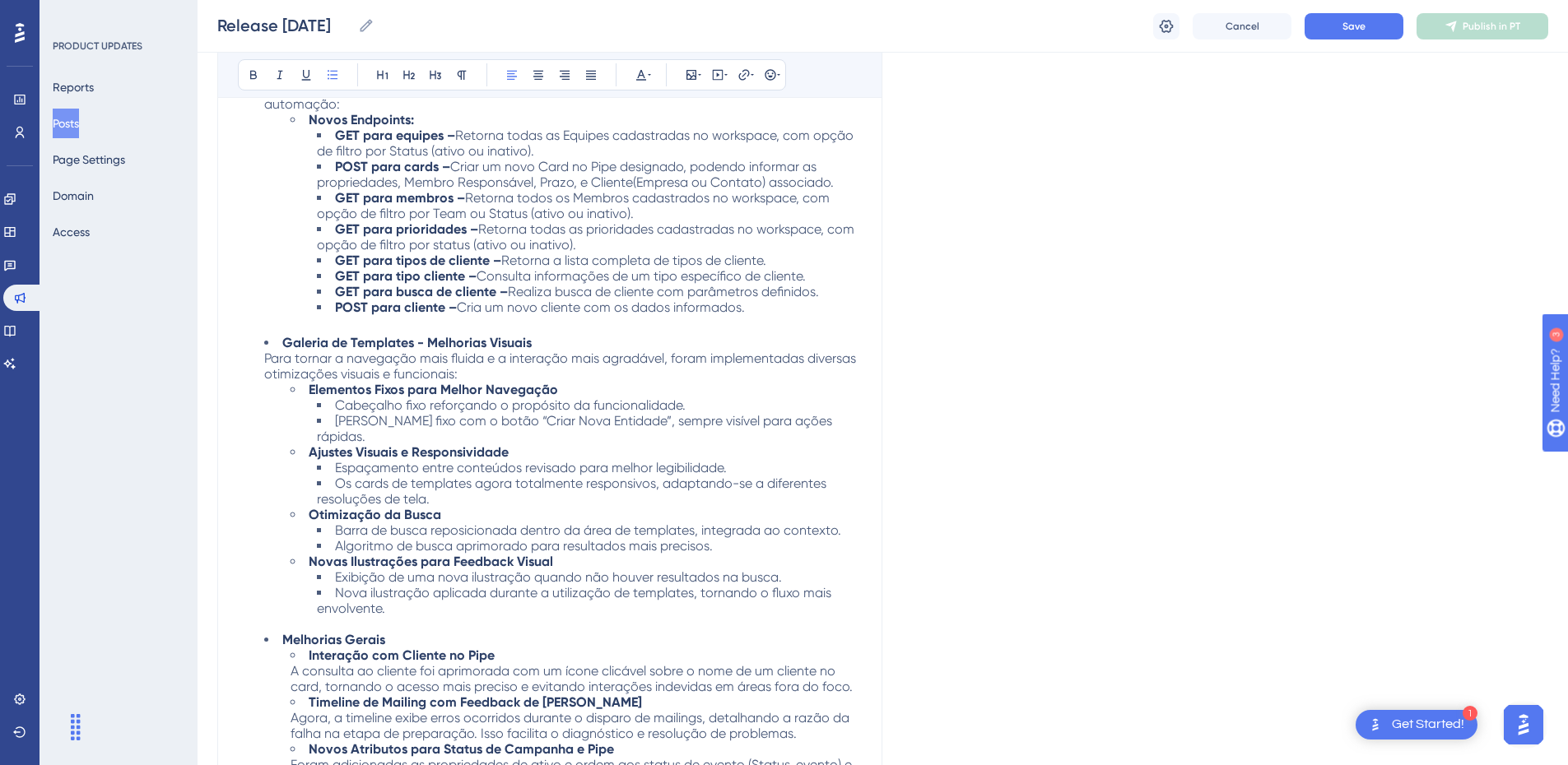 scroll, scrollTop: 634, scrollLeft: 0, axis: vertical 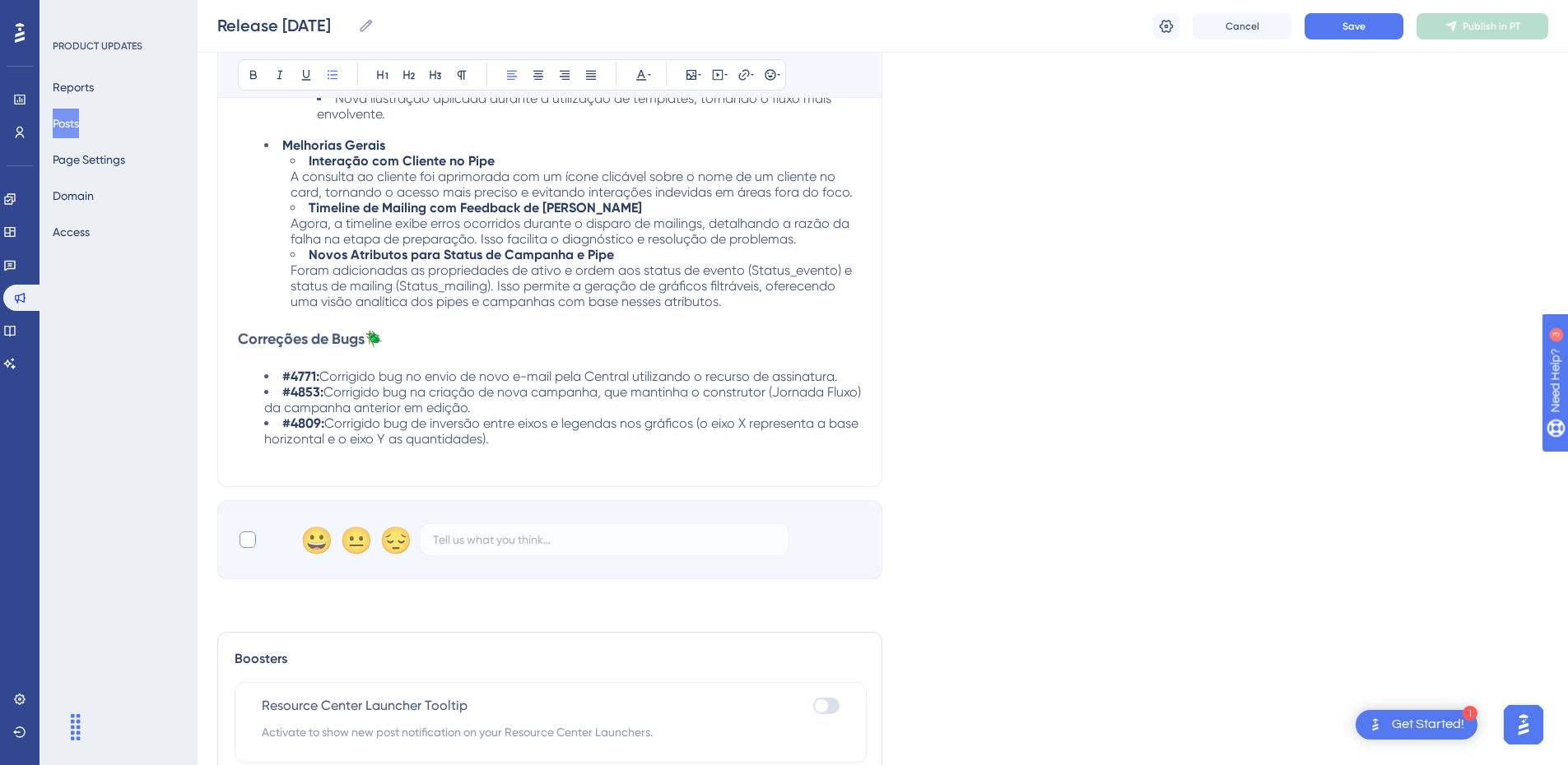 click at bounding box center [248, 540] 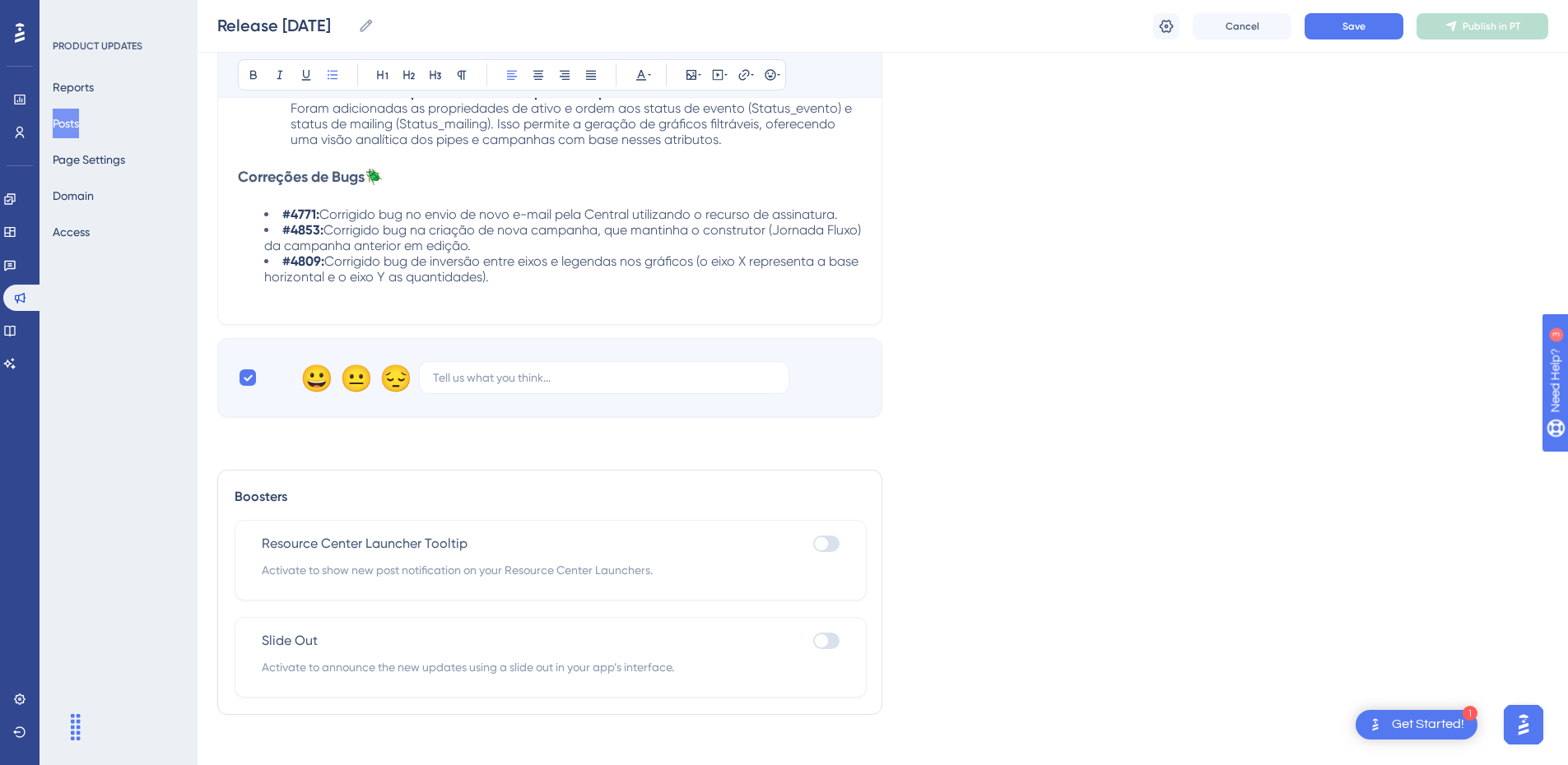 click at bounding box center (821, 544) 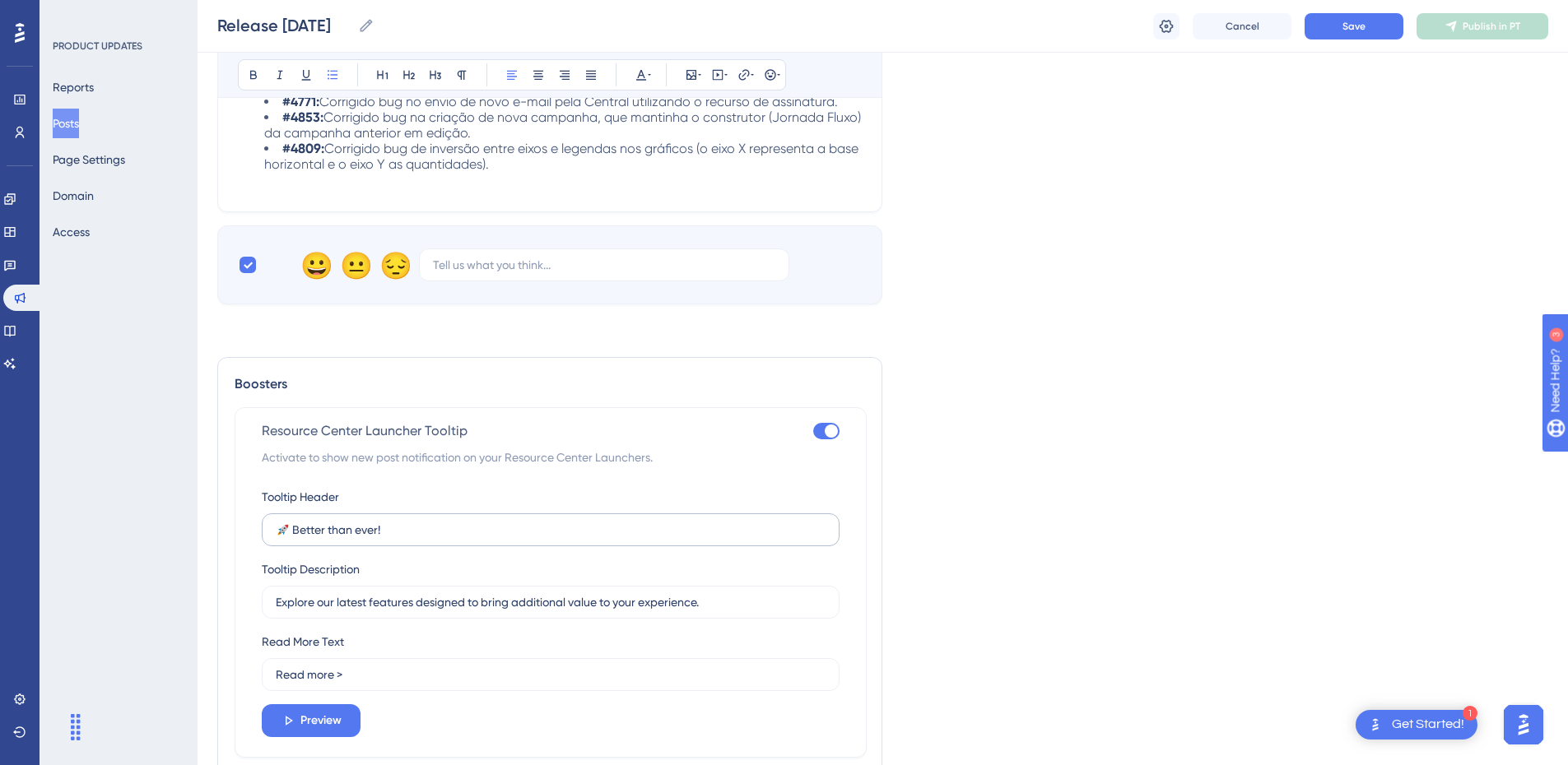 scroll, scrollTop: 1560, scrollLeft: 0, axis: vertical 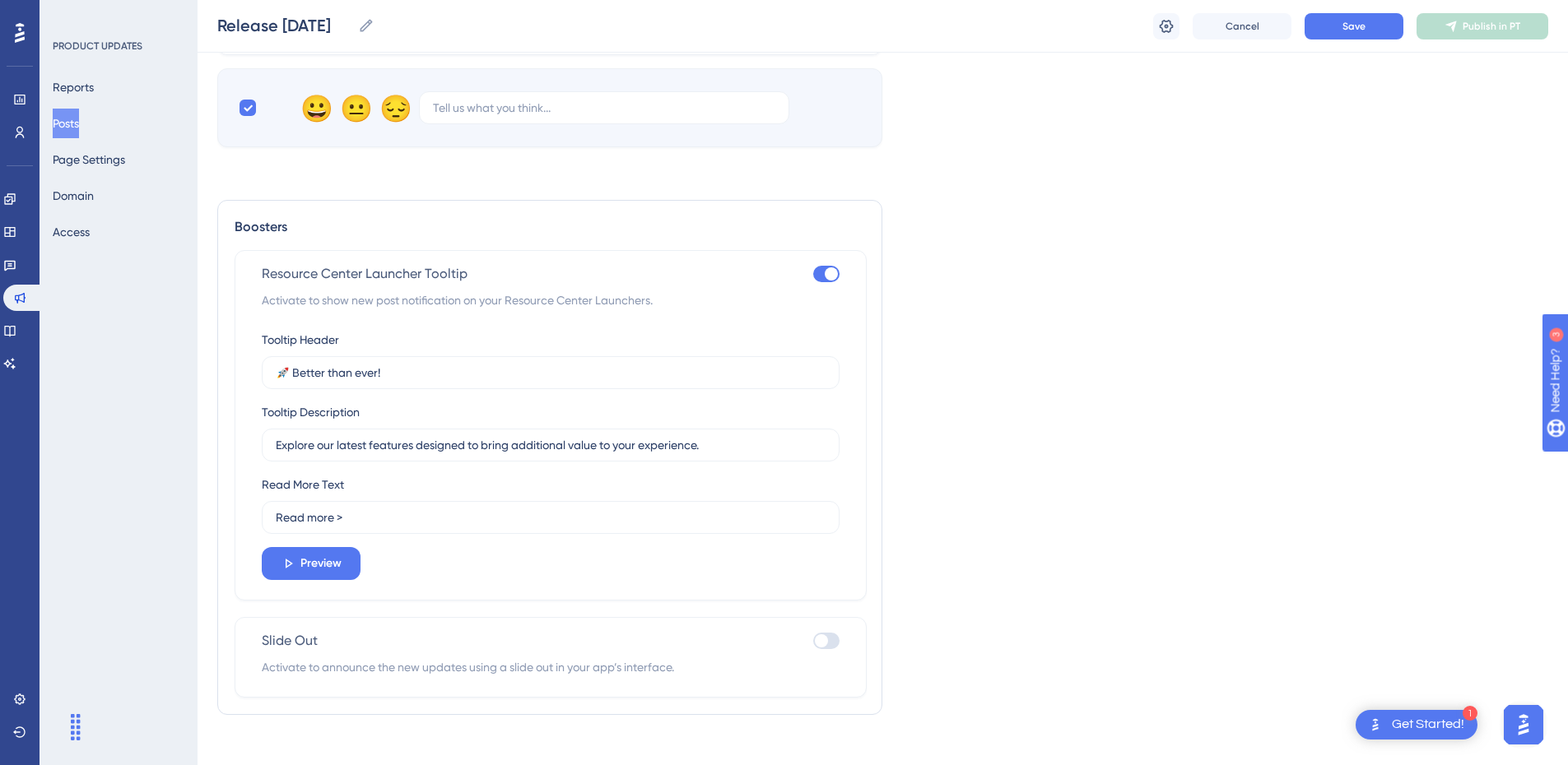 click at bounding box center (826, 641) 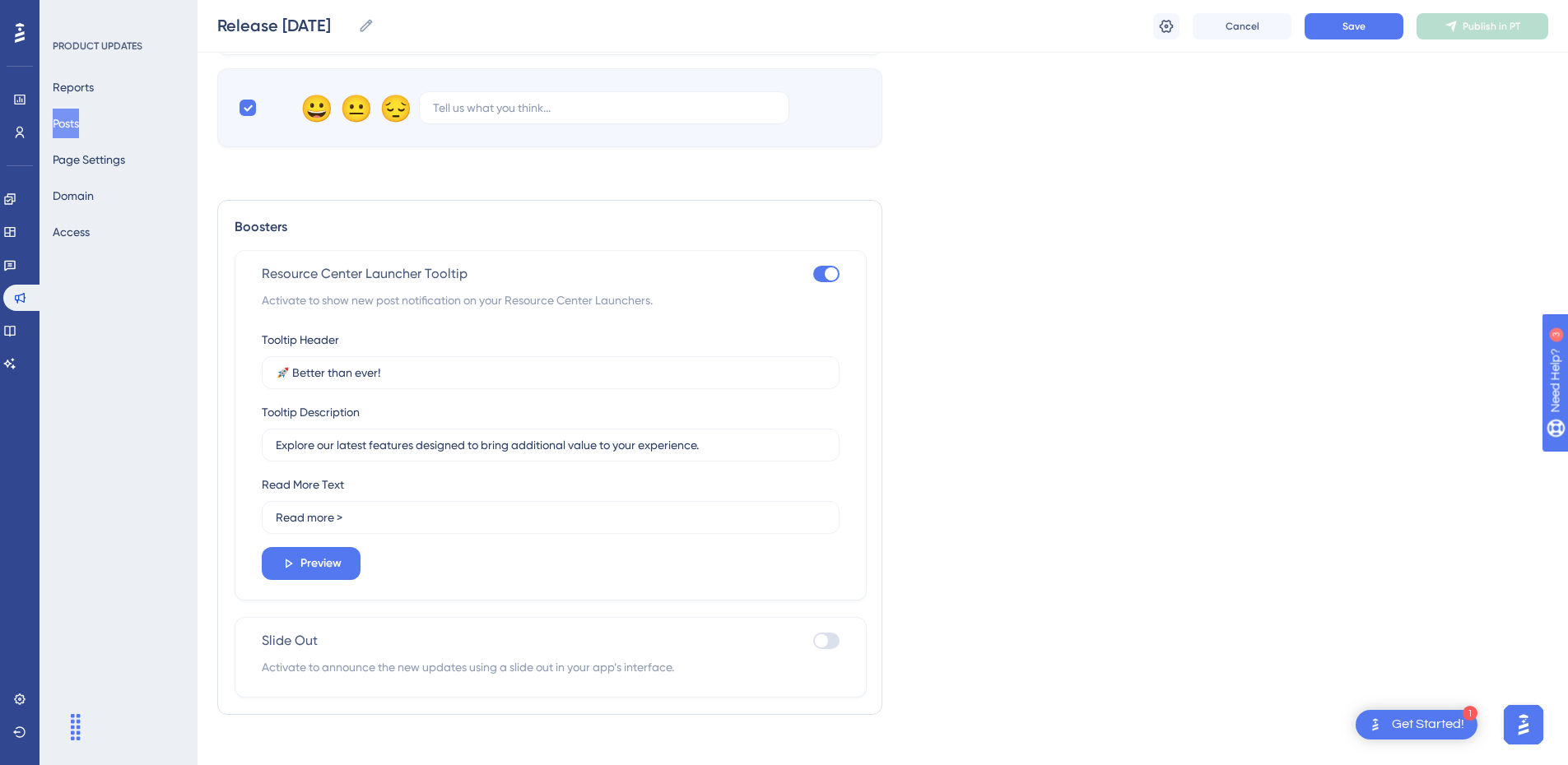checkbox on "true" 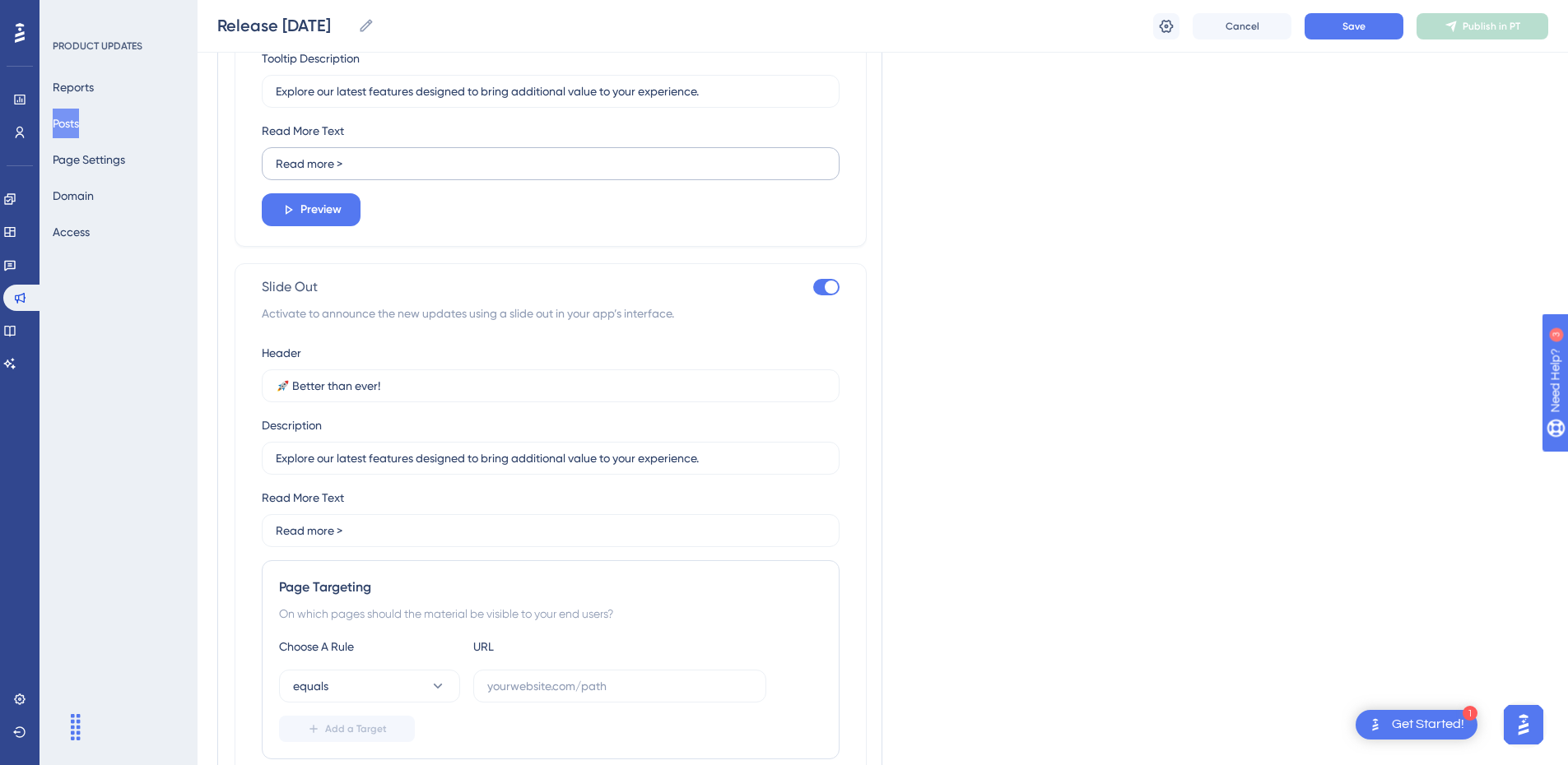 scroll, scrollTop: 1642, scrollLeft: 0, axis: vertical 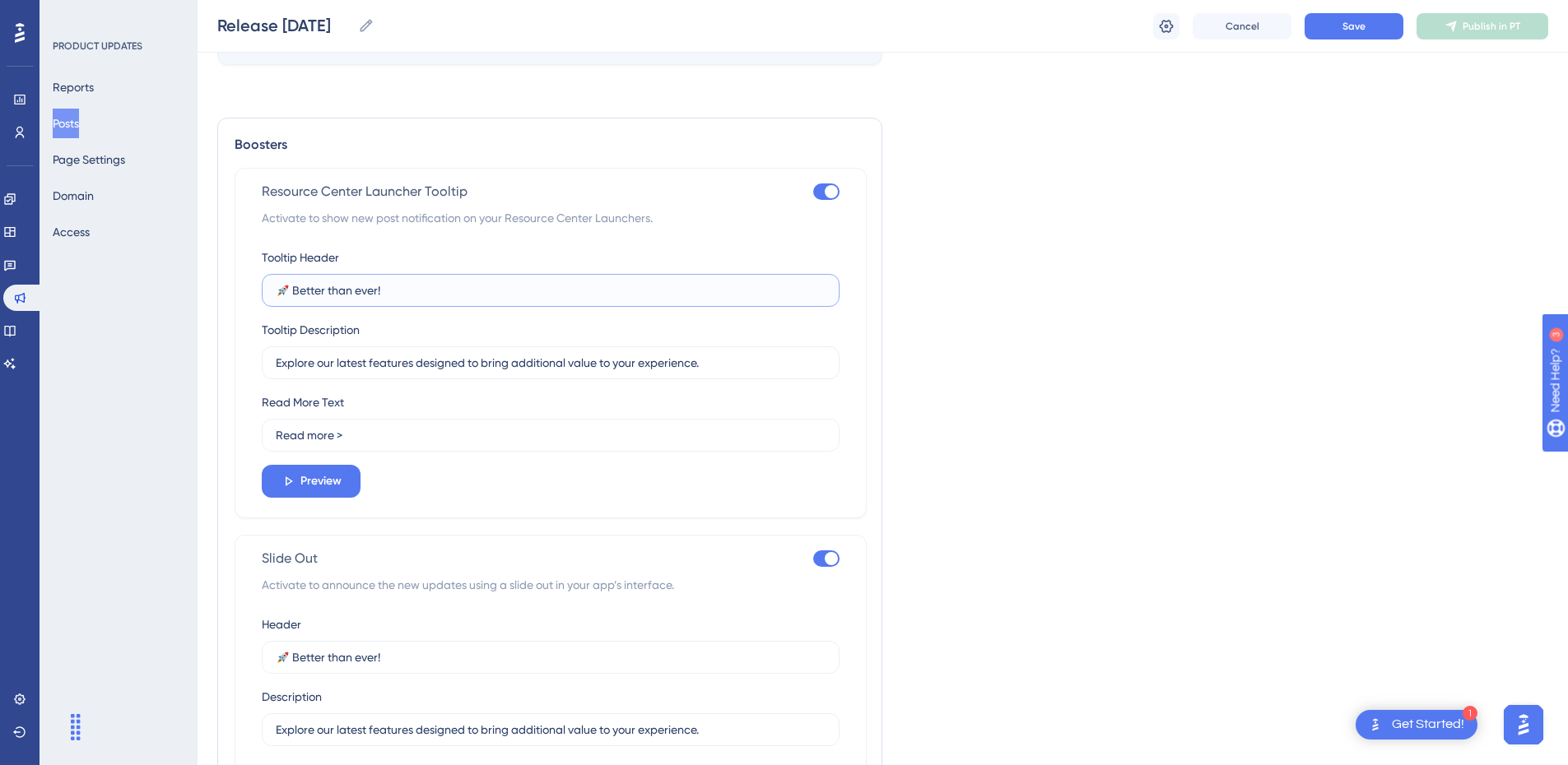 click on "🚀 Better than ever!" at bounding box center [551, 290] 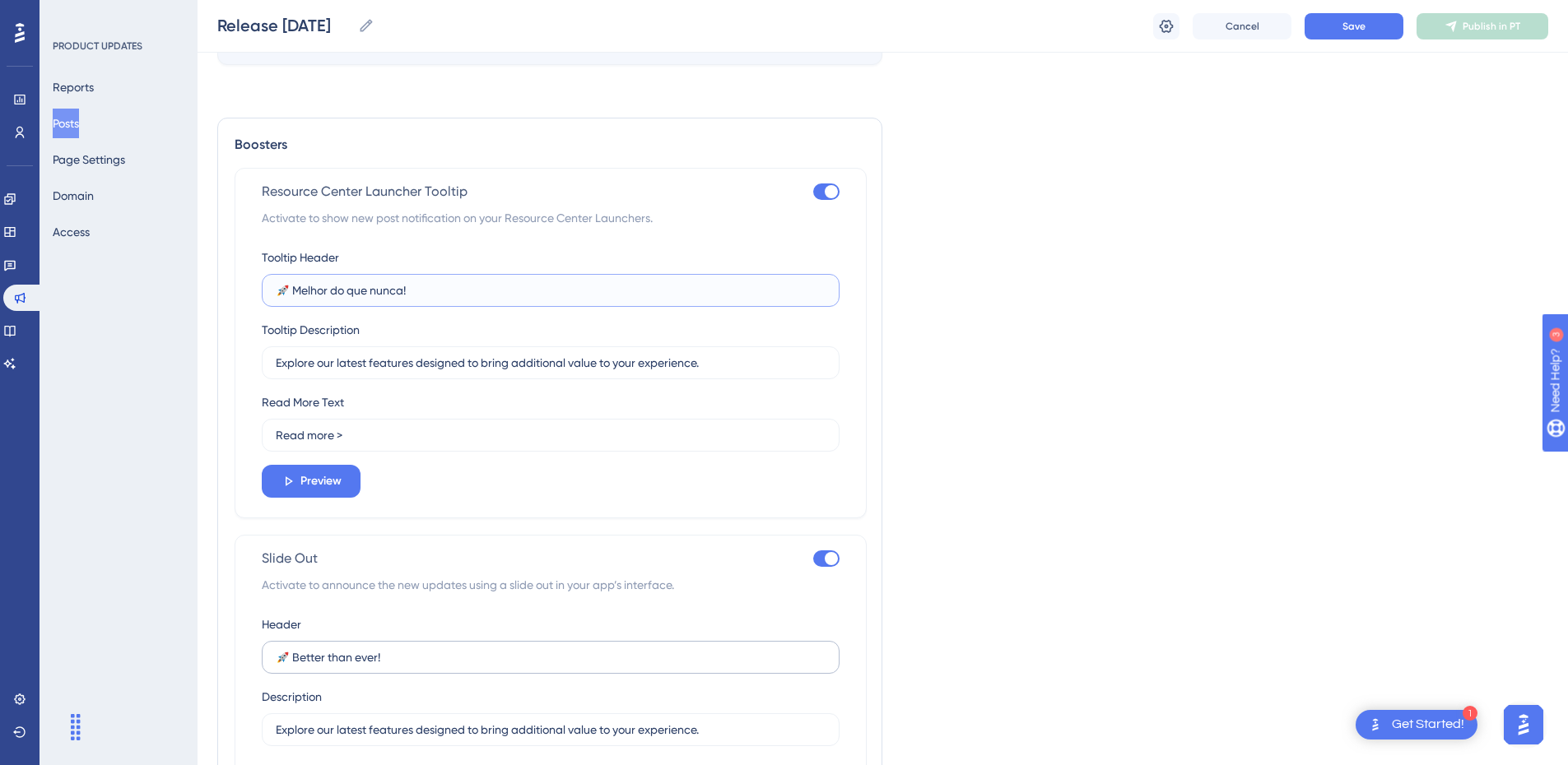type on "🚀 Melhor do que nunca!" 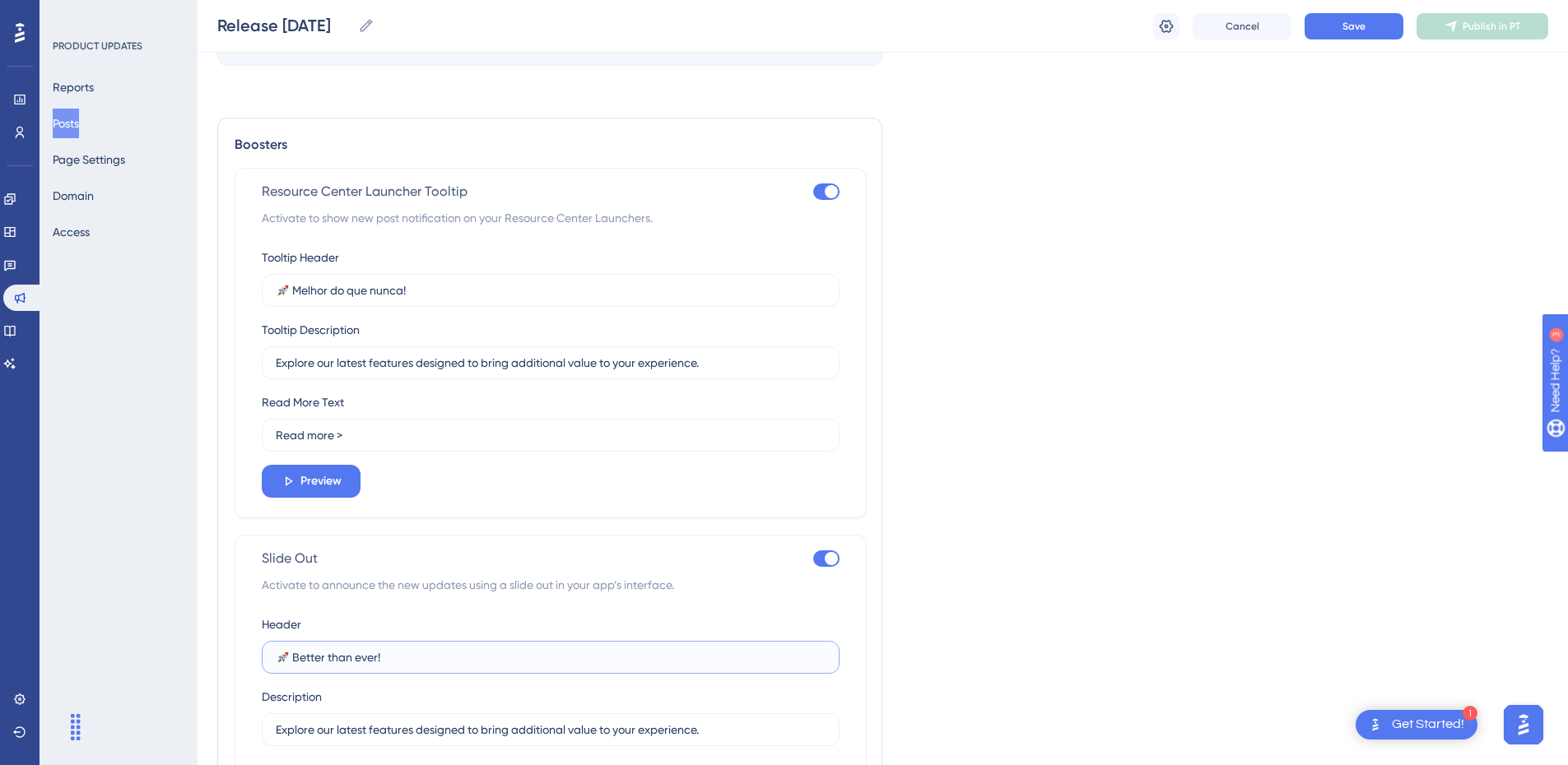 click on "🚀 Better than ever!" at bounding box center [551, 657] 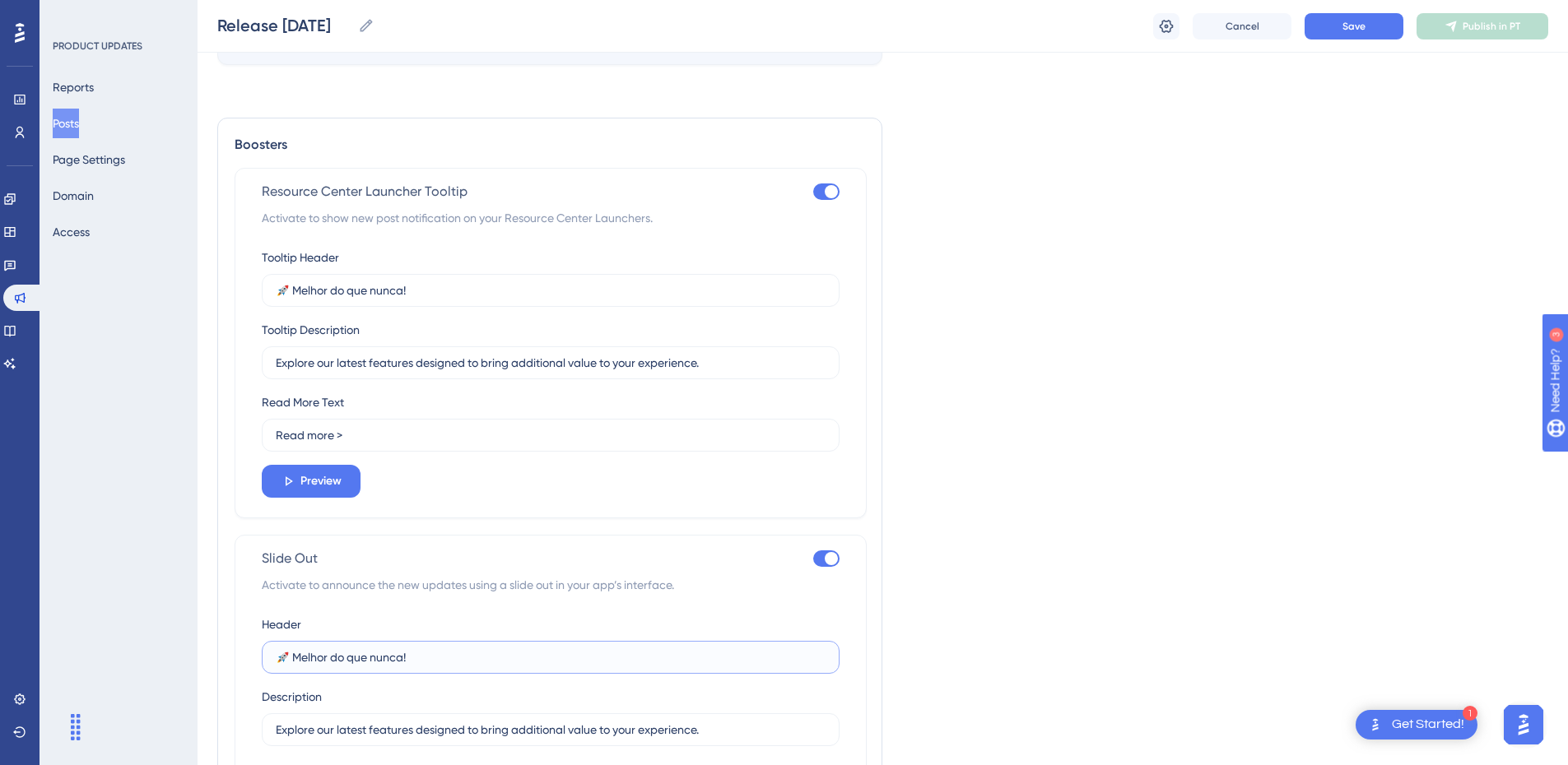 type on "🚀 Melhor do que nunca!" 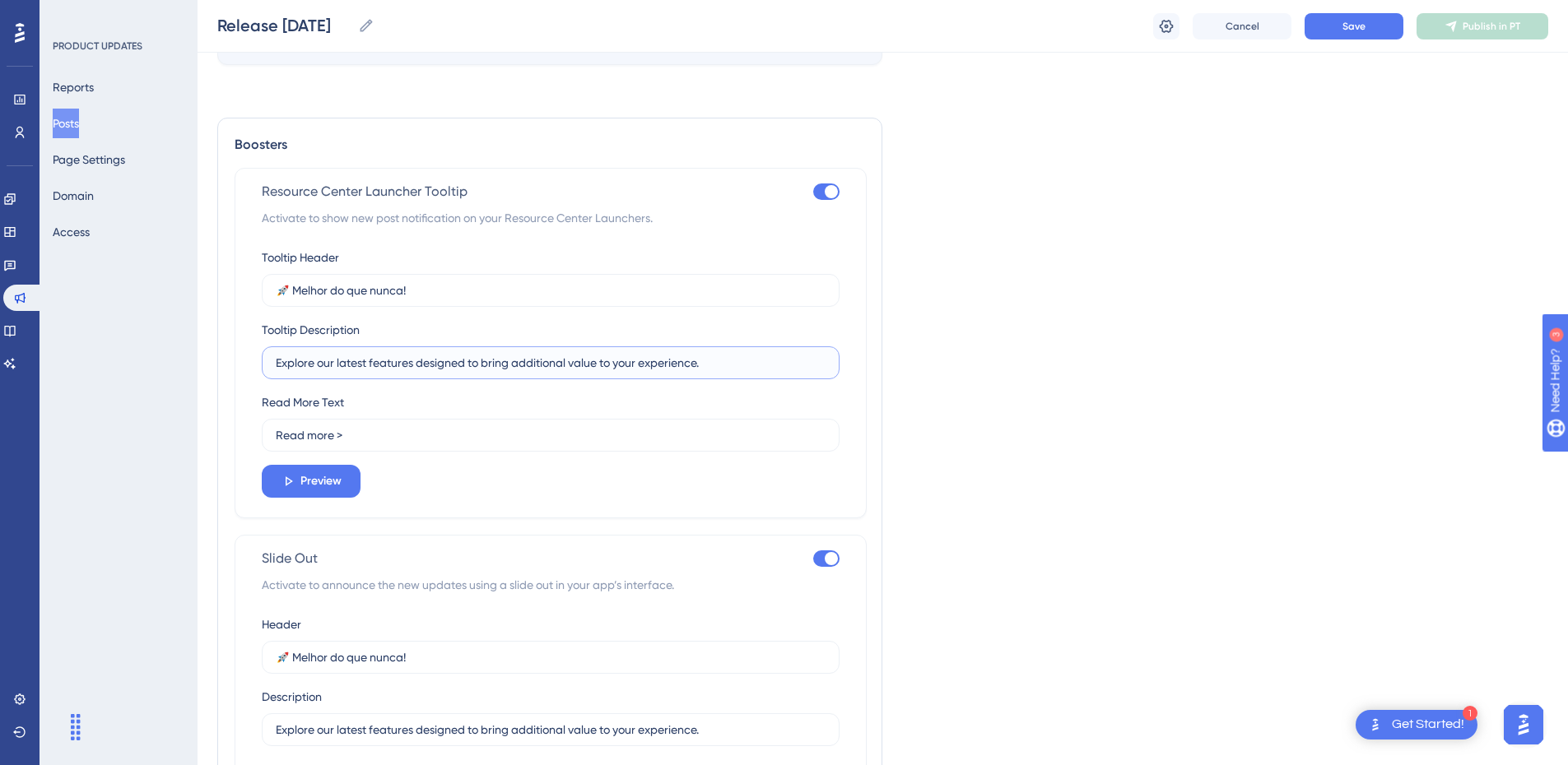 click on "Explore our latest features designed to bring additional value to your experience." at bounding box center (551, 363) 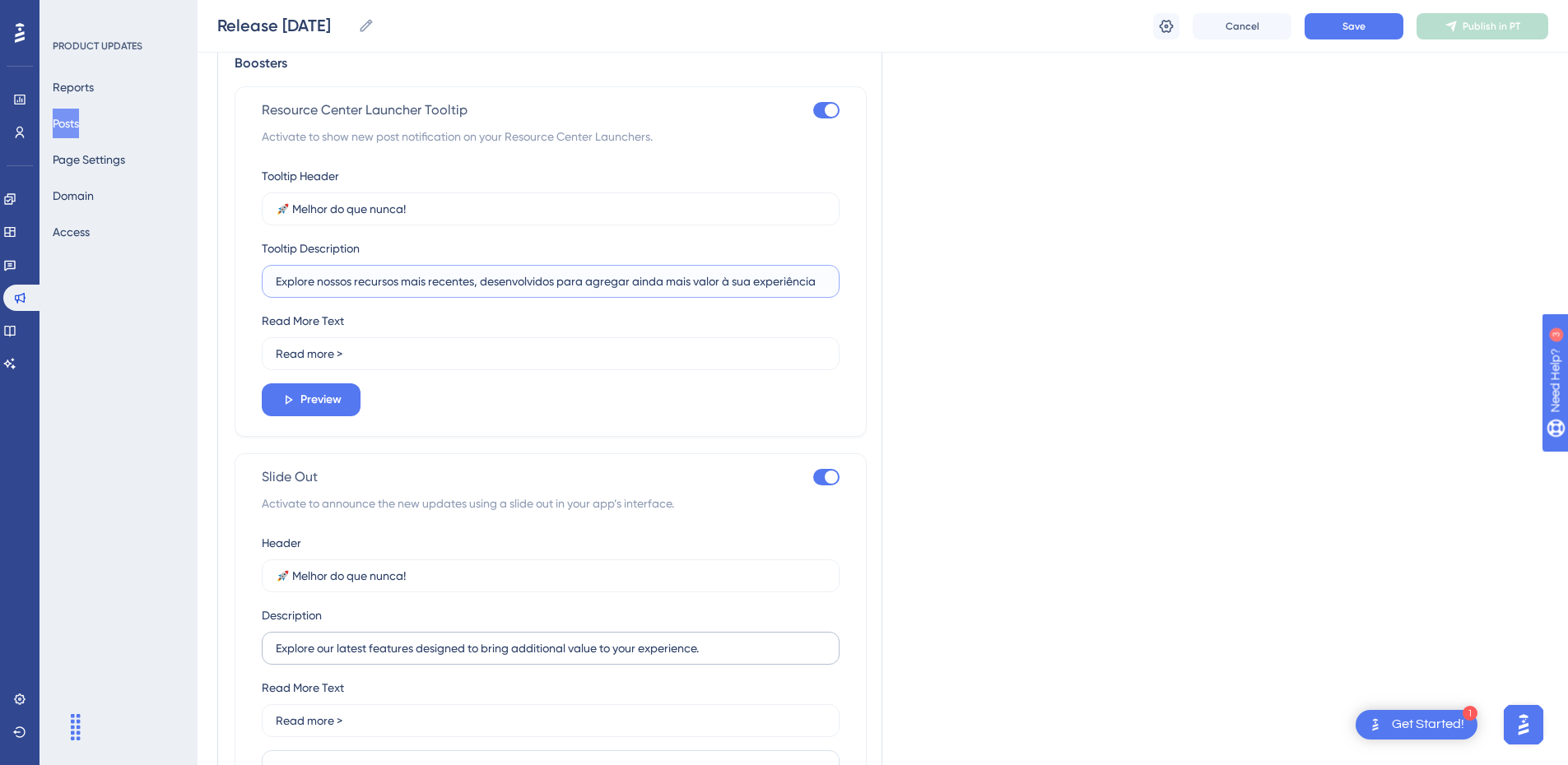 scroll, scrollTop: 1724, scrollLeft: 0, axis: vertical 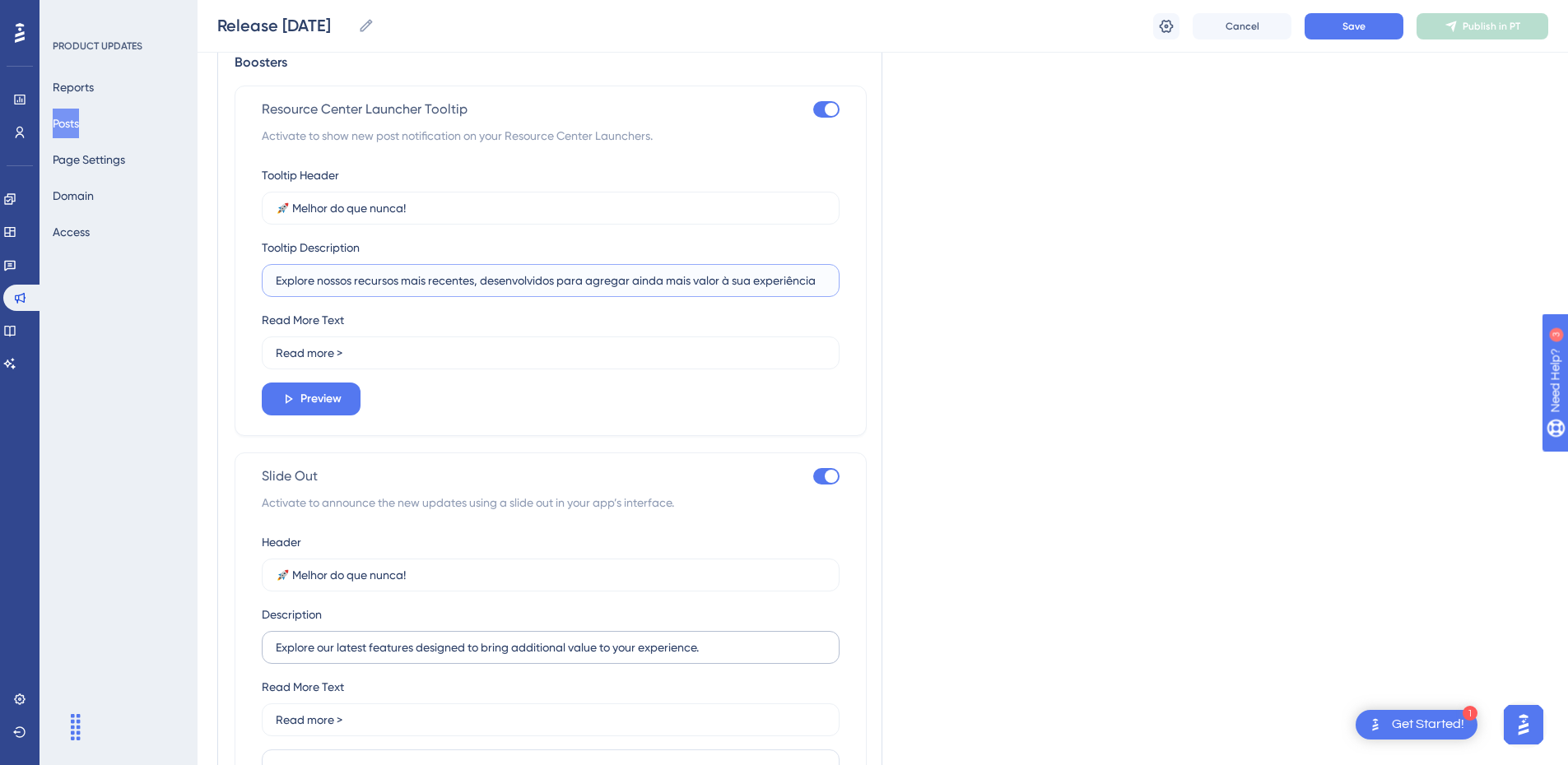 type on "Explore nossos recursos mais recentes, desenvolvidos para agregar ainda mais valor à sua experiência" 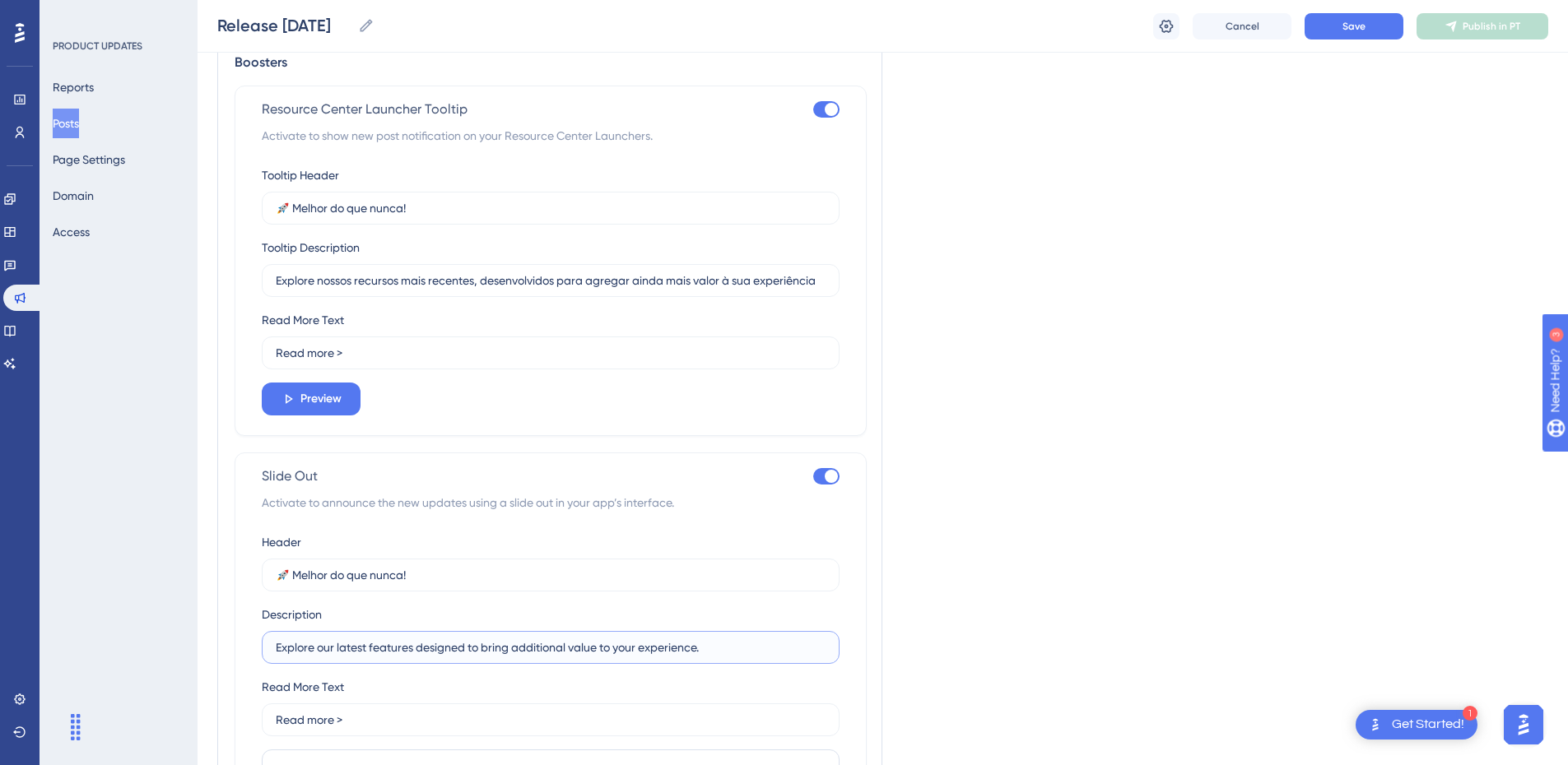 click on "Explore our latest features designed to bring additional value to your experience." at bounding box center [551, 647] 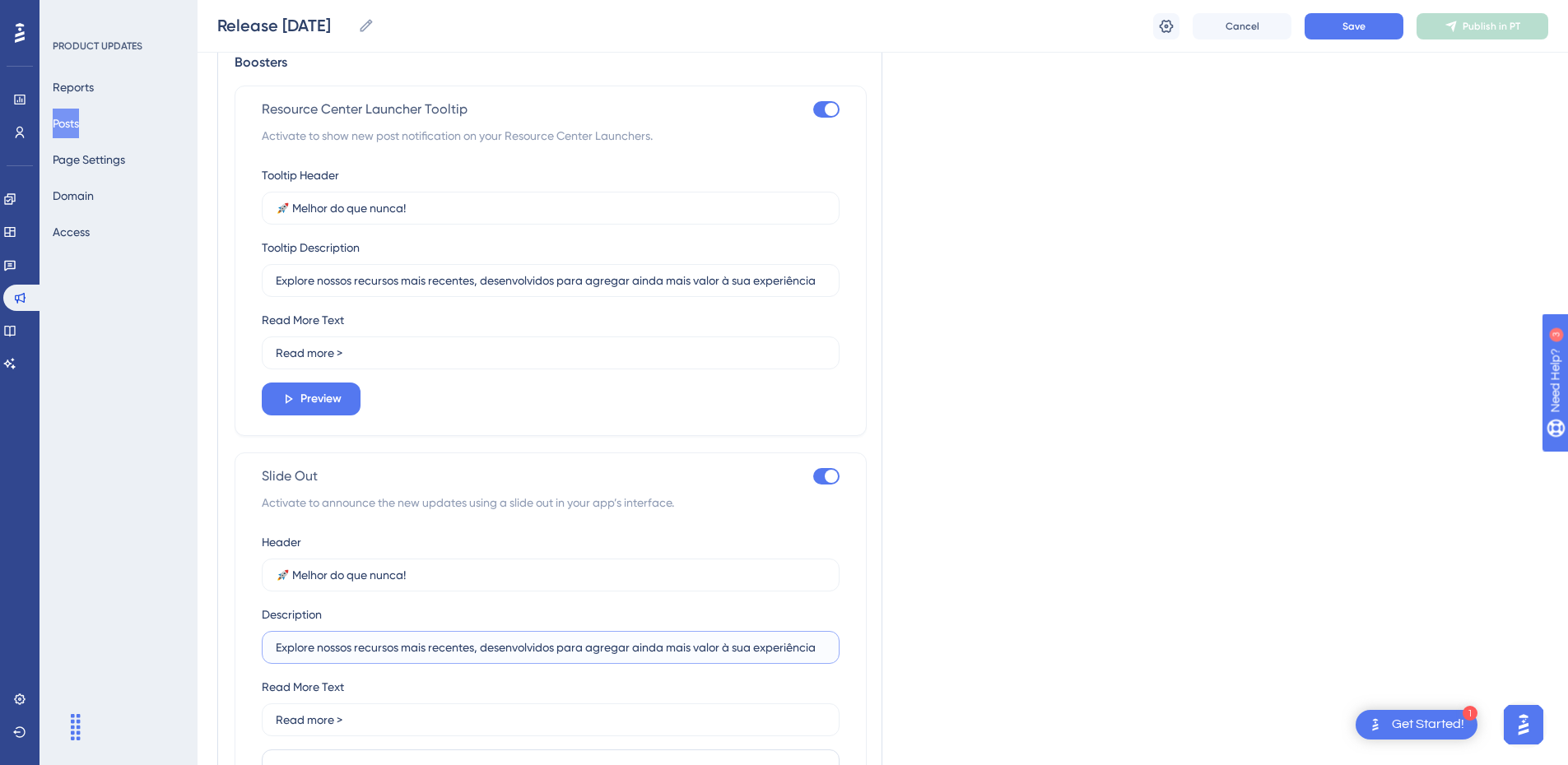 type on "Explore nossos recursos mais recentes, desenvolvidos para agregar ainda mais valor à sua experiência" 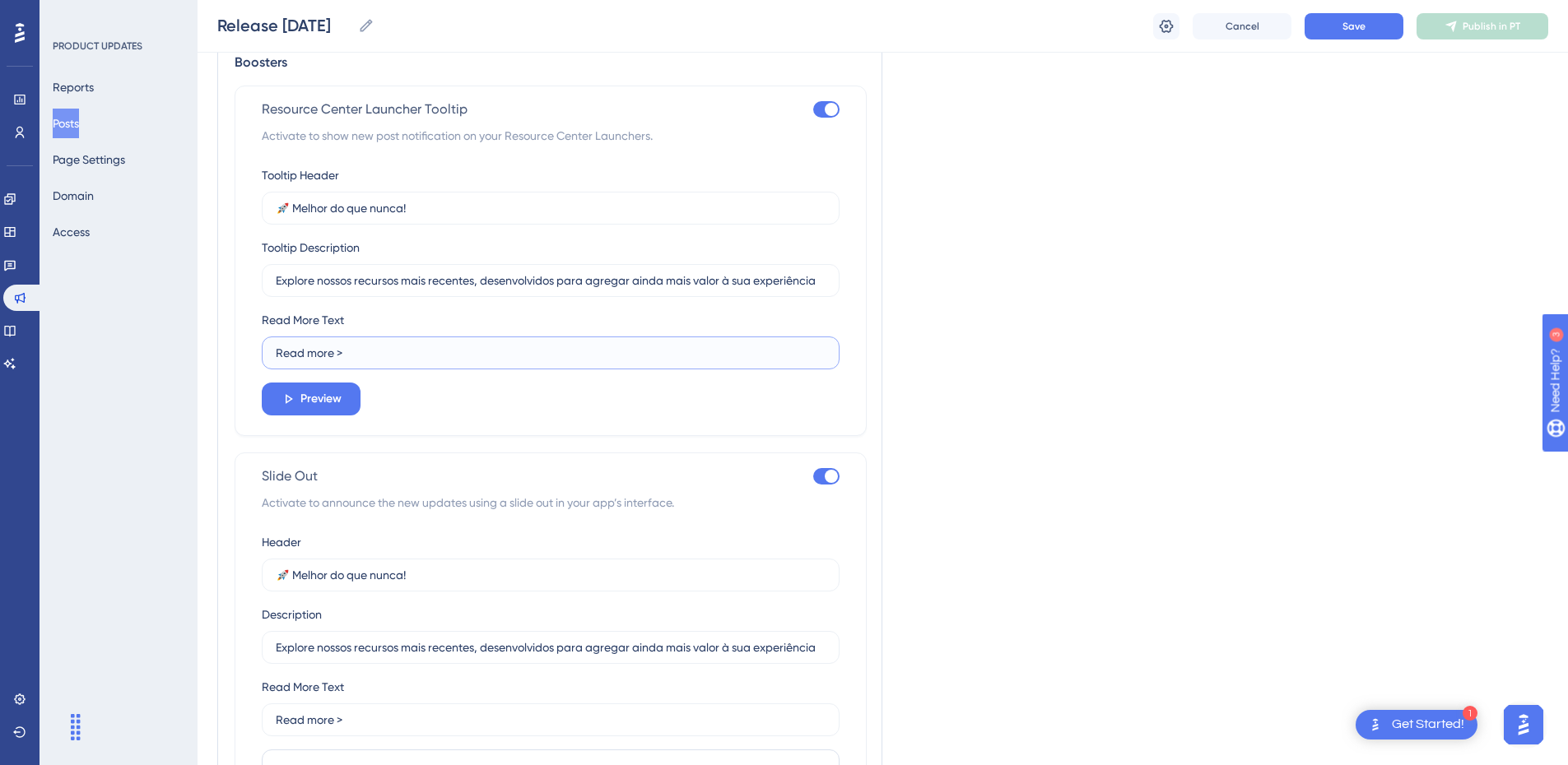 click on "Read more >" at bounding box center [551, 353] 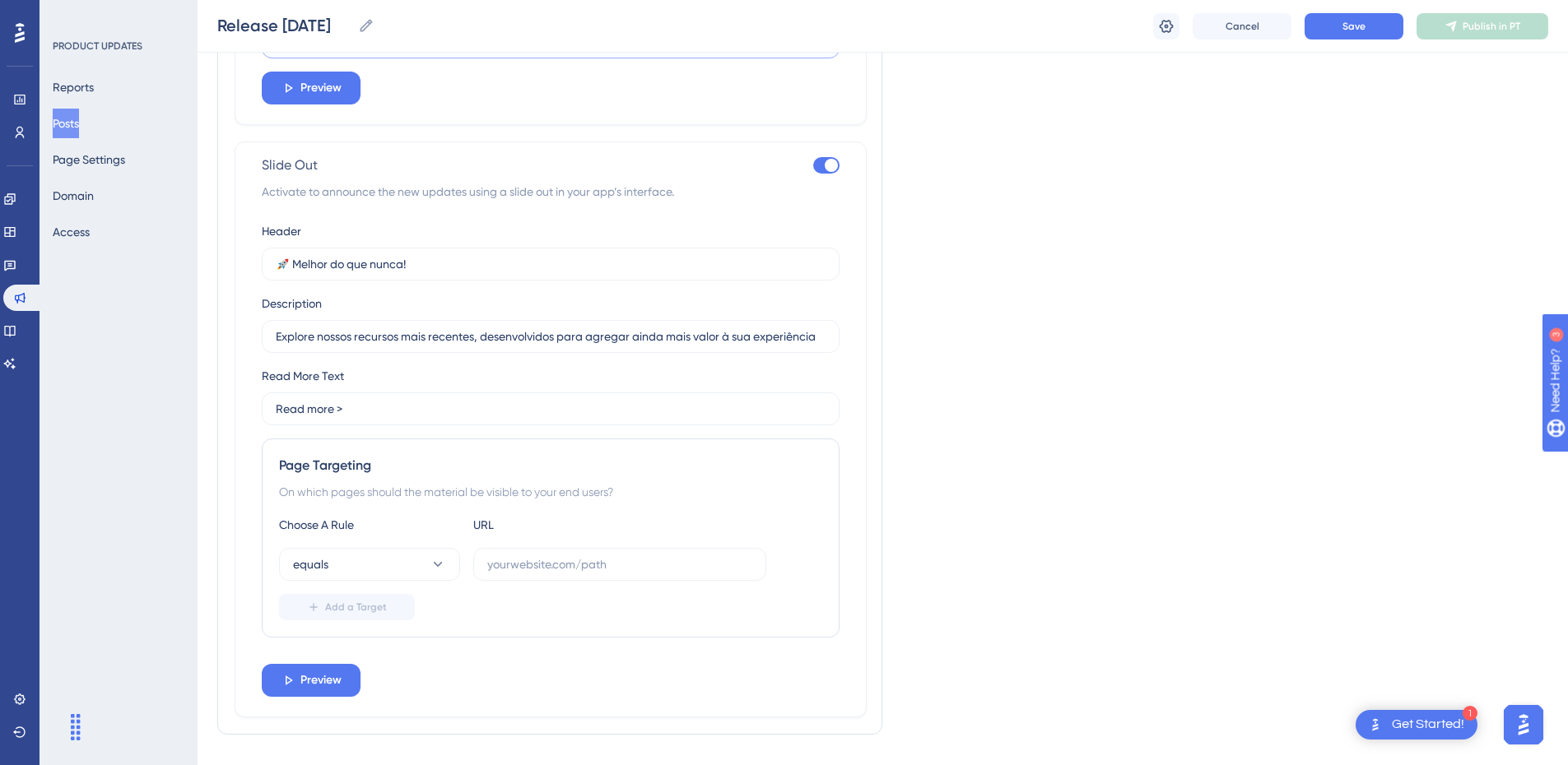 scroll, scrollTop: 2053, scrollLeft: 0, axis: vertical 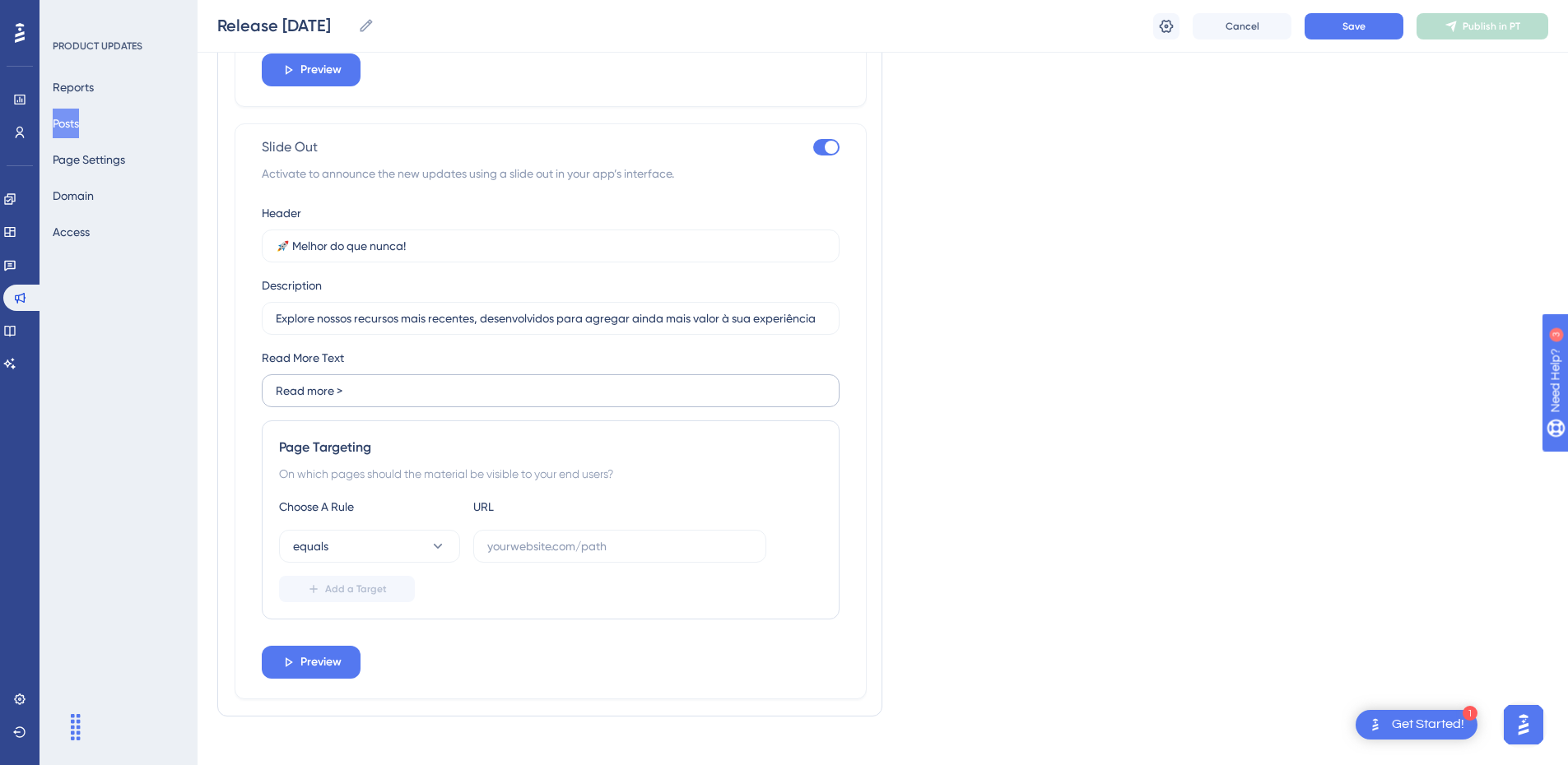 type on "Saiba mais >" 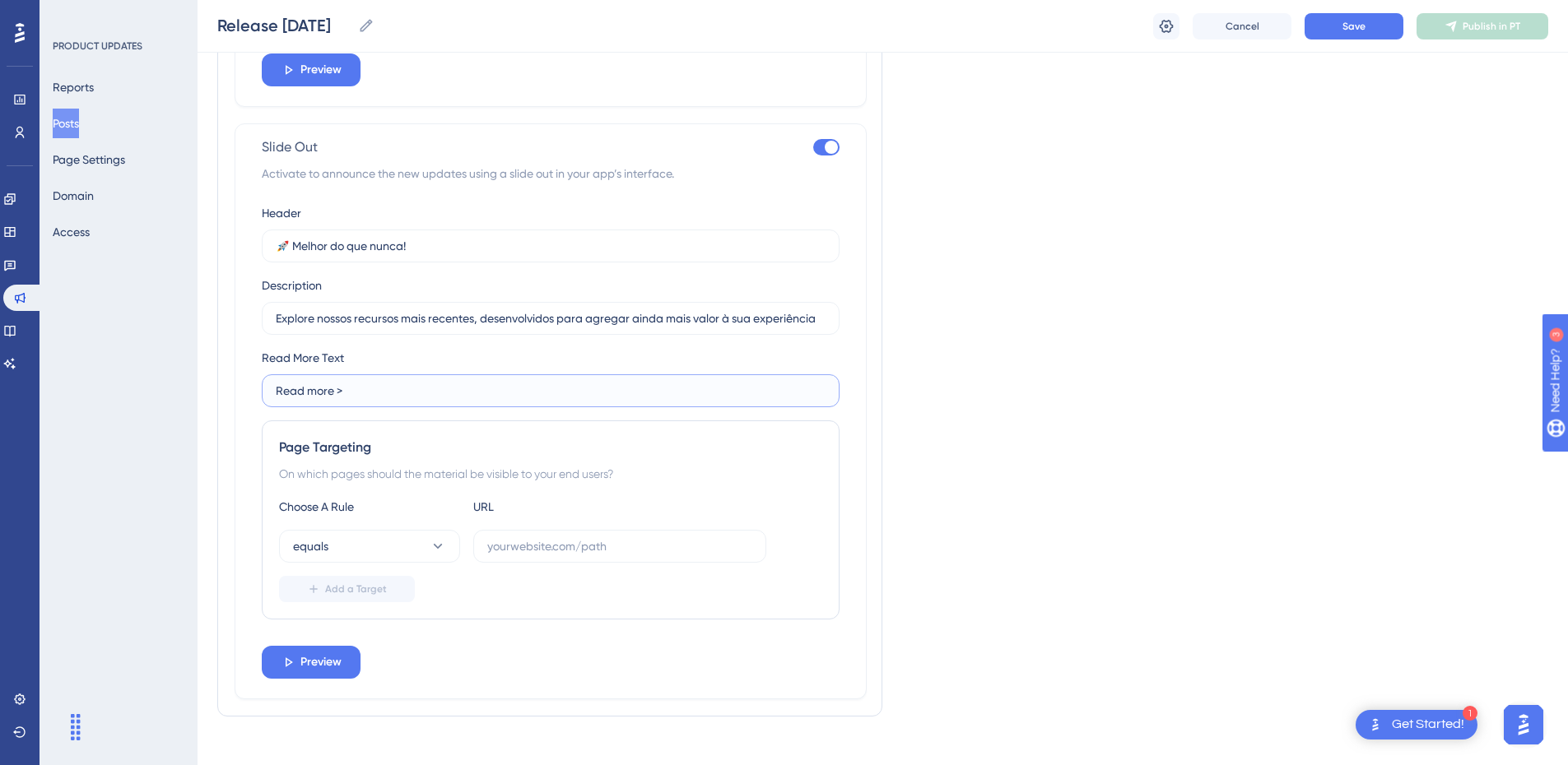 click on "Read more >" at bounding box center [551, 24] 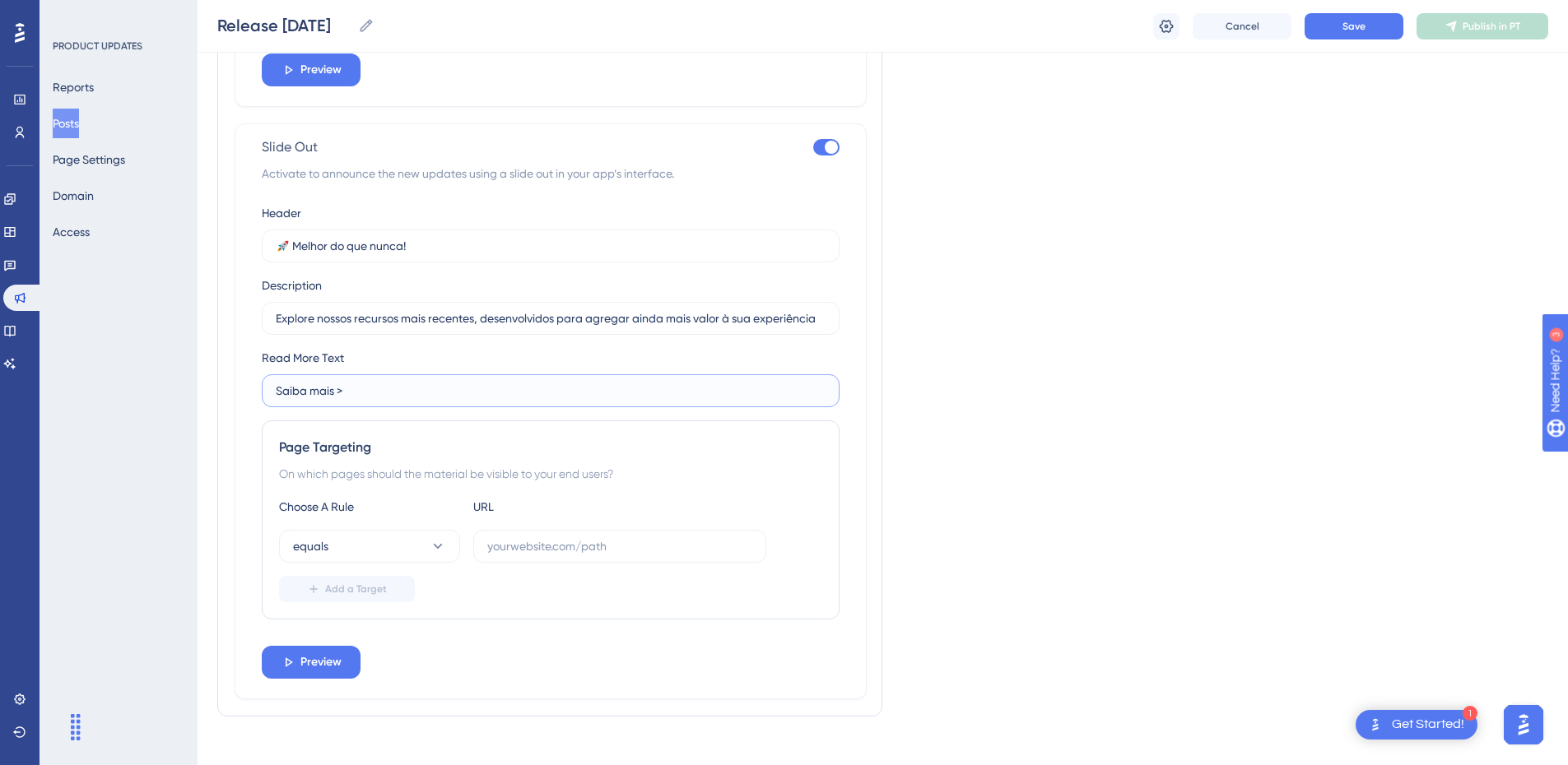 type on "Saiba mais >" 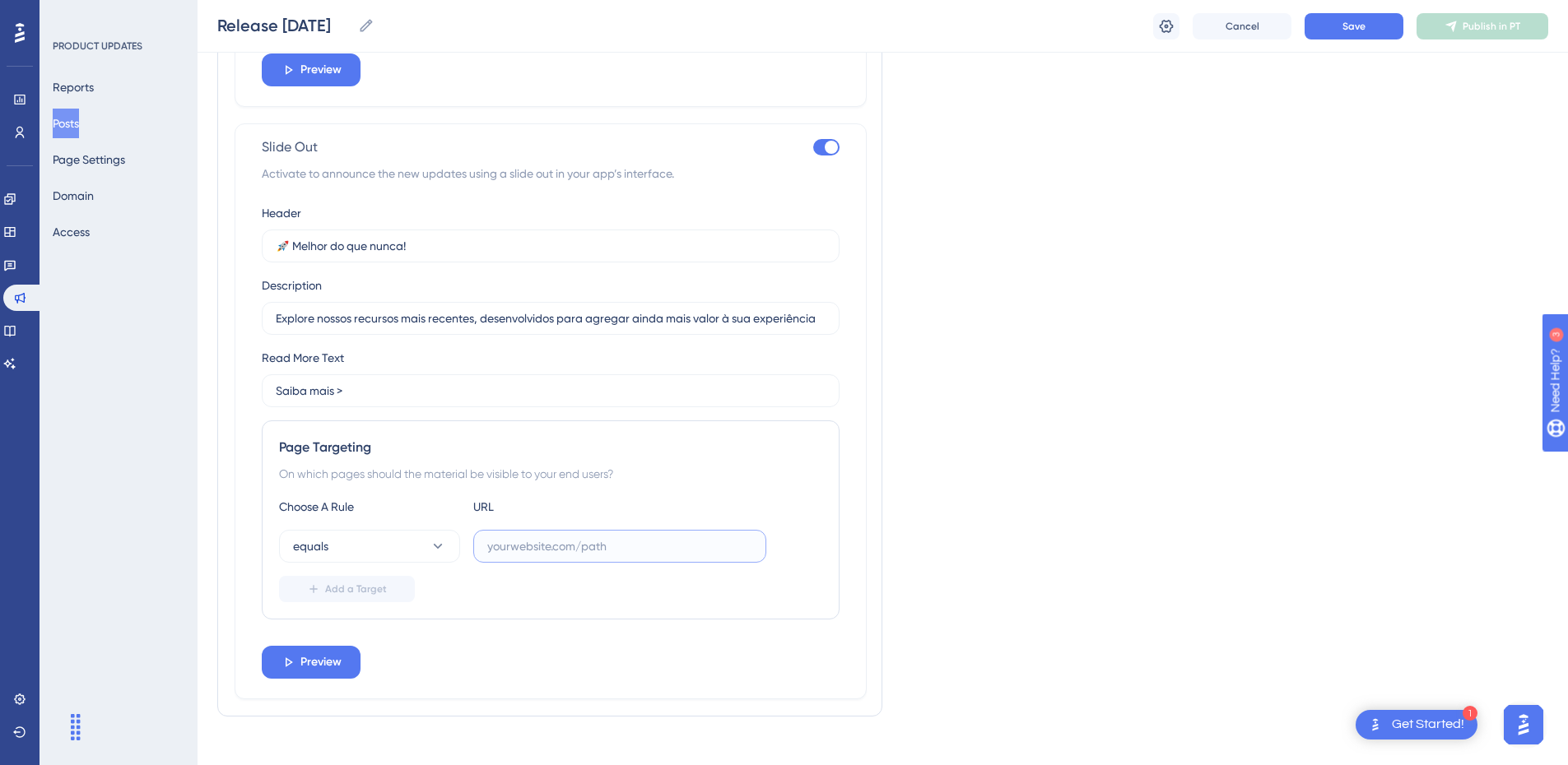 click at bounding box center (620, 546) 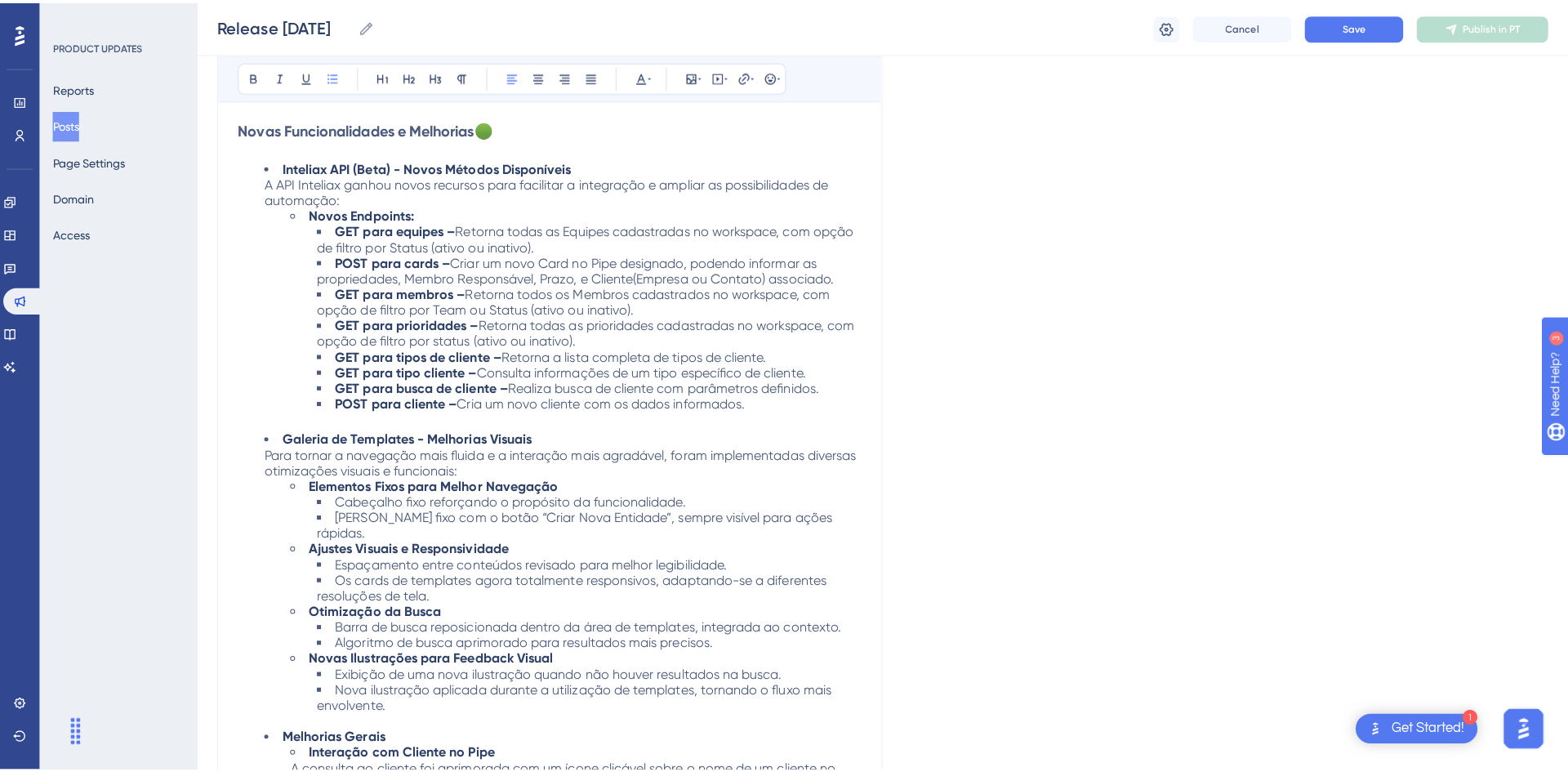 scroll, scrollTop: 0, scrollLeft: 0, axis: both 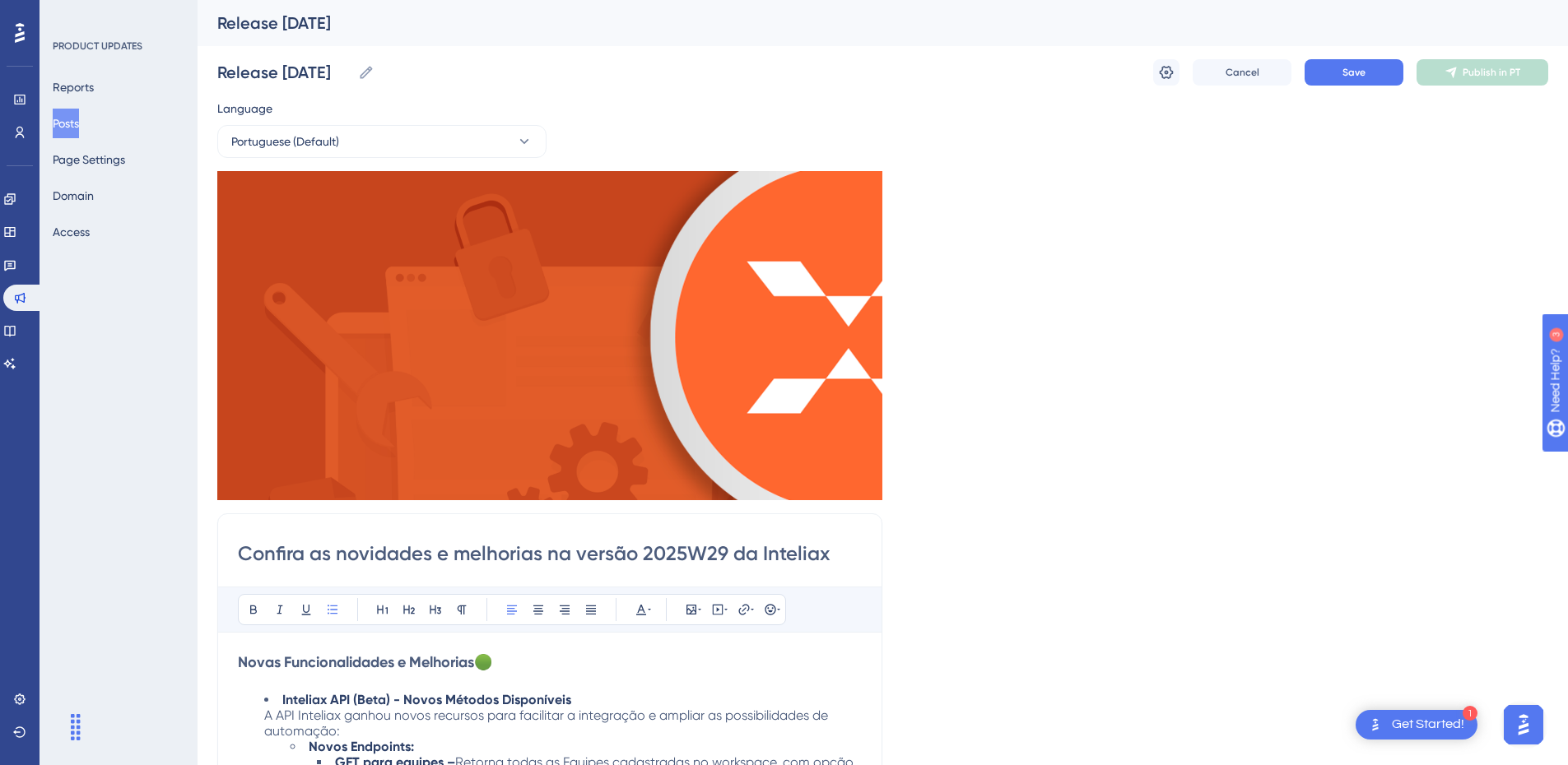 type on "[URL][DOMAIN_NAME]" 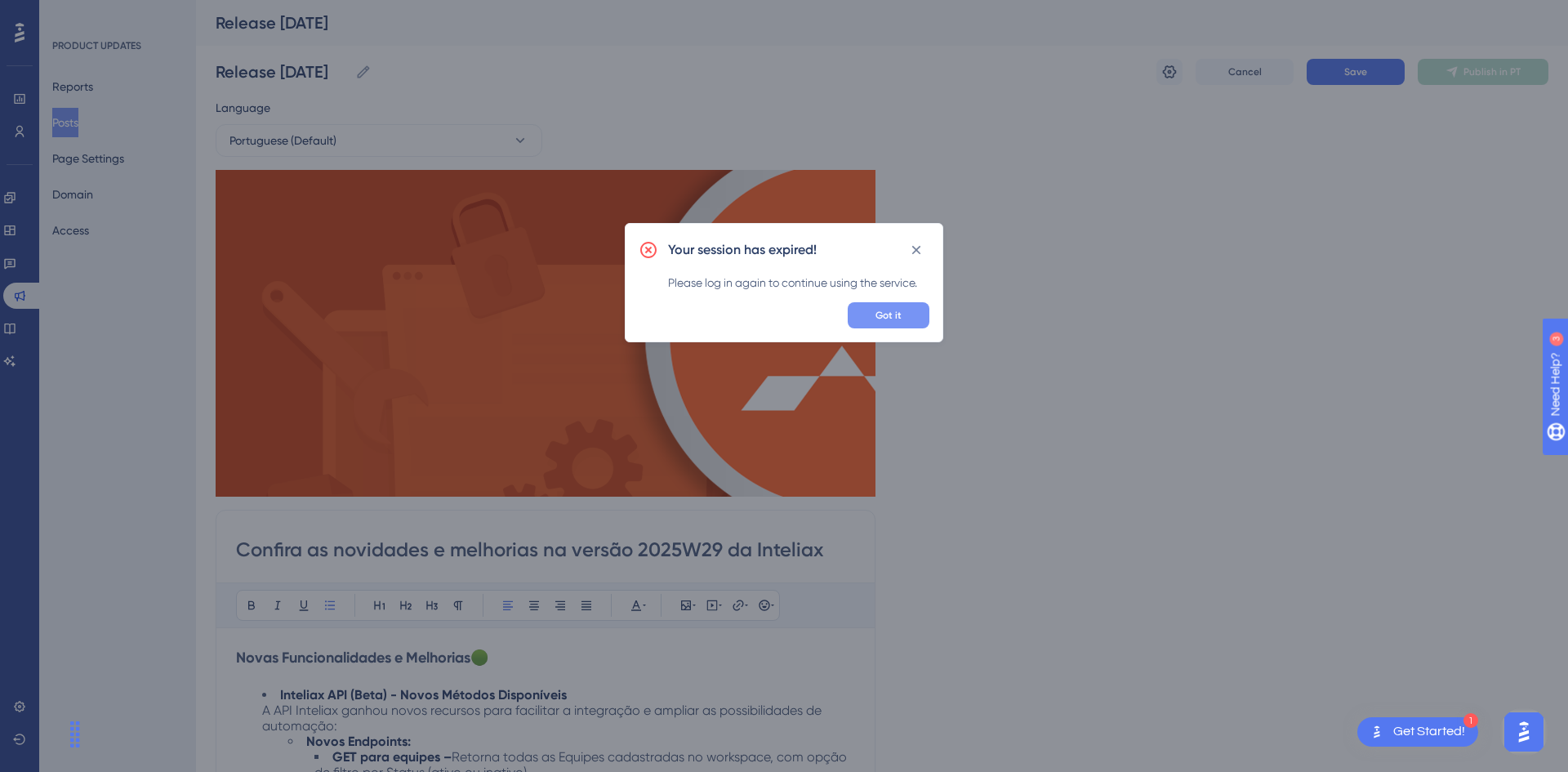 click on "Got it" at bounding box center [889, 315] 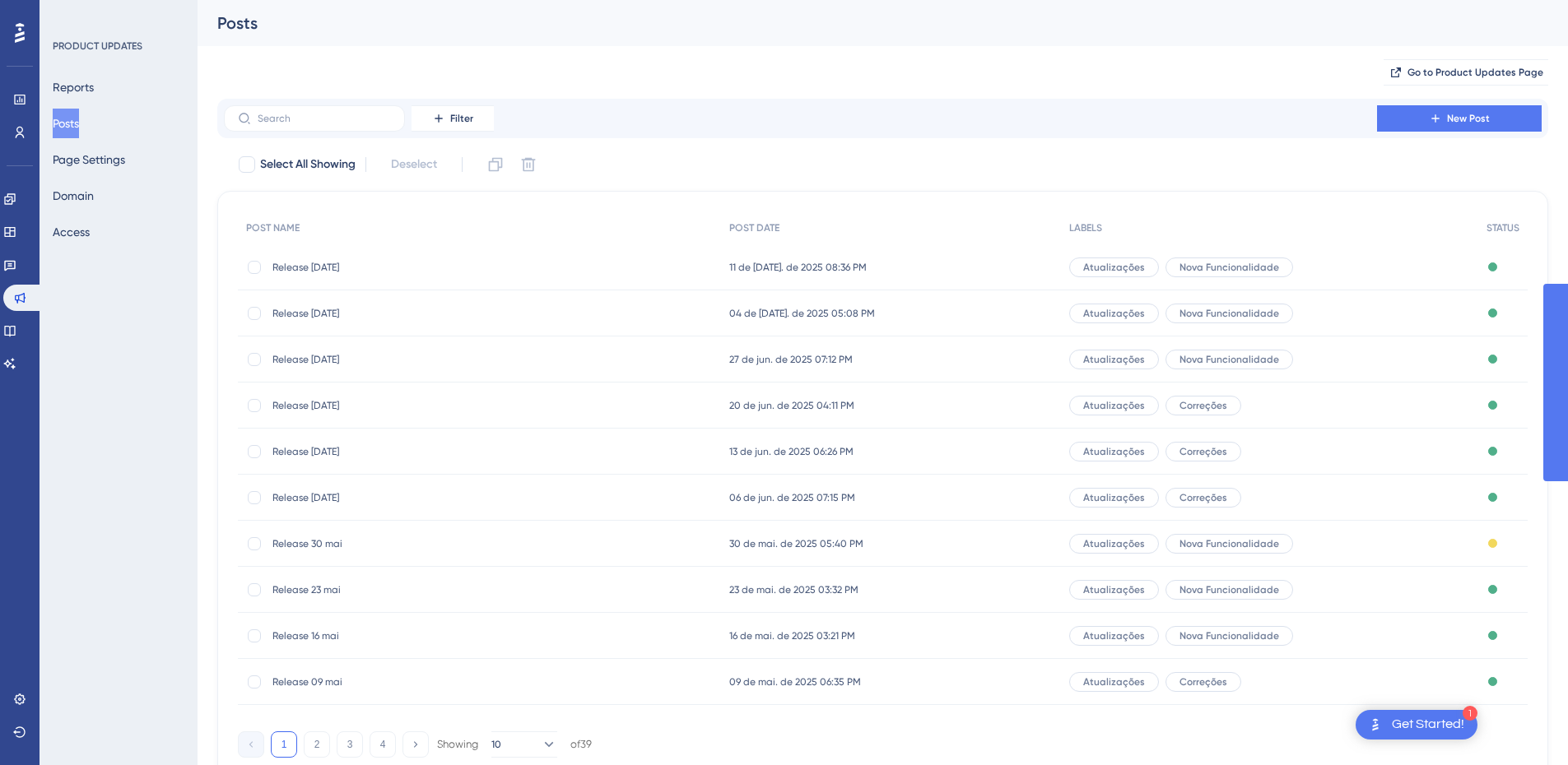 scroll, scrollTop: 0, scrollLeft: 0, axis: both 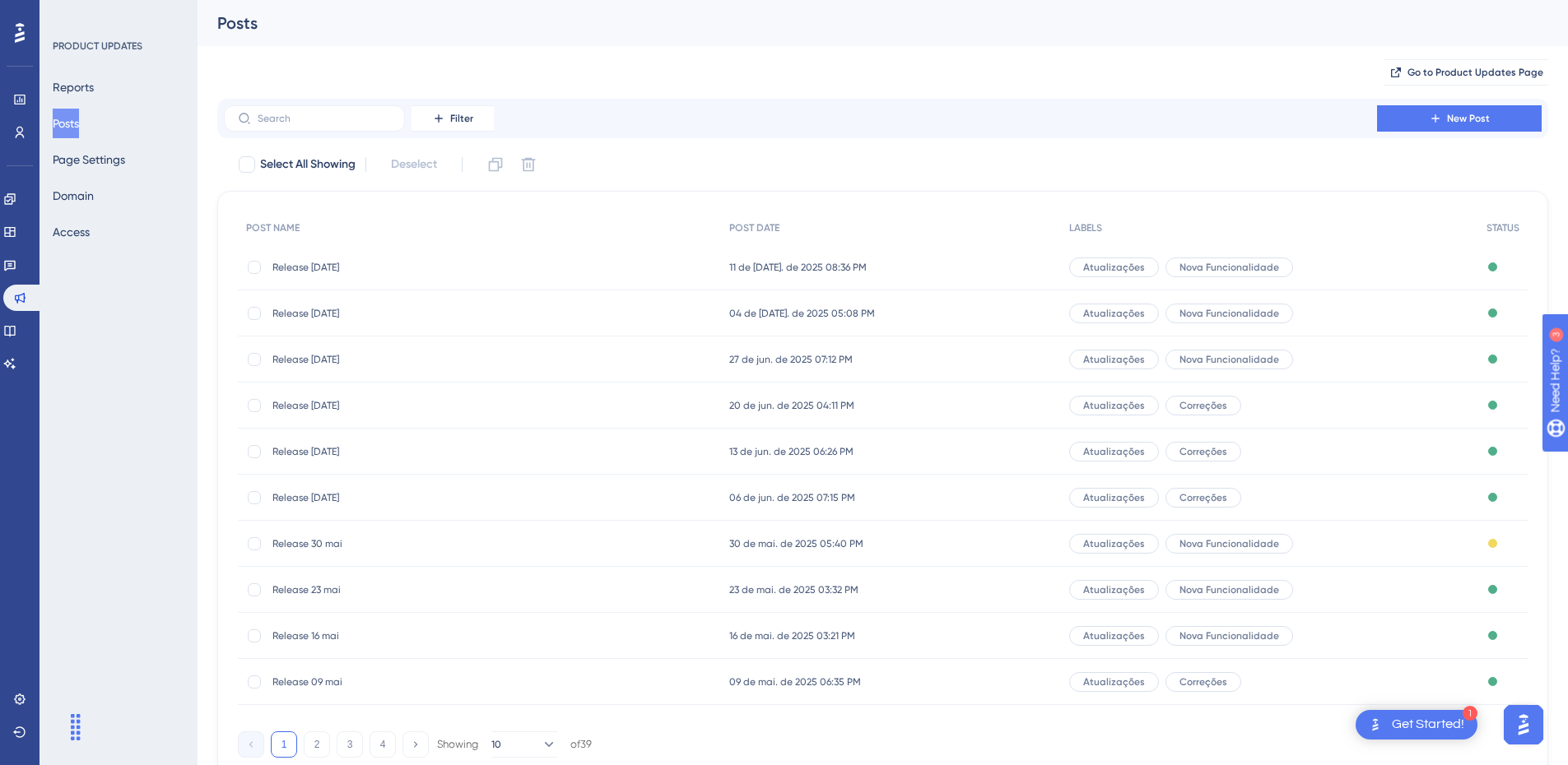 click on "Release [DATE]" at bounding box center [404, 267] 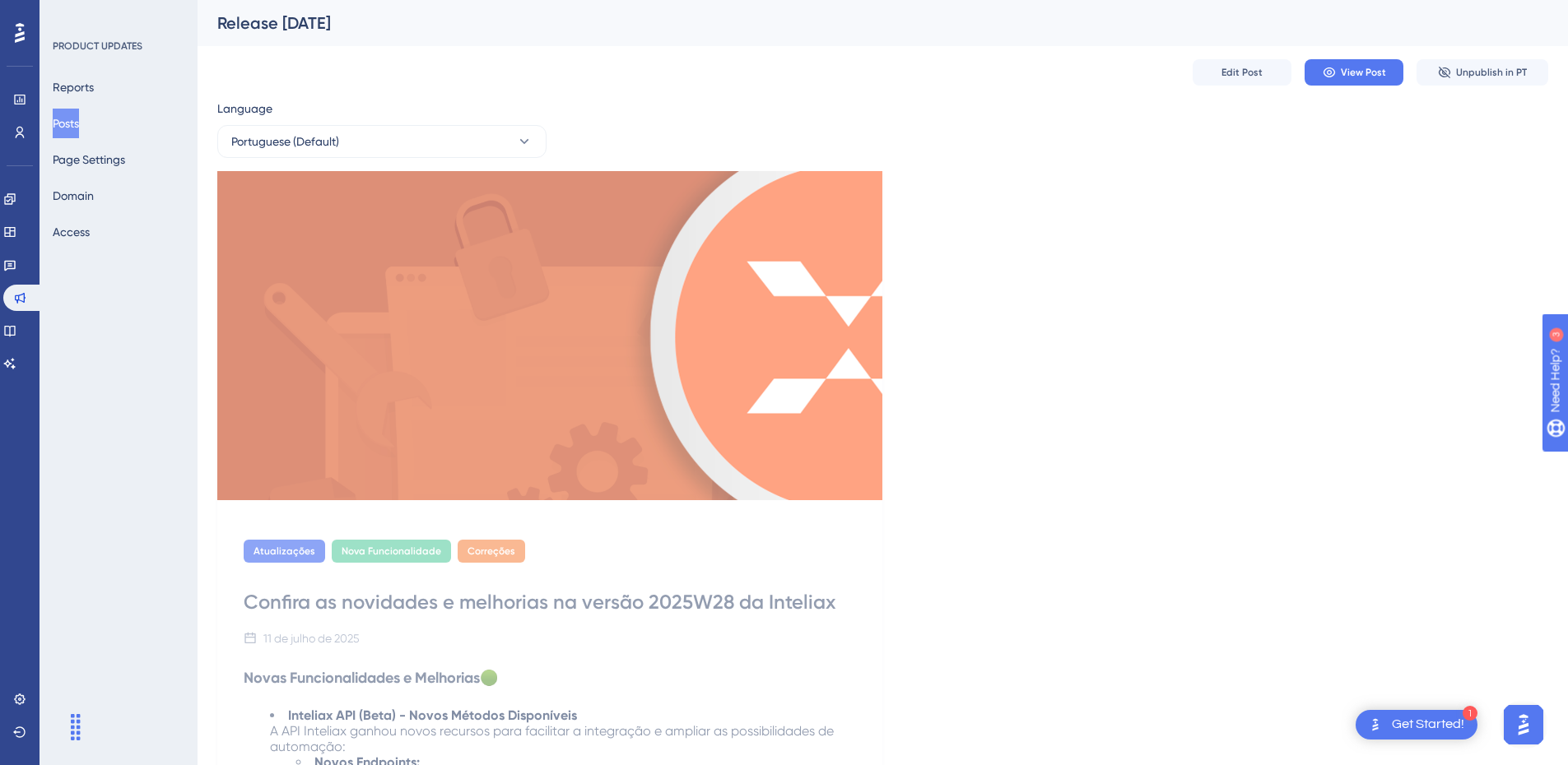 click on "Release [DATE]" at bounding box center (862, 23) 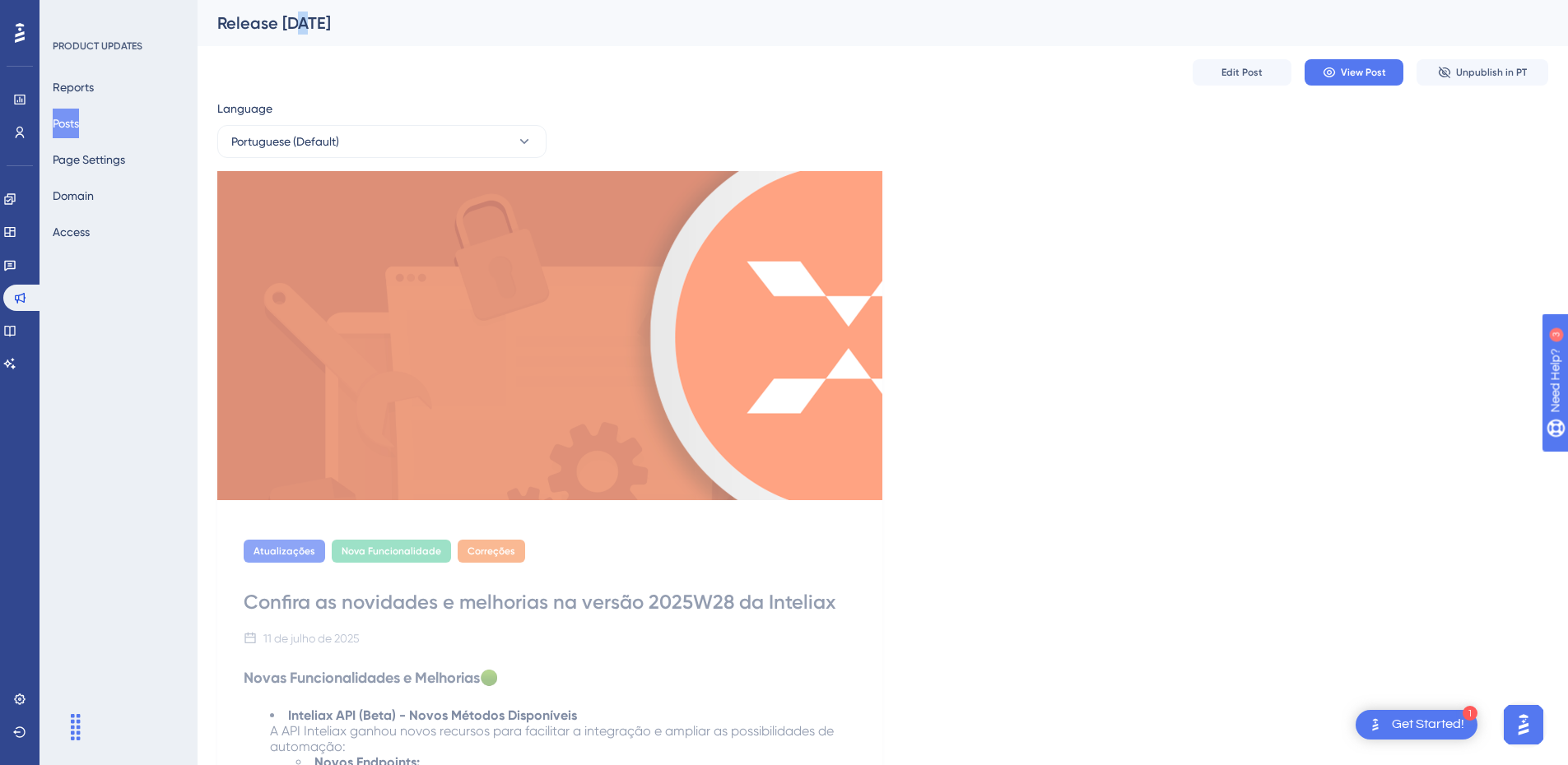 click on "Release [DATE]" at bounding box center (862, 23) 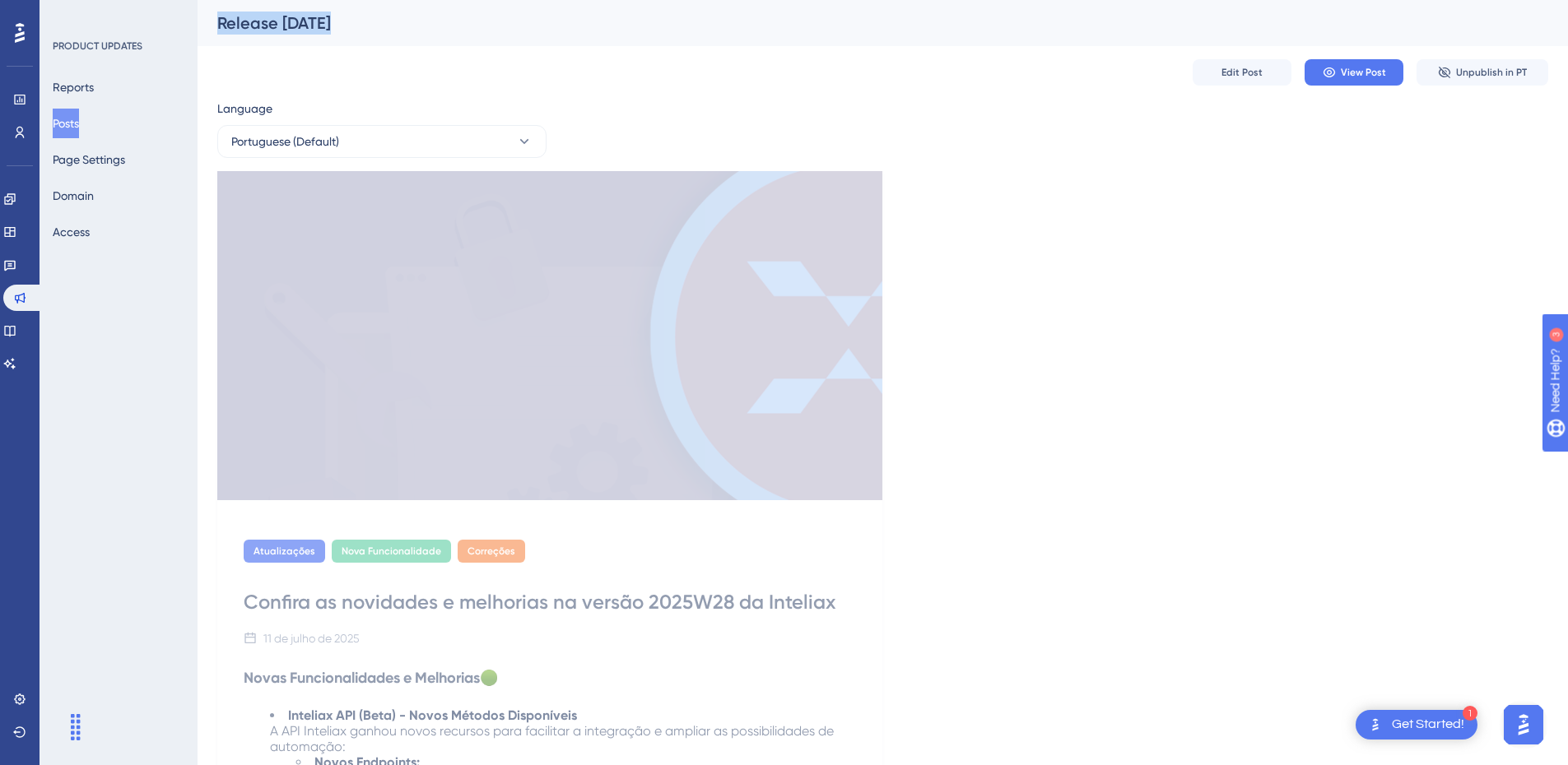 click on "Release [DATE]" at bounding box center [862, 23] 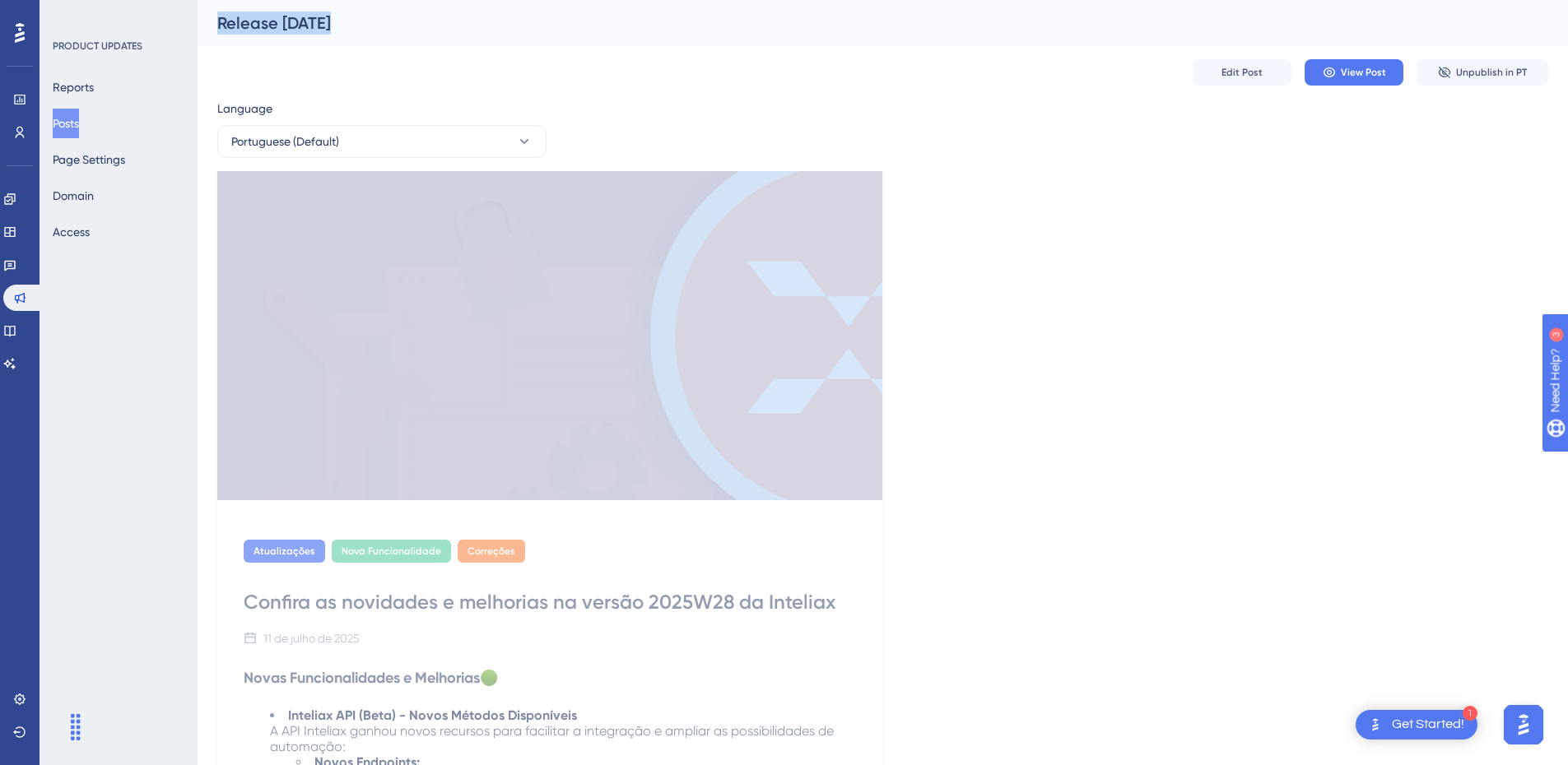 copy on "Release 11 jul Edit Post View Post Unpublish in PT Language Portuguese (Default)" 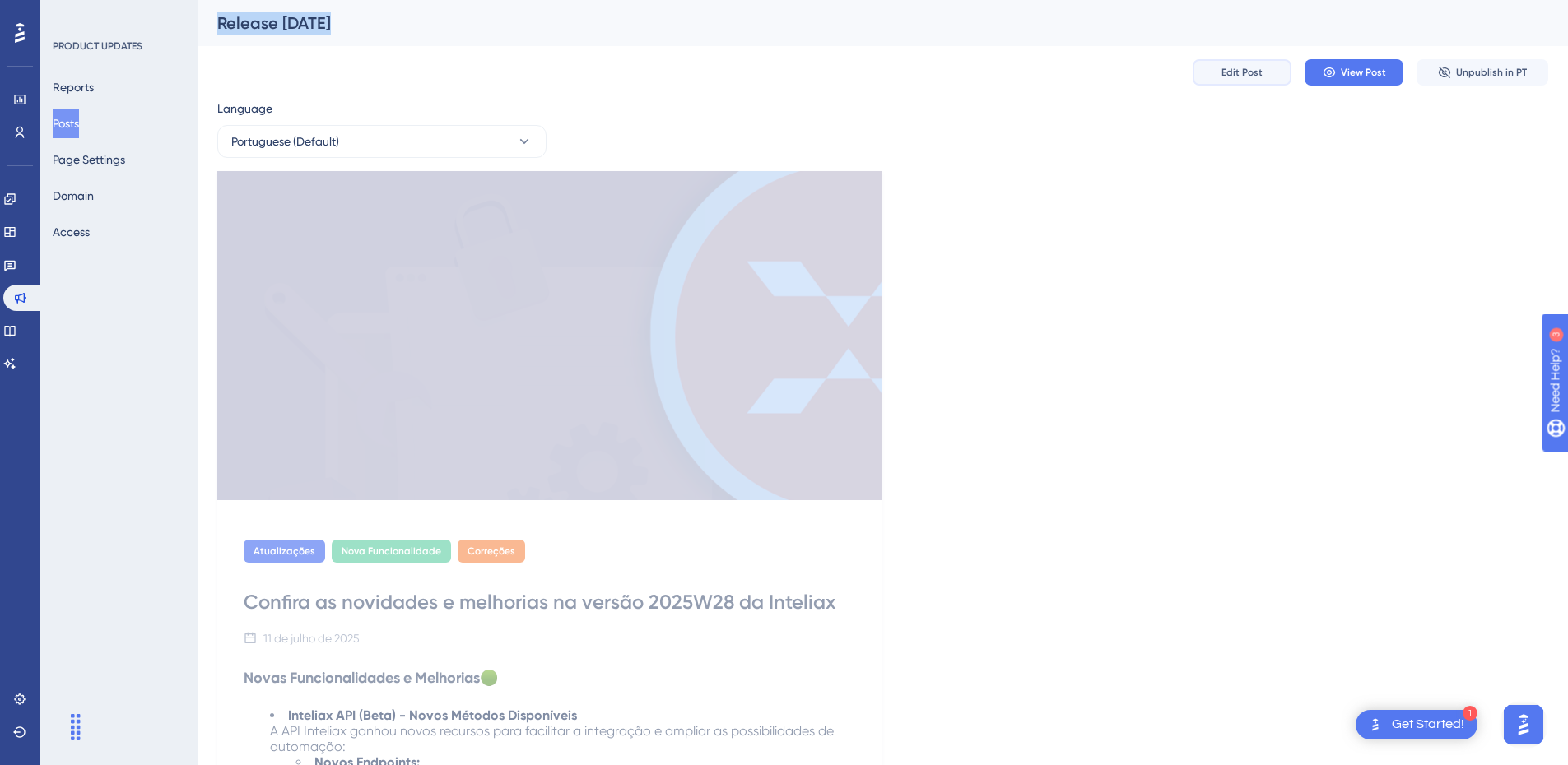 click on "Edit Post" at bounding box center [1242, 72] 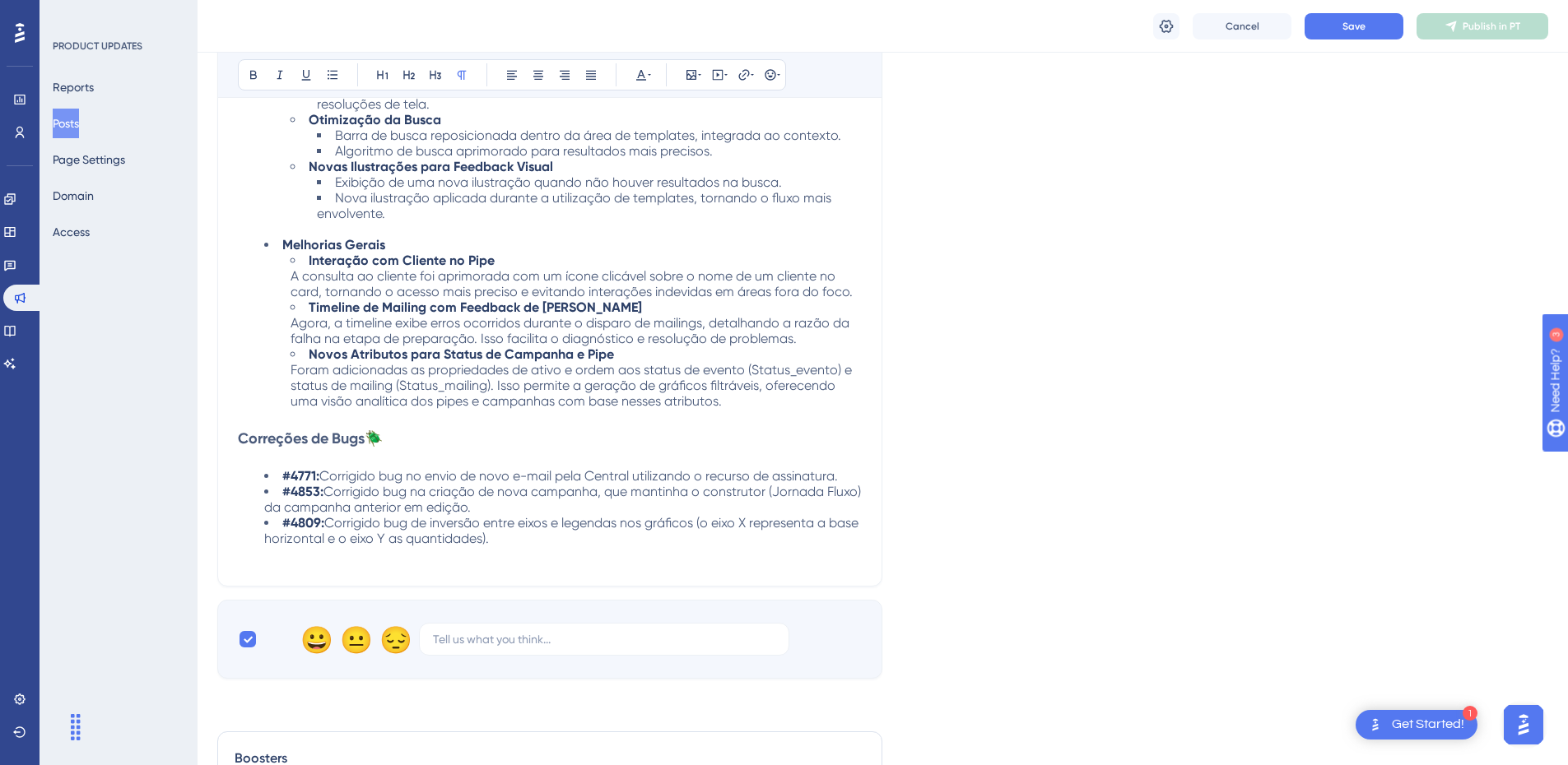 scroll, scrollTop: 628, scrollLeft: 0, axis: vertical 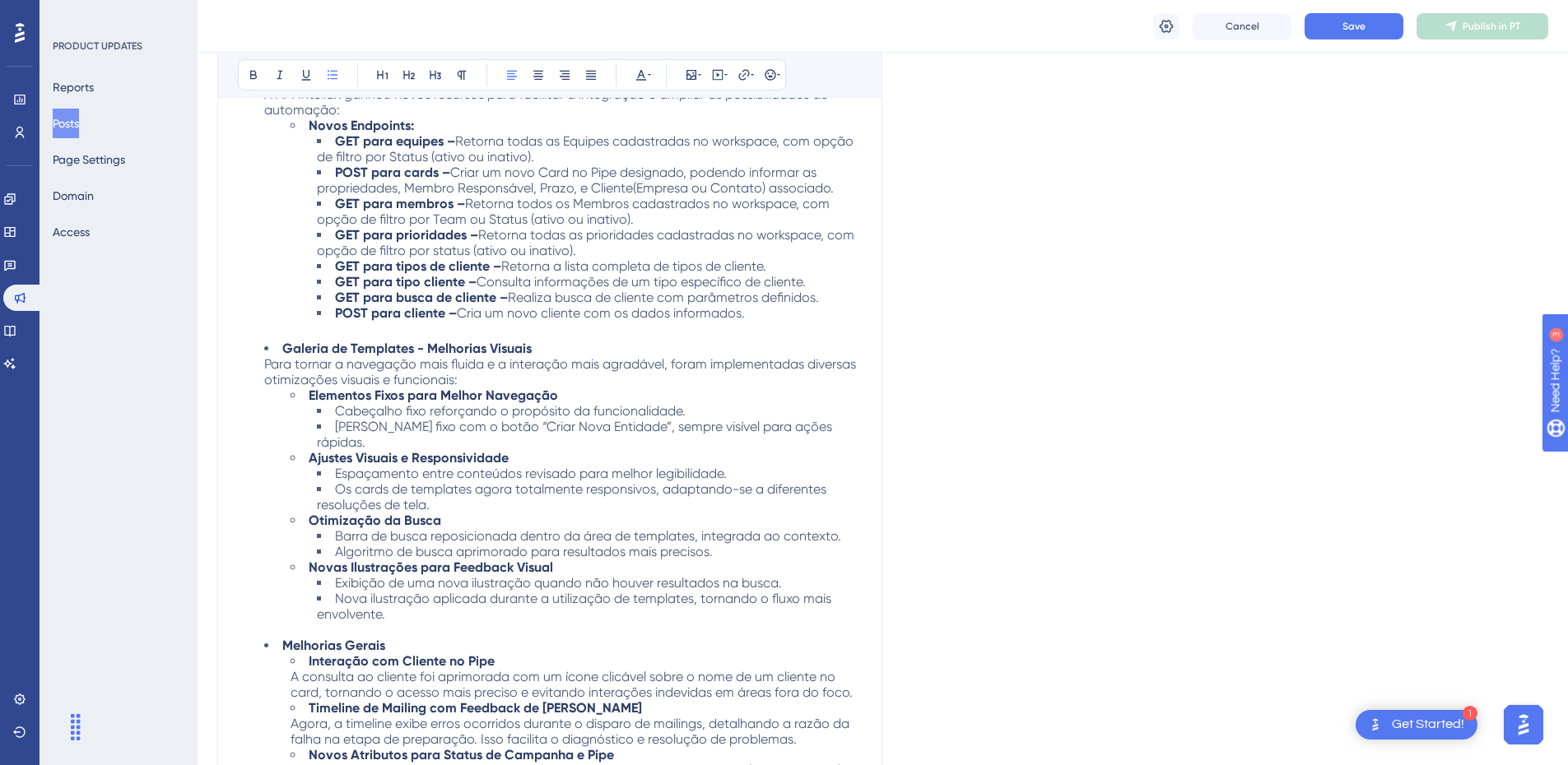 click on "Cabeçalho fixo reforçando o propósito da funcionalidade." at bounding box center [510, 410] 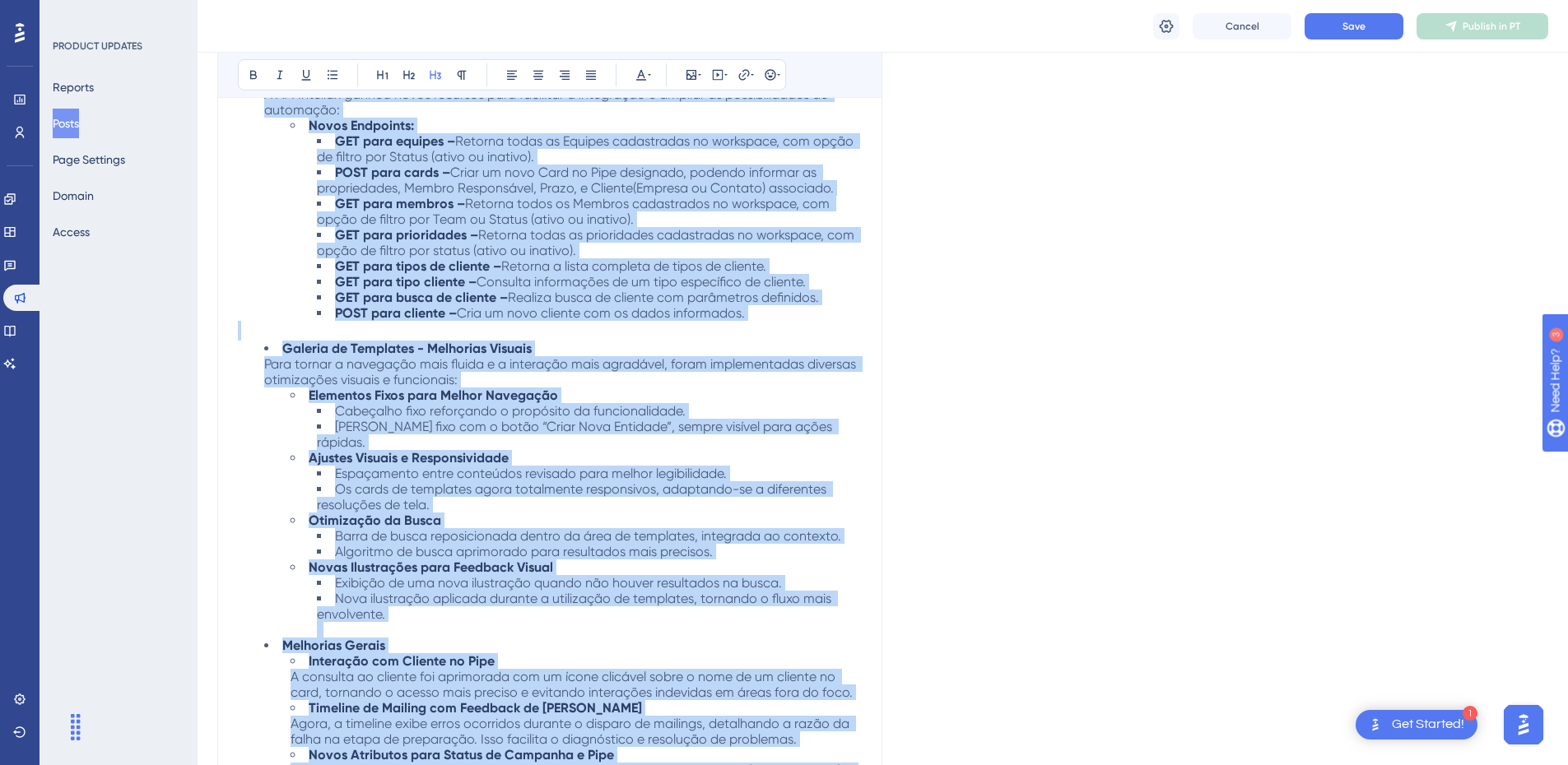 copy on "Novas Funcionalidades e Melhorias  🟢 Inteliax API (Beta) - Novos Métodos Disponíveis A API Inteliax ganhou novos recursos para facilitar a integração e ampliar as possibilidades de automação: Novos Endpoints: GET para equipes –  Retorna todas as Equipes cadastradas no workspace, com opção de filtro por Status (ativo ou inativo). POST para cards –  Criar um novo Card no Pipe designado, podendo informar as propriedades, Membro Responsável, Prazo, e Cliente(Empresa ou Contato) associado. GET para membros –  Retorna todos os Membros cadastrados no workspace, com opção de filtro por Team ou Status (ativo ou inativo). GET para prioridades –  Retorna todas as prioridades cadastradas no workspace, com opção de filtro por status (ativo ou inativo). GET para tipos de cliente –  Retorna a lista completa de tipos de cliente. GET para tipo cliente –  Consulta informações de um tipo específico de cliente. GET para busca de cliente –  Realiza busca de cliente com parâmetros definidos. POST para cliente –  Cria um novo cl..." 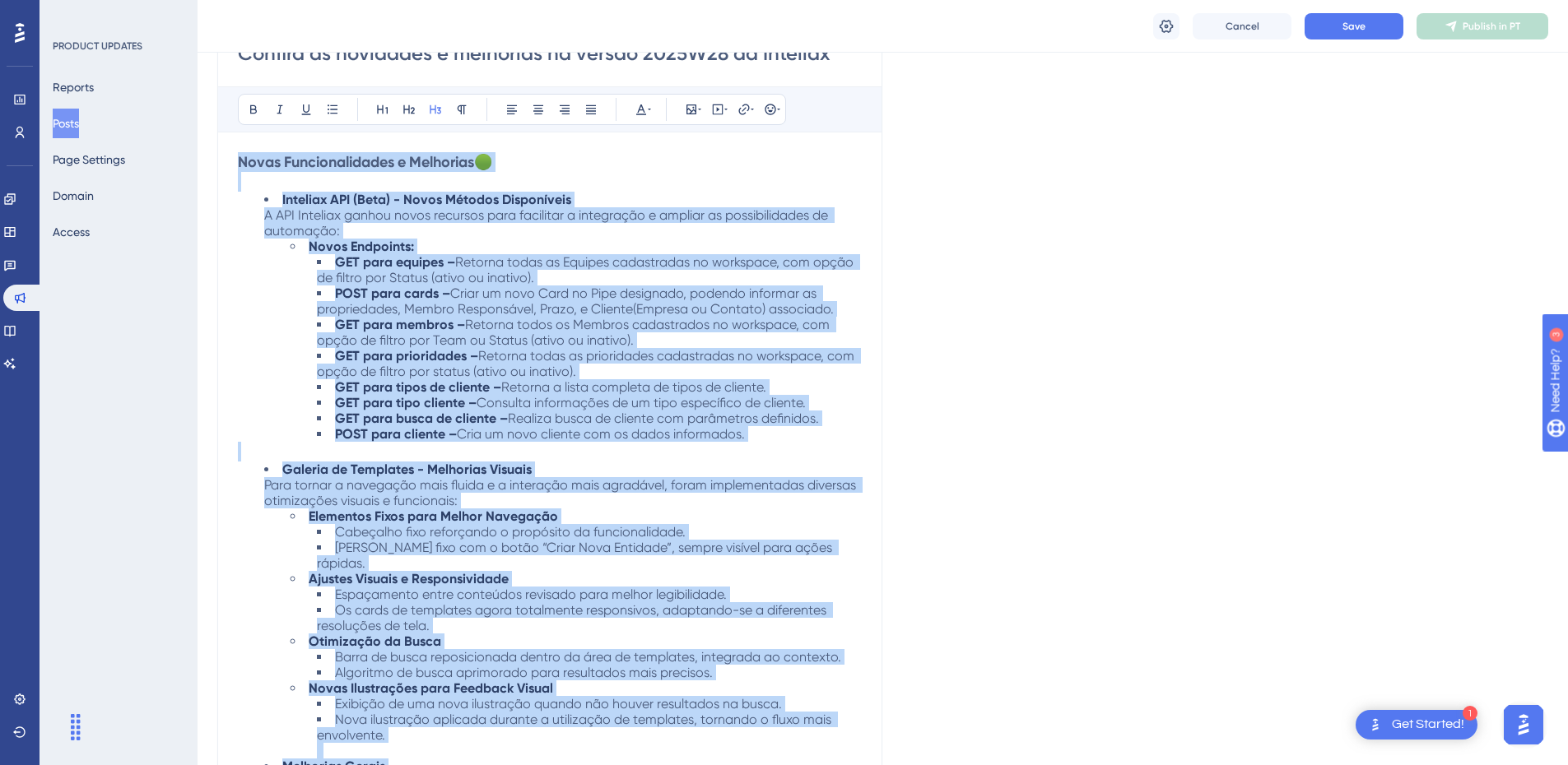 scroll, scrollTop: 216, scrollLeft: 0, axis: vertical 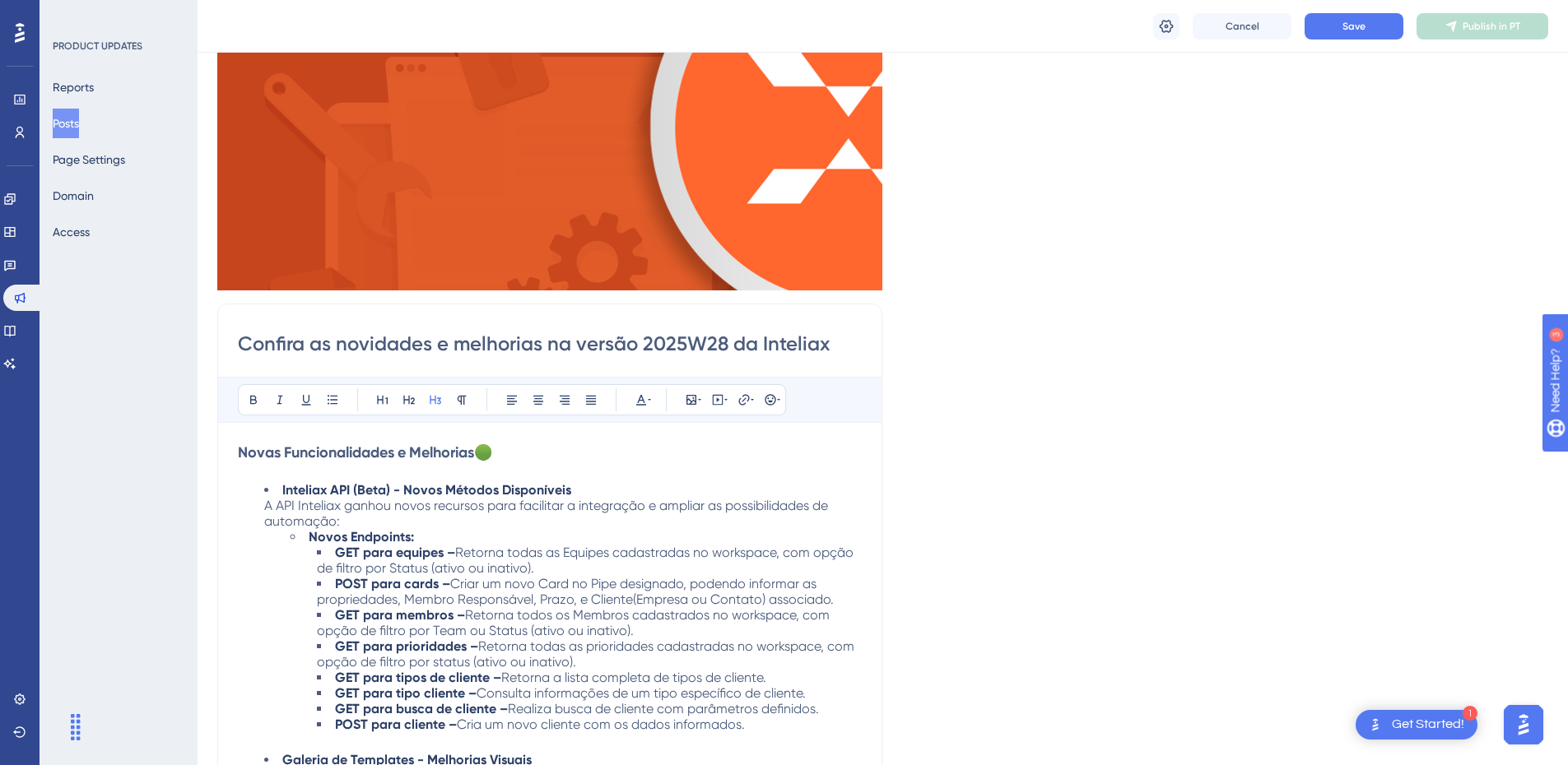 click on "Confira as novidades e melhorias na versão 2025W28 da Inteliax" at bounding box center [550, 344] 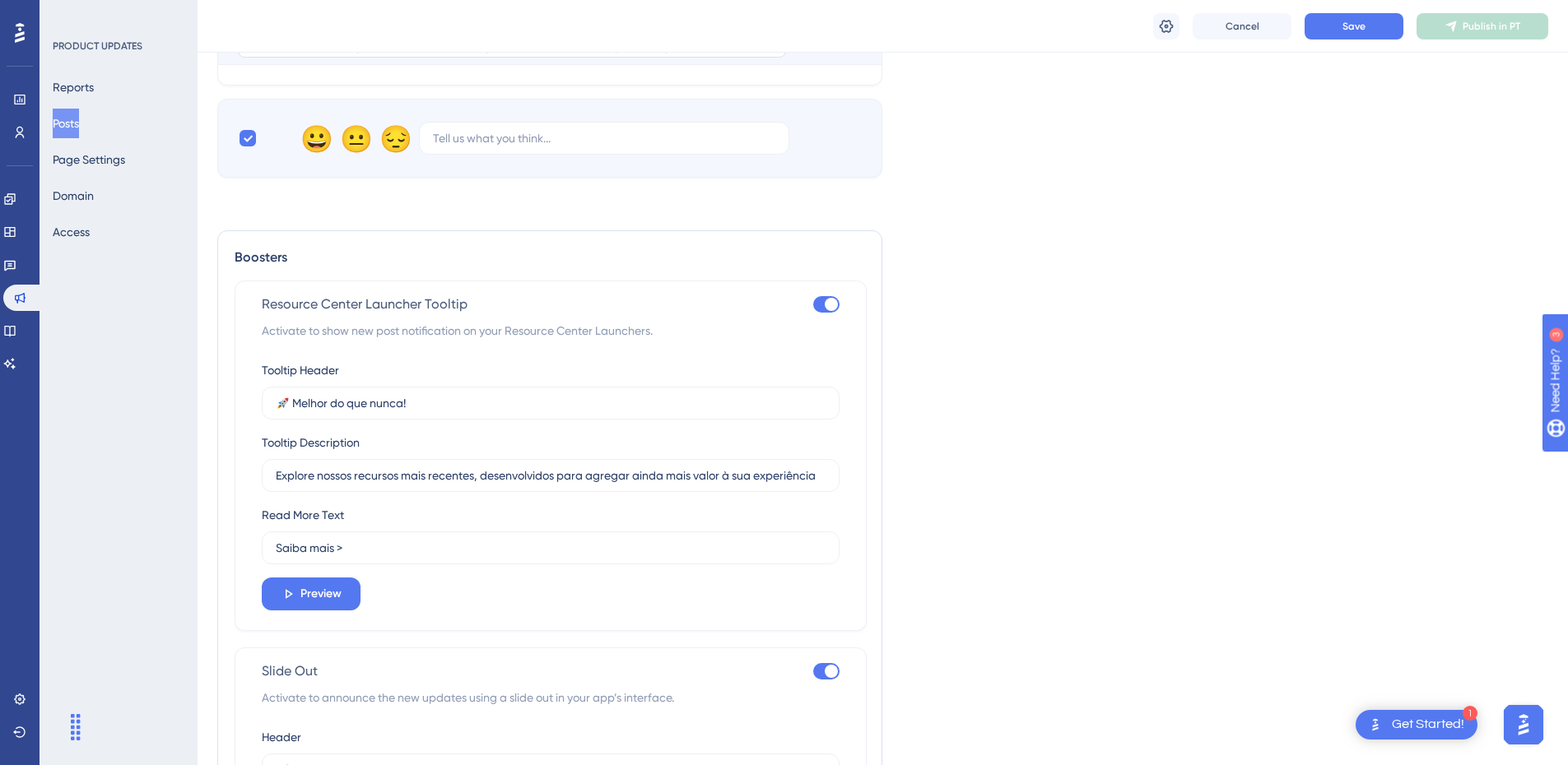scroll, scrollTop: 1532, scrollLeft: 0, axis: vertical 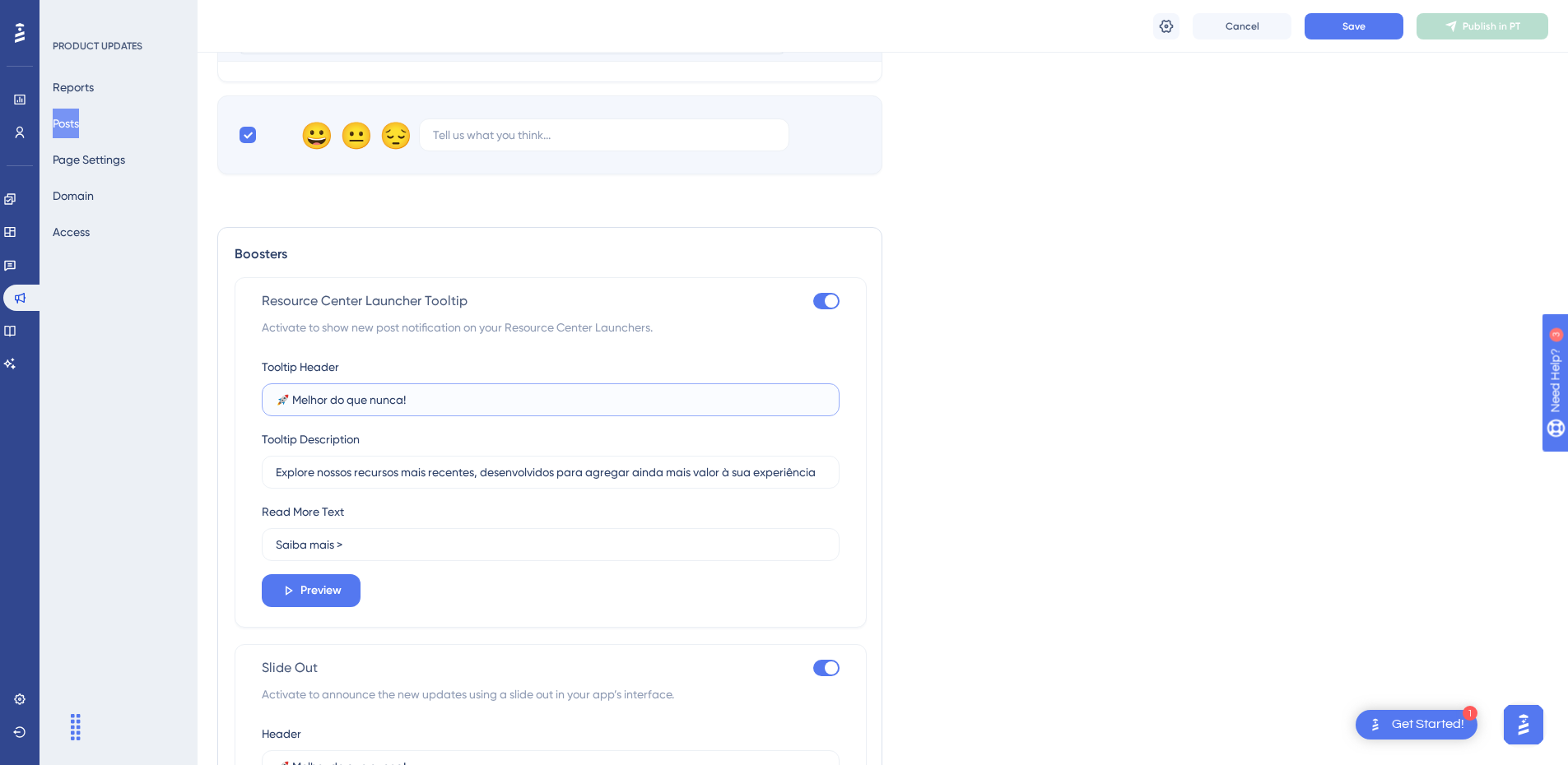 click on "🚀 Melhor do que nunca!" at bounding box center [551, 400] 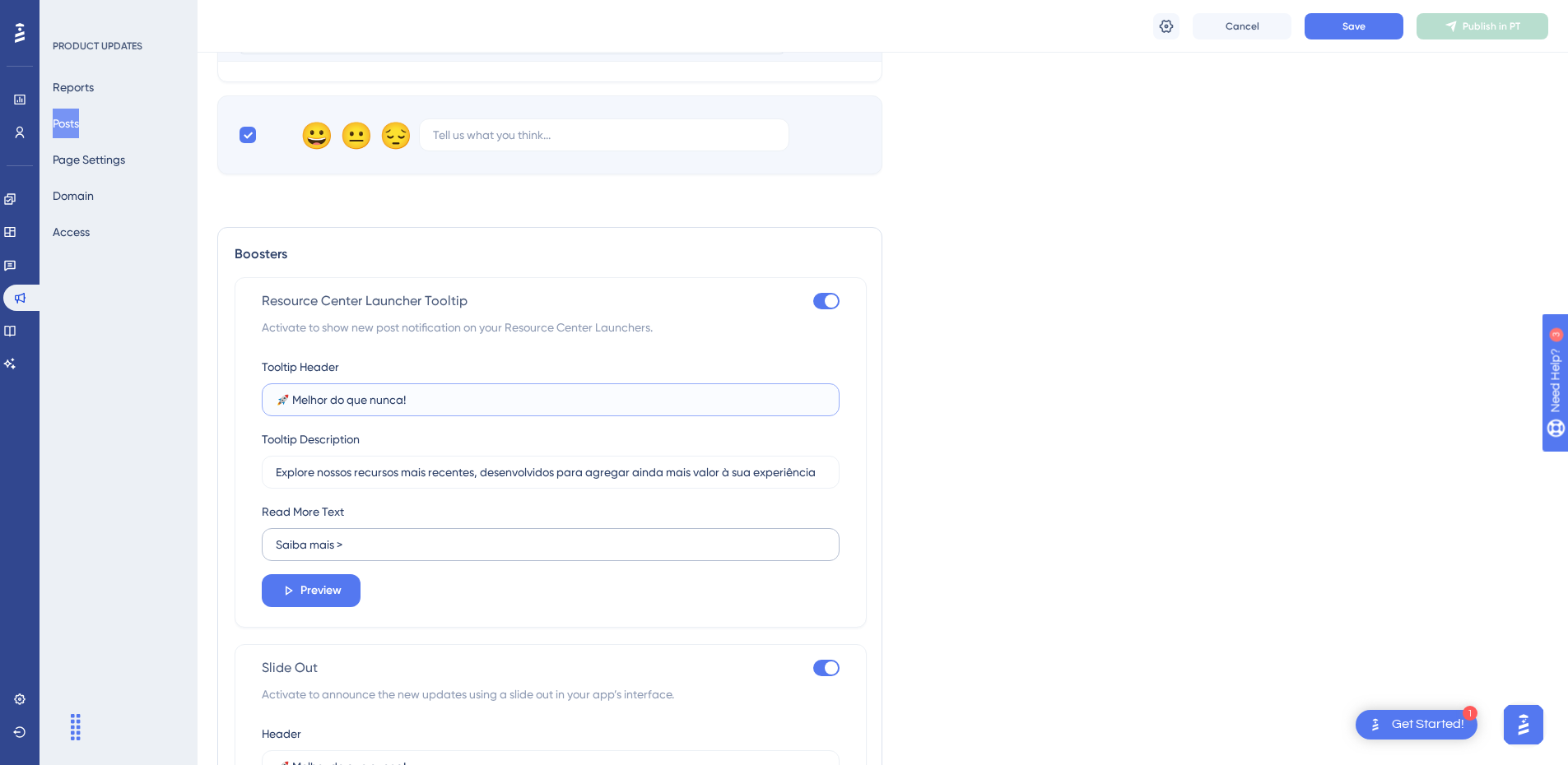 scroll, scrollTop: 1615, scrollLeft: 0, axis: vertical 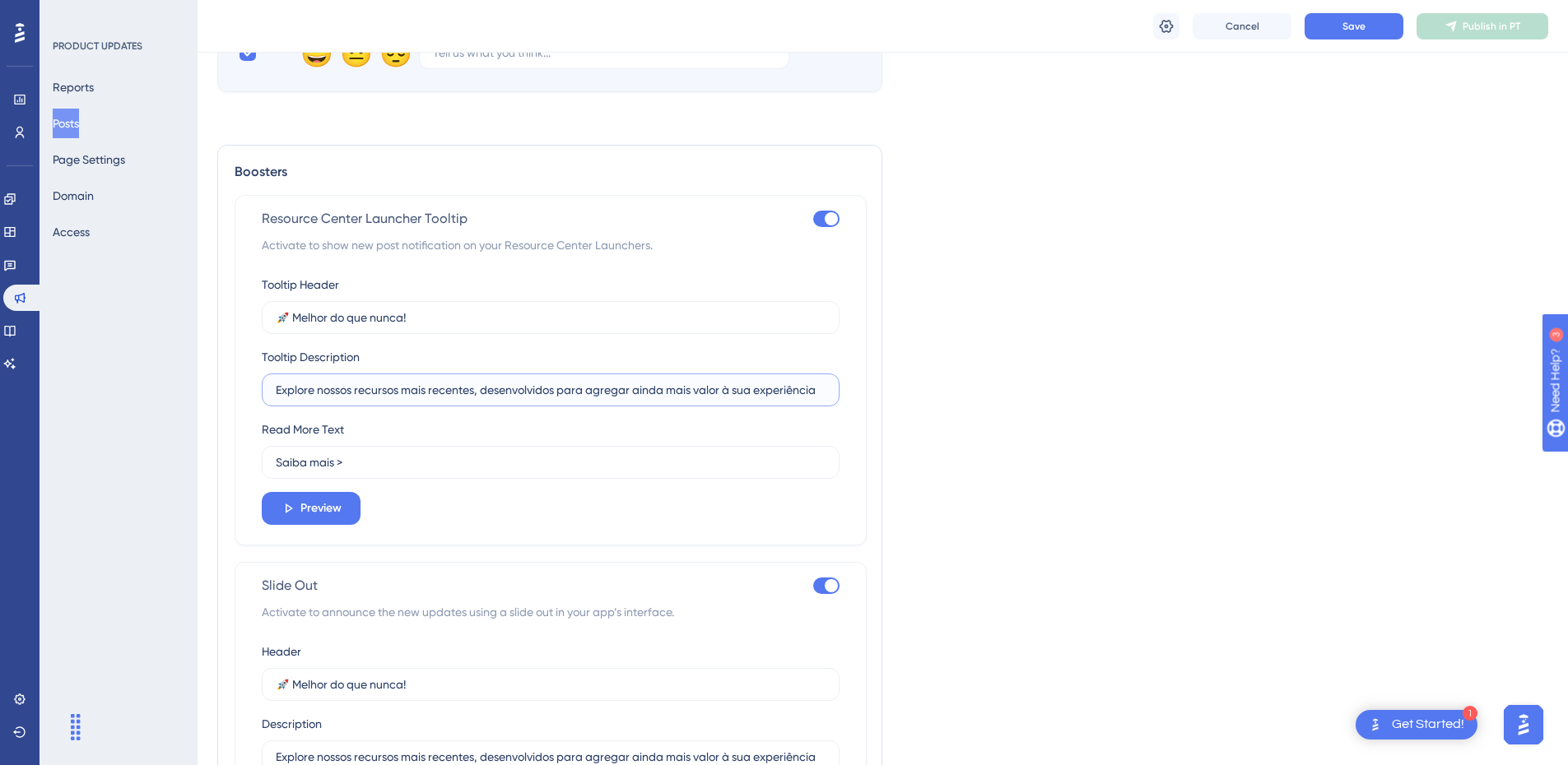click on "Explore nossos recursos mais recentes, desenvolvidos para agregar ainda mais valor à sua experiência" at bounding box center [551, 390] 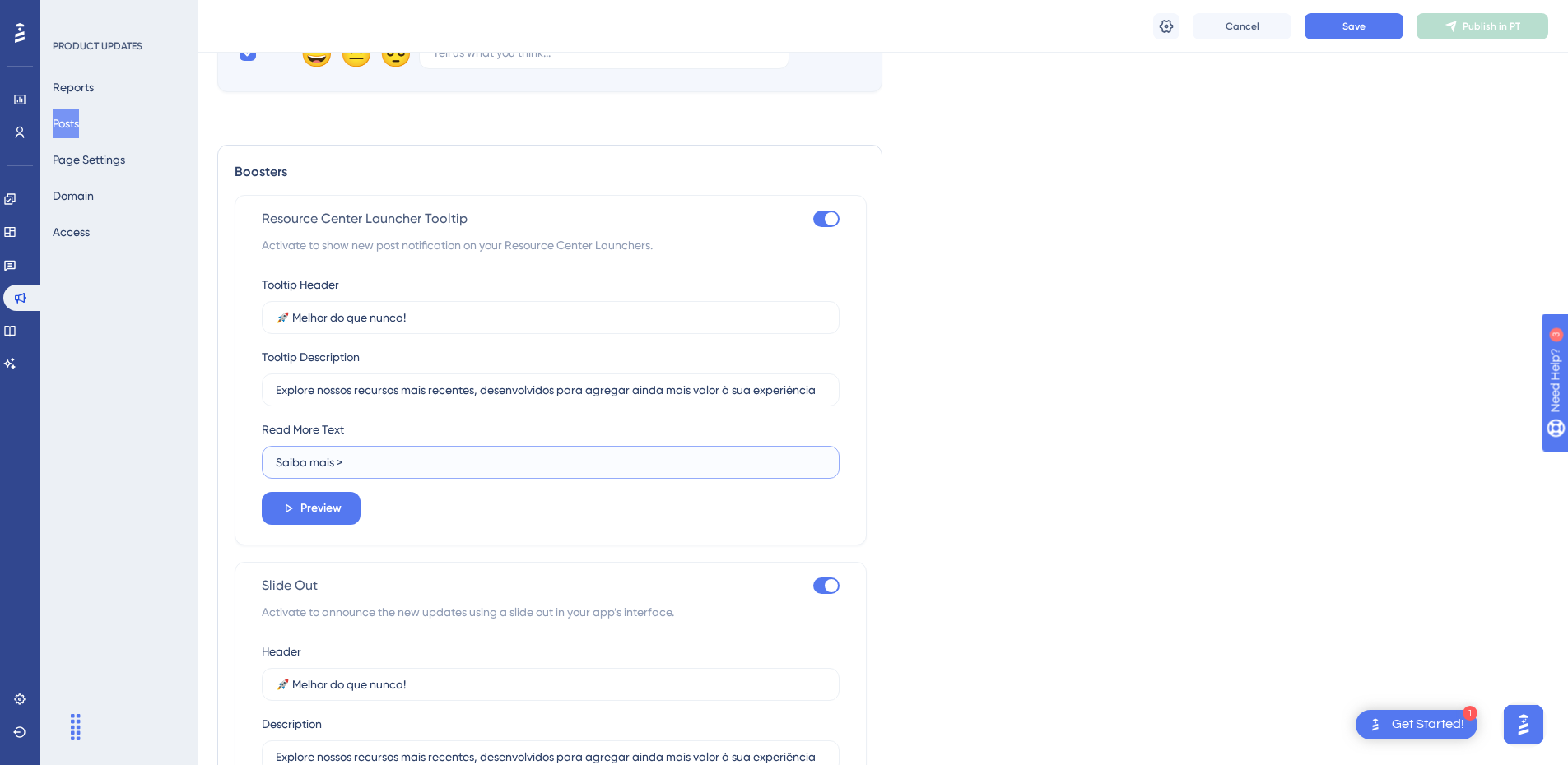 click on "Saiba mais >" at bounding box center [551, 462] 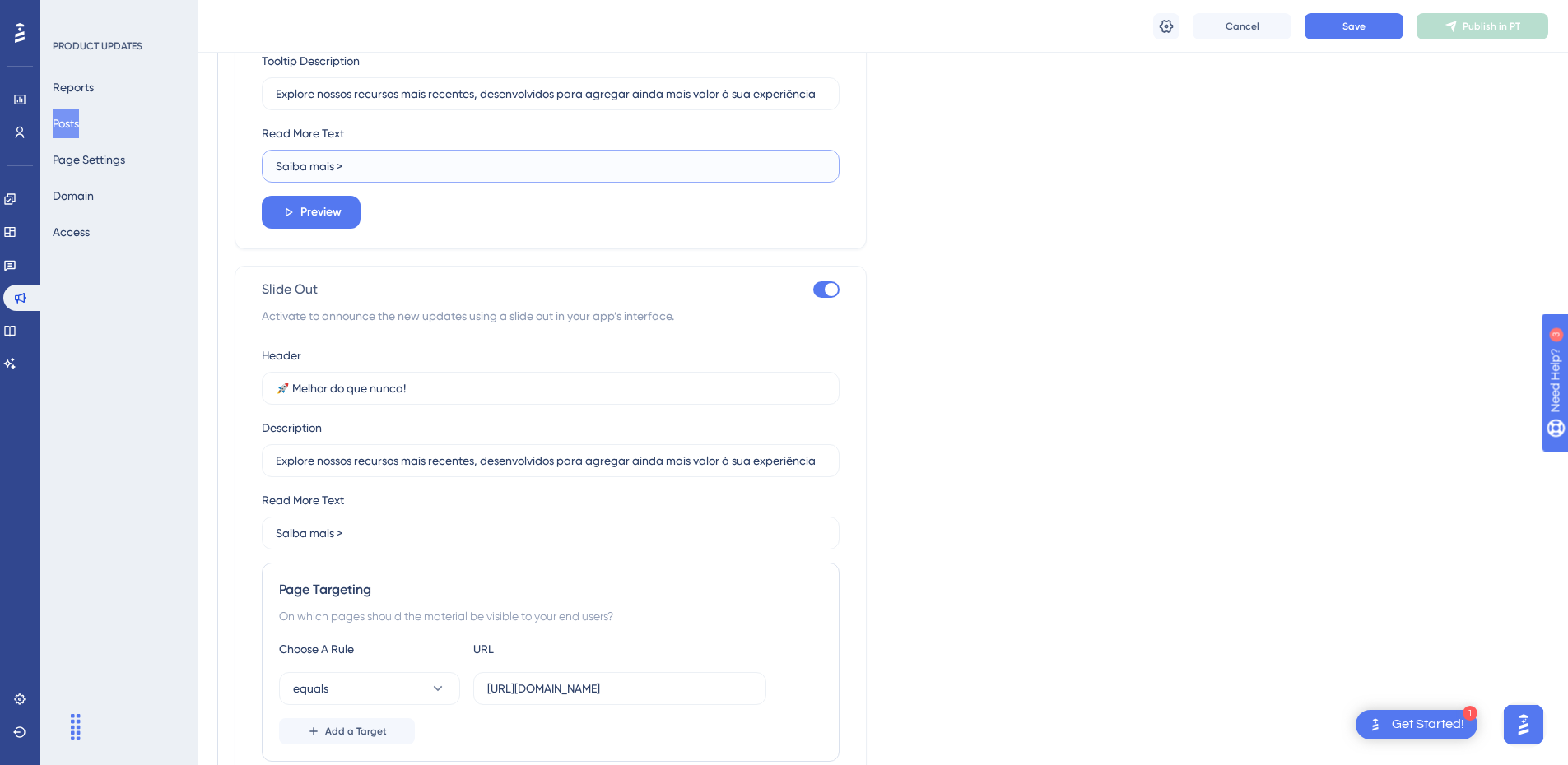 scroll, scrollTop: 2055, scrollLeft: 0, axis: vertical 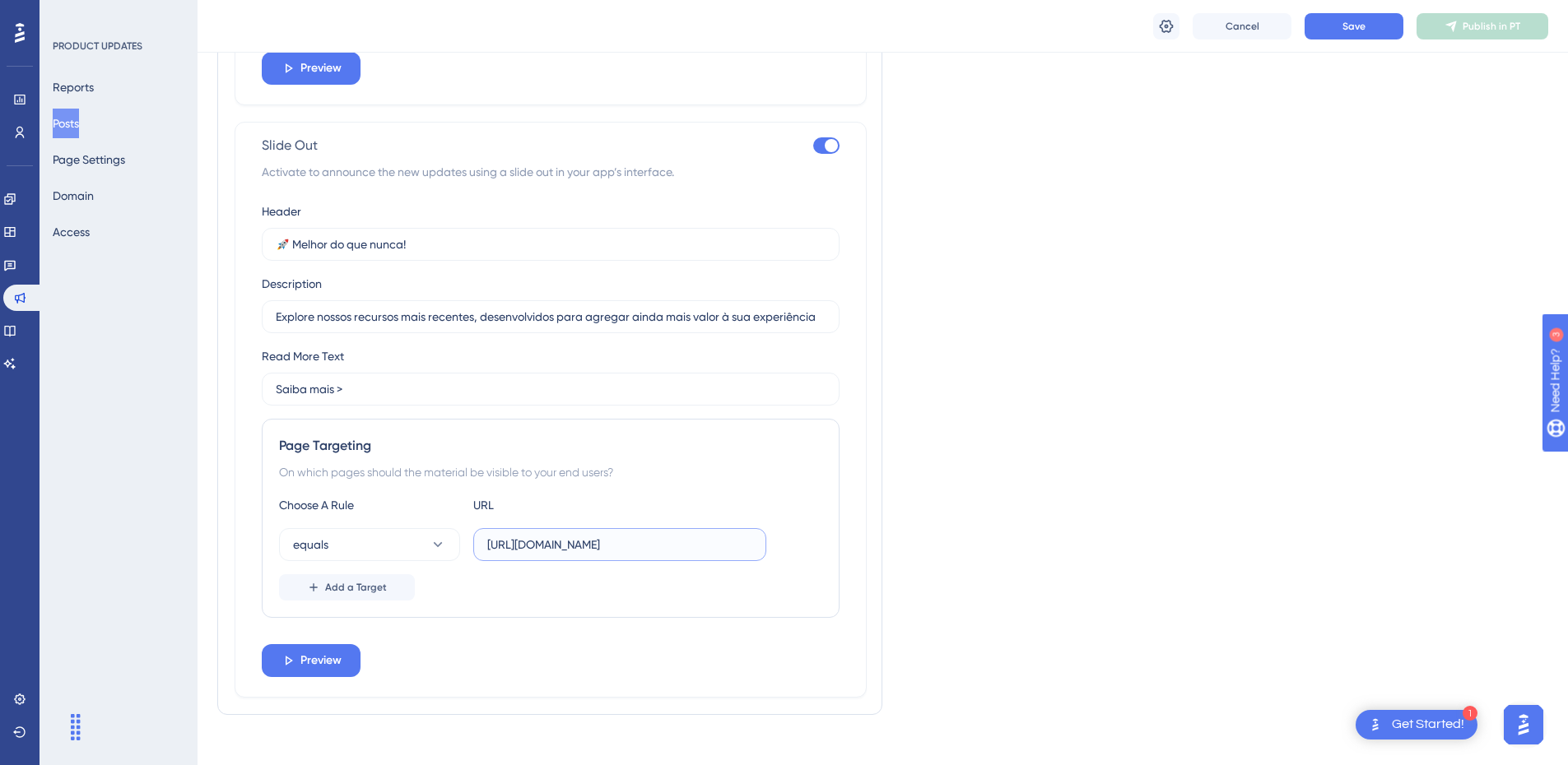 click on "[URL][DOMAIN_NAME]" at bounding box center [620, 545] 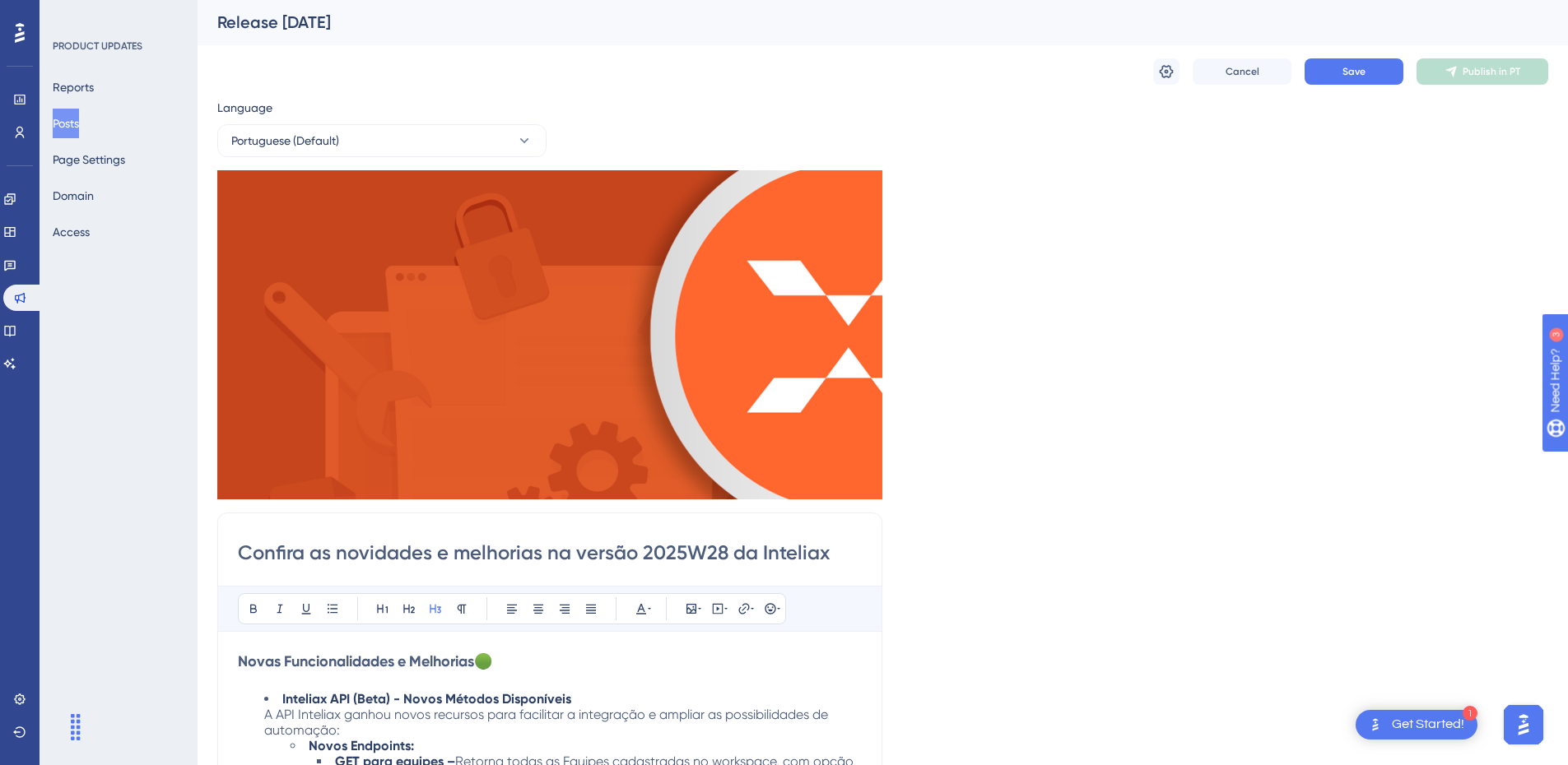 scroll, scrollTop: 0, scrollLeft: 0, axis: both 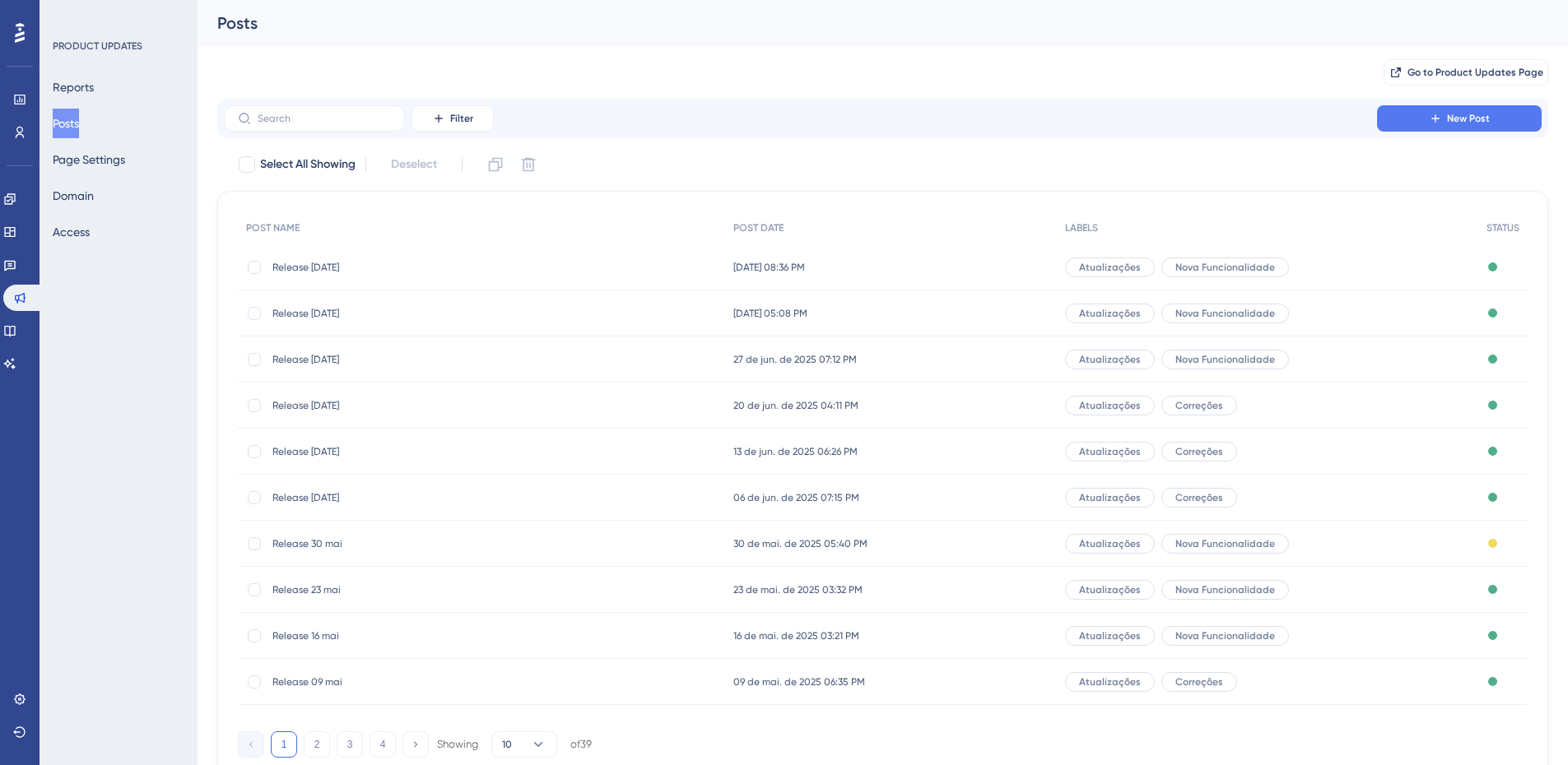 click on "New Post" at bounding box center (1468, 118) 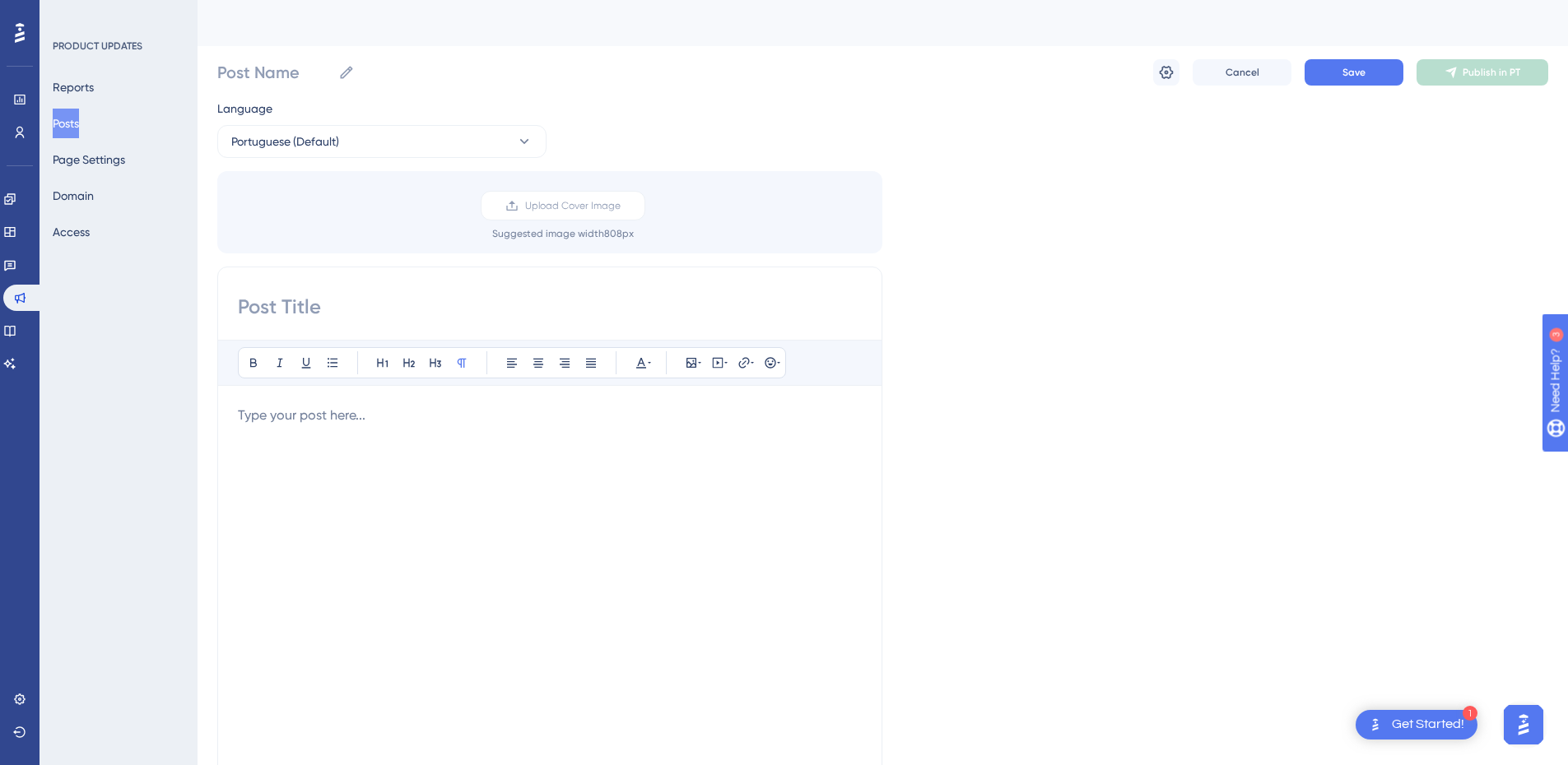 scroll, scrollTop: 0, scrollLeft: 0, axis: both 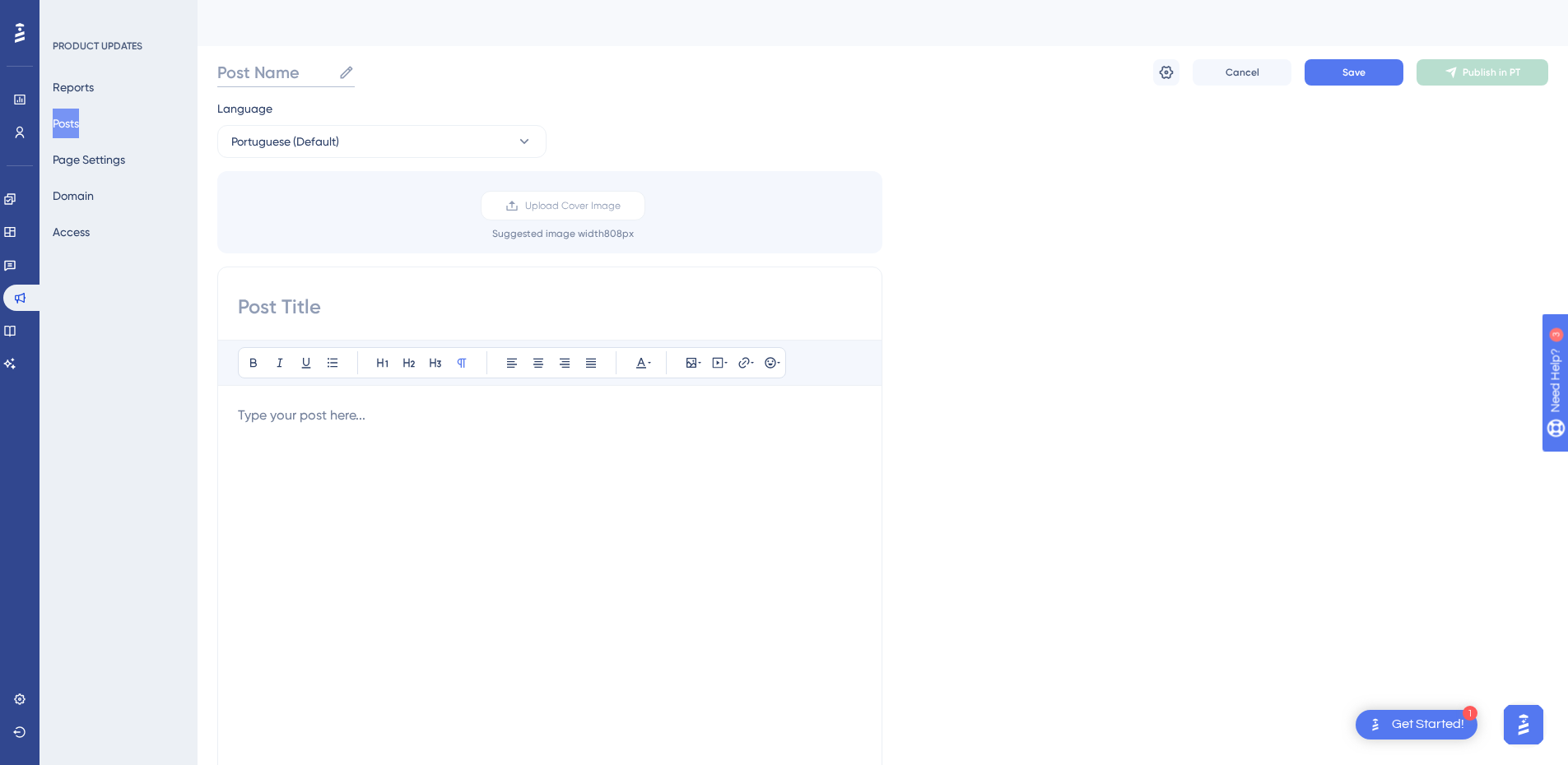 click on "Post Name" at bounding box center (274, 72) 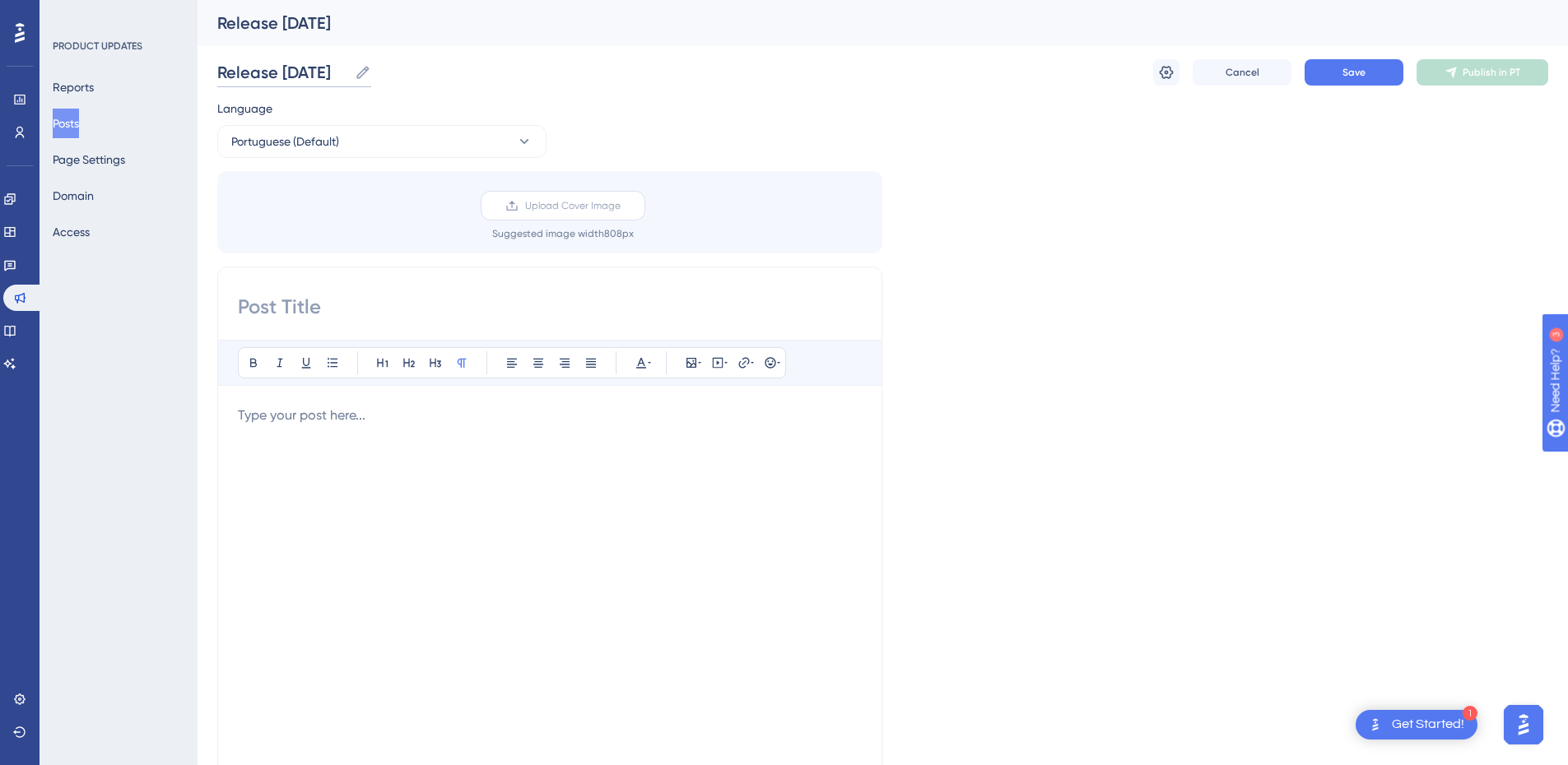 type on "Release [DATE]" 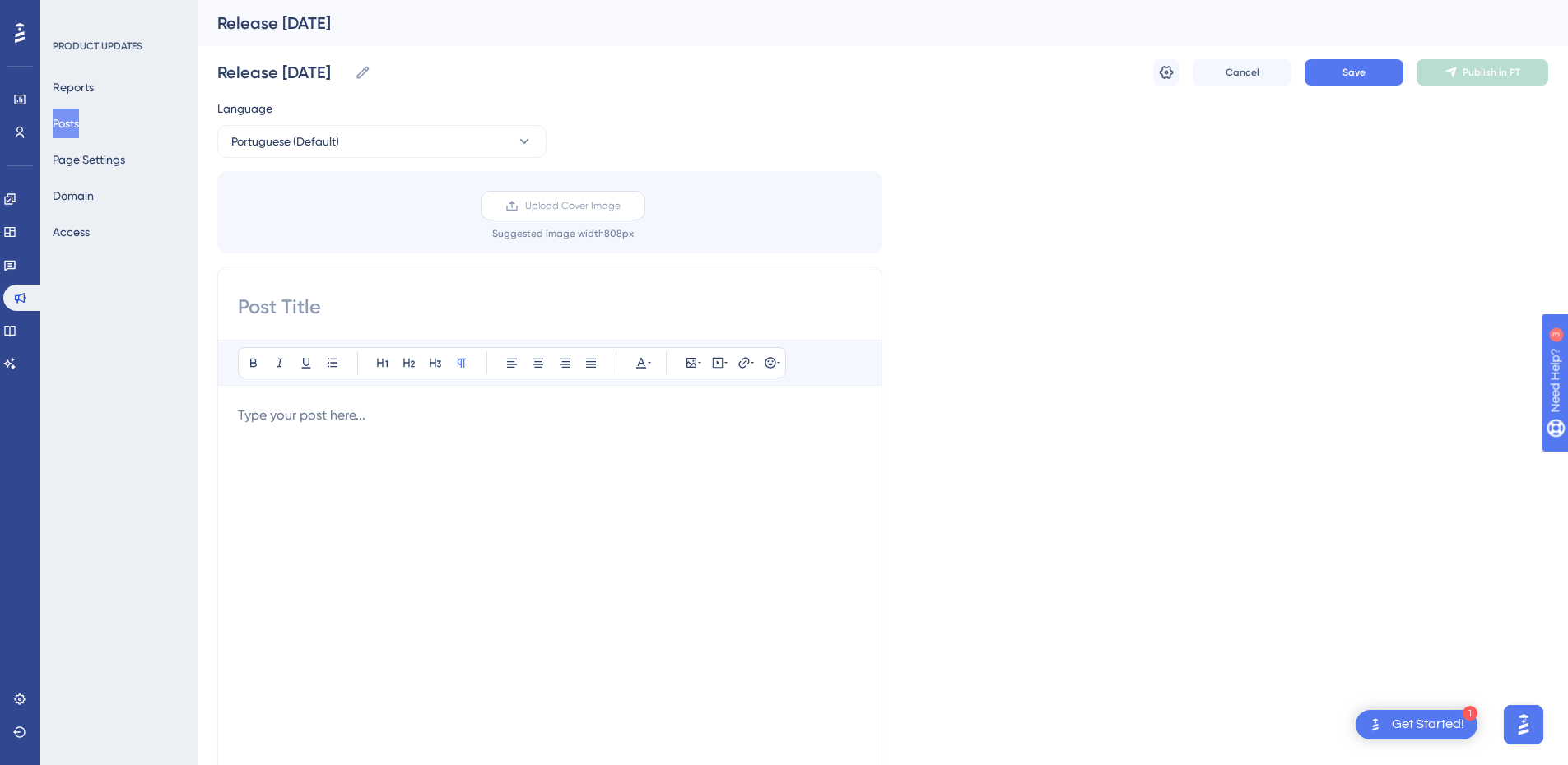 click on "Upload Cover Image" at bounding box center [573, 206] 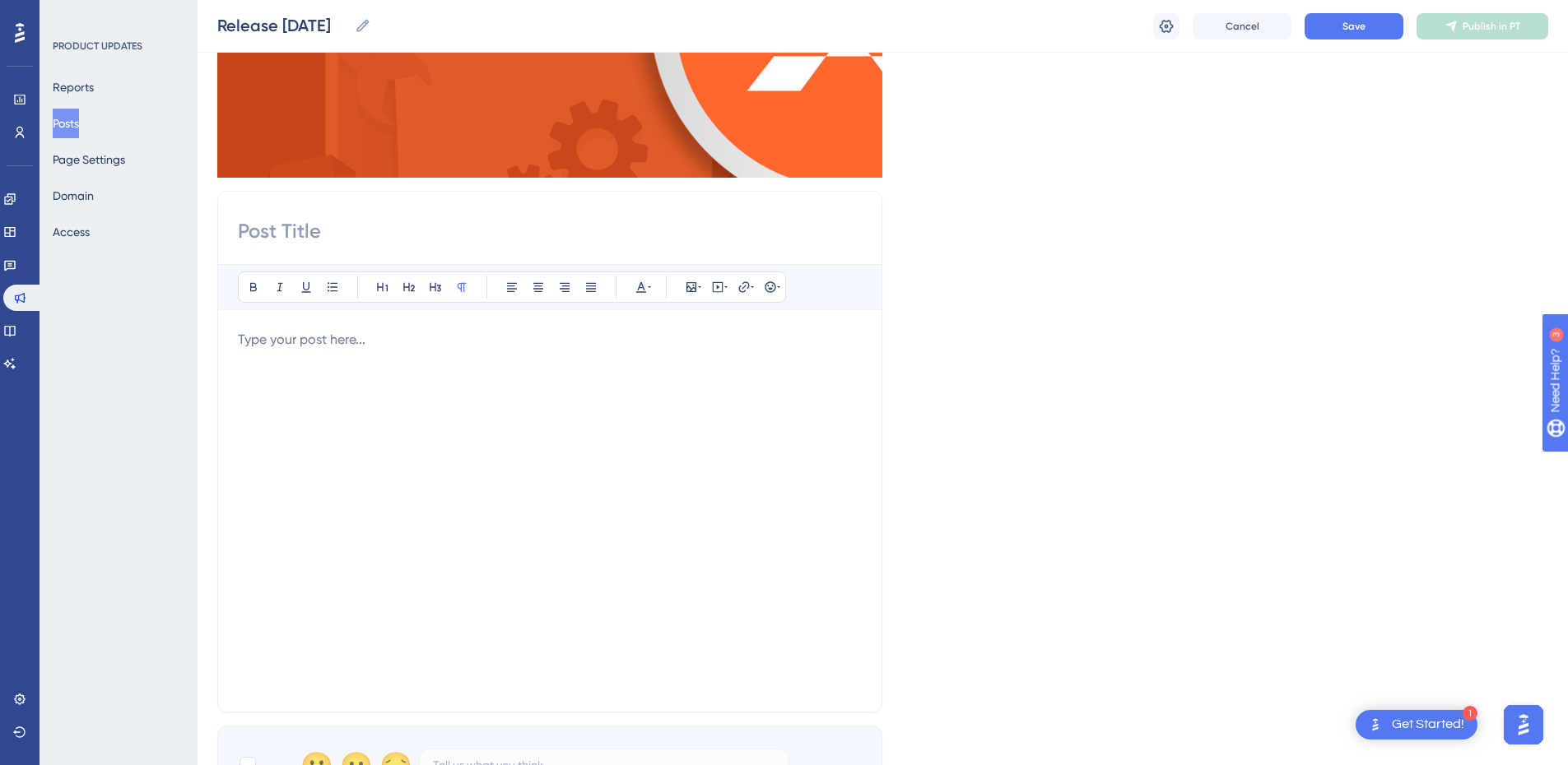 click at bounding box center [550, 511] 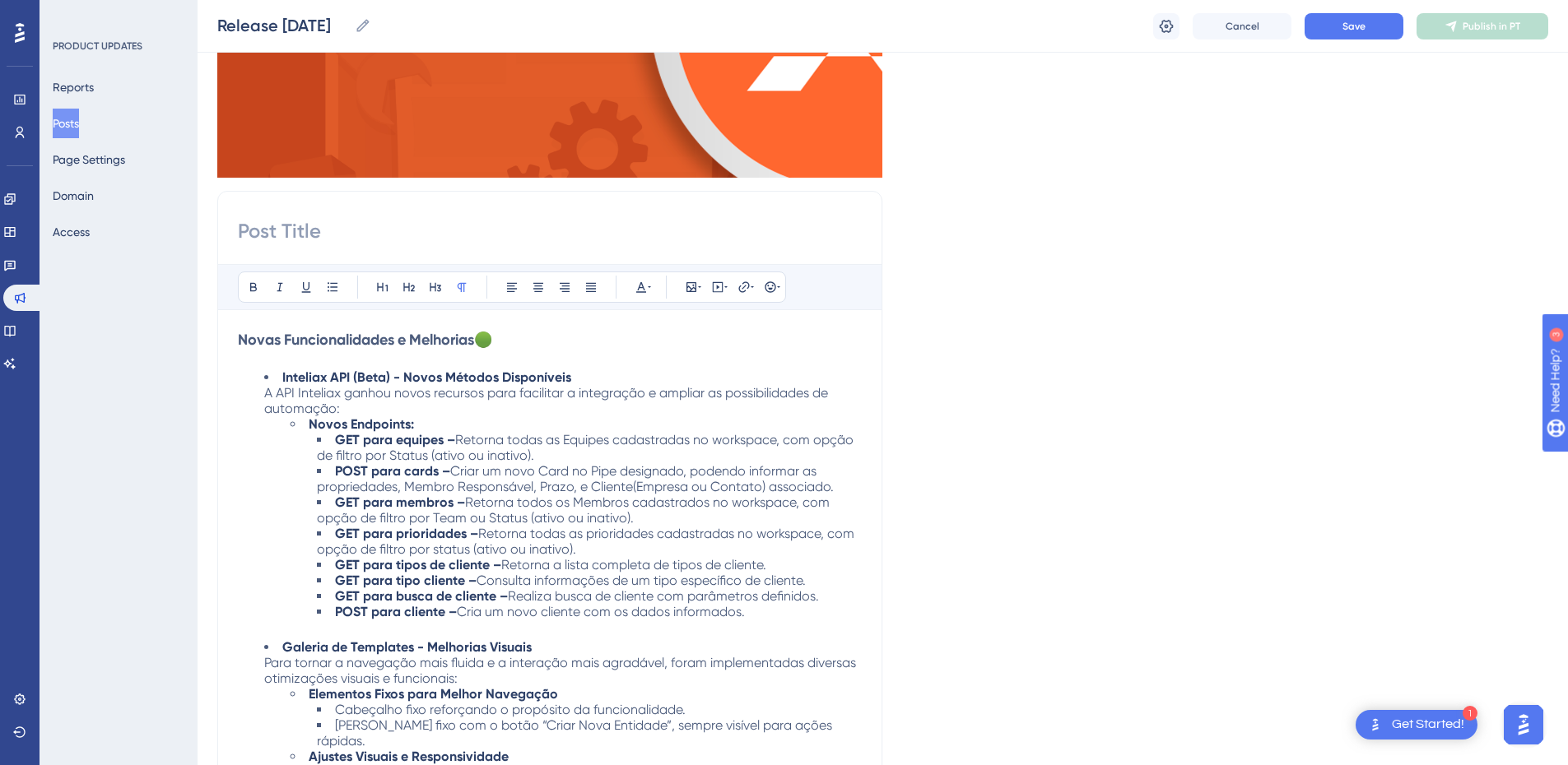 scroll, scrollTop: 799, scrollLeft: 0, axis: vertical 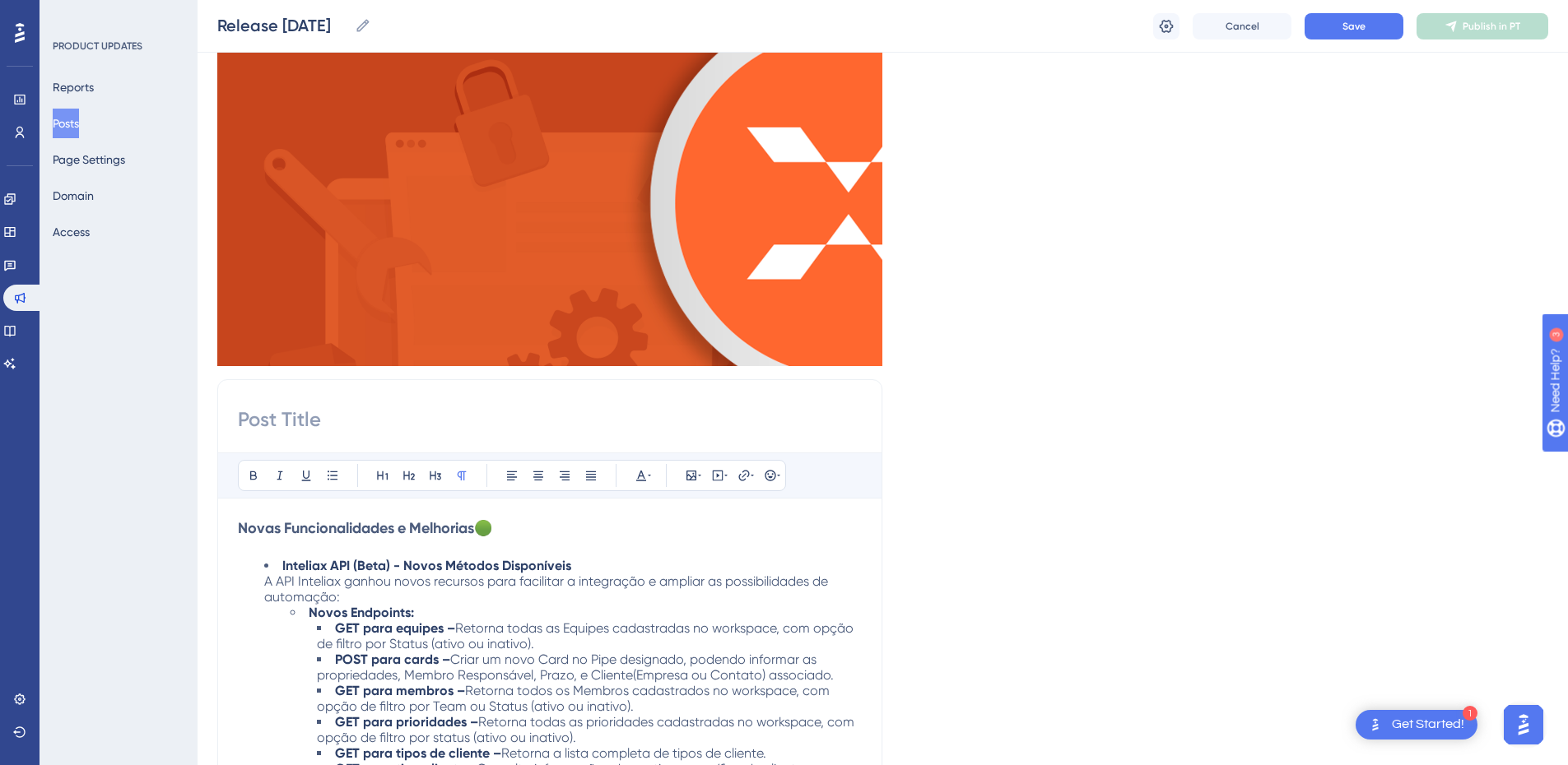 click at bounding box center [550, 420] 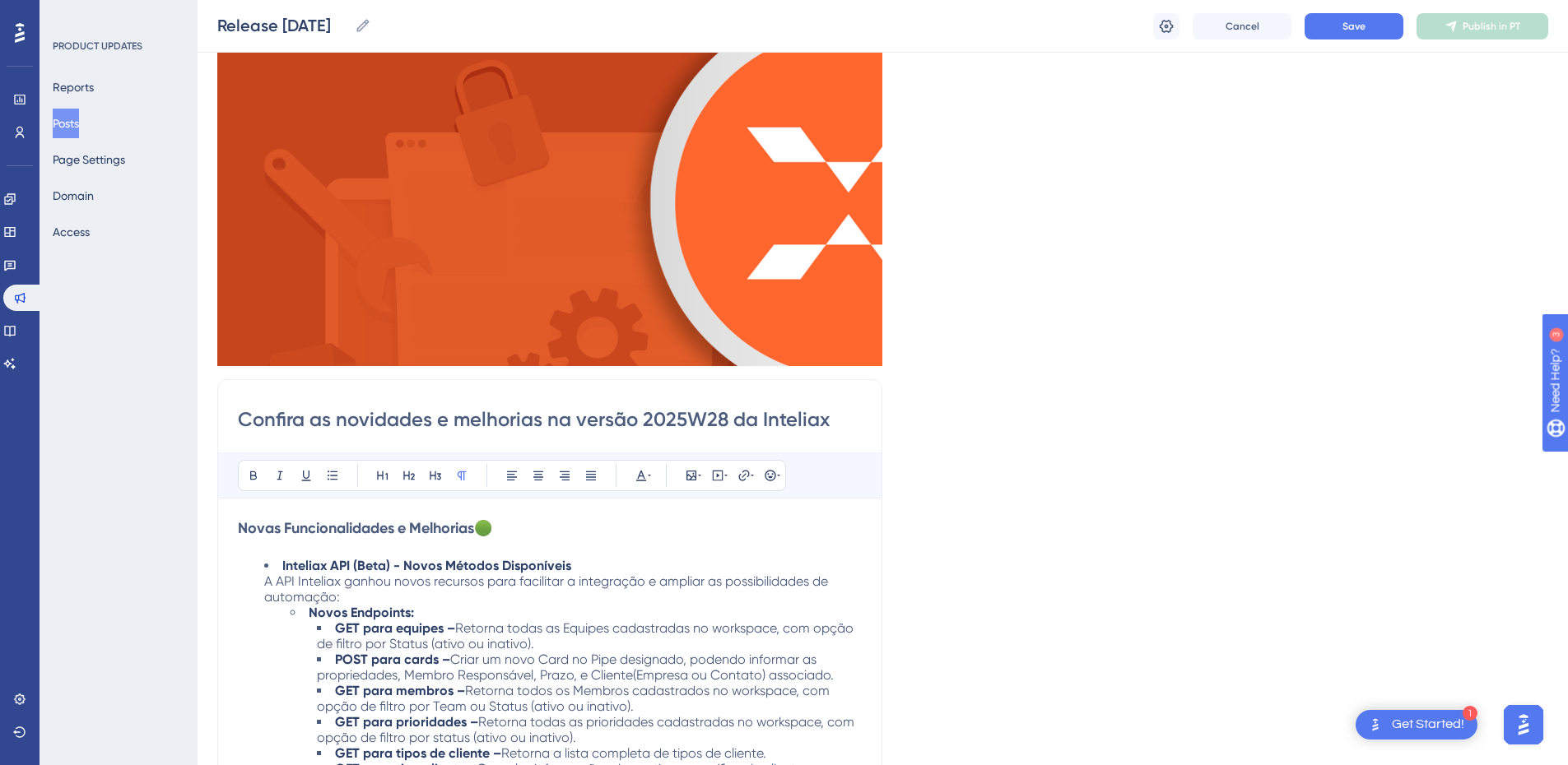 drag, startPoint x: 724, startPoint y: 415, endPoint x: 713, endPoint y: 418, distance: 11.40175 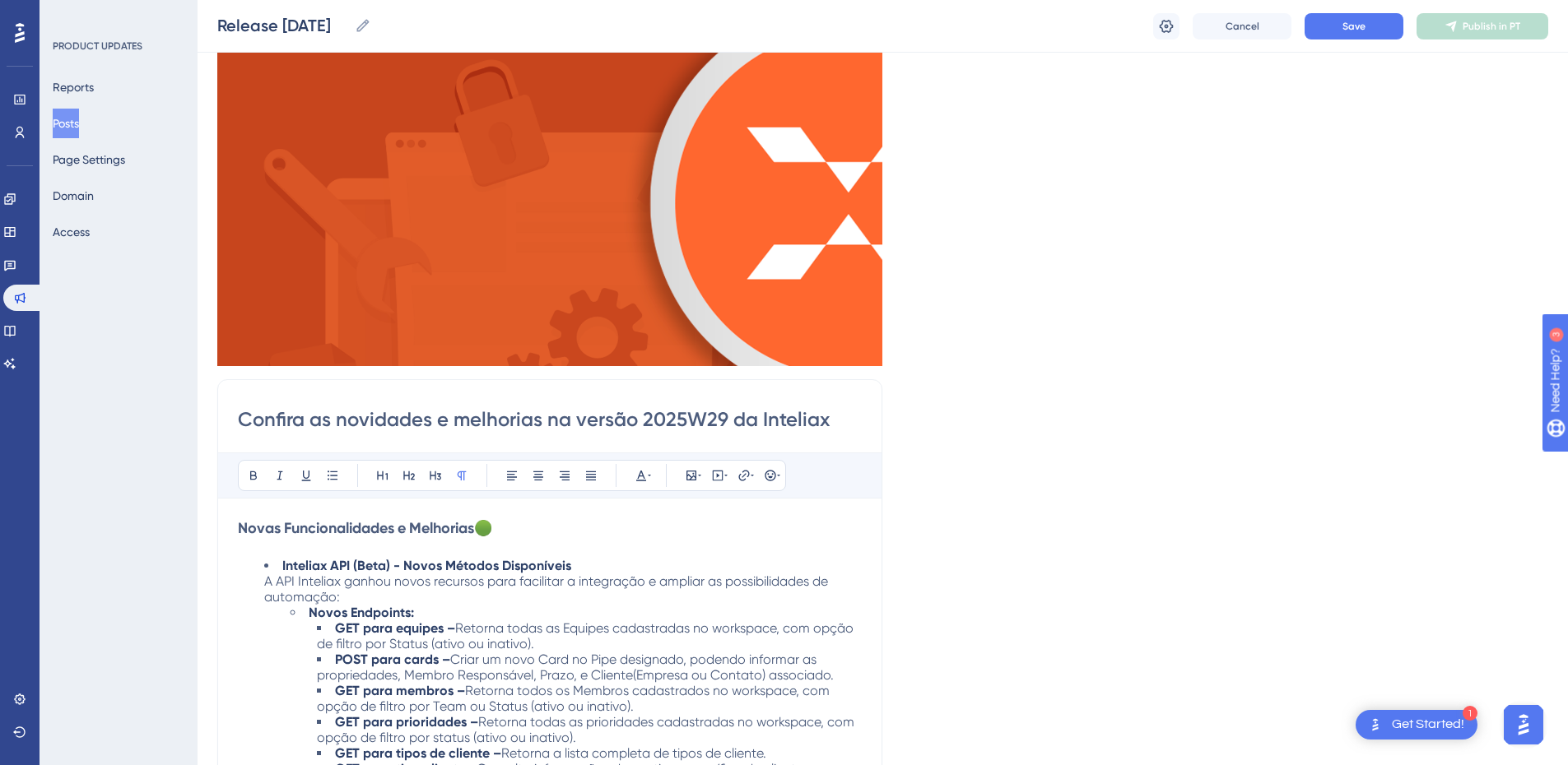 type on "Confira as novidades e melhorias na versão 2025W29 da Inteliax" 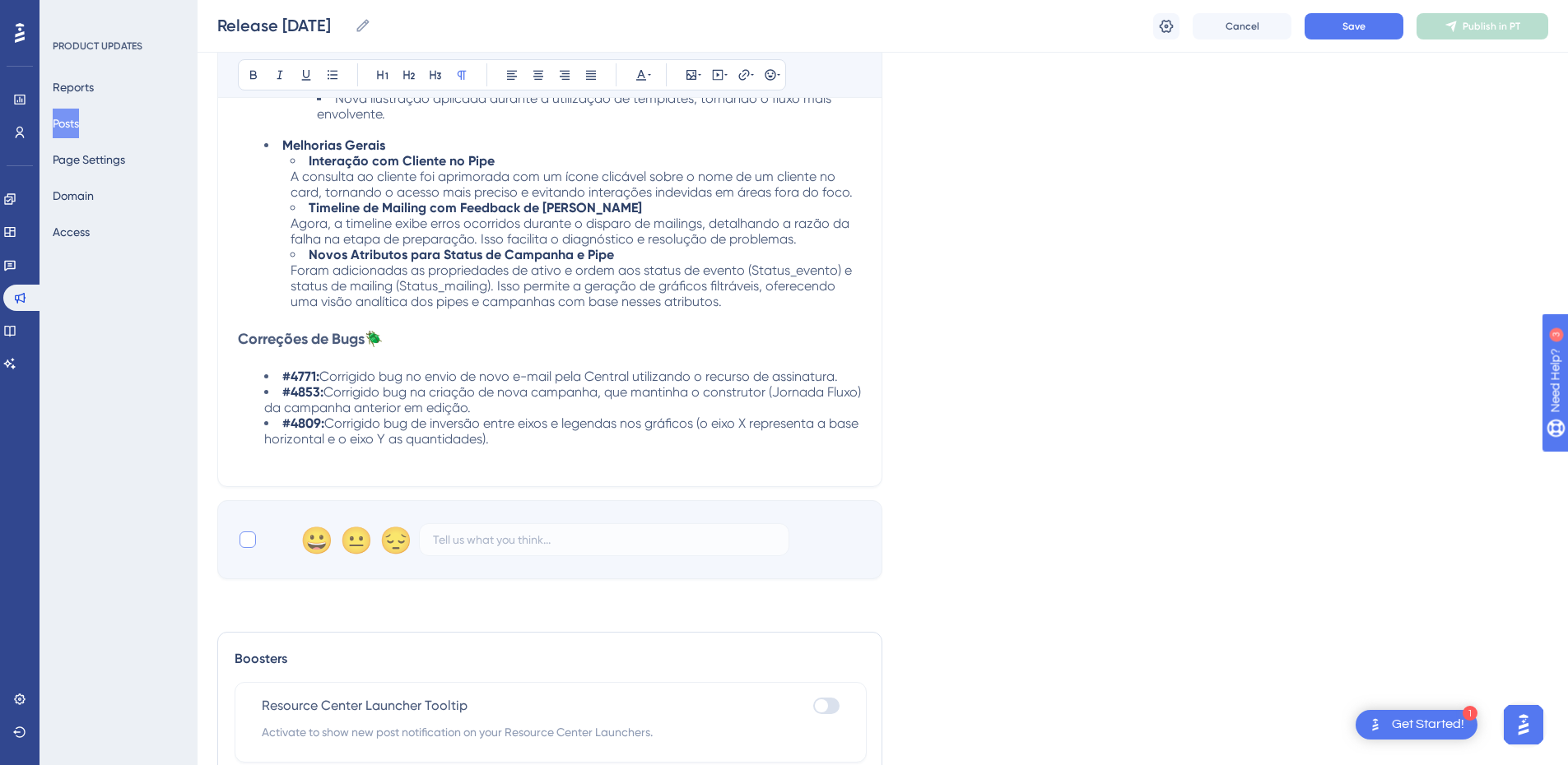 click at bounding box center (248, 540) 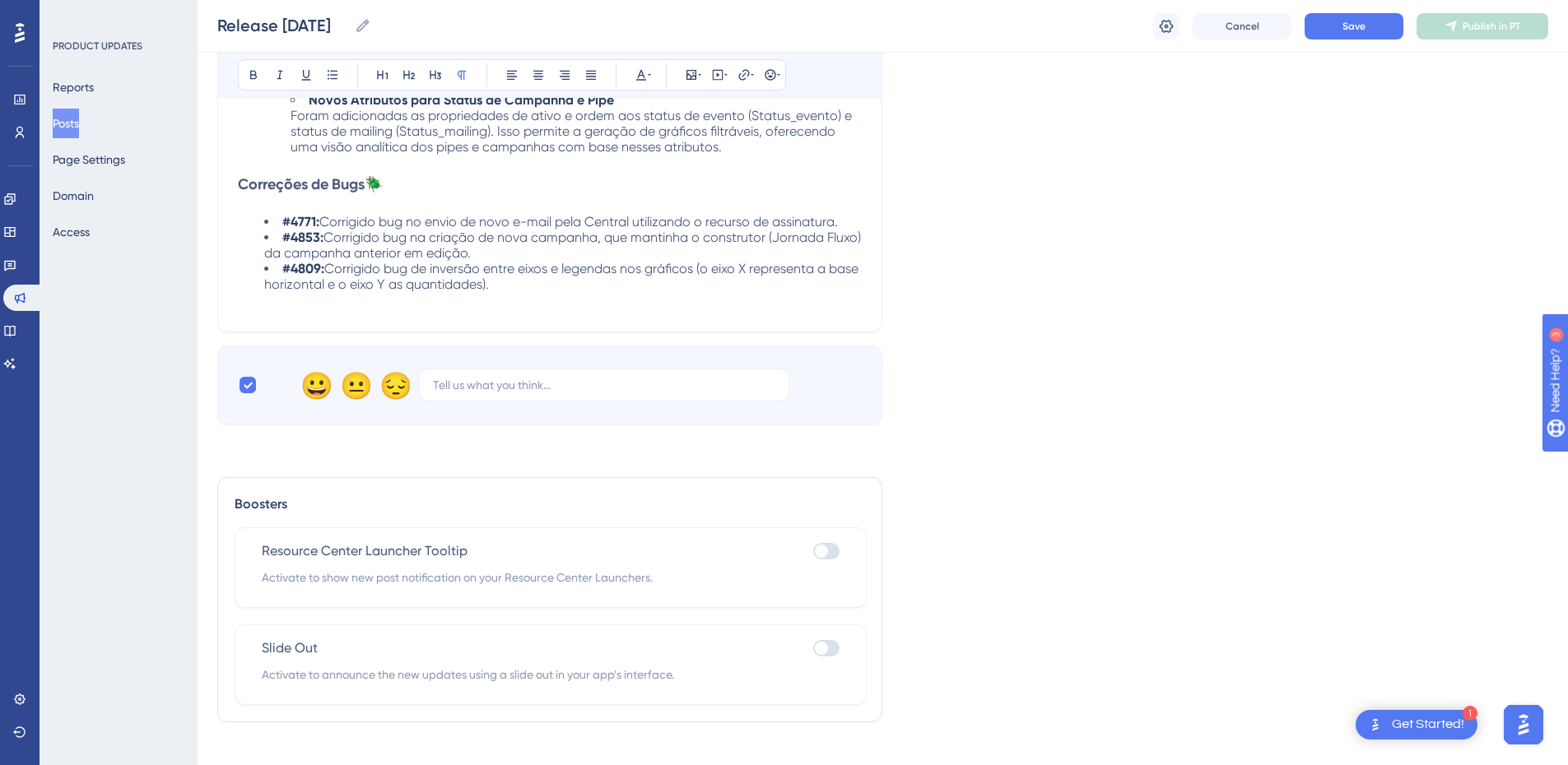 scroll, scrollTop: 1290, scrollLeft: 0, axis: vertical 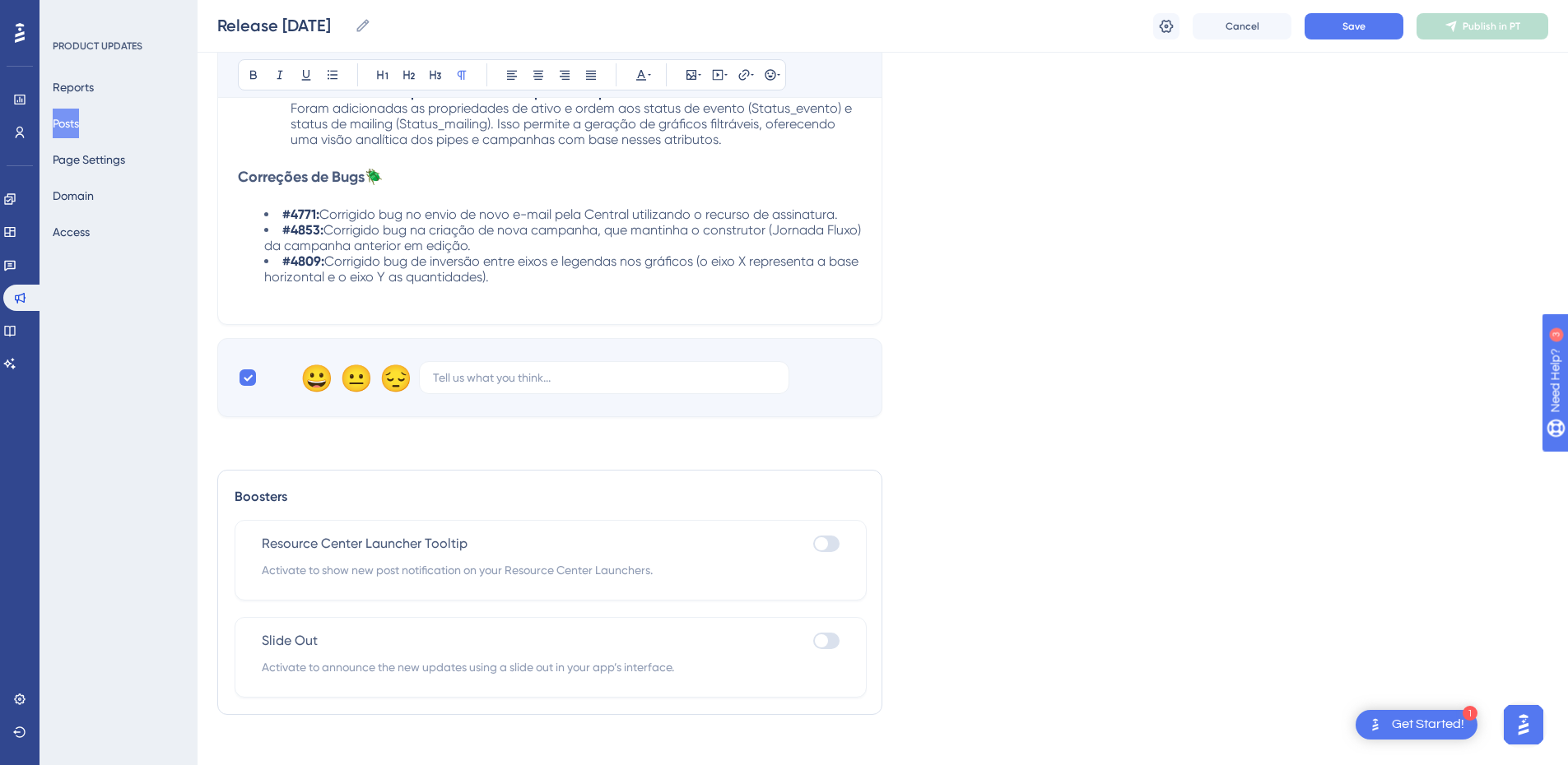drag, startPoint x: 824, startPoint y: 512, endPoint x: 824, endPoint y: 522, distance: 10 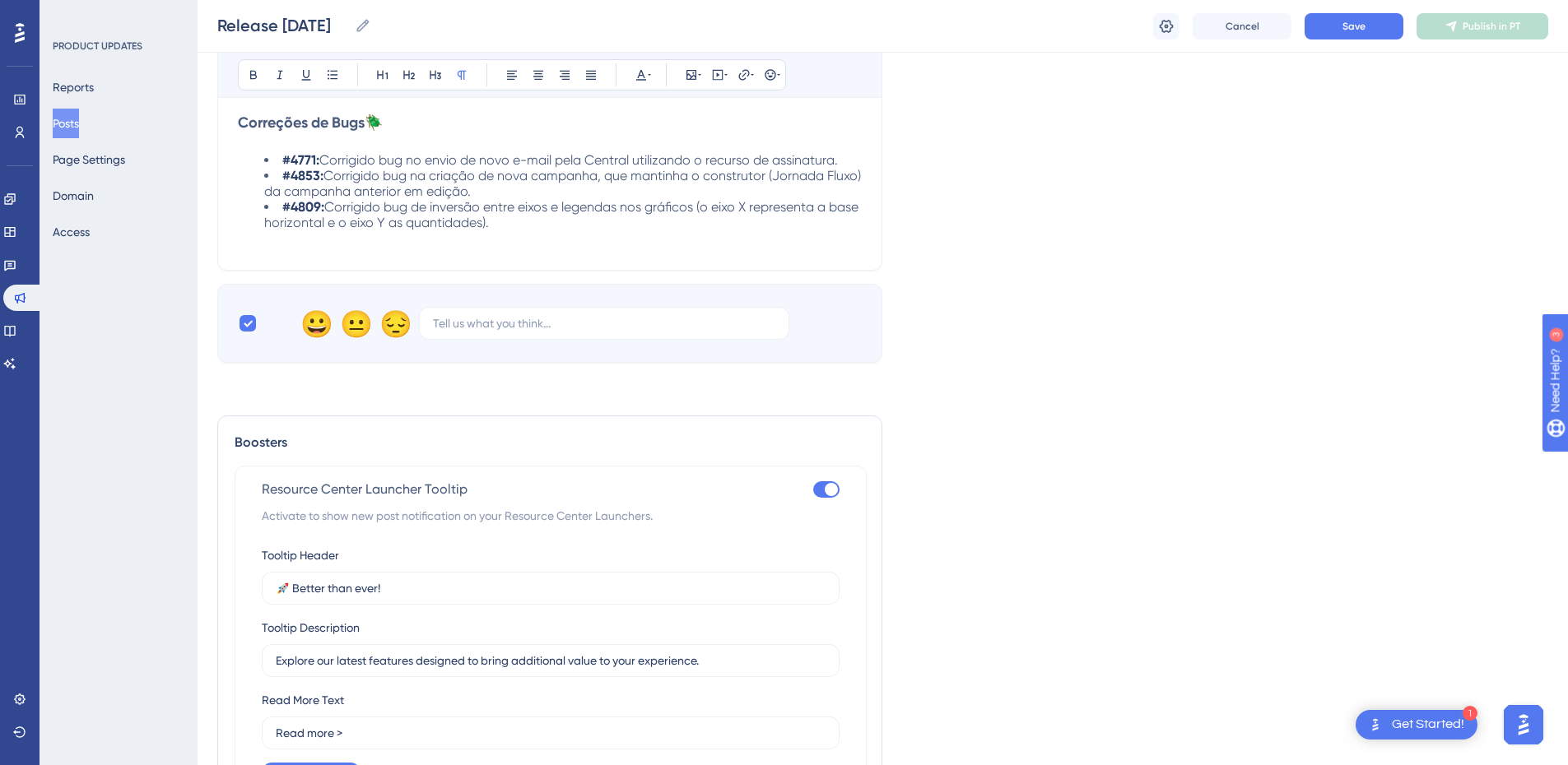 scroll, scrollTop: 1537, scrollLeft: 0, axis: vertical 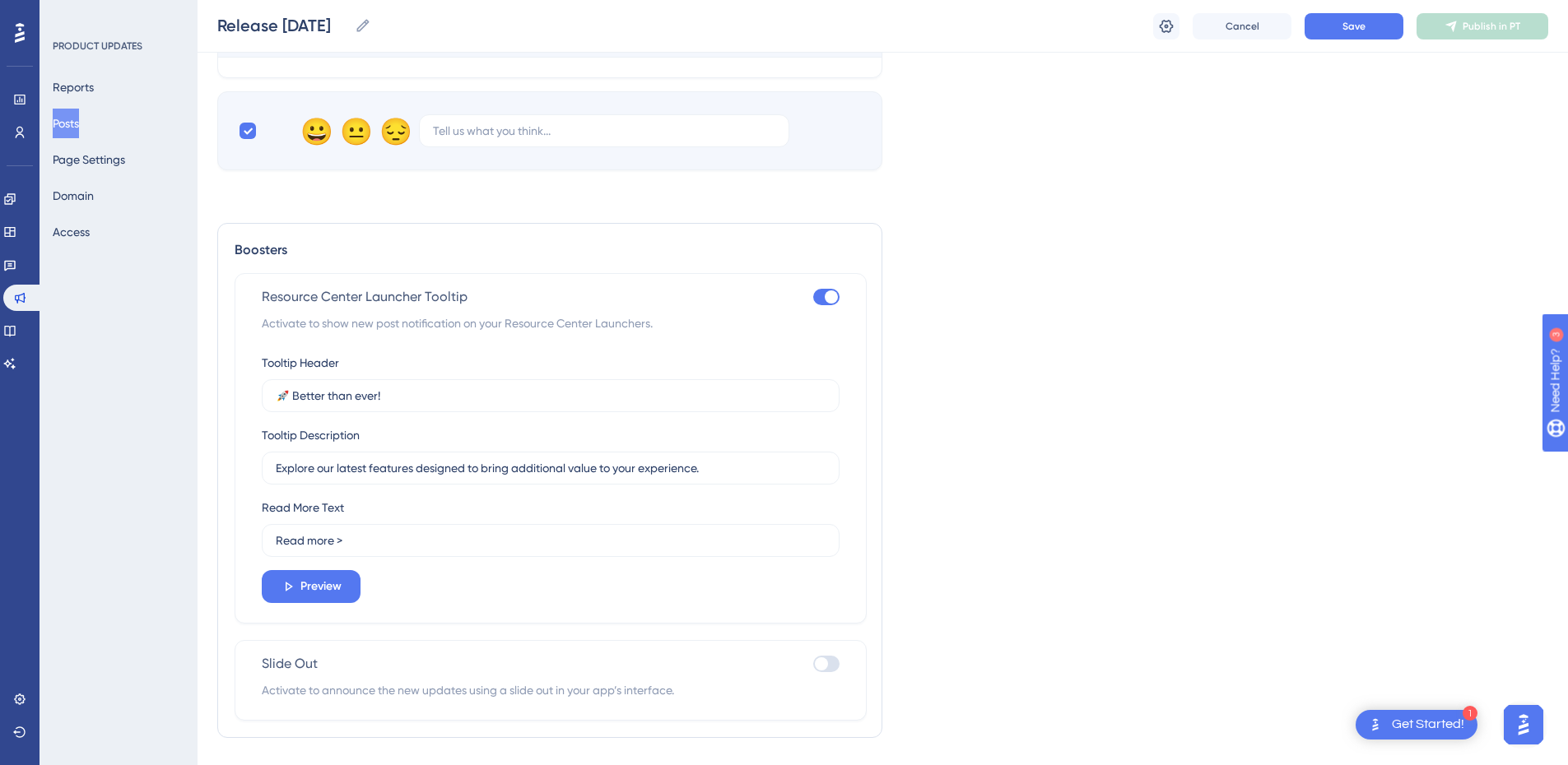 click at bounding box center [821, 664] 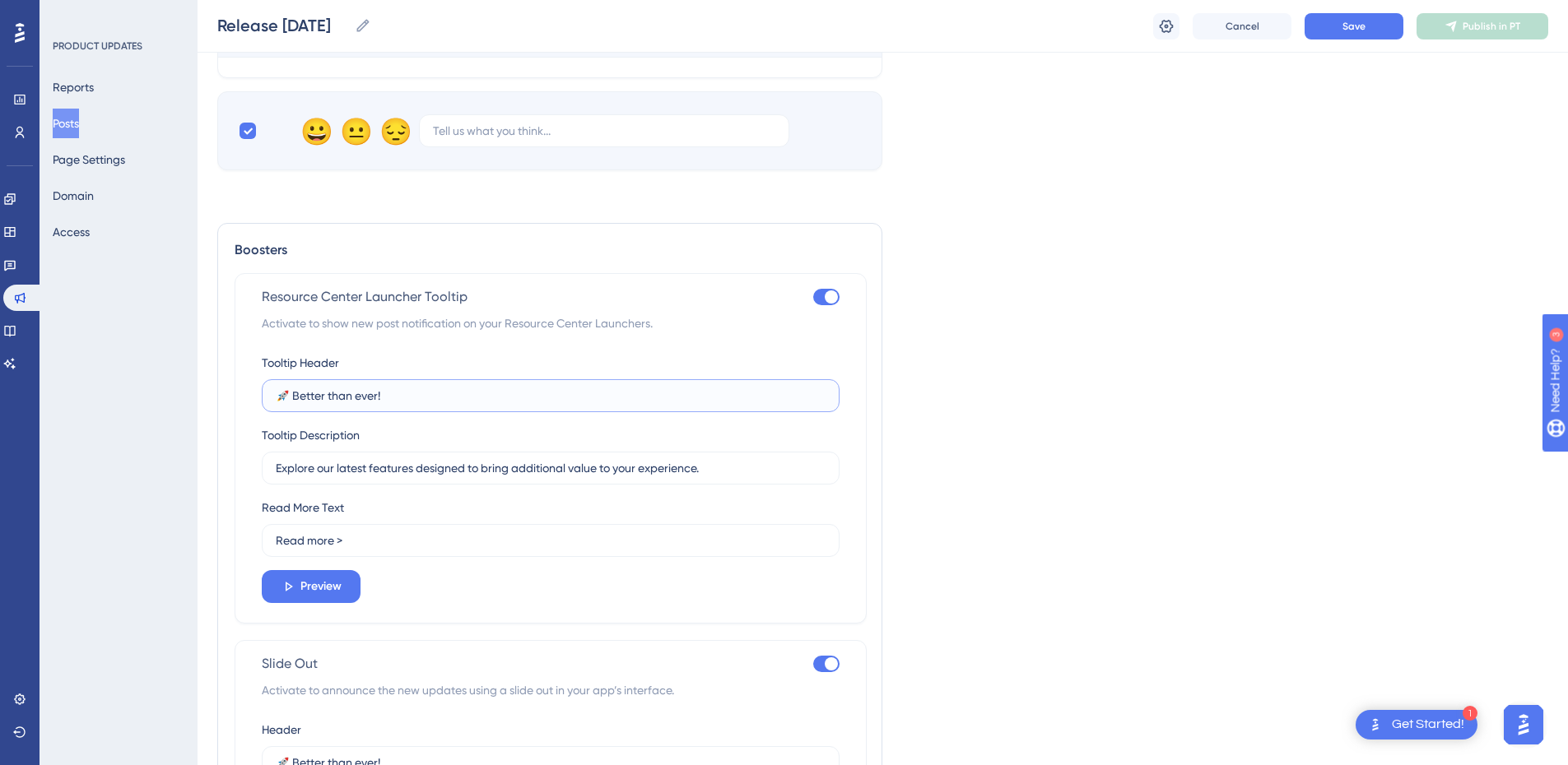 click on "🚀 Better than ever!" at bounding box center [551, 396] 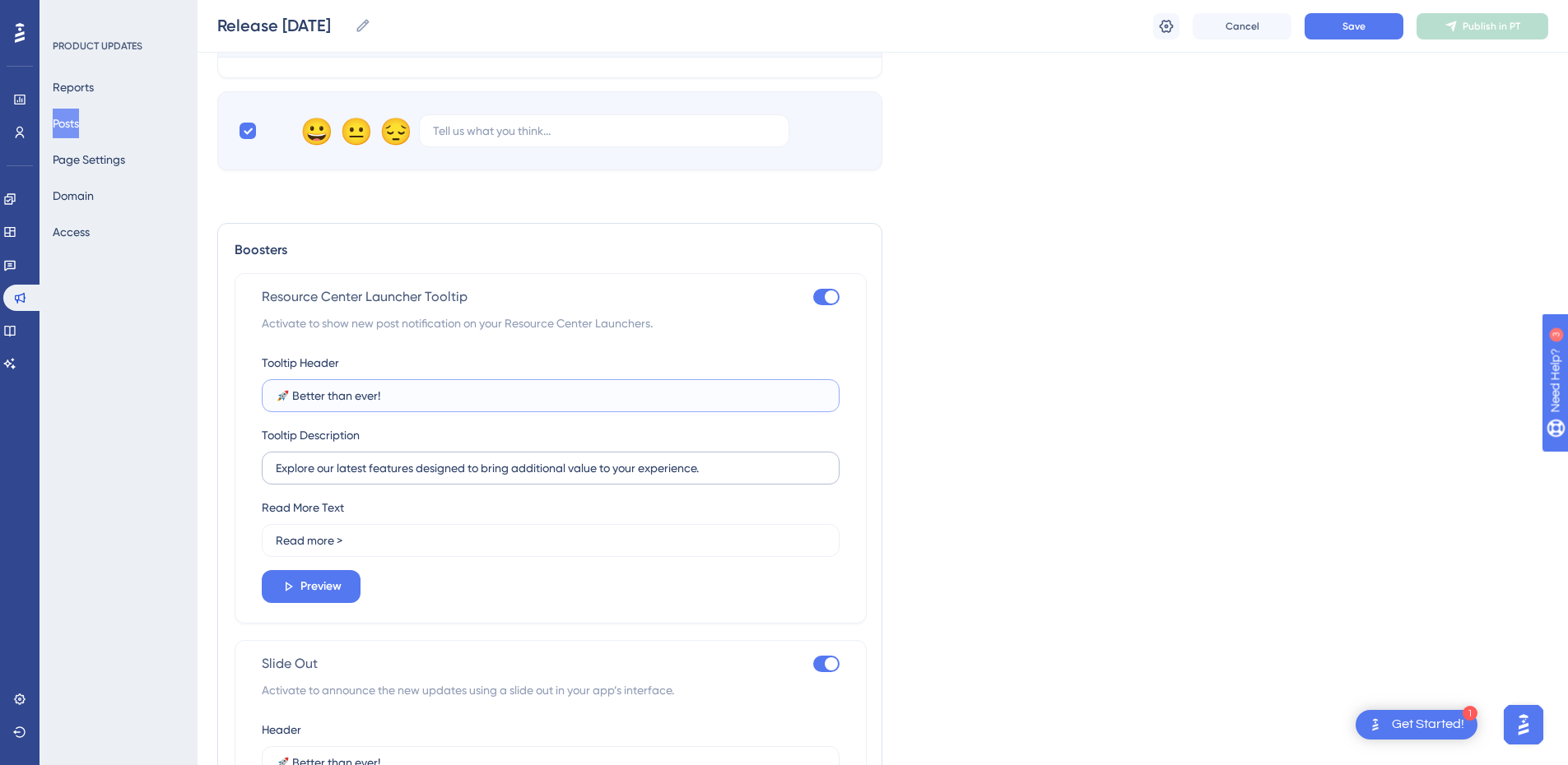 paste on "Melhor do que nunca" 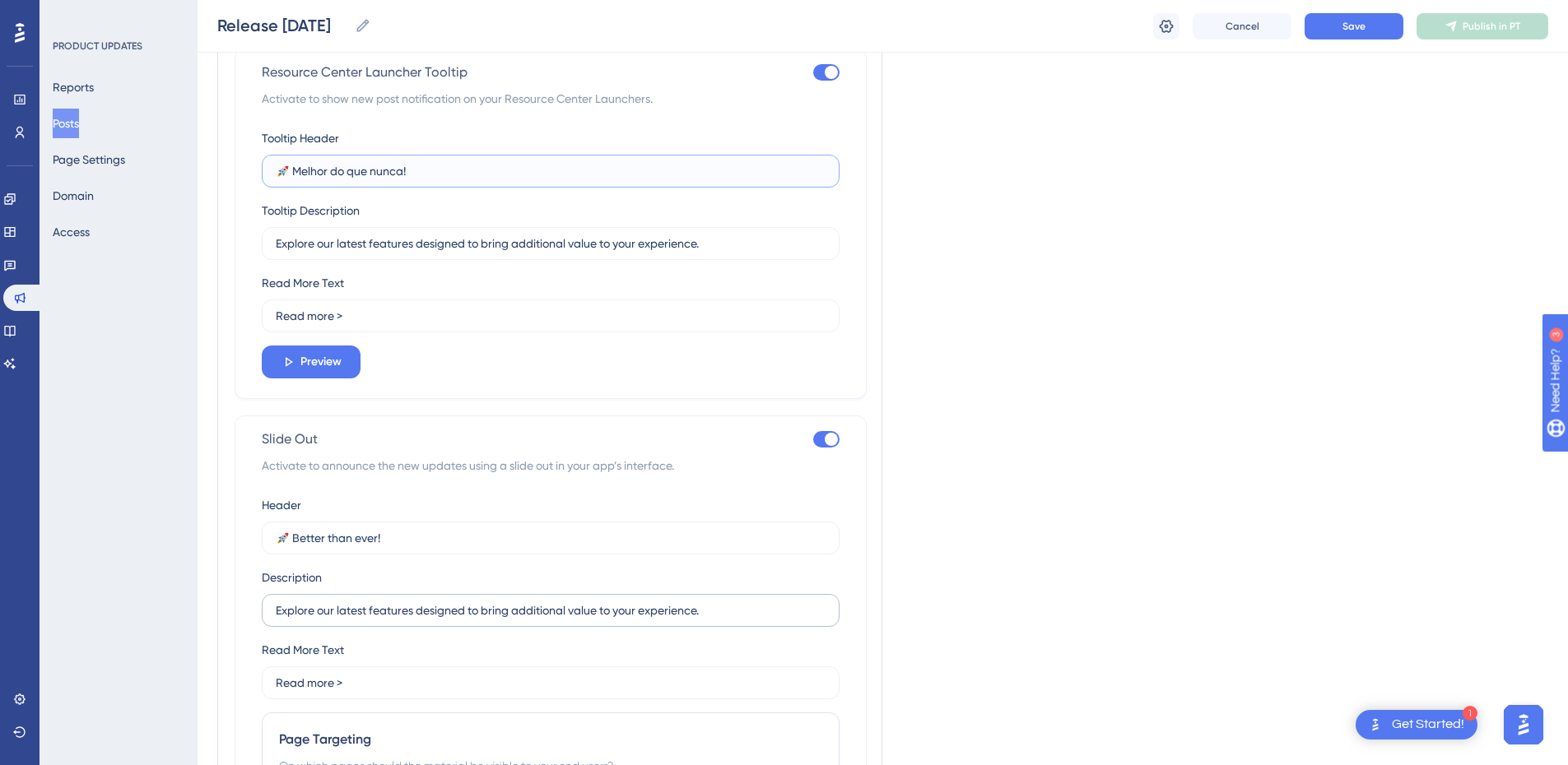 scroll, scrollTop: 1783, scrollLeft: 0, axis: vertical 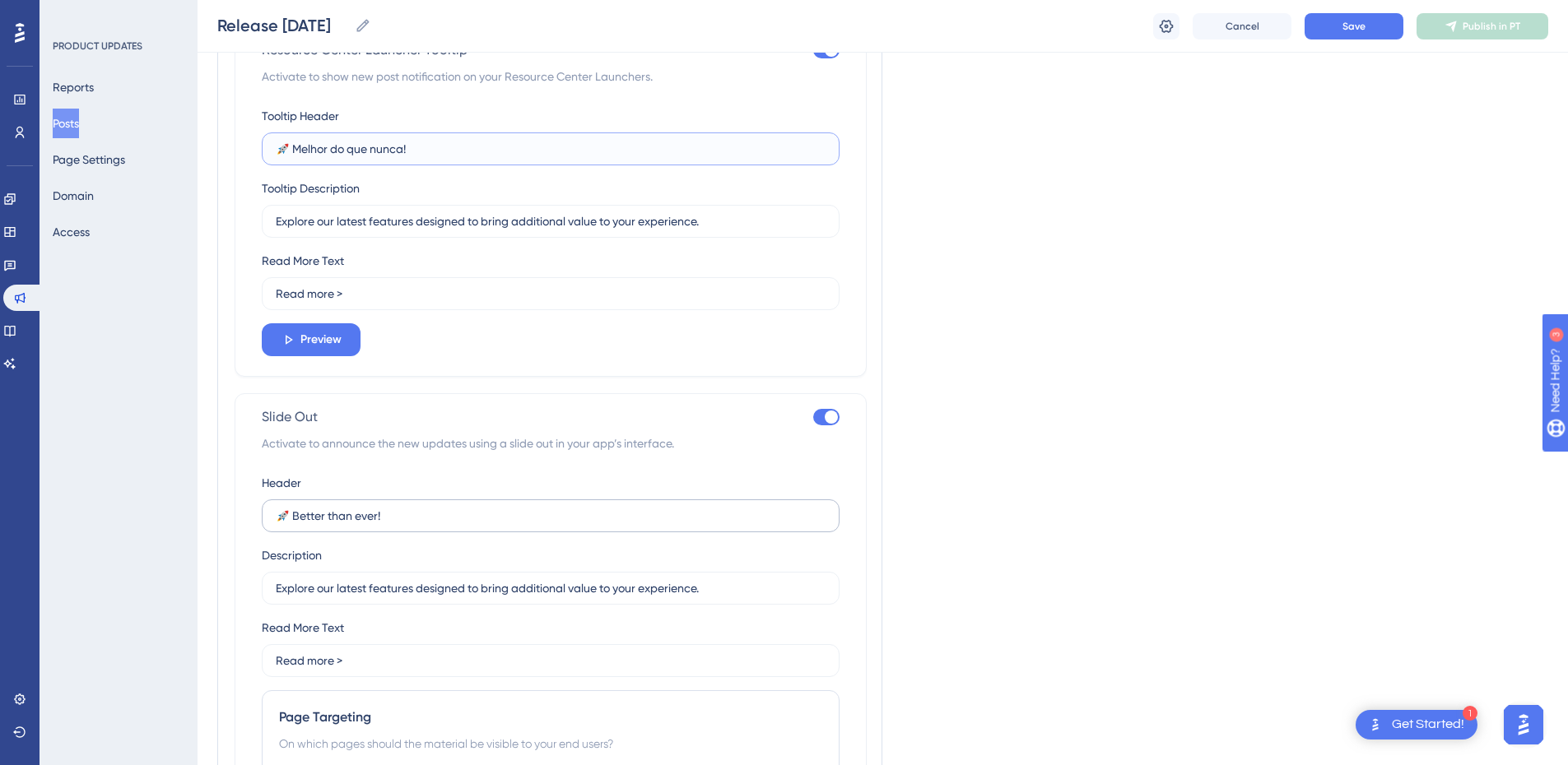 type on "🚀 Melhor do que nunca!" 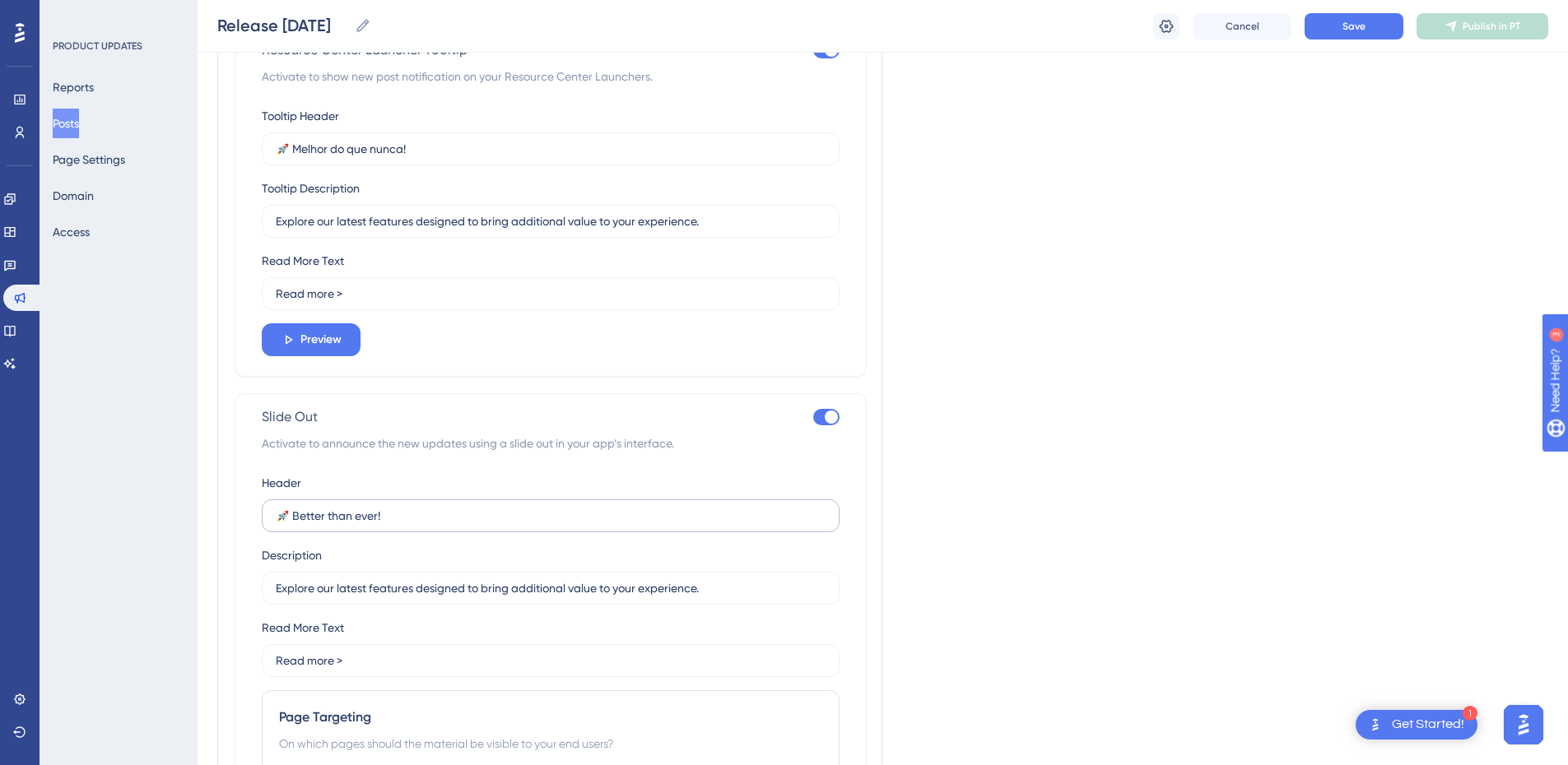 click on "🚀 Better than ever!" at bounding box center (551, 516) 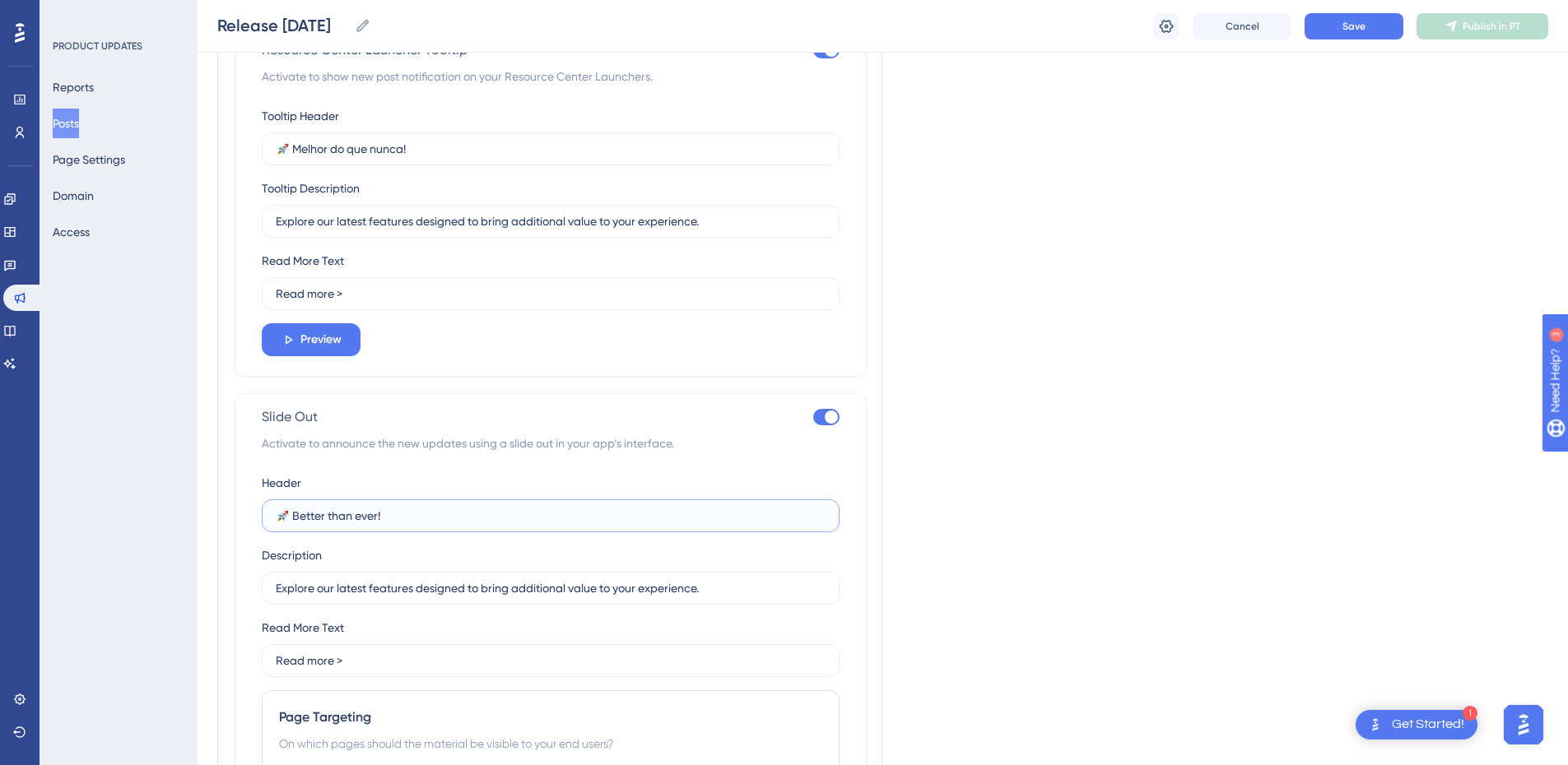 click on "🚀 Better than ever!" at bounding box center (551, 516) 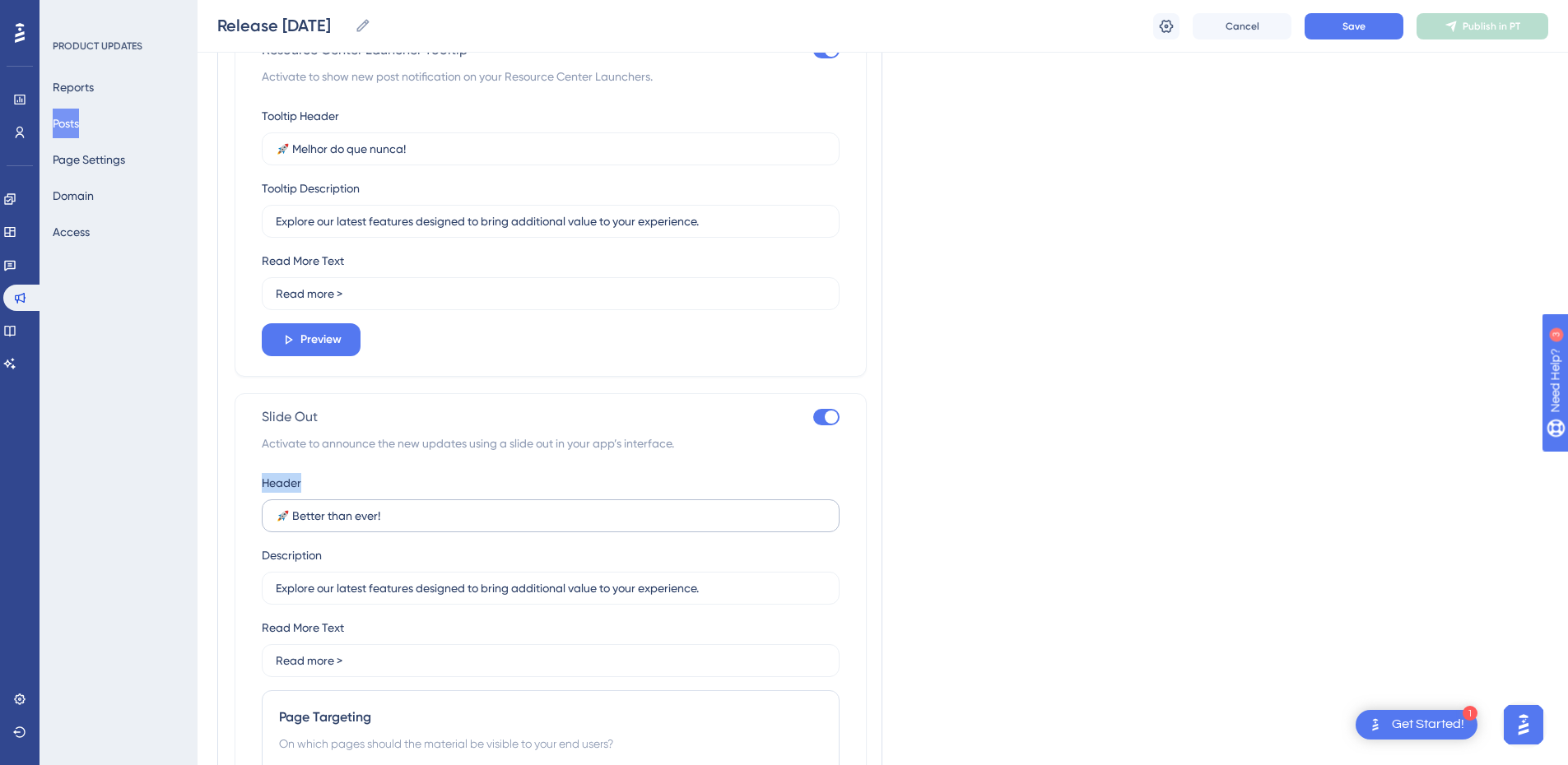 click on "🚀 Better than ever!" at bounding box center (551, 516) 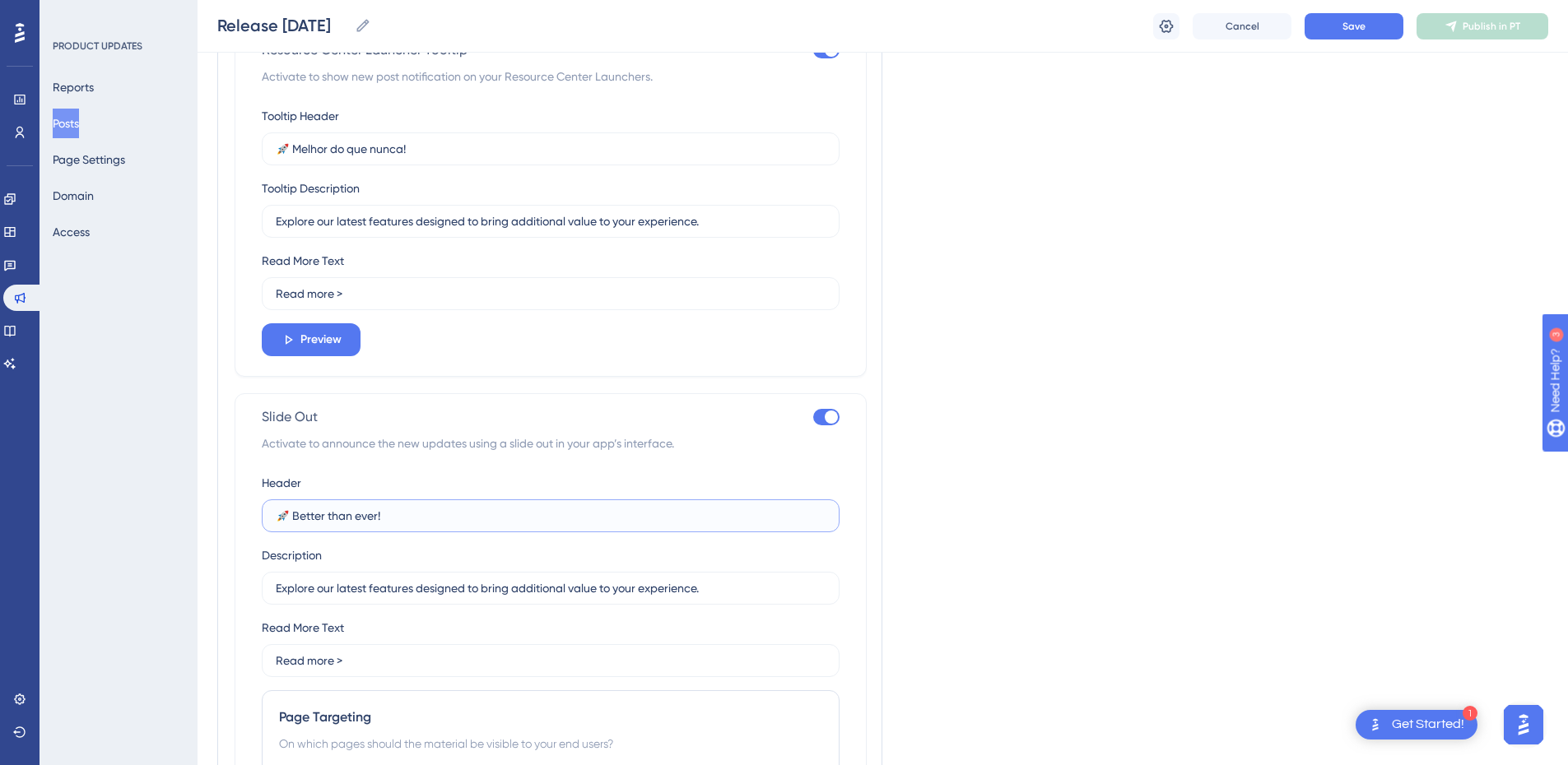 click on "🚀 Better than ever!" at bounding box center [551, 516] 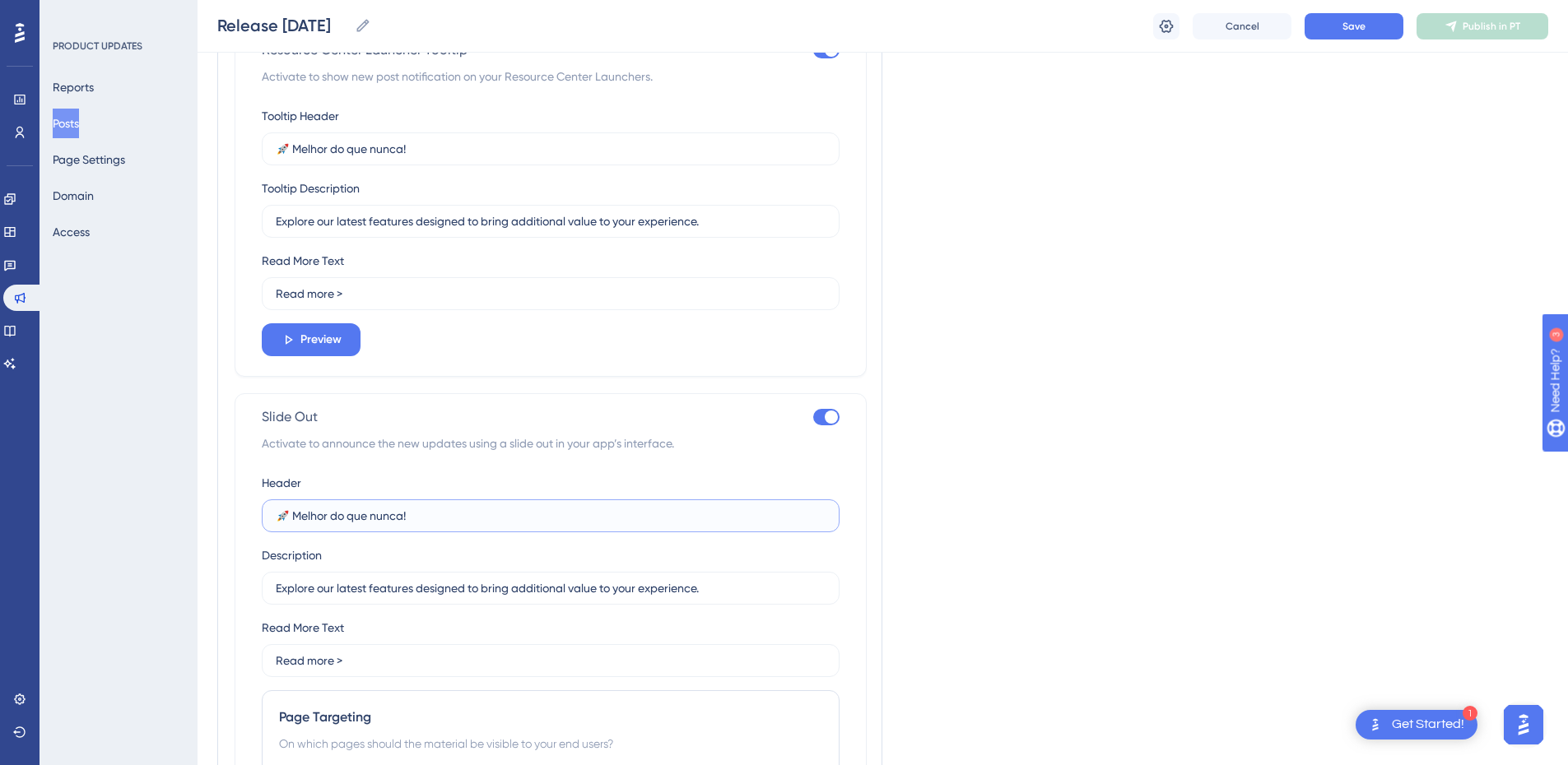 type on "🚀 Melhor do que nunca!" 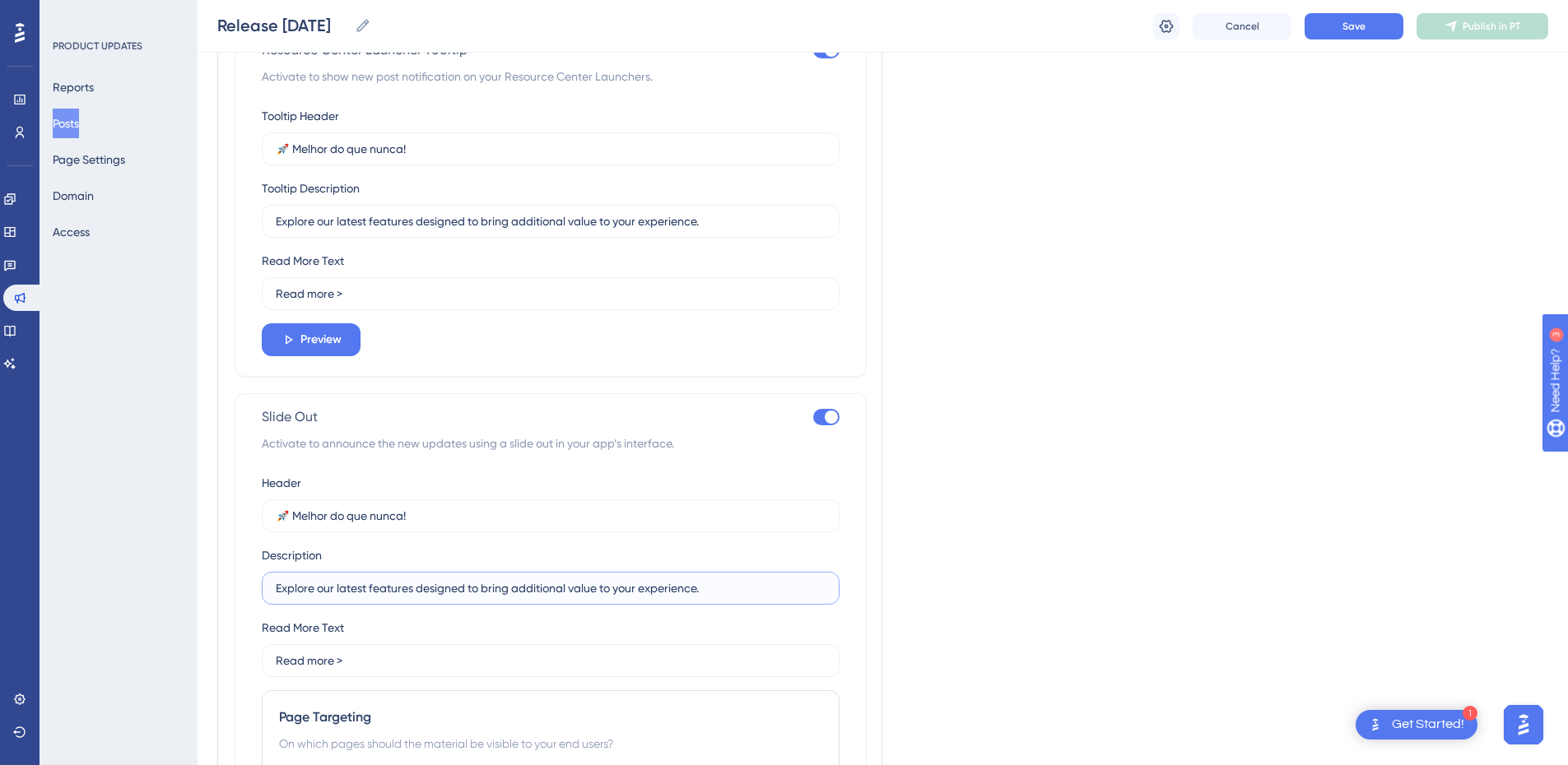 click on "Explore our latest features designed to bring additional value to your experience." at bounding box center [551, 588] 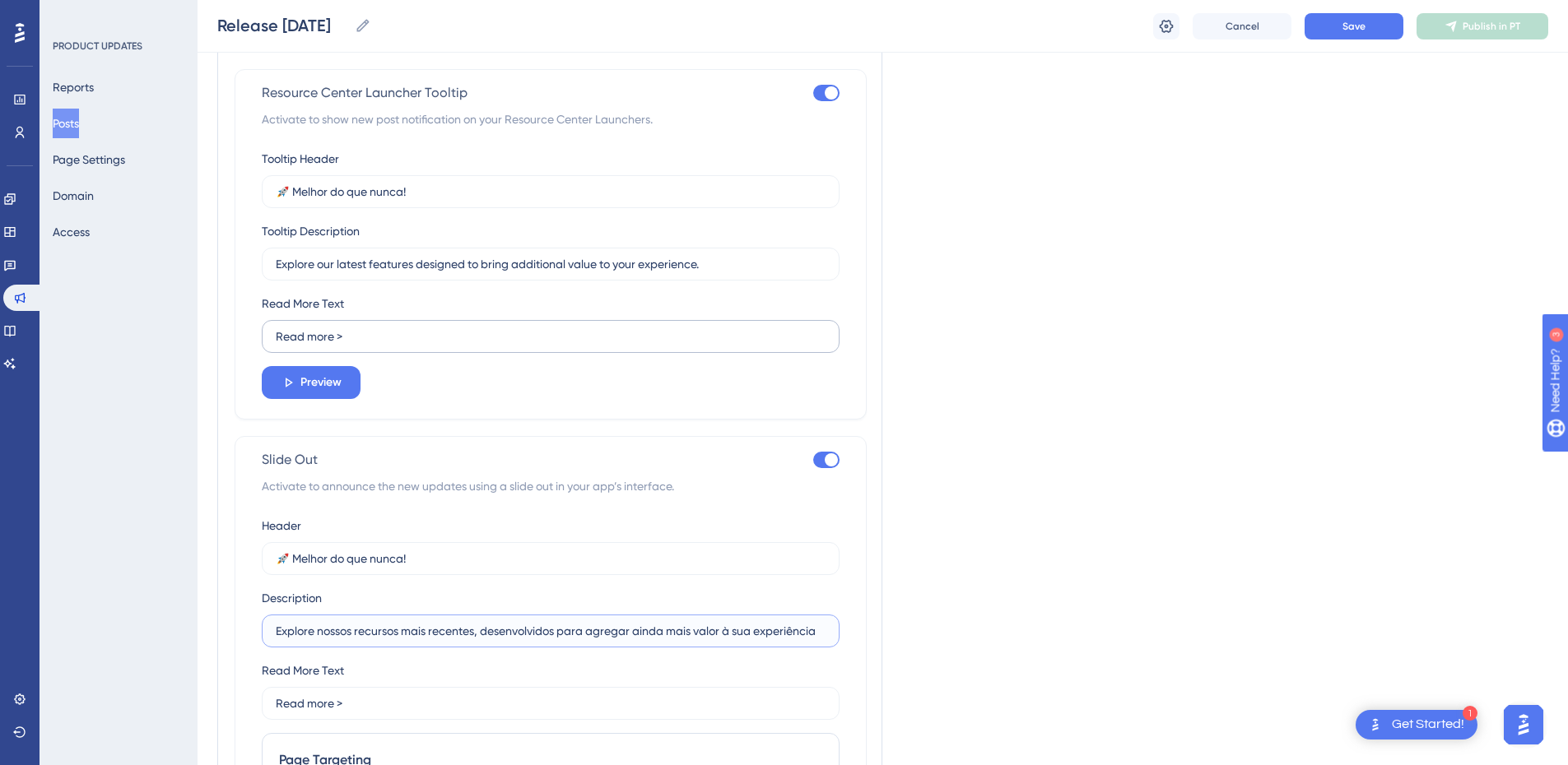 scroll, scrollTop: 1726, scrollLeft: 0, axis: vertical 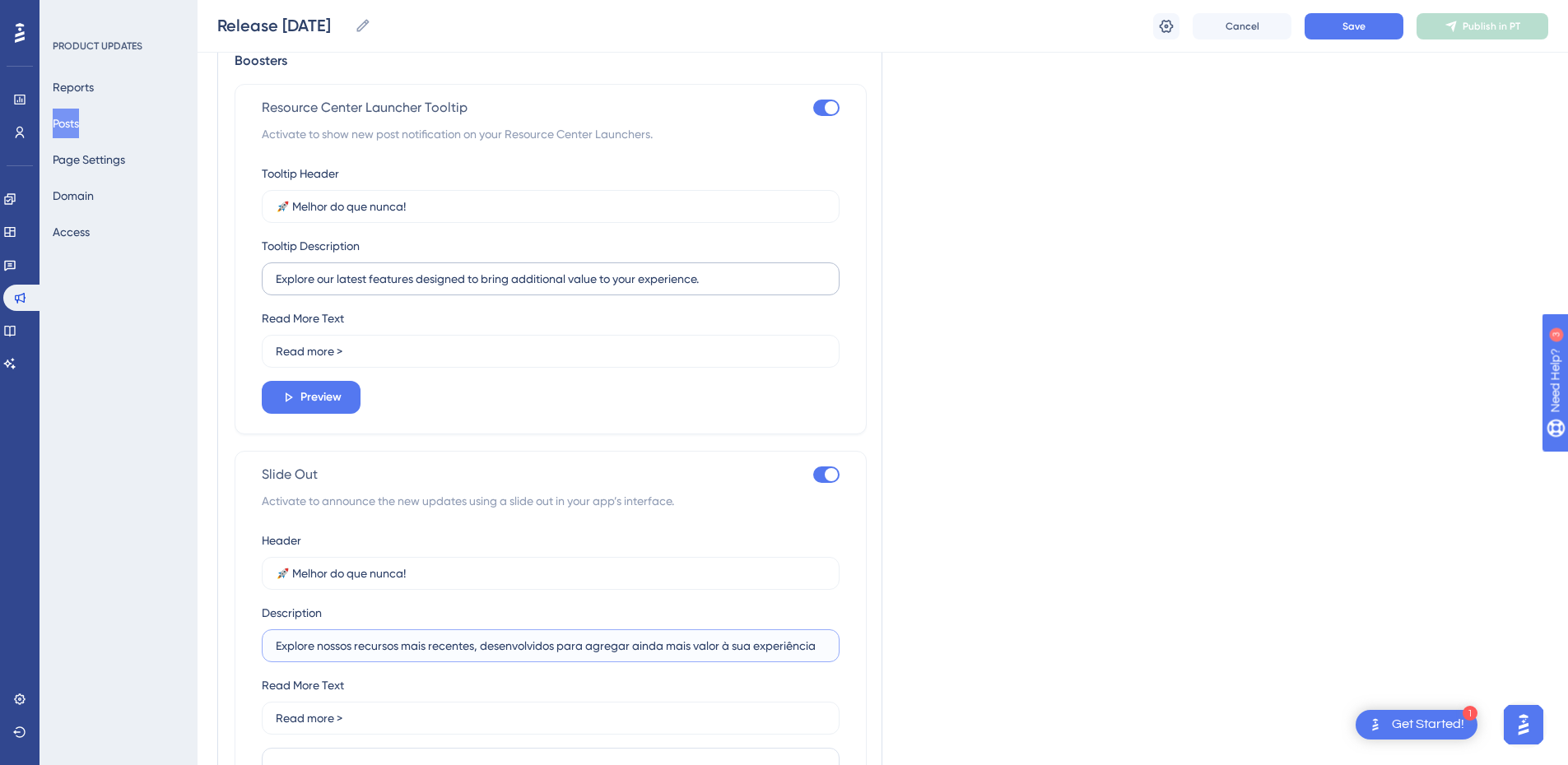 type on "Explore nossos recursos mais recentes, desenvolvidos para agregar ainda mais valor à sua experiência" 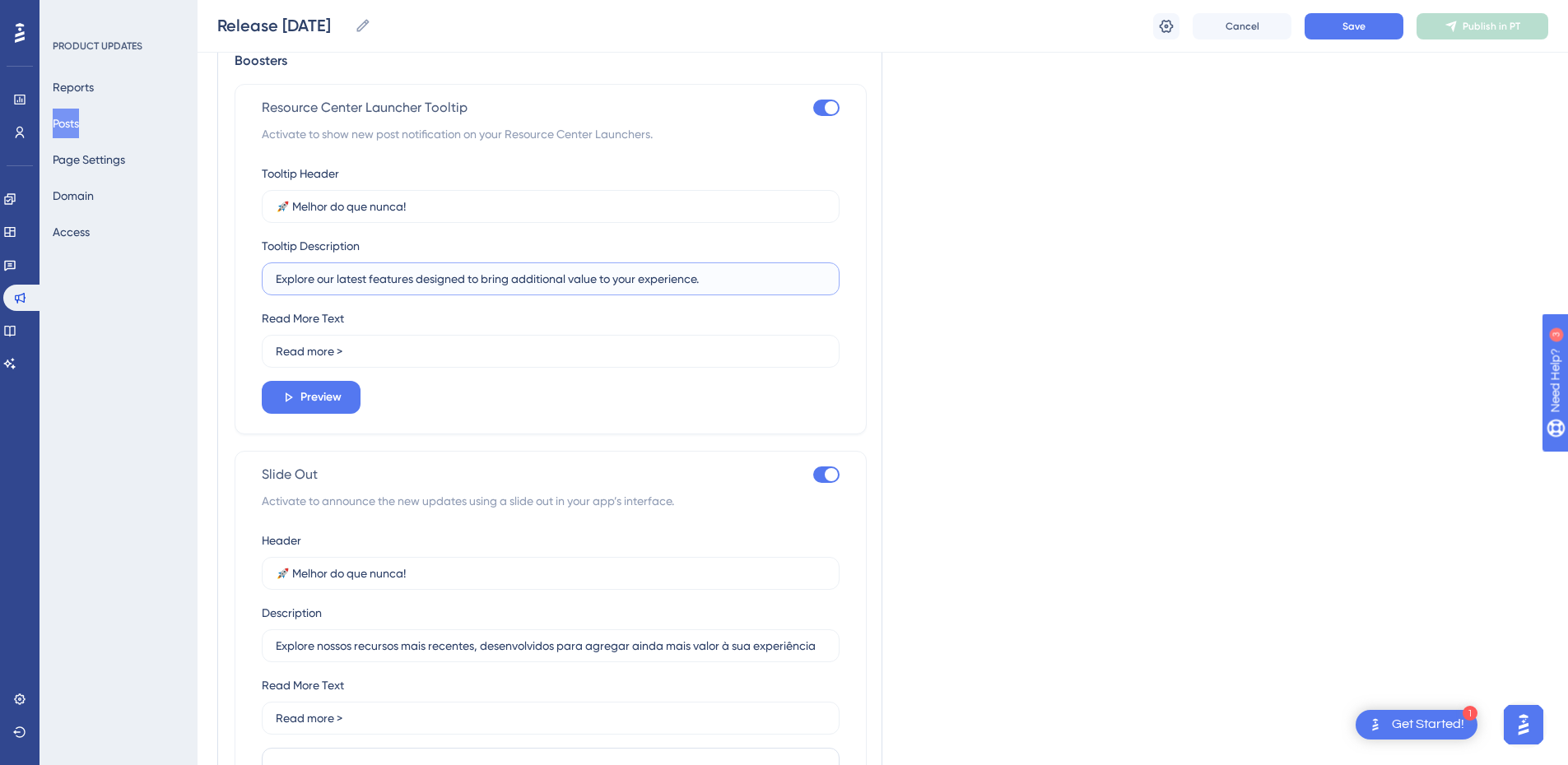 click on "Explore our latest features designed to bring additional value to your experience." at bounding box center (551, 279) 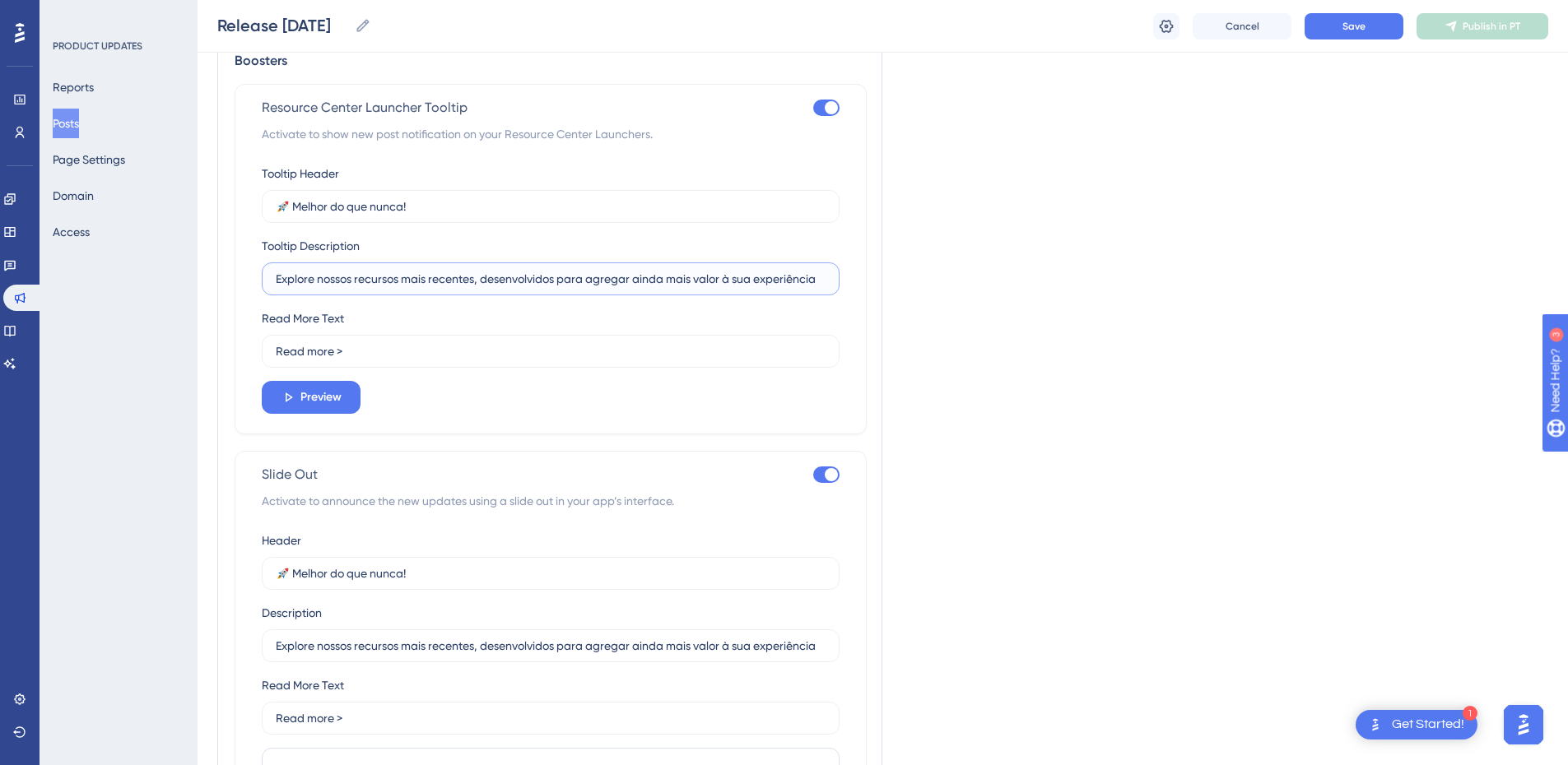 type on "Explore nossos recursos mais recentes, desenvolvidos para agregar ainda mais valor à sua experiência" 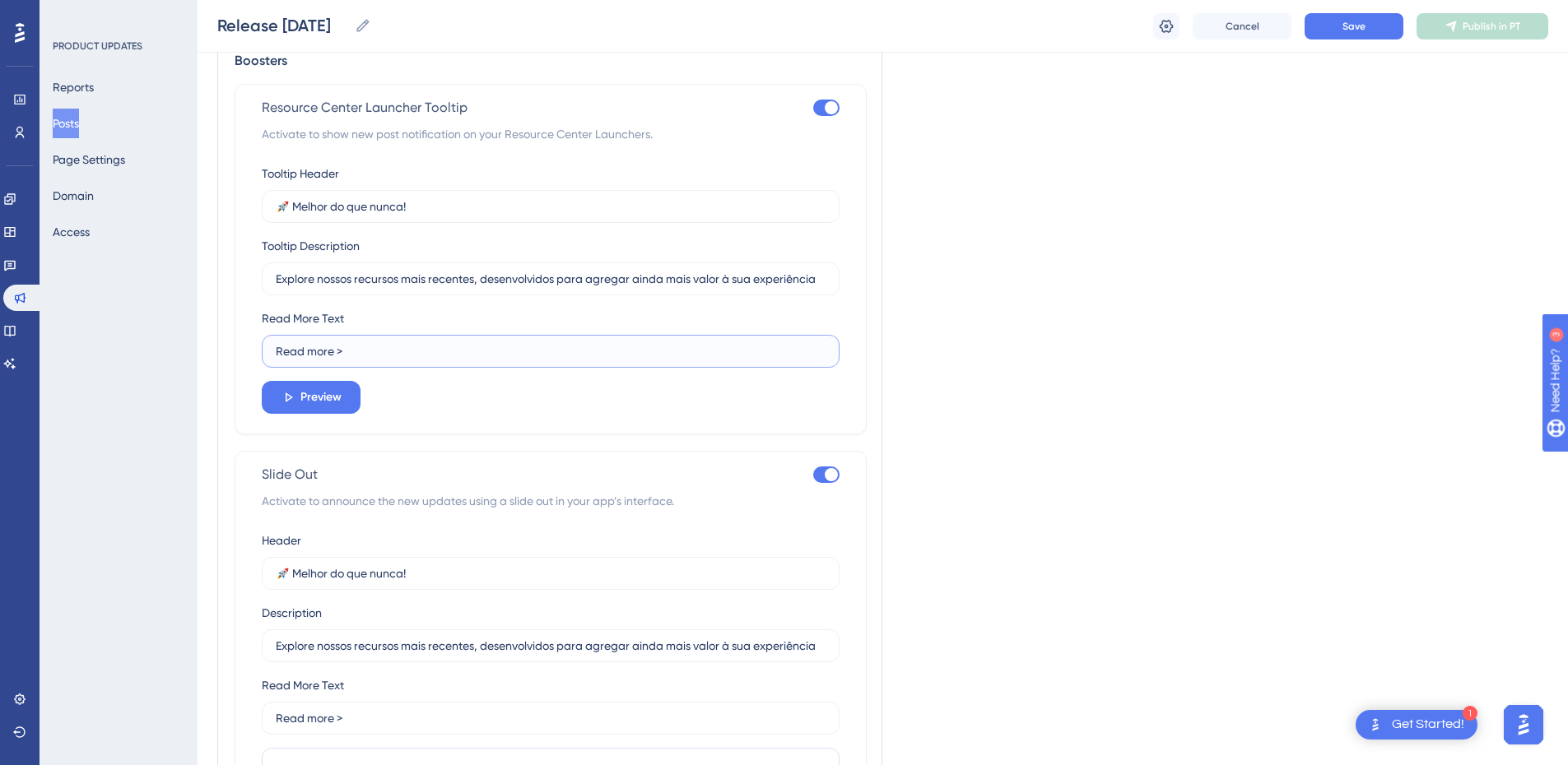 click on "Read more >" at bounding box center [551, 351] 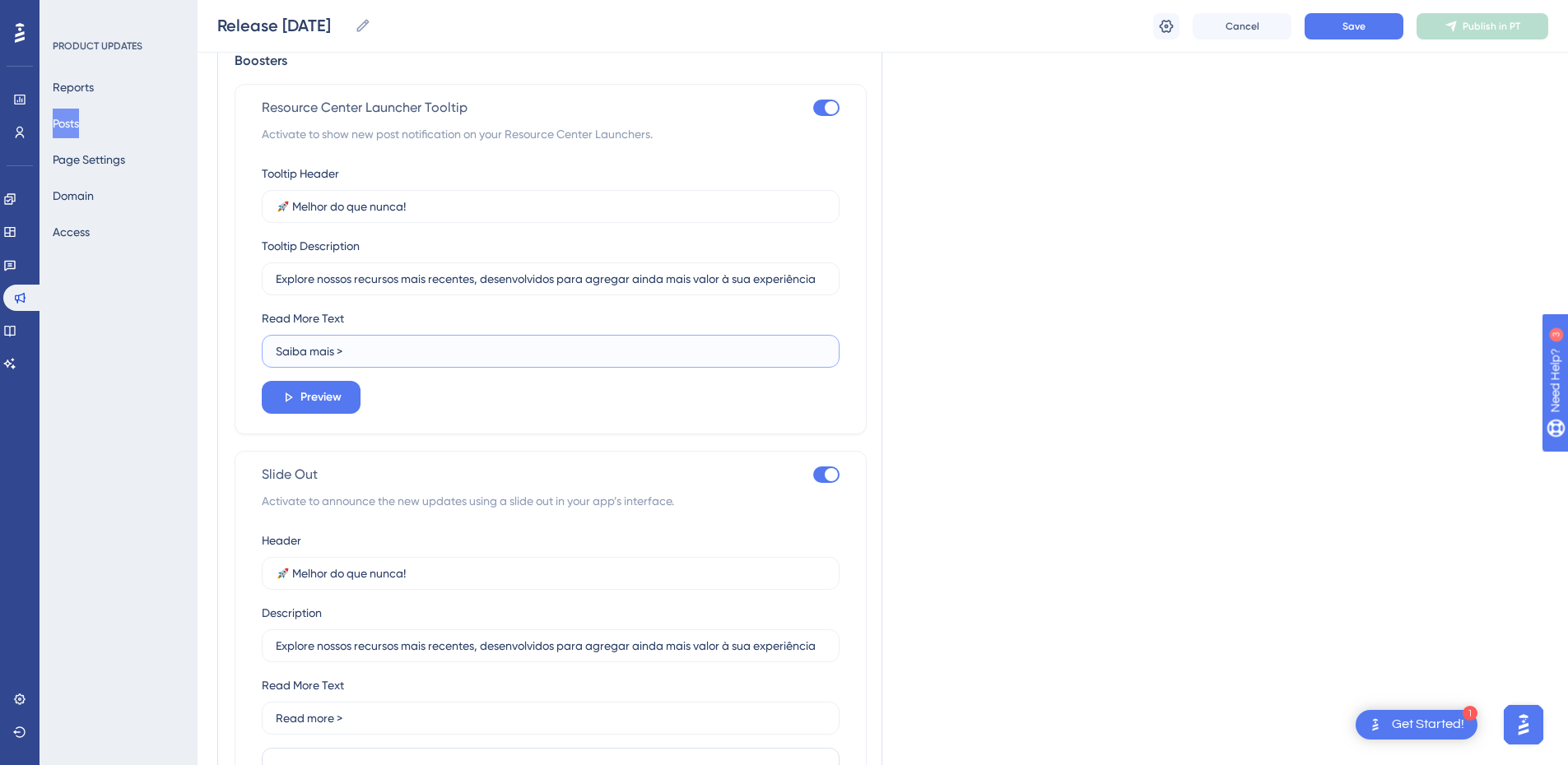 scroll, scrollTop: 2055, scrollLeft: 0, axis: vertical 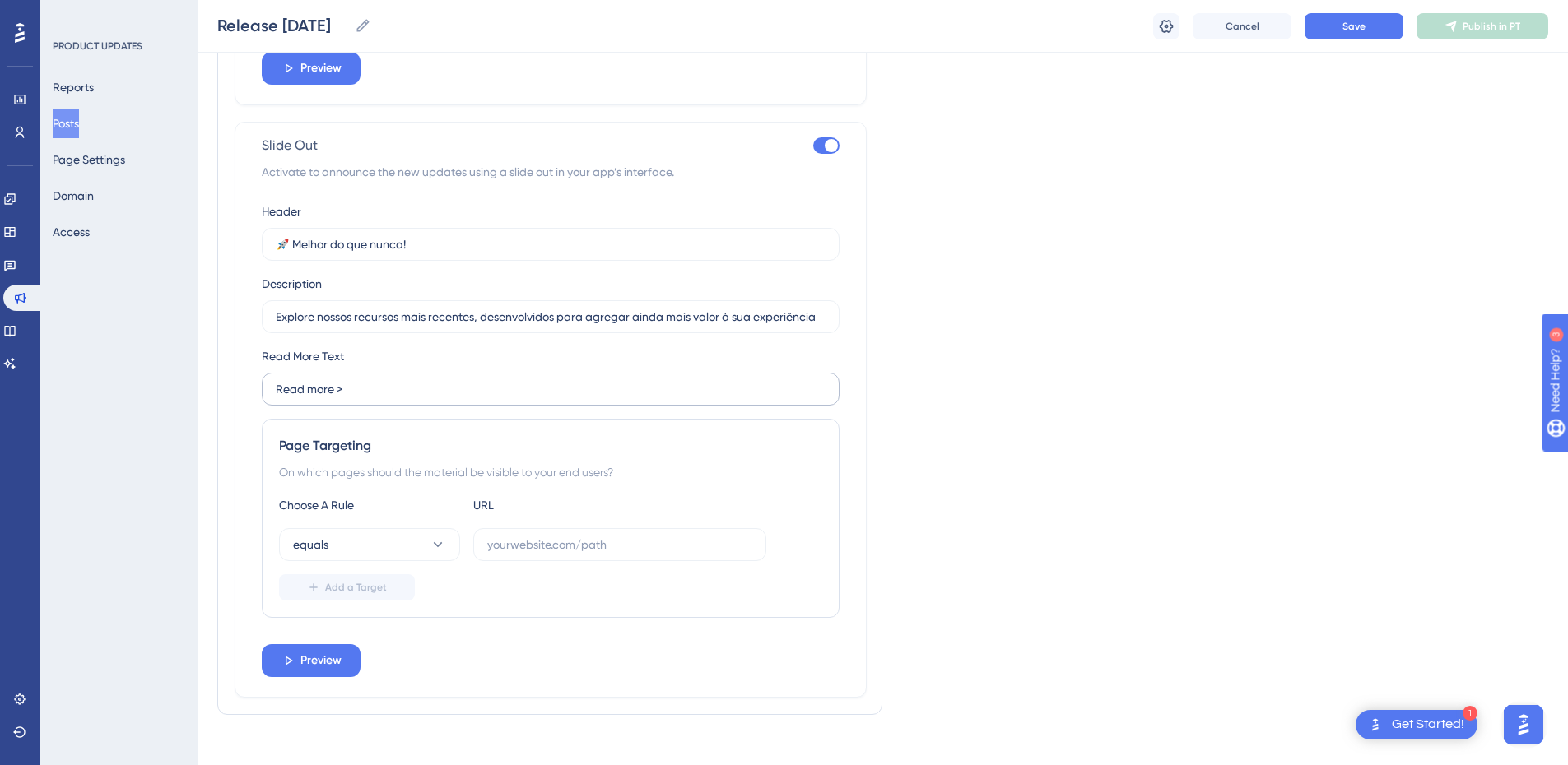 type on "Saiba mais >" 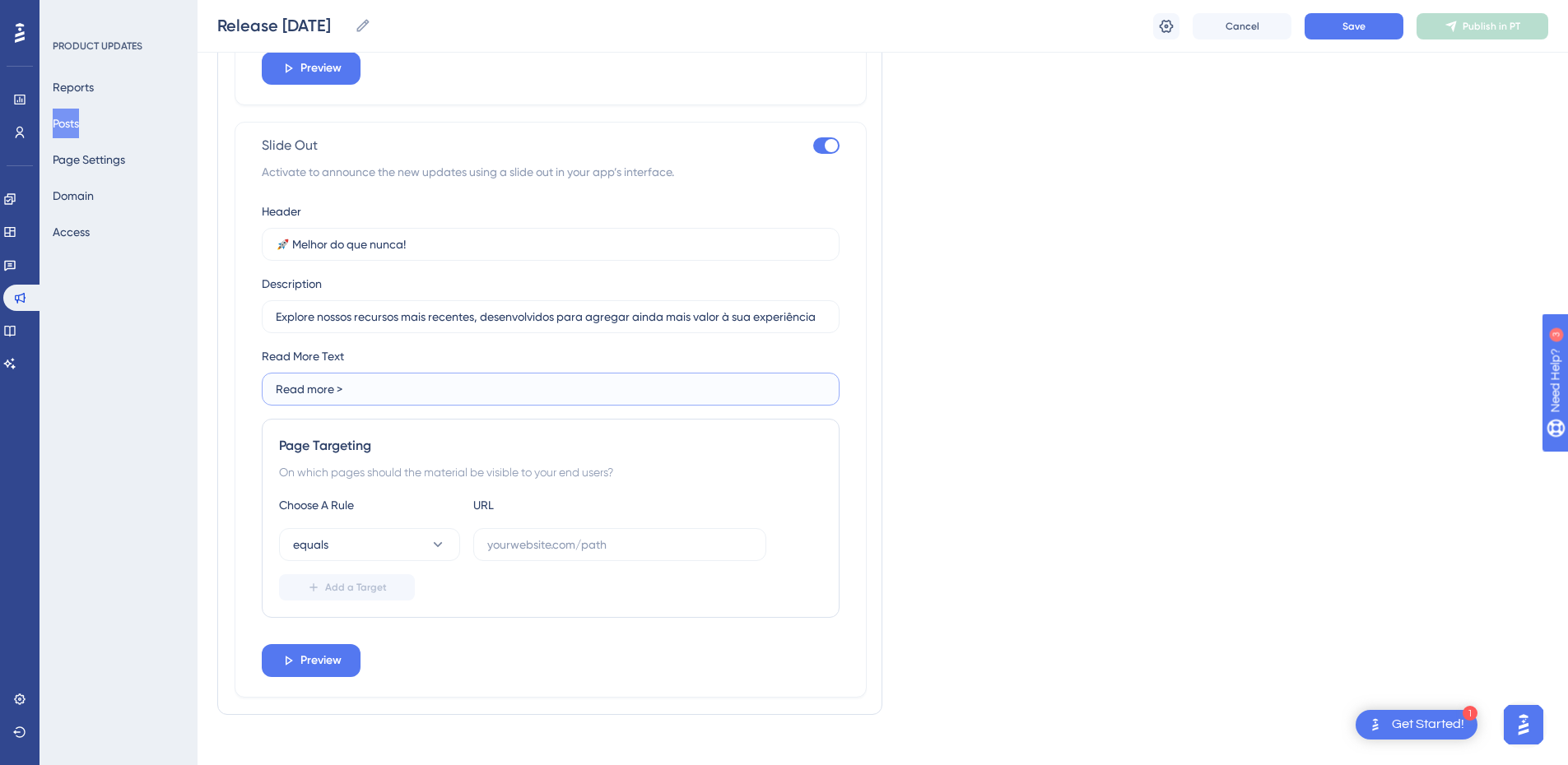 click on "Read more >" at bounding box center [551, 22] 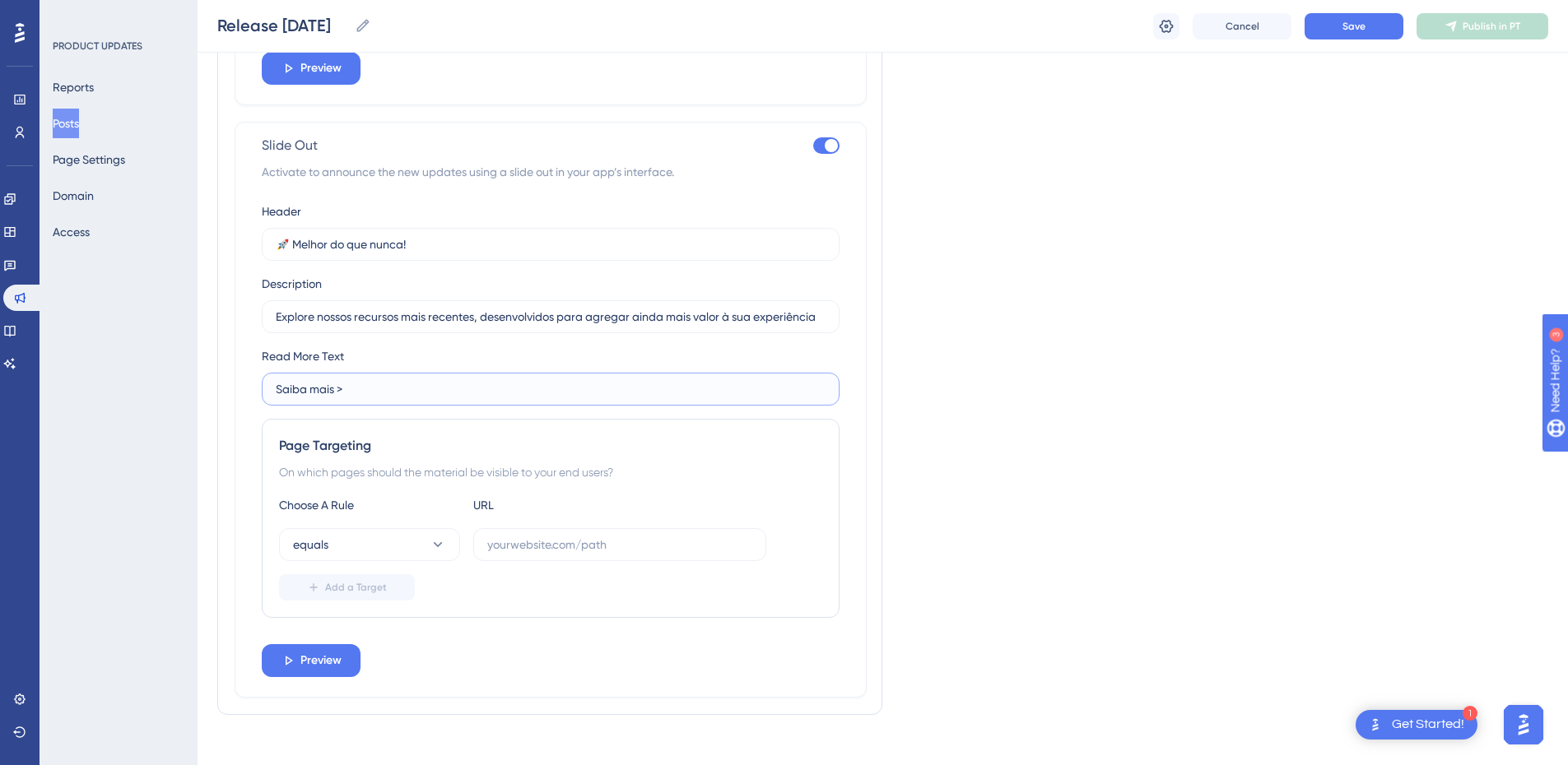 type on "Saiba mais >" 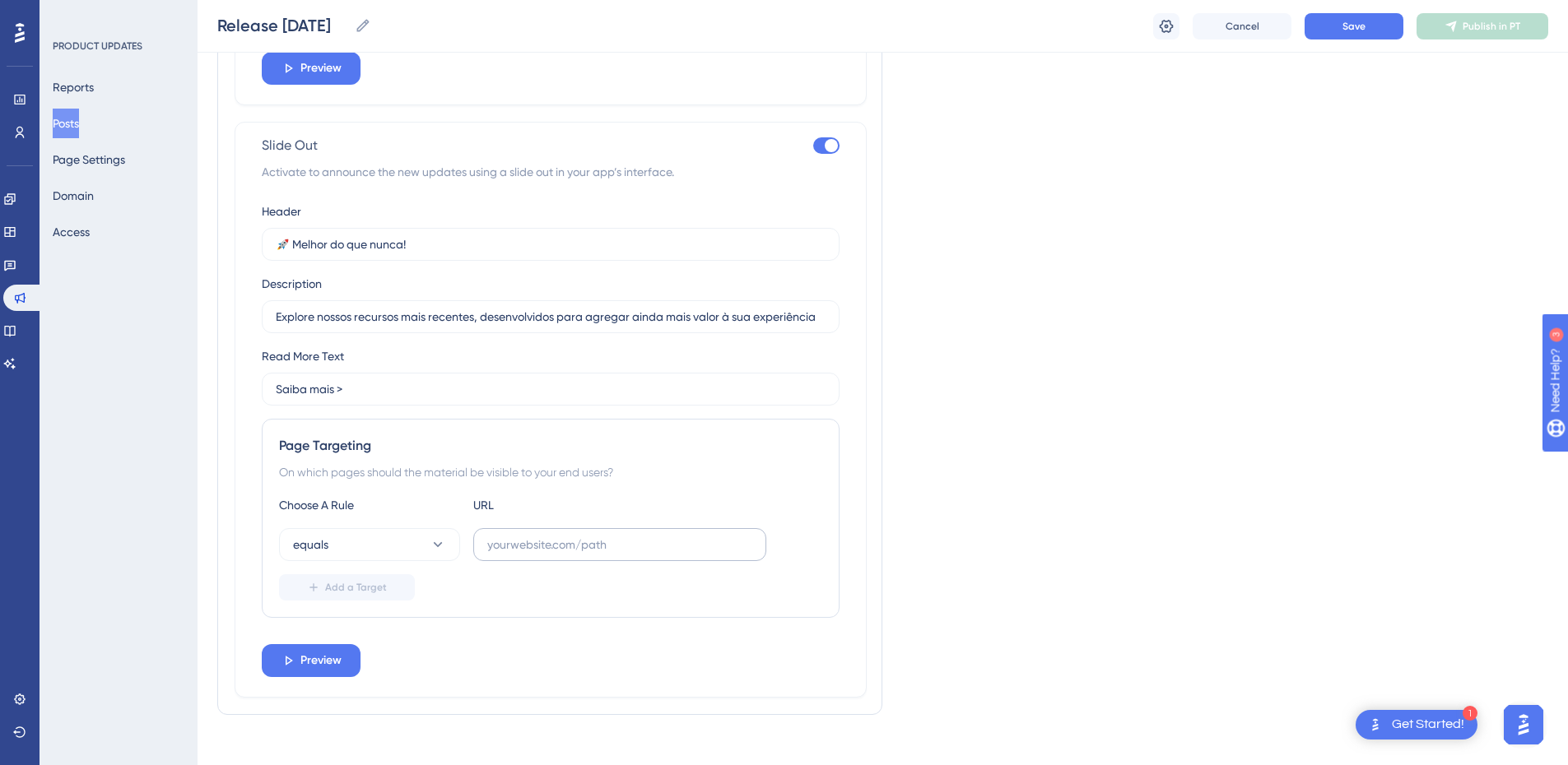 click at bounding box center (620, 545) 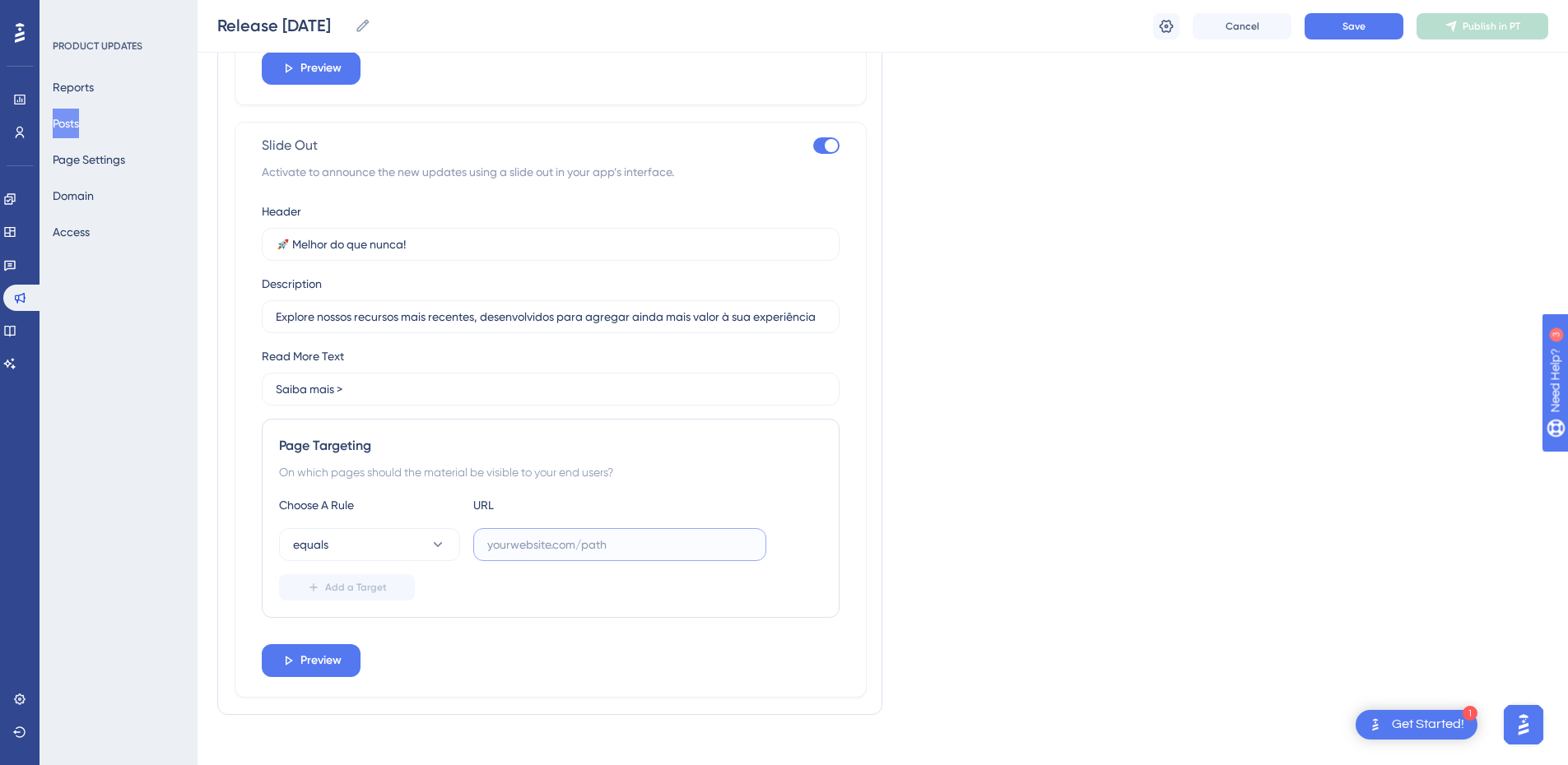click at bounding box center [620, 545] 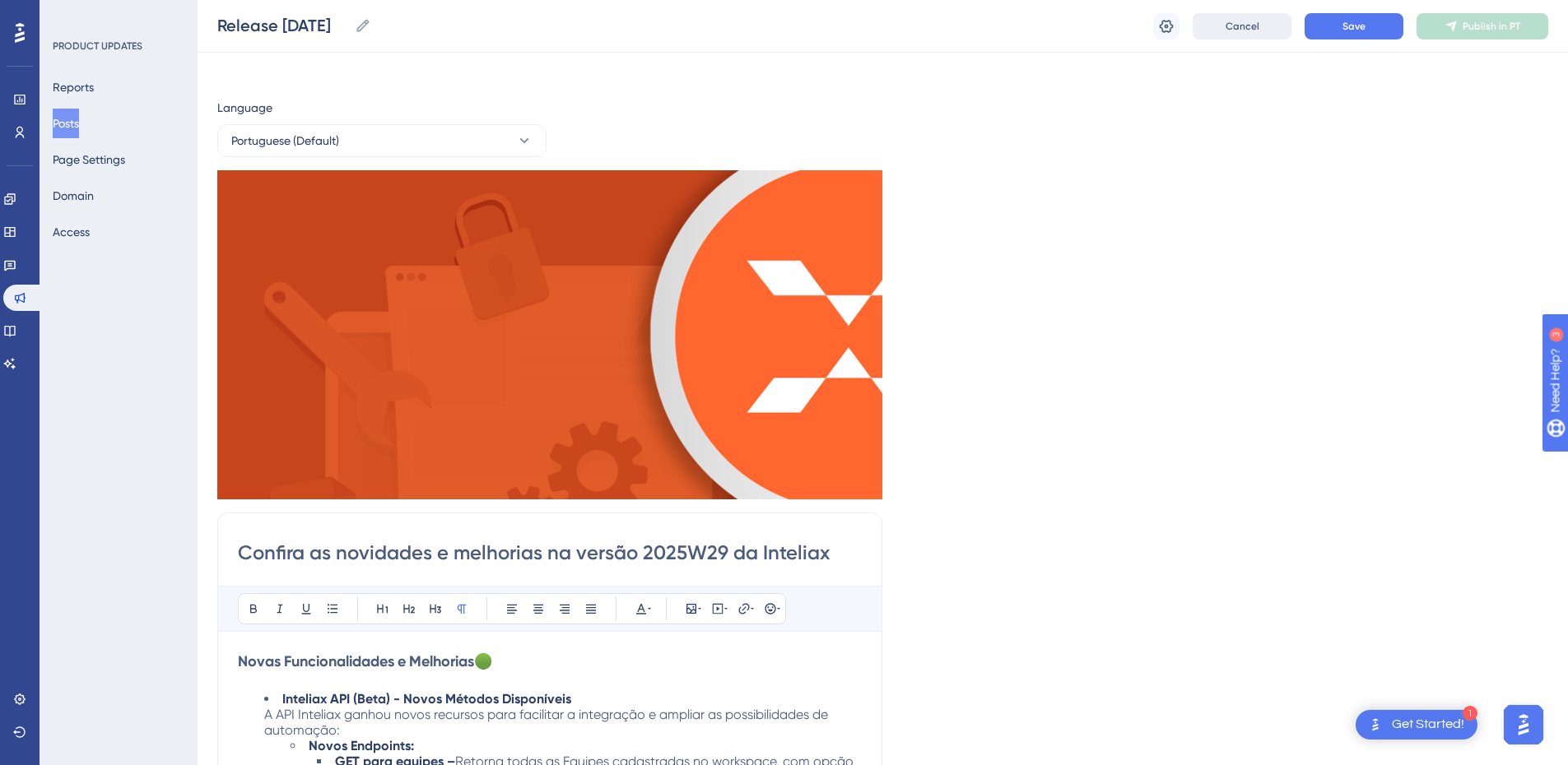 scroll, scrollTop: 0, scrollLeft: 0, axis: both 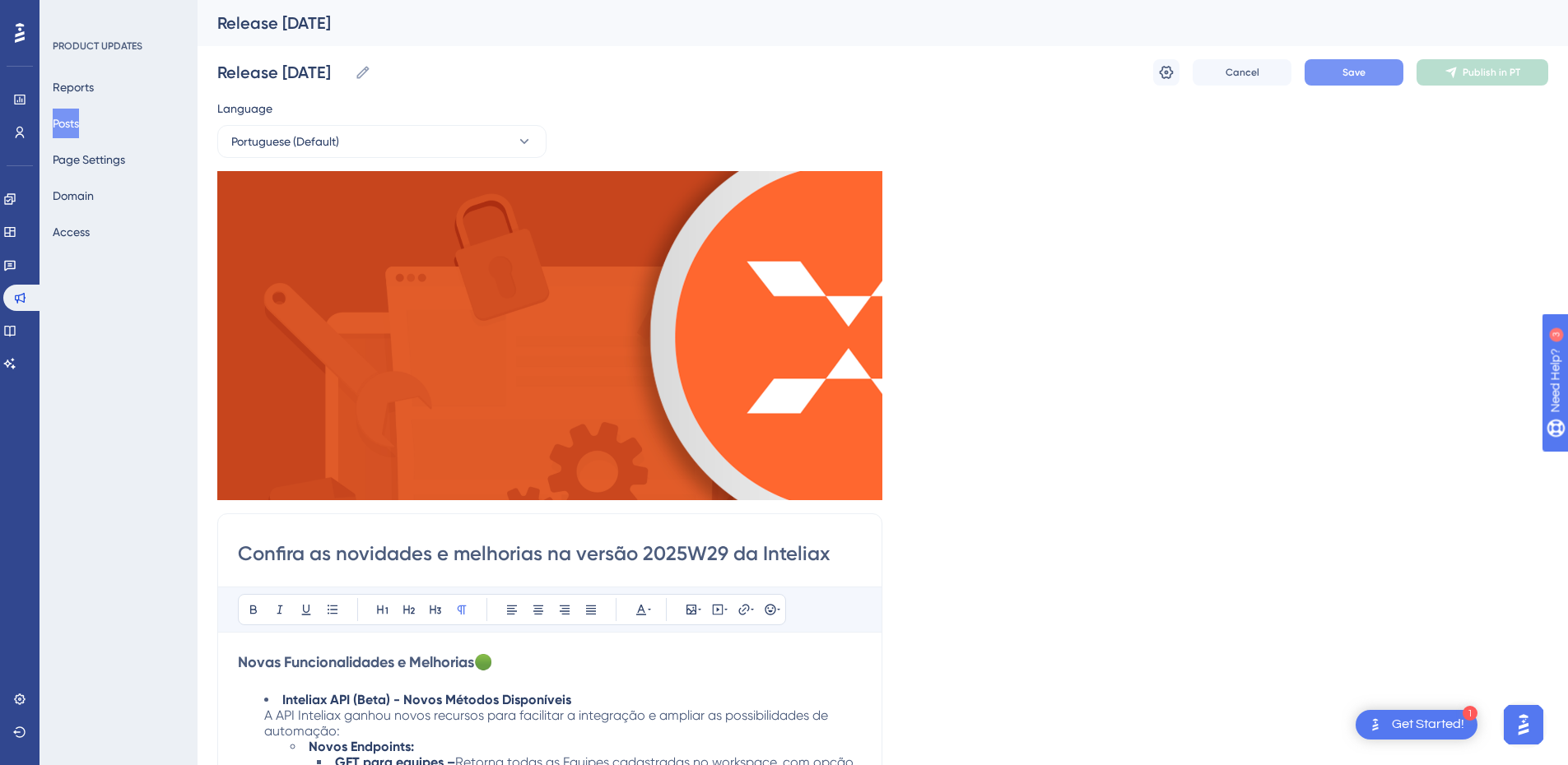 type on "[URL][DOMAIN_NAME]" 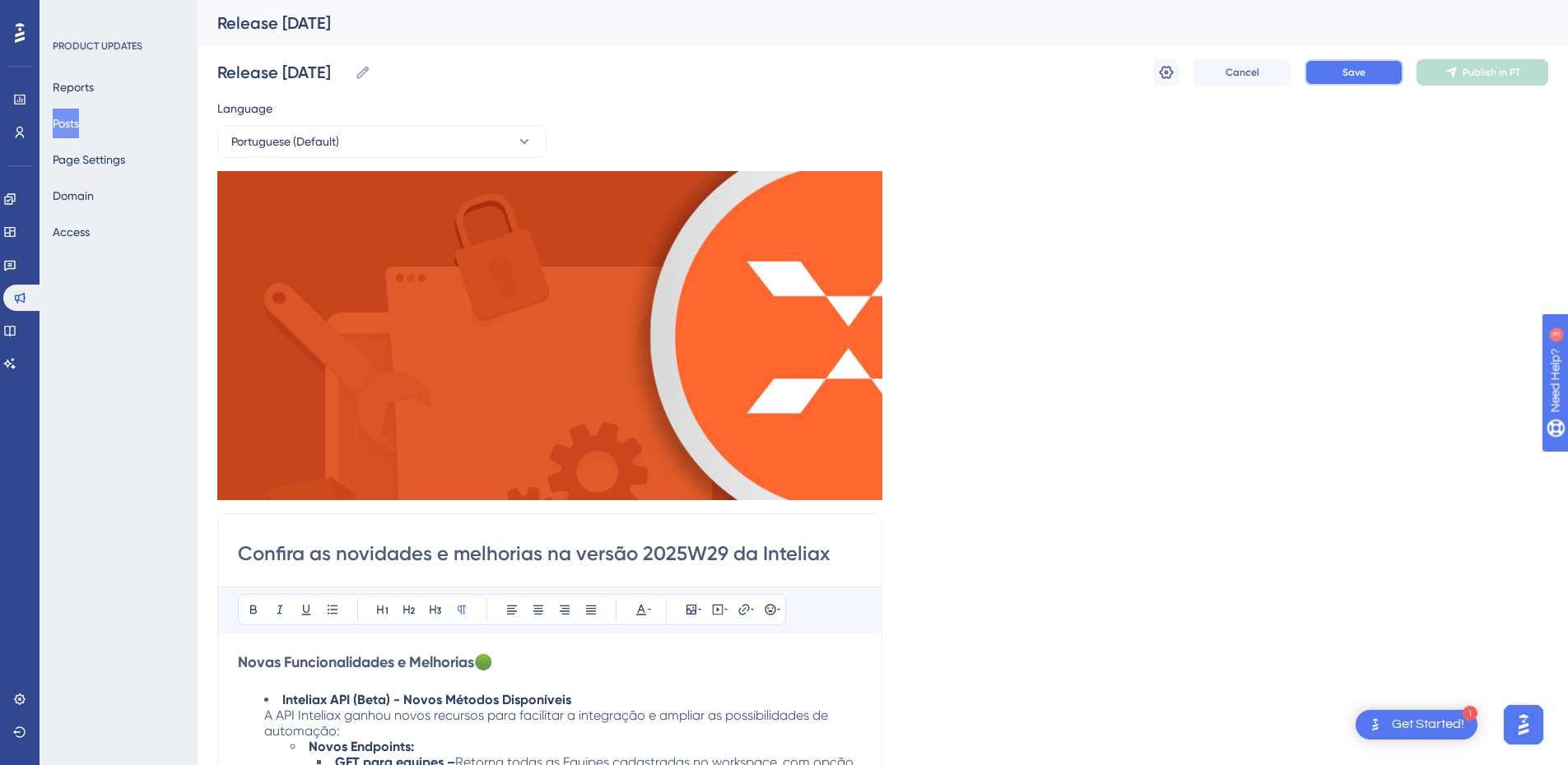 click on "Save" at bounding box center [1354, 72] 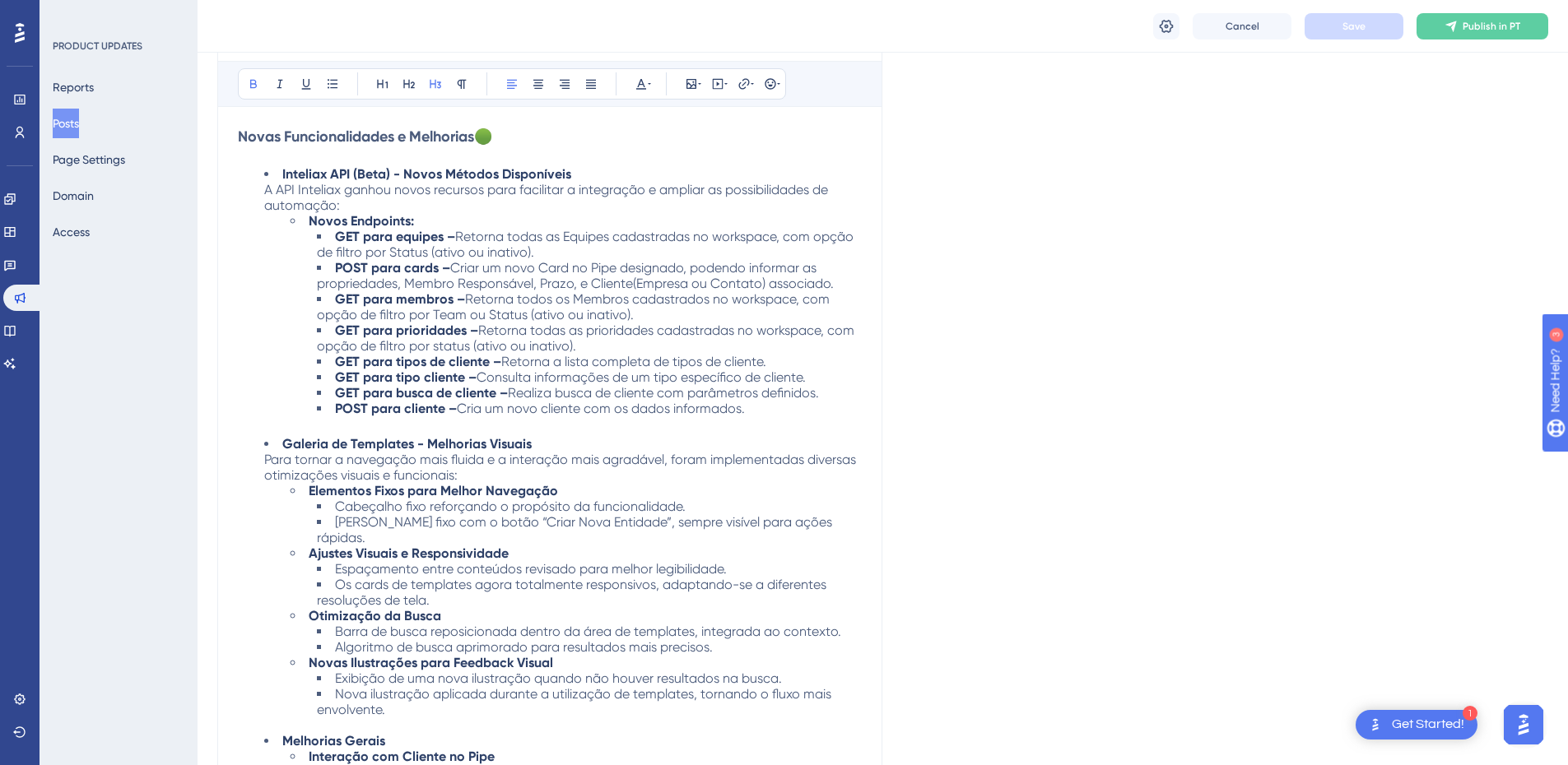 scroll, scrollTop: 494, scrollLeft: 0, axis: vertical 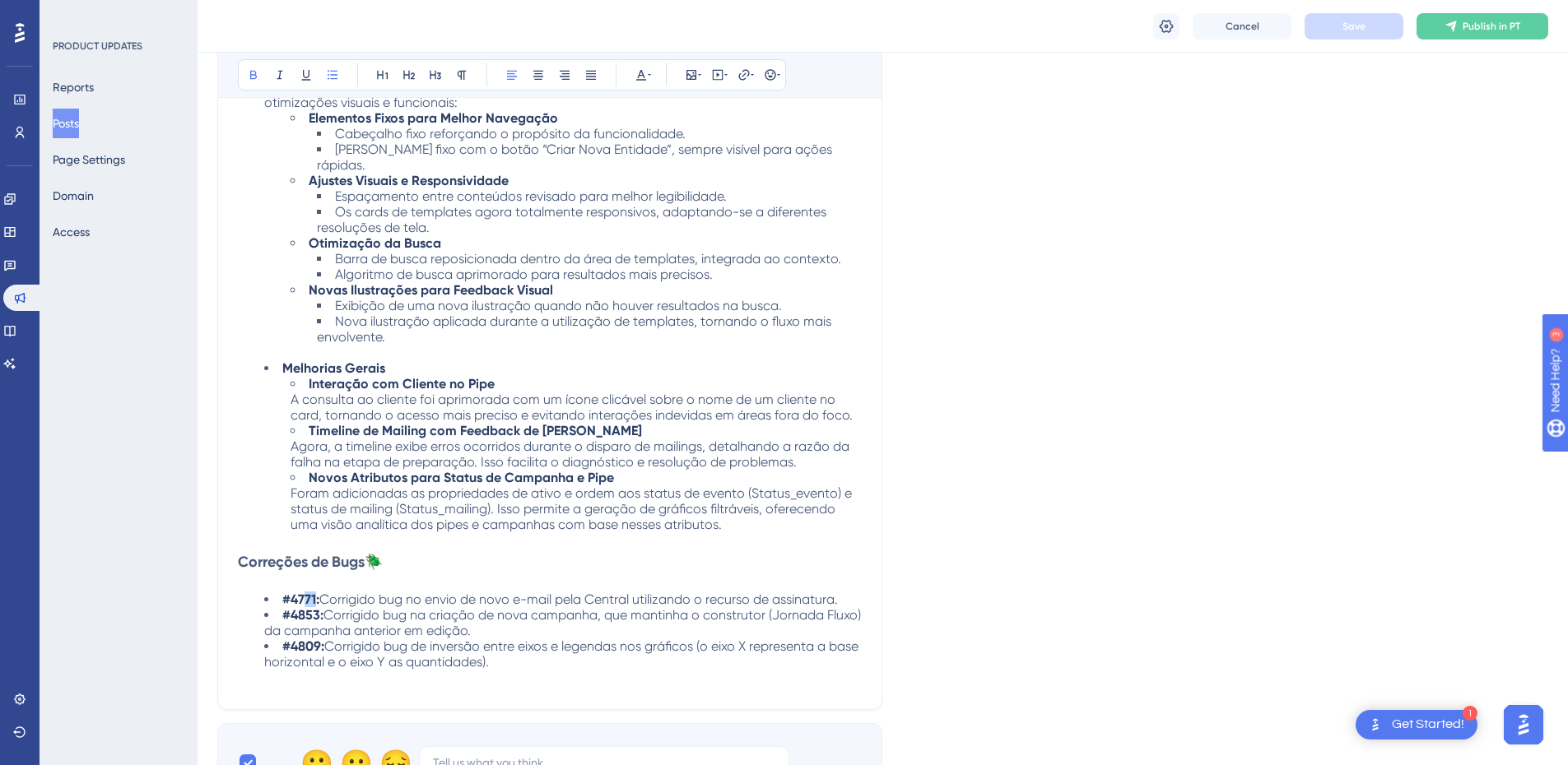 drag, startPoint x: 305, startPoint y: 583, endPoint x: 314, endPoint y: 582, distance: 9.055385 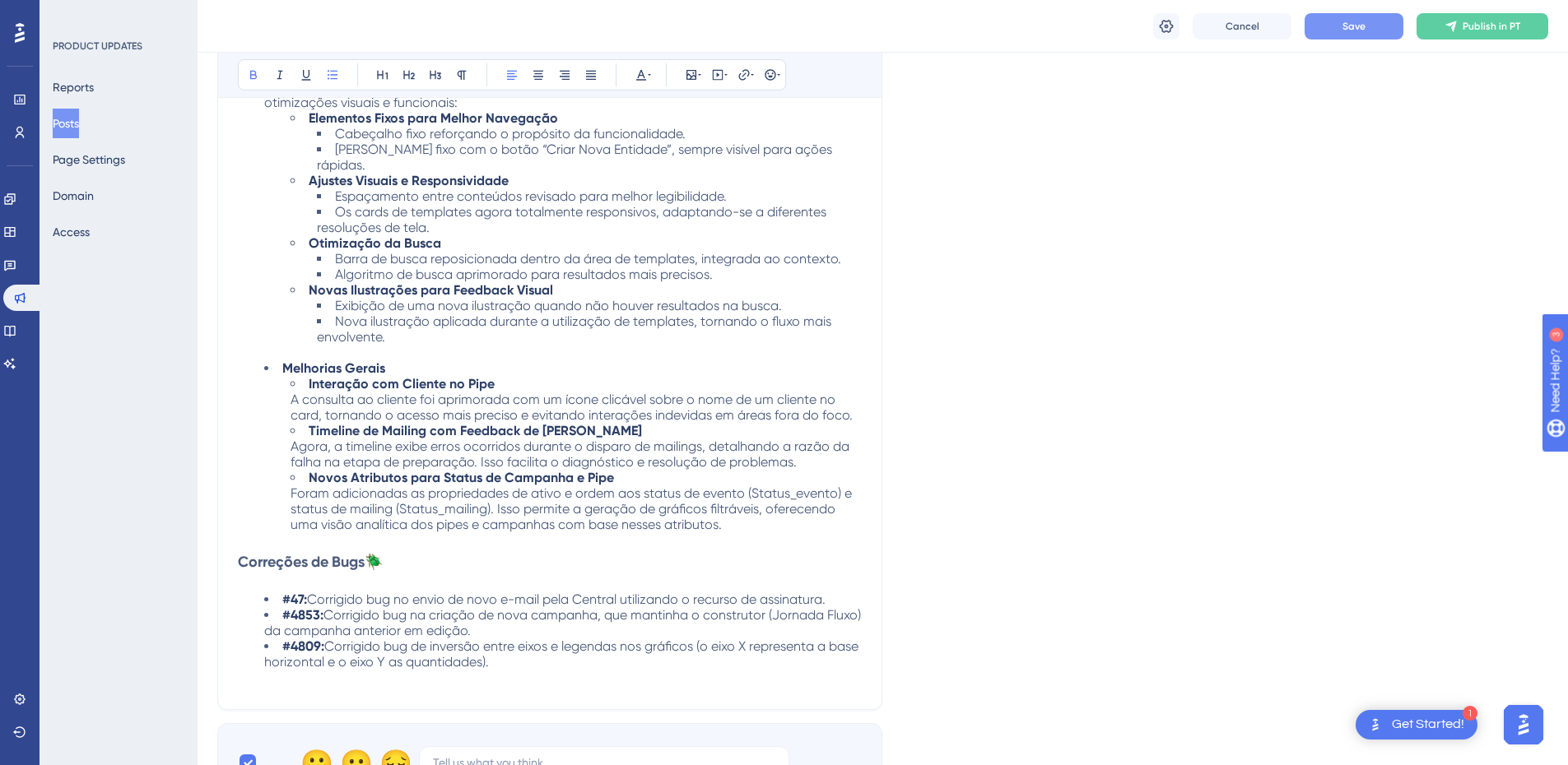 type 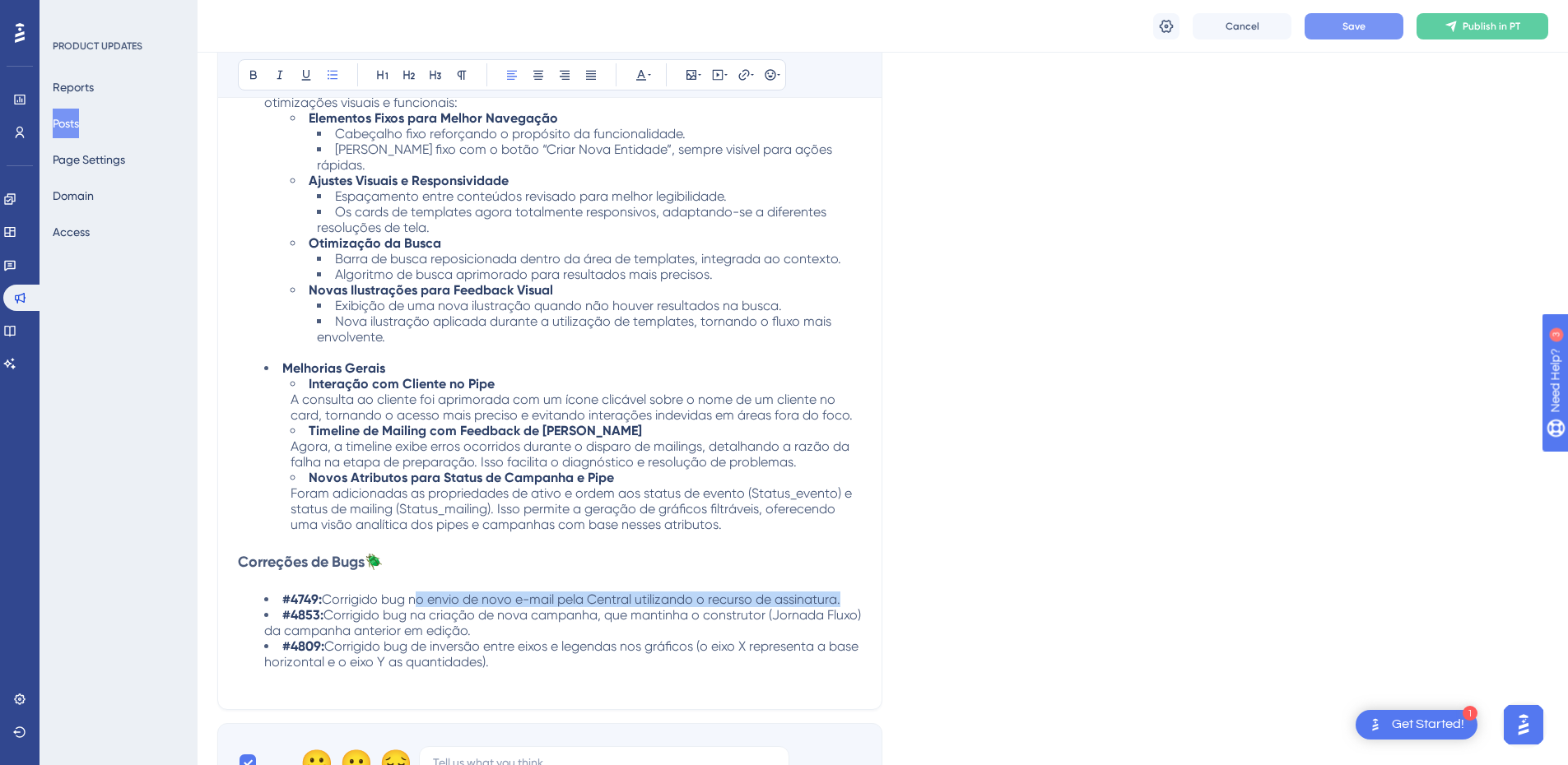 drag, startPoint x: 416, startPoint y: 586, endPoint x: 842, endPoint y: 588, distance: 426.00469 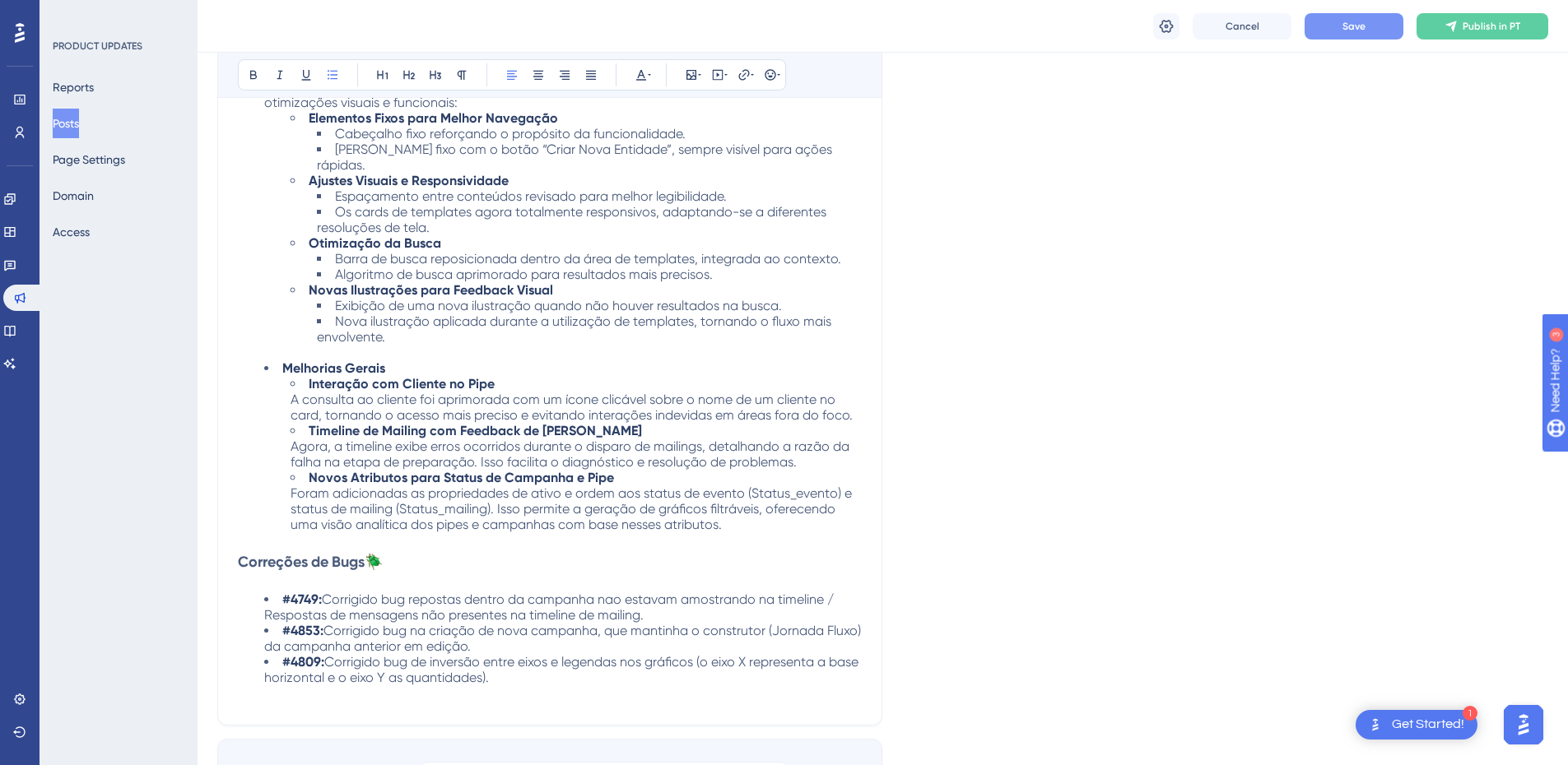 click on "#4749:  Corrigido bug repostas dentro da campanha nao estavam amostrando na timeline / Respostas de mensagens não presentes na timeline de mailing." at bounding box center [563, 607] 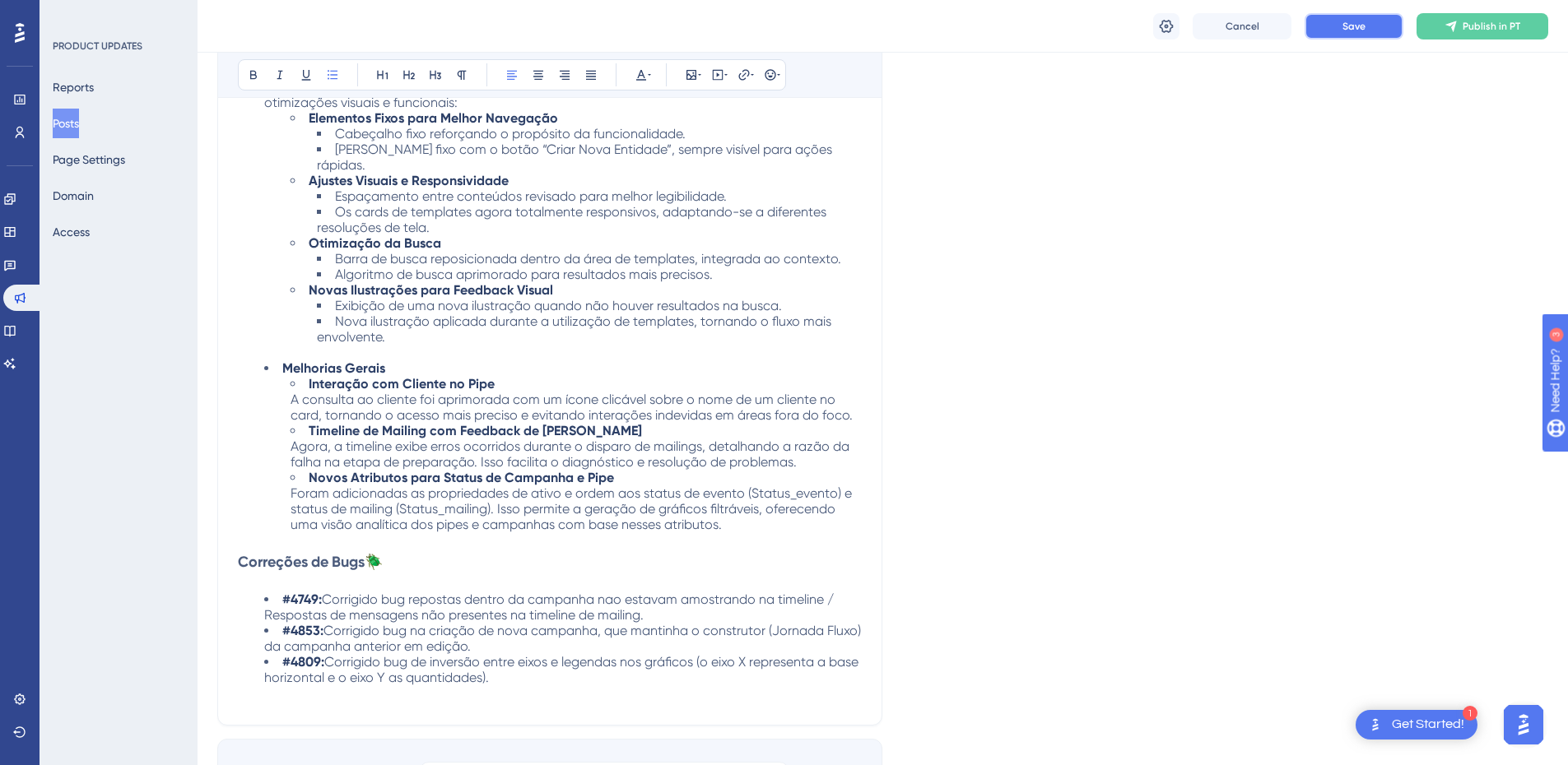 click on "Save" at bounding box center [1354, 26] 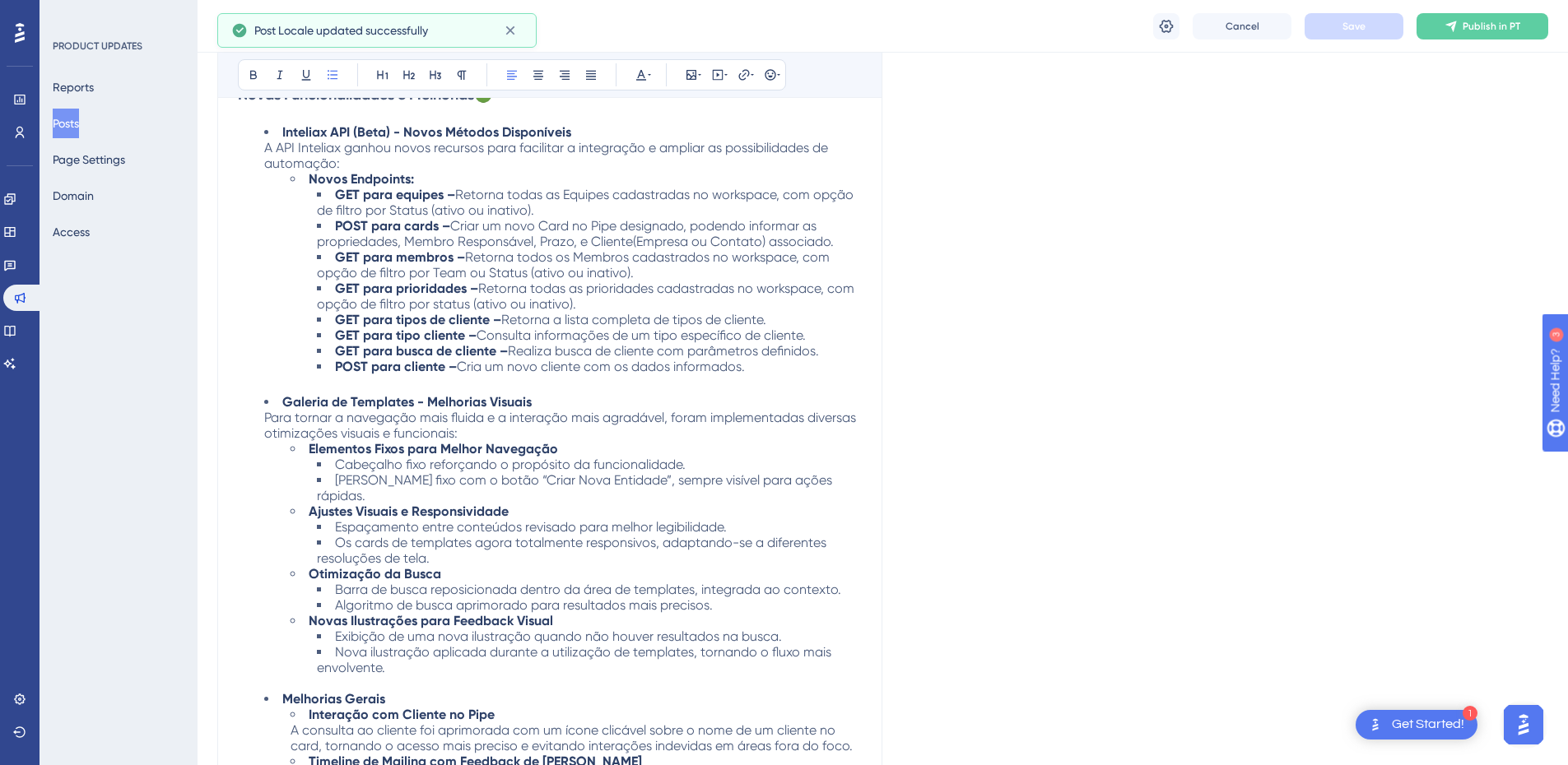 scroll, scrollTop: 576, scrollLeft: 0, axis: vertical 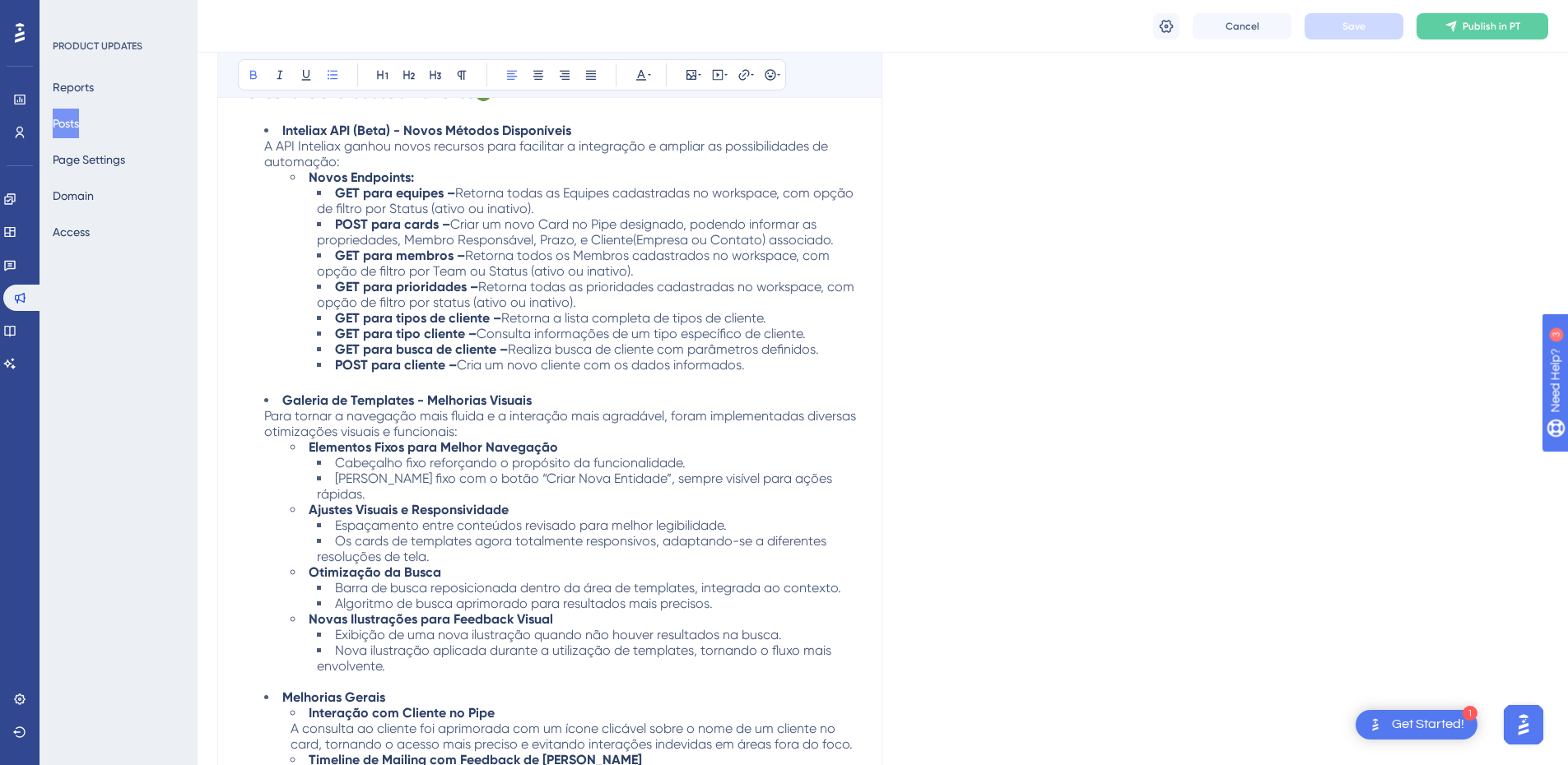 click on "Galeria de Templates - Melhorias Visuais" at bounding box center [407, 400] 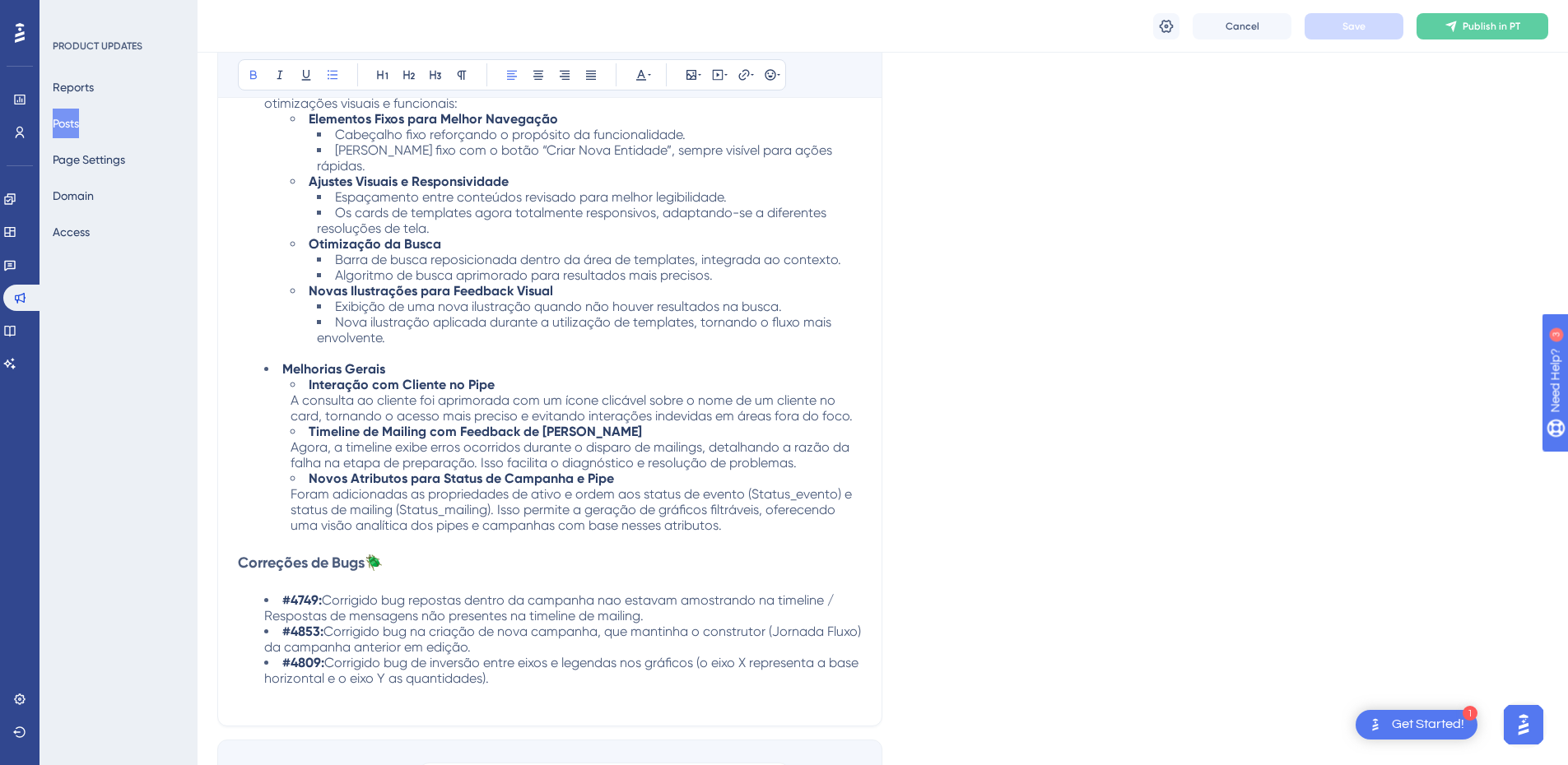scroll, scrollTop: 905, scrollLeft: 0, axis: vertical 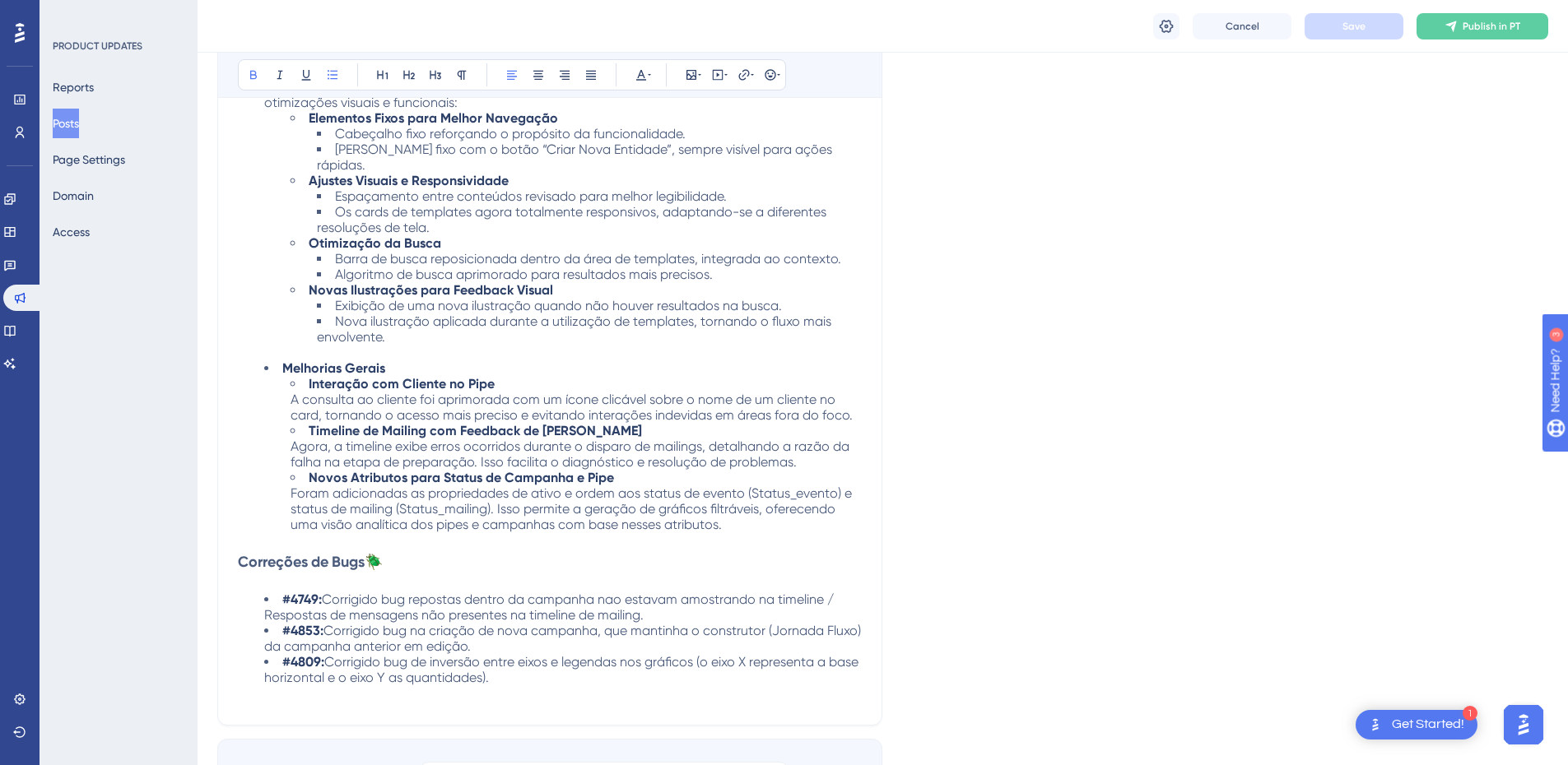 click on "Interação com Cliente no Pipe A consulta ao cliente foi aprimorada com um ícone clicável sobre o nome de um cliente no card, tornando o acesso mais preciso e evitando interações indevidas em áreas fora do foco." at bounding box center [576, 399] 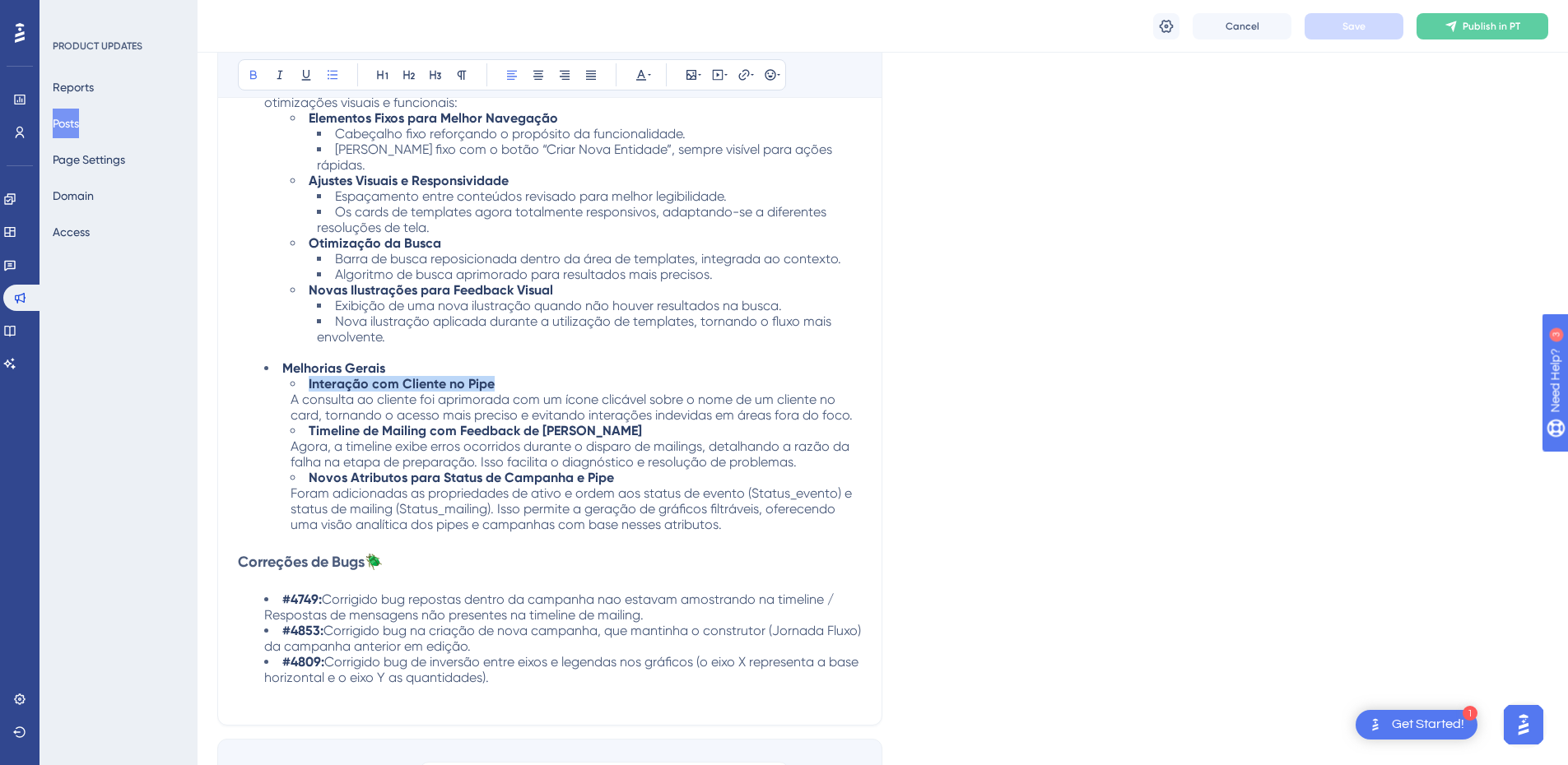 drag, startPoint x: 501, startPoint y: 369, endPoint x: 306, endPoint y: 361, distance: 195.16403 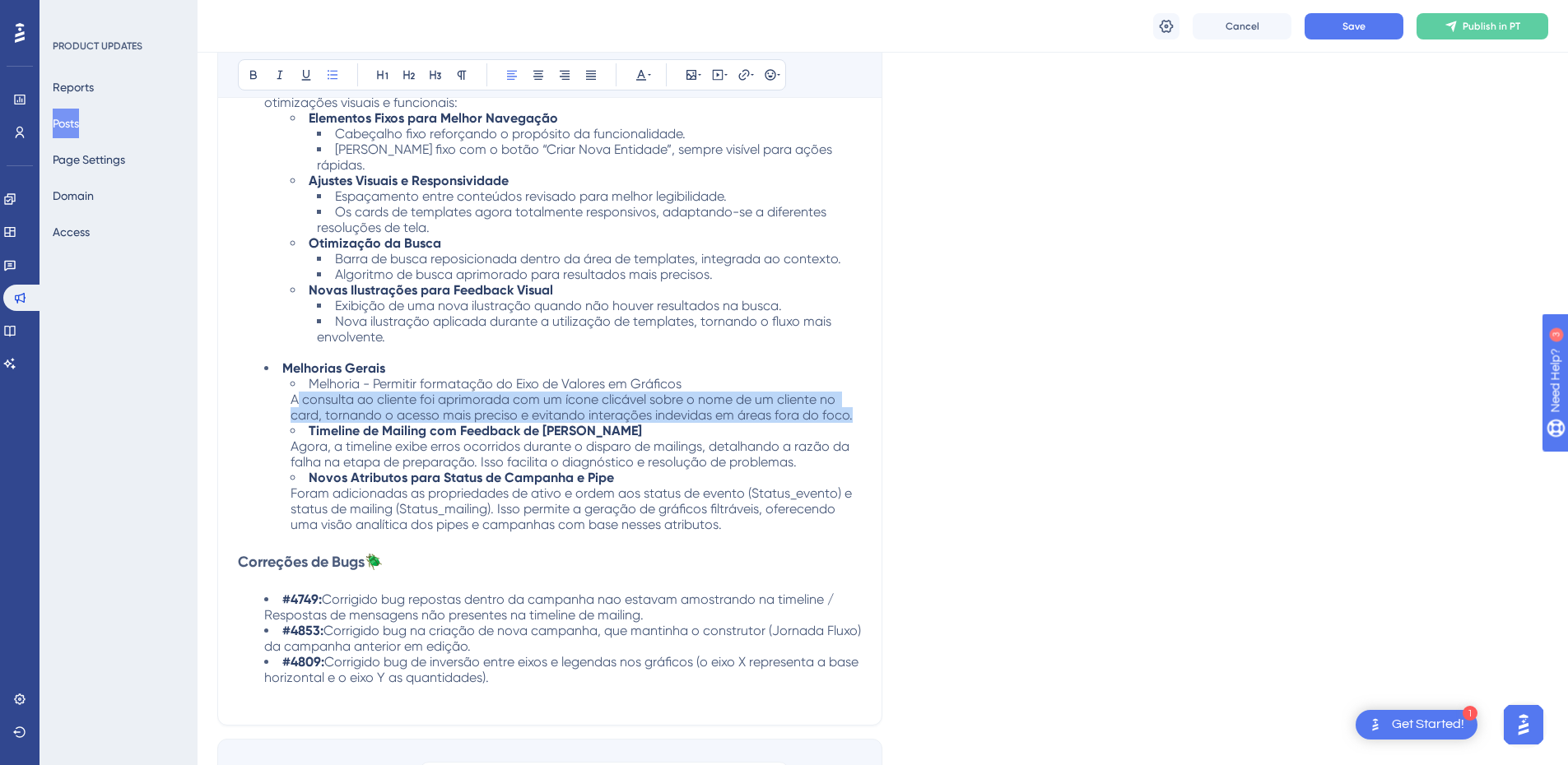 drag, startPoint x: 851, startPoint y: 399, endPoint x: 298, endPoint y: 389, distance: 553.0904 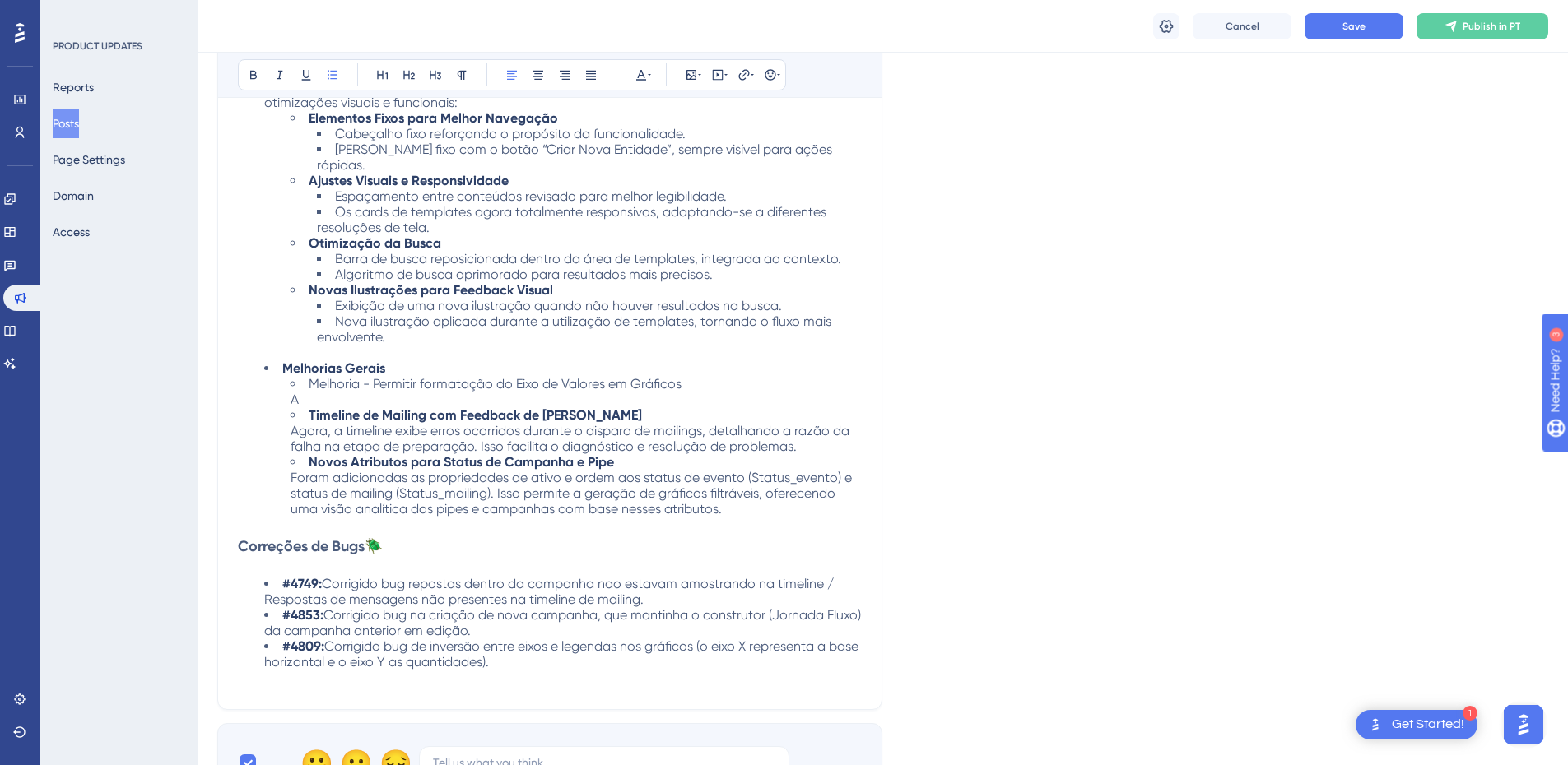 click on "Cancel Save Publish in PT" at bounding box center [882, 26] 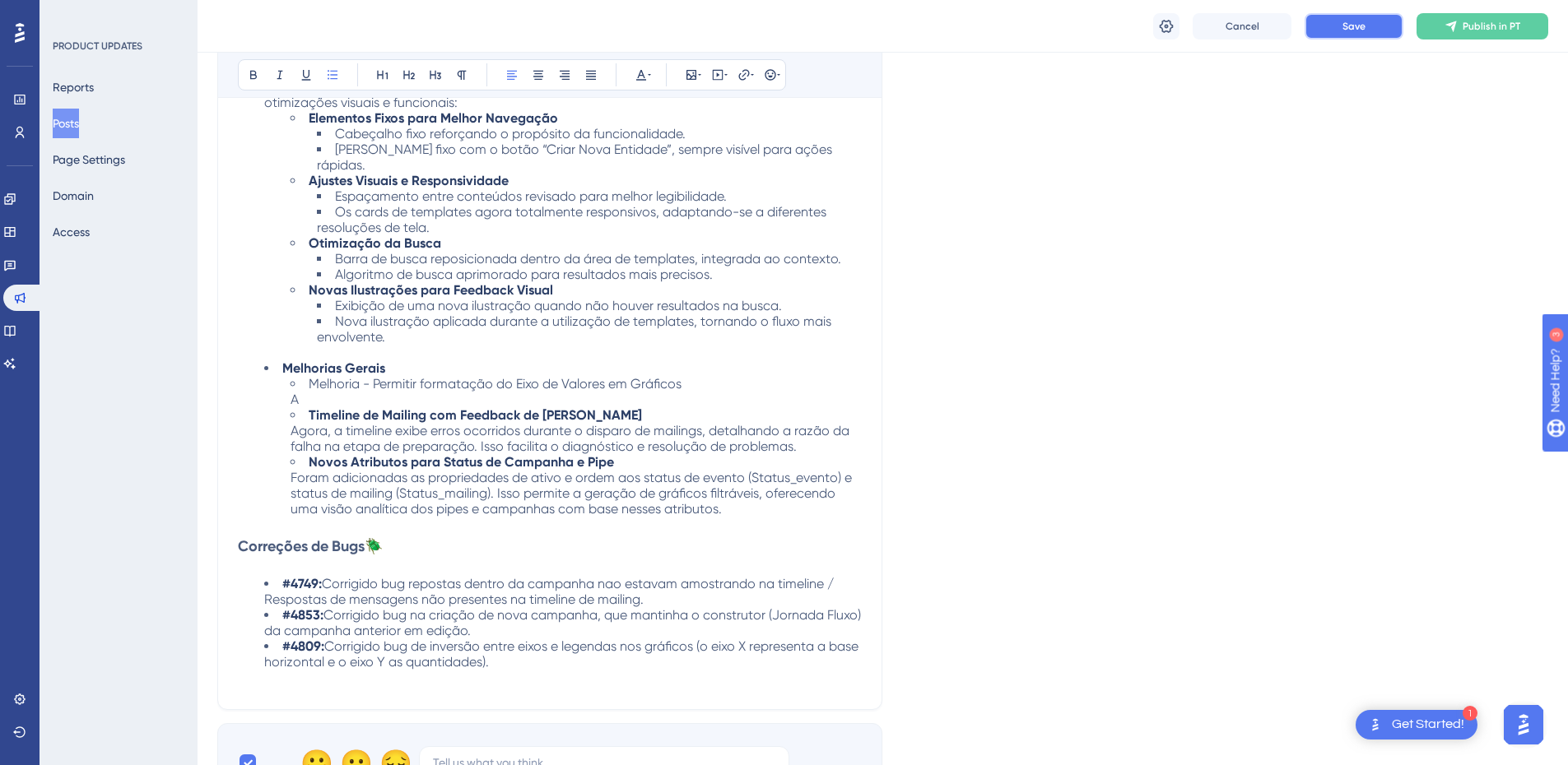 click on "Save" at bounding box center [1354, 26] 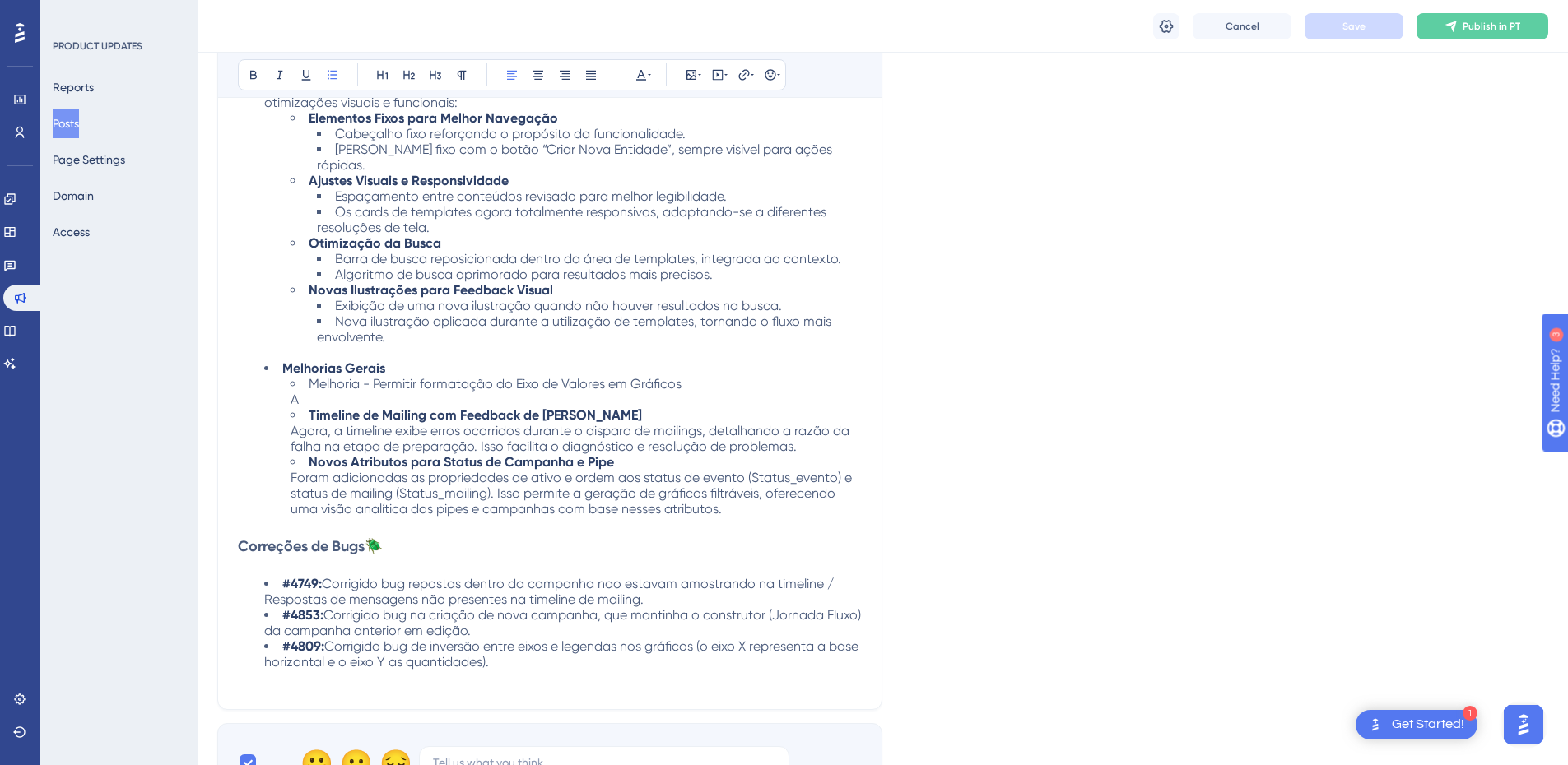 click on "Timeline de Mailing com Feedback de [PERSON_NAME]" at bounding box center [475, 415] 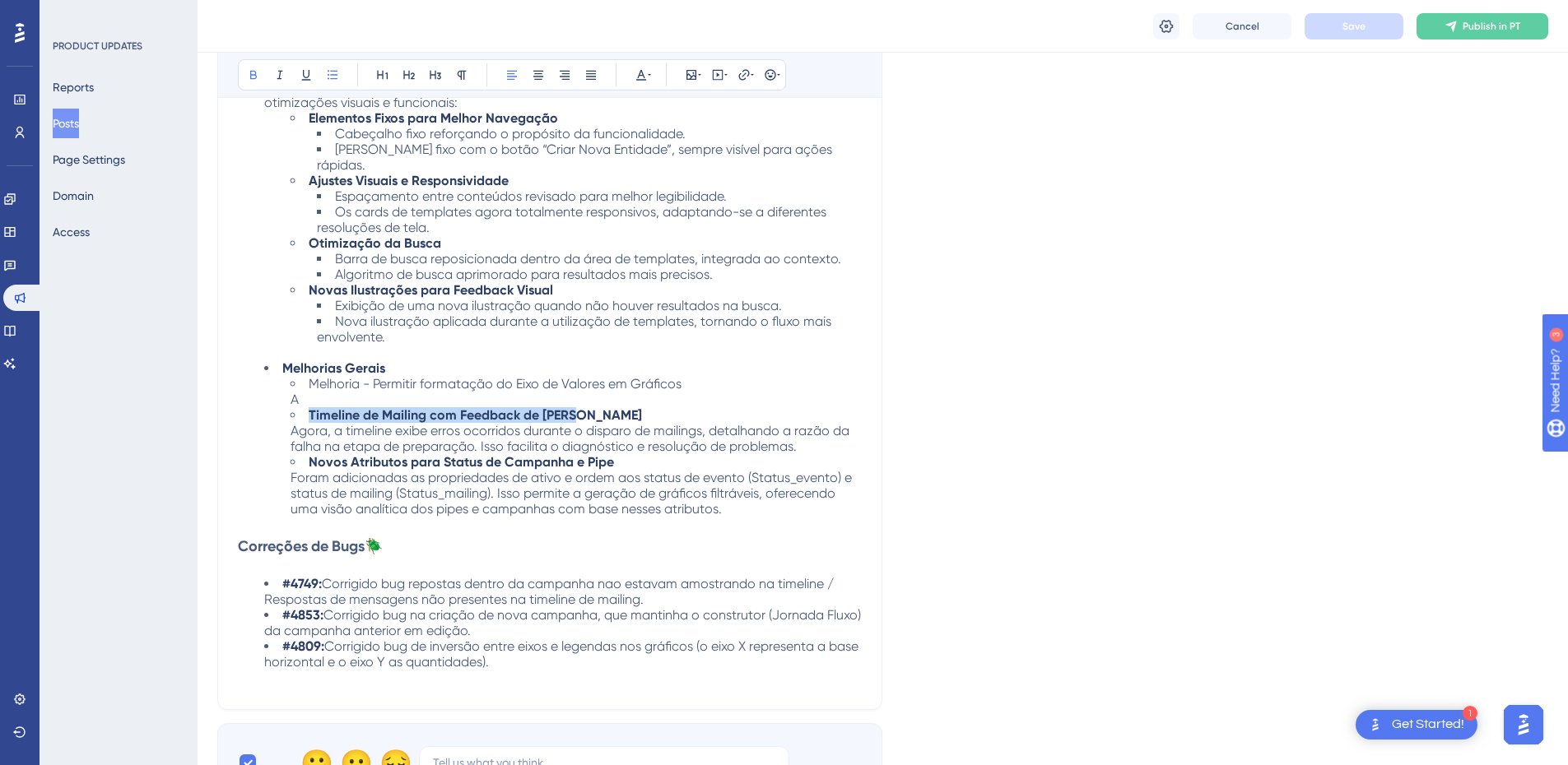 drag, startPoint x: 309, startPoint y: 400, endPoint x: 578, endPoint y: 392, distance: 269.11893 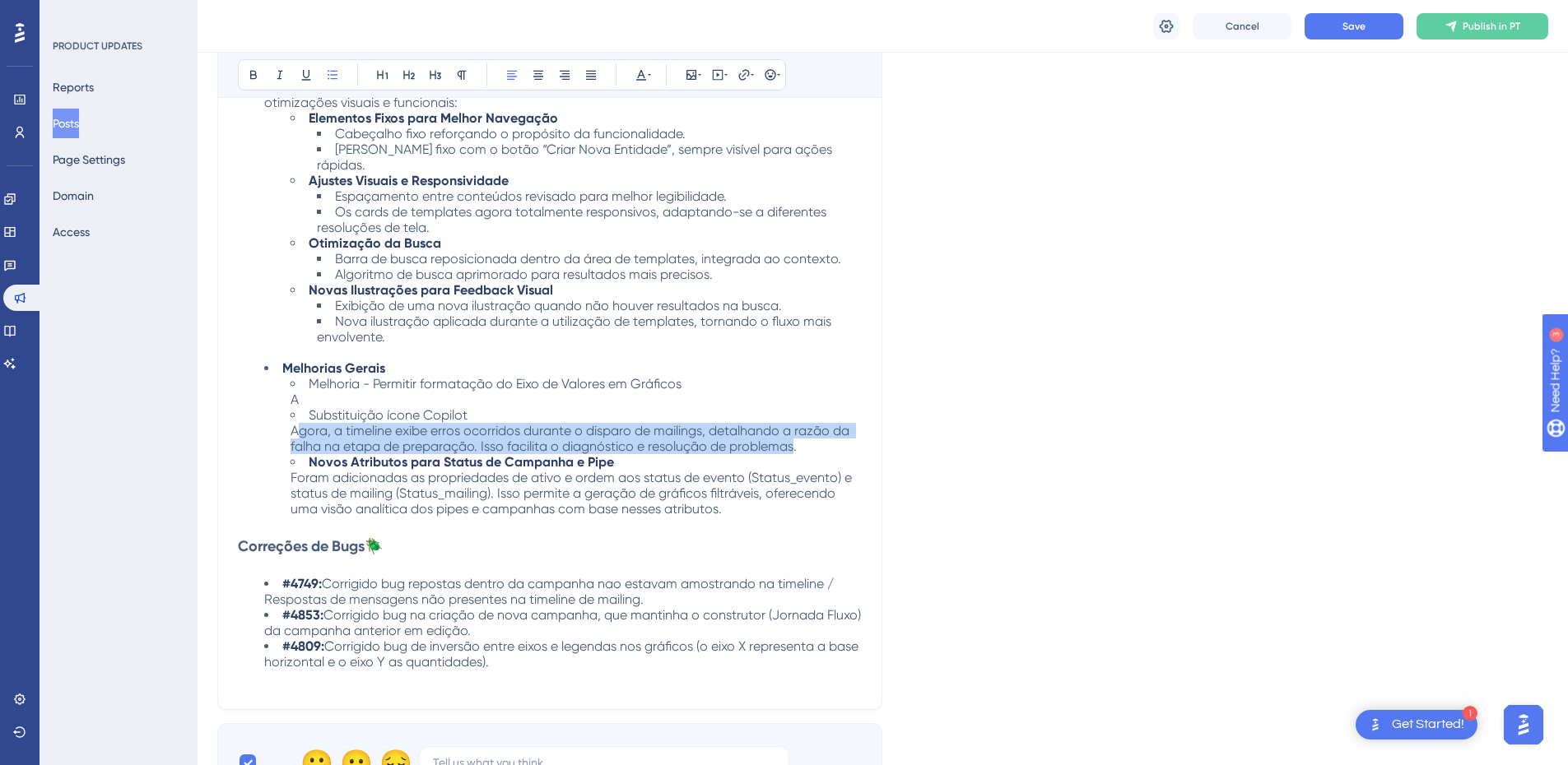 drag, startPoint x: 300, startPoint y: 416, endPoint x: 794, endPoint y: 431, distance: 494.2277 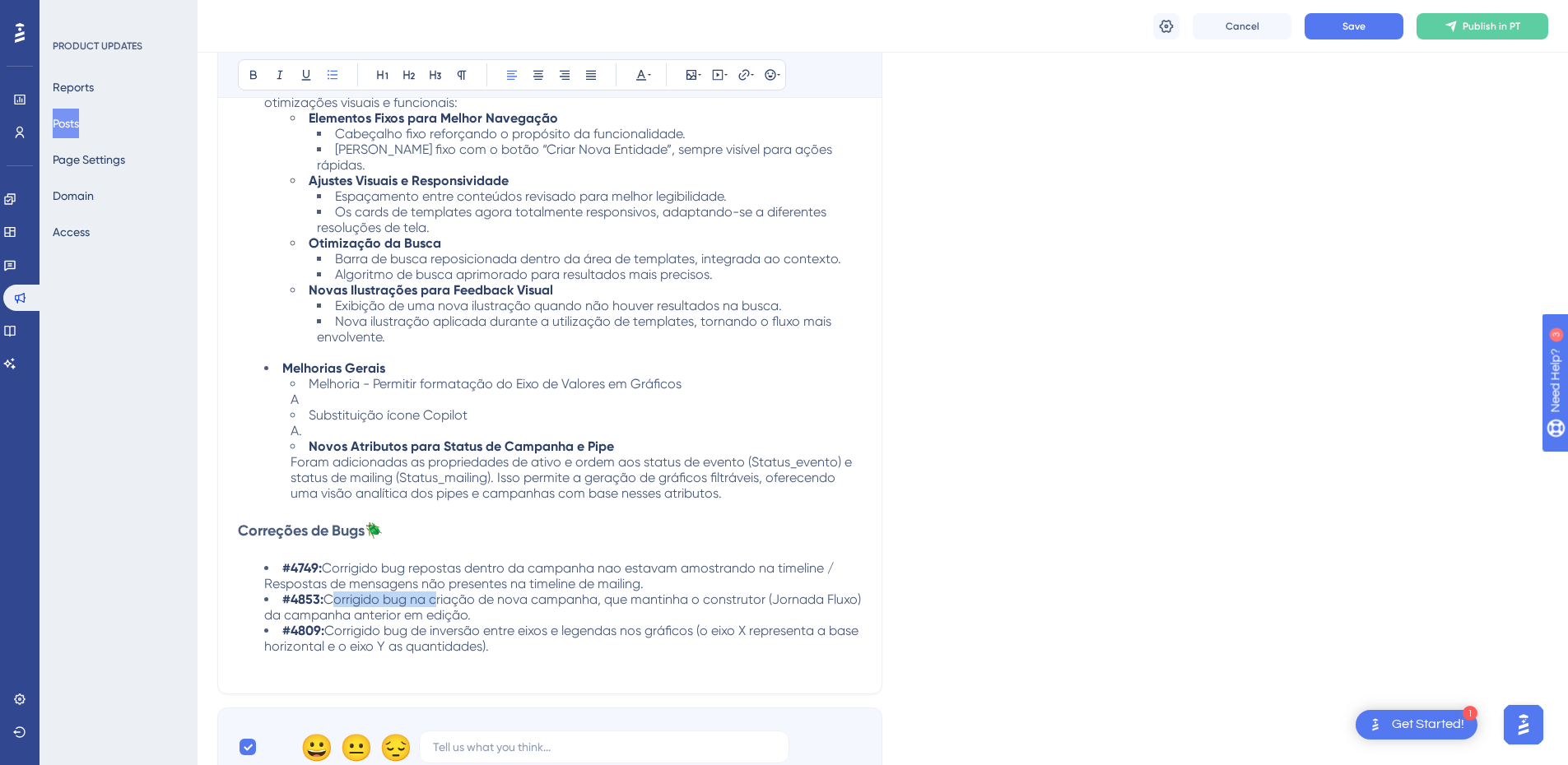 drag, startPoint x: 328, startPoint y: 585, endPoint x: 435, endPoint y: 590, distance: 107.11676 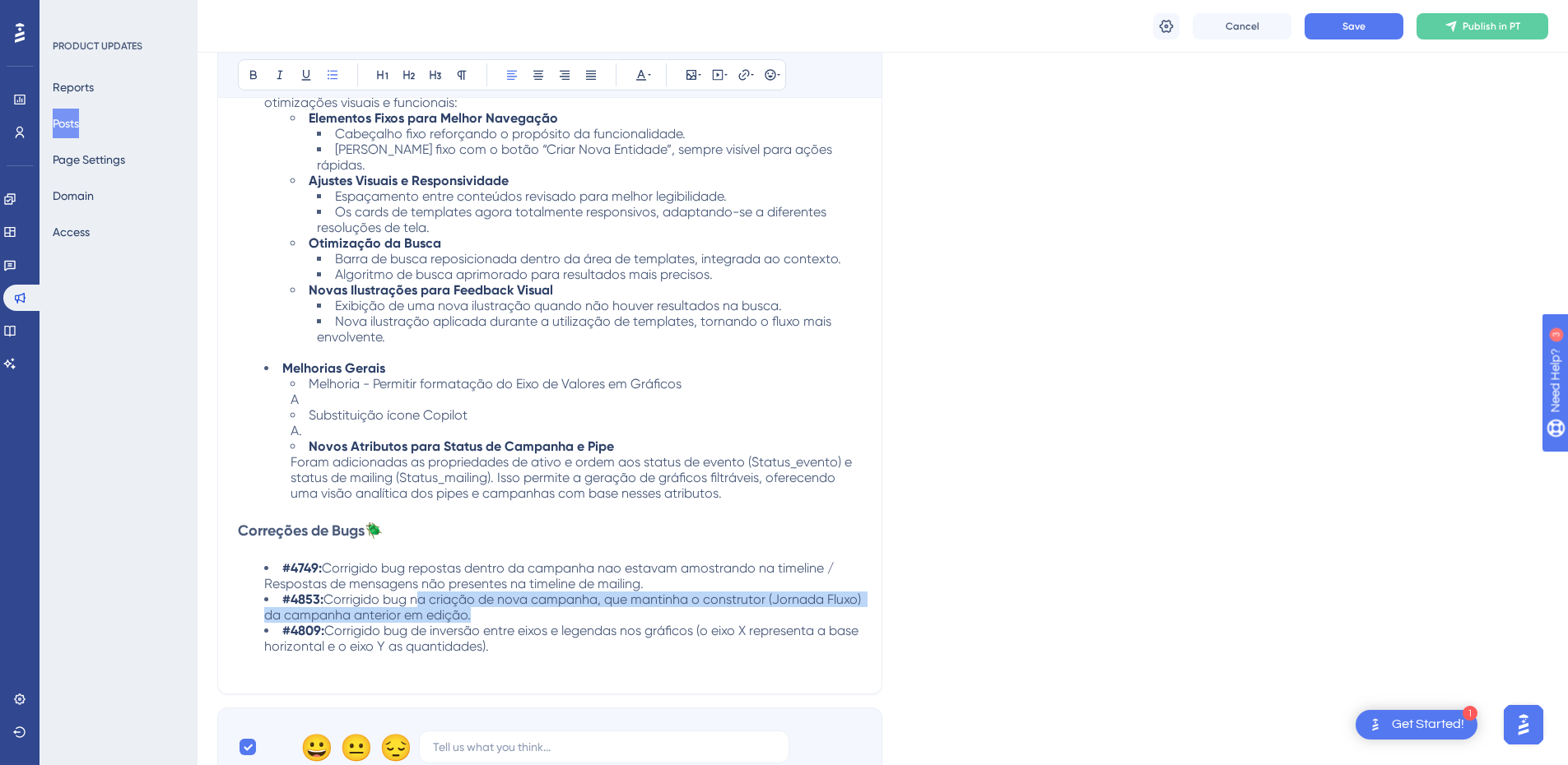 drag, startPoint x: 415, startPoint y: 585, endPoint x: 506, endPoint y: 600, distance: 92.22798 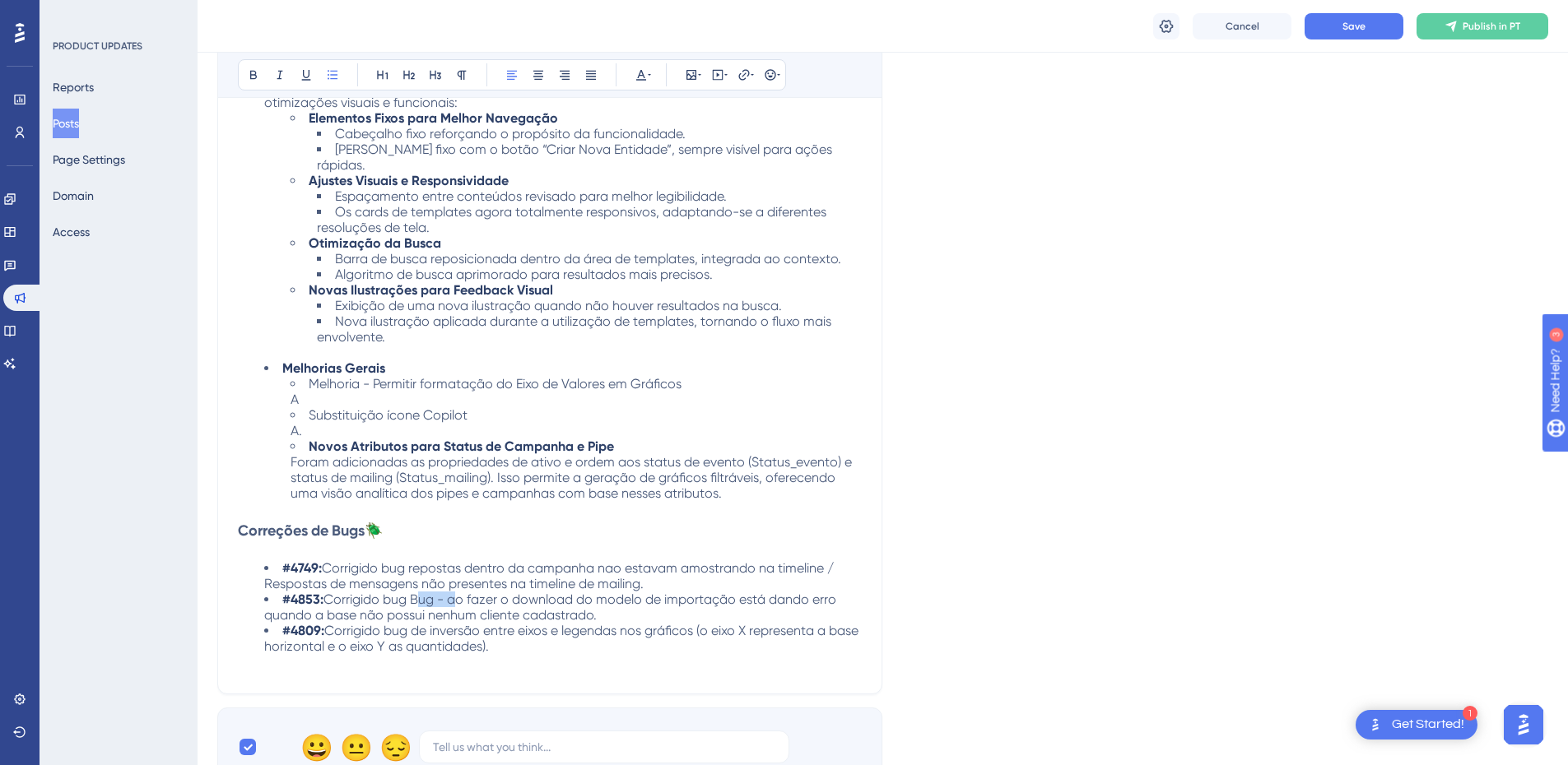 drag, startPoint x: 451, startPoint y: 578, endPoint x: 416, endPoint y: 580, distance: 35.057096 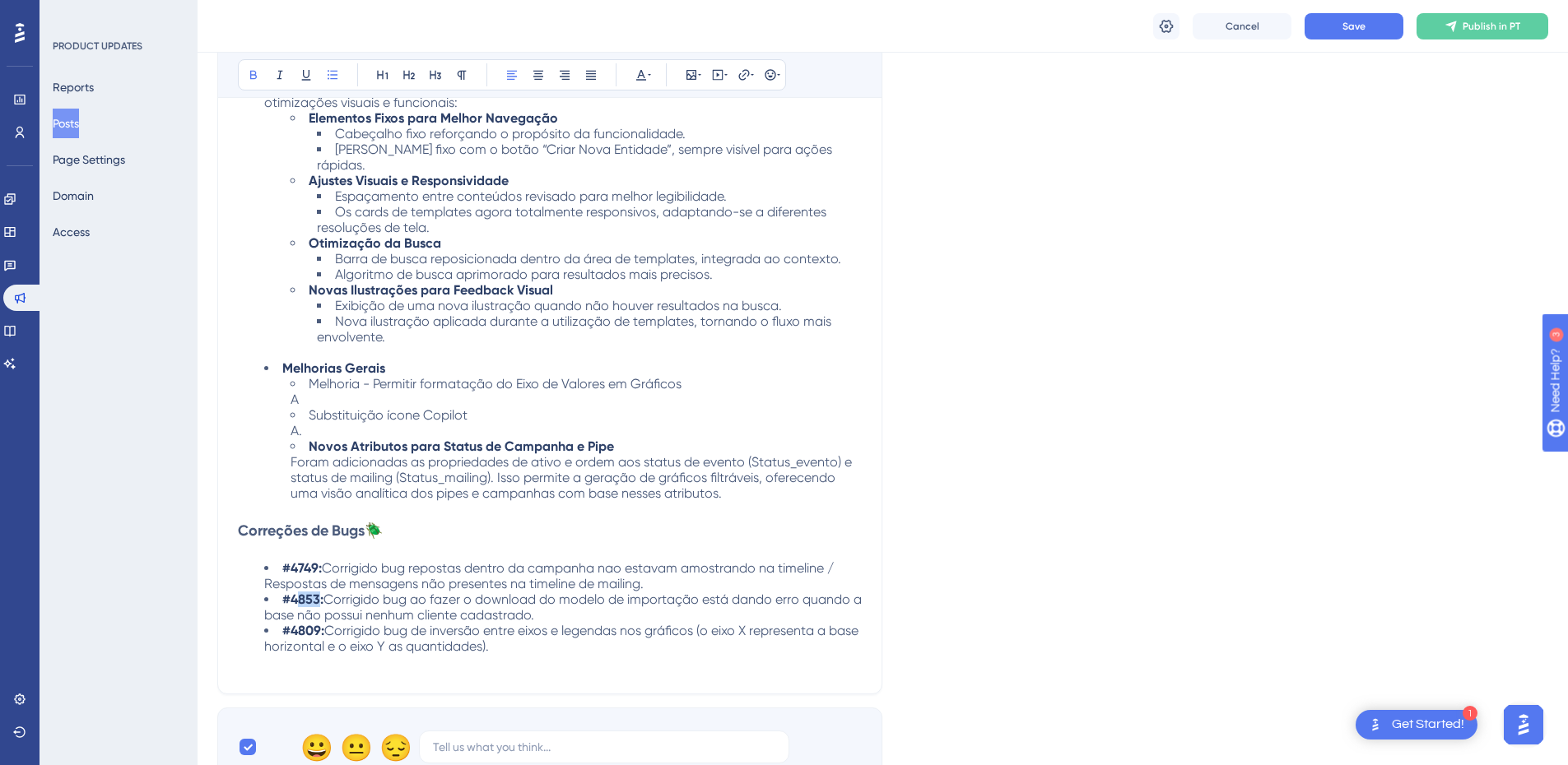 drag, startPoint x: 309, startPoint y: 582, endPoint x: 319, endPoint y: 582, distance: 10 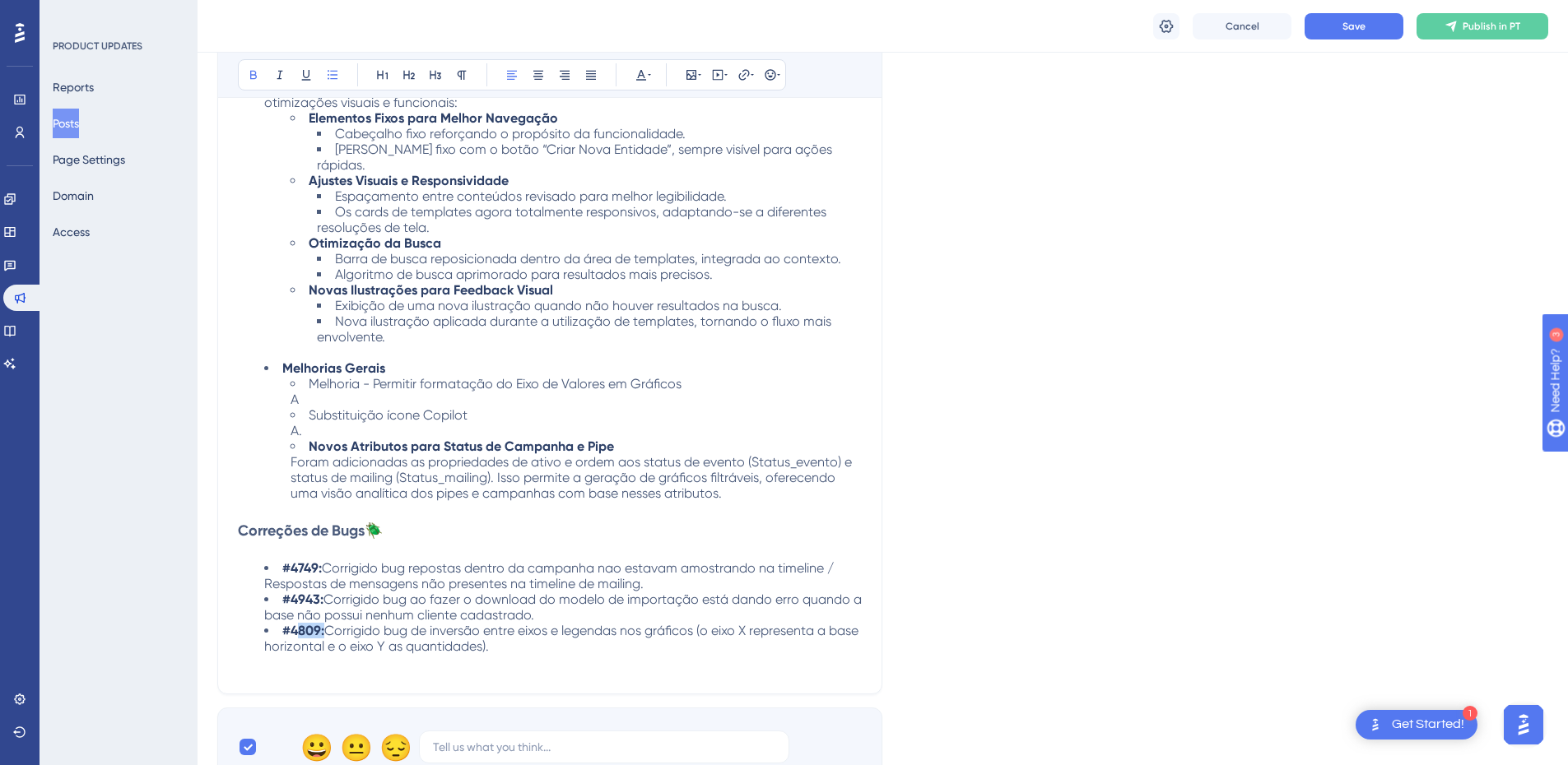 drag, startPoint x: 301, startPoint y: 616, endPoint x: 323, endPoint y: 613, distance: 22.203603 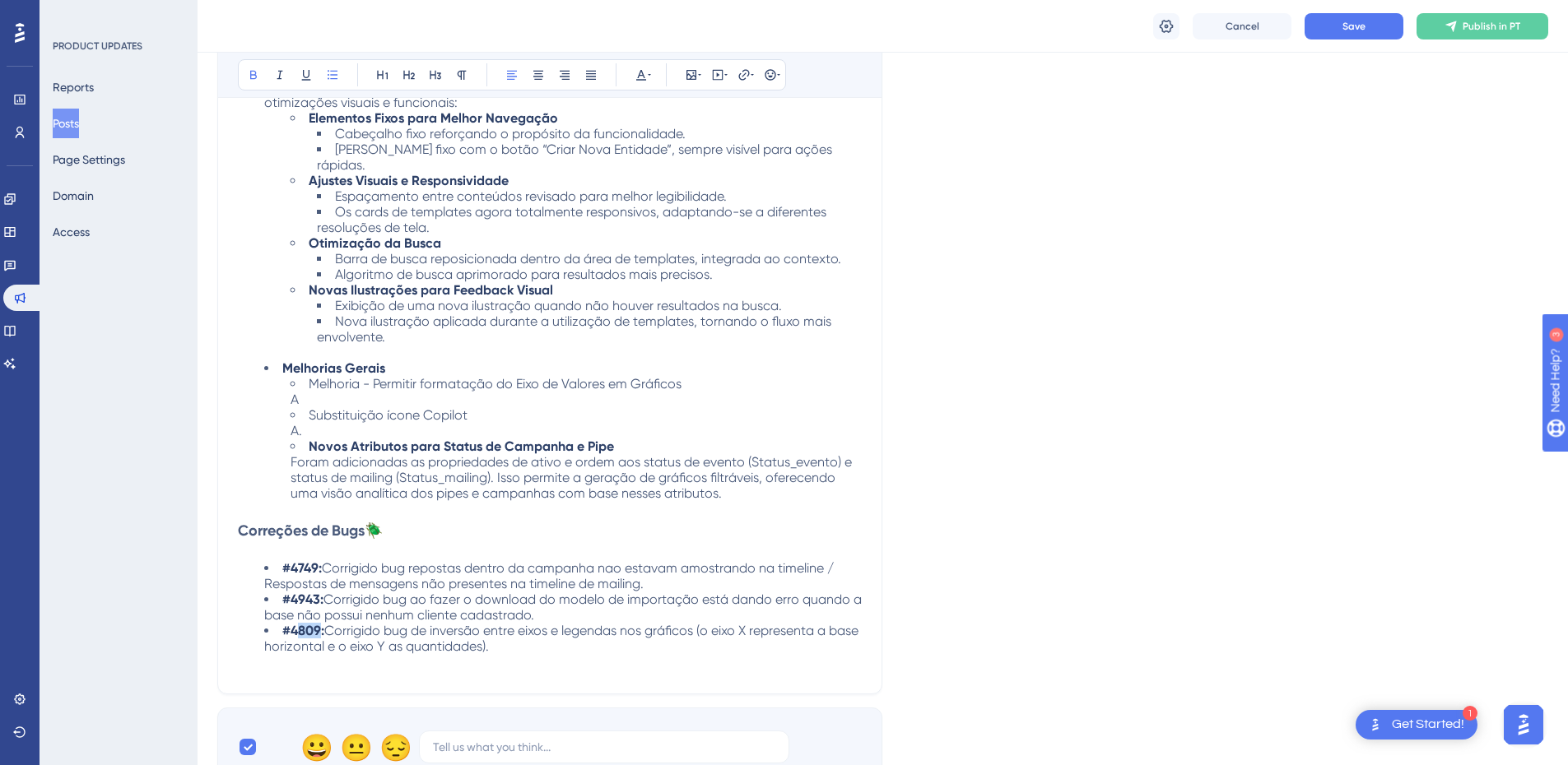 drag, startPoint x: 319, startPoint y: 614, endPoint x: 300, endPoint y: 614, distance: 19 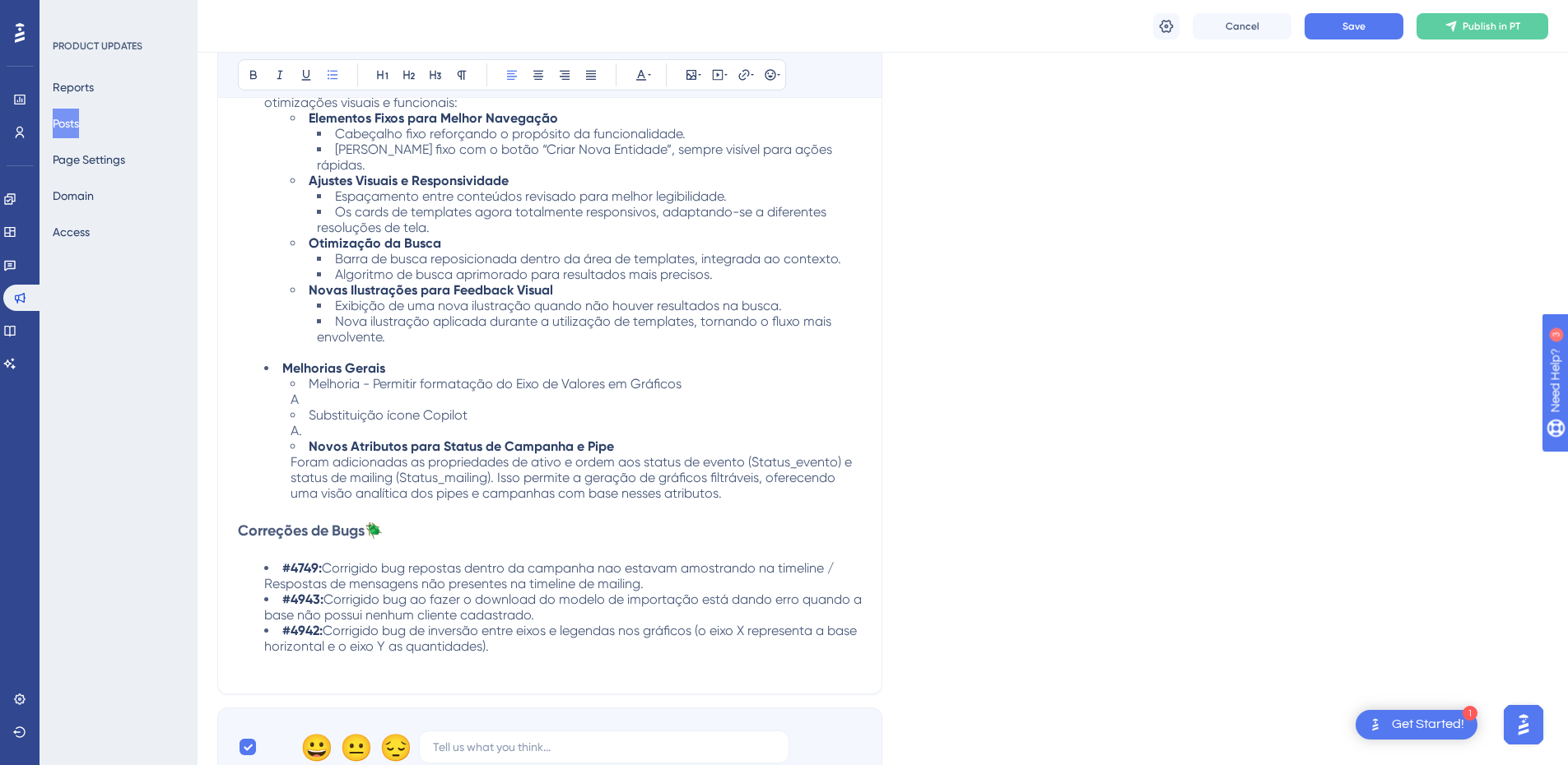 drag, startPoint x: 528, startPoint y: 632, endPoint x: 509, endPoint y: 632, distance: 19 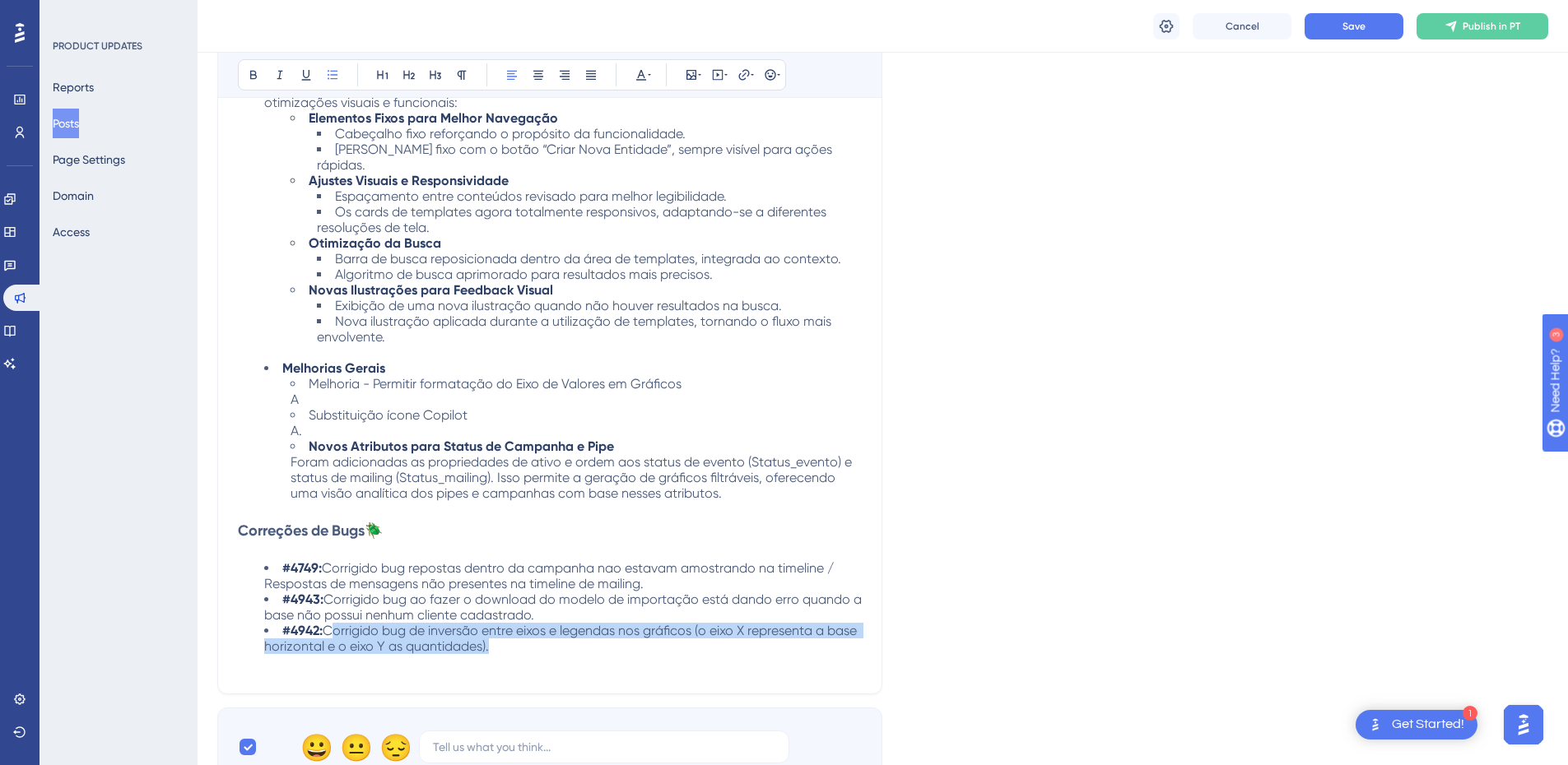 drag, startPoint x: 328, startPoint y: 615, endPoint x: 519, endPoint y: 628, distance: 191.4419 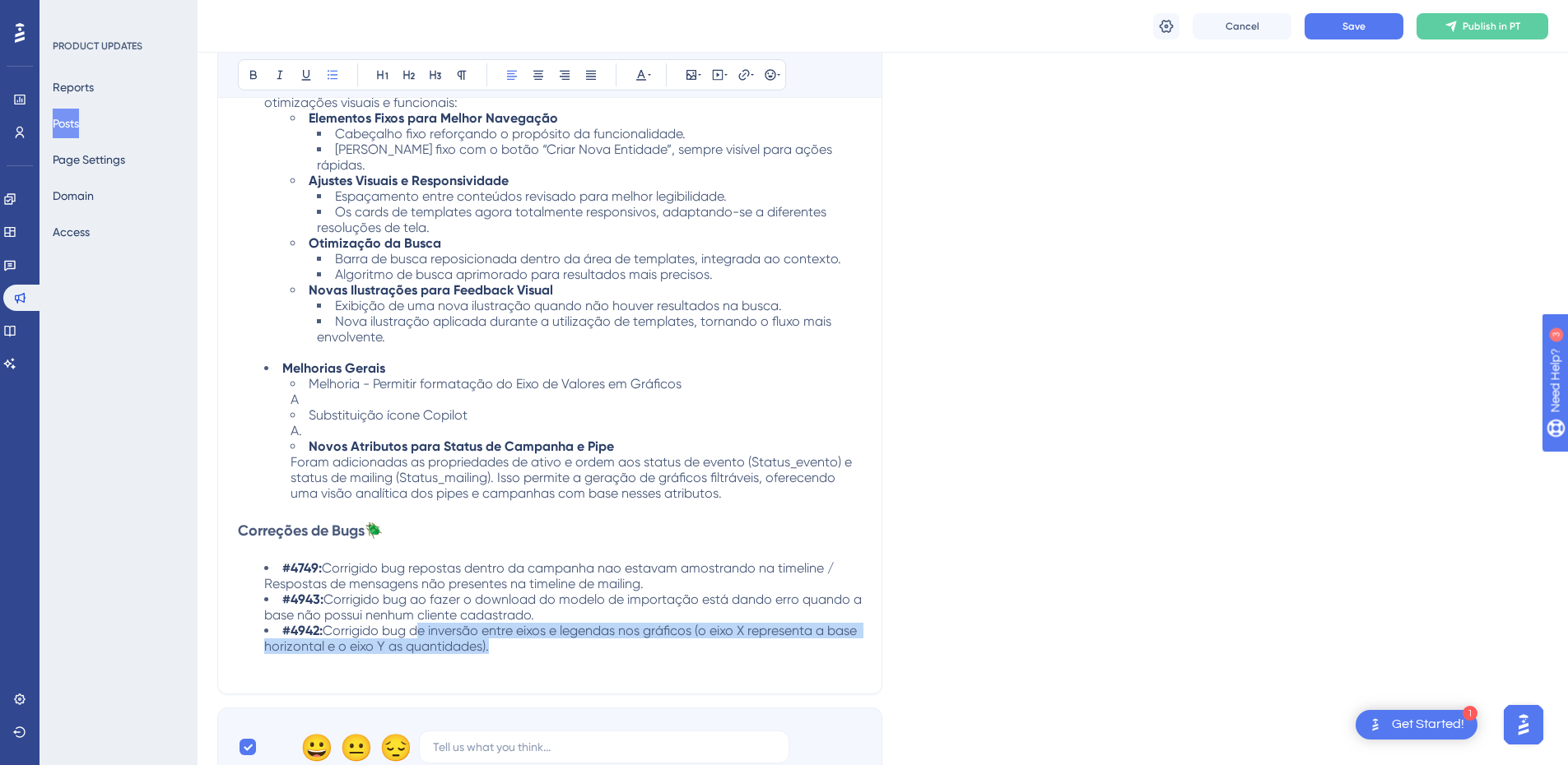 drag, startPoint x: 415, startPoint y: 614, endPoint x: 519, endPoint y: 630, distance: 105.223572 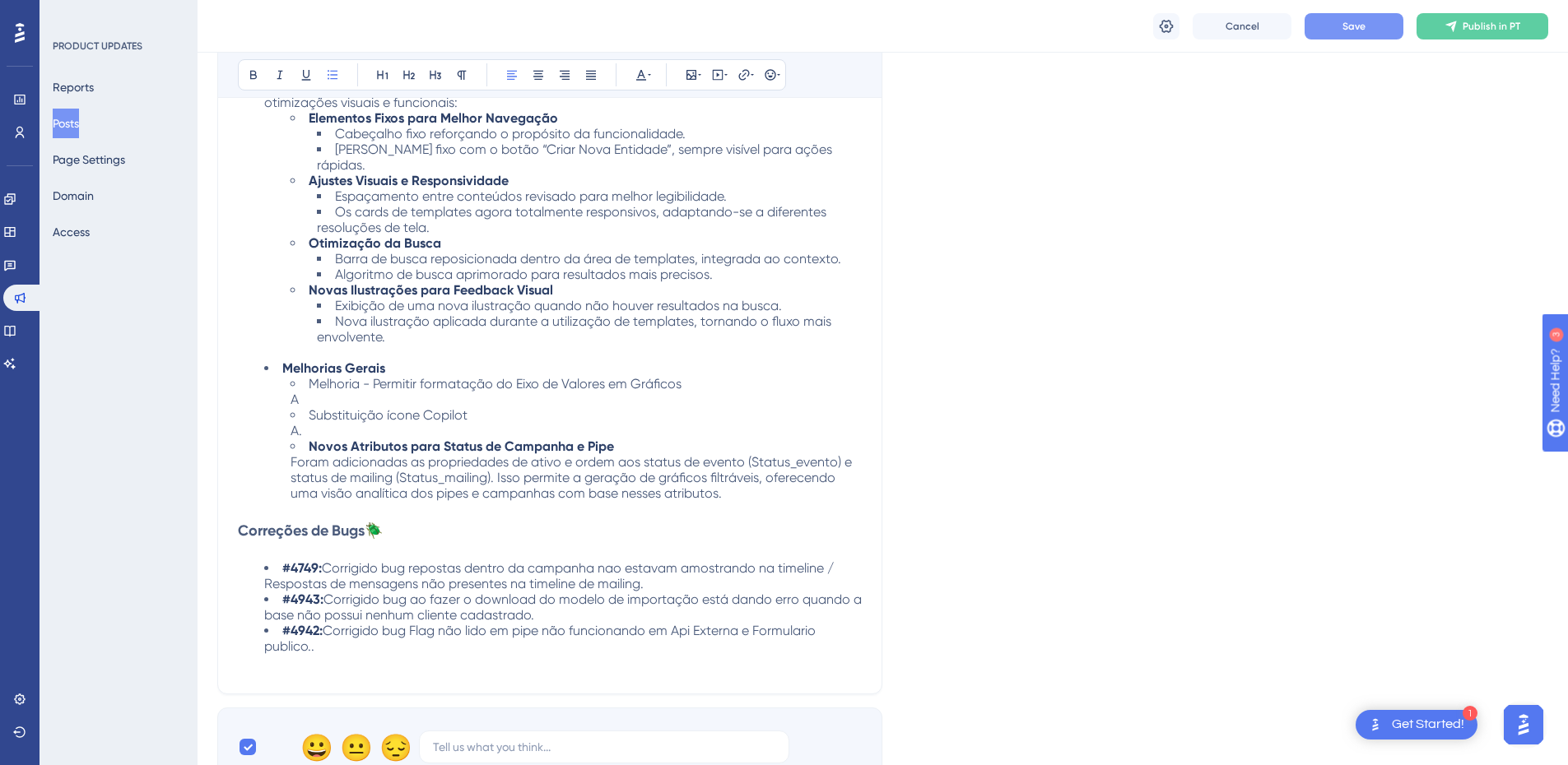 click on "Save" at bounding box center (1354, 26) 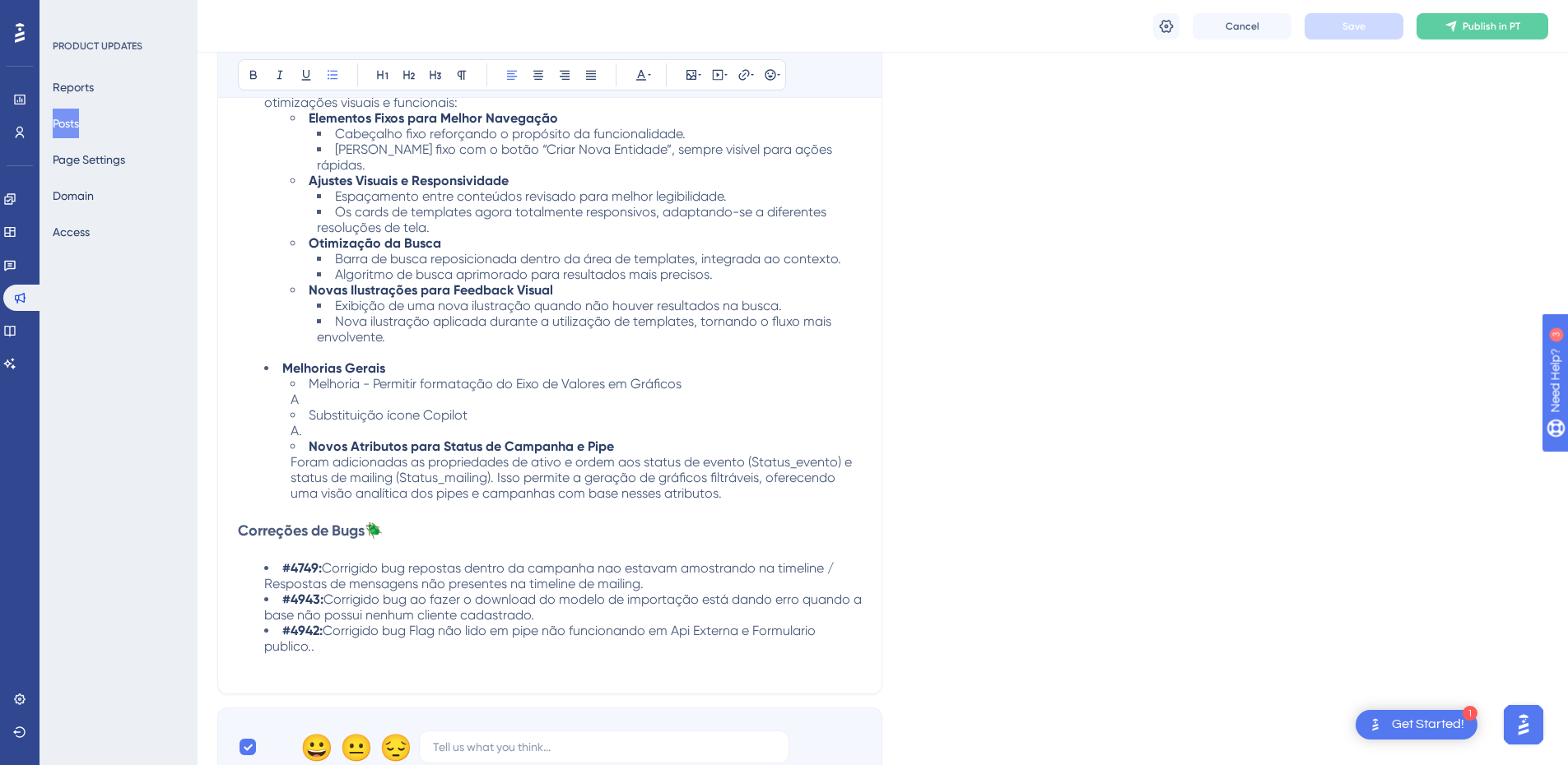 click on "#4942:  Corrigido bug Flag não lido em pipe não funcionando em Api Externa e Formulario publico.." at bounding box center [563, 638] 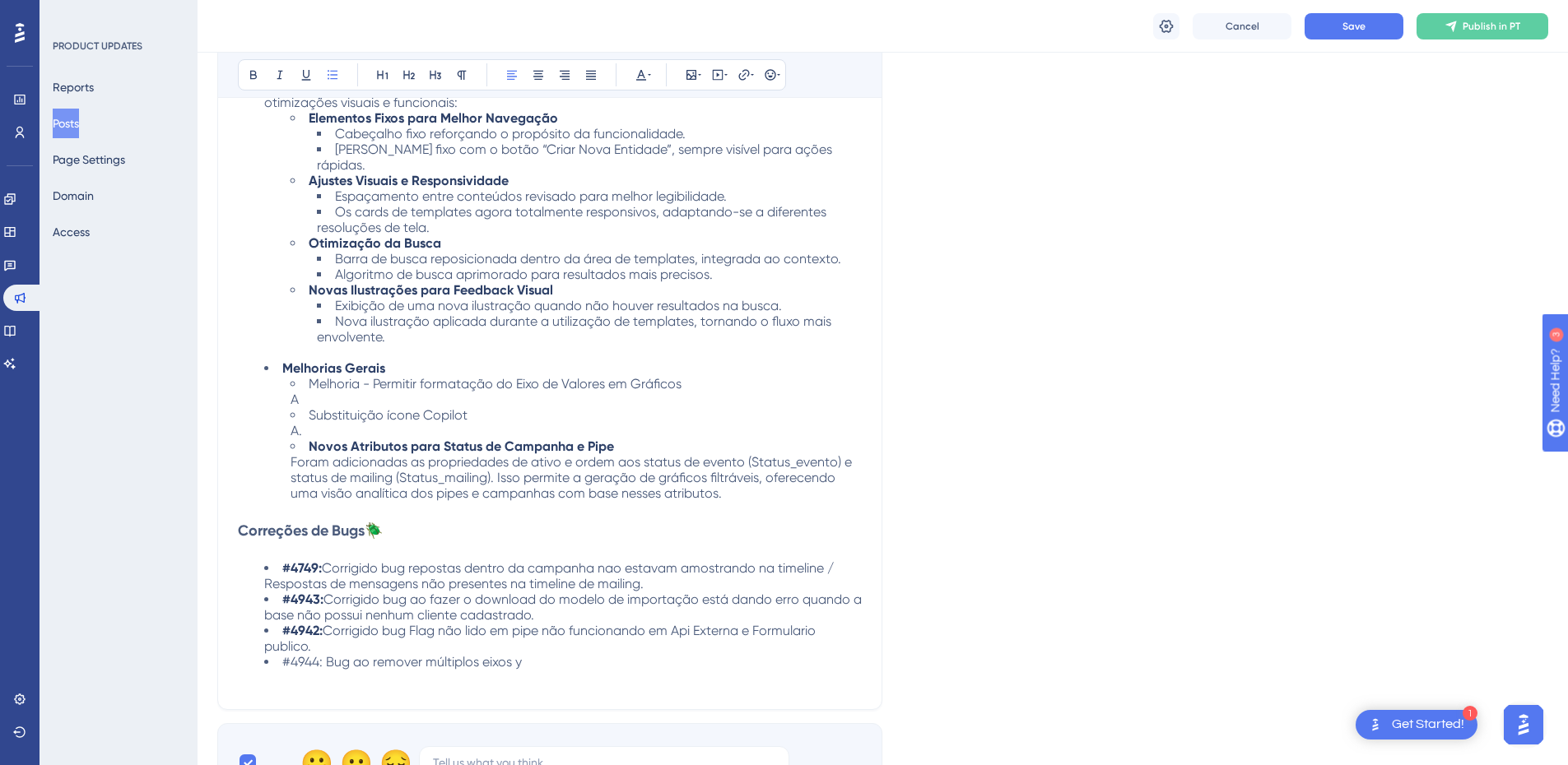 click on "#4944: Bug ao remover múltiplos eixos y" at bounding box center [402, 661] 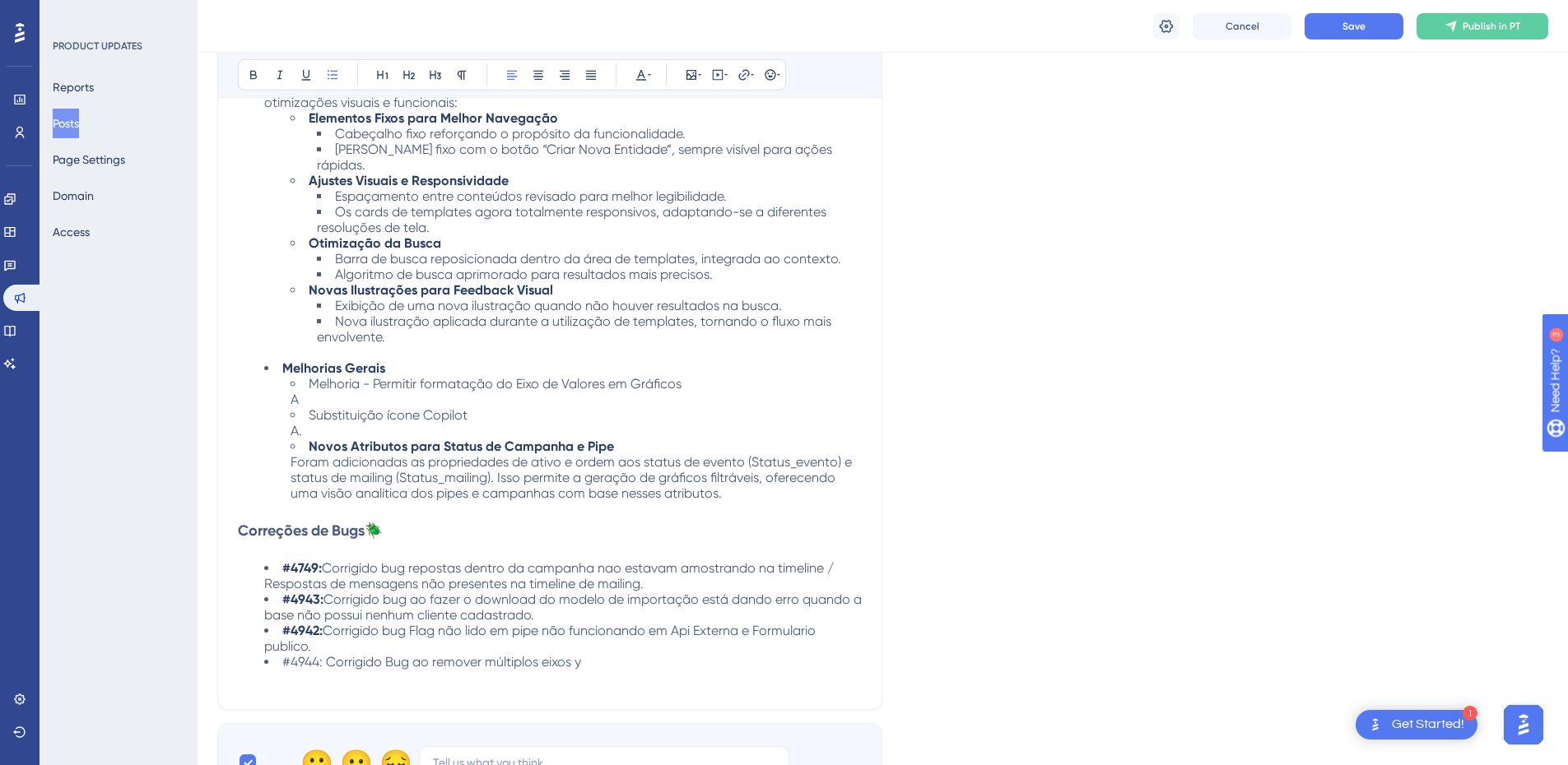 click on "#4944: Corrigido Bug ao remover múltiplos eixos y" at bounding box center (431, 661) 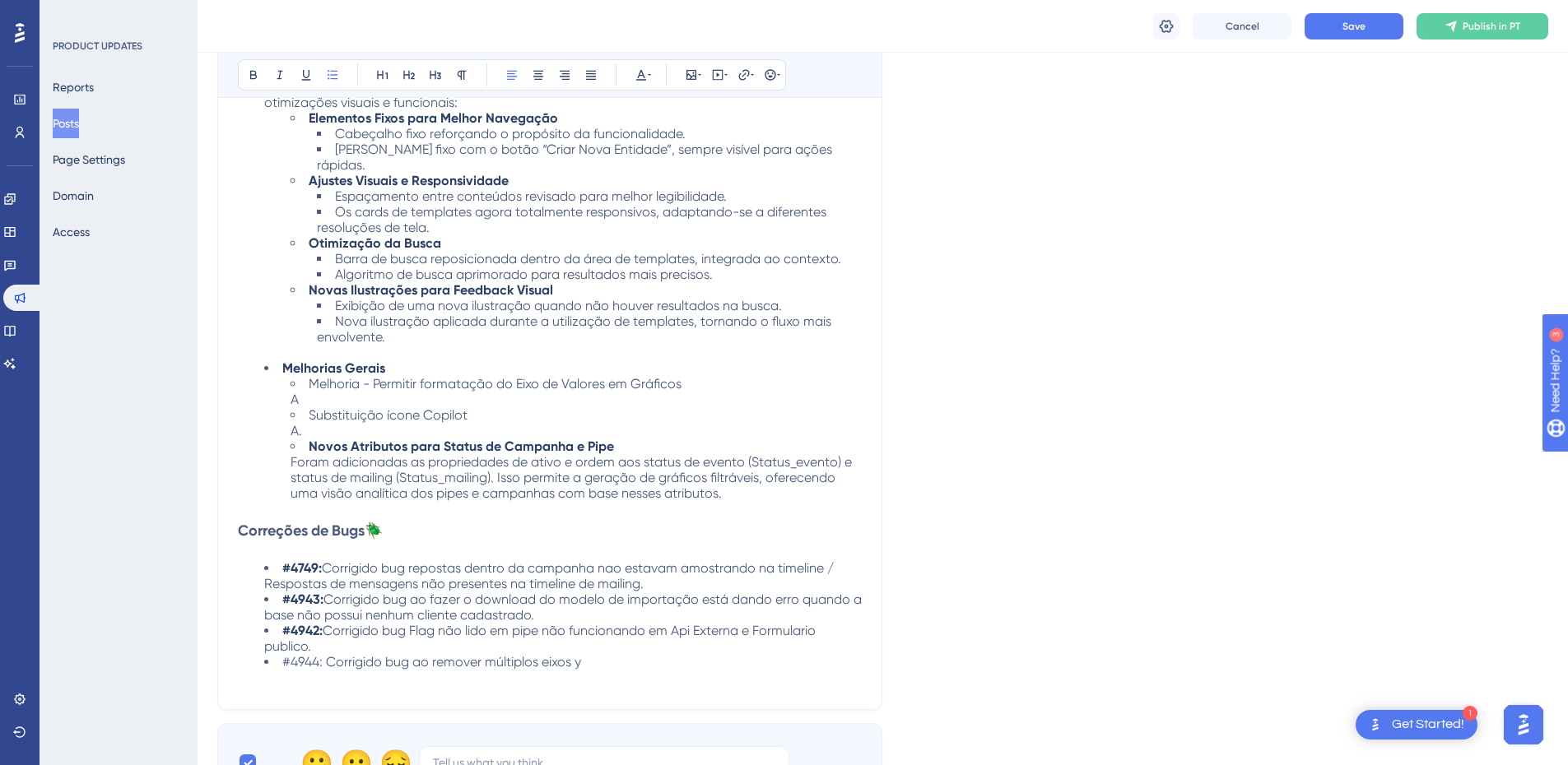 click on "#4944: Corrigido bug ao remover múltiplos eixos y" at bounding box center (563, 661) 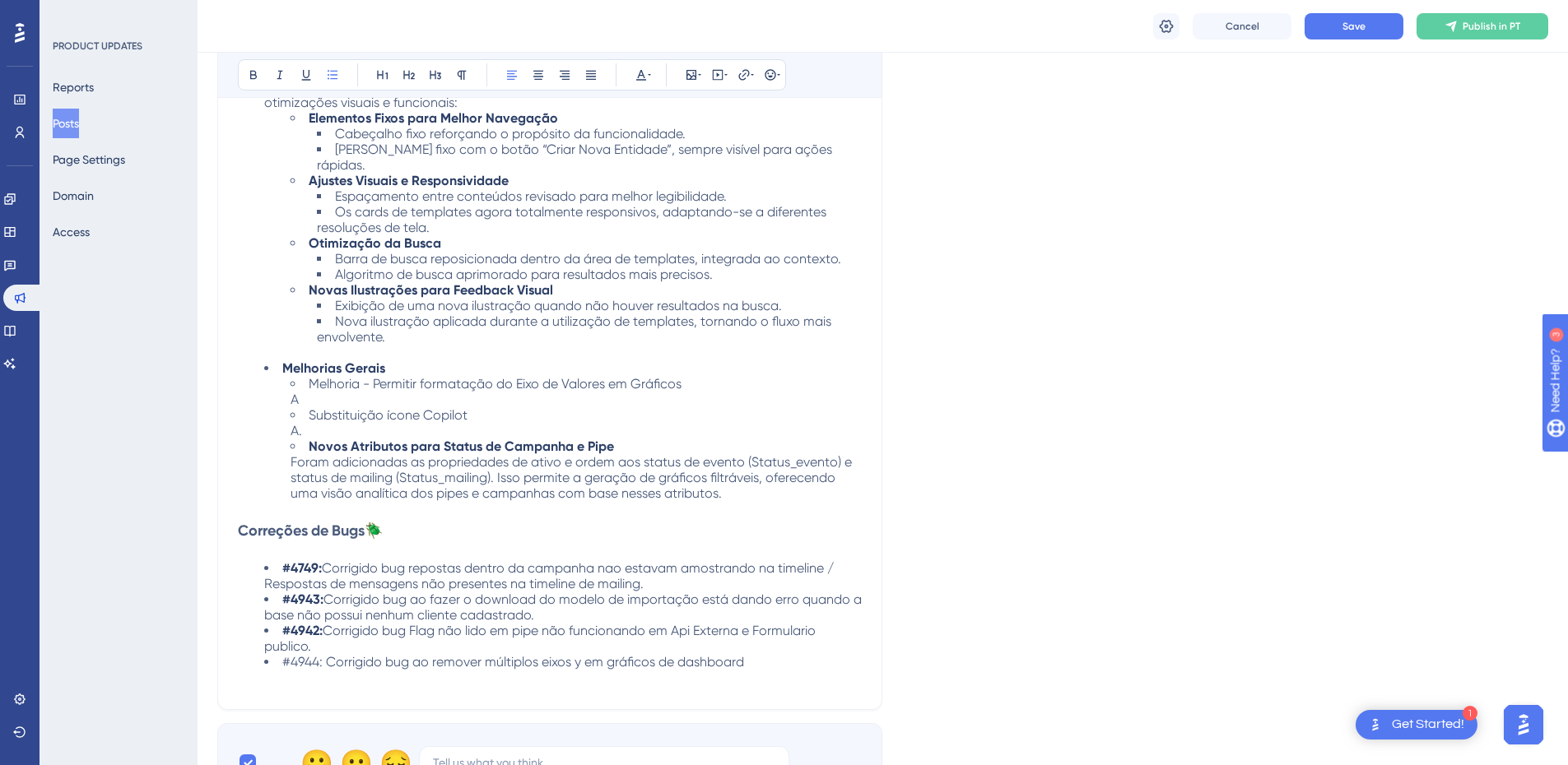 click on "#4944: Corrigido bug ao remover múltiplos eixos y em gráficos de dashboard" at bounding box center (563, 661) 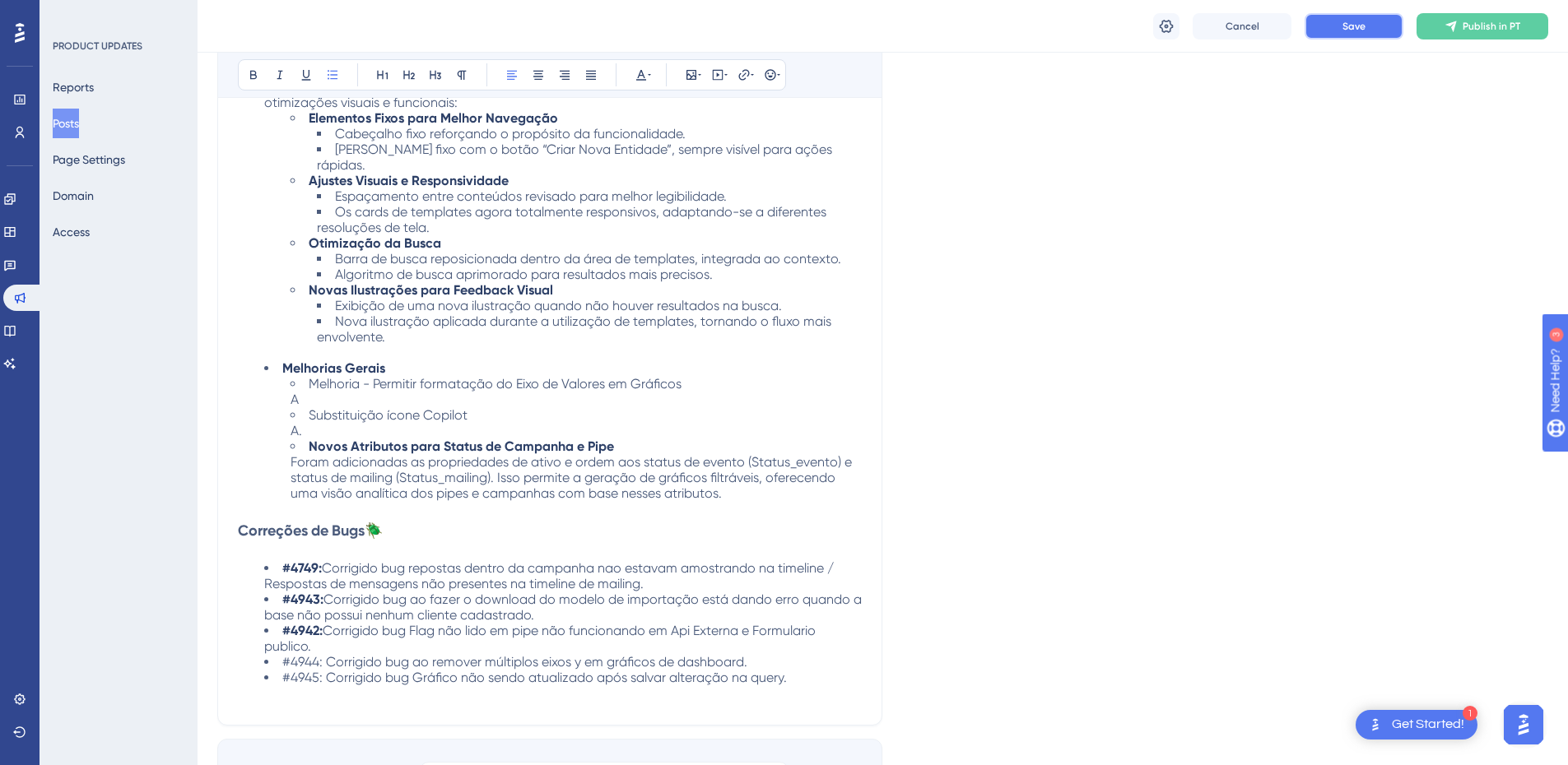 click on "Save" at bounding box center [1354, 26] 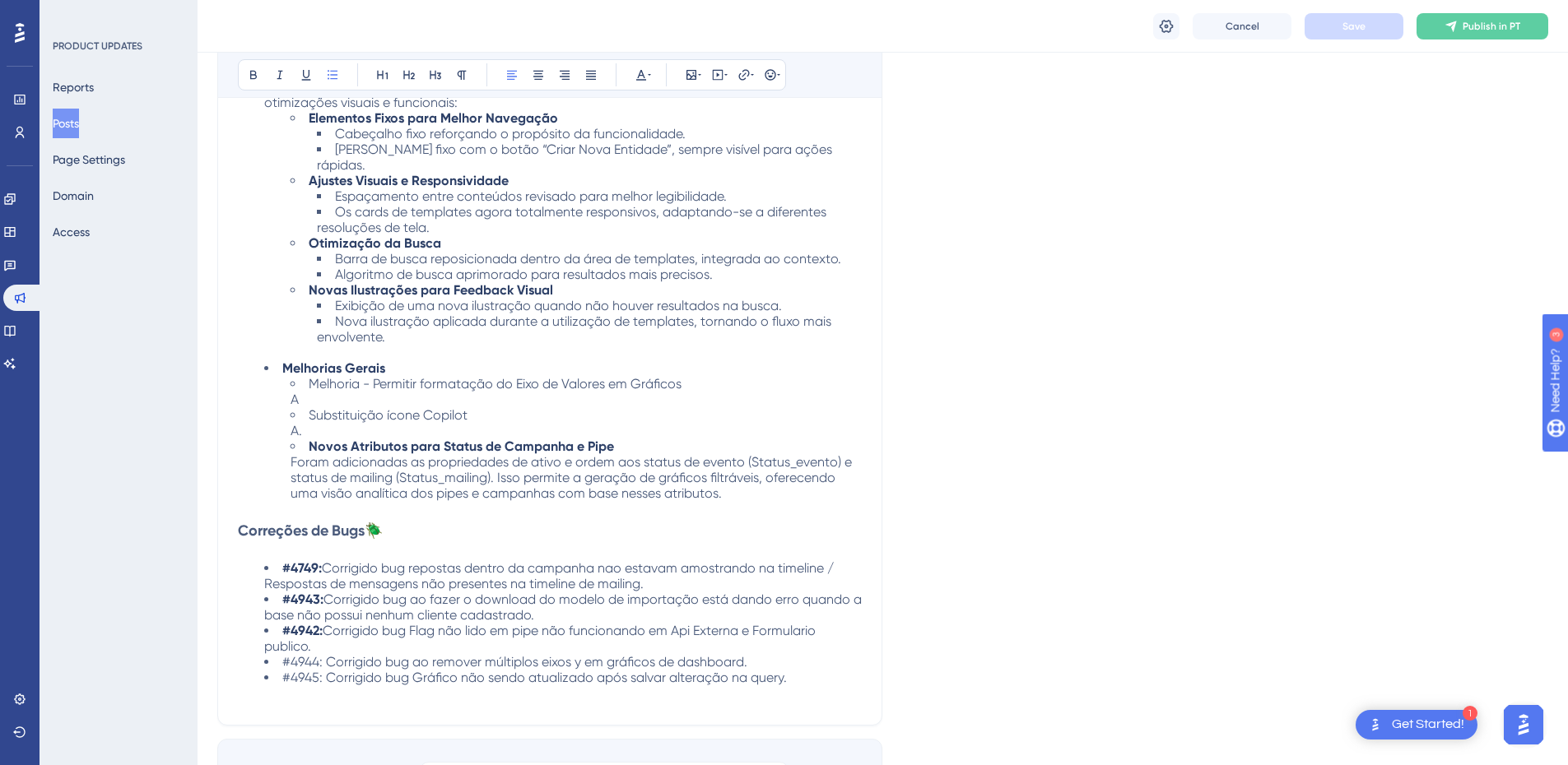 click on "Substituição ícone Copilot A." at bounding box center (576, 423) 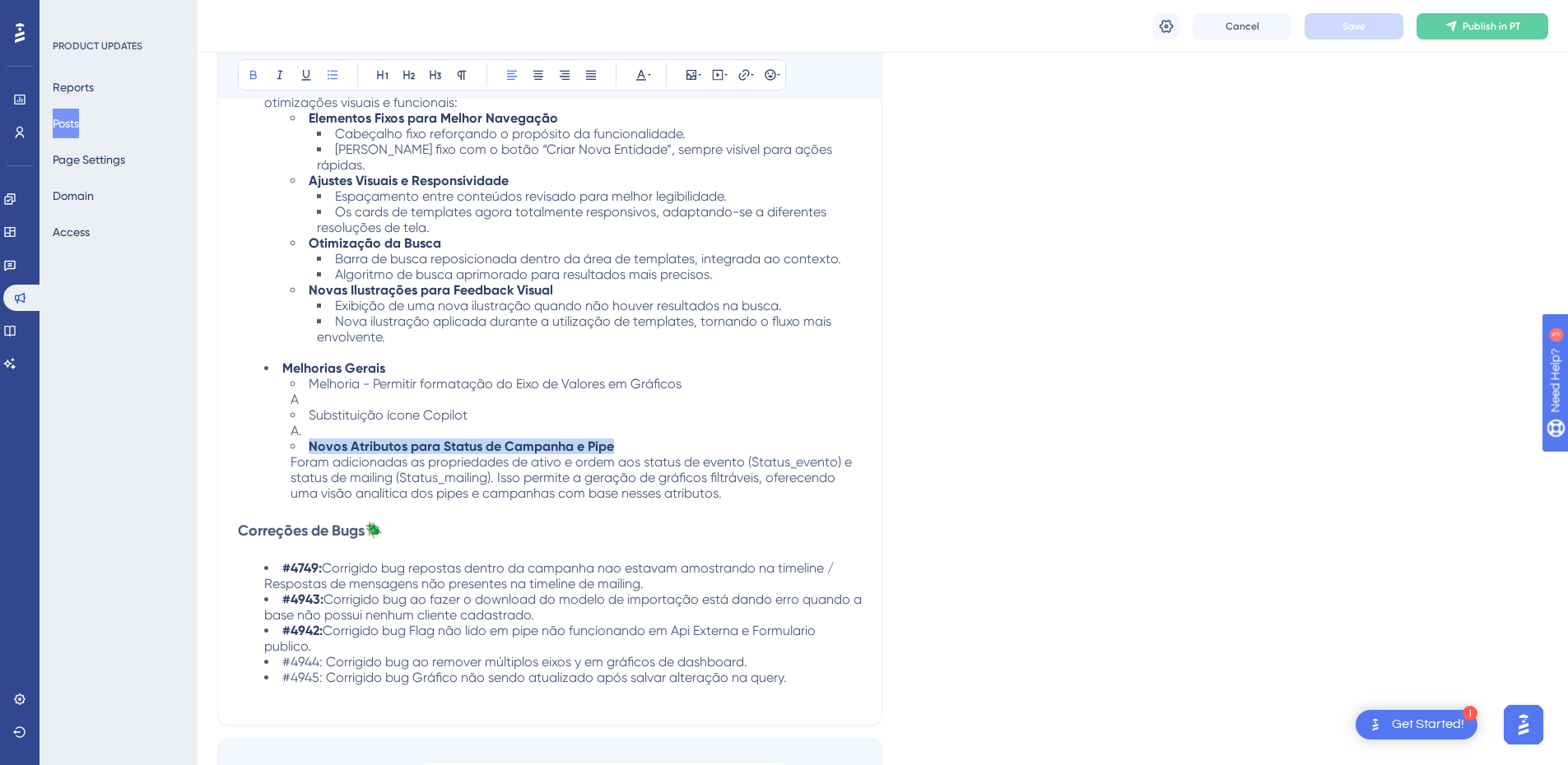 drag, startPoint x: 313, startPoint y: 431, endPoint x: 614, endPoint y: 427, distance: 301.02658 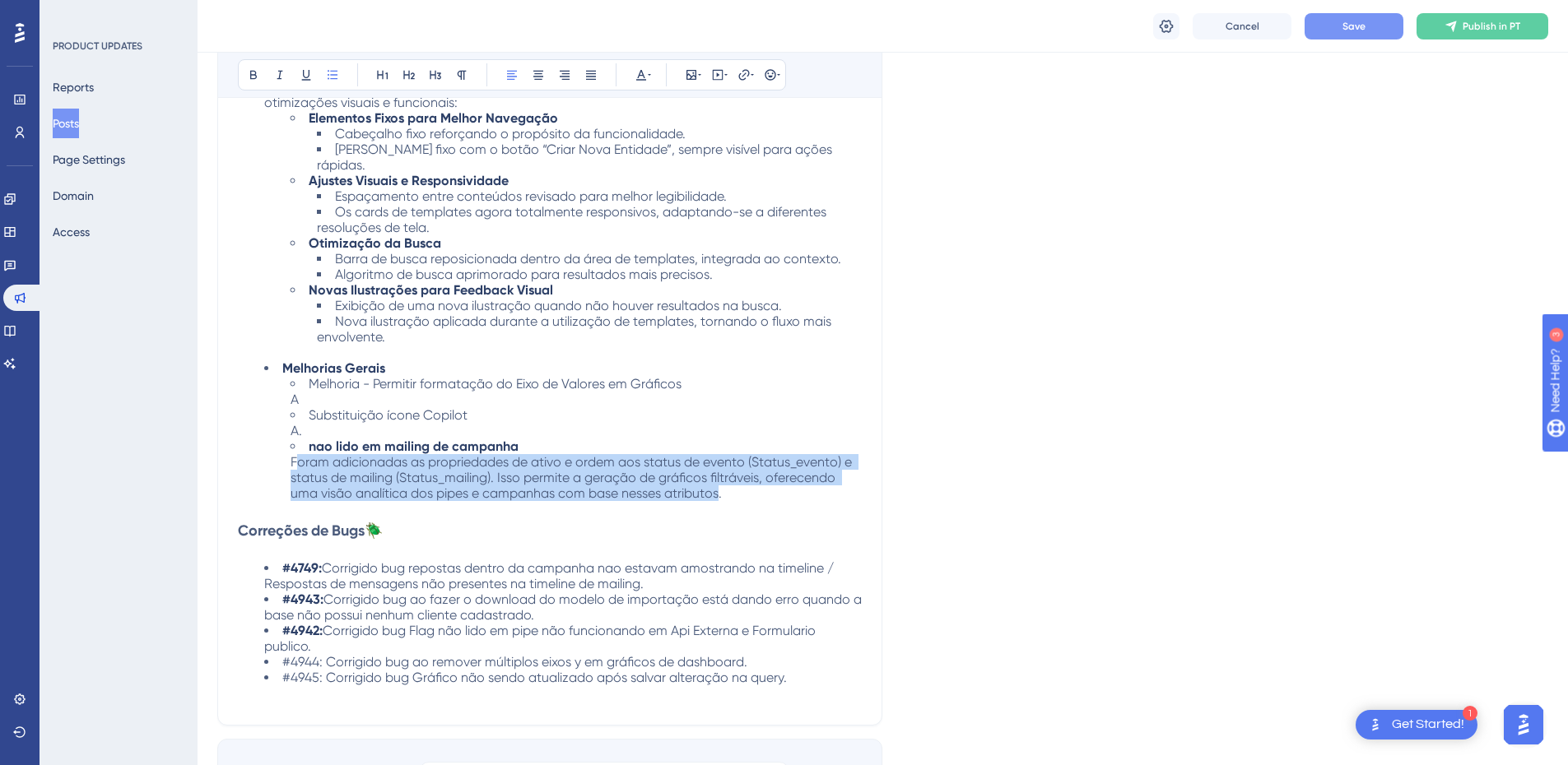 drag, startPoint x: 297, startPoint y: 447, endPoint x: 719, endPoint y: 477, distance: 423.06501 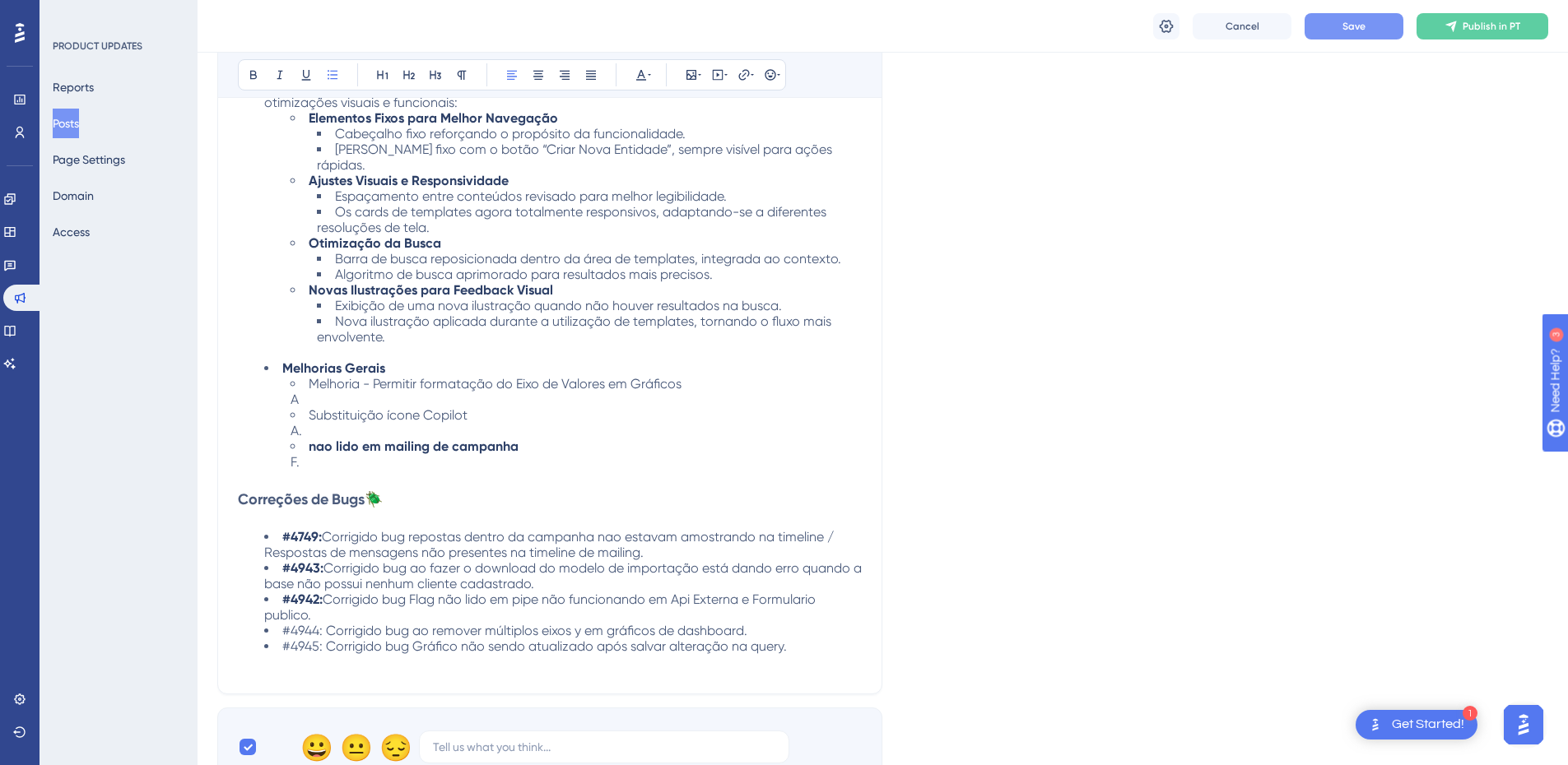 click on "Save" at bounding box center (1354, 26) 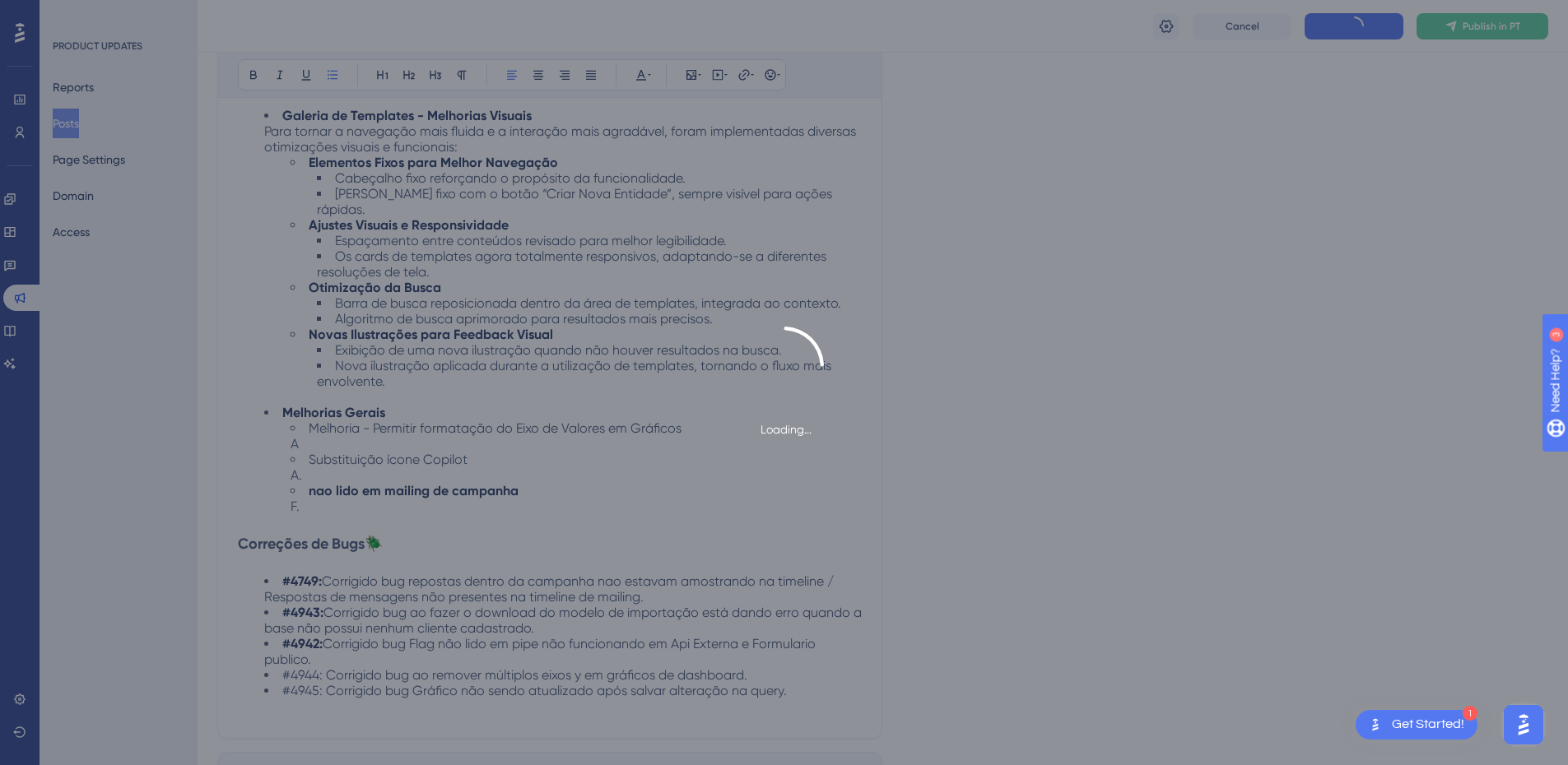 scroll, scrollTop: 740, scrollLeft: 0, axis: vertical 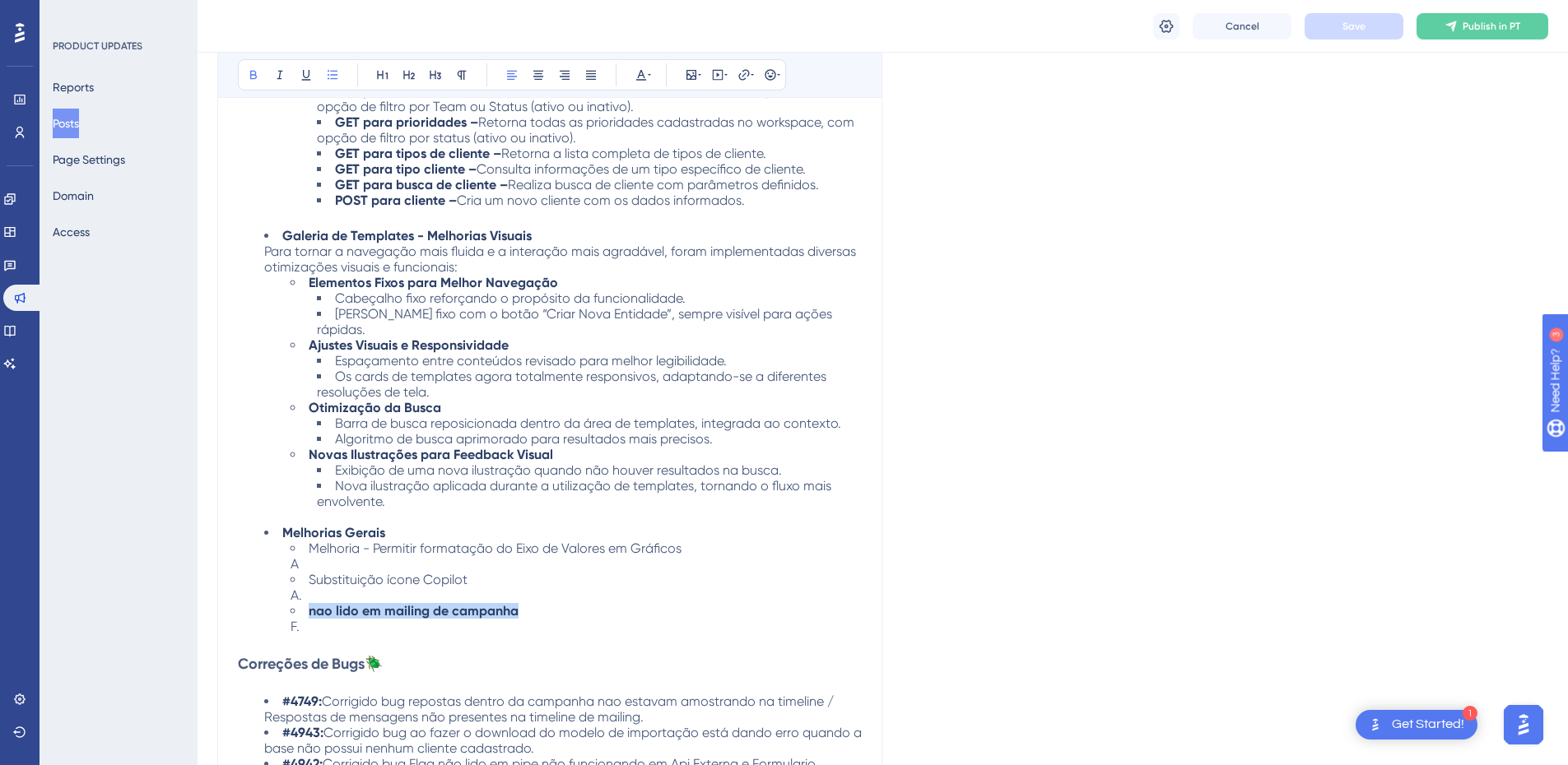 drag, startPoint x: 308, startPoint y: 595, endPoint x: 519, endPoint y: 599, distance: 211.03791 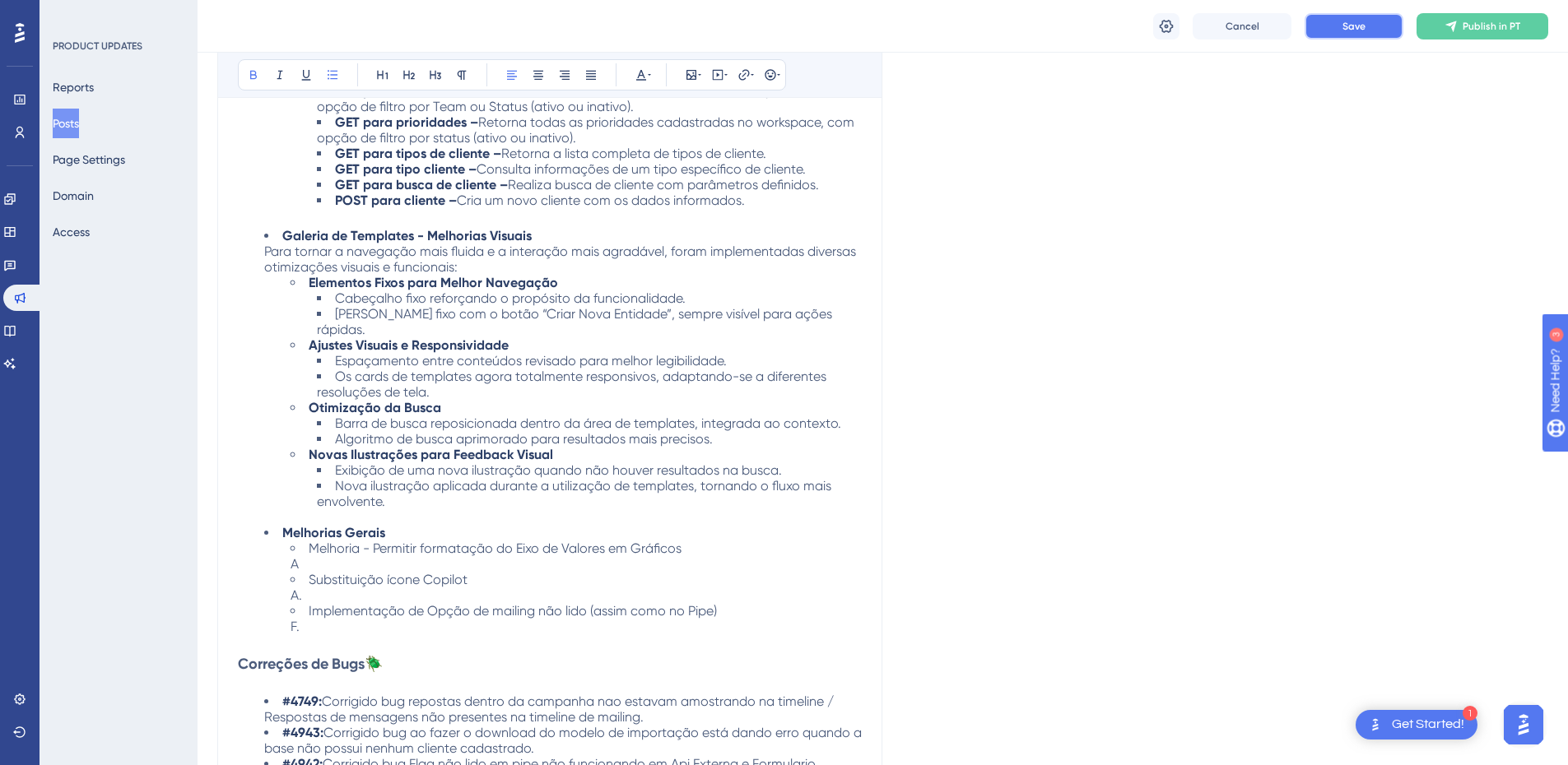 click on "Save" at bounding box center (1354, 26) 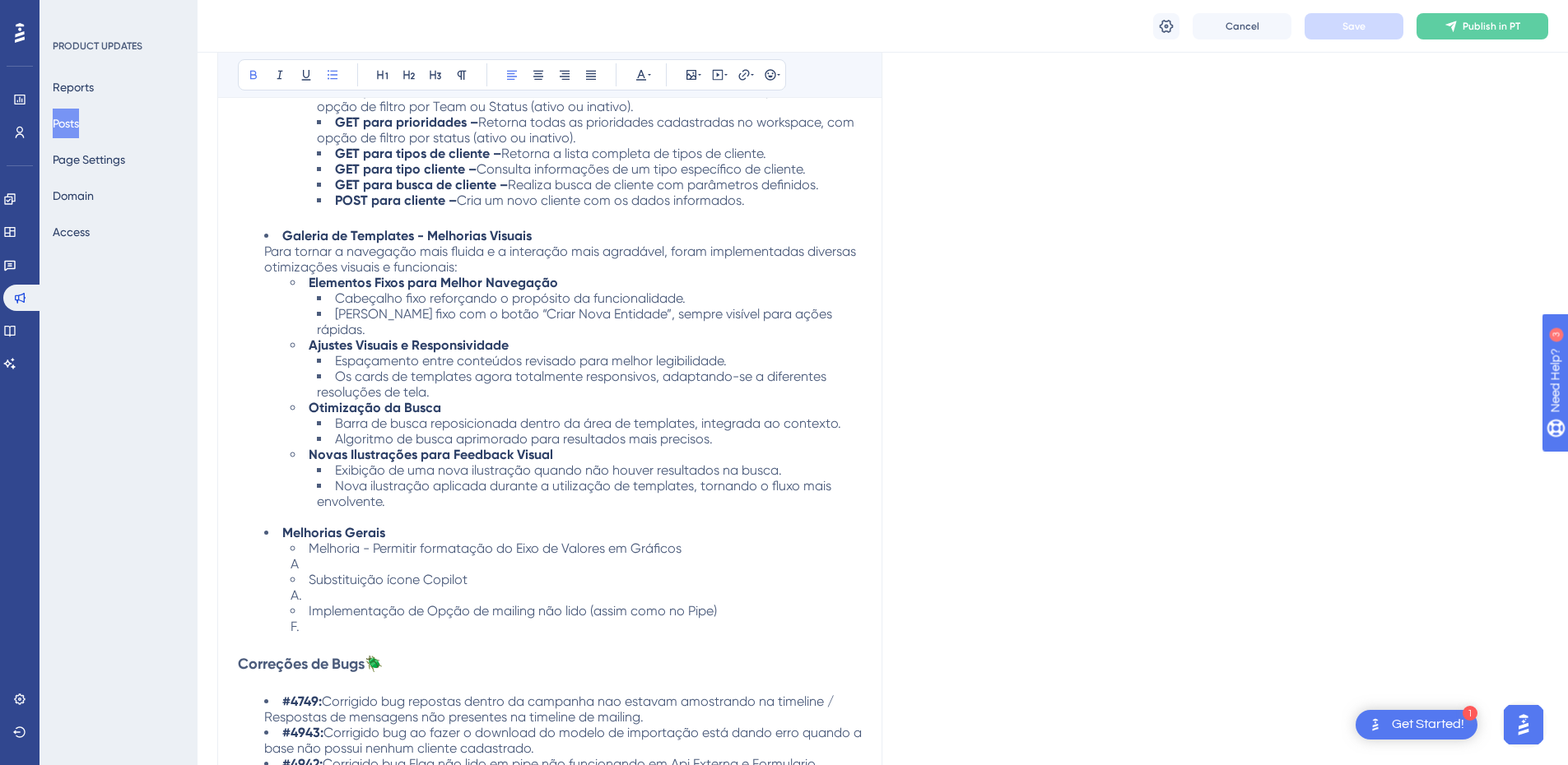 scroll, scrollTop: 1069, scrollLeft: 0, axis: vertical 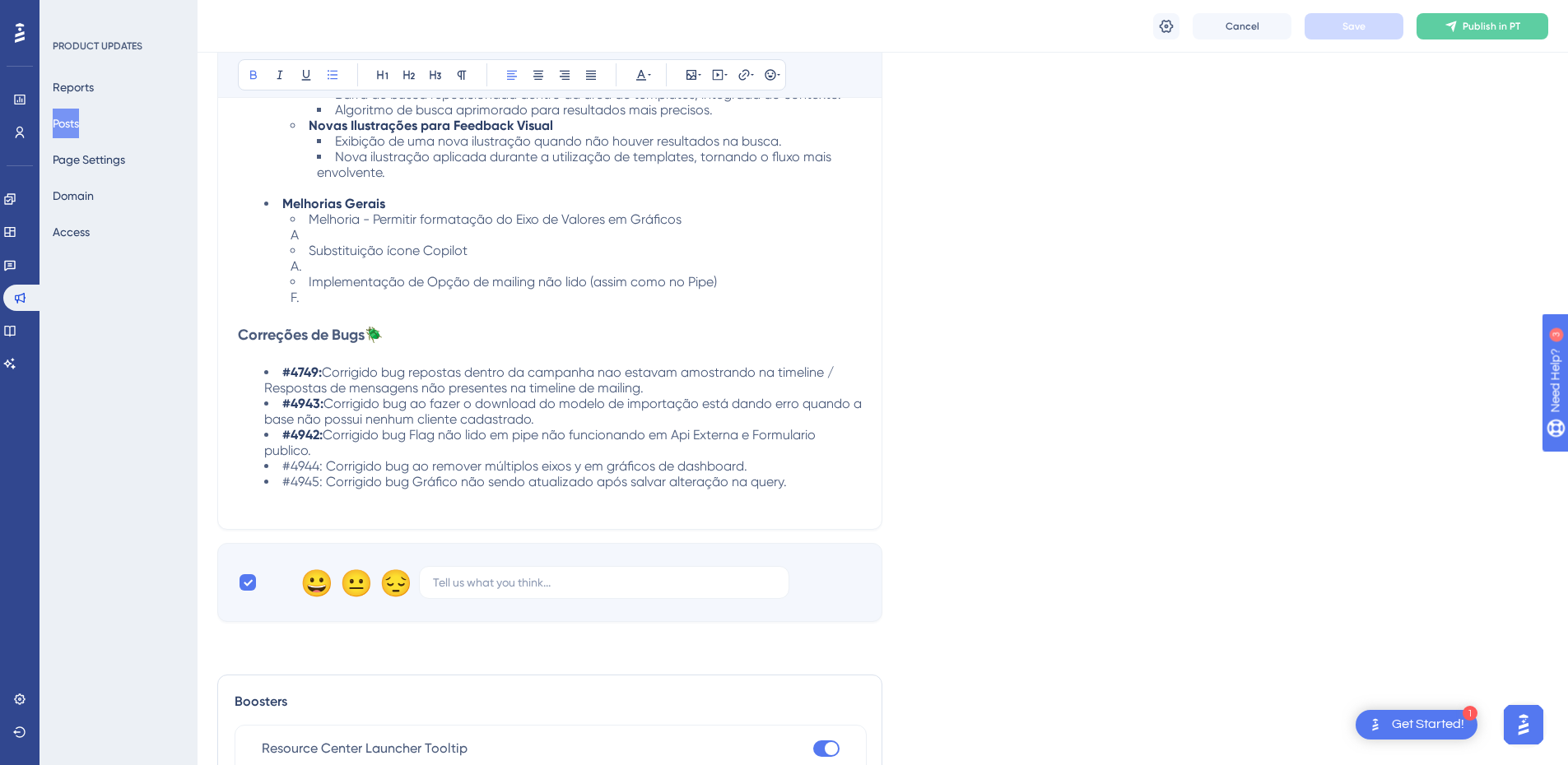 click at bounding box center [550, 499] 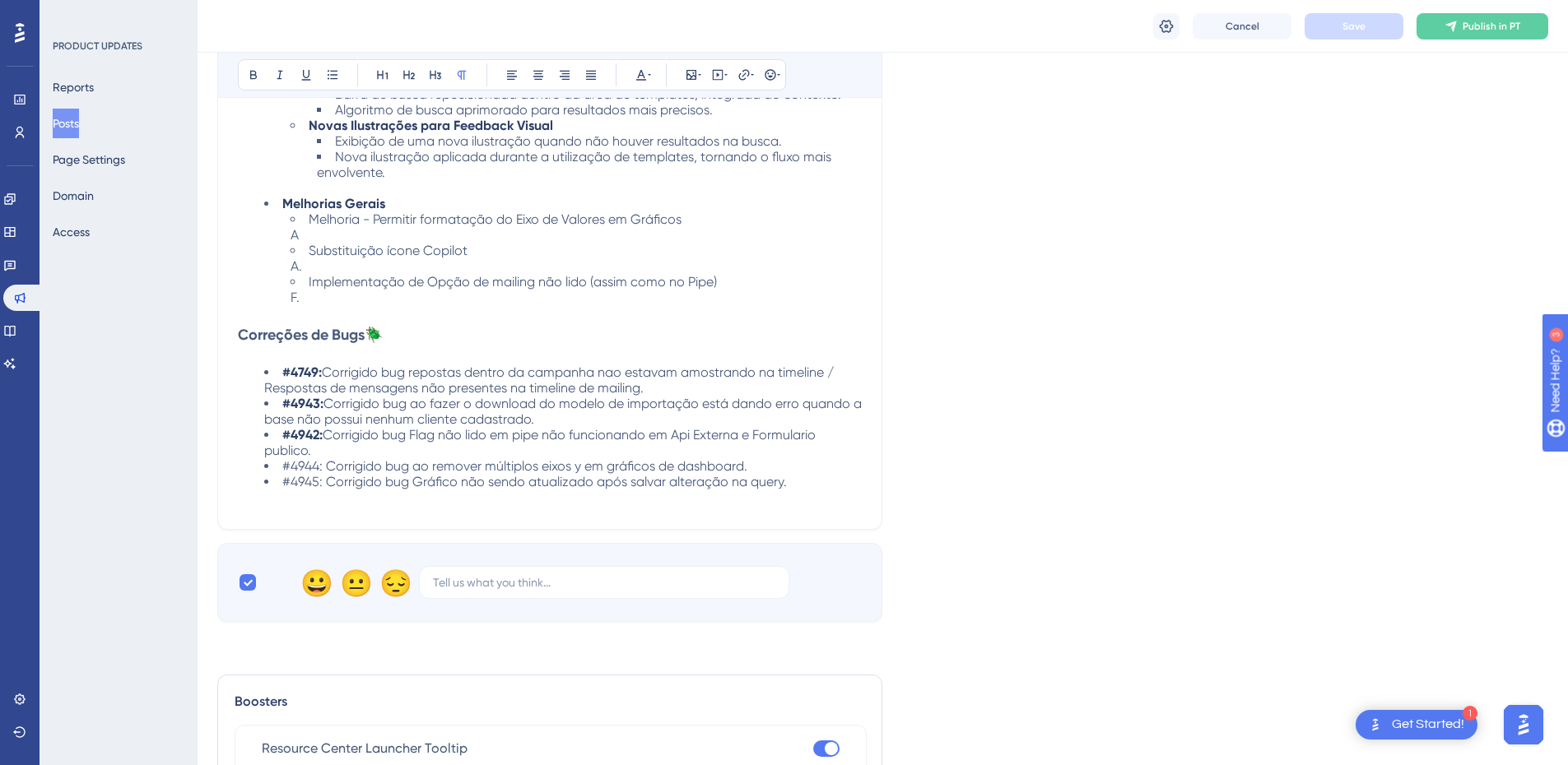 click on "#4945: Corrigido bug Gráfico não sendo atualizado após salvar alteração na query." at bounding box center [563, 481] 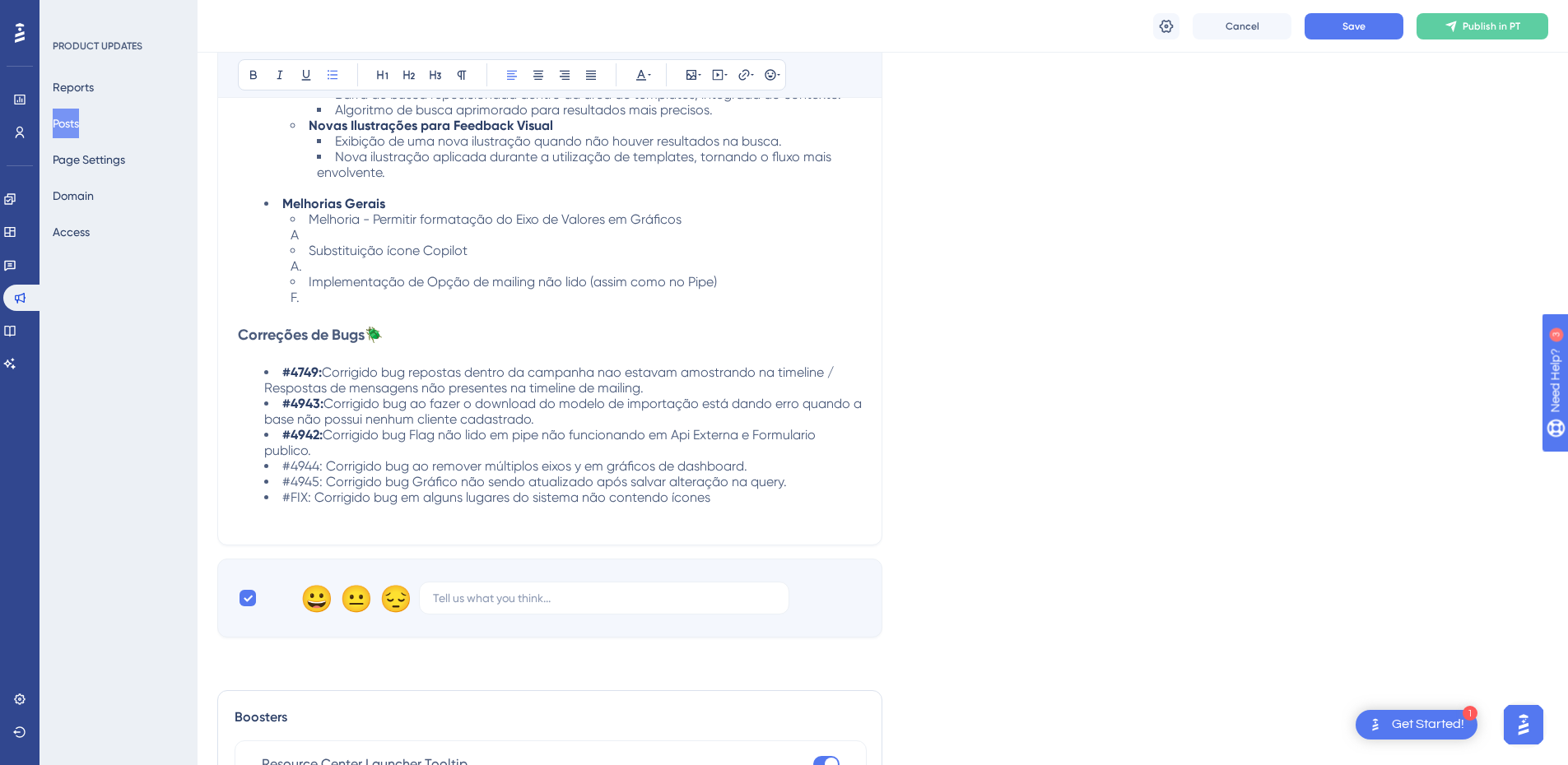 click on "#FIX: Corrigido bug em alguns lugares do sistema não contendo ícones" at bounding box center [496, 497] 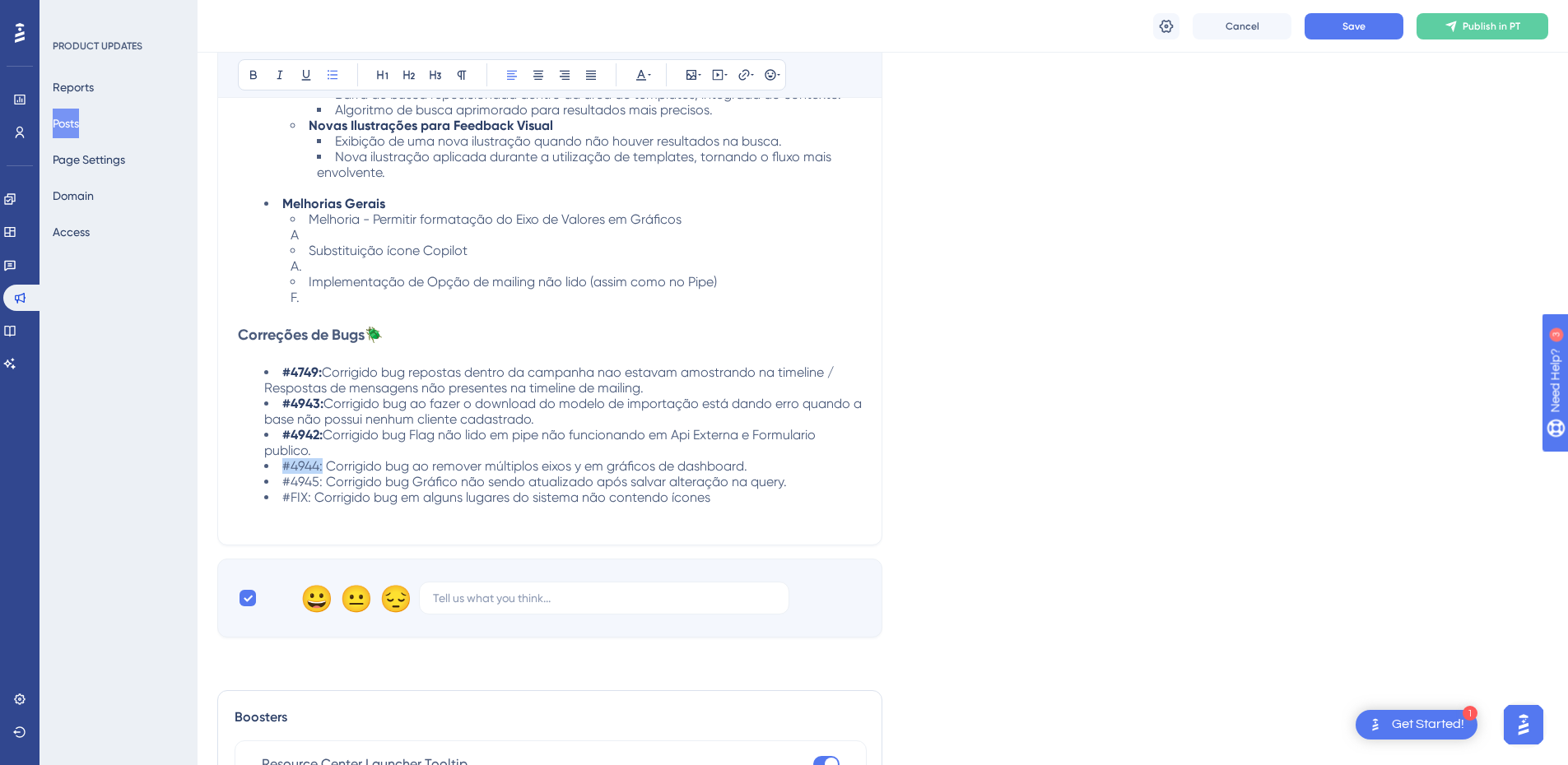 drag, startPoint x: 284, startPoint y: 448, endPoint x: 323, endPoint y: 449, distance: 39.012818 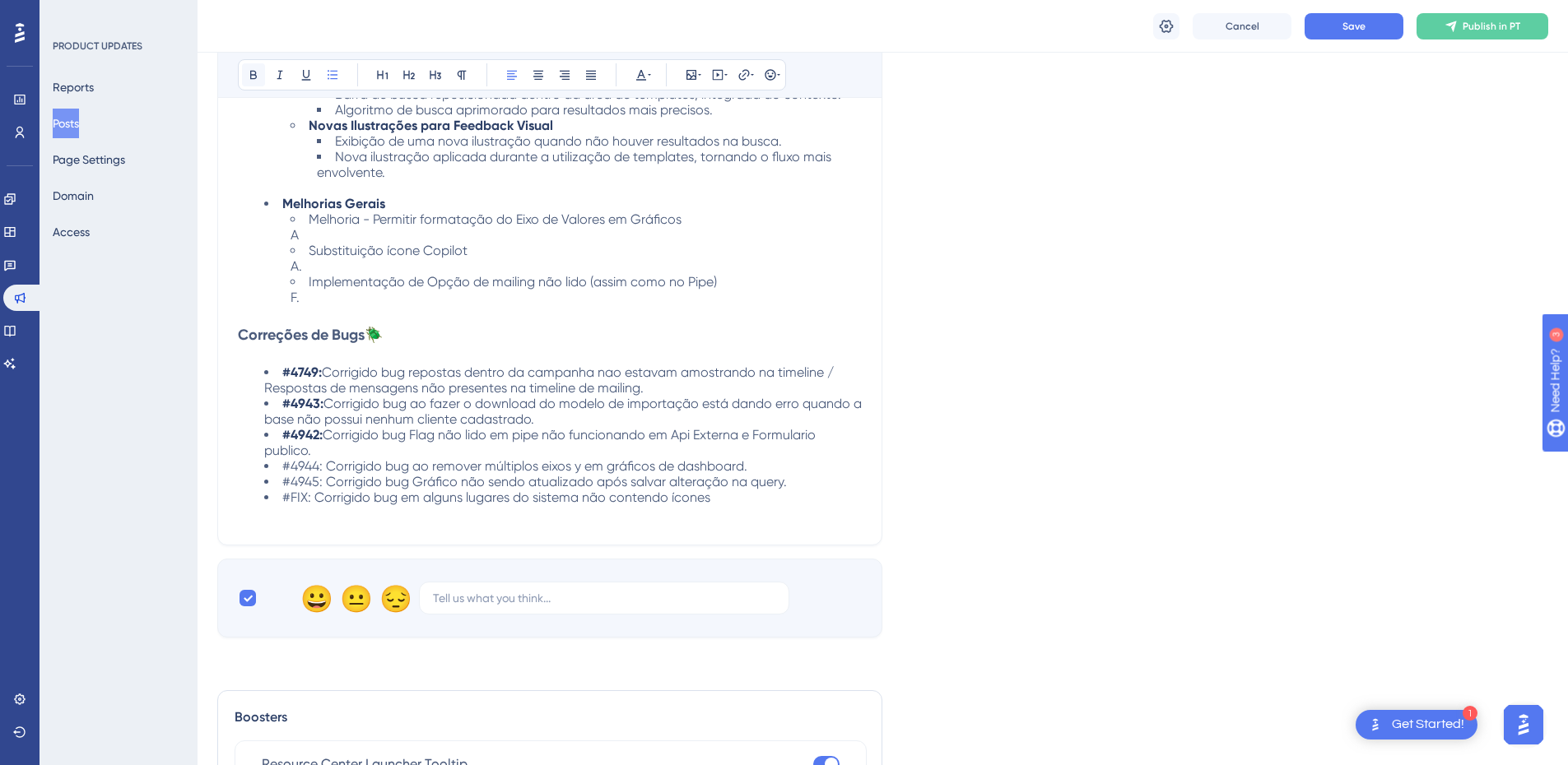 click 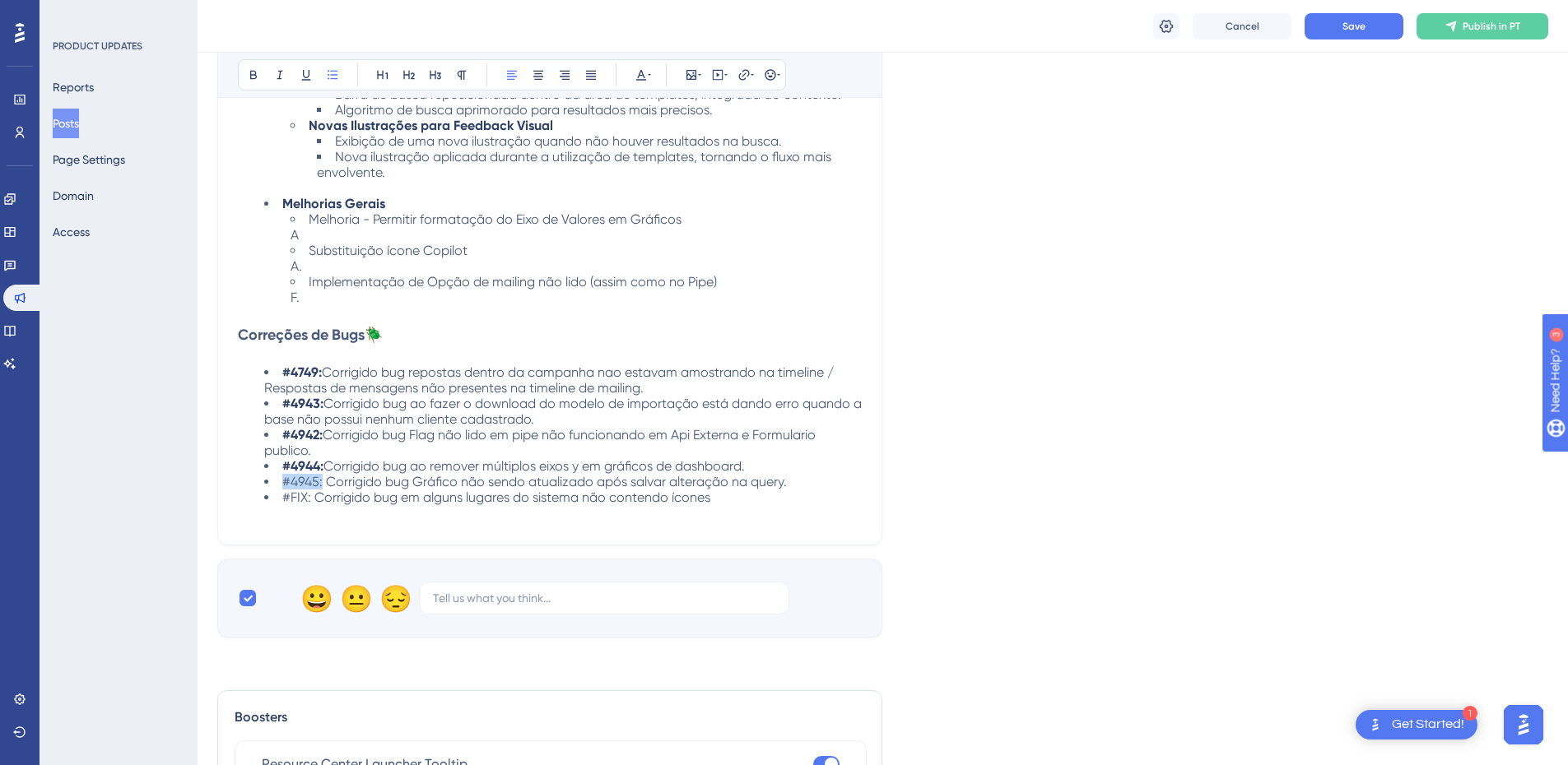 drag, startPoint x: 281, startPoint y: 469, endPoint x: 321, endPoint y: 464, distance: 40.311289 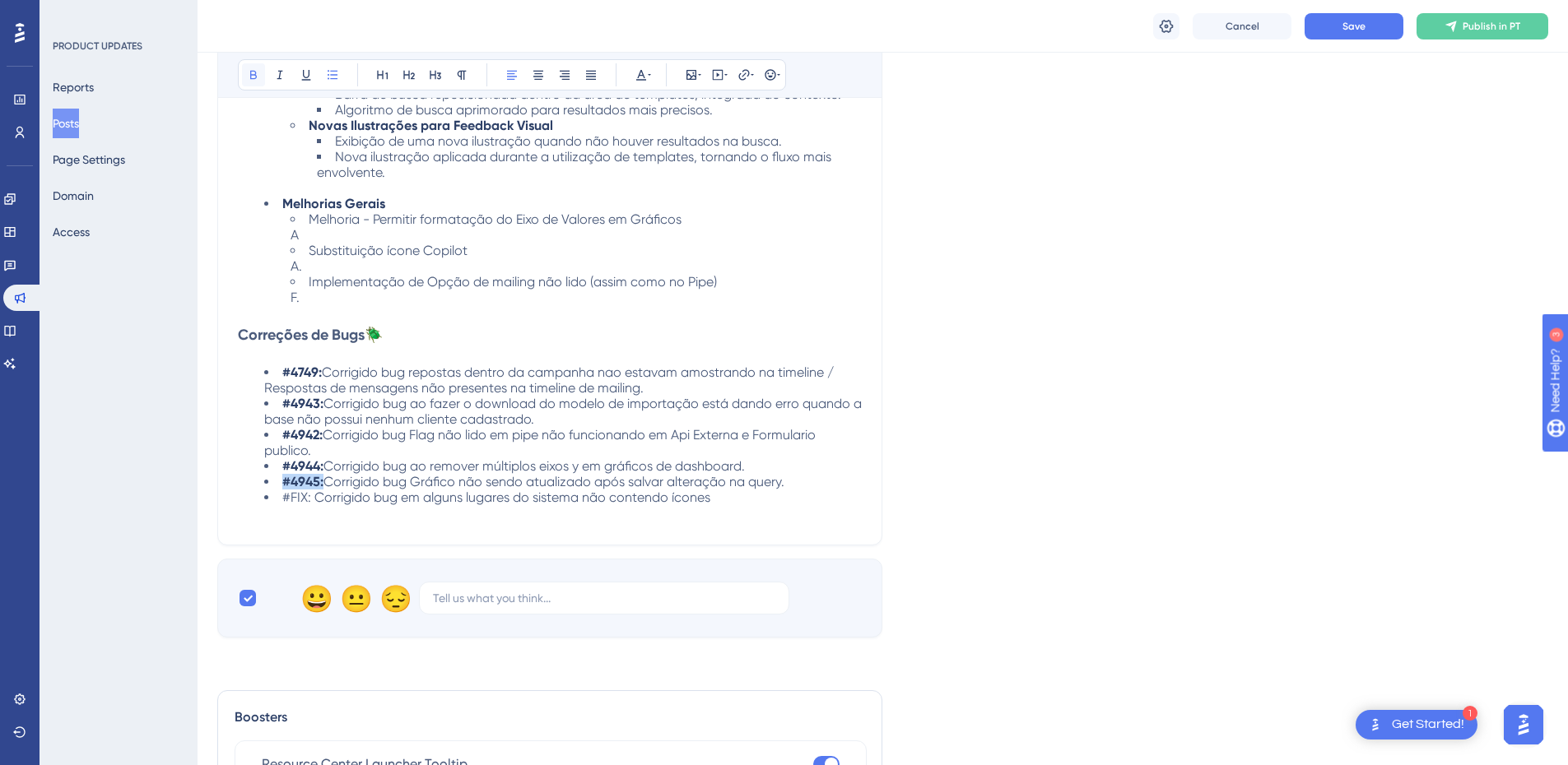 click 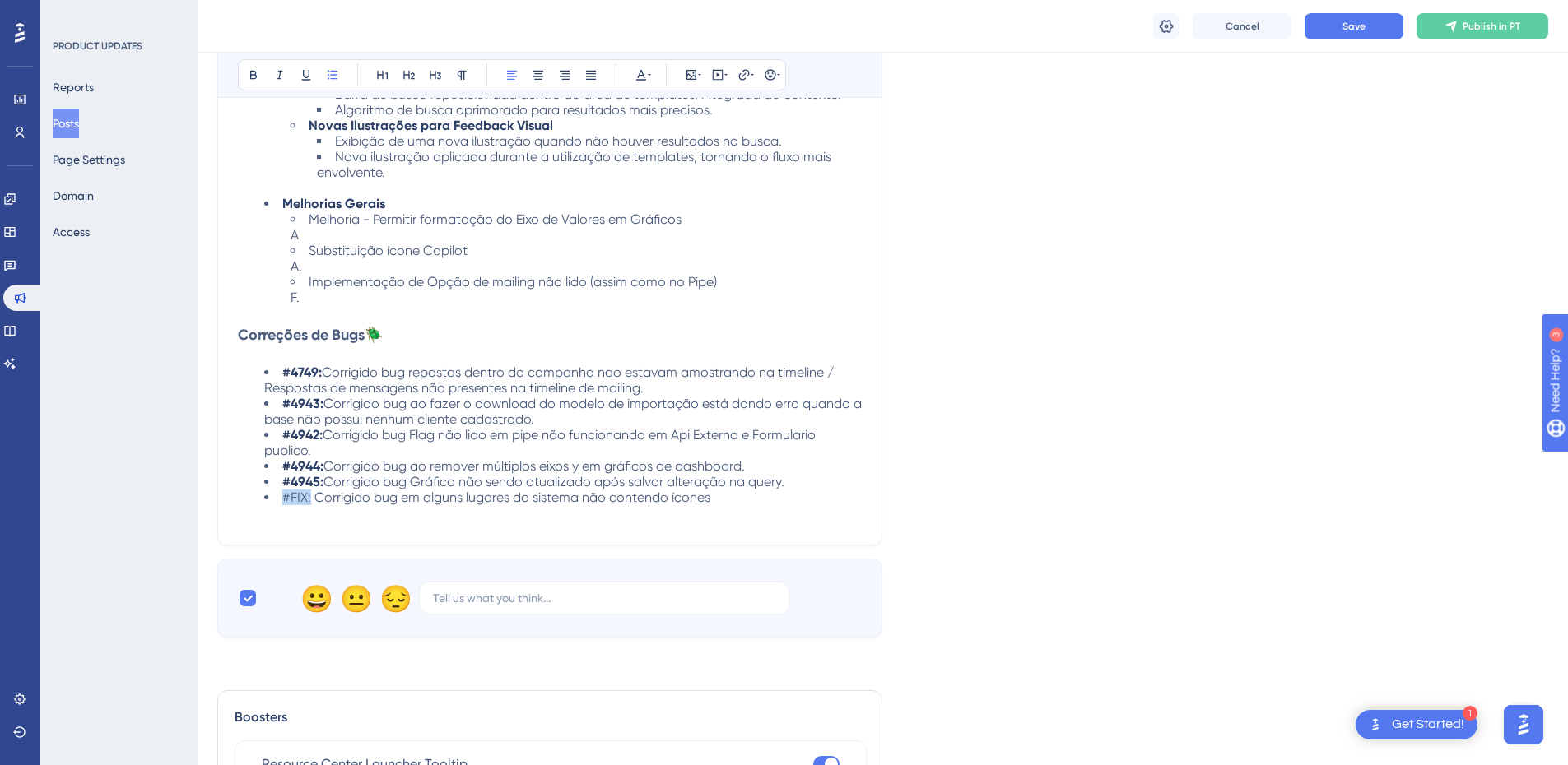 drag, startPoint x: 284, startPoint y: 482, endPoint x: 310, endPoint y: 481, distance: 26.01922 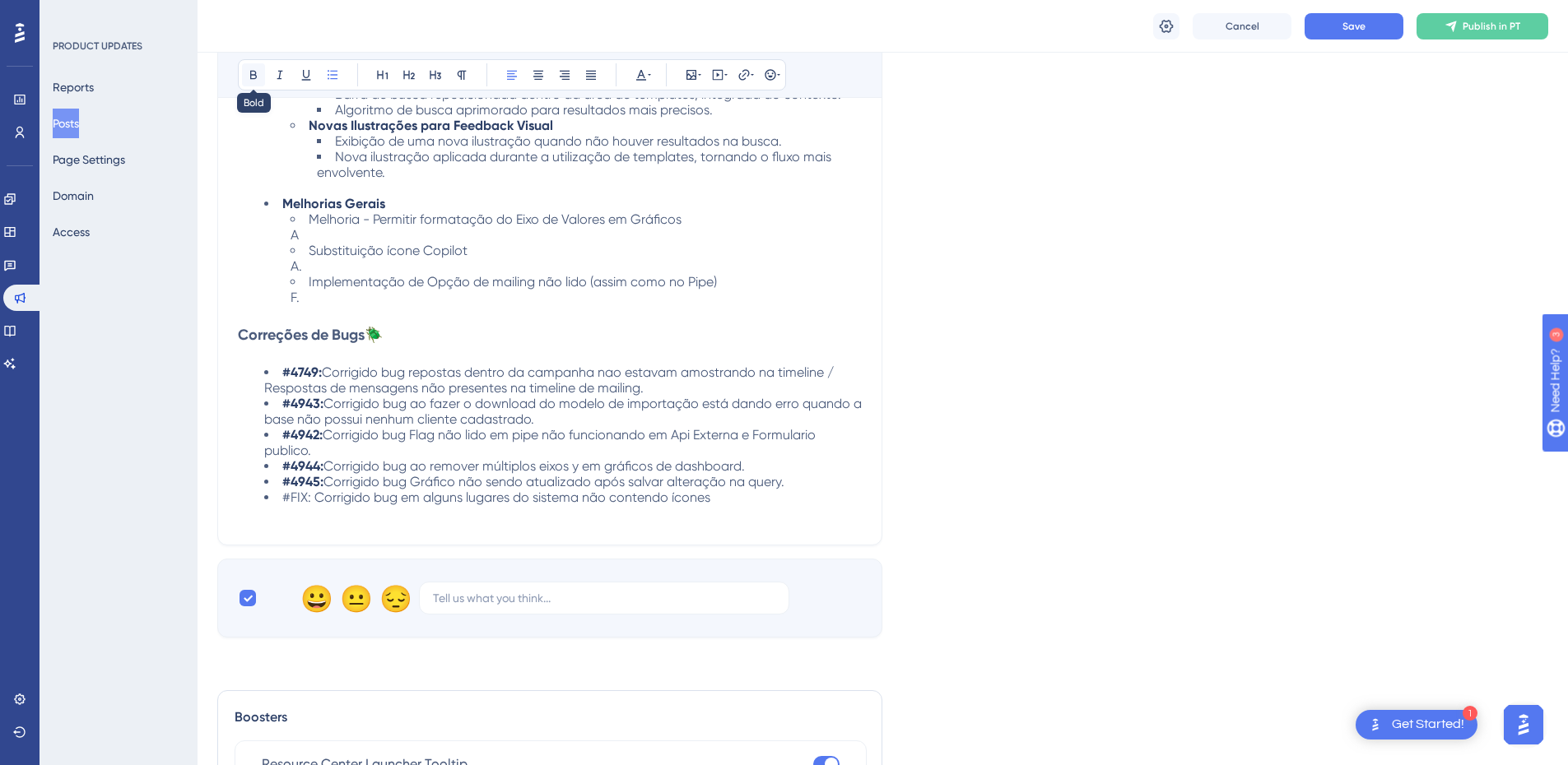 click 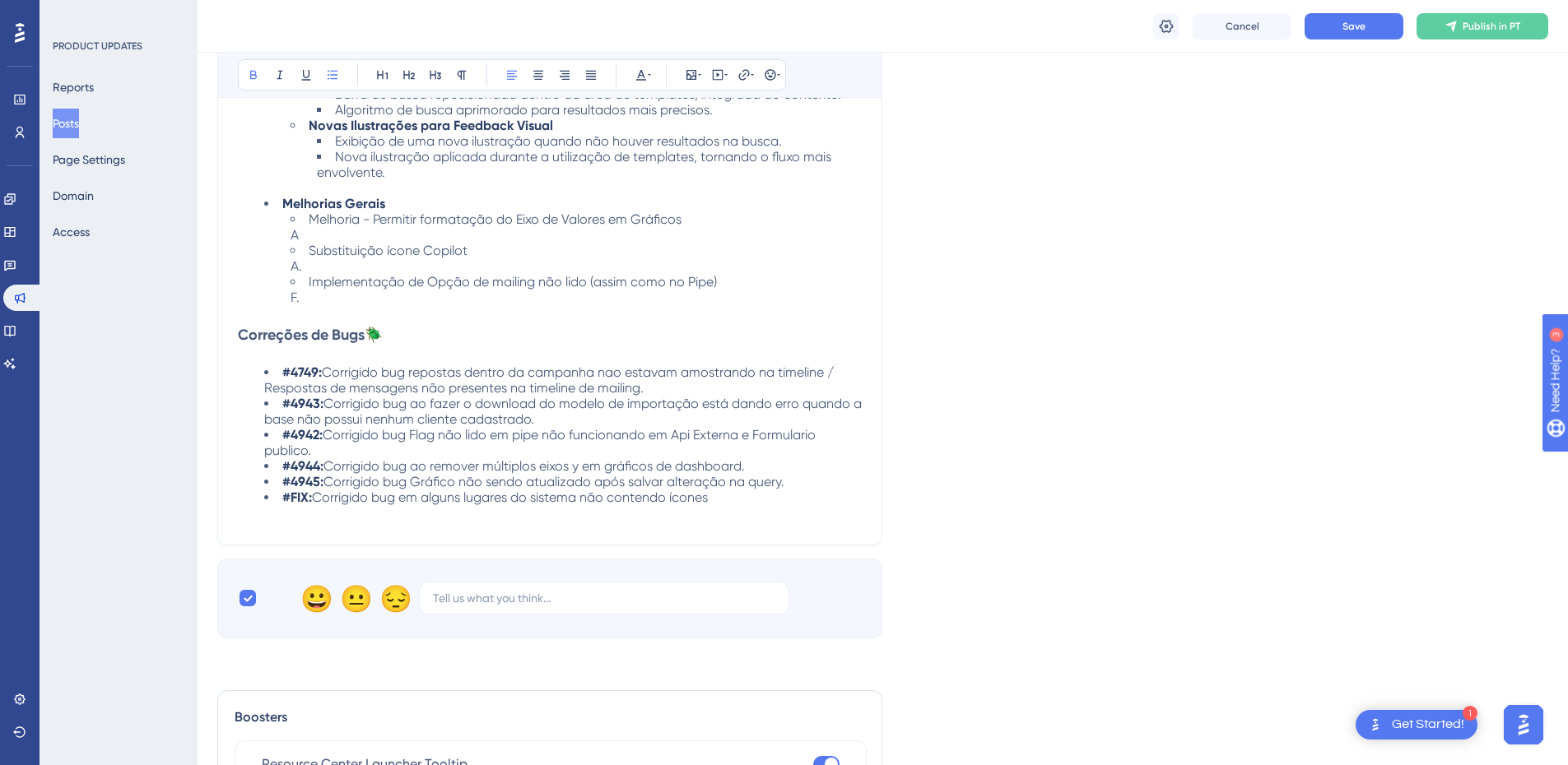 click on "Corrigido bug em alguns lugares do sistema não contendo ícones" at bounding box center [509, 497] 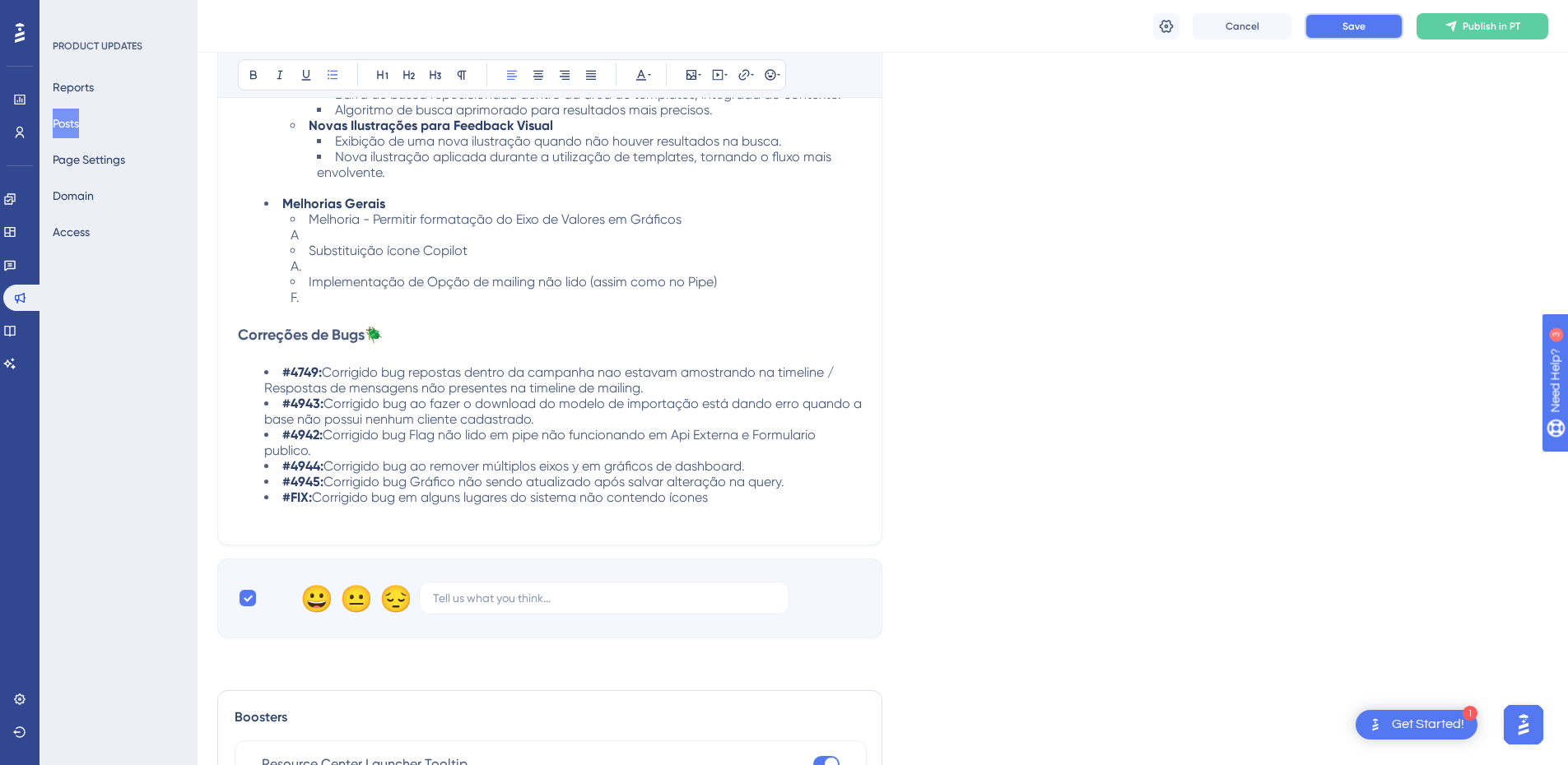click on "Save" at bounding box center [1354, 26] 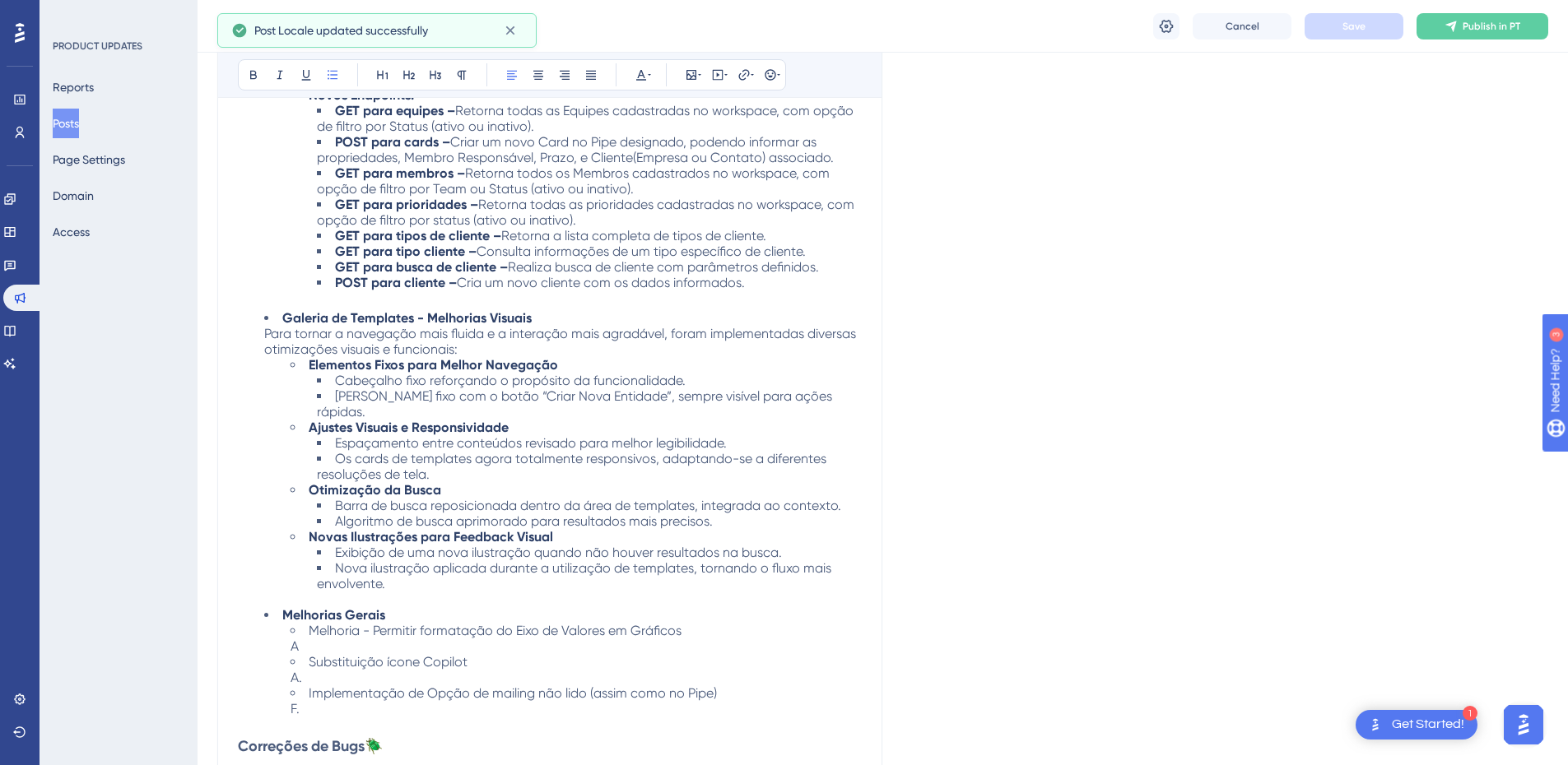 scroll, scrollTop: 740, scrollLeft: 0, axis: vertical 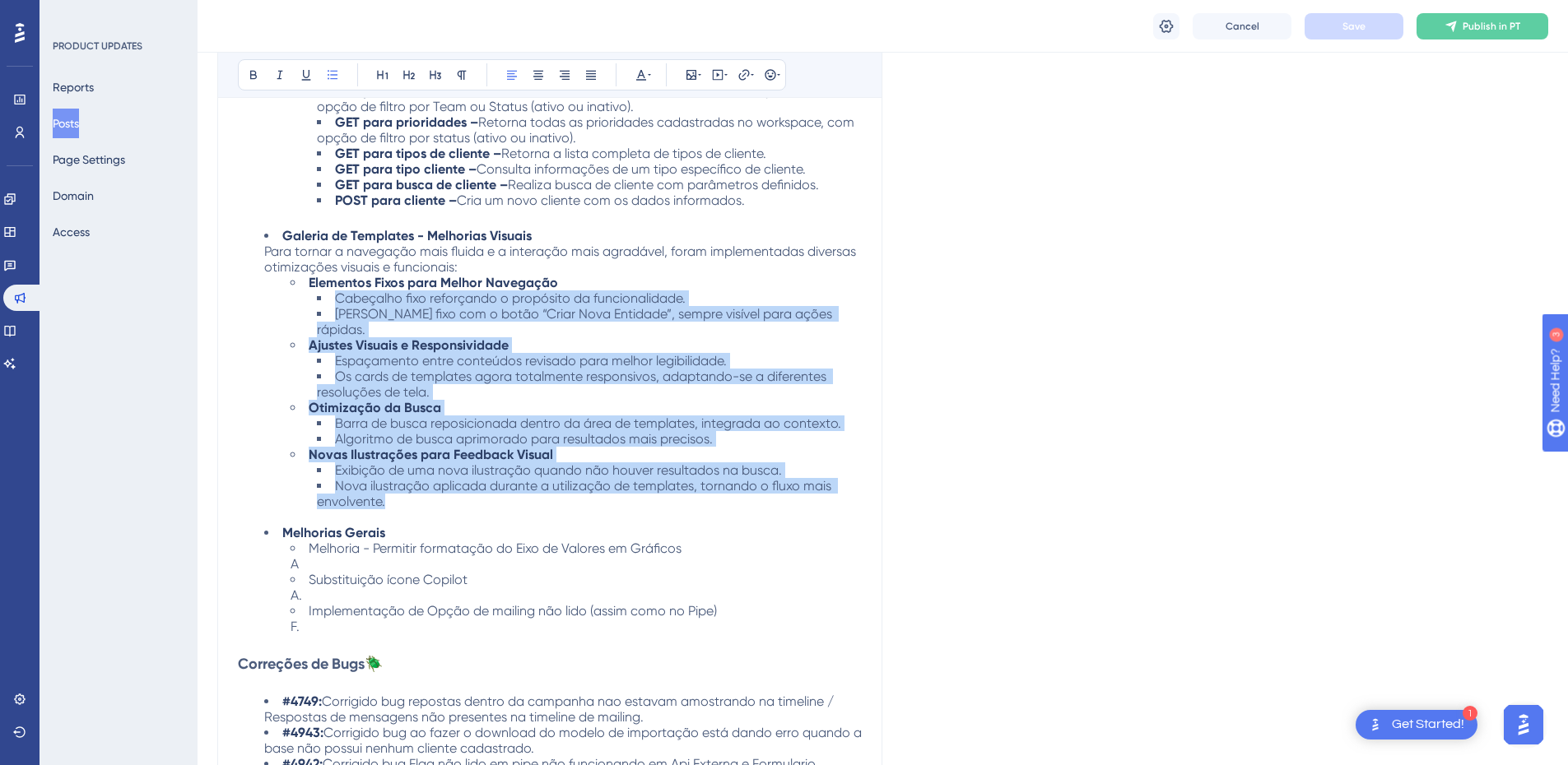 drag, startPoint x: 413, startPoint y: 487, endPoint x: 302, endPoint y: 300, distance: 217.46264 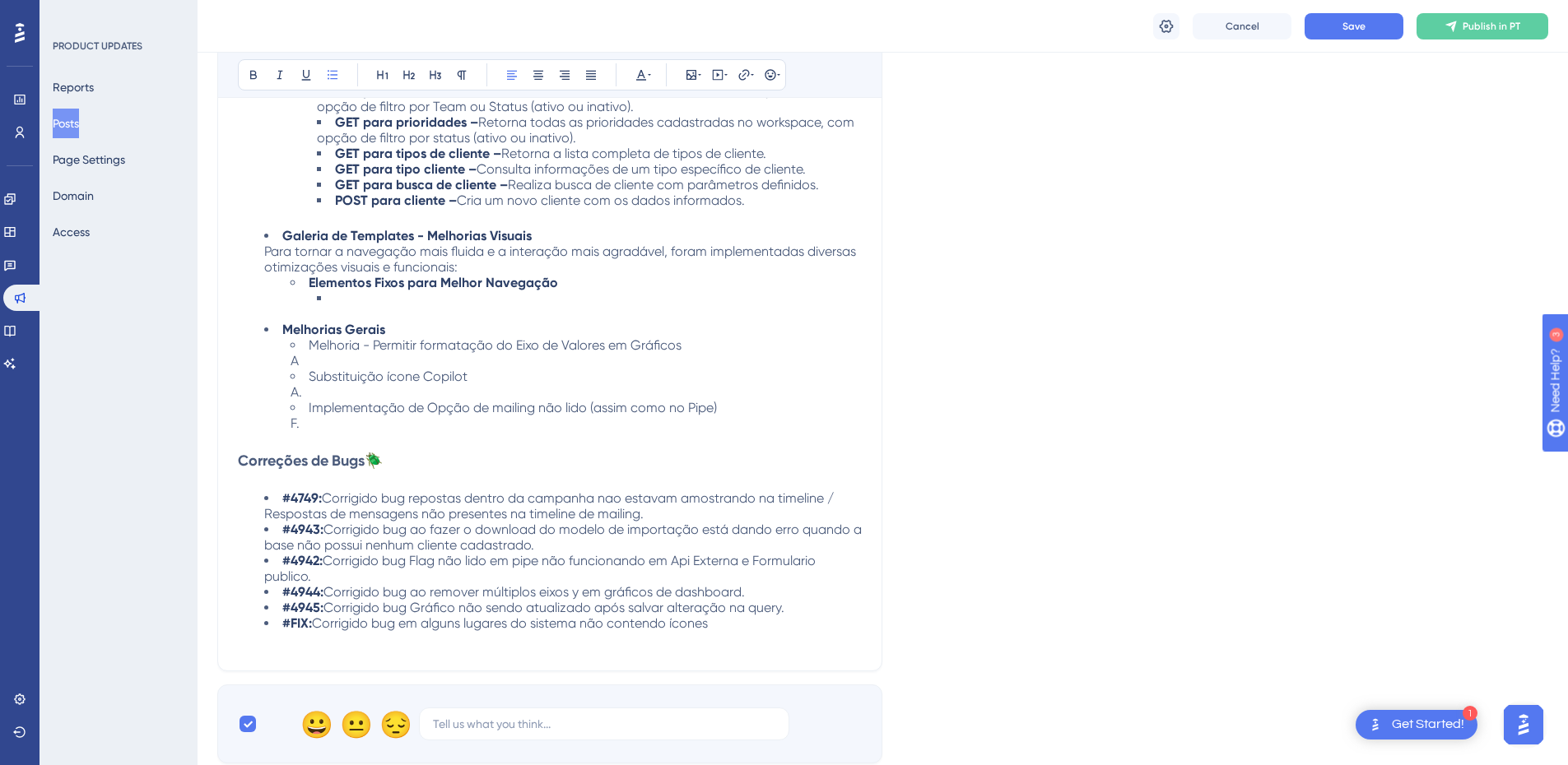 click on "Para tornar a navegação mais fluida e a interação mais agradável, foram implementadas diversas otimizações visuais e funcionais:" at bounding box center [561, 259] 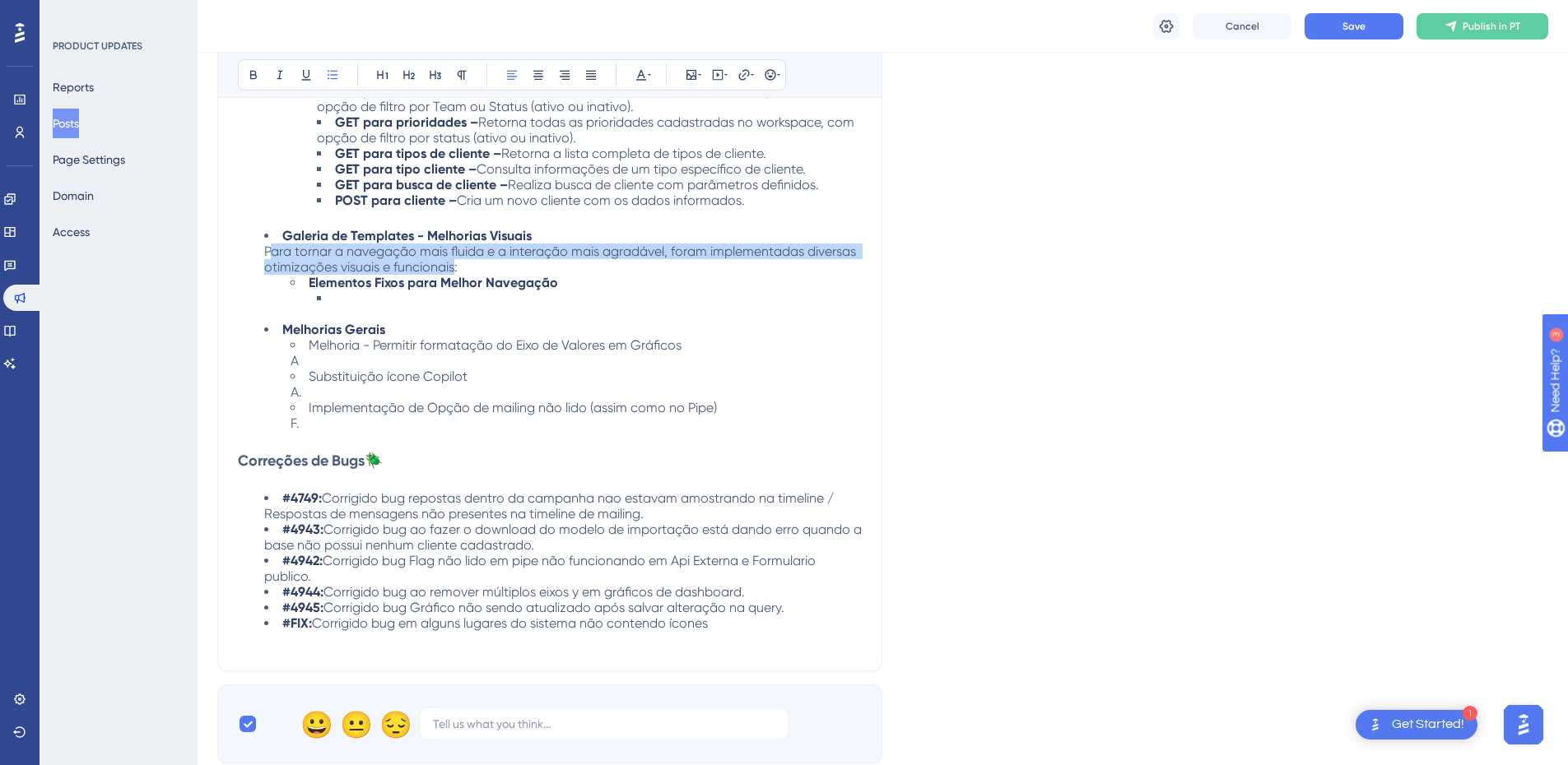 drag, startPoint x: 454, startPoint y: 268, endPoint x: 272, endPoint y: 245, distance: 183.4475 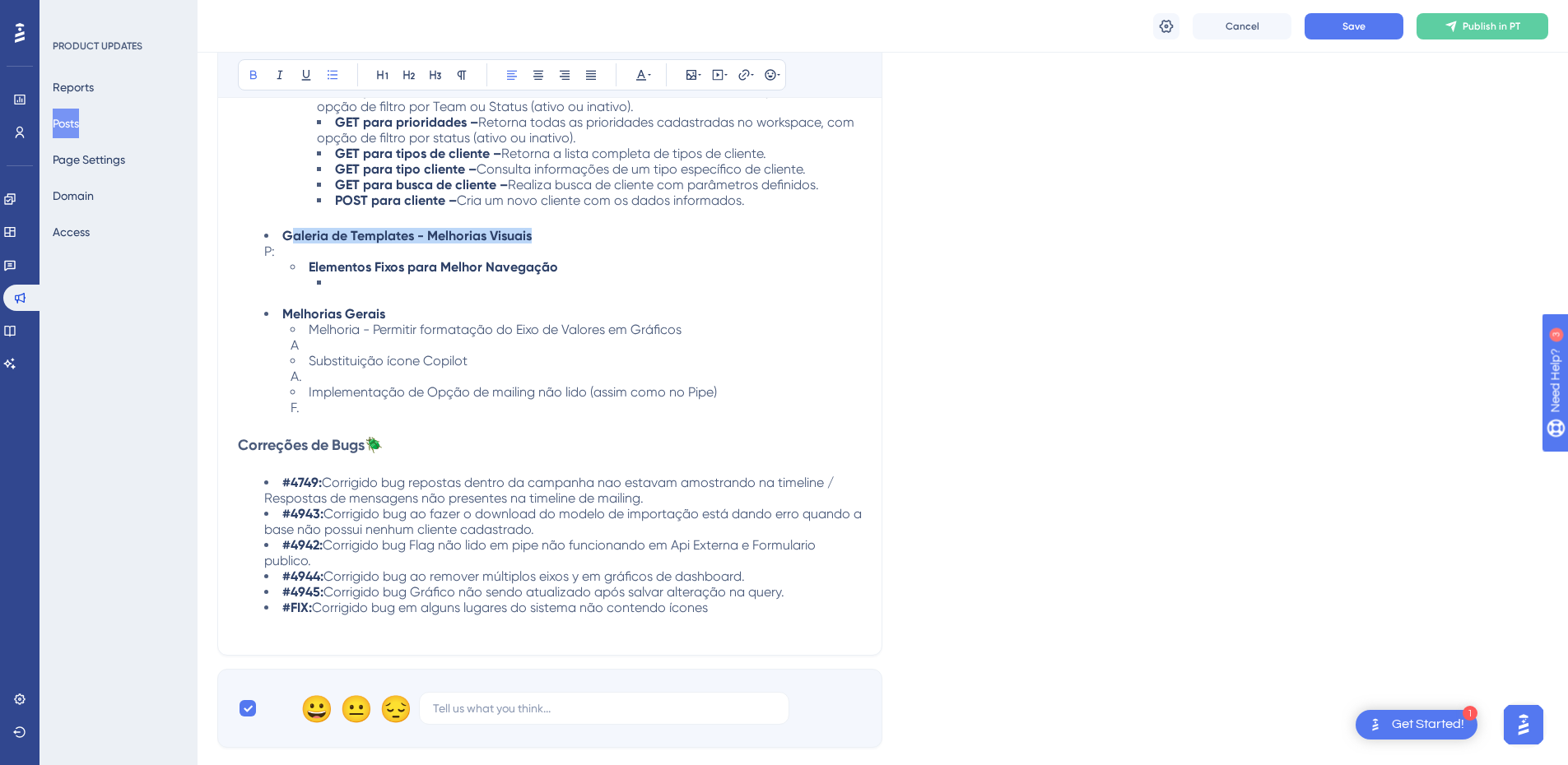 drag, startPoint x: 530, startPoint y: 235, endPoint x: 292, endPoint y: 235, distance: 238 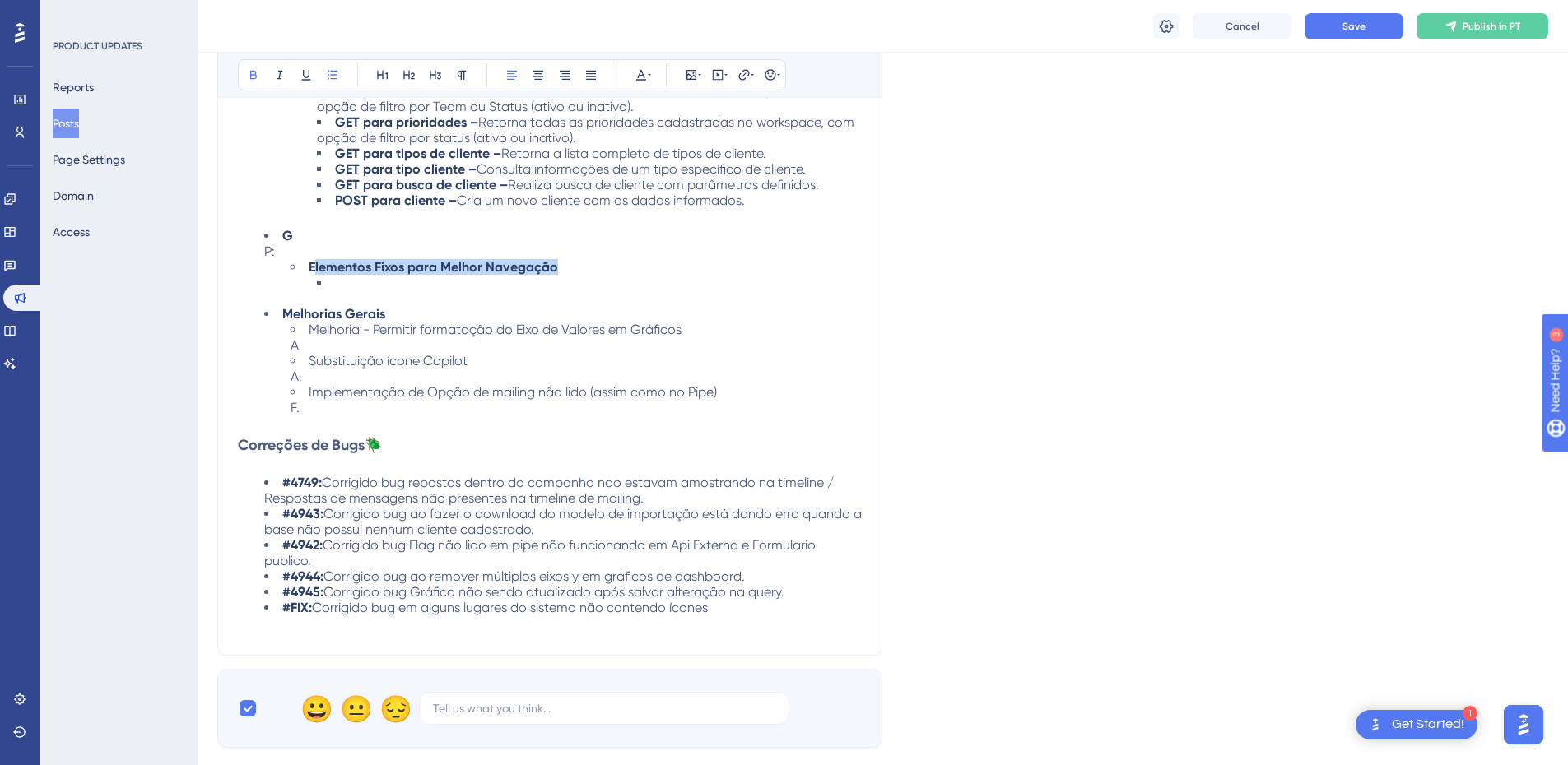 drag, startPoint x: 317, startPoint y: 267, endPoint x: 555, endPoint y: 271, distance: 238.03361 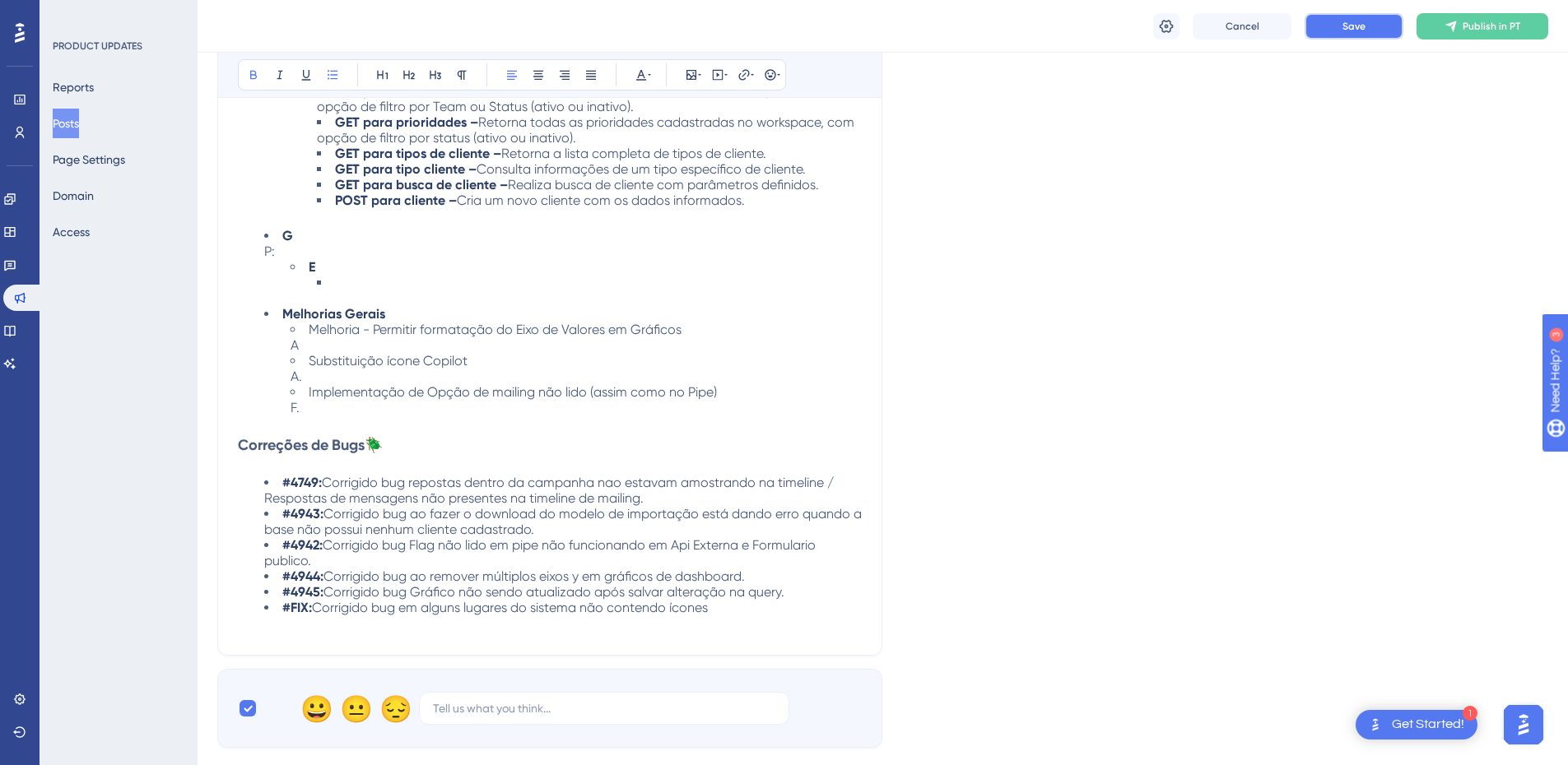 click on "Save" at bounding box center [1354, 26] 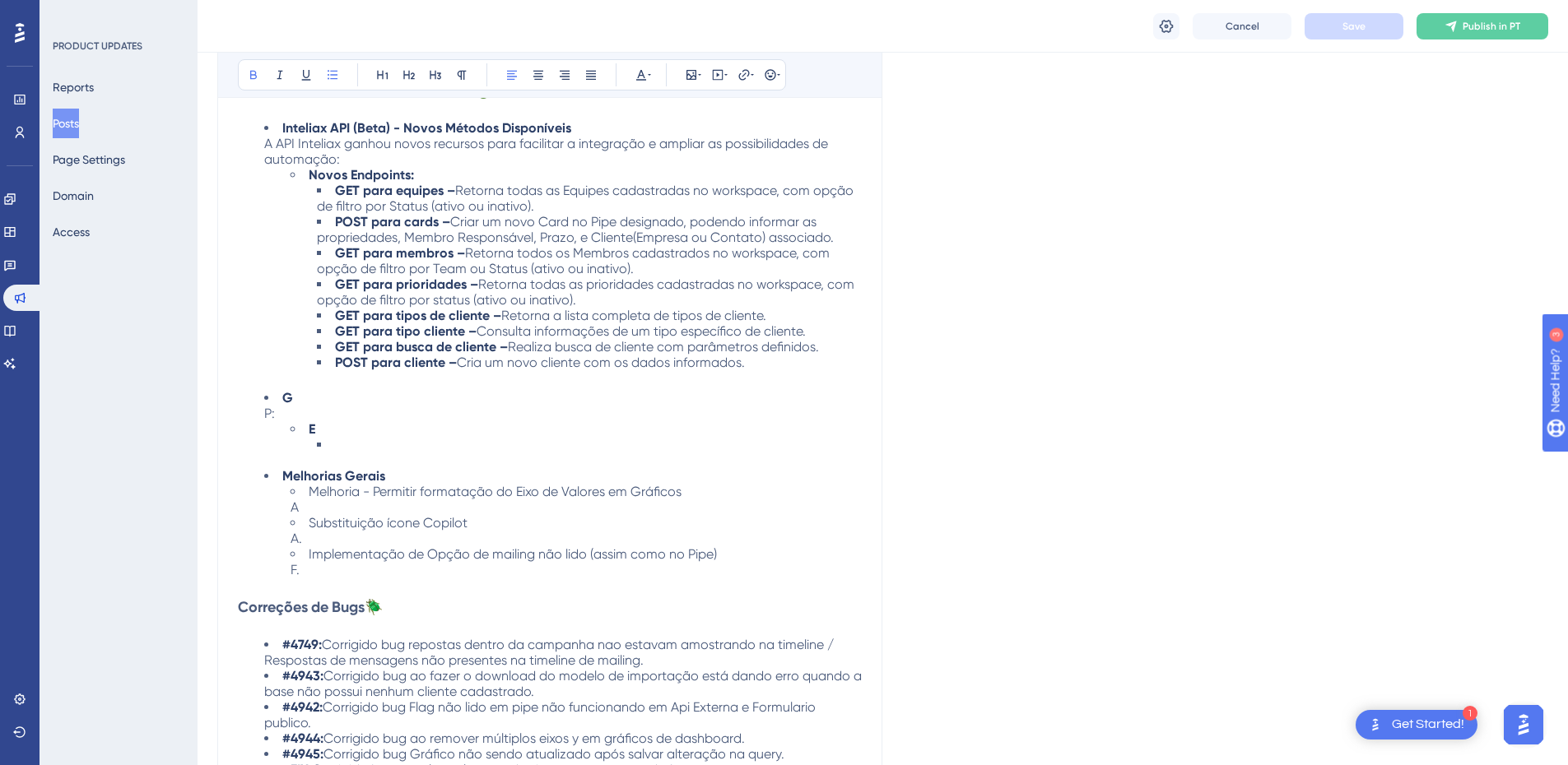 scroll, scrollTop: 576, scrollLeft: 0, axis: vertical 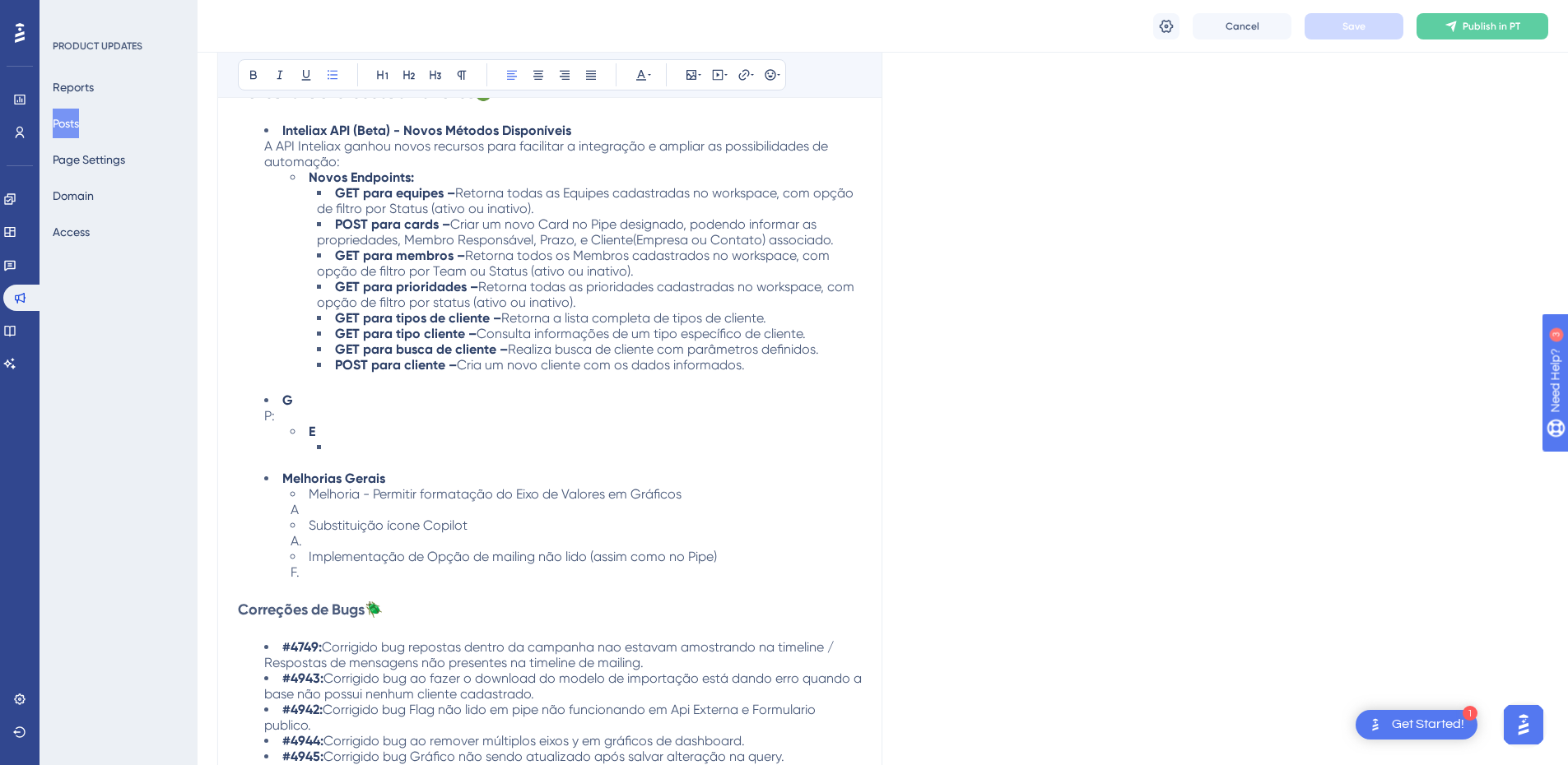 click on "Substituição ícone Copilot A." at bounding box center (576, 533) 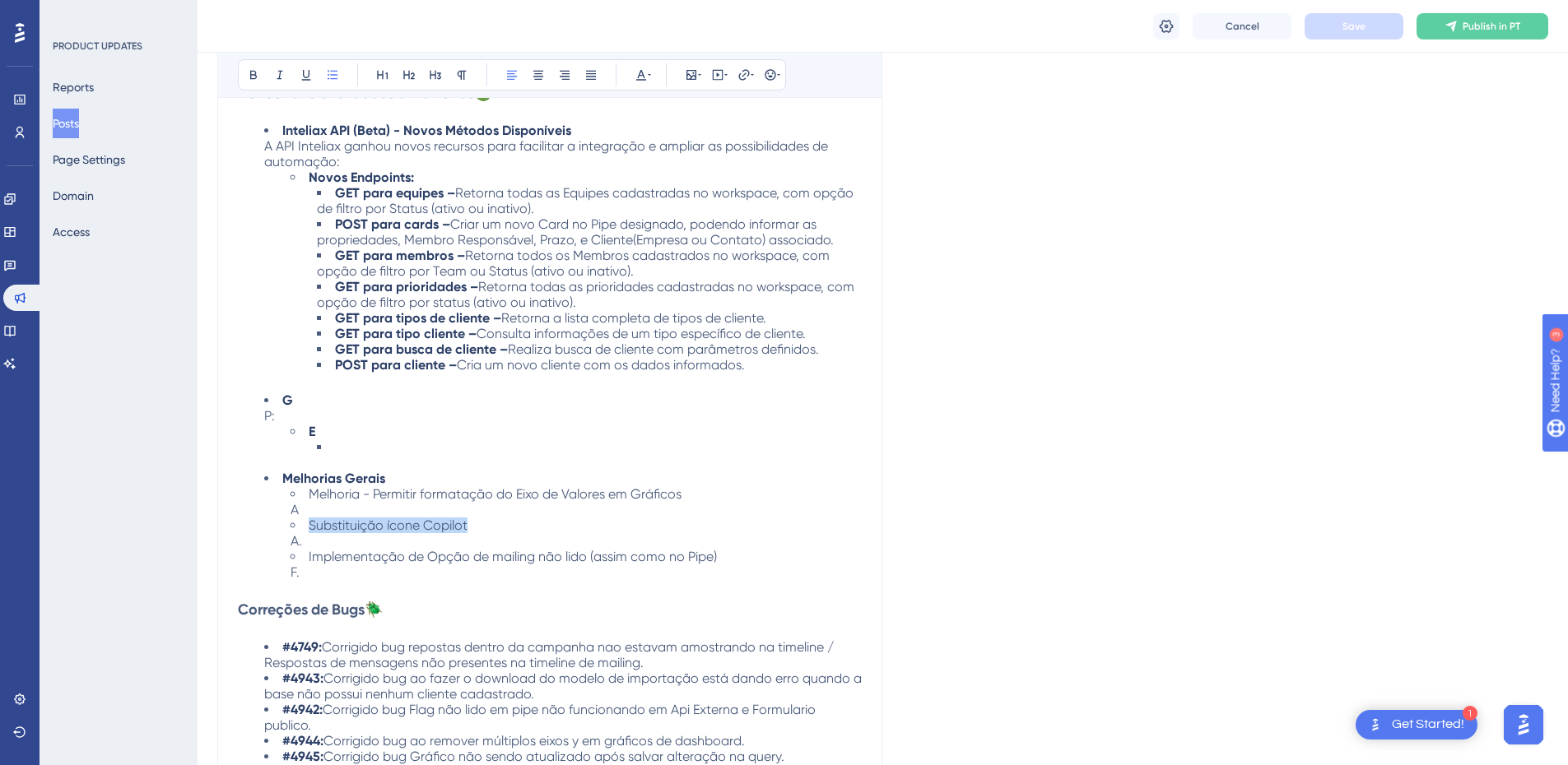 drag, startPoint x: 472, startPoint y: 526, endPoint x: 309, endPoint y: 526, distance: 163 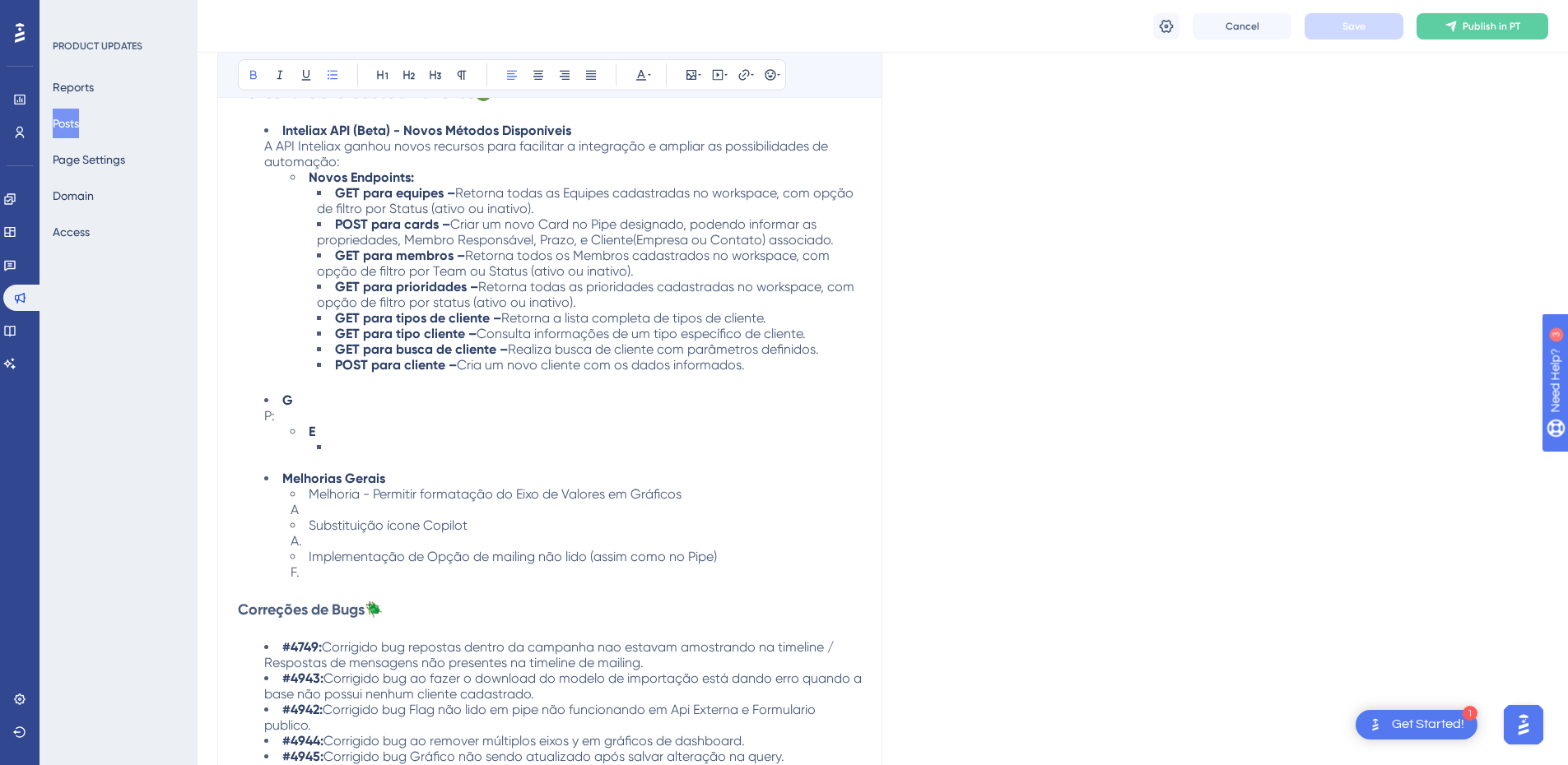 click on "GET para equipes –" at bounding box center [395, 192] 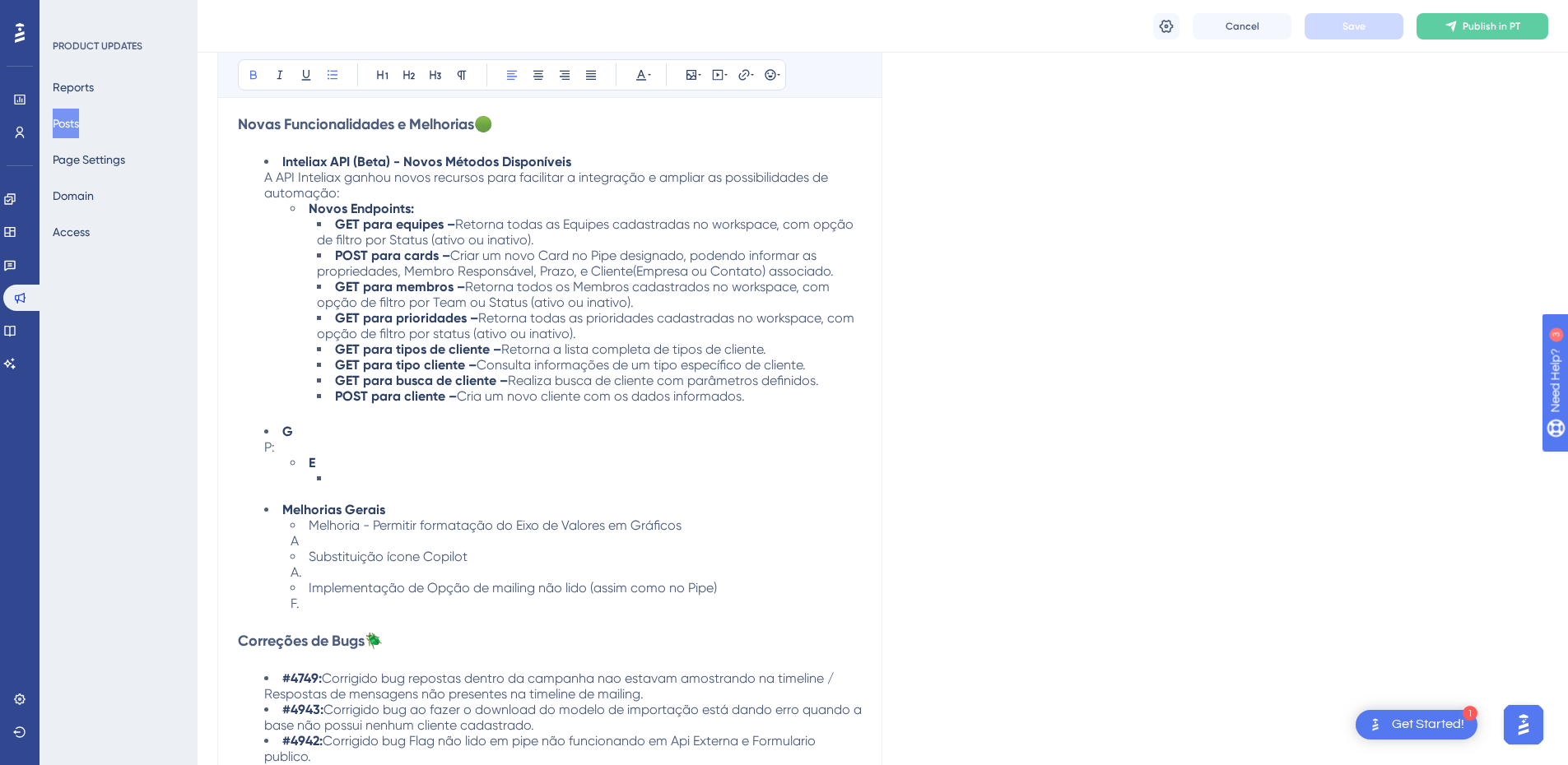 scroll, scrollTop: 658, scrollLeft: 0, axis: vertical 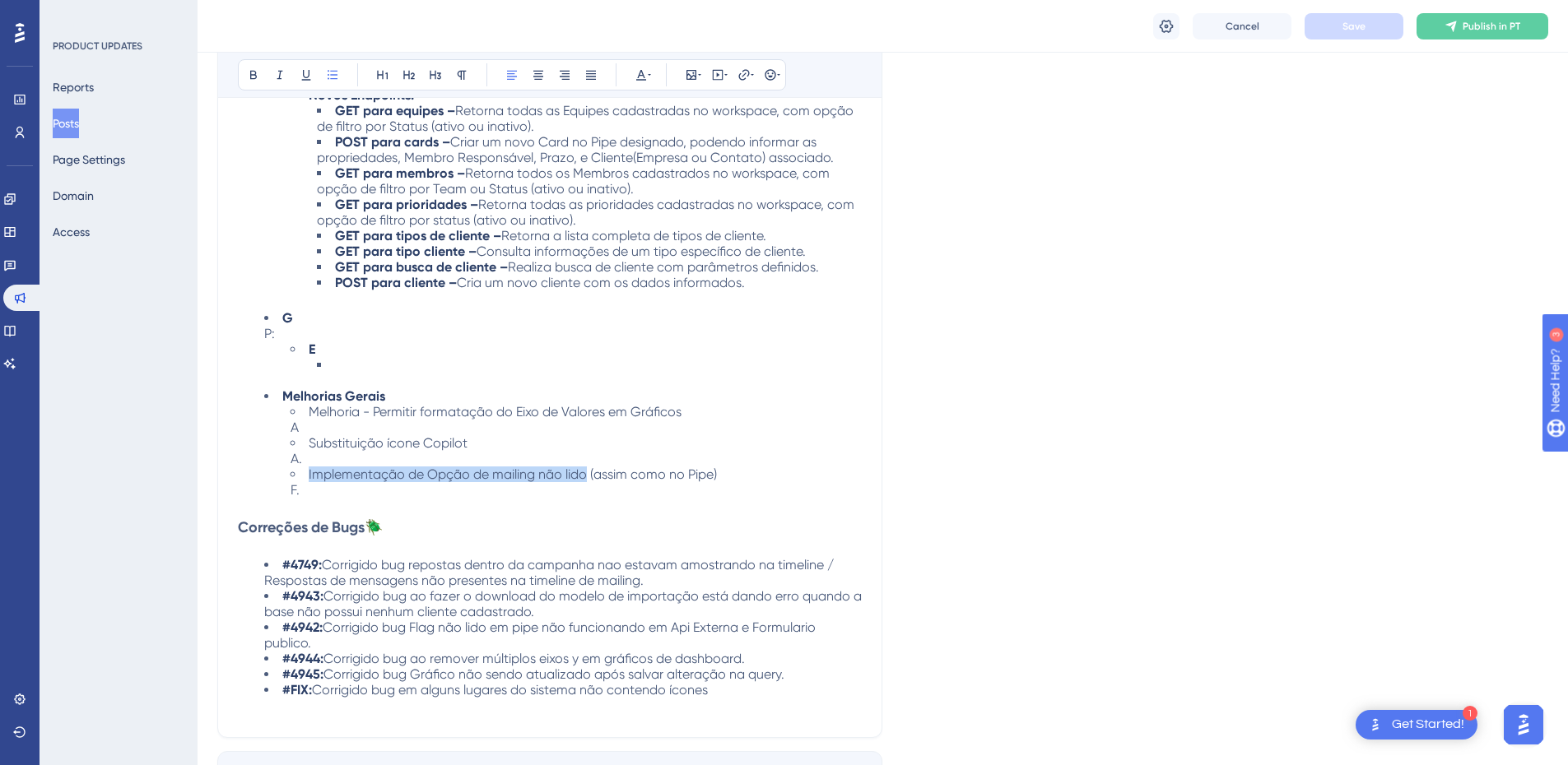 drag, startPoint x: 309, startPoint y: 471, endPoint x: 584, endPoint y: 472, distance: 275.0018 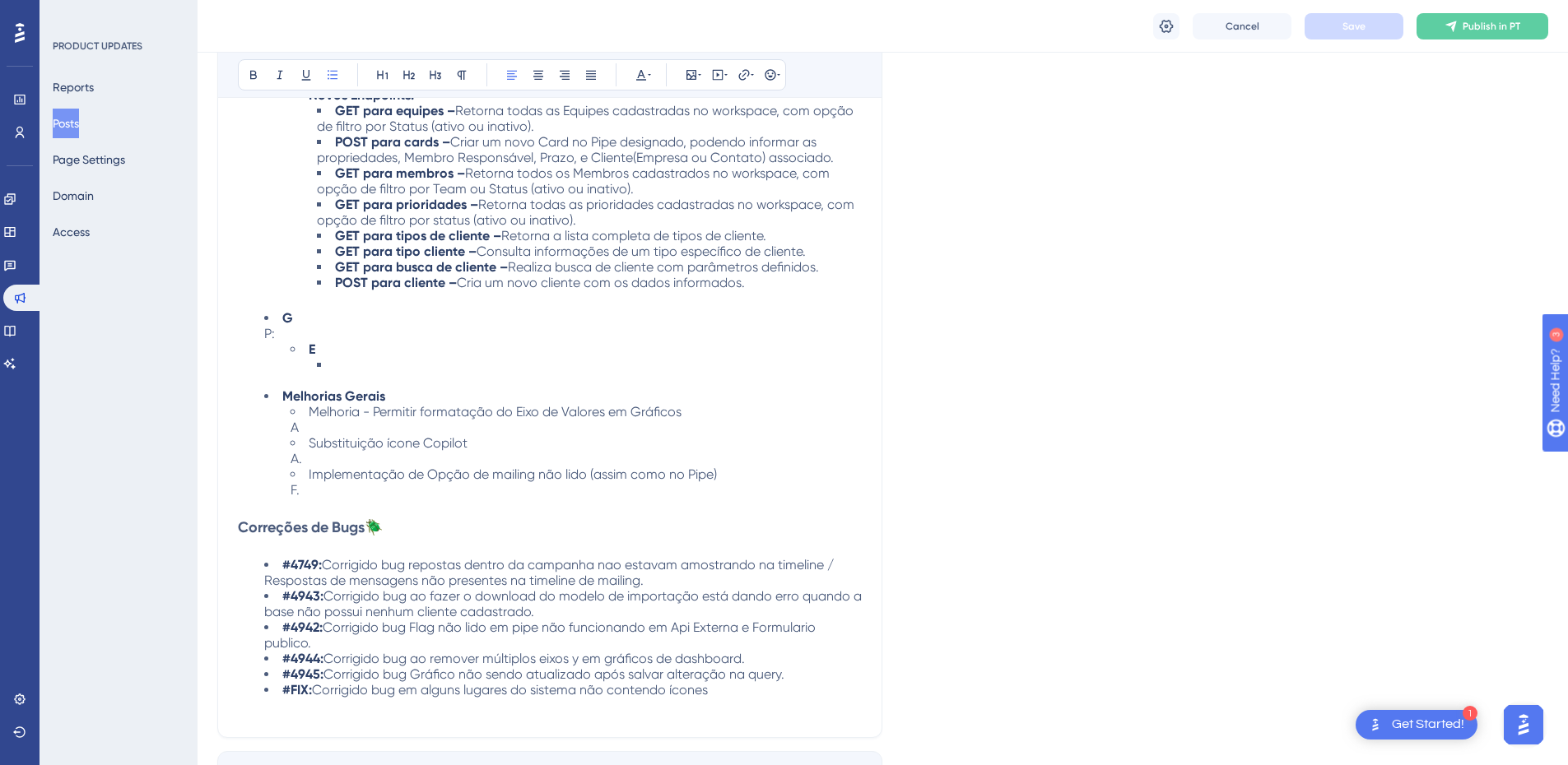 click on "Implementação de Opção de mailing não lido (assim como no Pipe)" at bounding box center [513, 474] 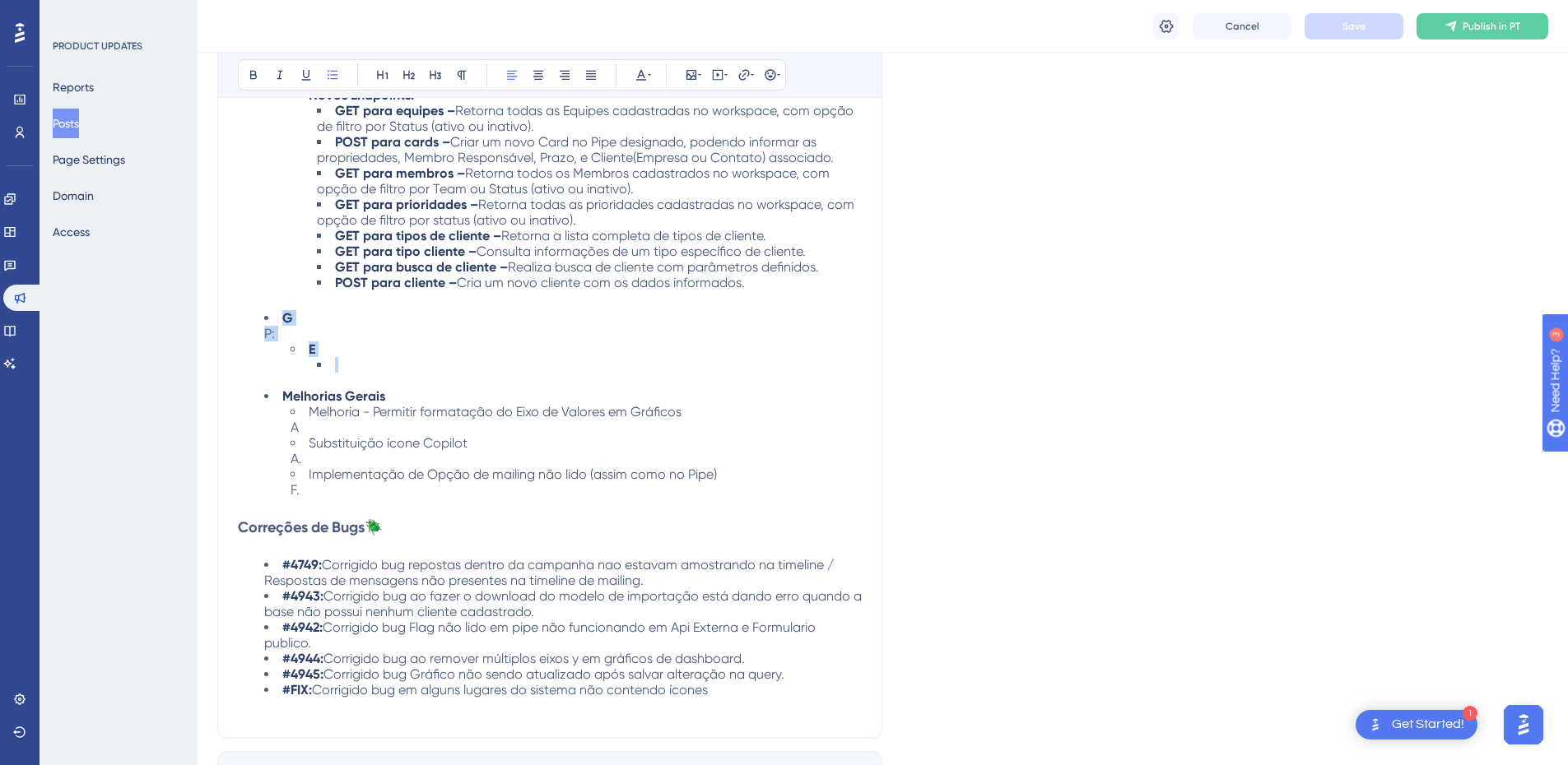 drag, startPoint x: 349, startPoint y: 364, endPoint x: 241, endPoint y: 310, distance: 120.74767 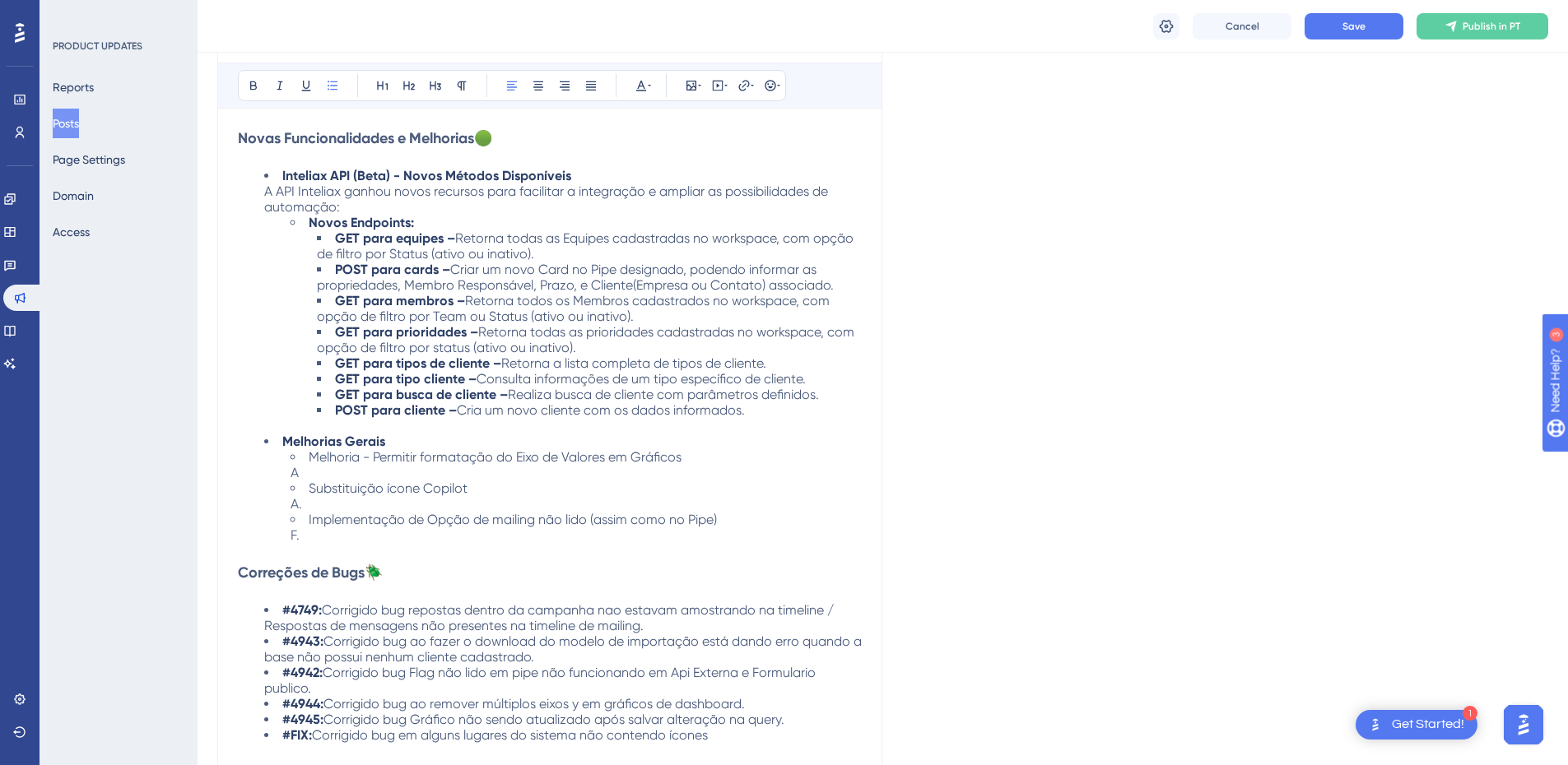 scroll, scrollTop: 576, scrollLeft: 0, axis: vertical 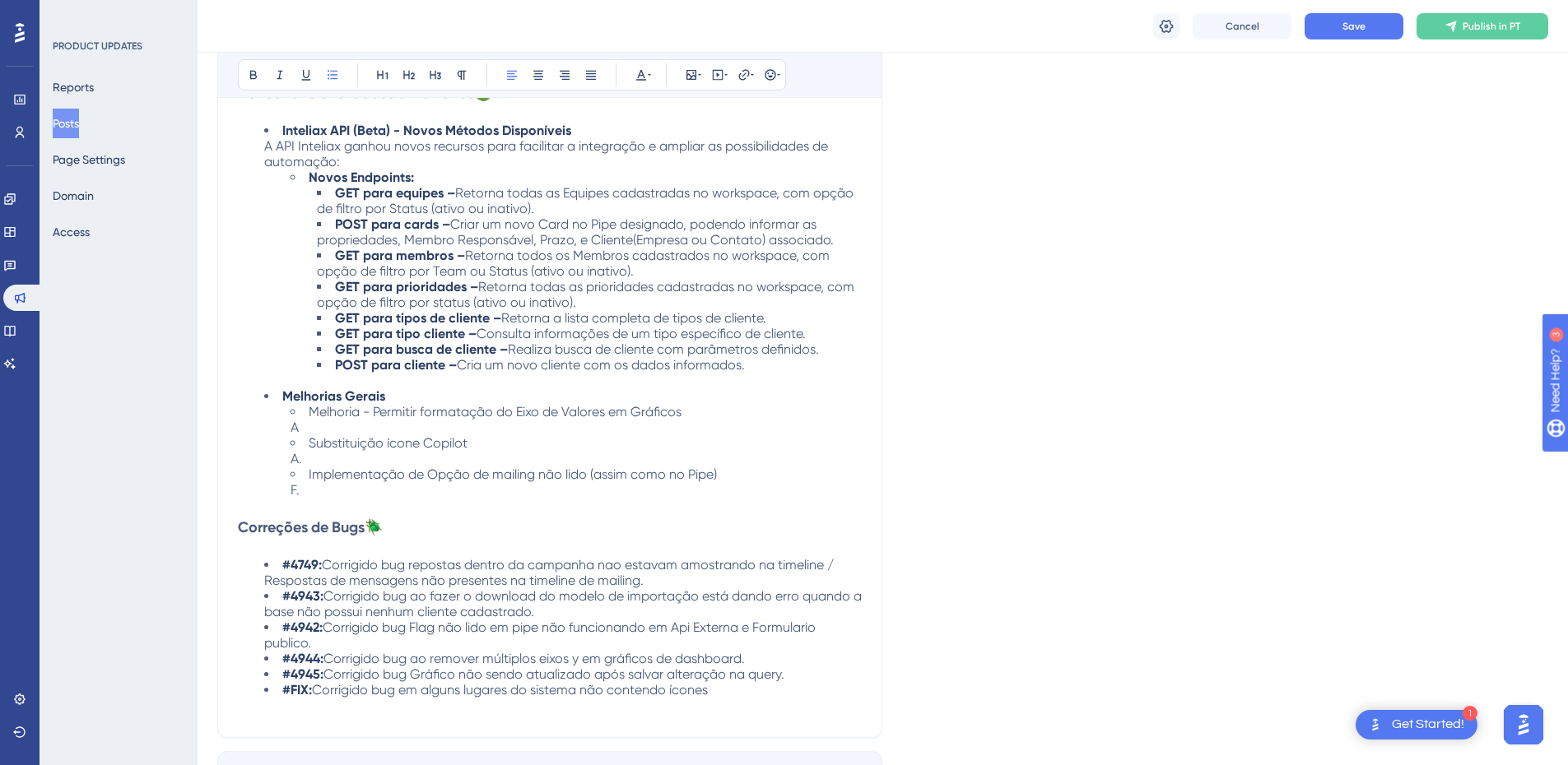 click on "Implementação de Opção de mailing não lido (assim como no Pipe) F." at bounding box center (576, 482) 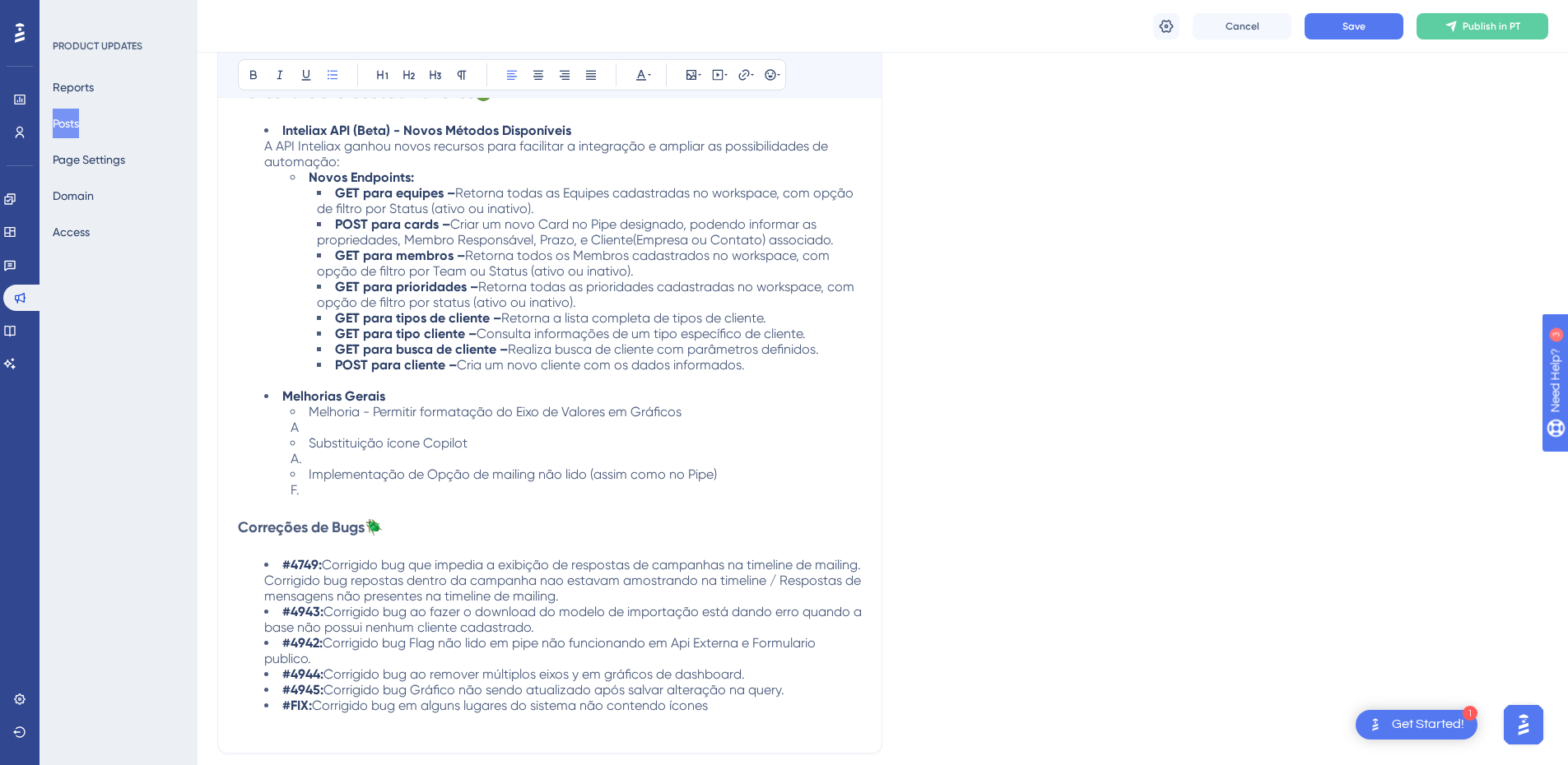 click on "Corrigido bug que impedia a exibição de respostas de campanhas na timeline de mailing. Corrigido bug repostas dentro da campanha nao estavam amostrando na timeline / Respostas de mensagens não presentes na timeline de mailing." at bounding box center (564, 580) 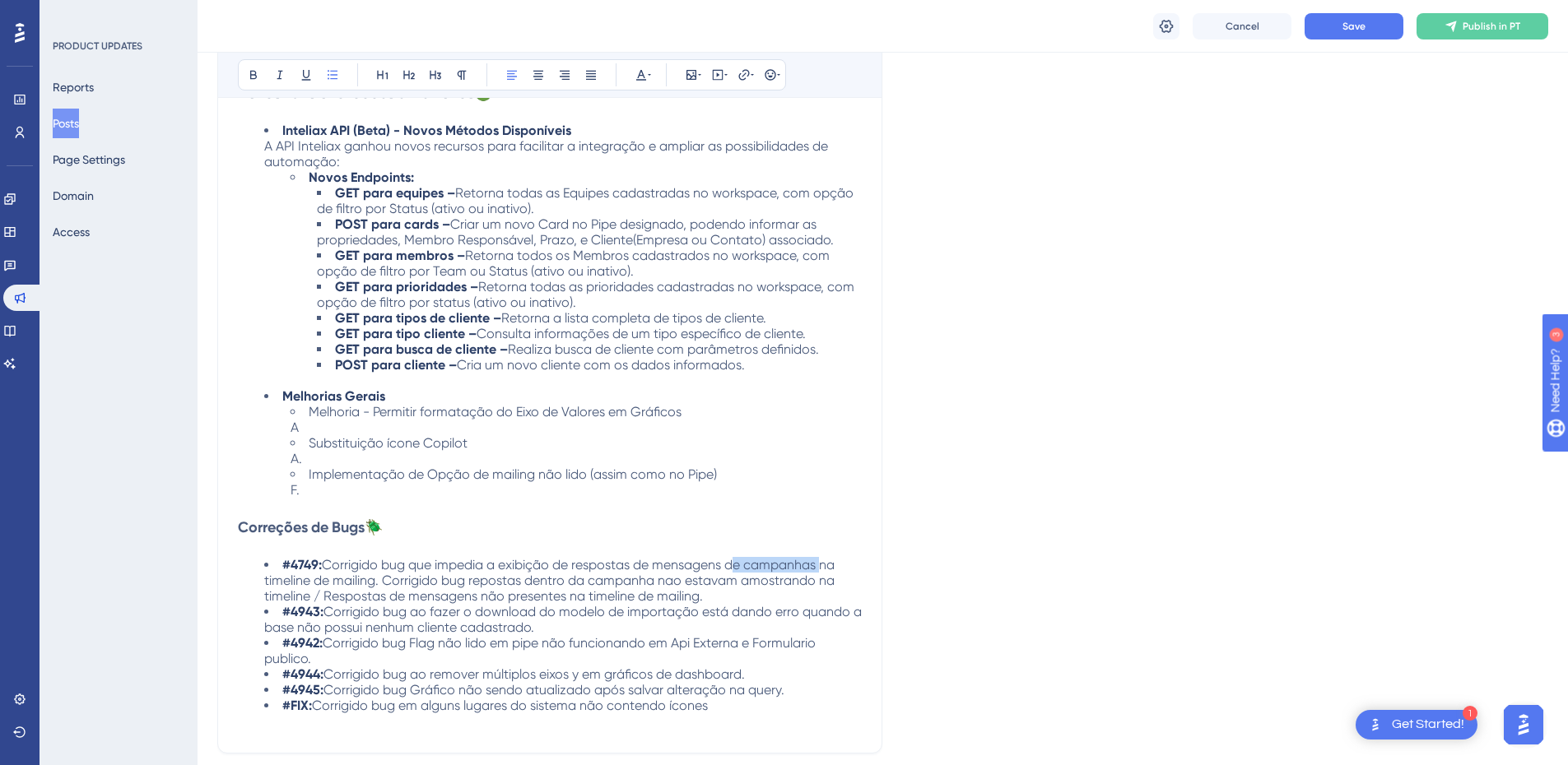 drag, startPoint x: 733, startPoint y: 564, endPoint x: 821, endPoint y: 566, distance: 88.02272 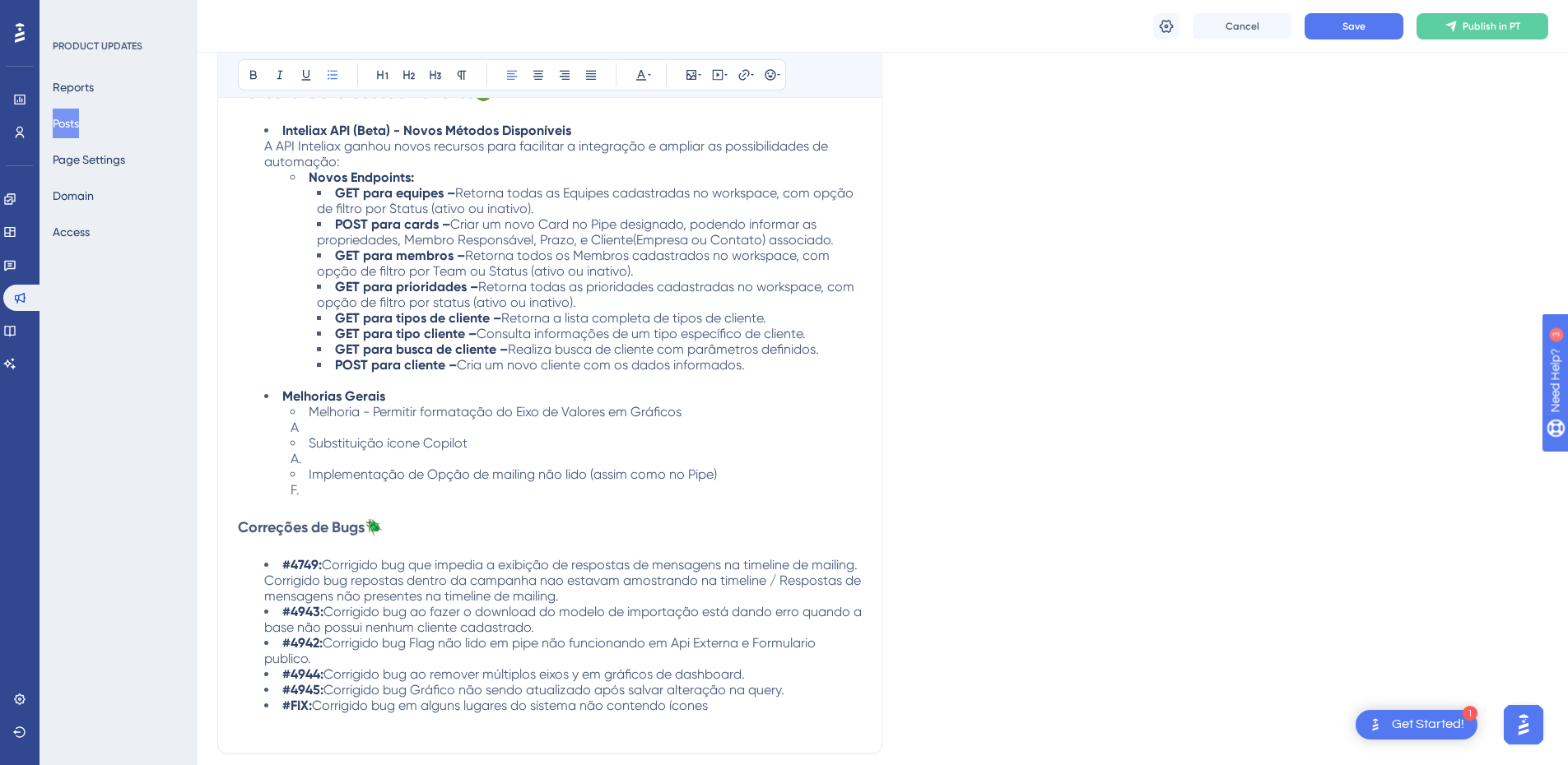 click on "Corrigido bug que impedia a exibição de respostas de mensagens na timeline de mailing. Corrigido bug repostas dentro da campanha nao estavam amostrando na timeline / Respostas de mensagens não presentes na timeline de mailing." at bounding box center [564, 580] 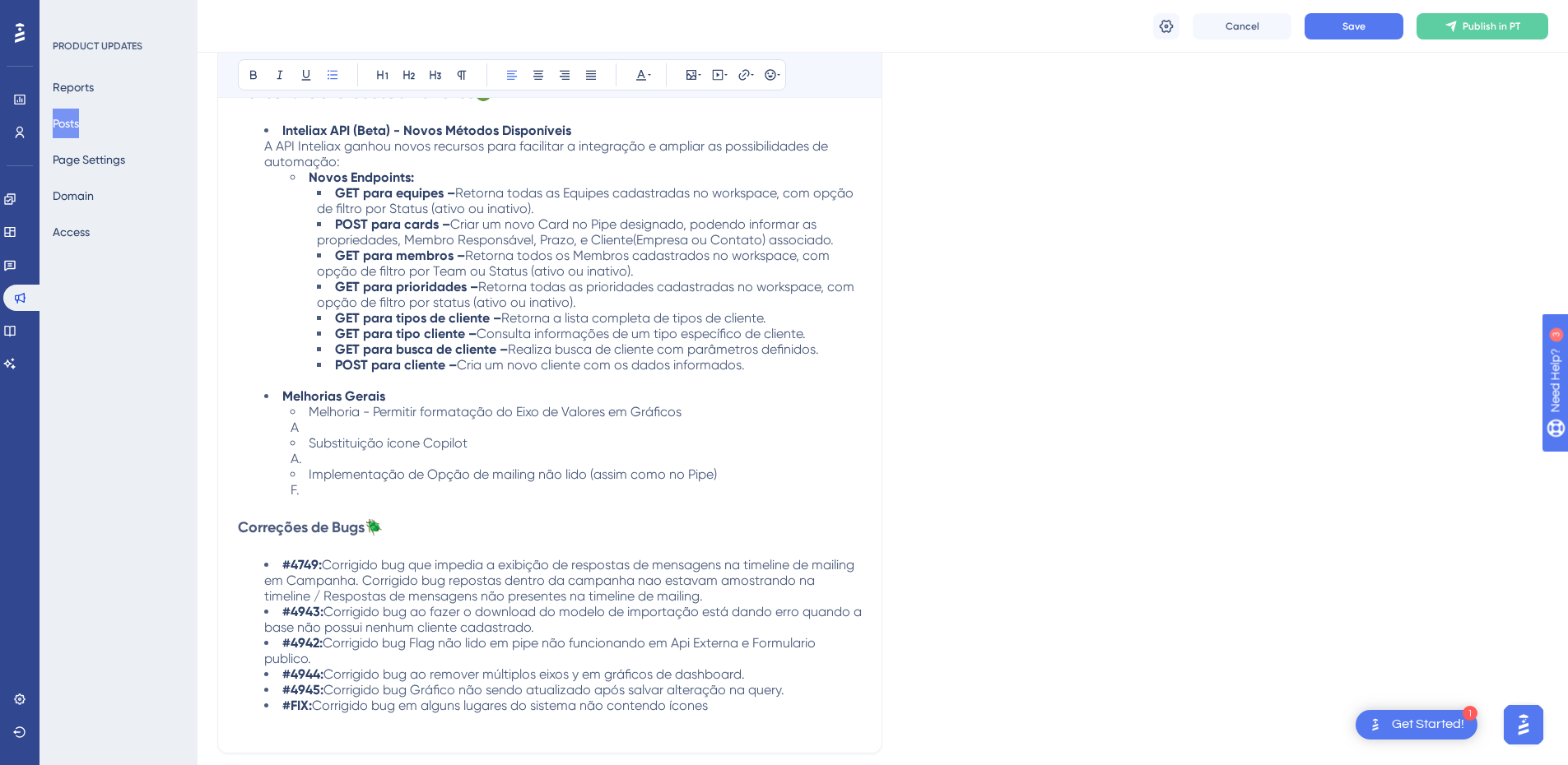drag, startPoint x: 720, startPoint y: 597, endPoint x: 406, endPoint y: 584, distance: 314.26899 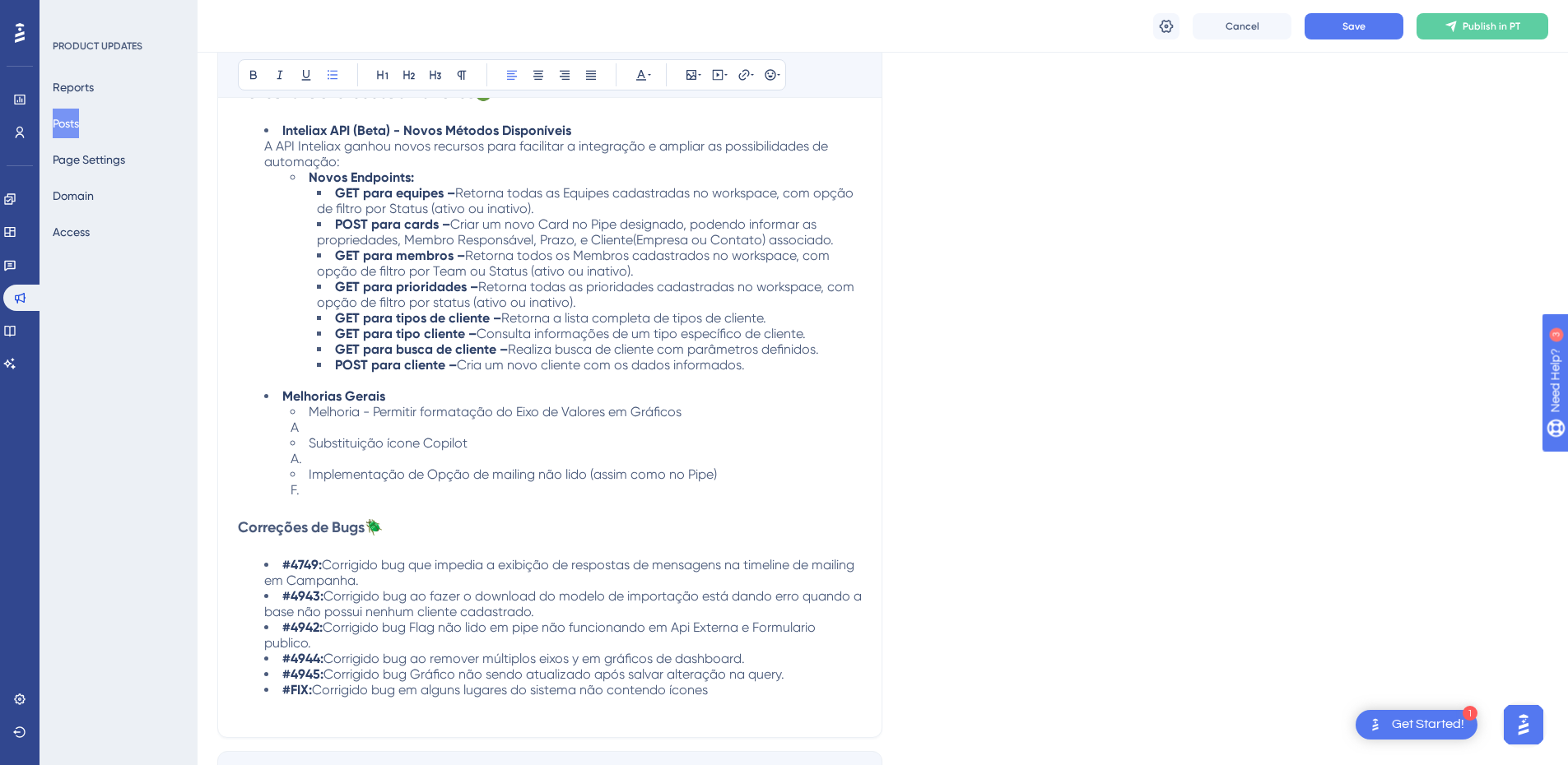 click on "Corrigido bug que impedia a exibição de respostas de mensagens na timeline de mailing em Campanha." at bounding box center (561, 573) 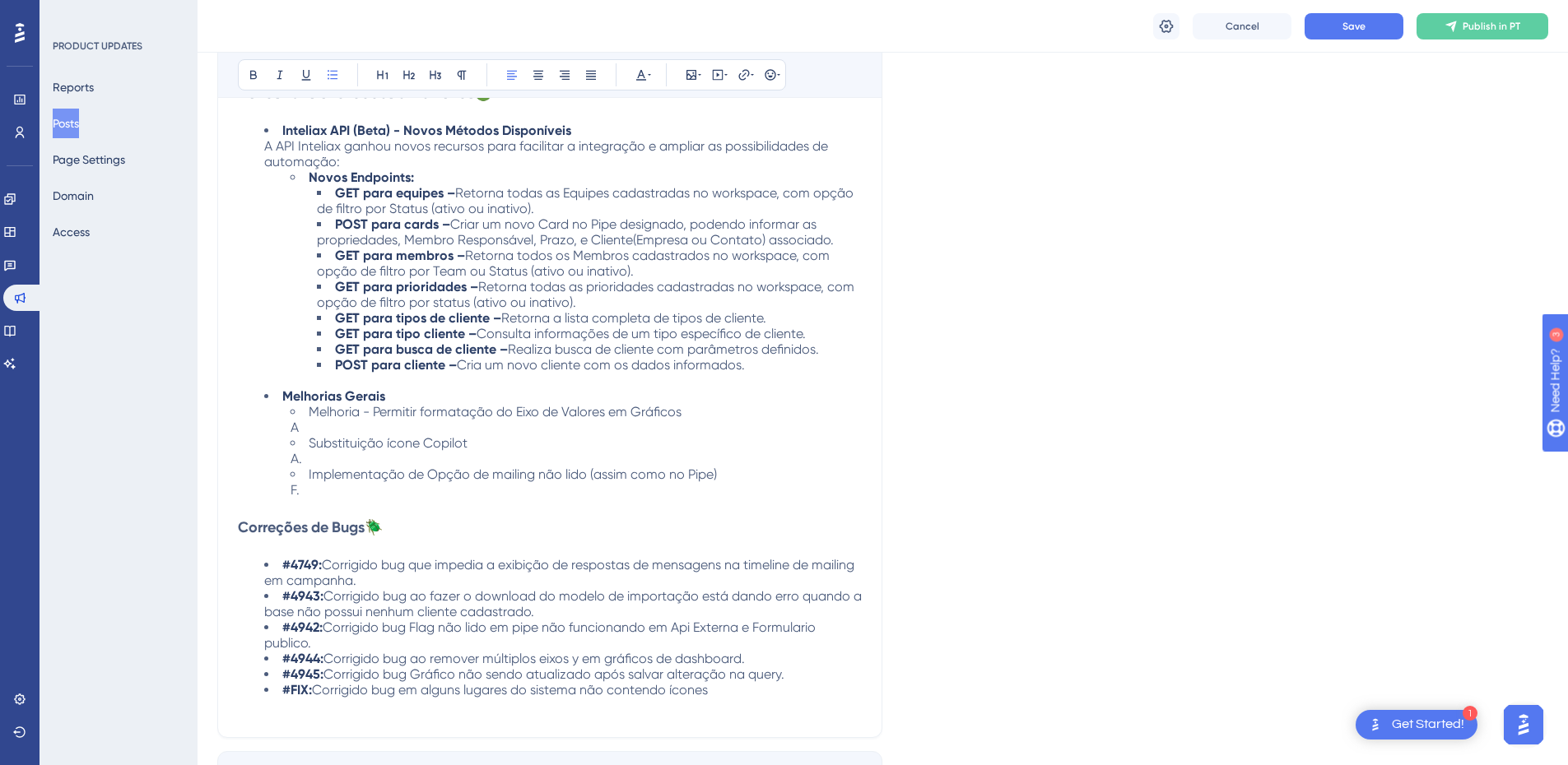 click on "#4749:  Corrigido bug que impedia a exibição de respostas de mensagens na timeline de mailing em campanha." at bounding box center (563, 573) 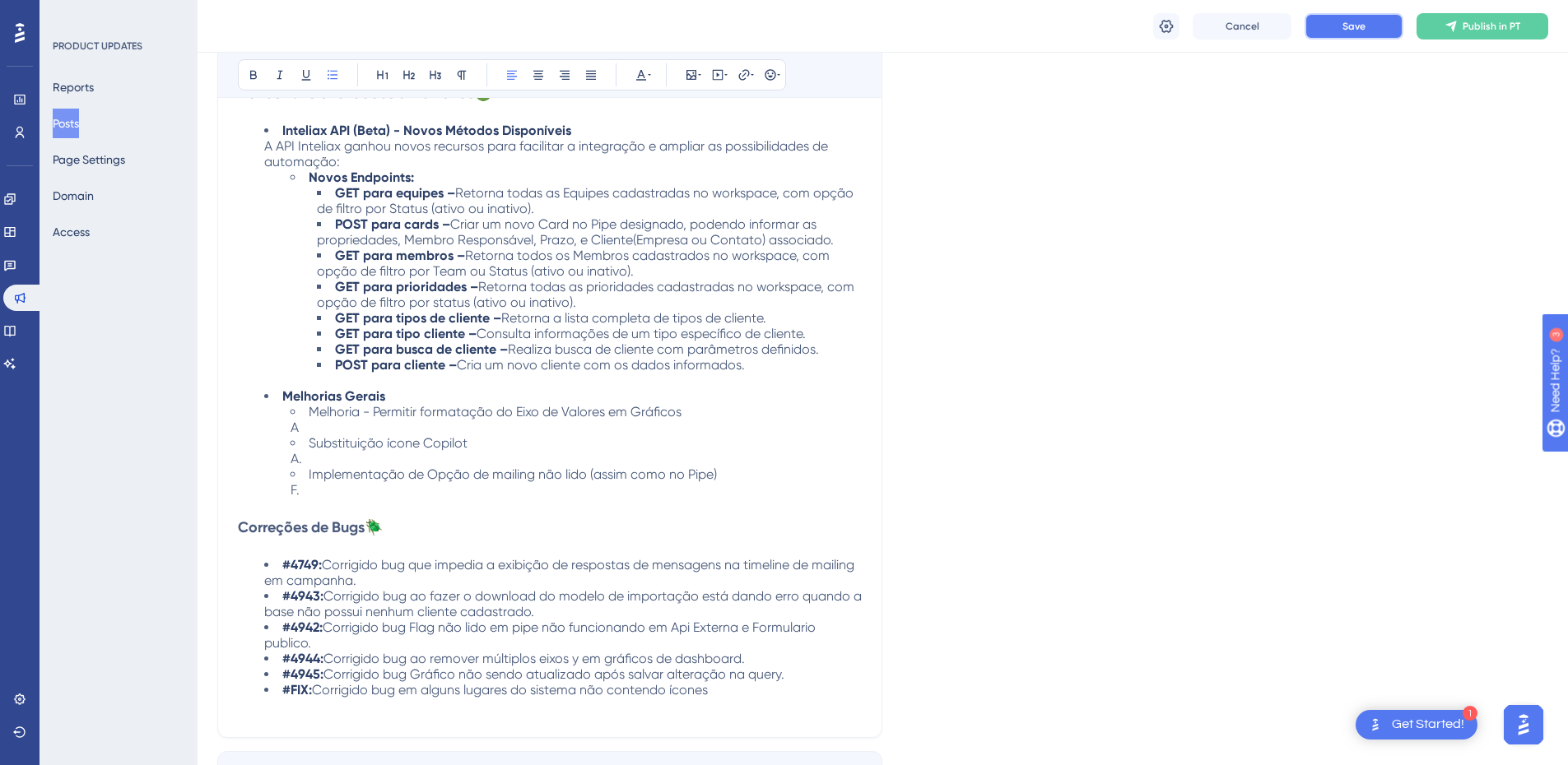 click on "Save" at bounding box center (1354, 26) 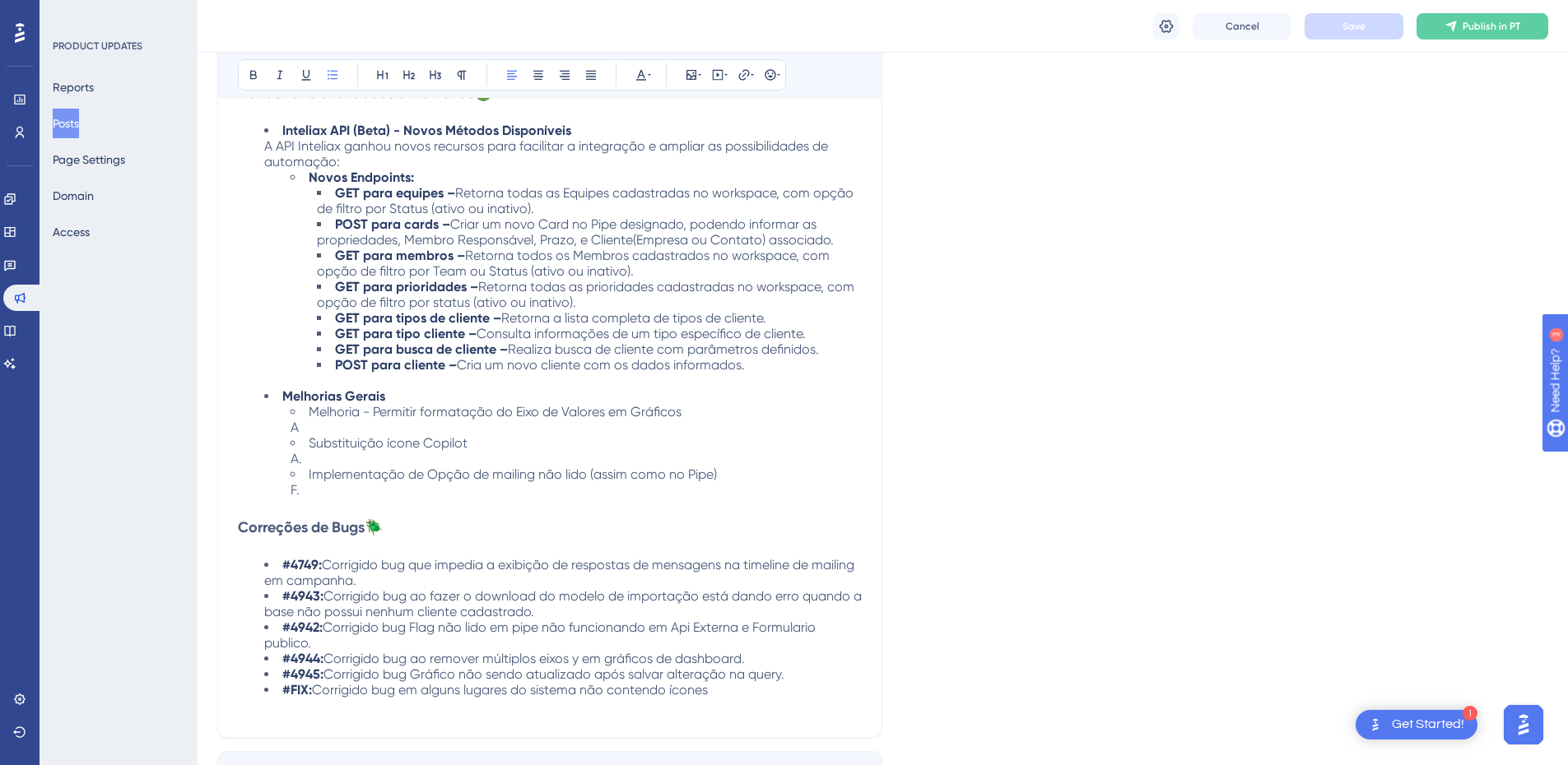 click on "Corrigido bug ao fazer o download do modelo de importação está dando erro quando a base não possui nenhum cliente cadastrado." at bounding box center (565, 604) 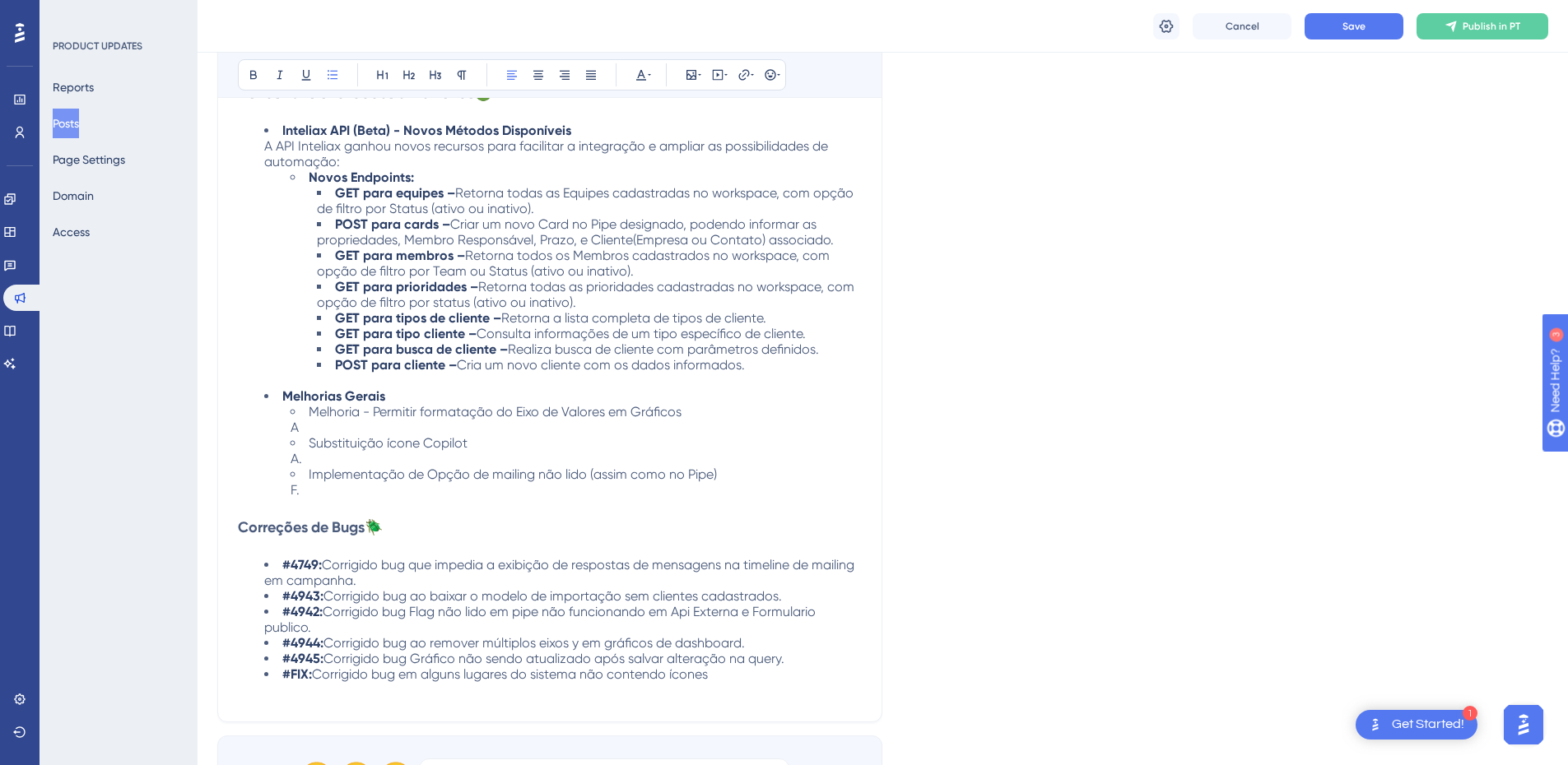 click on "Corrigido bug ao baixar o modelo de importação sem clientes cadastrados." at bounding box center (552, 596) 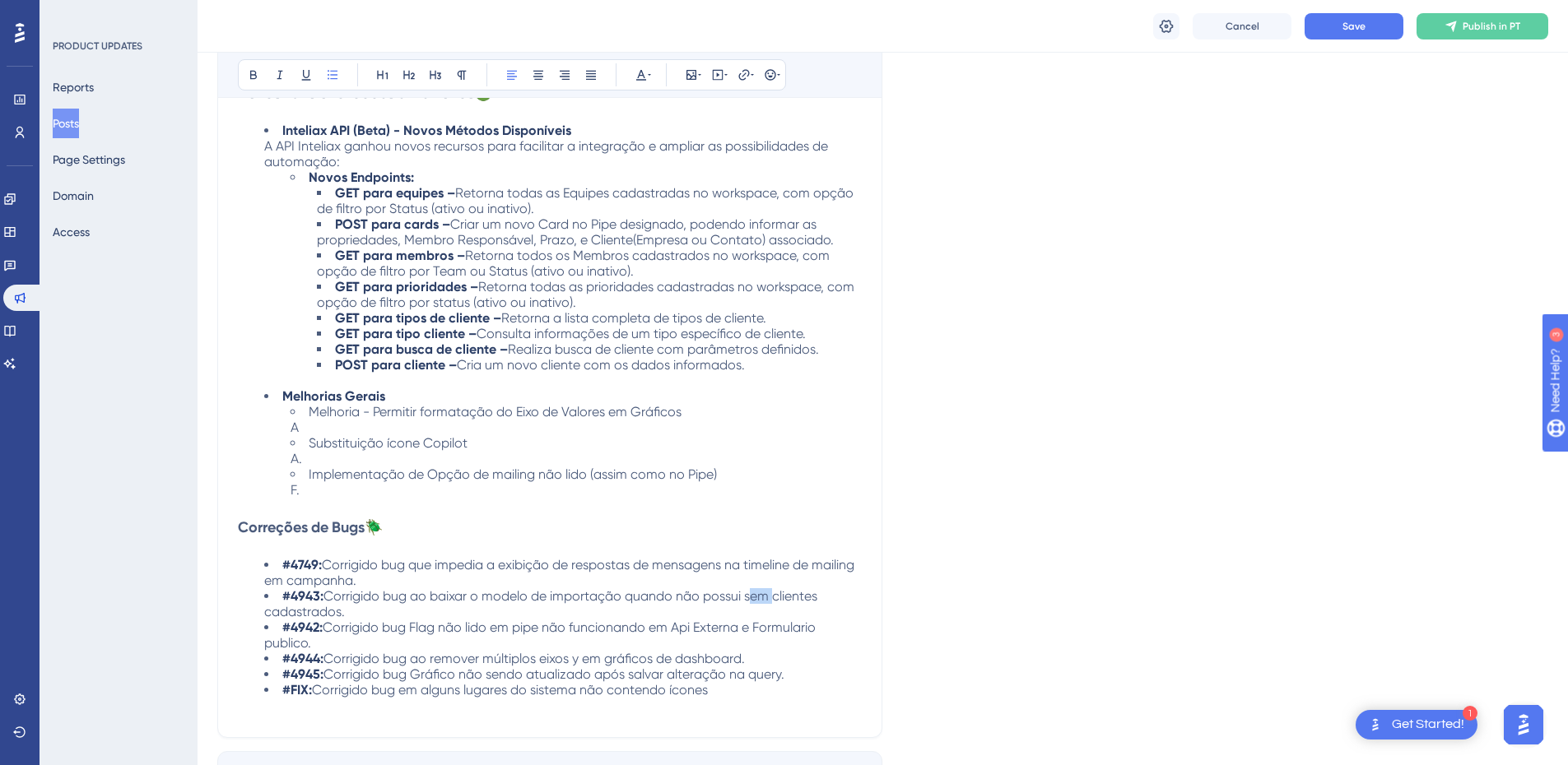 drag, startPoint x: 773, startPoint y: 599, endPoint x: 748, endPoint y: 597, distance: 25.079872 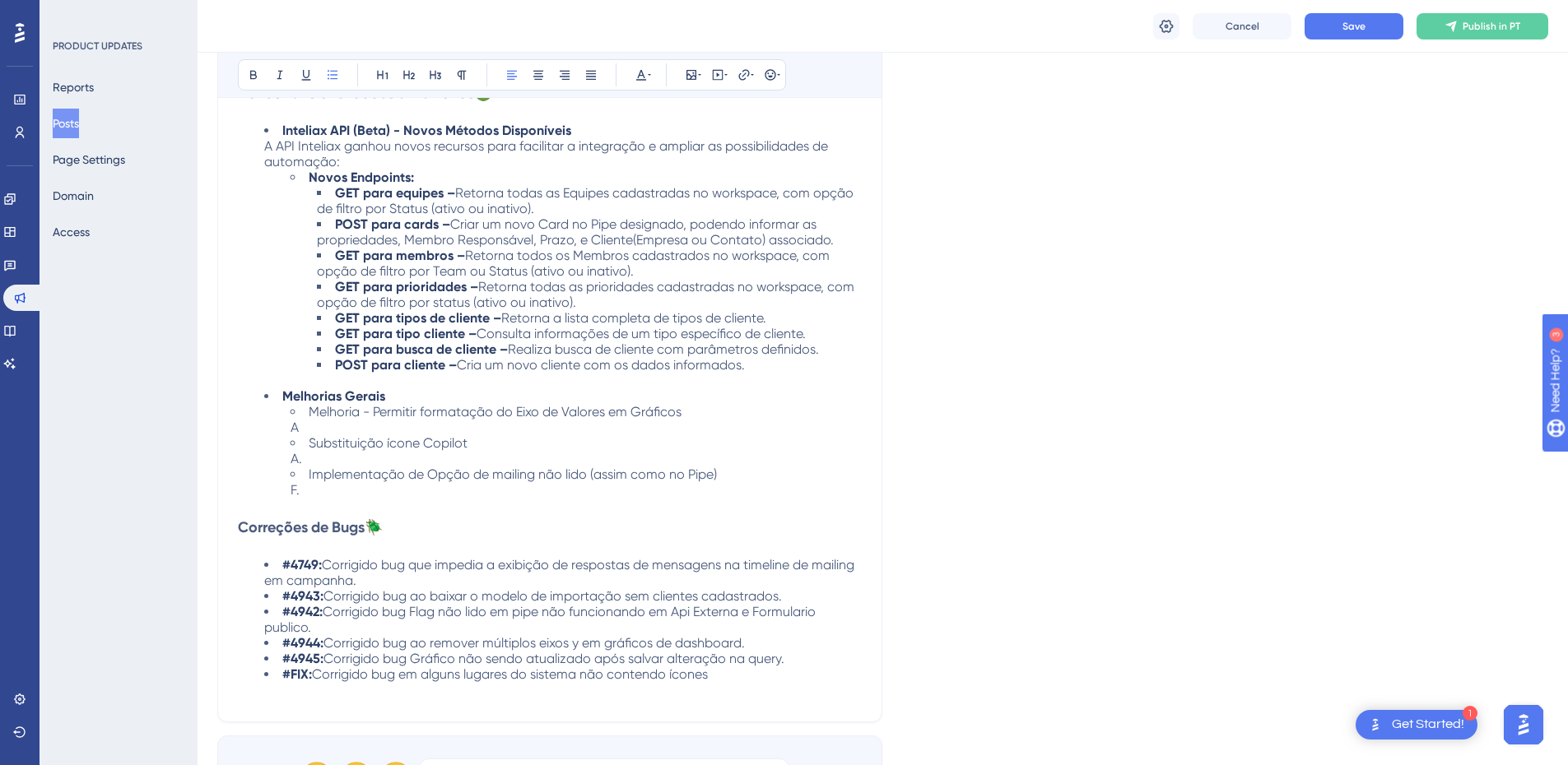 click on "#4943:  Corrigido bug ao baixar o modelo de importação sem clientes cadastrados." at bounding box center [563, 596] 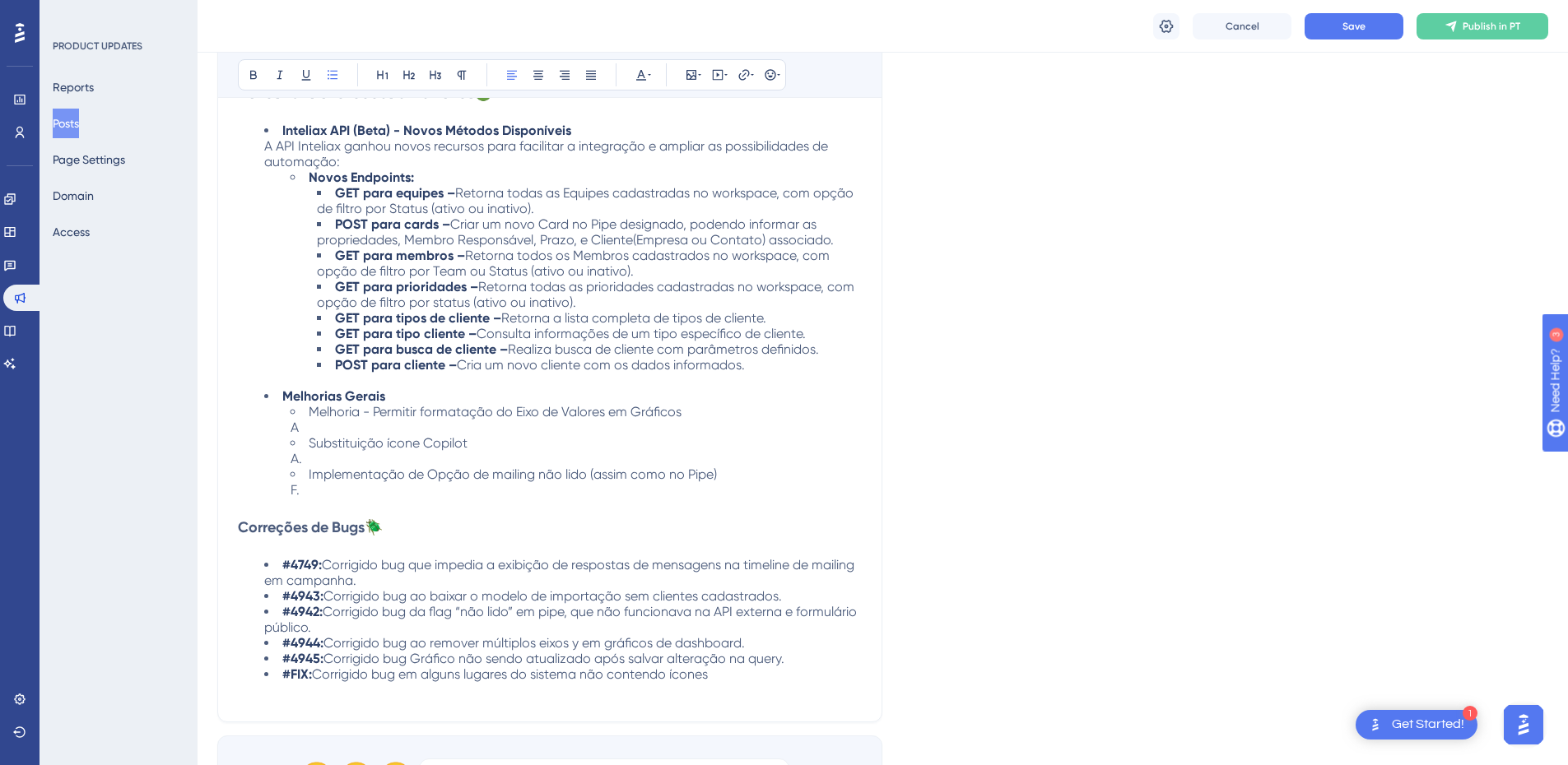 click on "Corrigido bug da flag “não lido” em pipe, que não funcionava na API externa e formulário público." at bounding box center (562, 619) 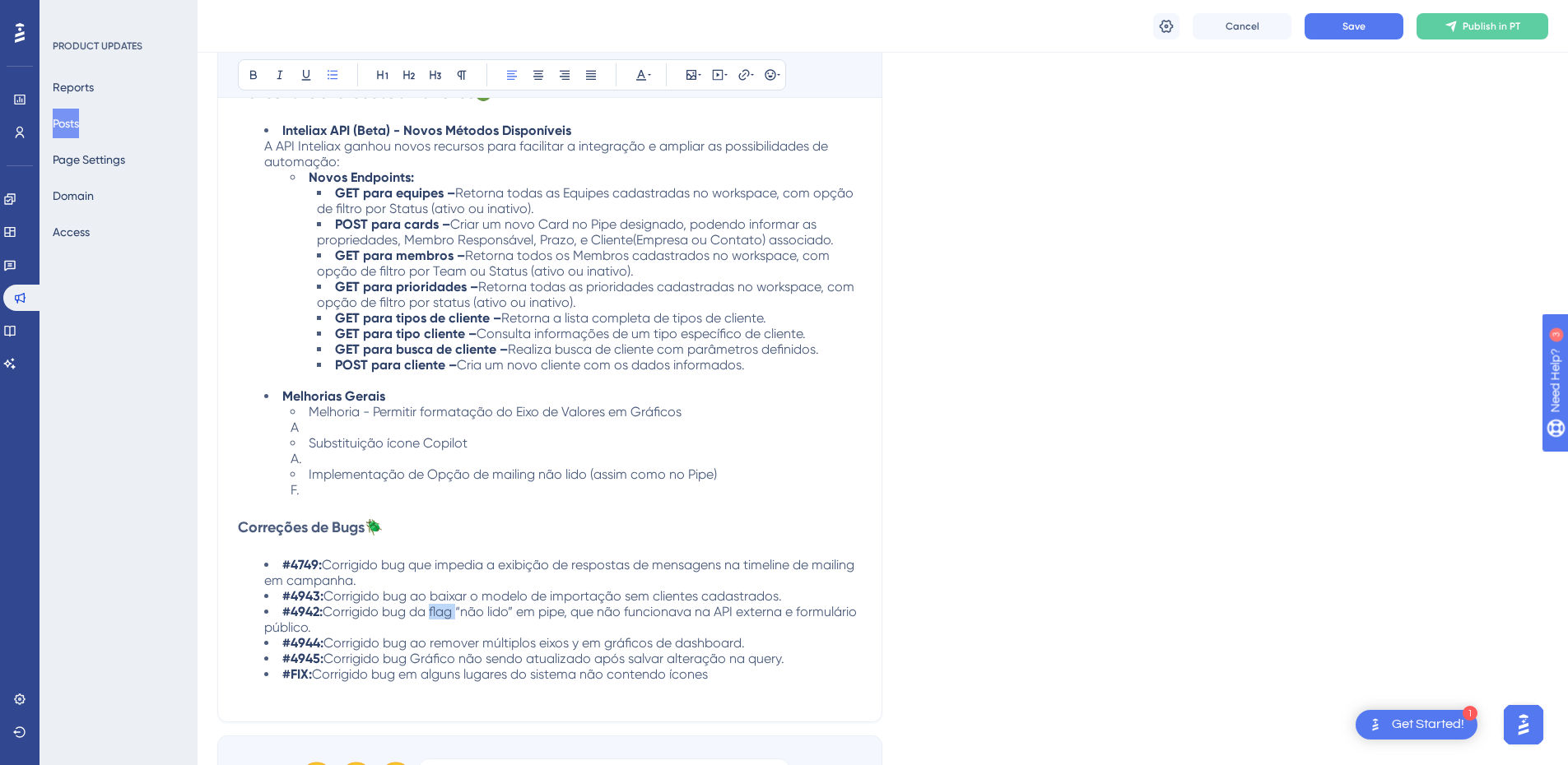 drag, startPoint x: 455, startPoint y: 614, endPoint x: 429, endPoint y: 610, distance: 26.30589 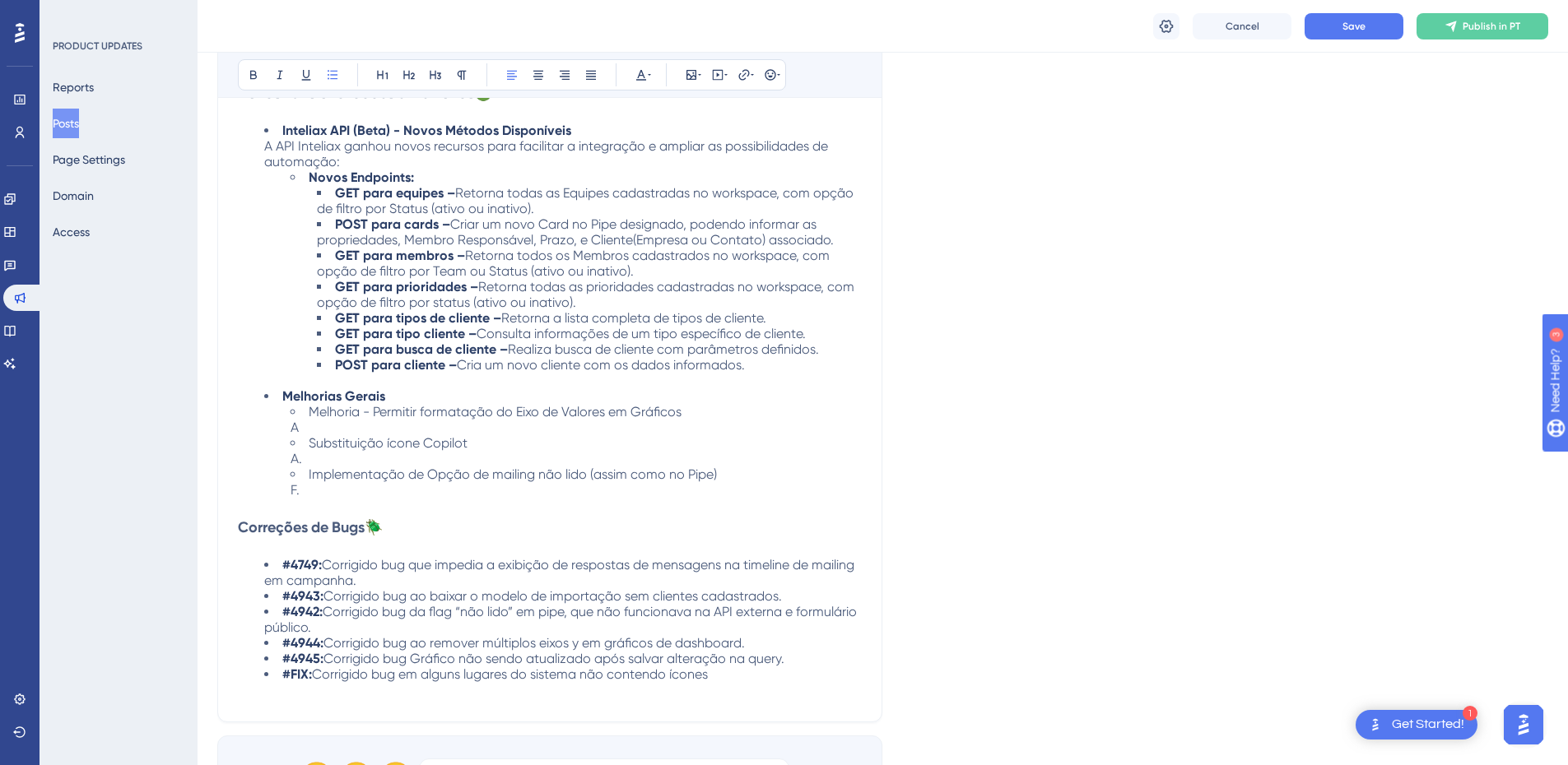 click on "Corrigido bug da flag “não lido” em pipe, que não funcionava na API externa e formulário público." at bounding box center [562, 619] 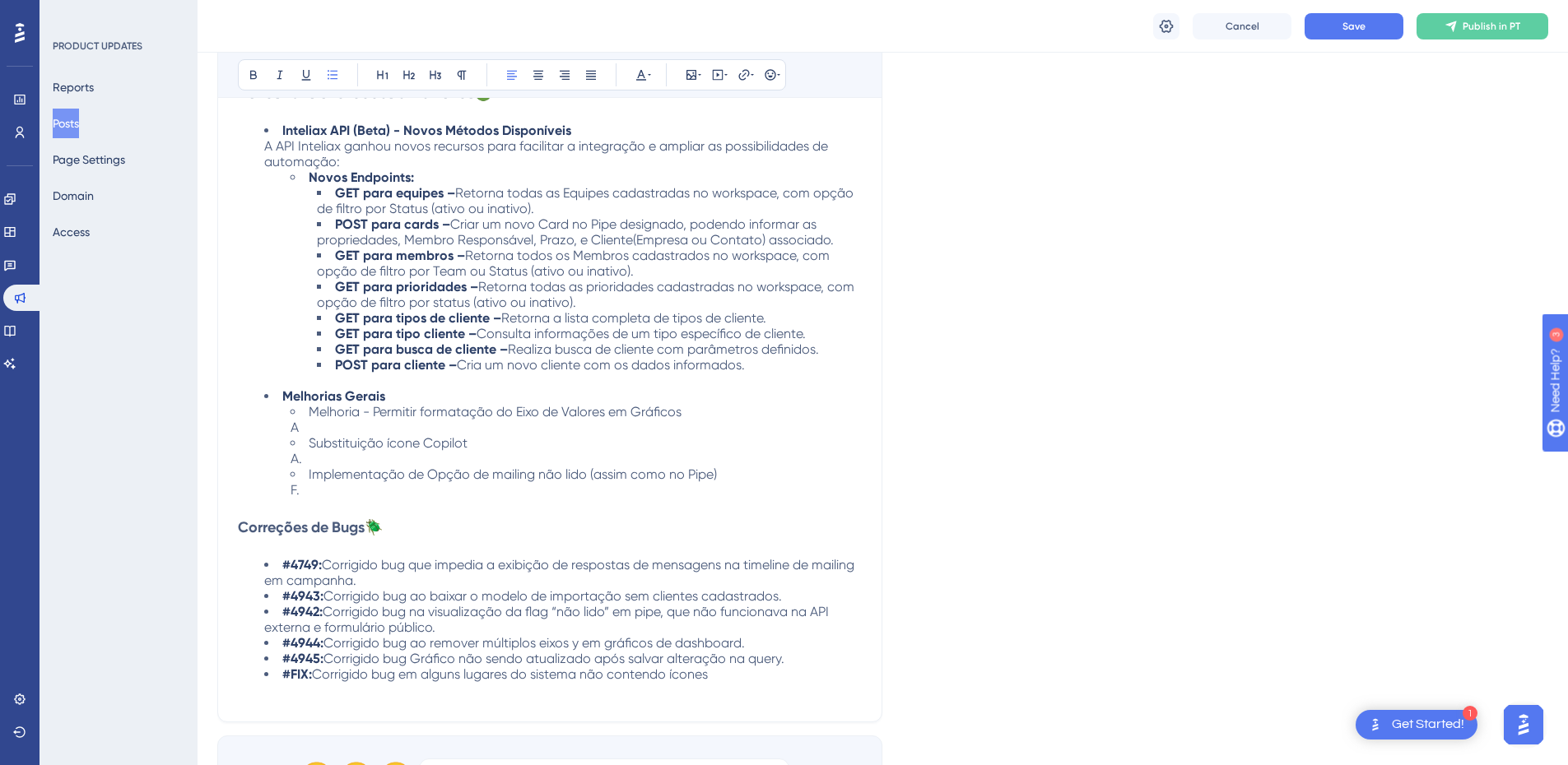click on "#4942:  Corrigido bug na visualização da flag “não lido” em pipe, que não funcionava na API externa e formulário público." at bounding box center (563, 619) 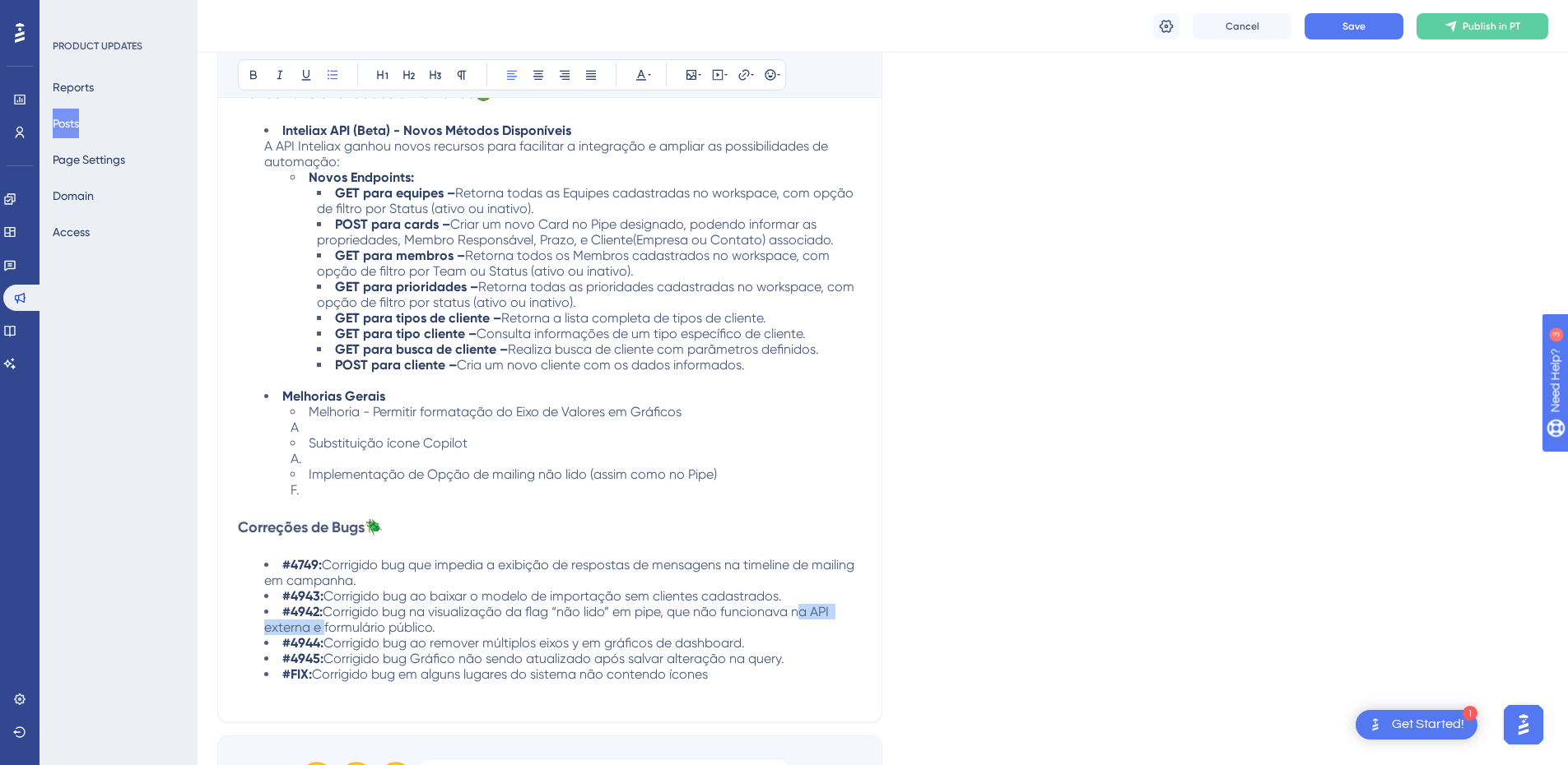 drag, startPoint x: 319, startPoint y: 628, endPoint x: 798, endPoint y: 611, distance: 479.30158 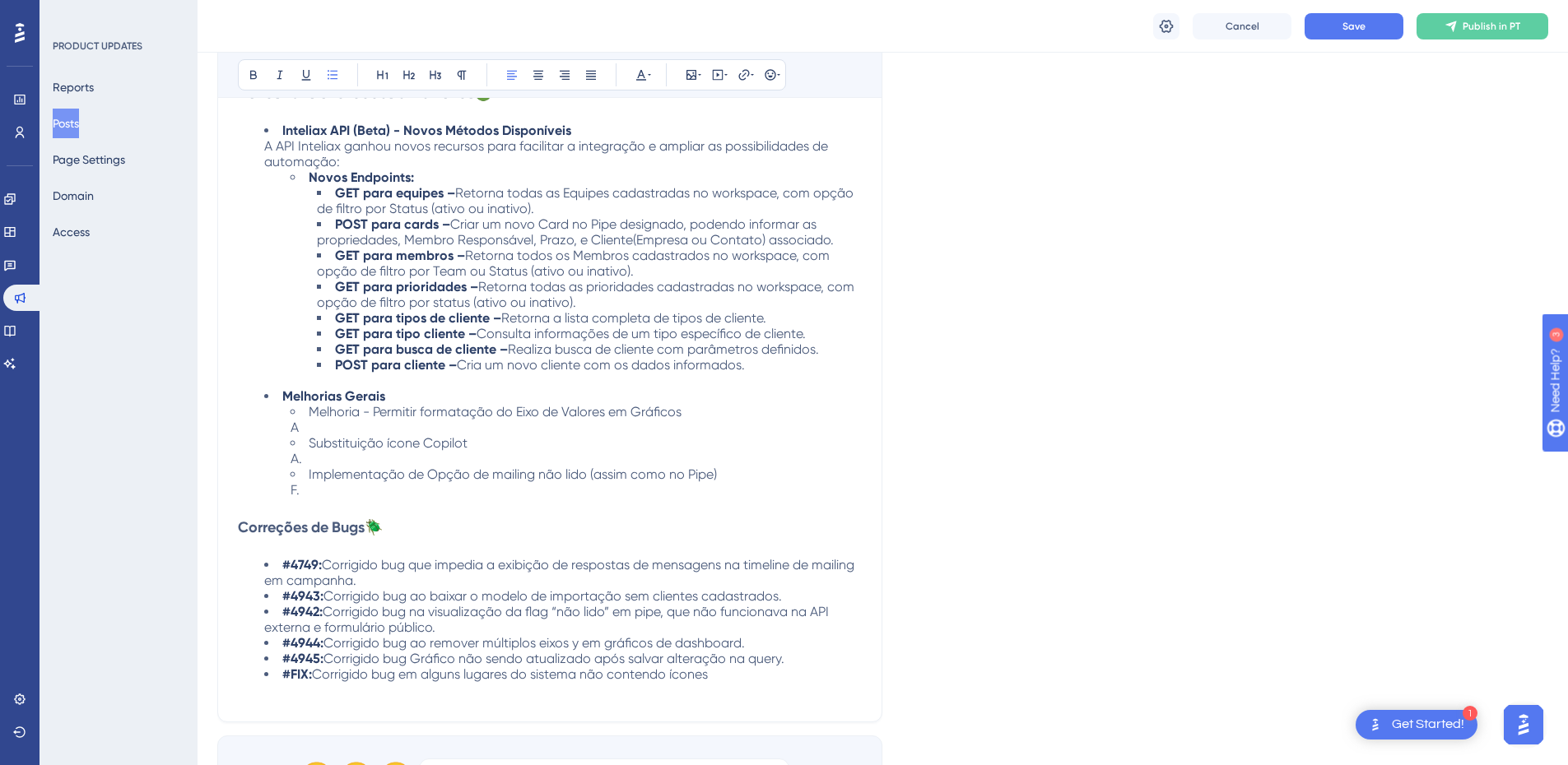click on "#4942:  Corrigido bug na visualização da flag “não lido” em pipe, que não funcionava na API externa e formulário público." at bounding box center [563, 619] 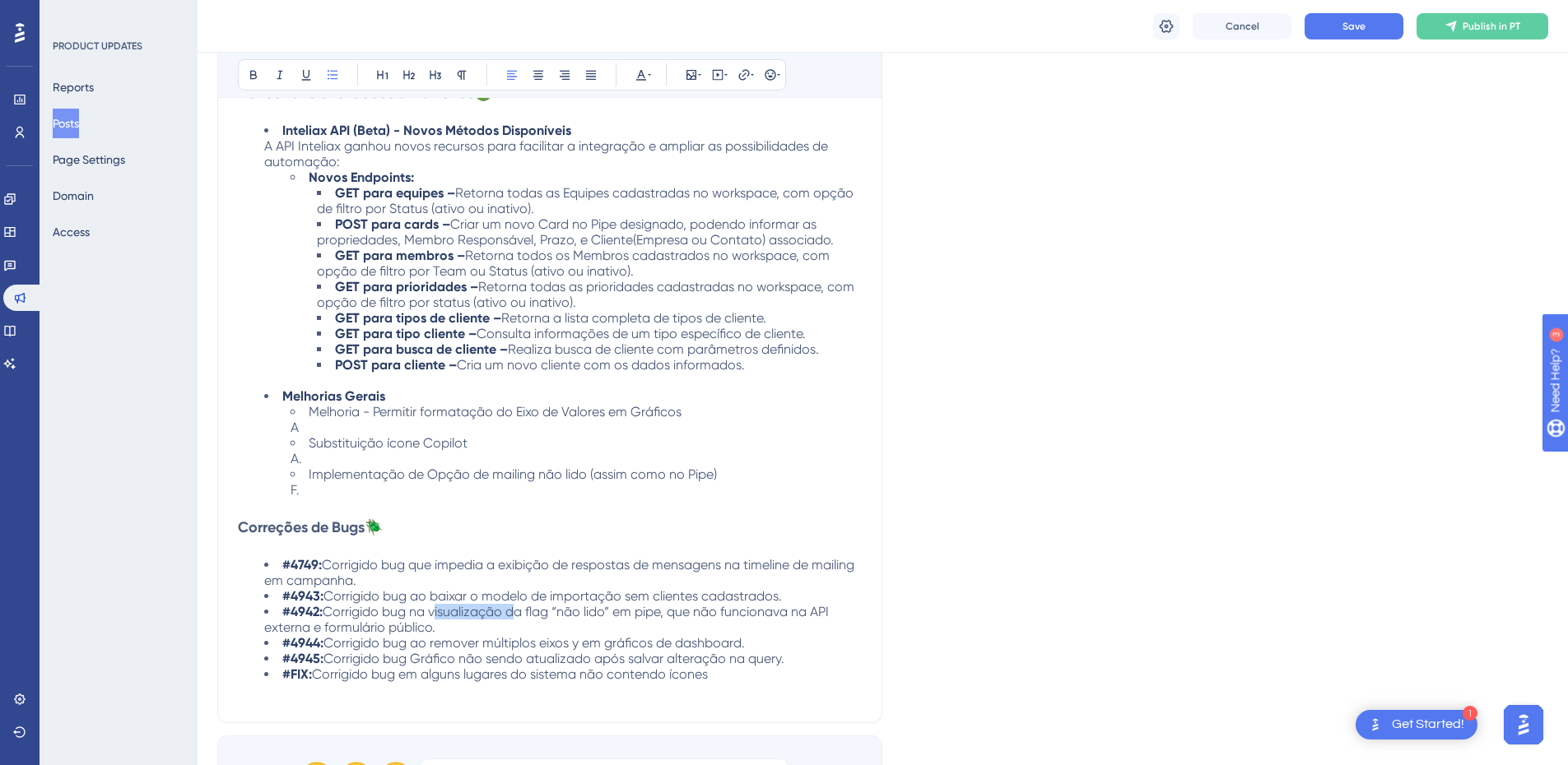 drag, startPoint x: 434, startPoint y: 612, endPoint x: 511, endPoint y: 607, distance: 77.16217 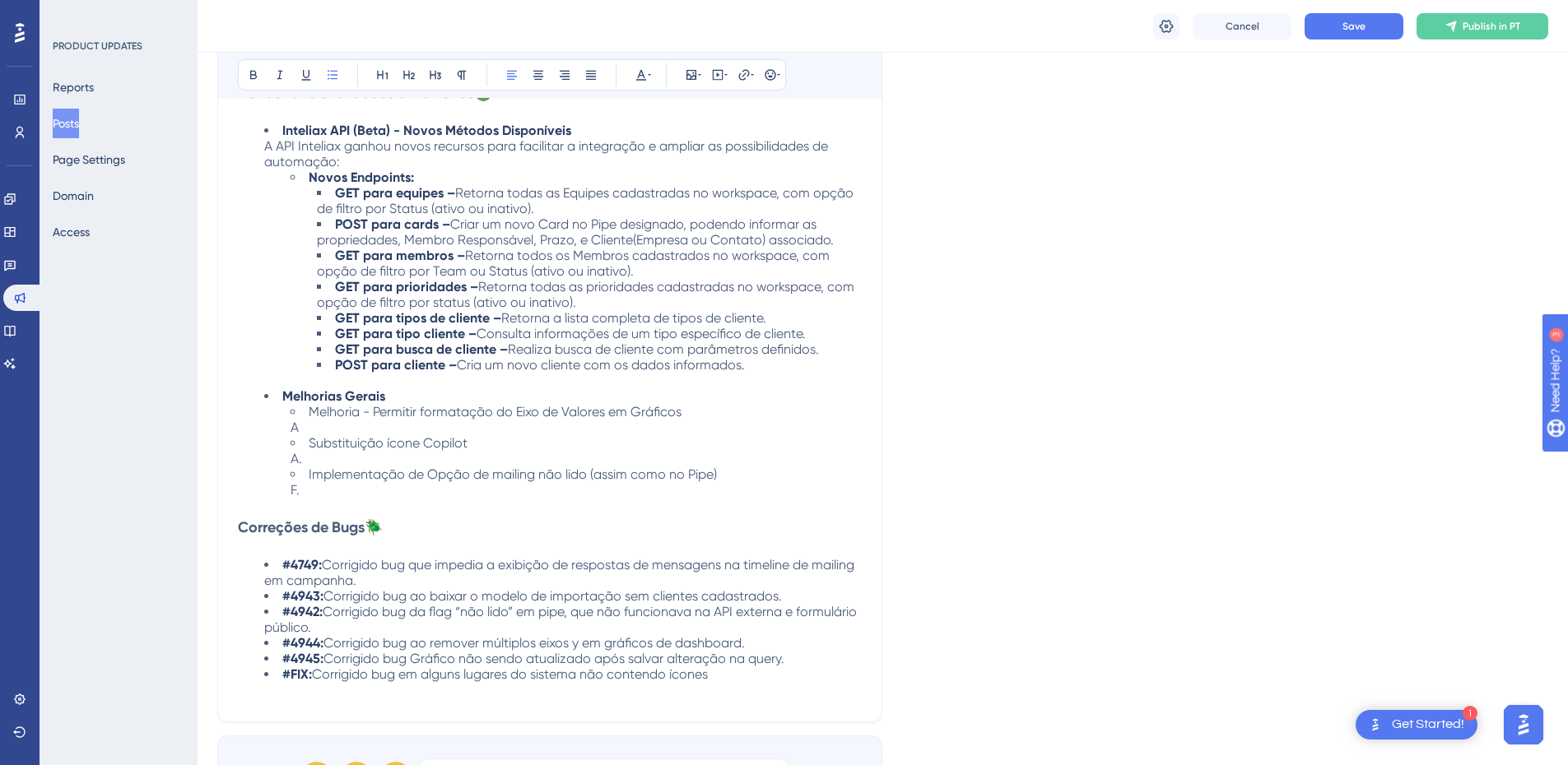 click on "#4942:  Corrigido bug da flag “não lido” em pipe, que não funcionava na API externa e formulário público." at bounding box center [563, 619] 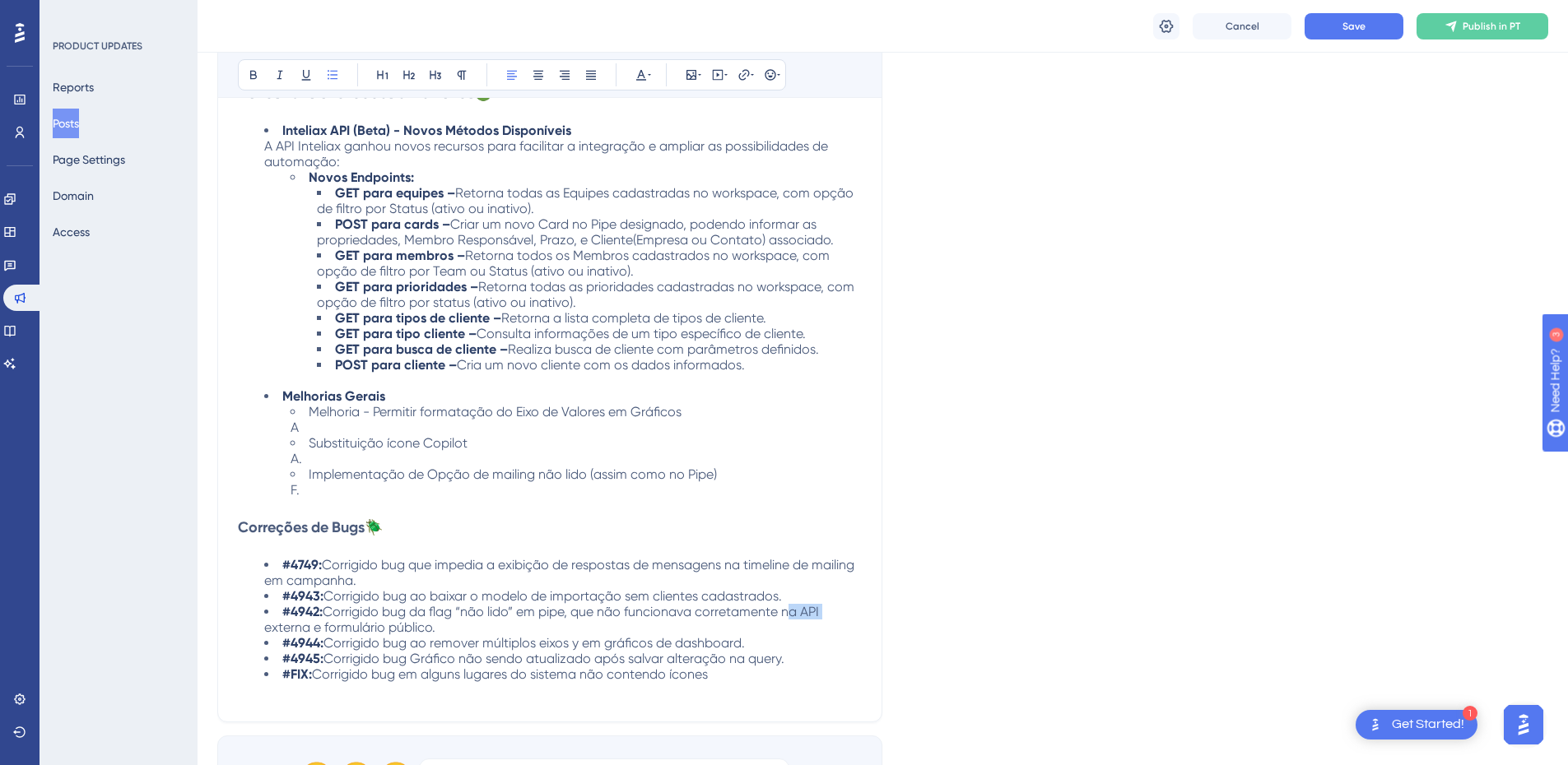 drag, startPoint x: 787, startPoint y: 614, endPoint x: 826, endPoint y: 614, distance: 39 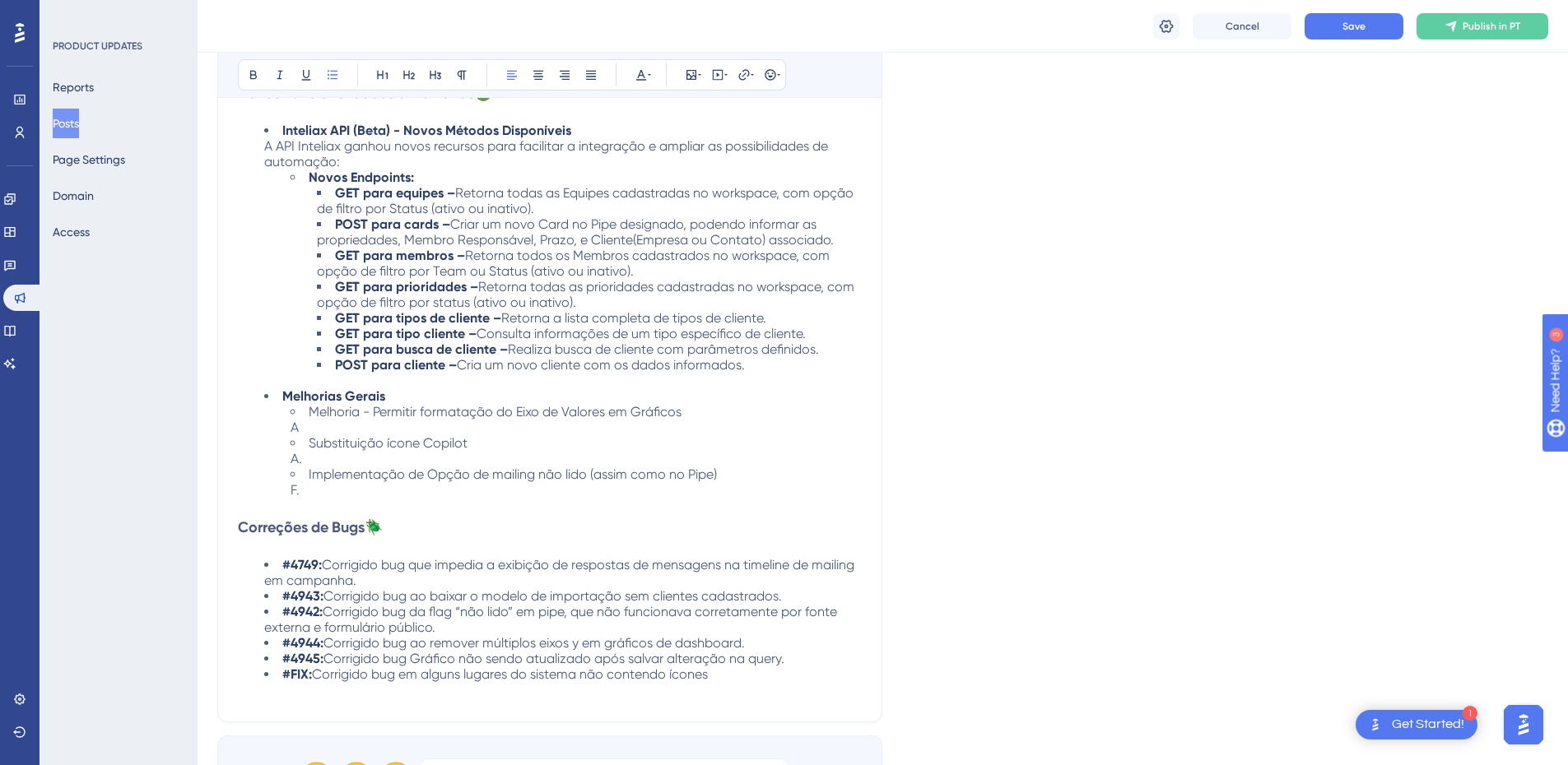 click on "Corrigido bug da flag “não lido” em pipe, que não funcionava corretamente por fonte externa e formulário público." at bounding box center (552, 619) 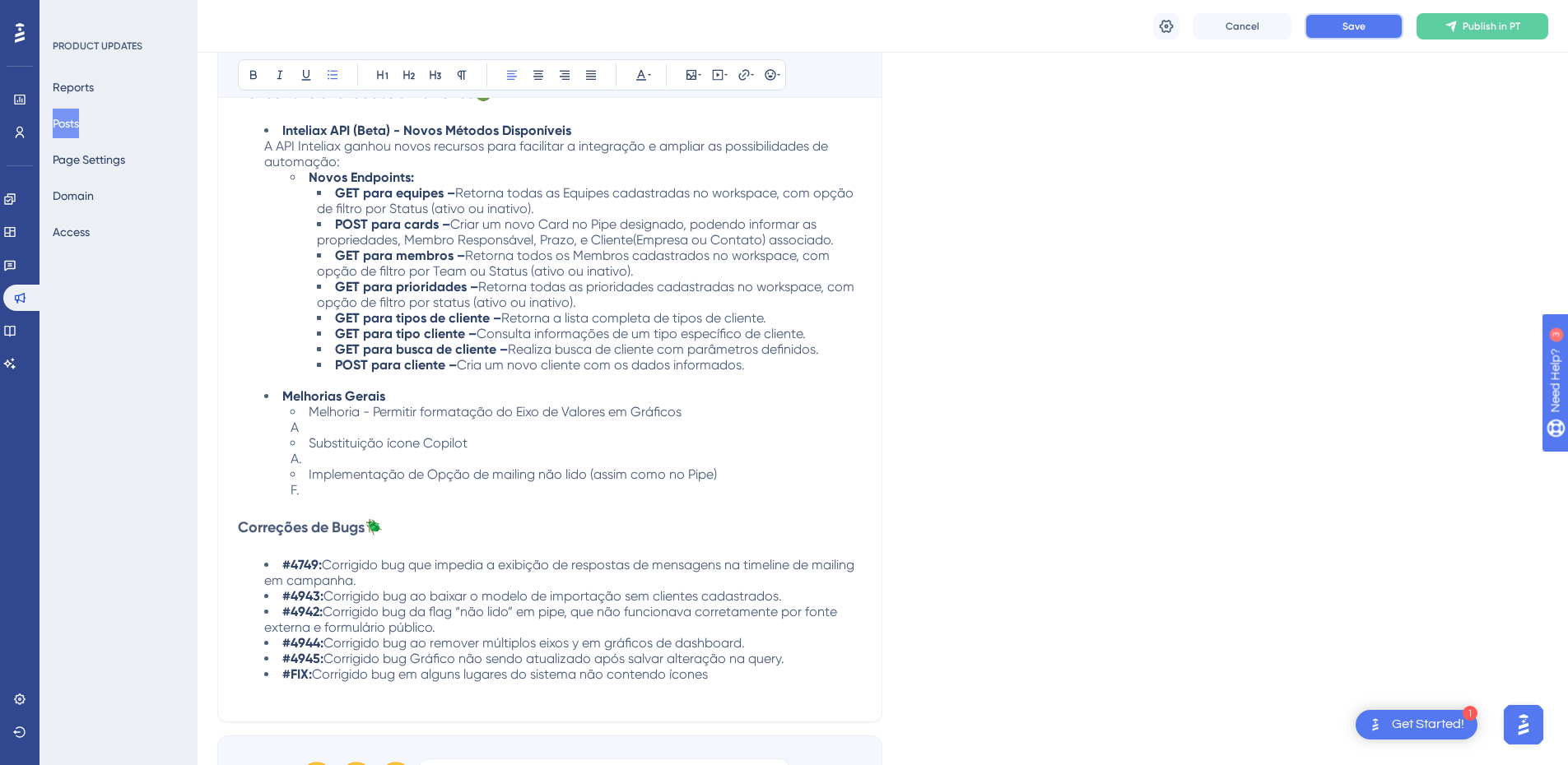 click on "Save" at bounding box center (1354, 26) 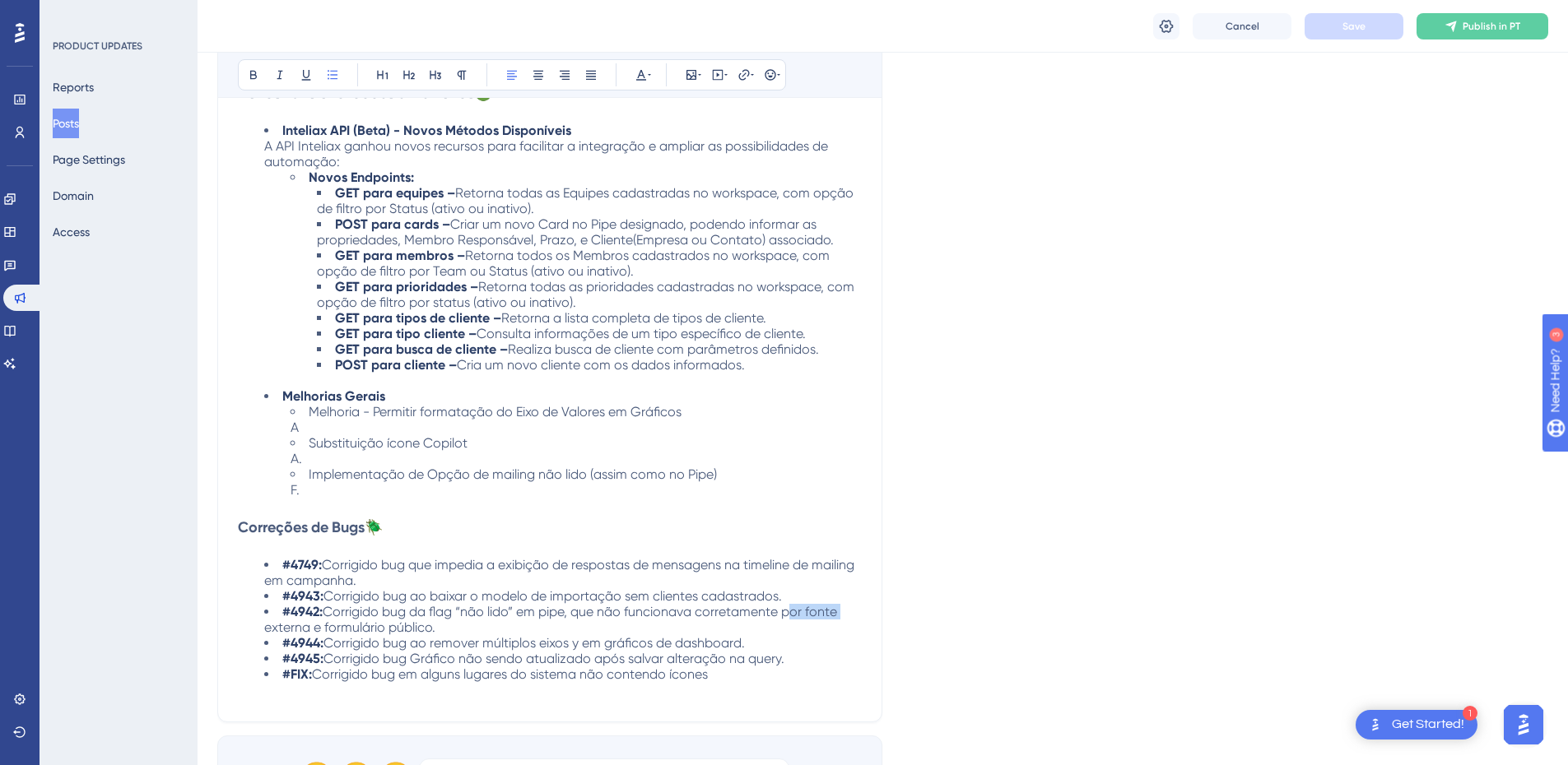 drag, startPoint x: 786, startPoint y: 614, endPoint x: 840, endPoint y: 613, distance: 54.0093 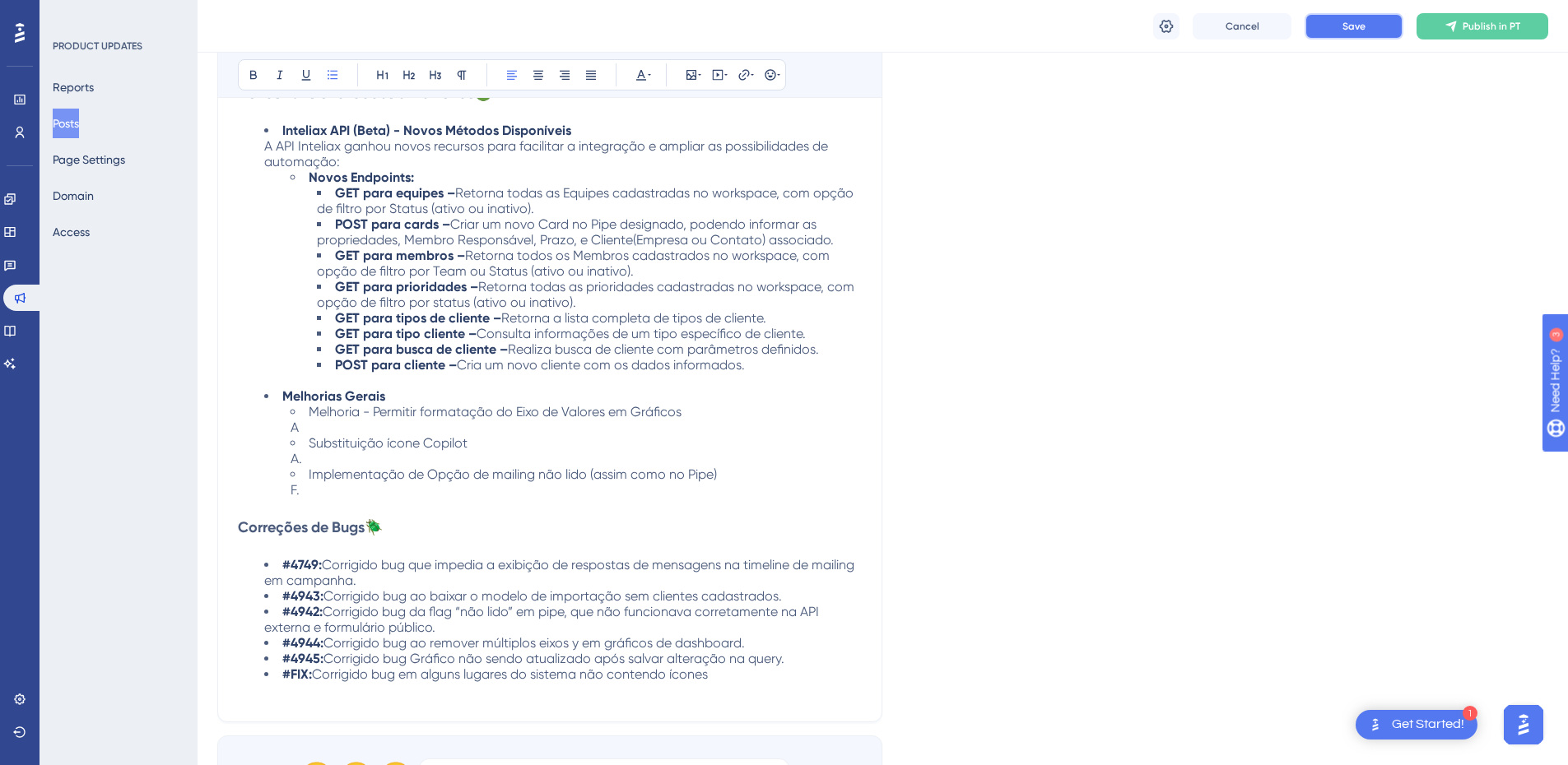click on "Save" at bounding box center (1354, 26) 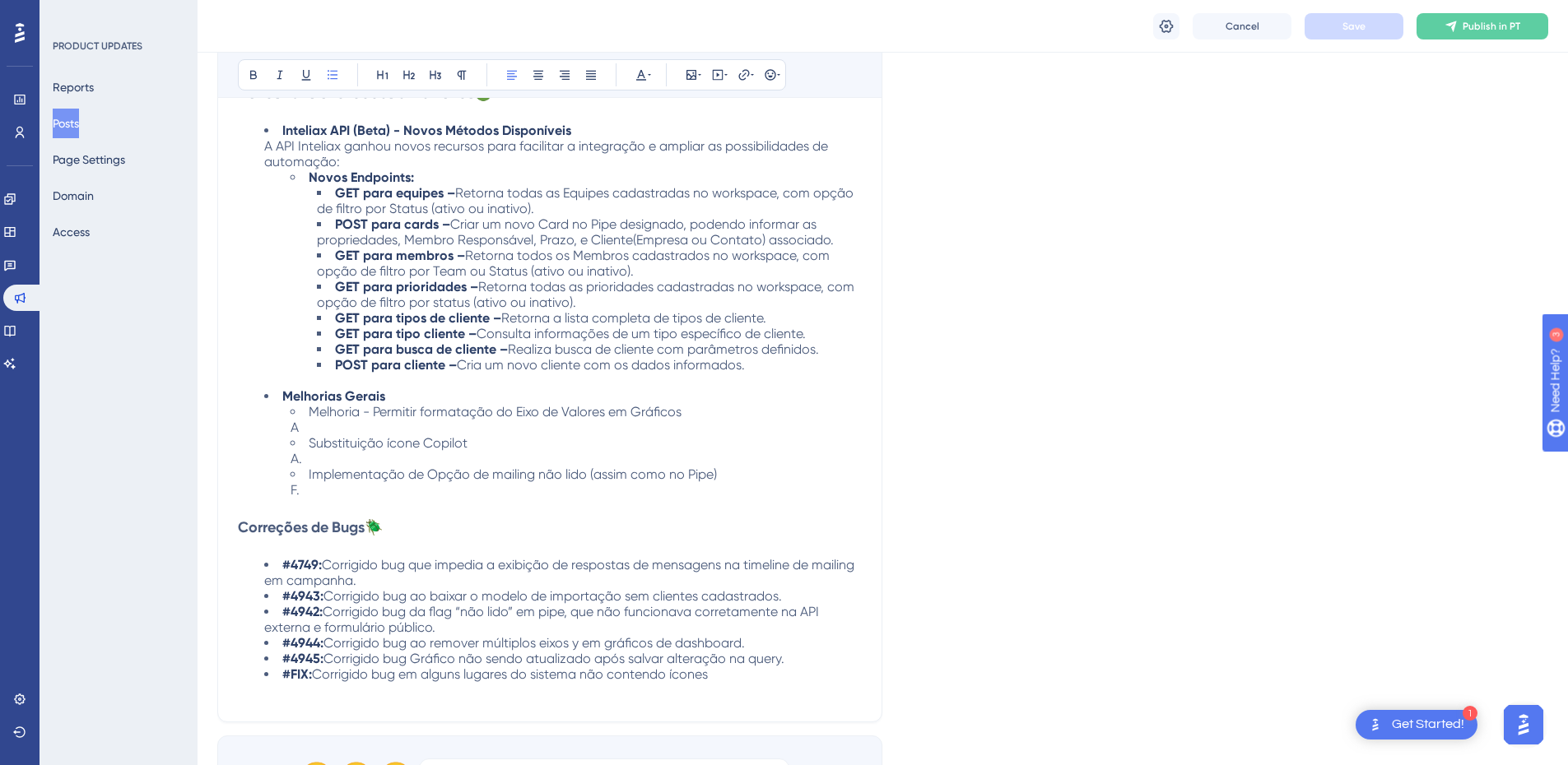 click on "Corrigido bug ao remover múltiplos eixos y em gráficos de dashboard." at bounding box center [534, 642] 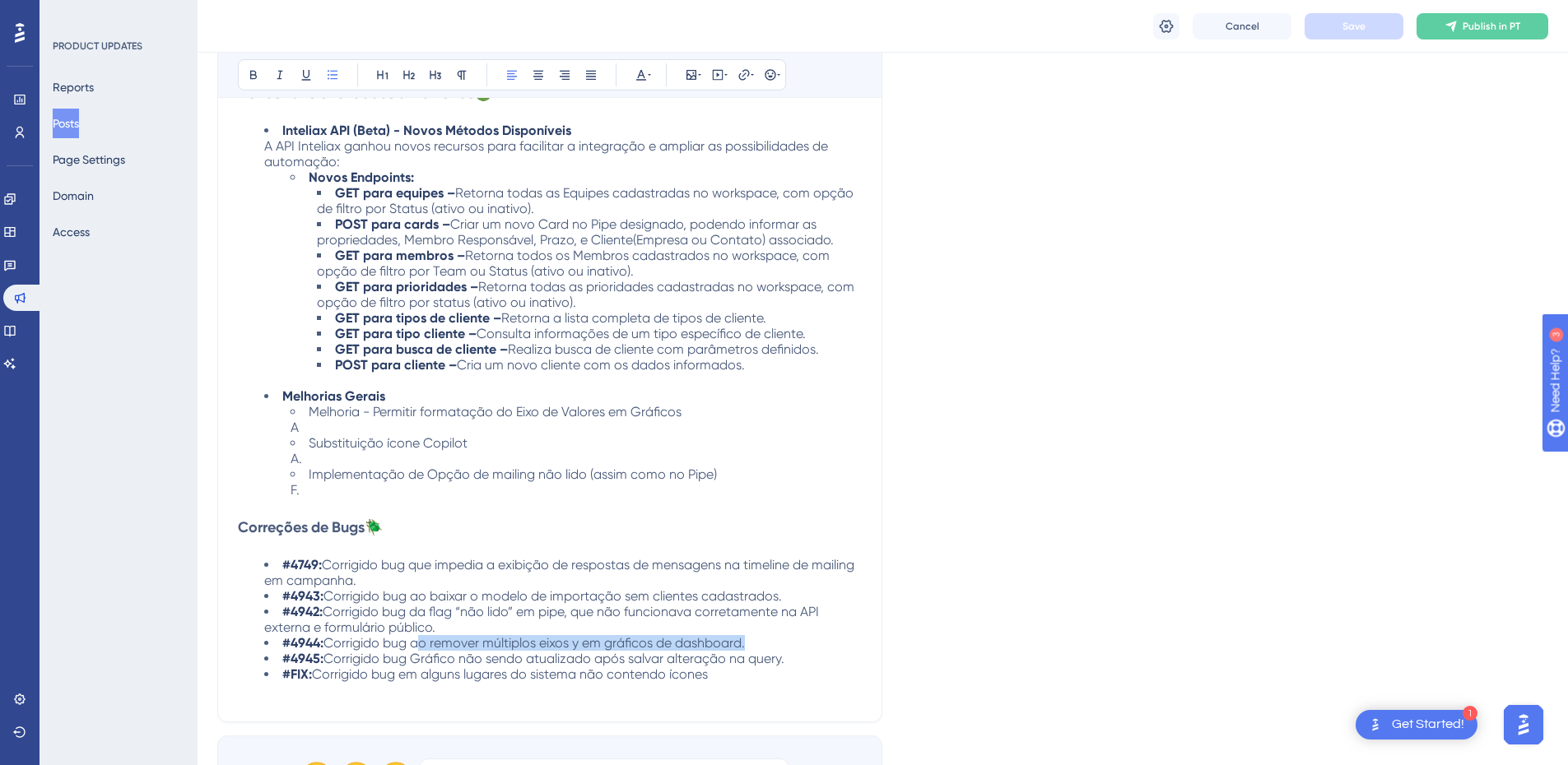 drag, startPoint x: 416, startPoint y: 645, endPoint x: 746, endPoint y: 643, distance: 330.006 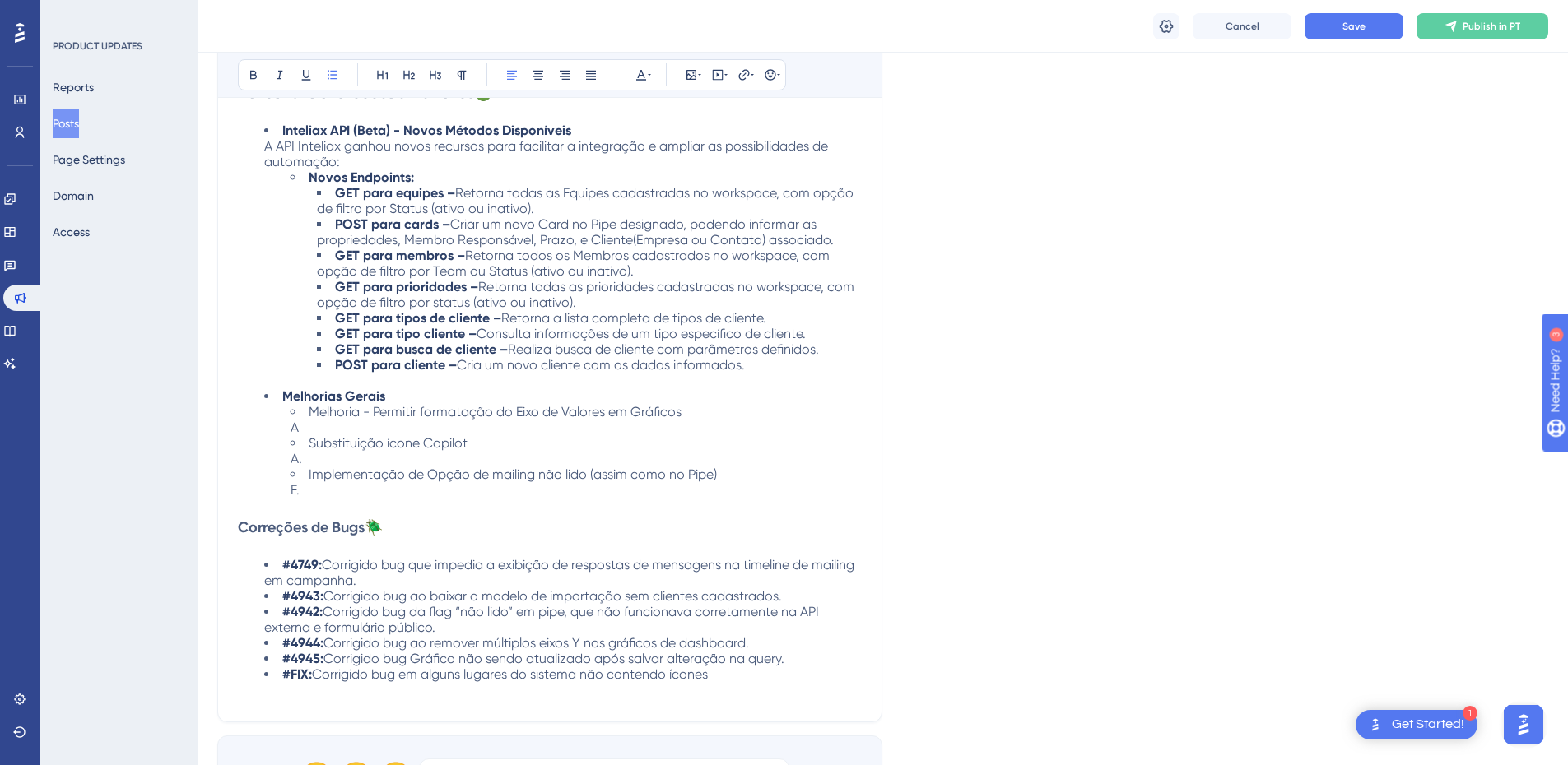 click on "Corrigido bug ao remover múltiplos eixos Y nos gráficos de dashboard." at bounding box center [536, 642] 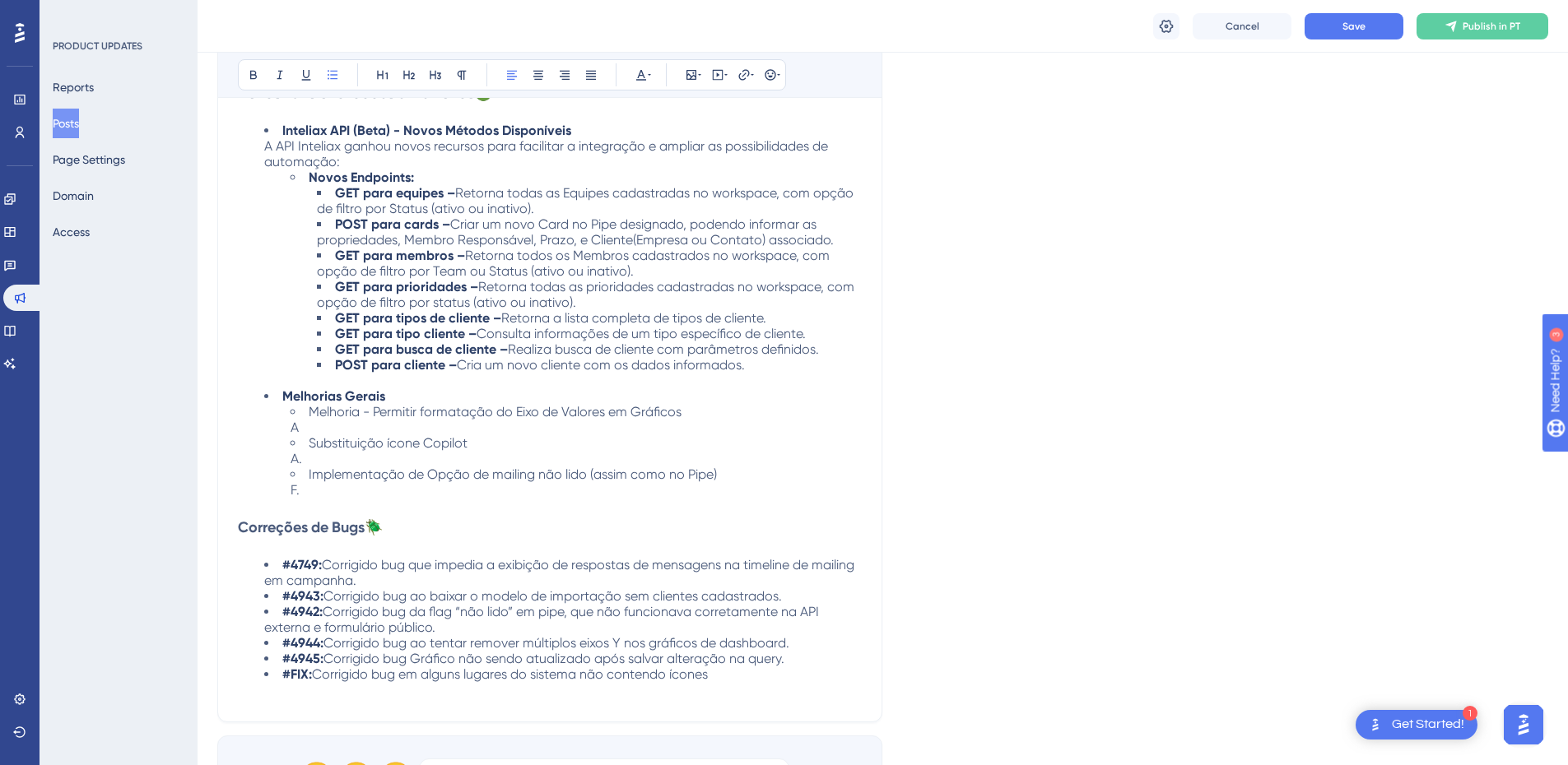 click on "#4944:  Corrigido bug ao tentar remover múltiplos eixos Y nos gráficos de dashboard." at bounding box center (563, 642) 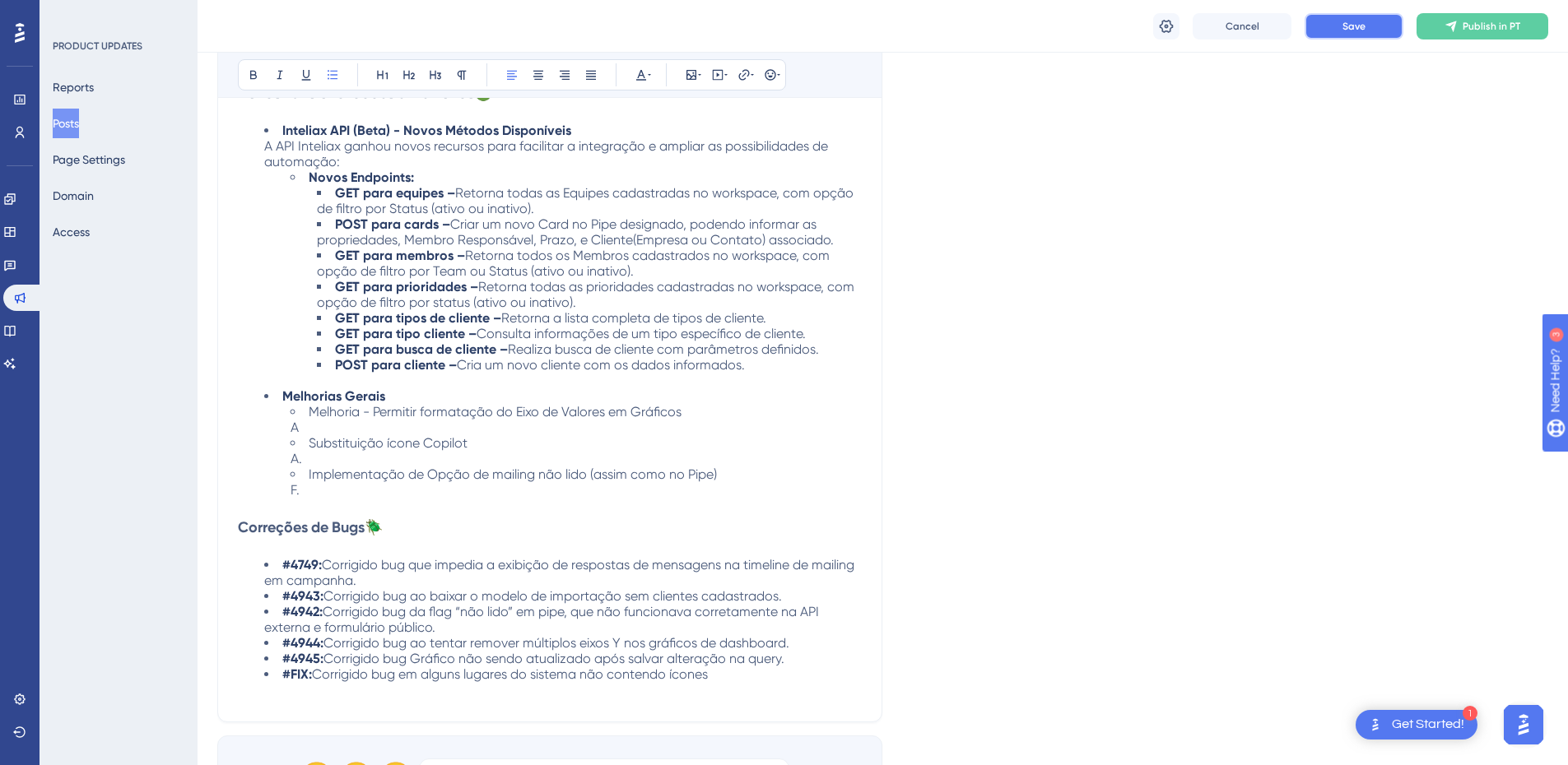 click on "Save" at bounding box center [1354, 26] 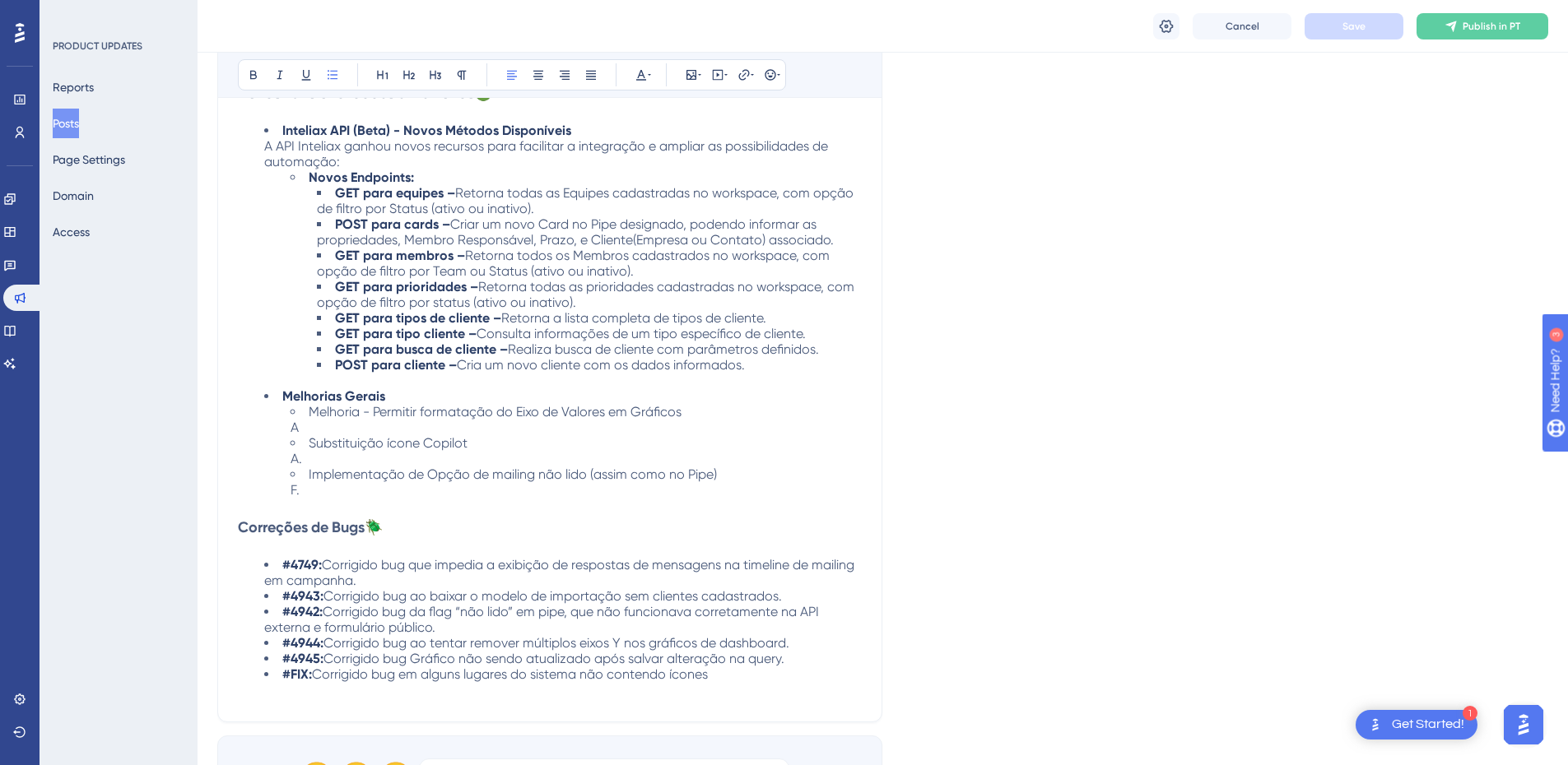 click on "Corrigido bug Gráfico não sendo atualizado após salvar alteração na query." at bounding box center (554, 658) 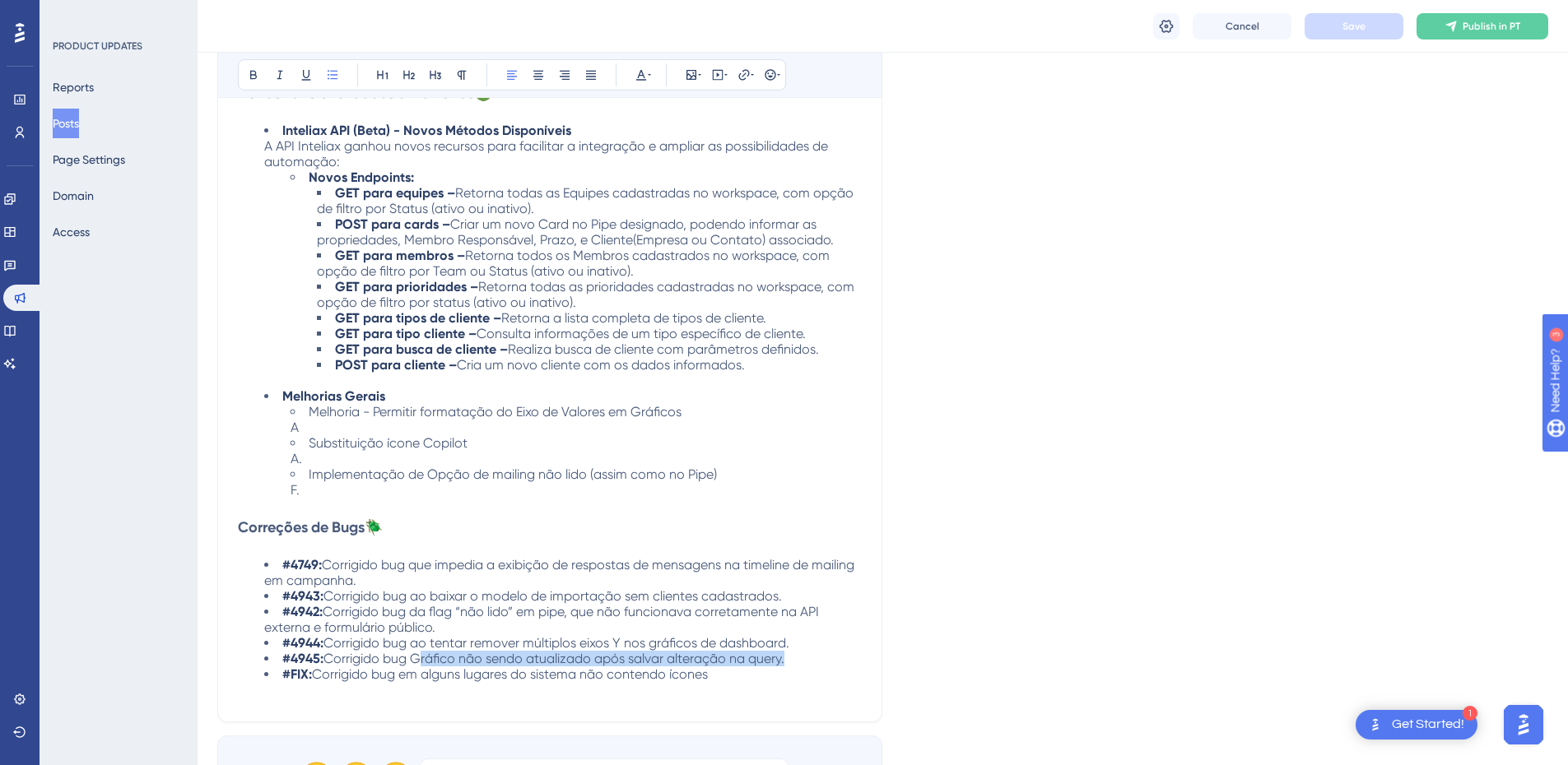 drag, startPoint x: 527, startPoint y: 656, endPoint x: 784, endPoint y: 656, distance: 257 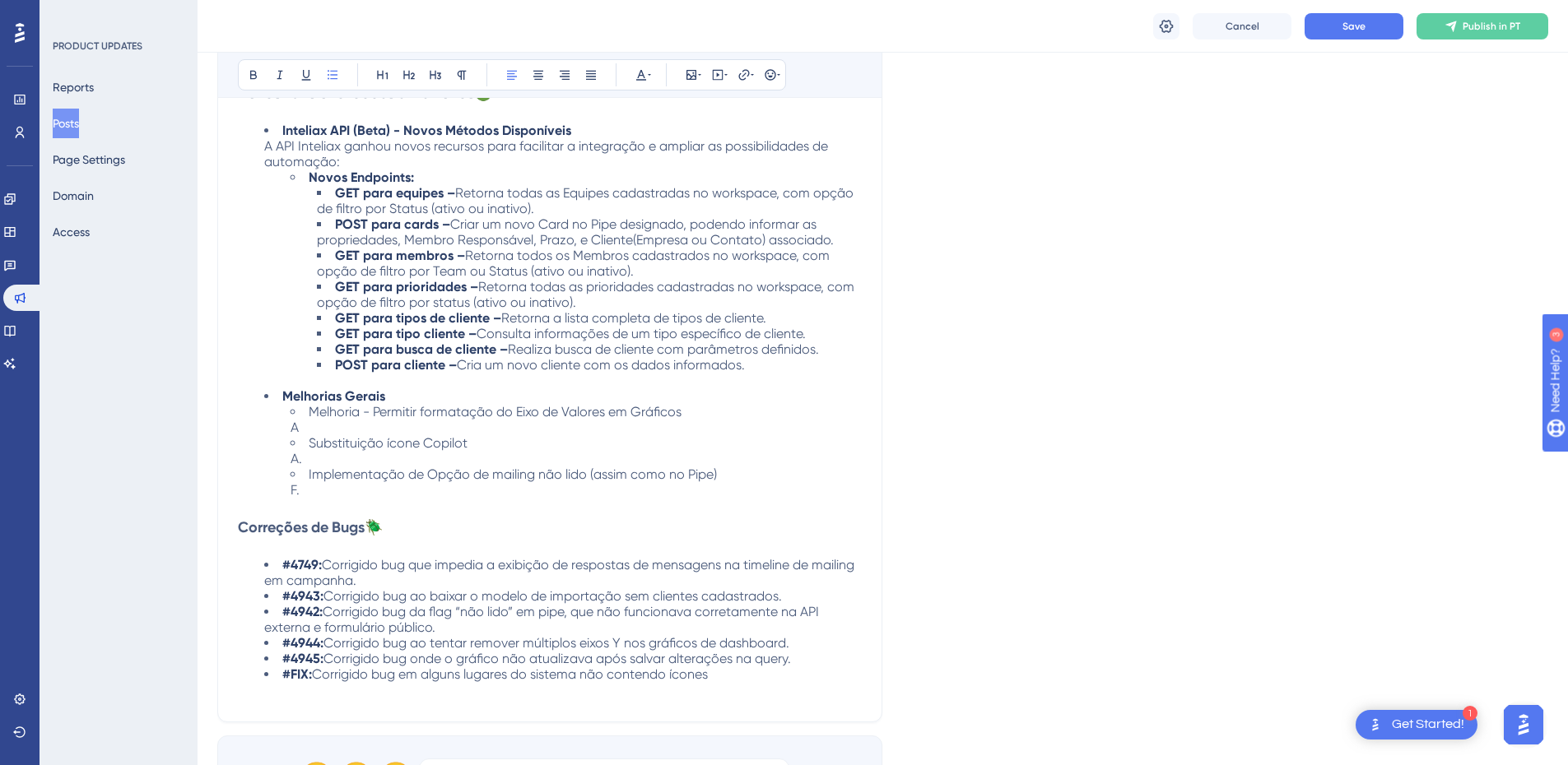 click on "Corrigido bug onde o gráfico não atualizava após salvar alterações na query." at bounding box center [557, 658] 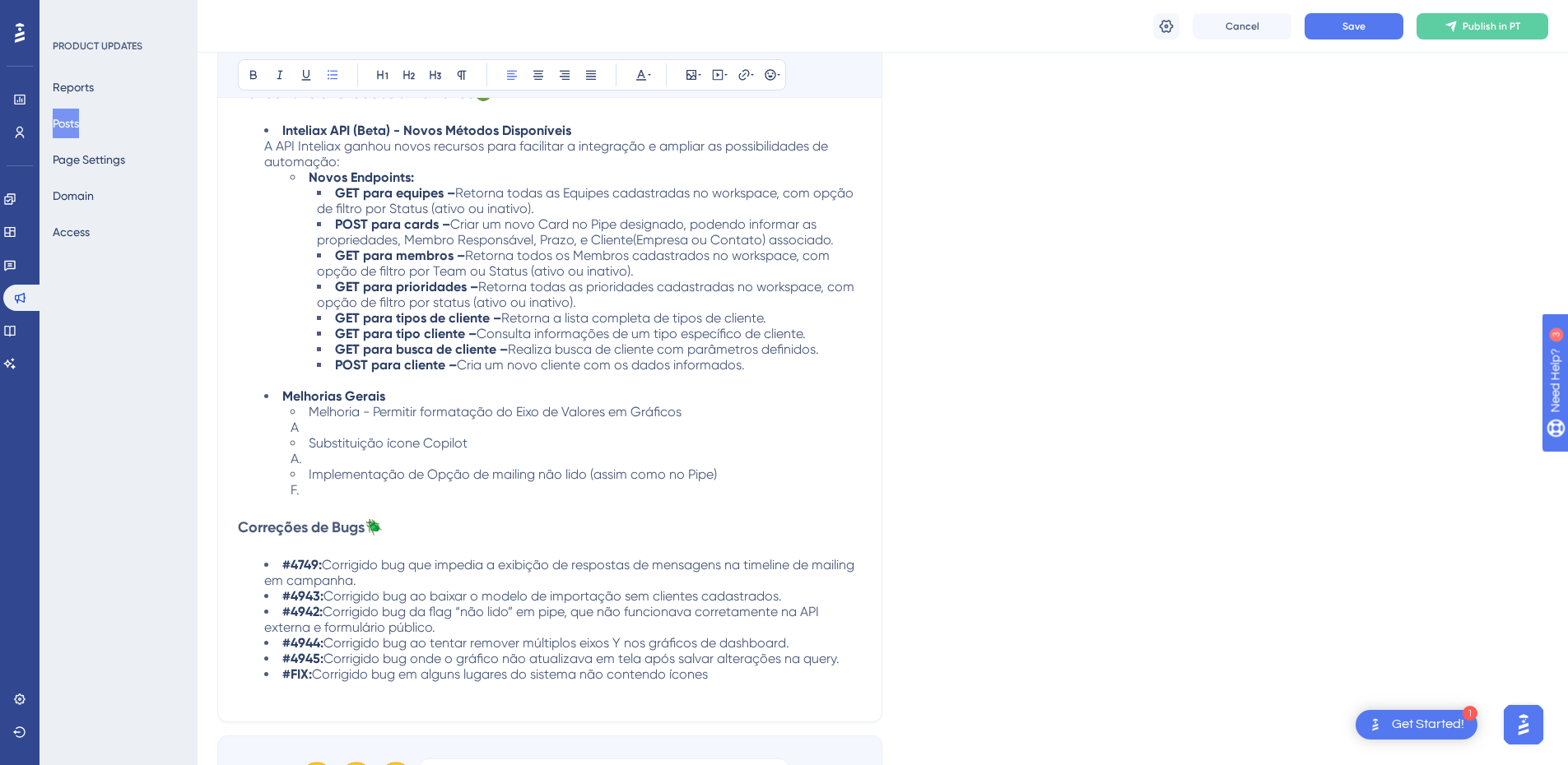 click on "Corrigido bug onde o gráfico não atualizava em tela após salvar alterações na query." at bounding box center (581, 658) 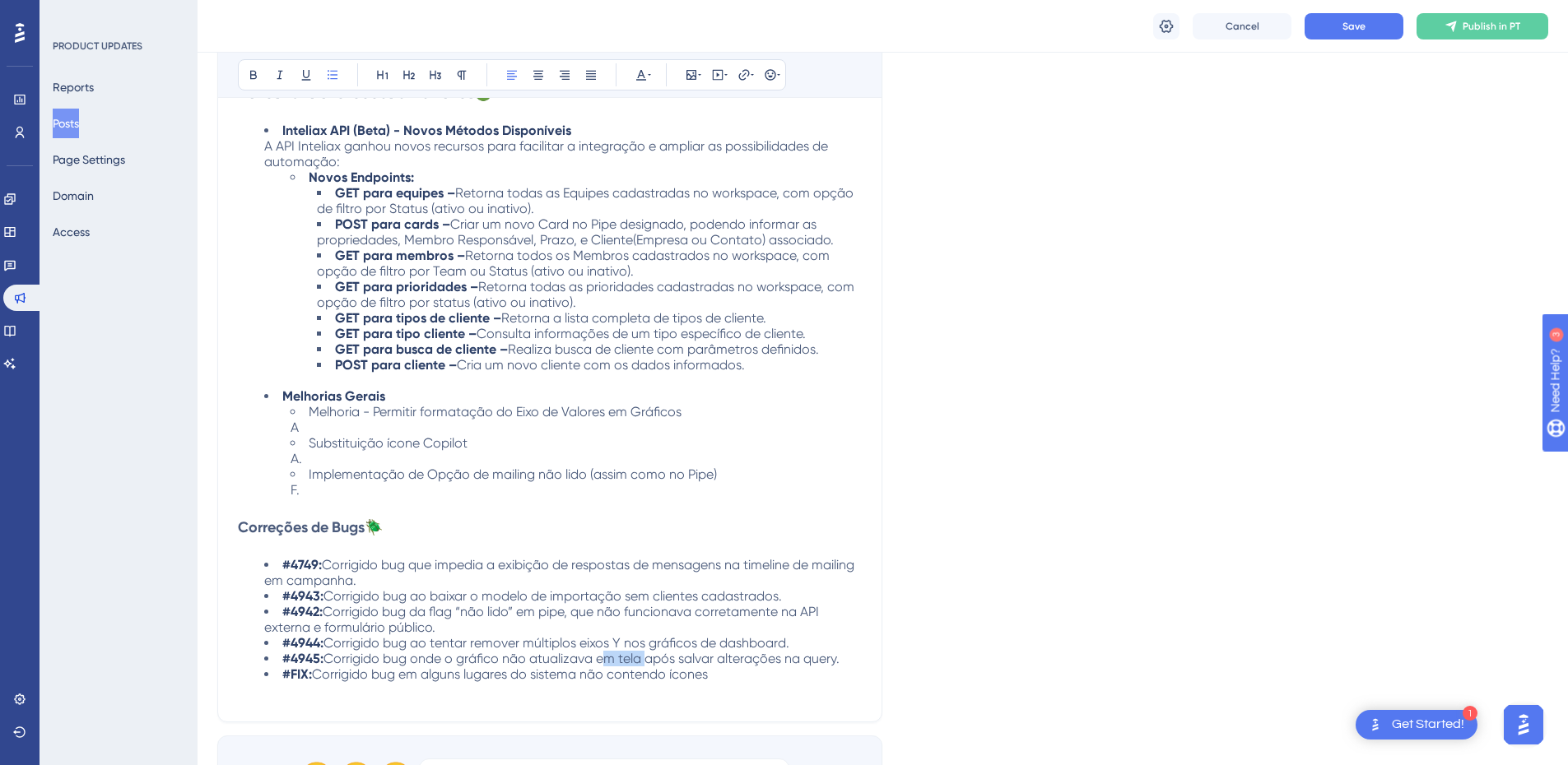 drag, startPoint x: 644, startPoint y: 659, endPoint x: 600, endPoint y: 661, distance: 44.04543 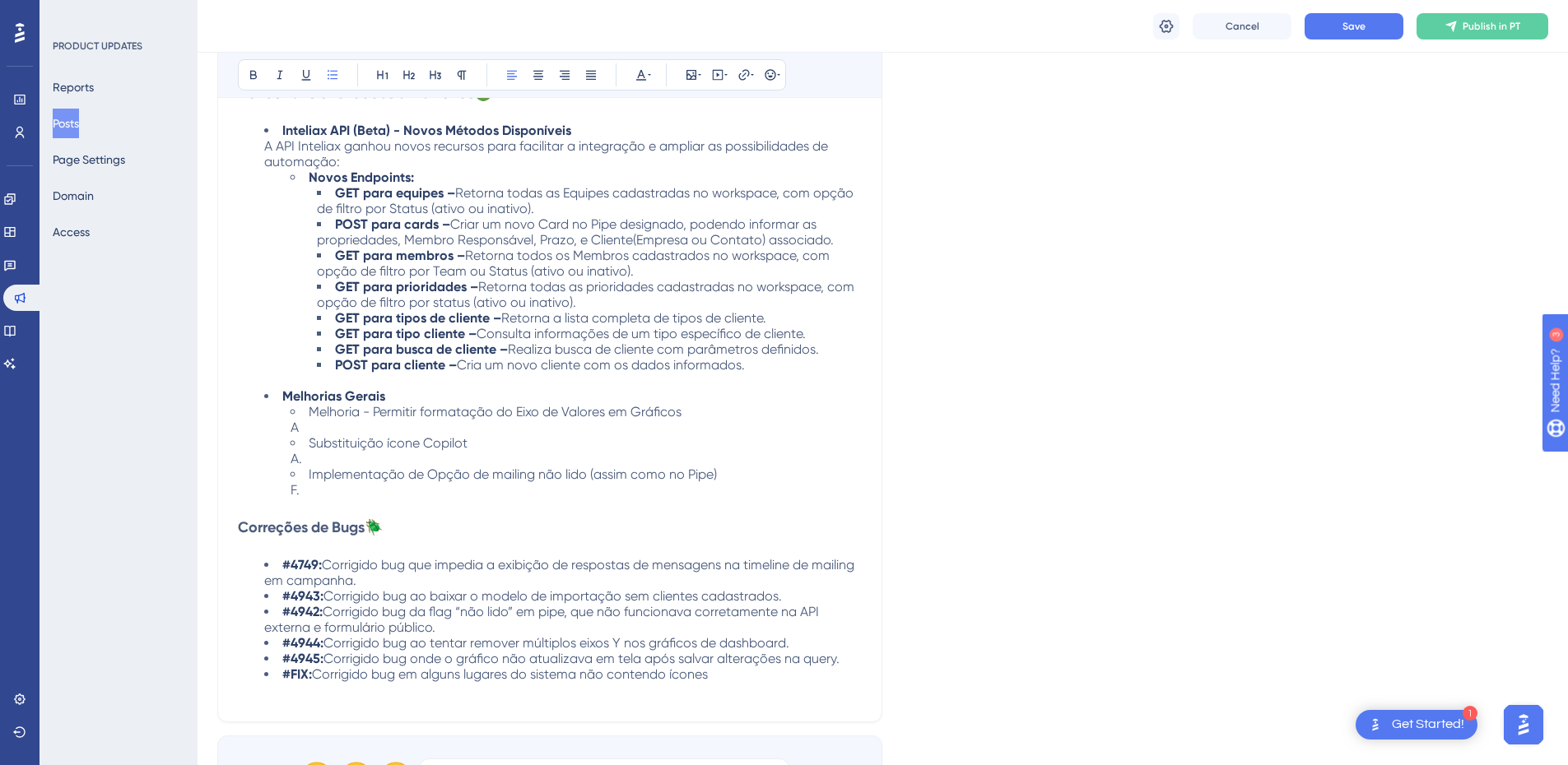click on "Corrigido bug em alguns lugares do sistema não contendo ícones" at bounding box center (509, 674) 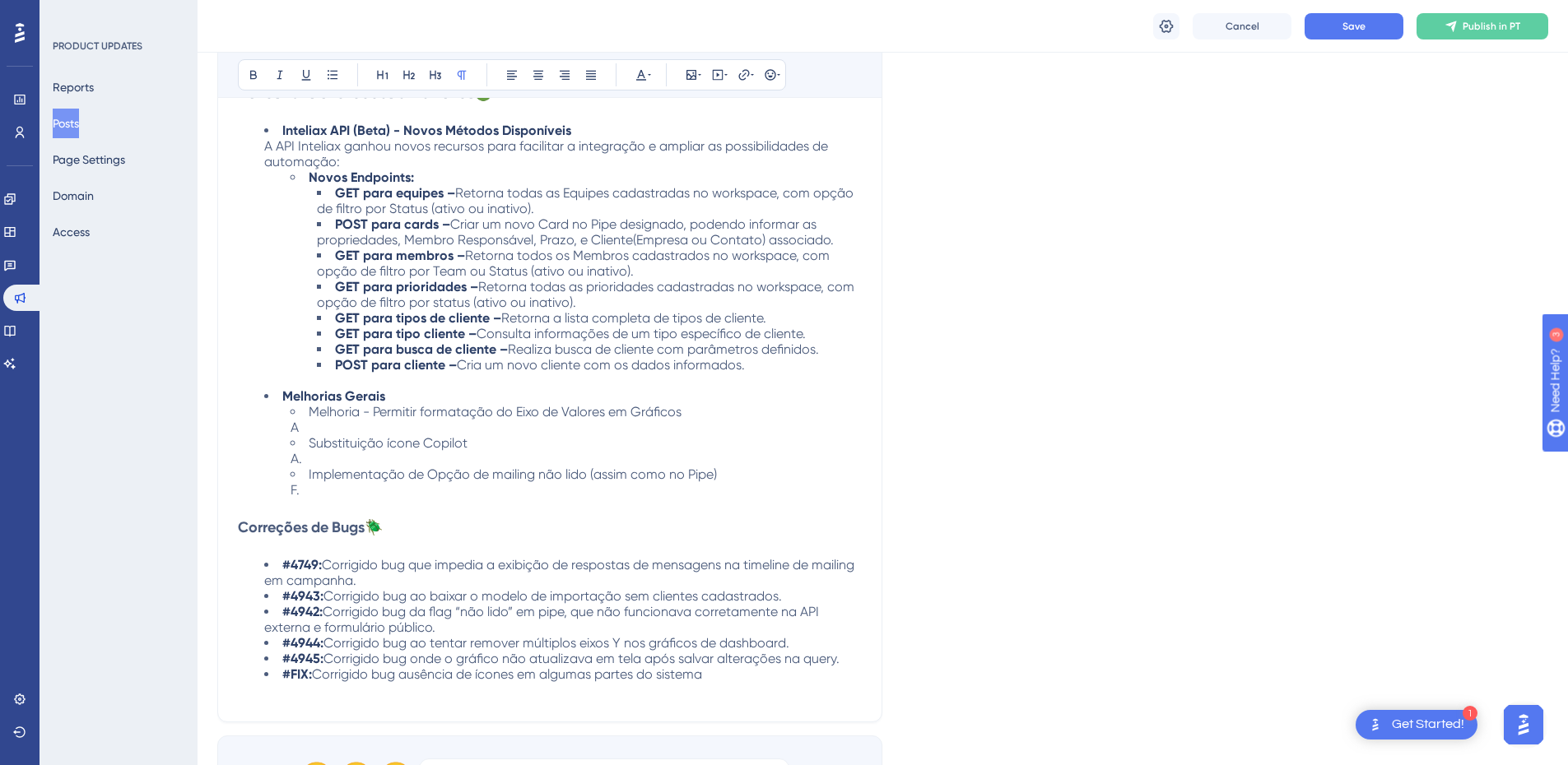 click at bounding box center (550, 692) 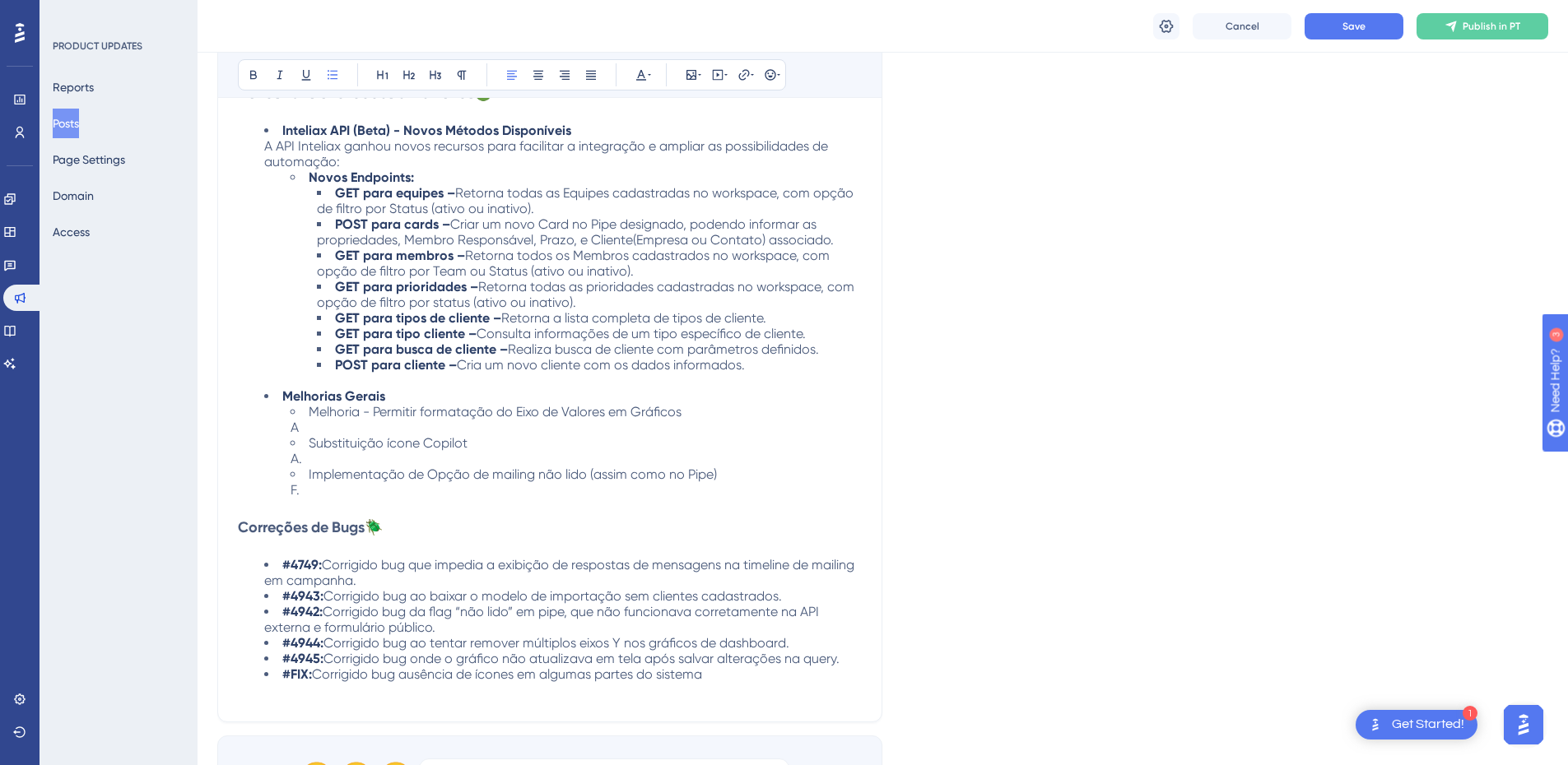 click on "Corrigido bug ausência de ícones em algumas partes do sistema" at bounding box center (507, 674) 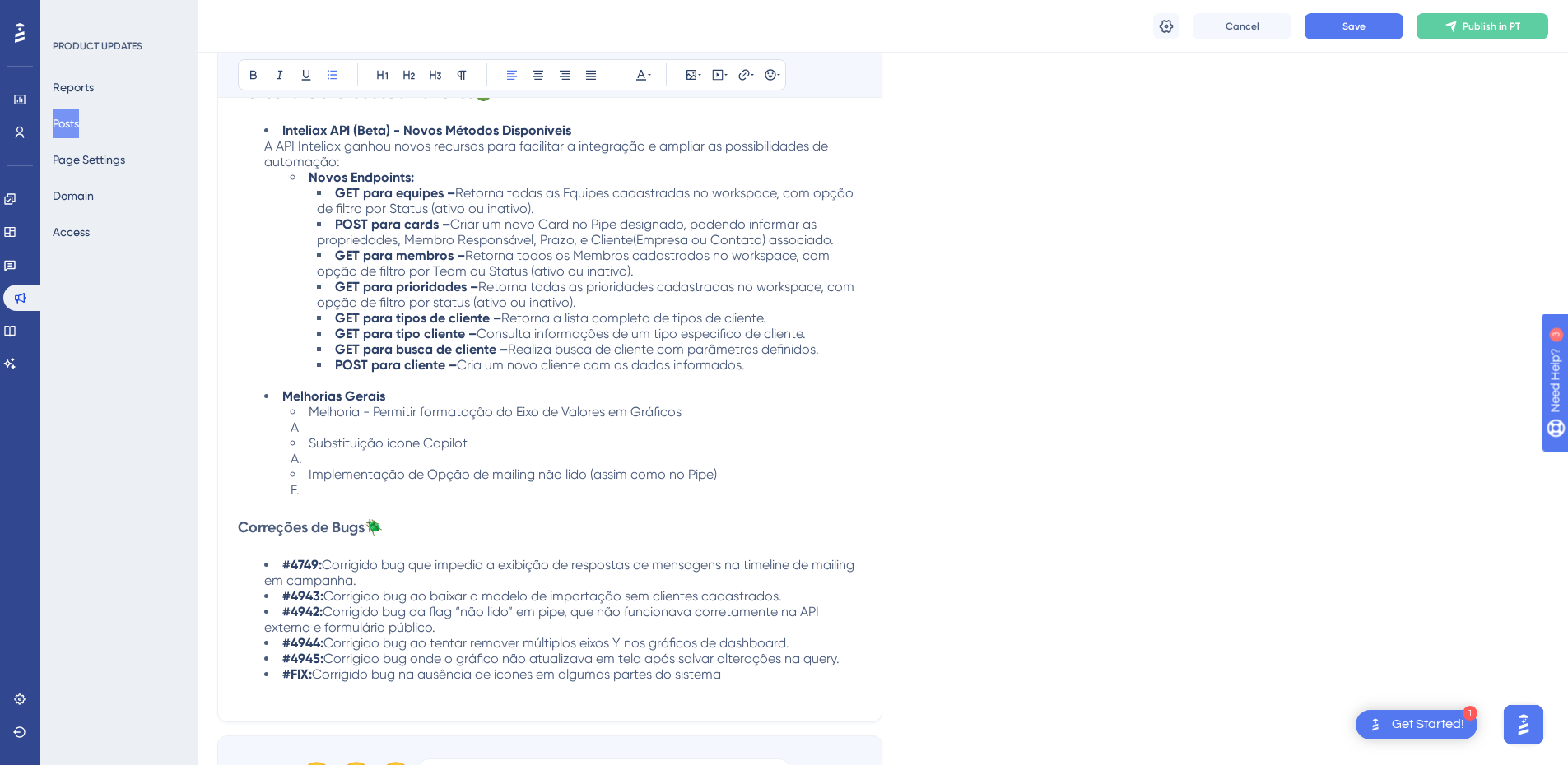 click on "Corrigido bug na ausência de ícones em algumas partes do sistema" at bounding box center [516, 674] 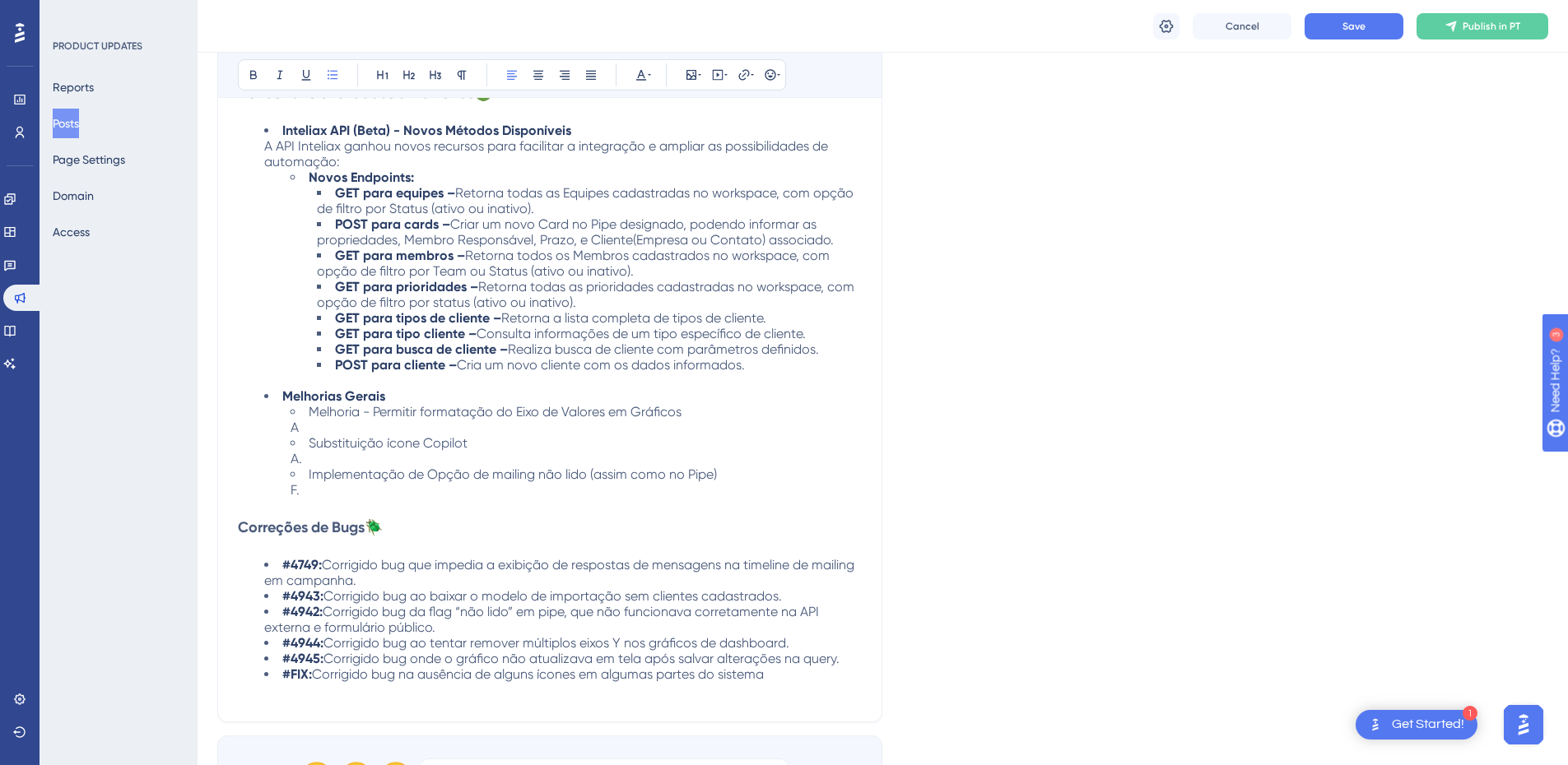 click on "Corrigido bug na ausência de alguns ícones em algumas partes do sistema" at bounding box center [537, 674] 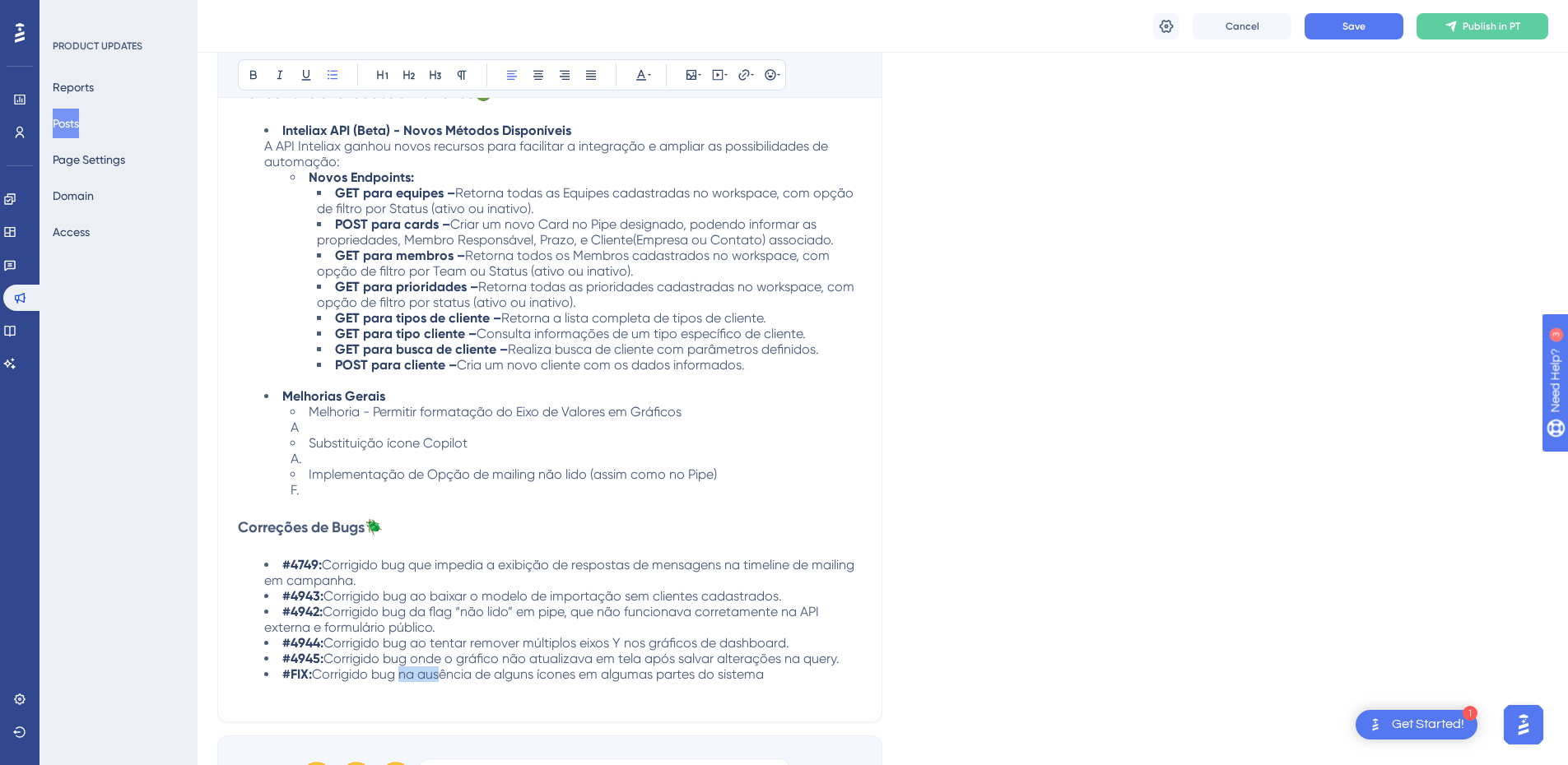 drag, startPoint x: 401, startPoint y: 676, endPoint x: 434, endPoint y: 674, distance: 33.060551 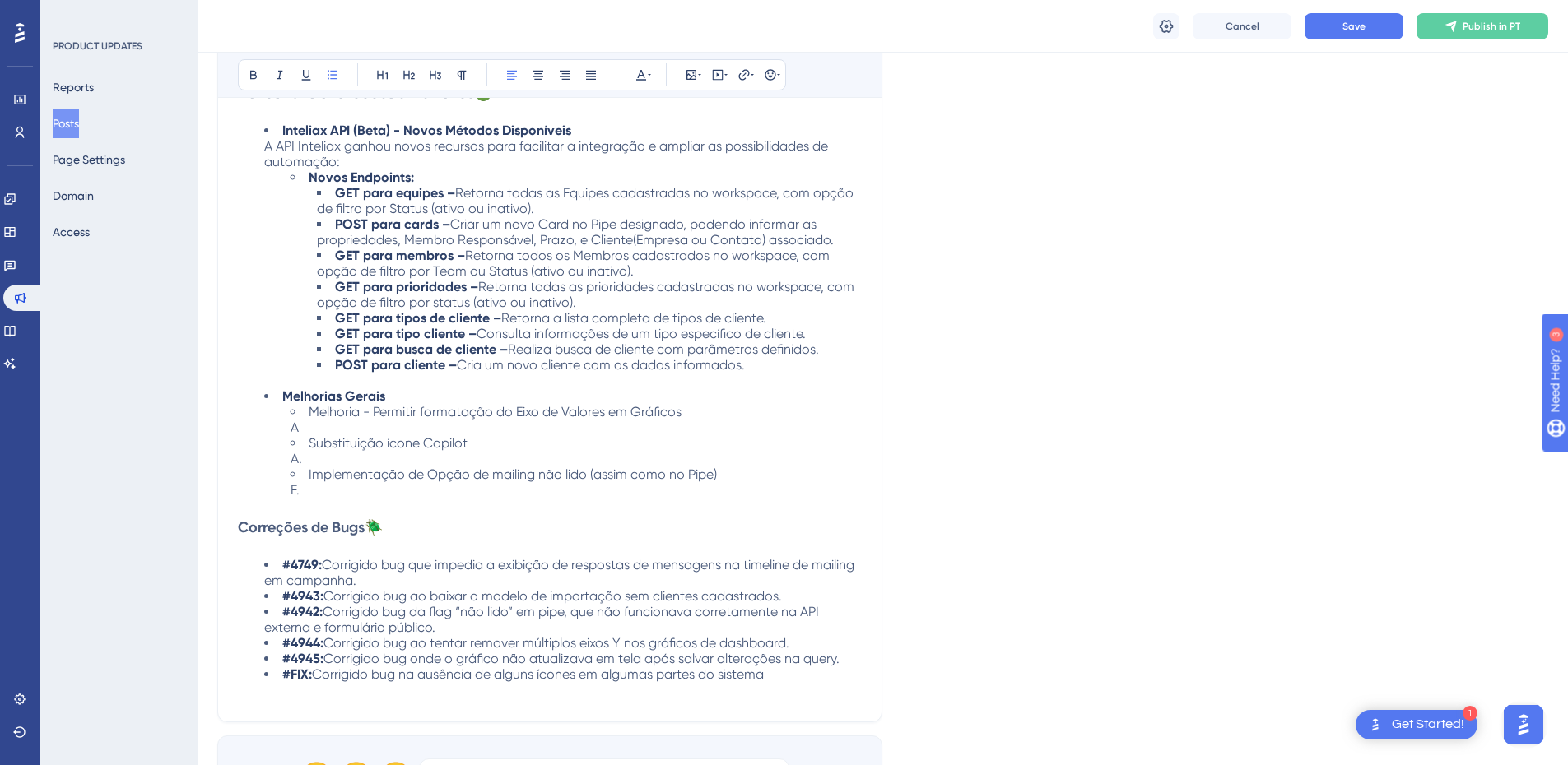 drag, startPoint x: 404, startPoint y: 675, endPoint x: 770, endPoint y: 670, distance: 366.03415 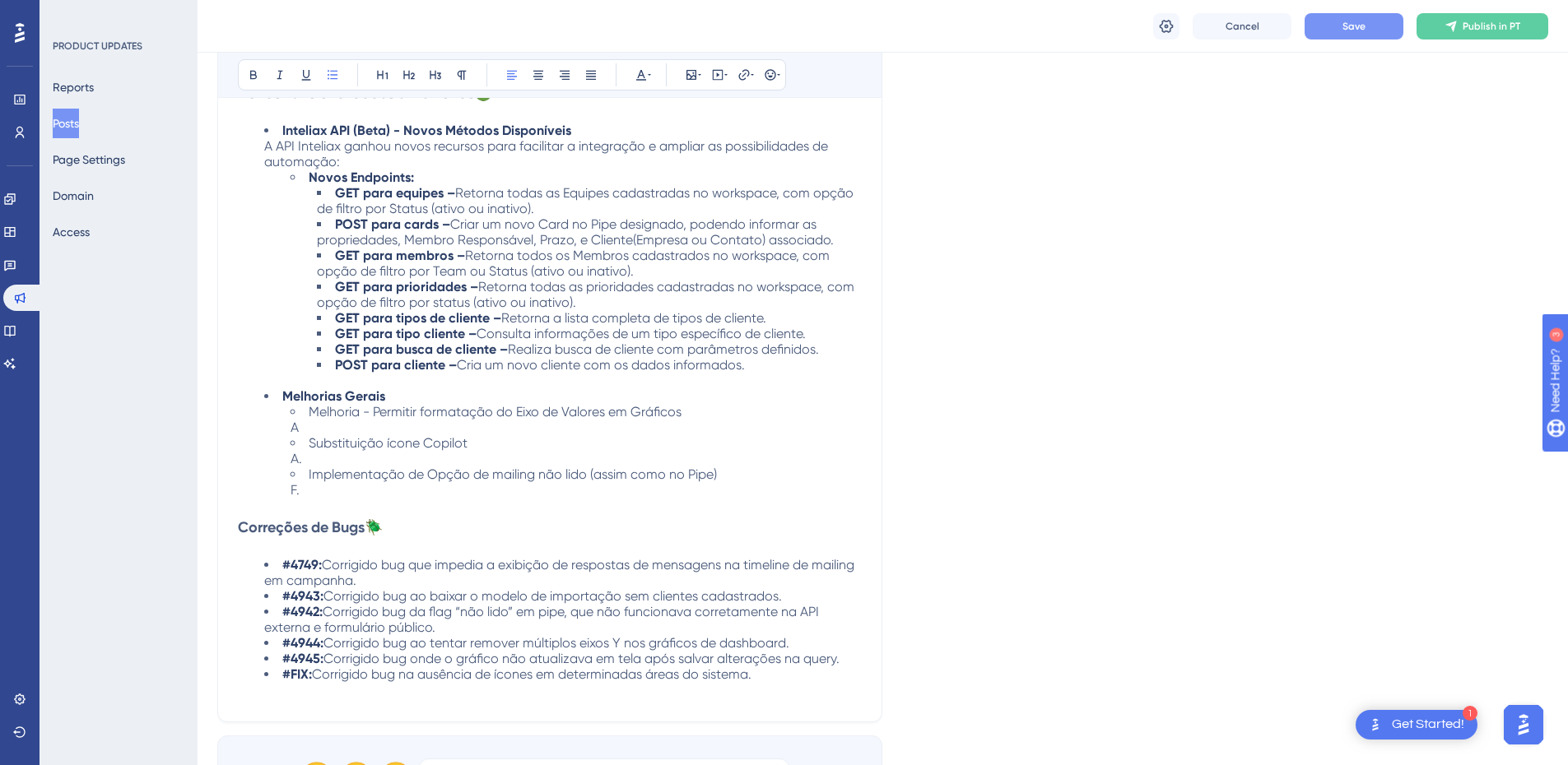 click on "Save" at bounding box center (1354, 26) 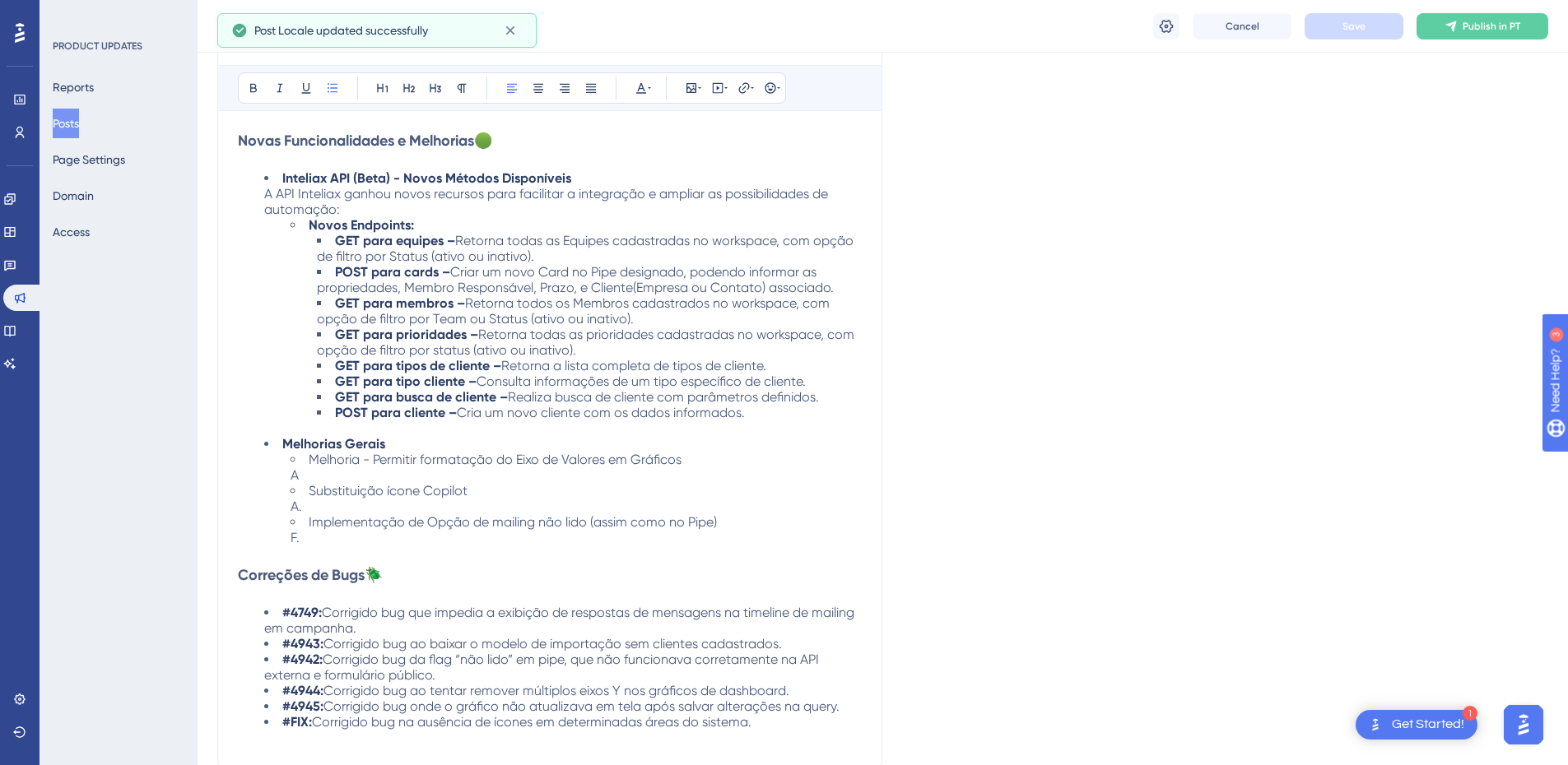 scroll, scrollTop: 494, scrollLeft: 0, axis: vertical 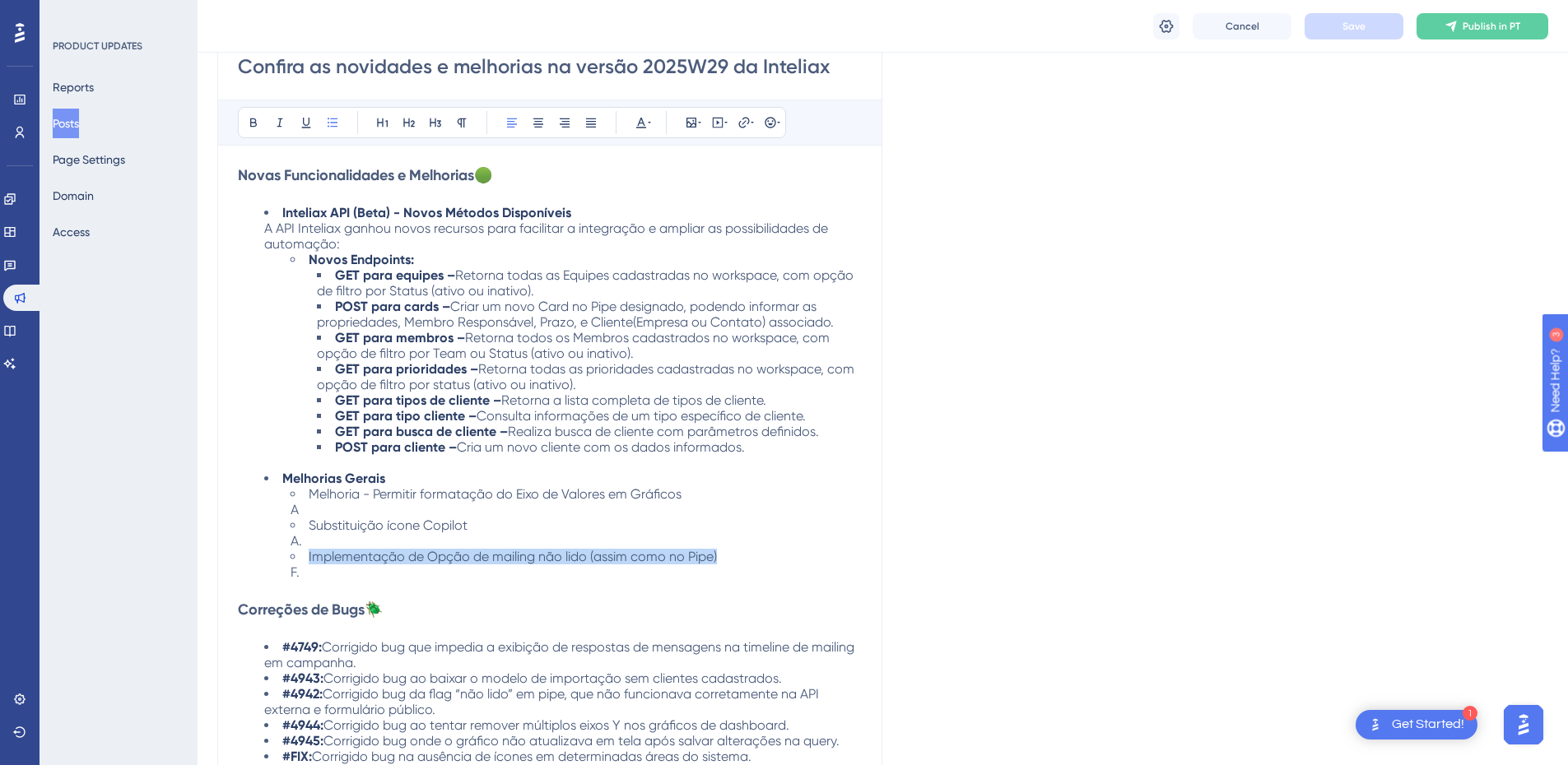 drag, startPoint x: 724, startPoint y: 554, endPoint x: 293, endPoint y: 553, distance: 431.00116 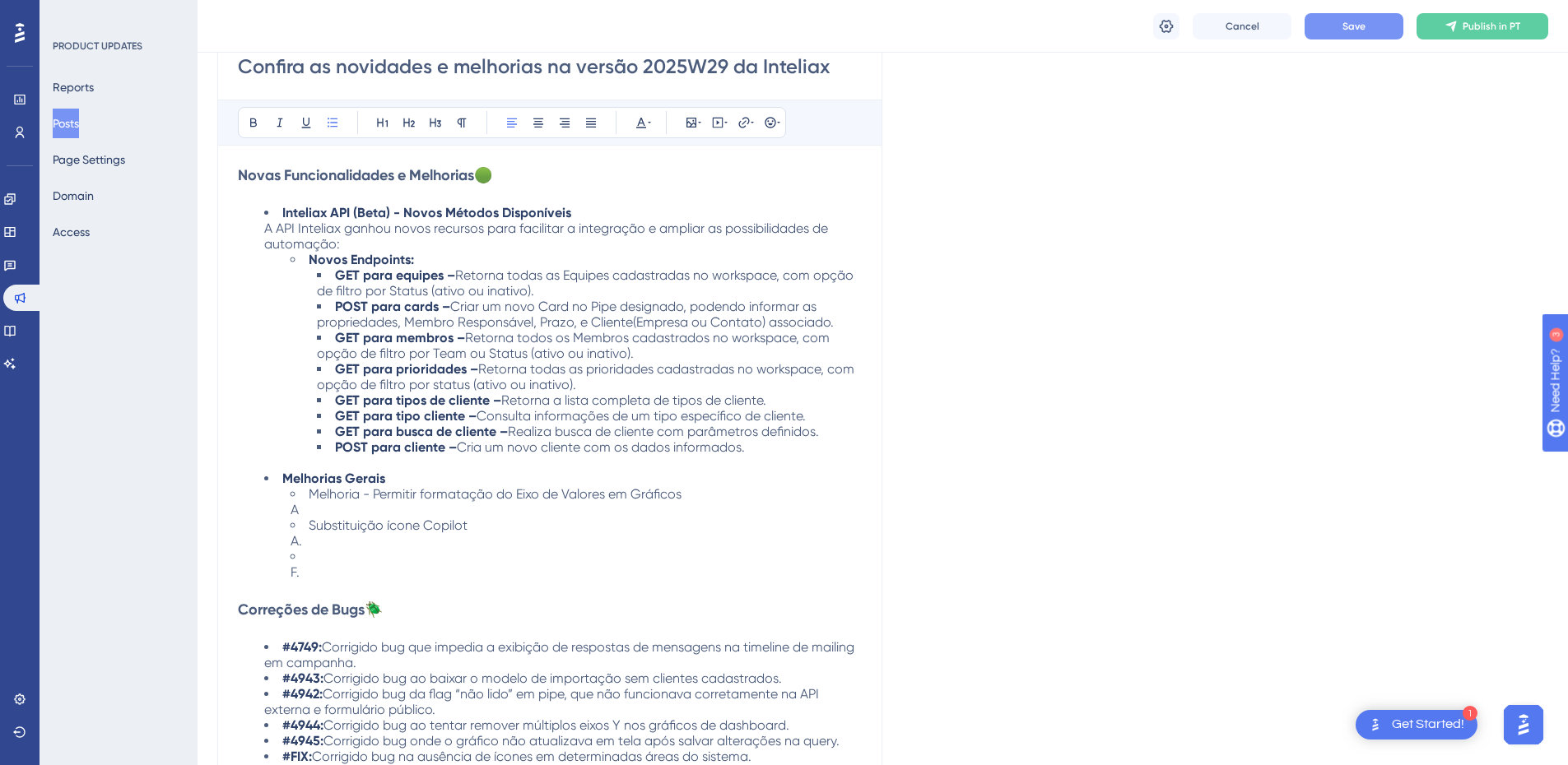 click on "Melhoria - Permitir formatação do Eixo de Valores em Gráficos A" at bounding box center (576, 502) 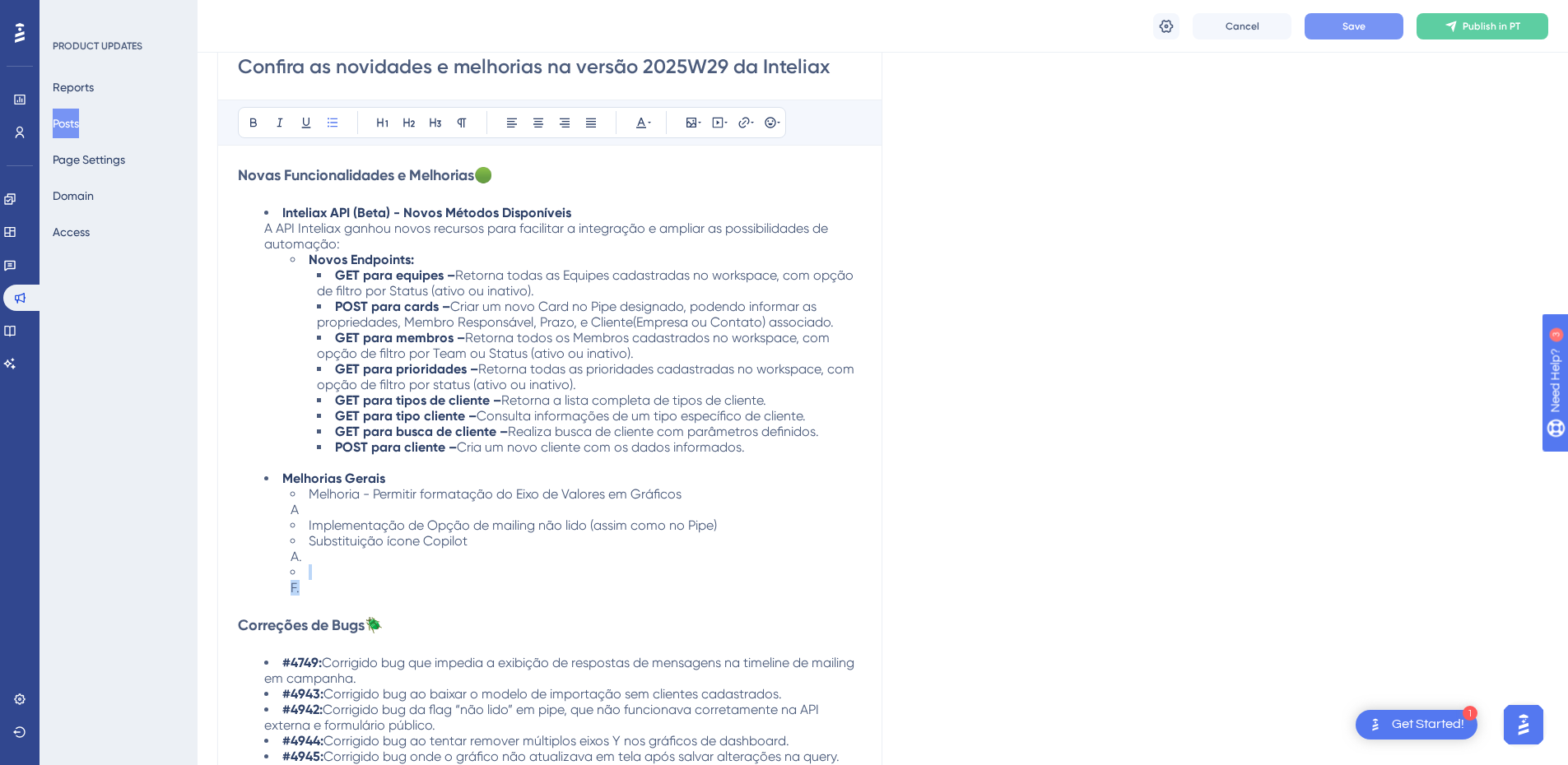 drag, startPoint x: 305, startPoint y: 588, endPoint x: 299, endPoint y: 575, distance: 14.317821 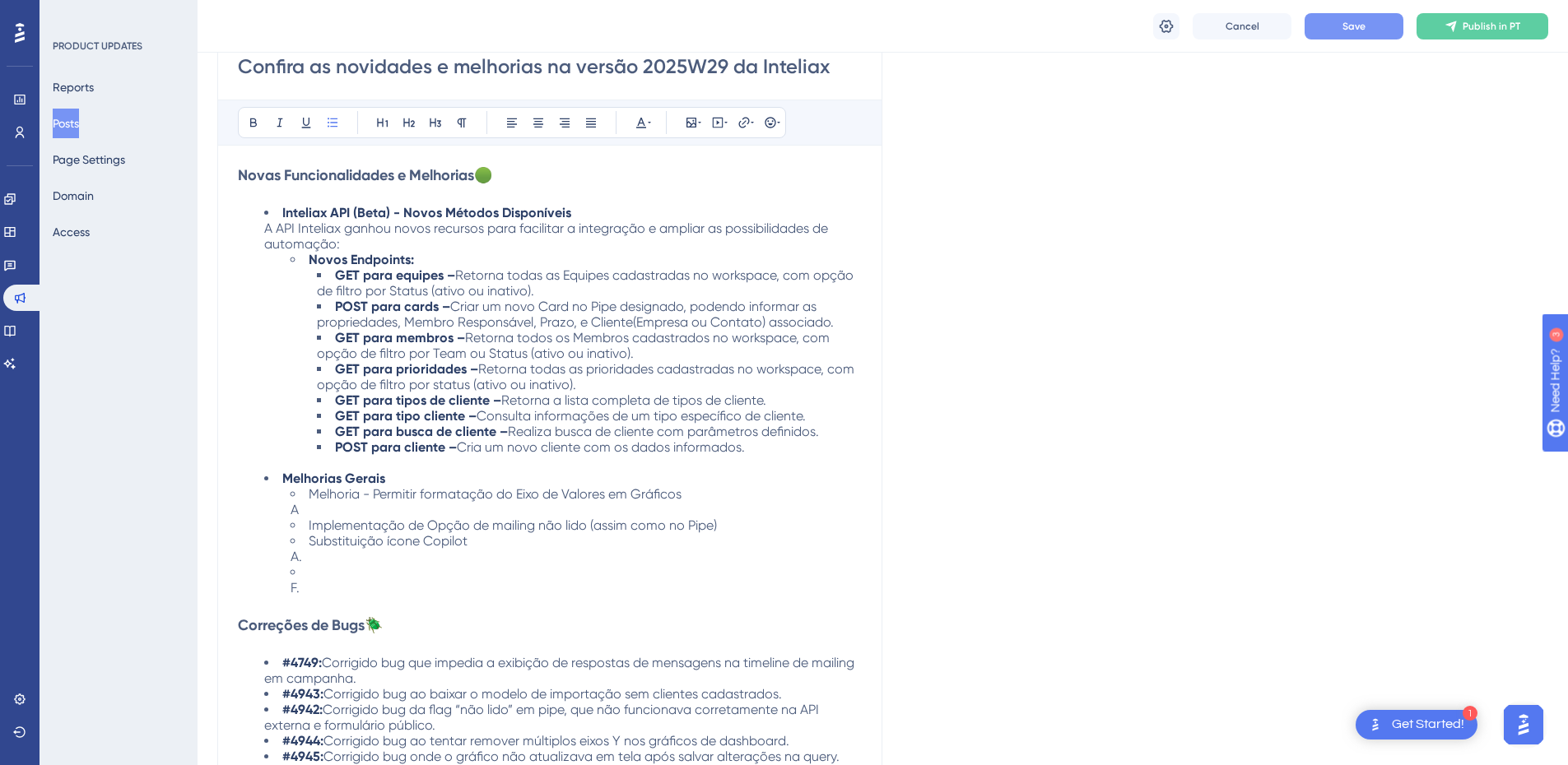 click on "Implementação de Opção de mailing não lido (assim como no Pipe)" at bounding box center (576, 525) 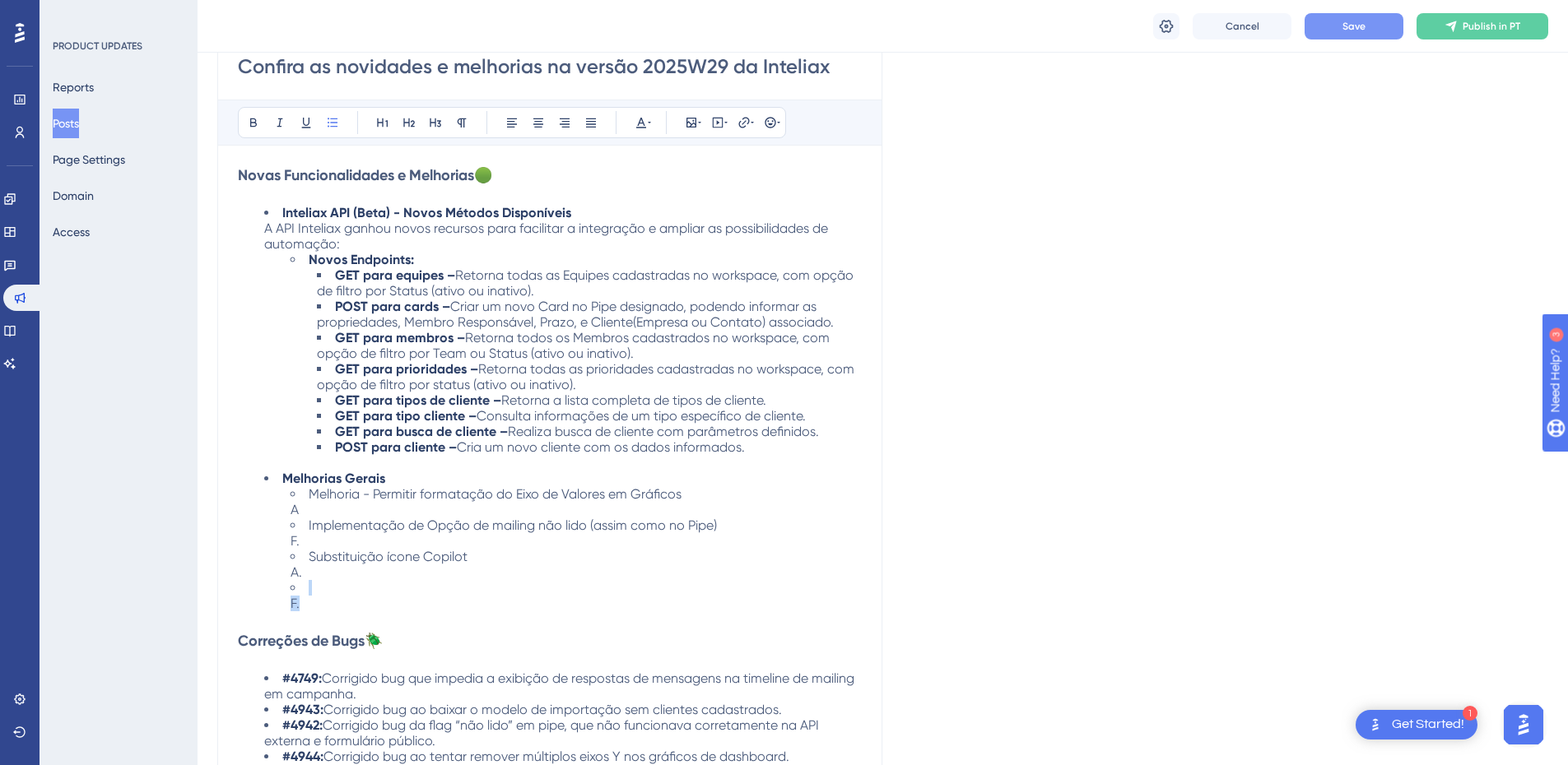 drag, startPoint x: 316, startPoint y: 605, endPoint x: 284, endPoint y: 591, distance: 34.928498 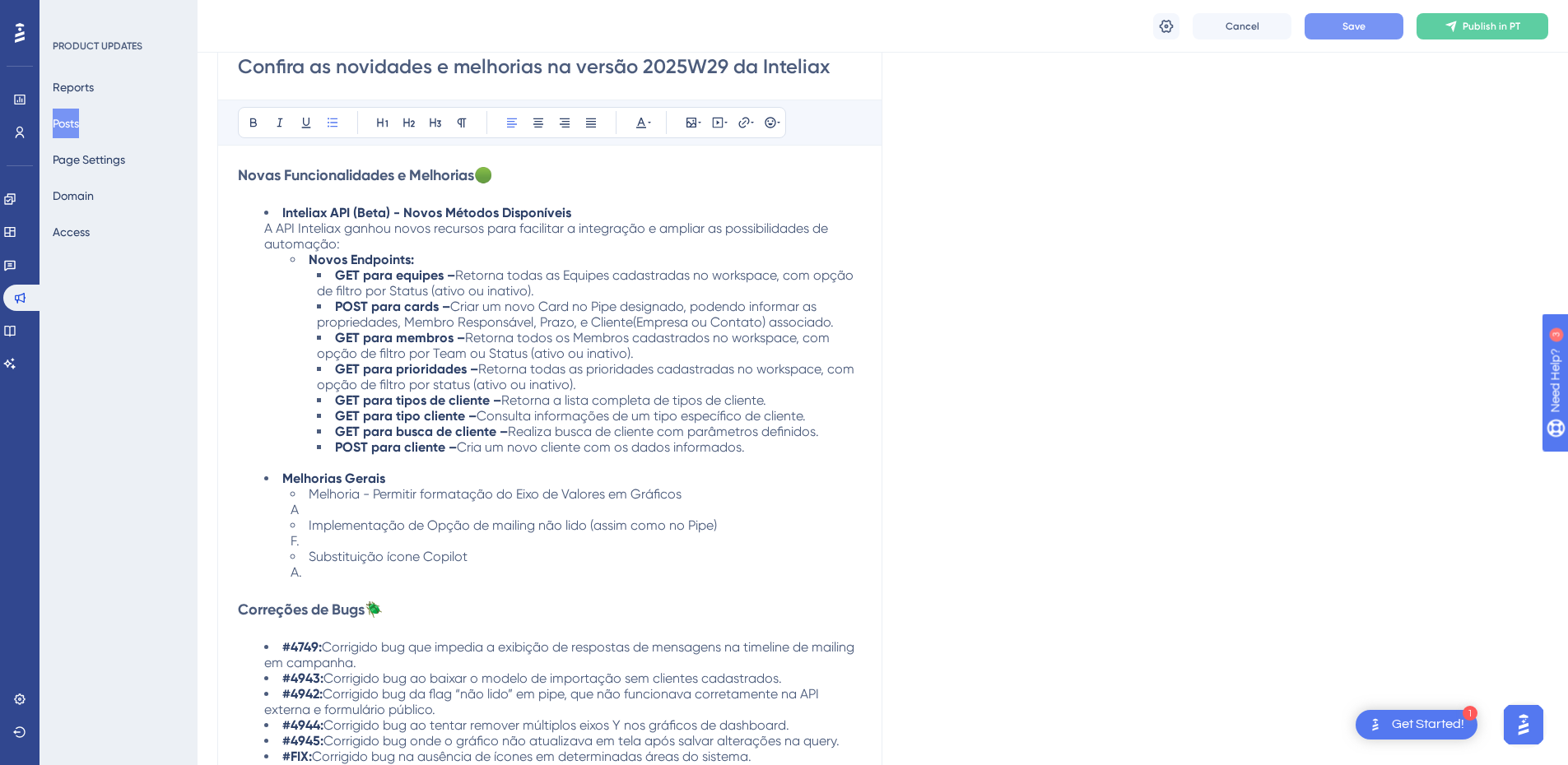click on "Substituição ícone Copilot" at bounding box center [388, 556] 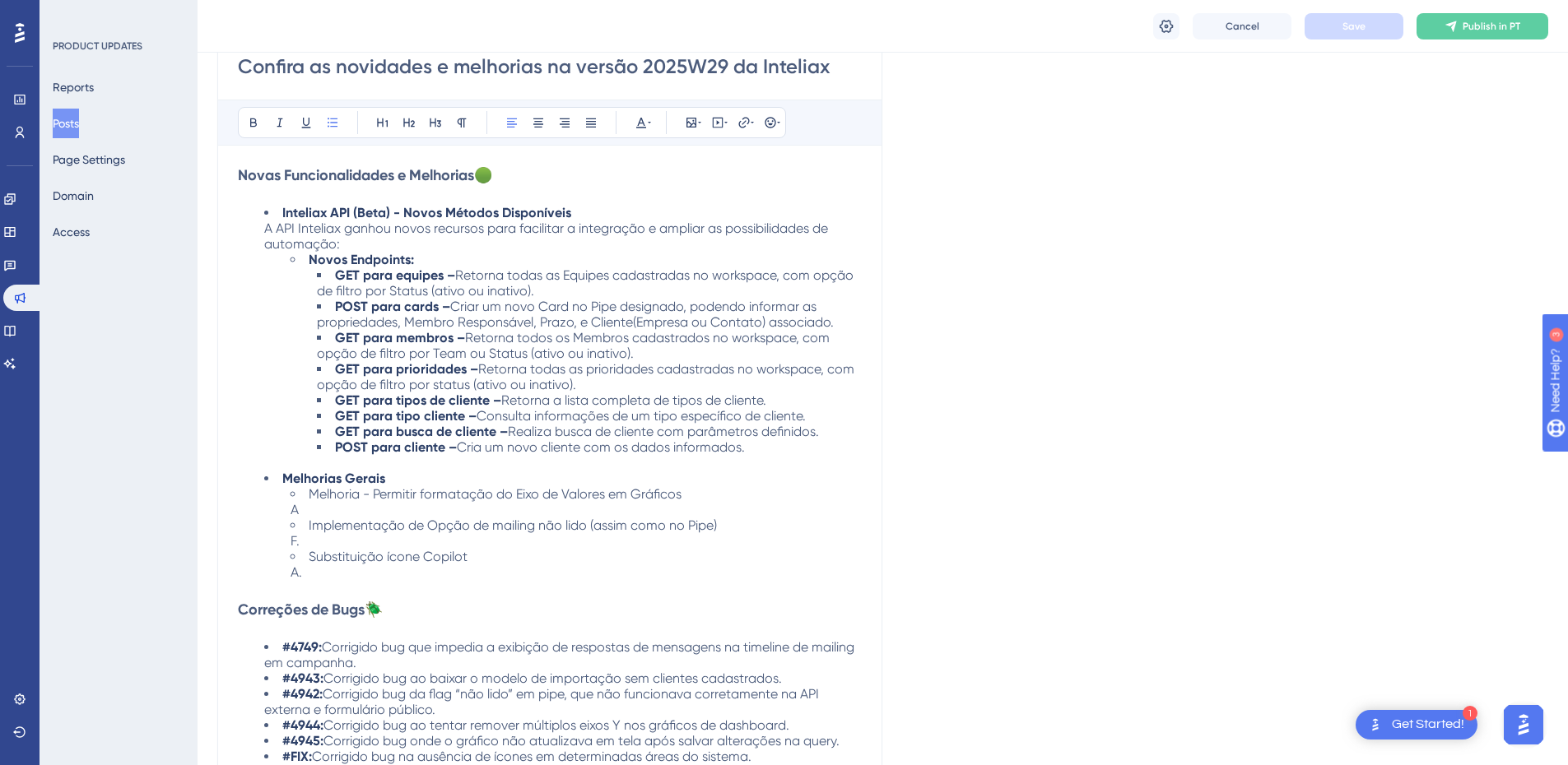 click on "Melhoria - Permitir formatação do Eixo de Valores em Gráficos A" at bounding box center (576, 502) 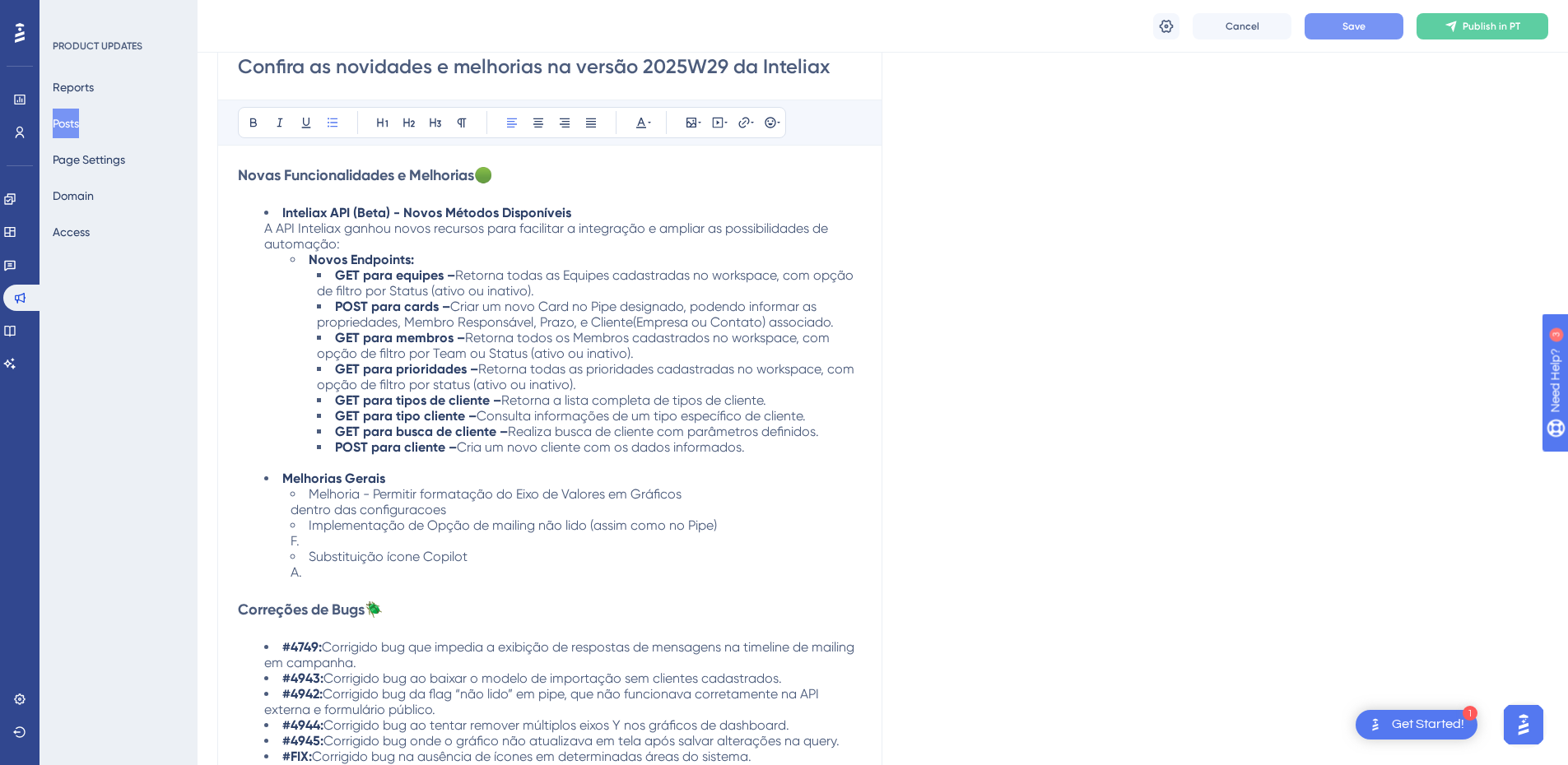 drag, startPoint x: 402, startPoint y: 511, endPoint x: 336, endPoint y: 513, distance: 66.0303 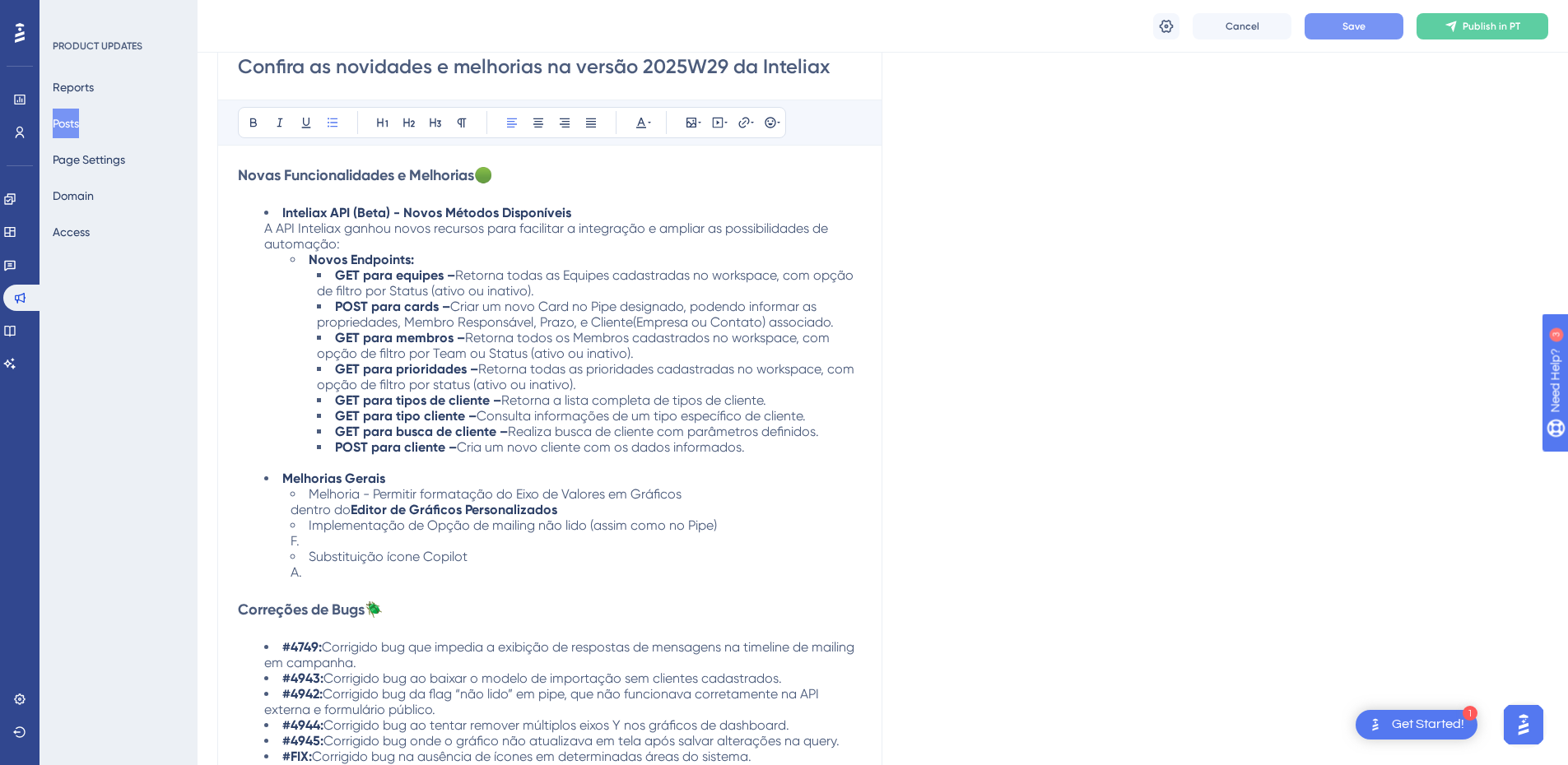click on "Melhoria - Permitir formatação do Eixo de Valores em Gráficos dentro do  Editor de Gráficos Personalizados" at bounding box center [576, 502] 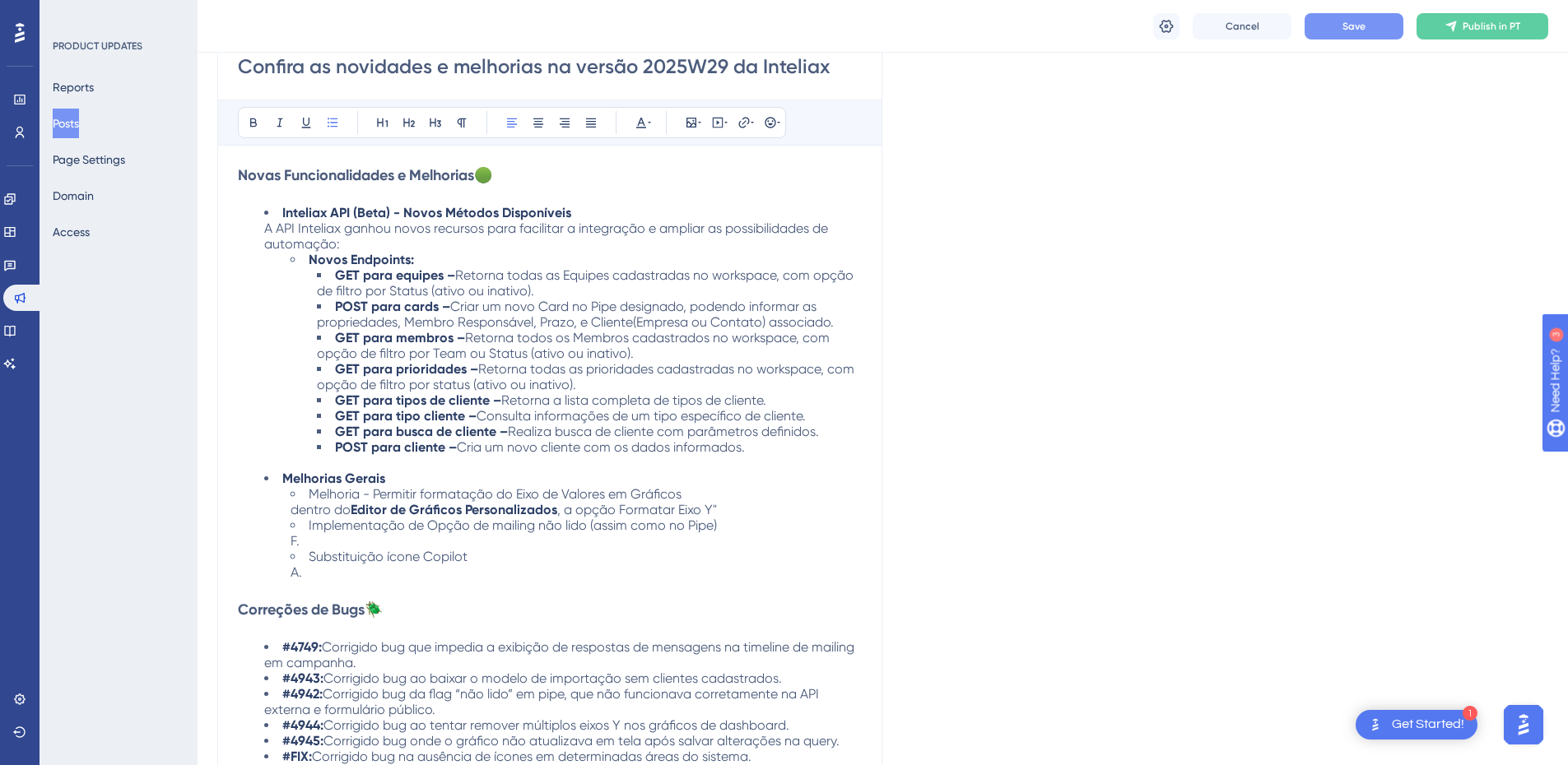 click on ", a opção Formatar Eixo Y"" at bounding box center [637, 509] 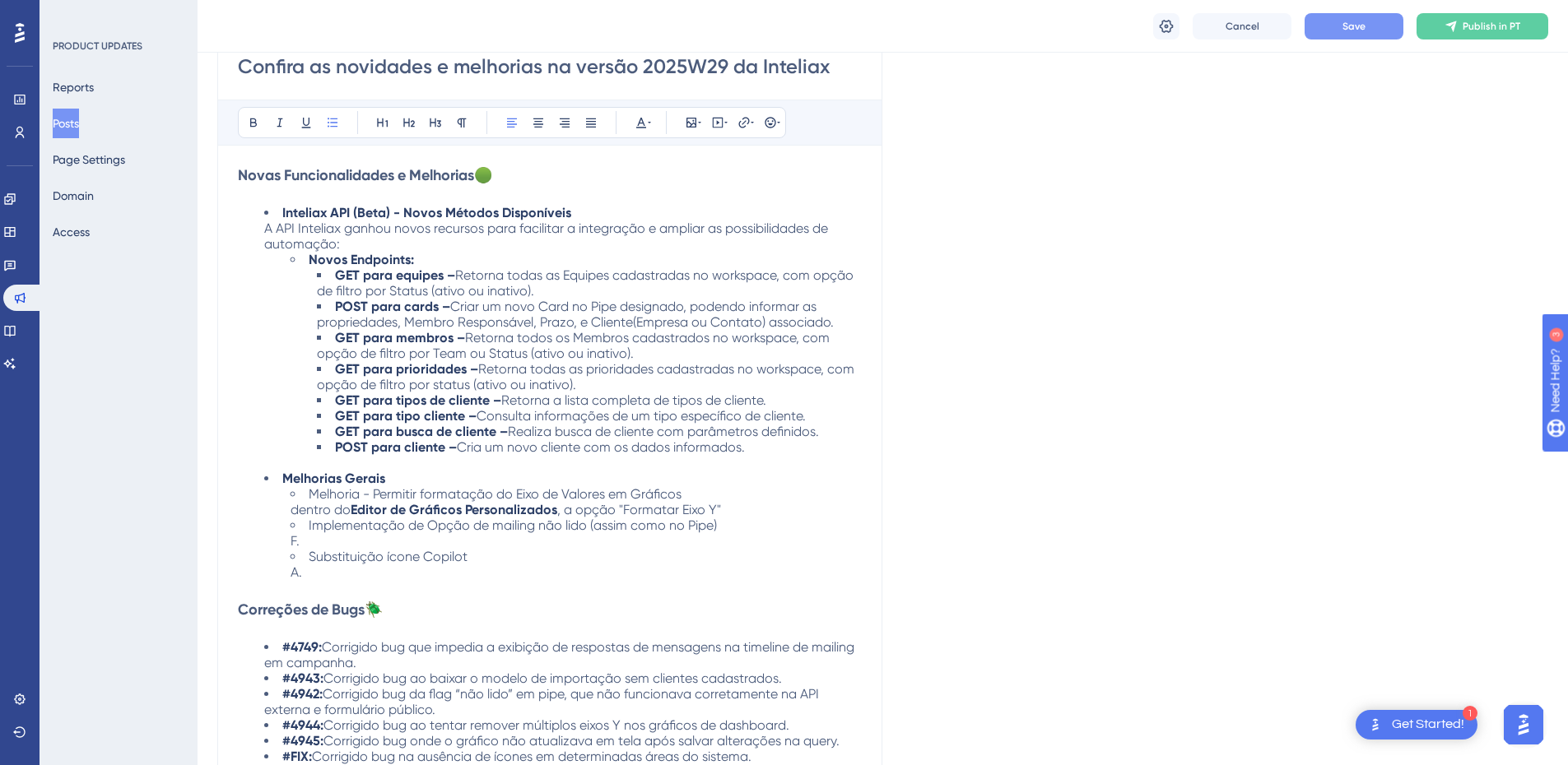 click on "Melhoria - Permitir formatação do Eixo de Valores em Gráficos dentro do  Editor de Gráficos Personalizados , a opção "Formatar Eixo Y"" at bounding box center (576, 502) 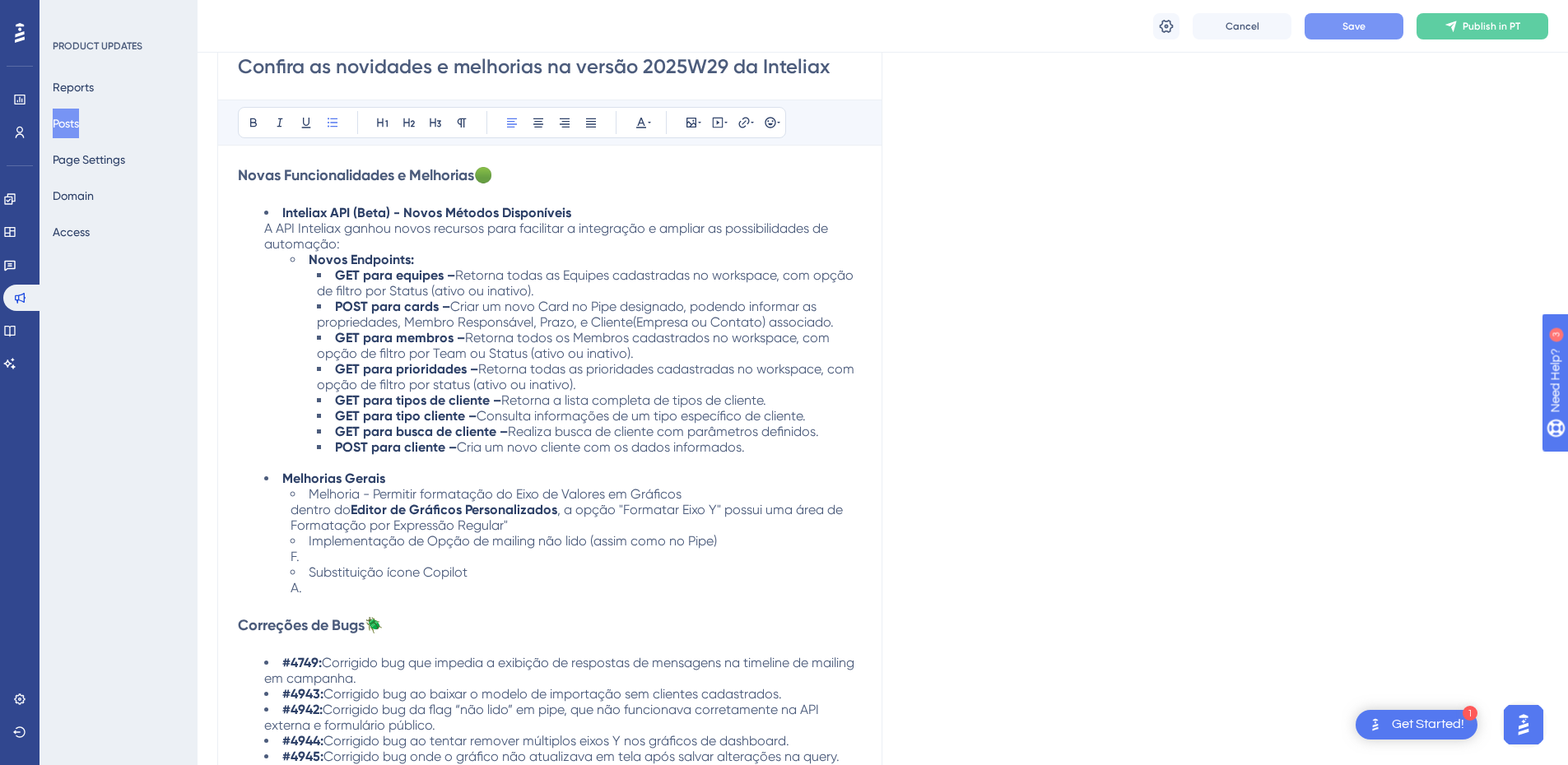 click on ", a opção "Formatar Eixo Y" possui uma área de Formatação por Expressão Regular"" at bounding box center (568, 517) 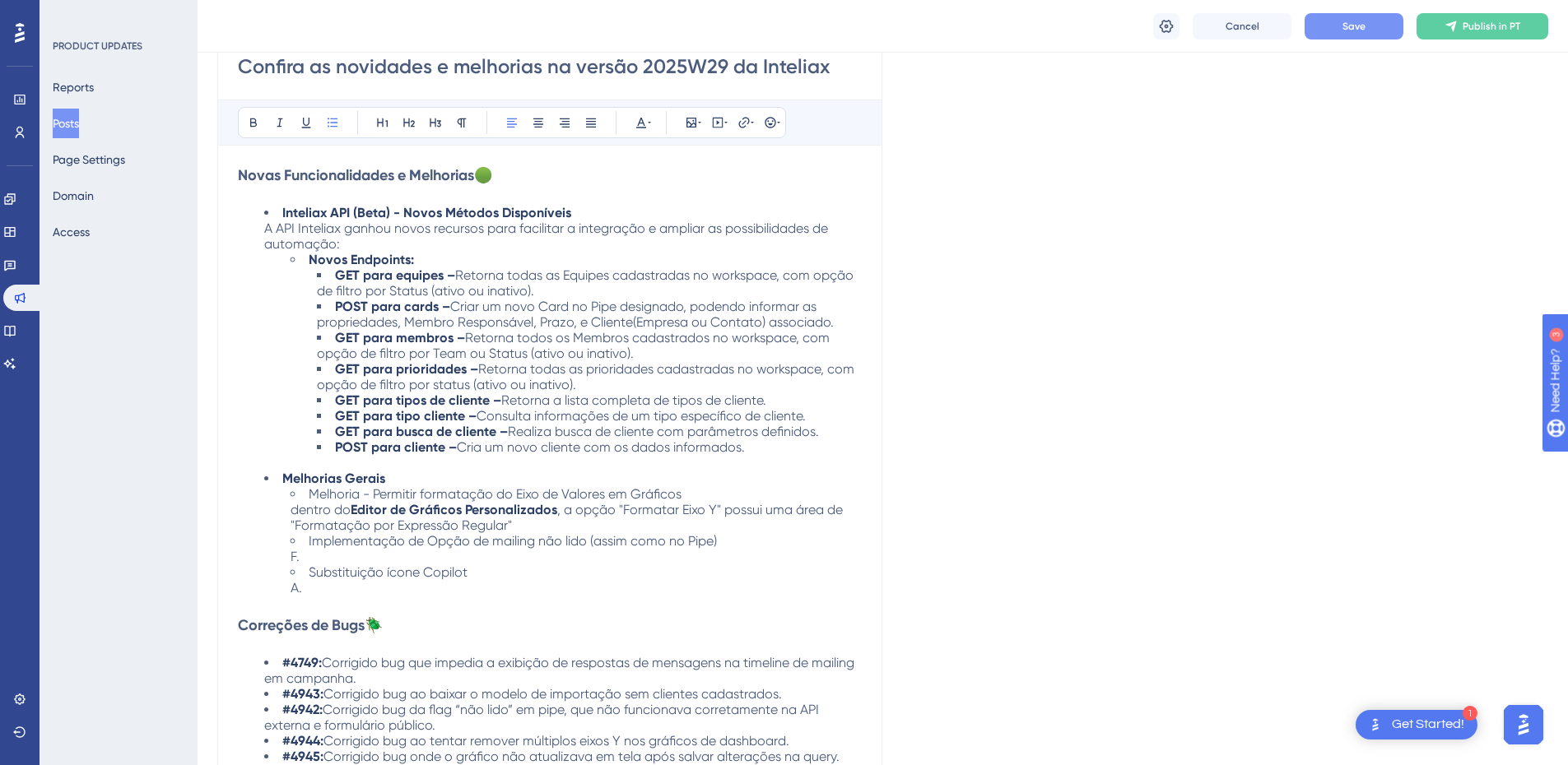 click on "Implementação de Opção de mailing não lido (assim como no Pipe)" at bounding box center (513, 540) 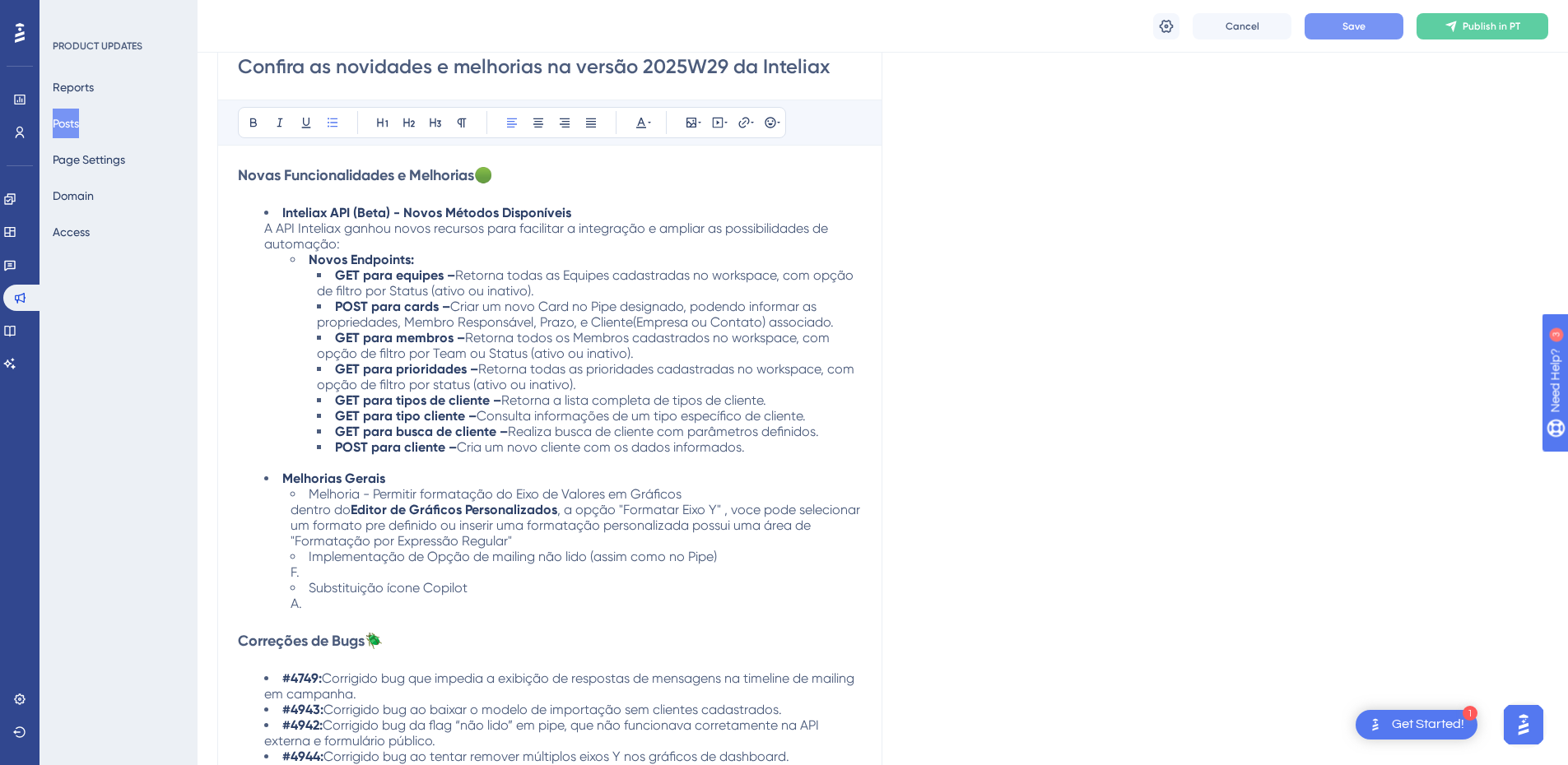 drag, startPoint x: 678, startPoint y: 543, endPoint x: 691, endPoint y: 525, distance: 22.203603 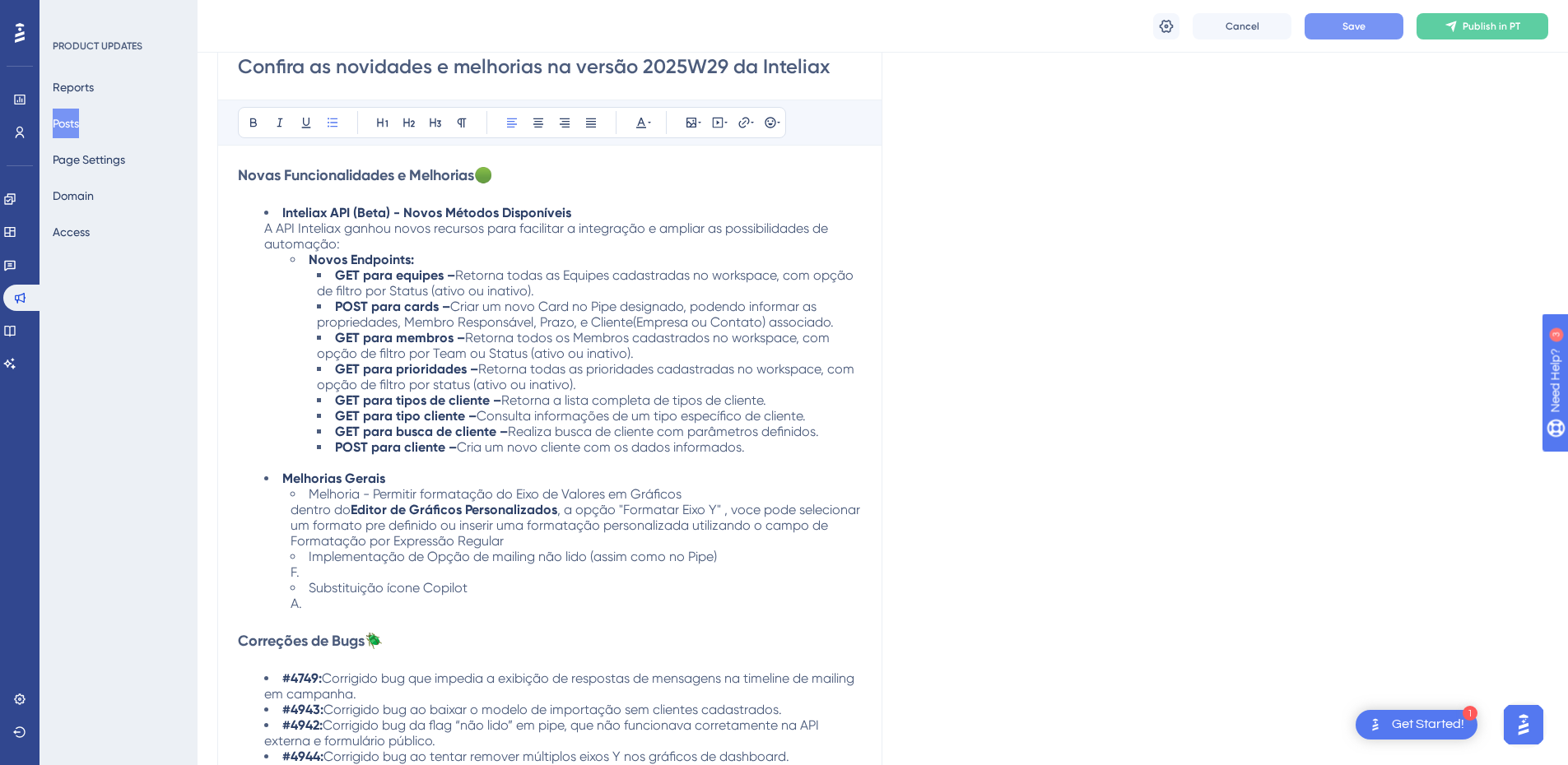 click on "Melhoria - Permitir formatação do Eixo de Valores em Gráficos dentro do  Editor de Gráficos Personalizados , a opção "Formatar Eixo Y" , voce pode selecionar um formato pre definido ou inserir uma formatação personalizada utilizando o campo de Formatação por Expressão Regular" at bounding box center (576, 517) 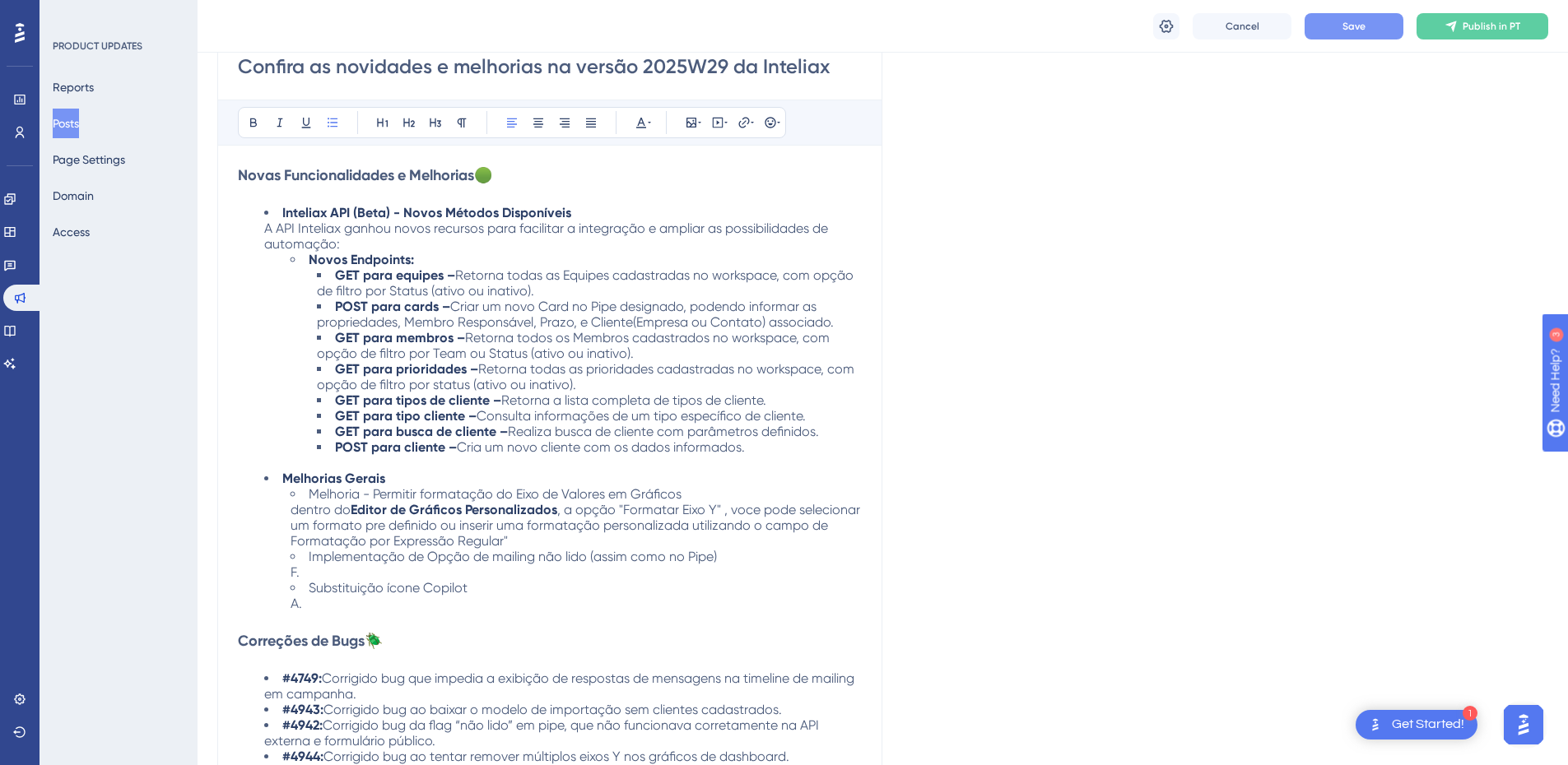 click on ", a opção "Formatar Eixo Y" , voce pode selecionar um formato pre definido ou inserir uma formatação personalizada utilizando o campo de Formatação por Expressão Regular"" at bounding box center (577, 525) 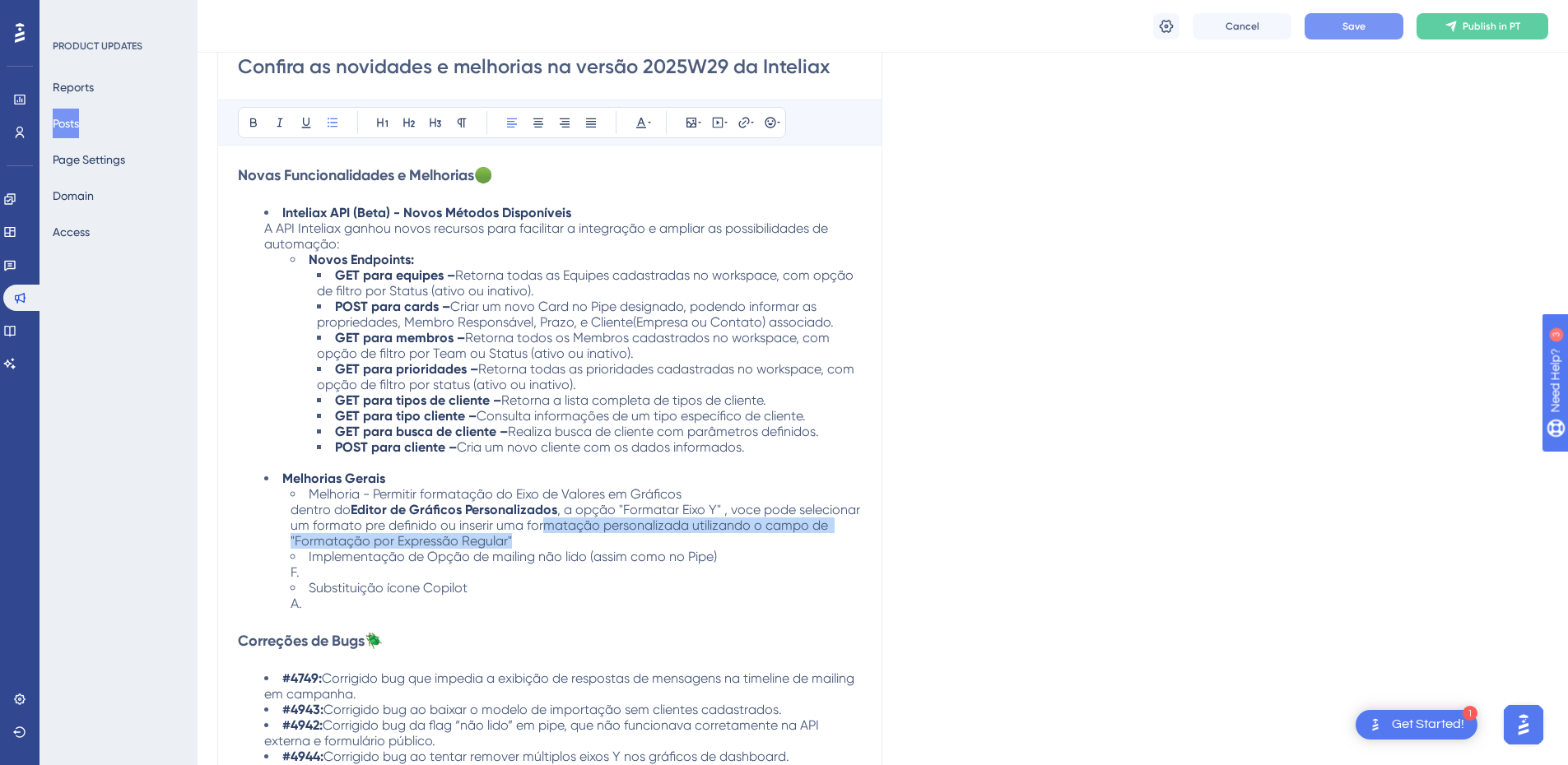 drag, startPoint x: 522, startPoint y: 540, endPoint x: 556, endPoint y: 536, distance: 34.23449 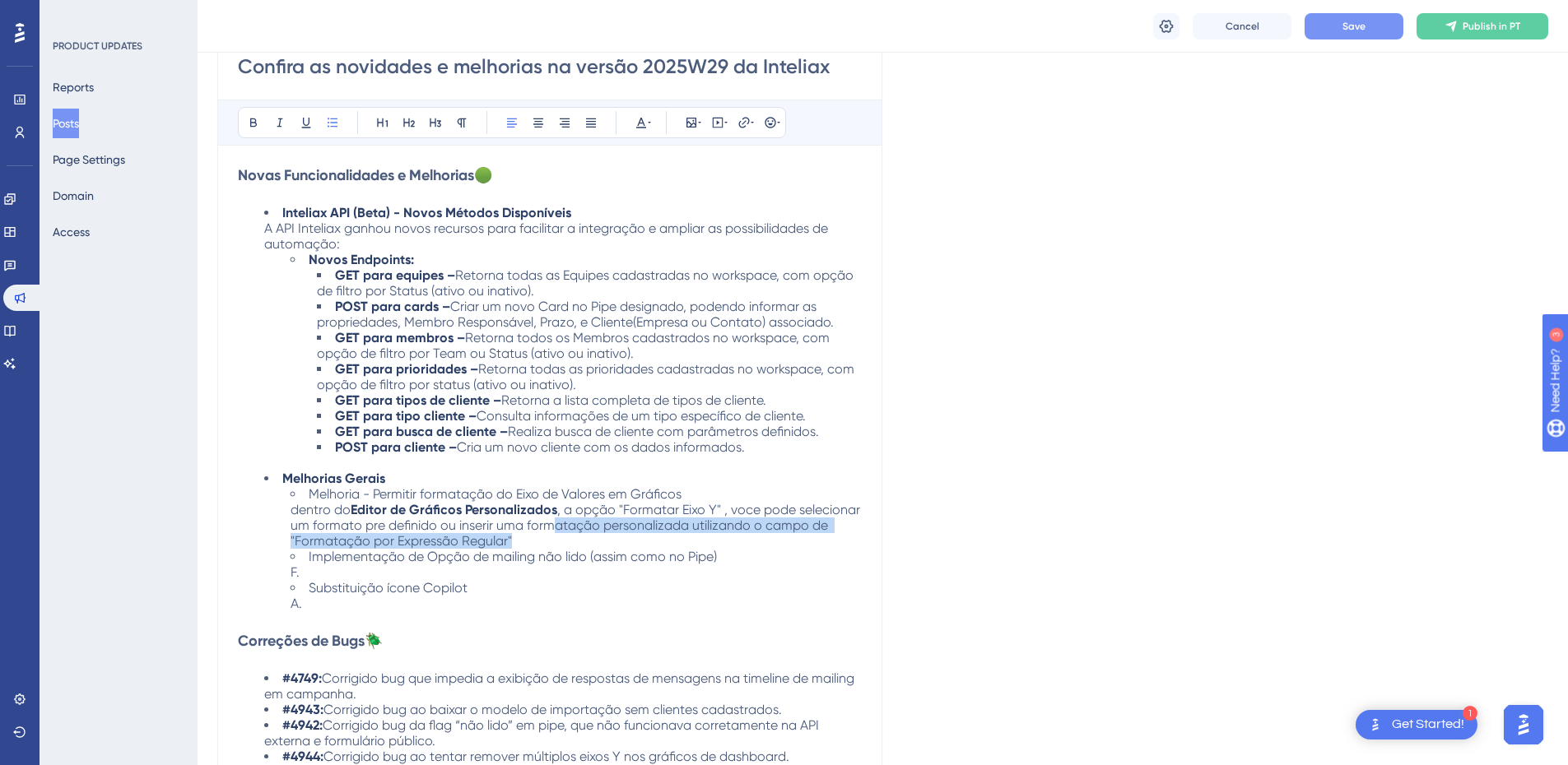 click on "Melhoria - Permitir formatação do Eixo de Valores em Gráficos dentro do  Editor de Gráficos Personalizados , a opção "Formatar Eixo Y" , voce pode selecionar um formato pre definido ou inserir uma formatação personalizada utilizando o campo de "Formatação por Expressão Regular"" at bounding box center (576, 517) 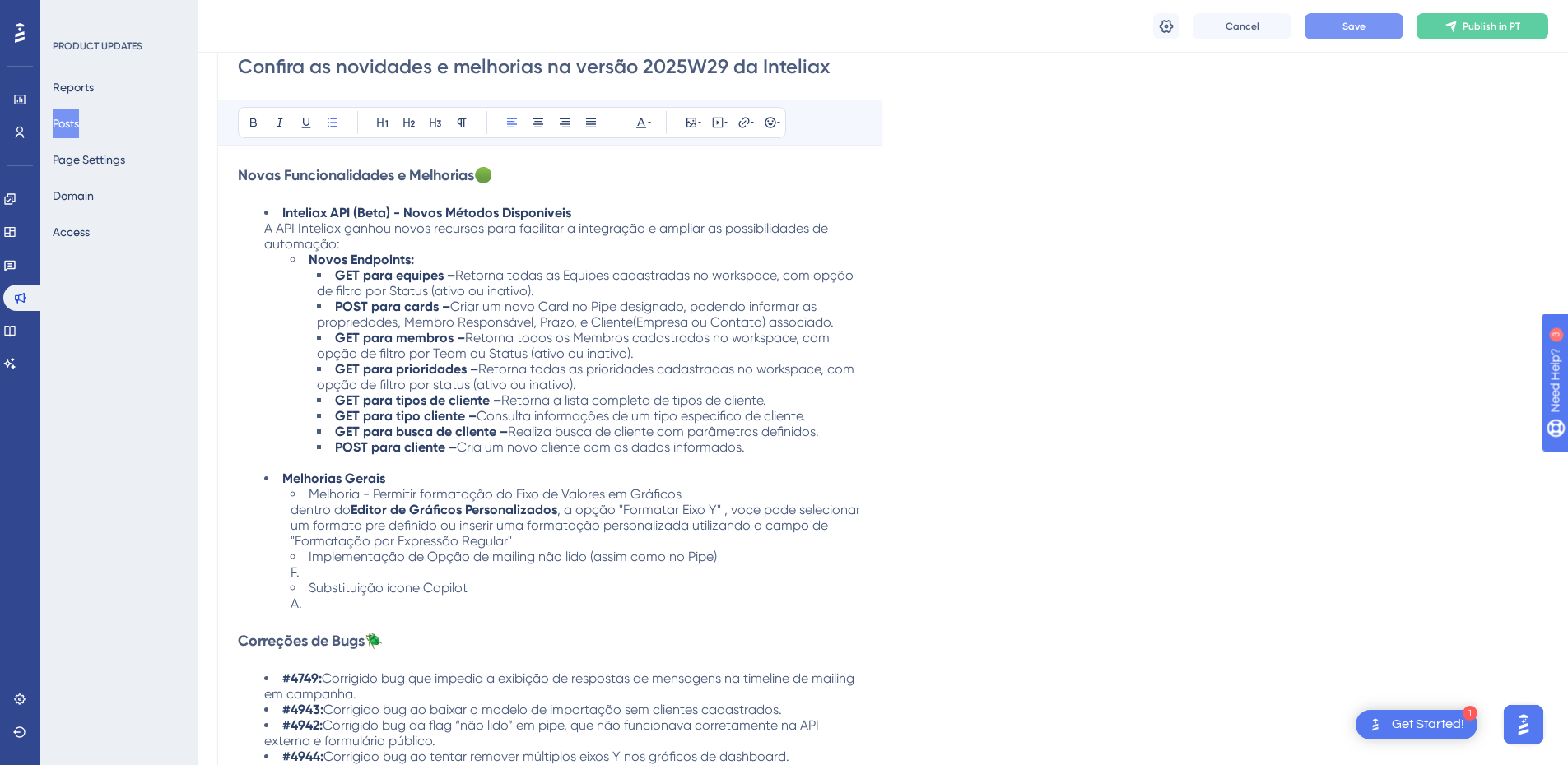 click on "Implementação de Opção de mailing não lido (assim como no Pipe) F." at bounding box center [576, 564] 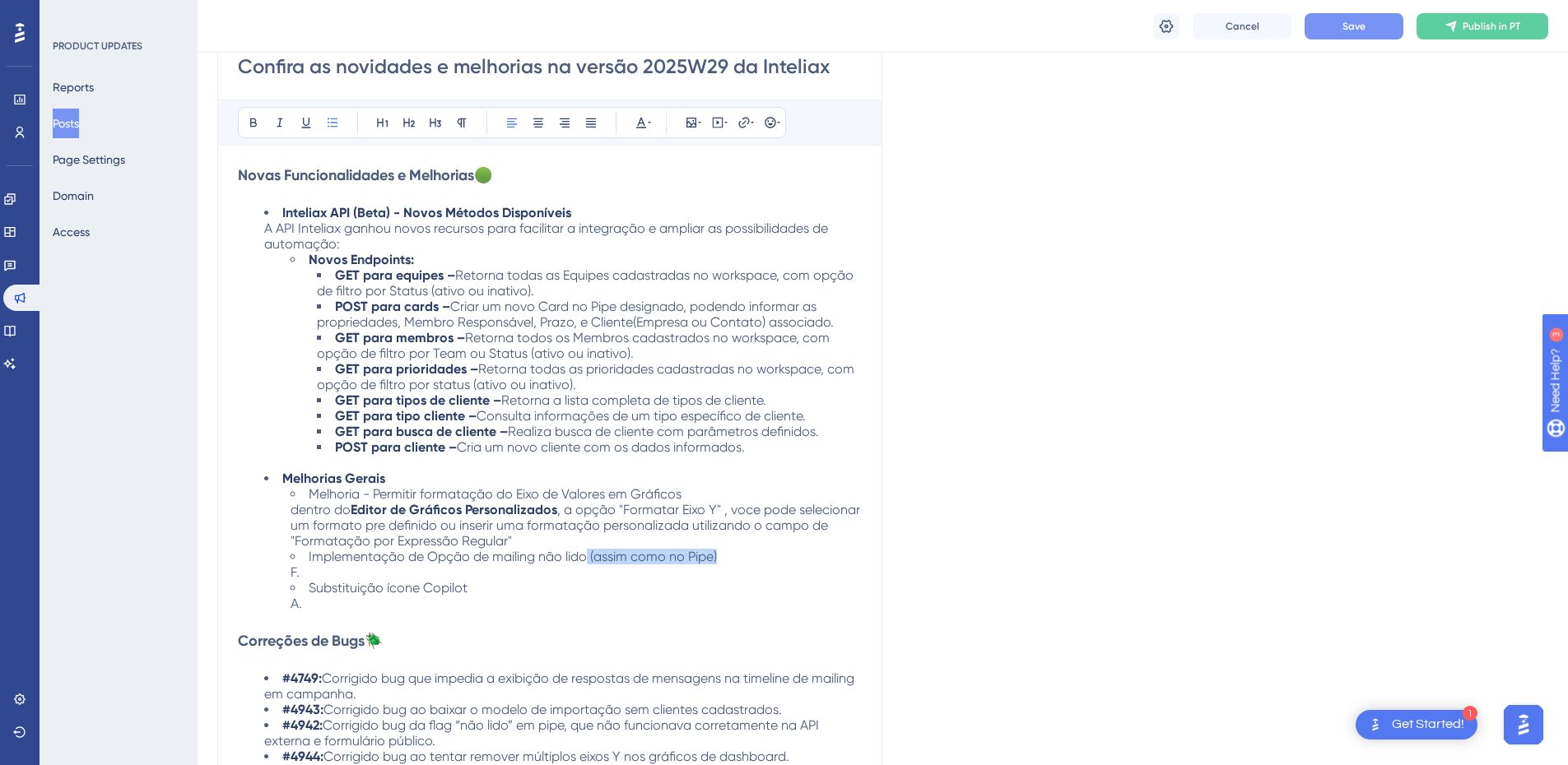 drag, startPoint x: 709, startPoint y: 557, endPoint x: 588, endPoint y: 560, distance: 121.03718 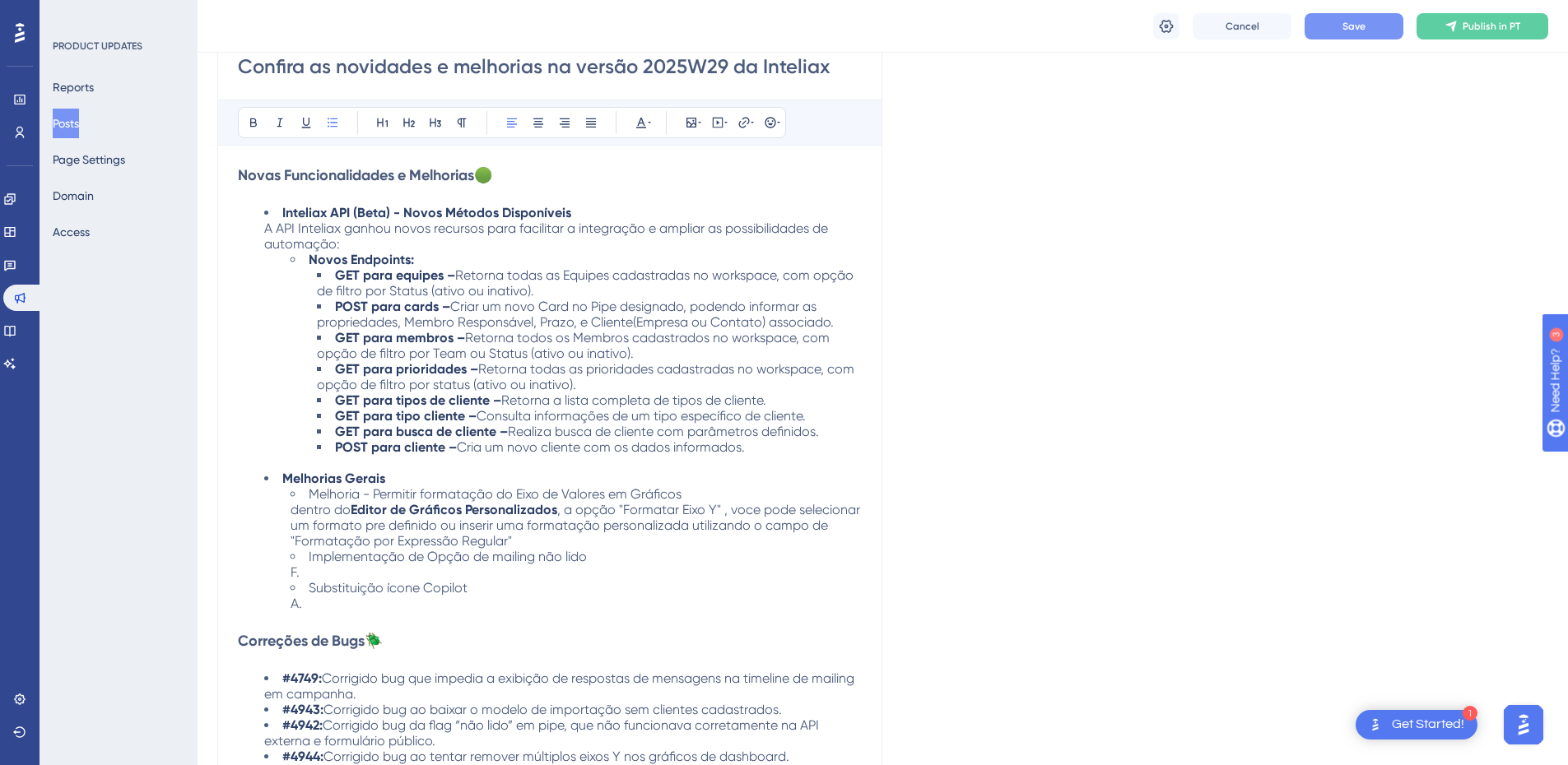 click on "Implementação de Opção de mailing não lido F." at bounding box center (576, 564) 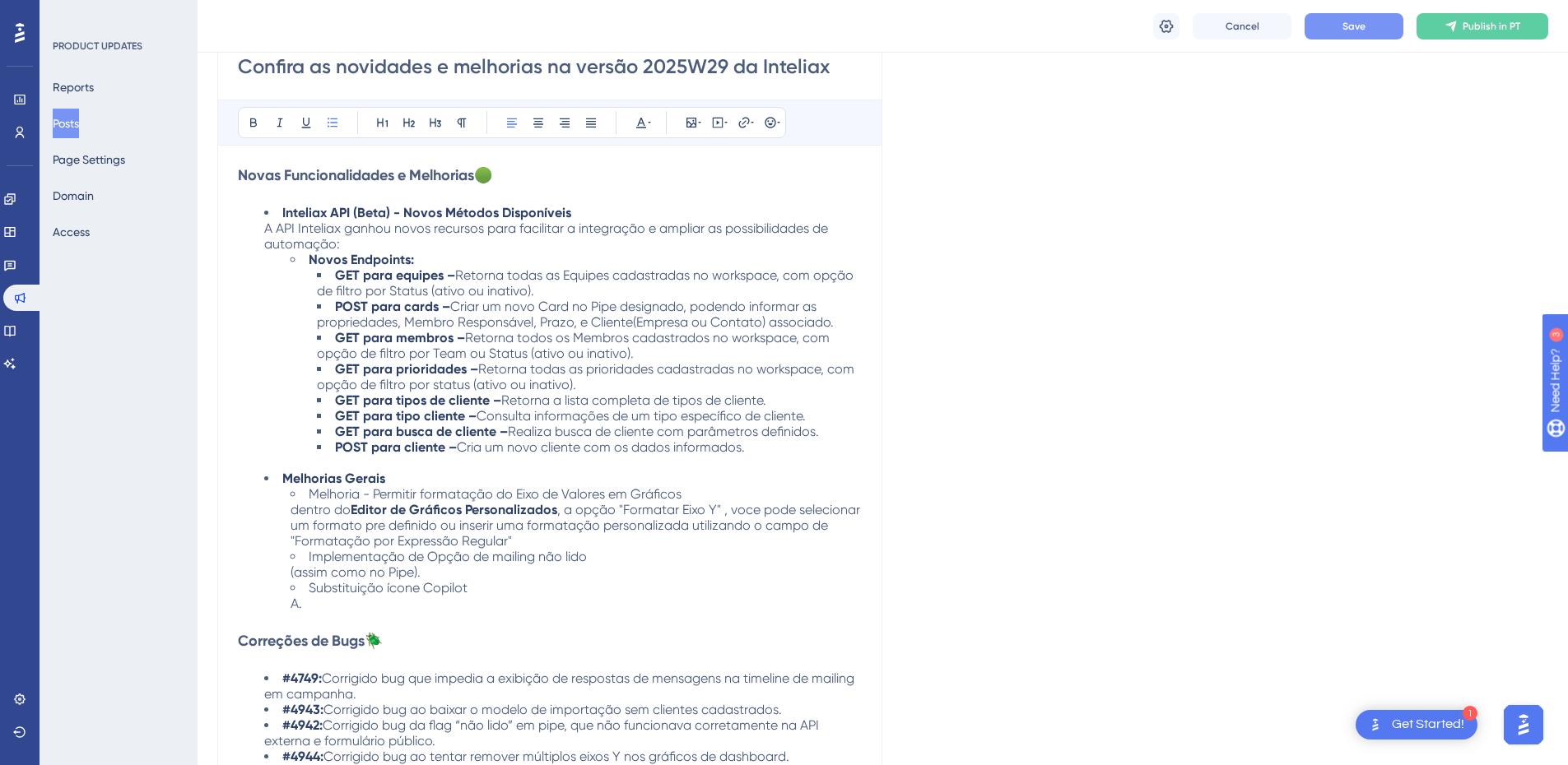 click on "Implementação de Opção de mailing não lido  (assim como no Pipe)." at bounding box center [576, 564] 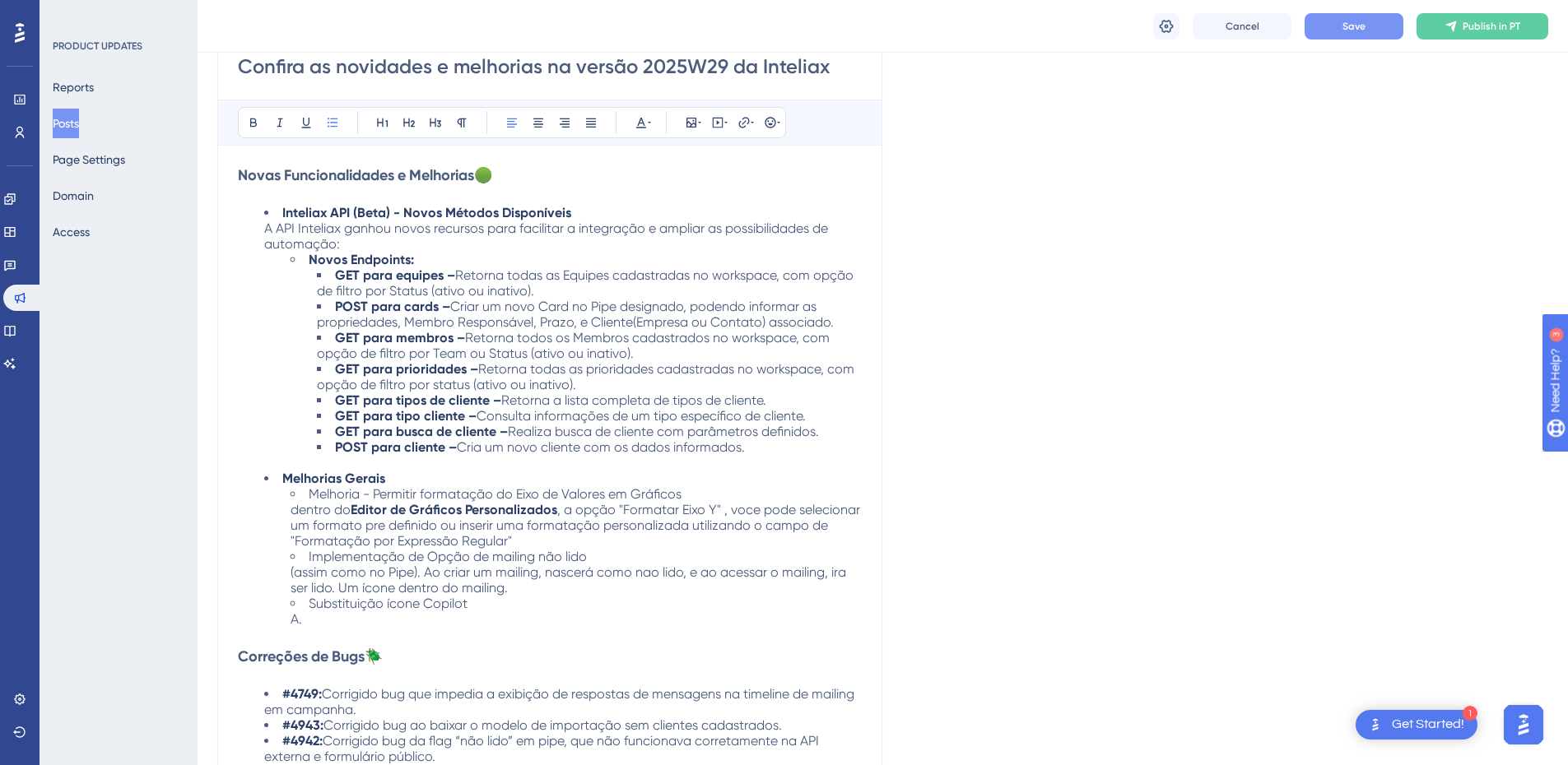 click on "Substituição ícone Copilot A." at bounding box center [576, 611] 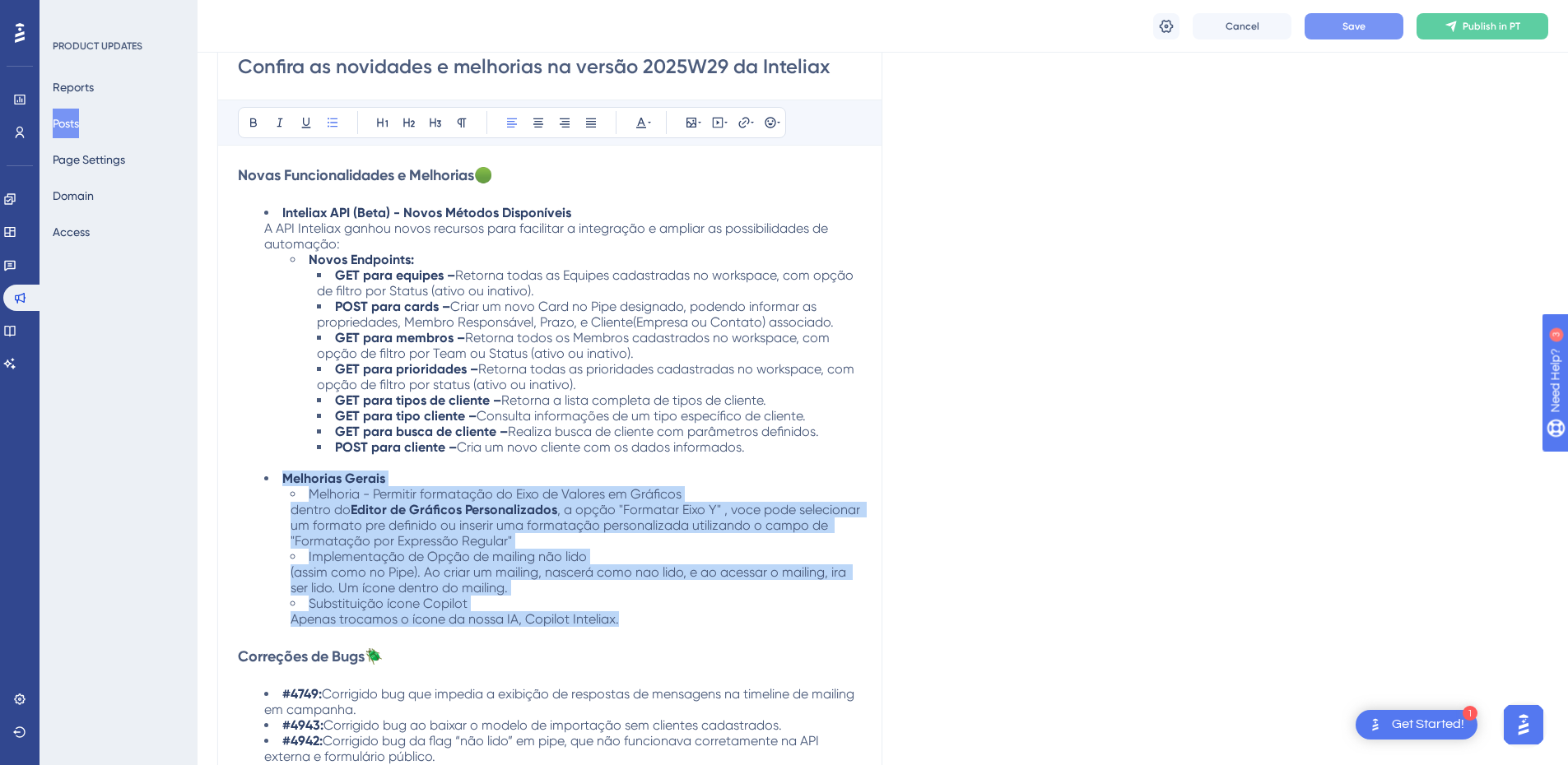 drag, startPoint x: 647, startPoint y: 619, endPoint x: 249, endPoint y: 471, distance: 424.6269 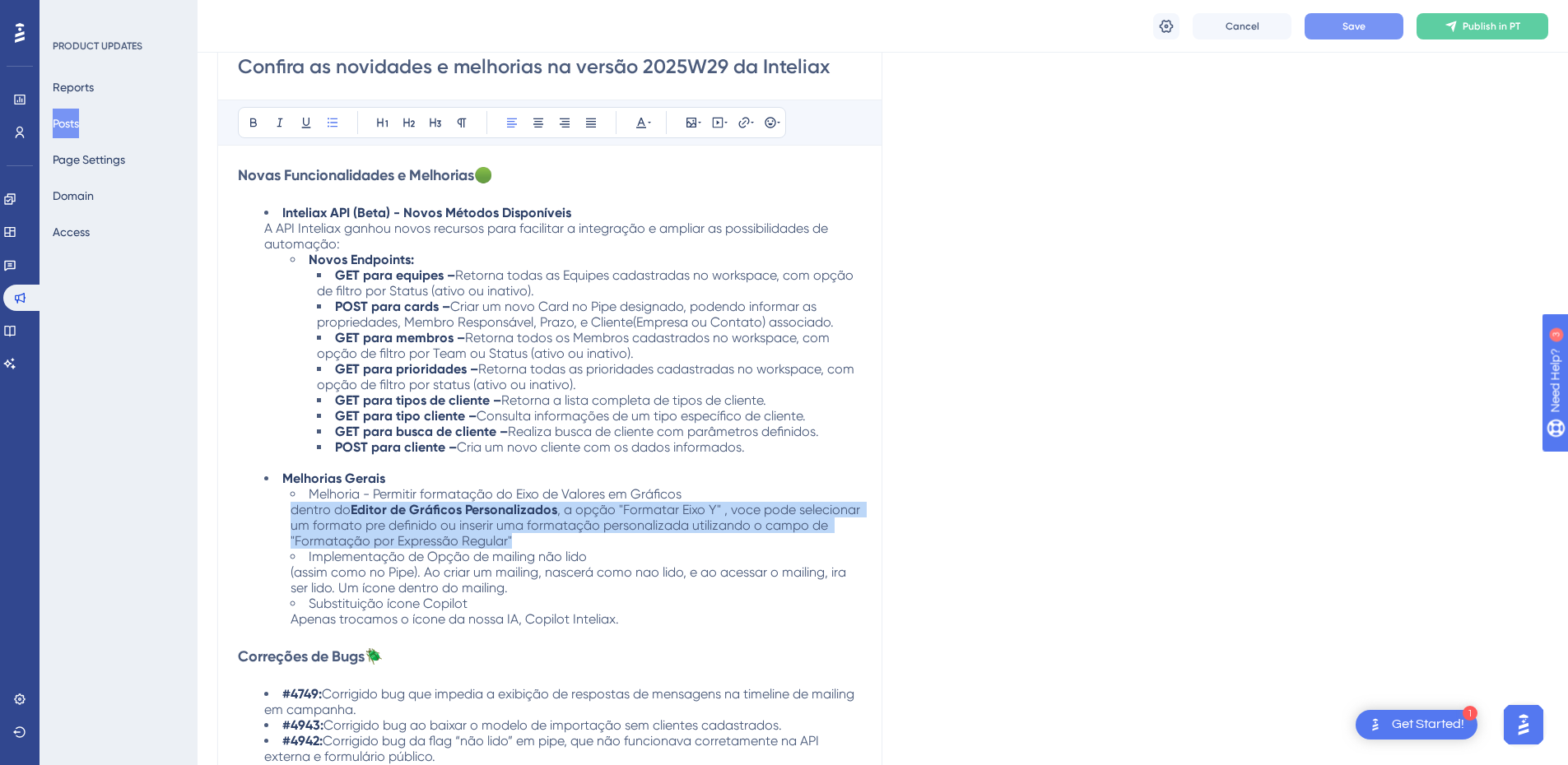 drag, startPoint x: 519, startPoint y: 538, endPoint x: 293, endPoint y: 512, distance: 227.49066 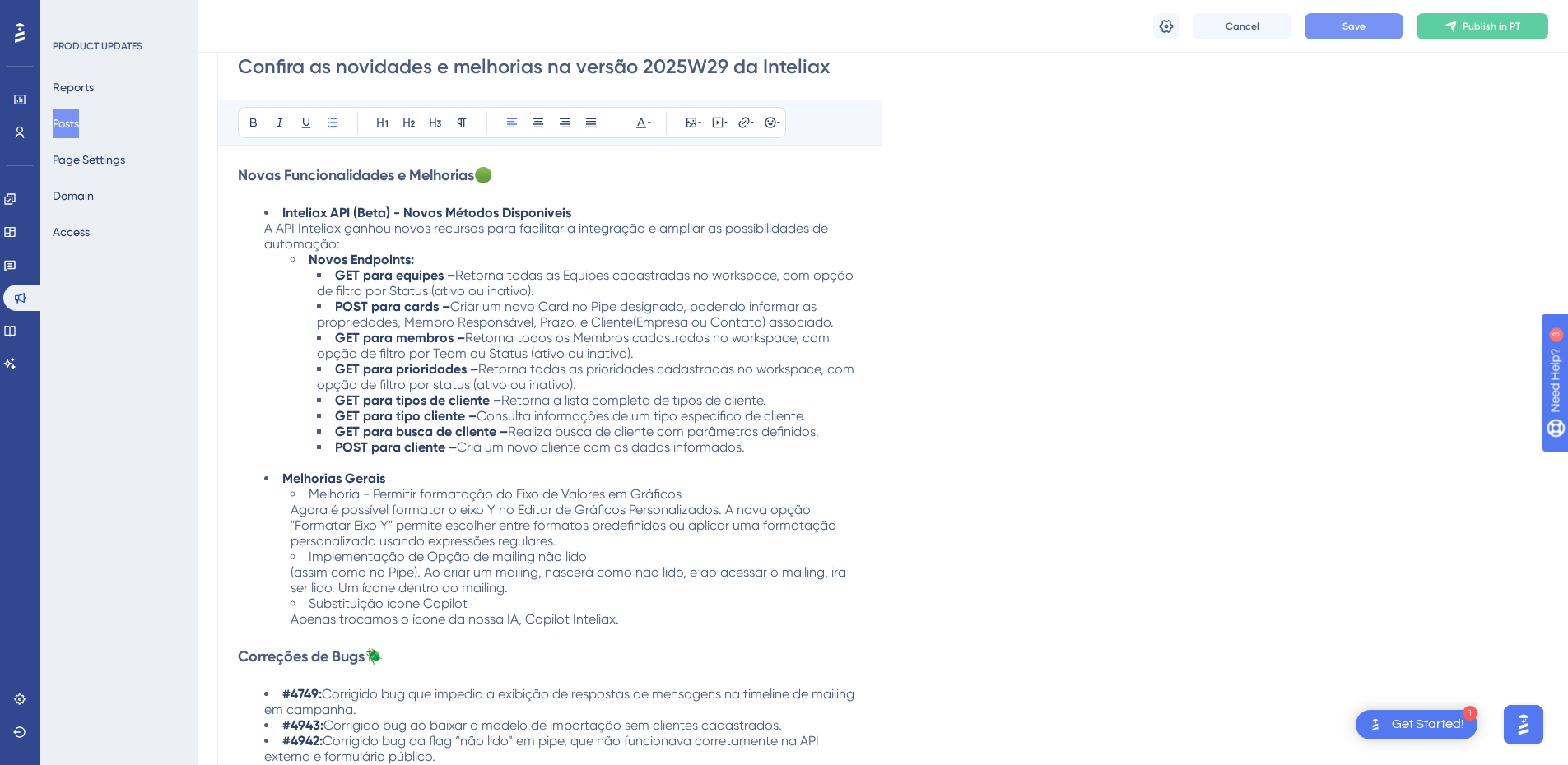 drag, startPoint x: 1051, startPoint y: 578, endPoint x: 1042, endPoint y: 579, distance: 9.055385 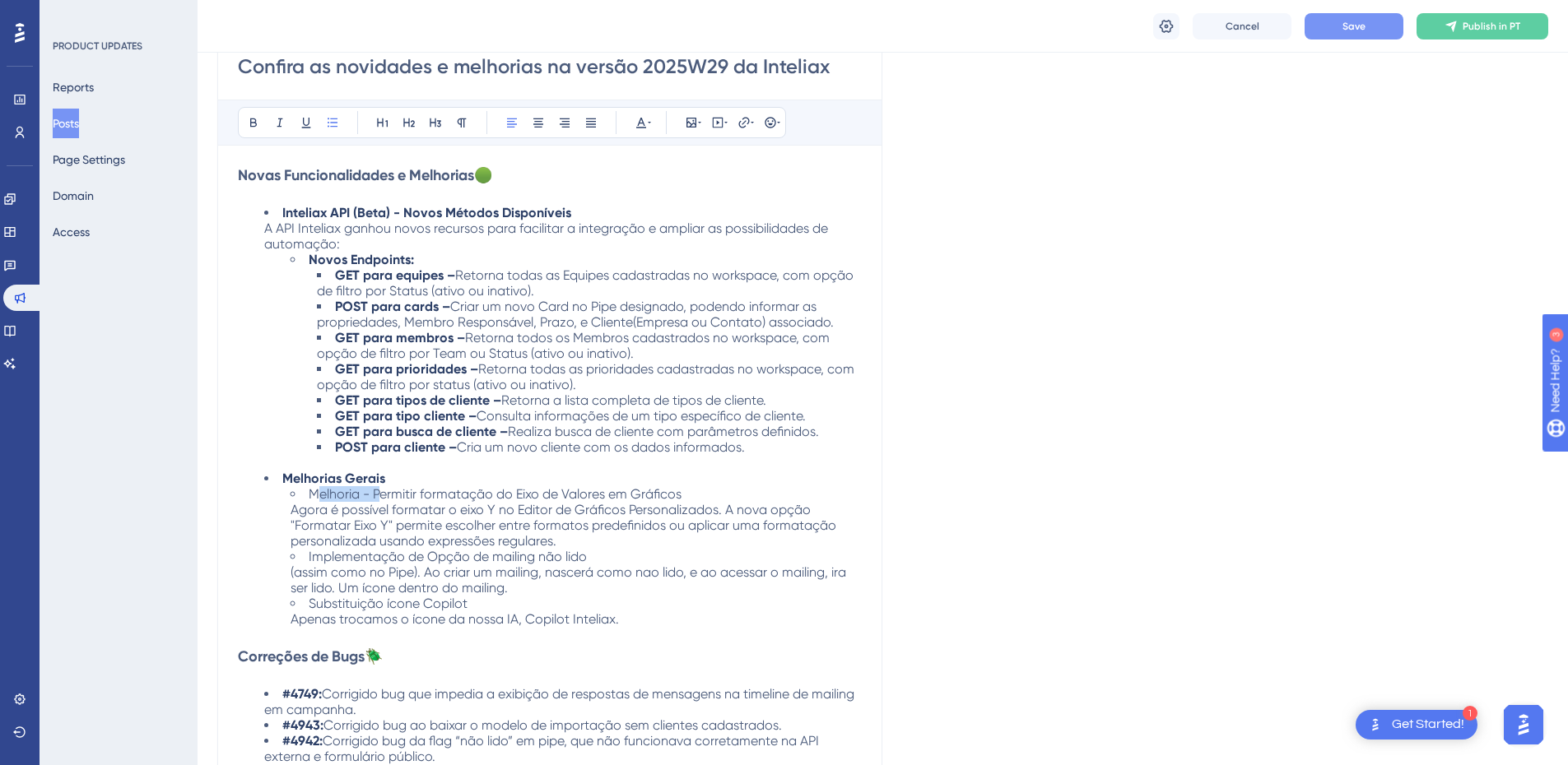 drag, startPoint x: 314, startPoint y: 496, endPoint x: 383, endPoint y: 491, distance: 69.18092 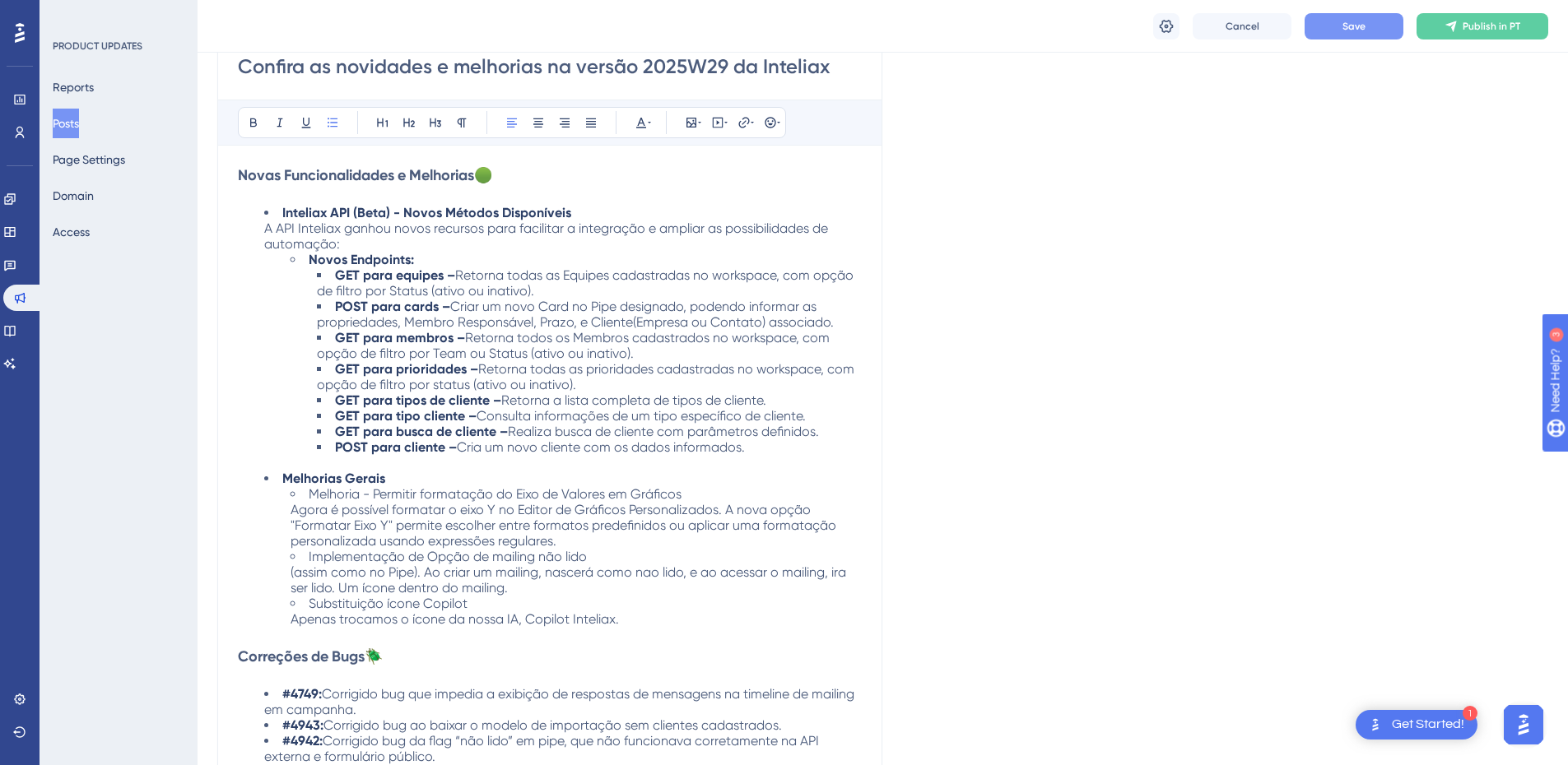 click on "Melhoria - Permitir formatação do Eixo de Valores em Gráficos" at bounding box center [495, 494] 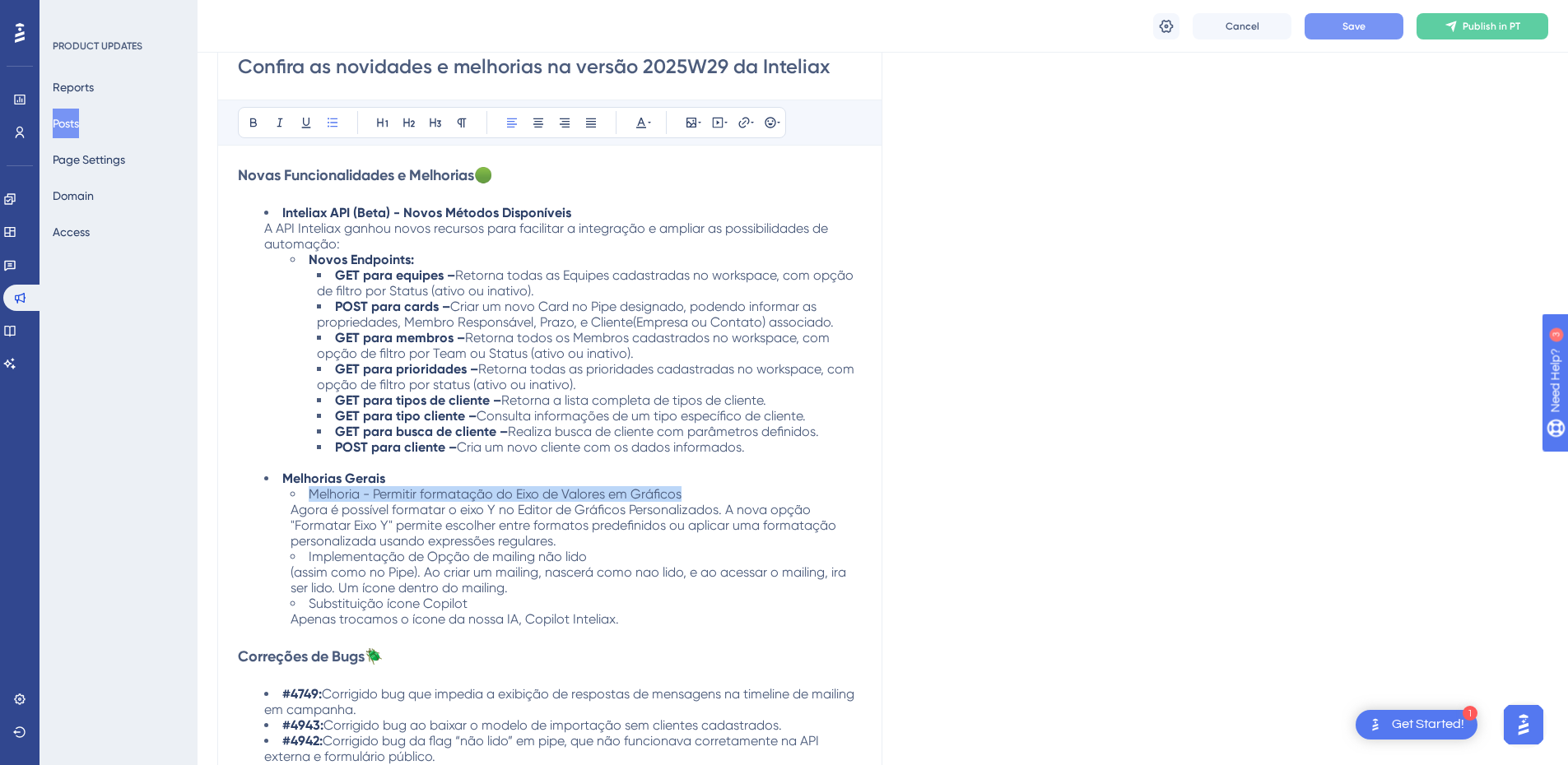 drag, startPoint x: 692, startPoint y: 497, endPoint x: 308, endPoint y: 501, distance: 384.02083 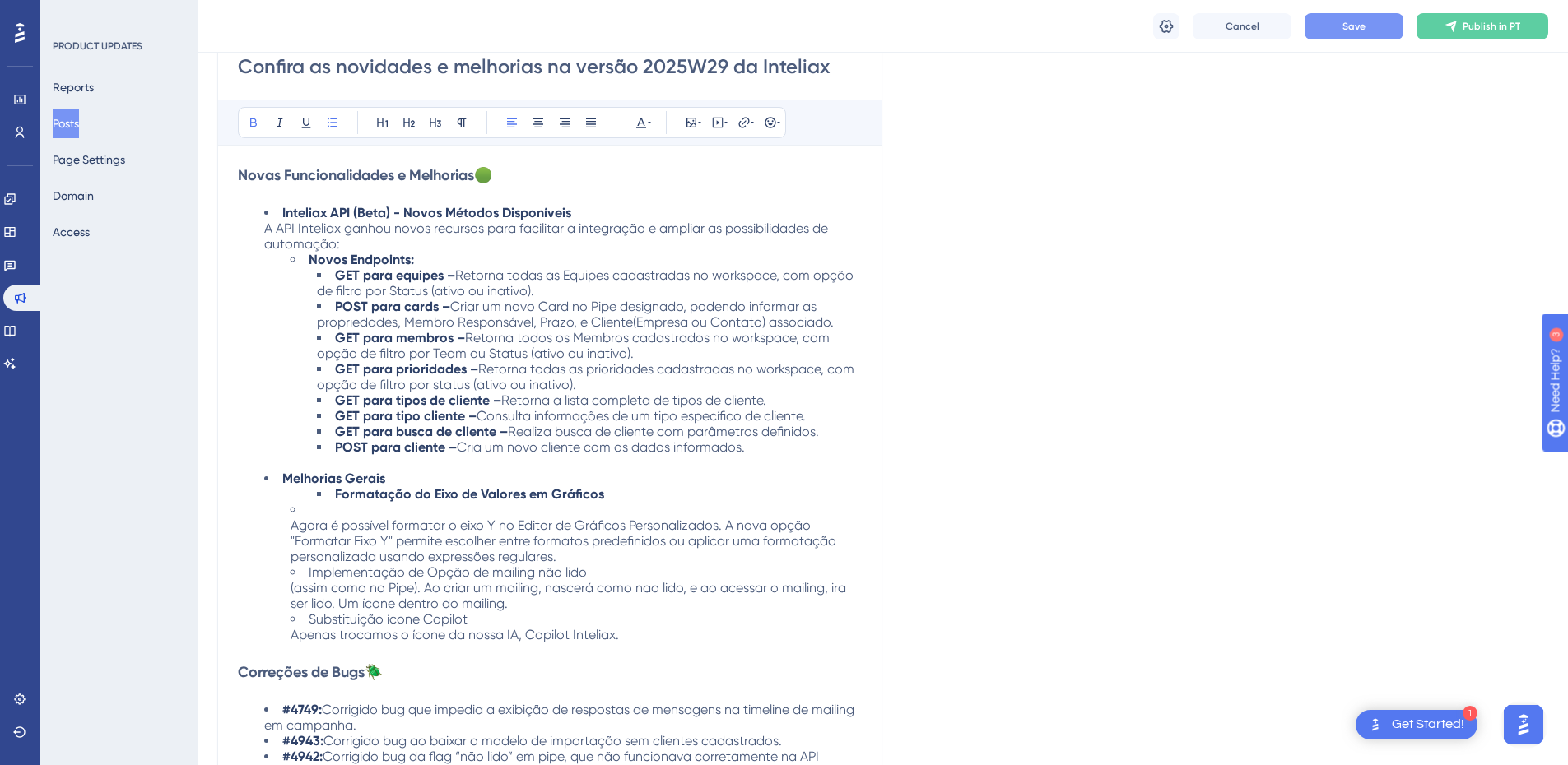 click on "Formatação do Eixo de Valores em Gráficos" at bounding box center (589, 494) 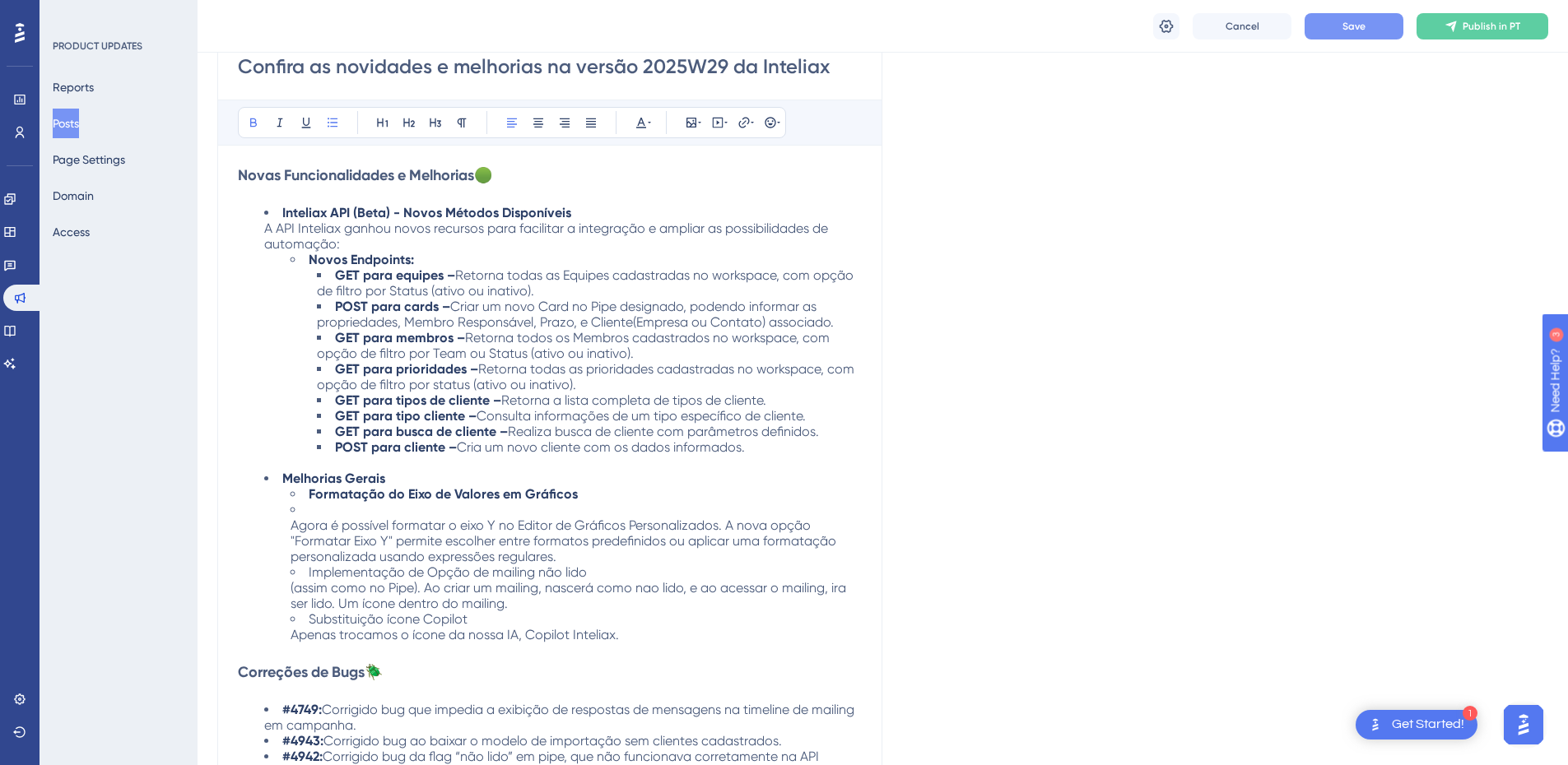 click on "Agora é possível formatar o eixo Y no Editor de Gráficos Personalizados. A nova opção "Formatar Eixo Y" permite escolher entre formatos predefinidos ou aplicar uma formatação personalizada usando expressões regulares." at bounding box center (576, 533) 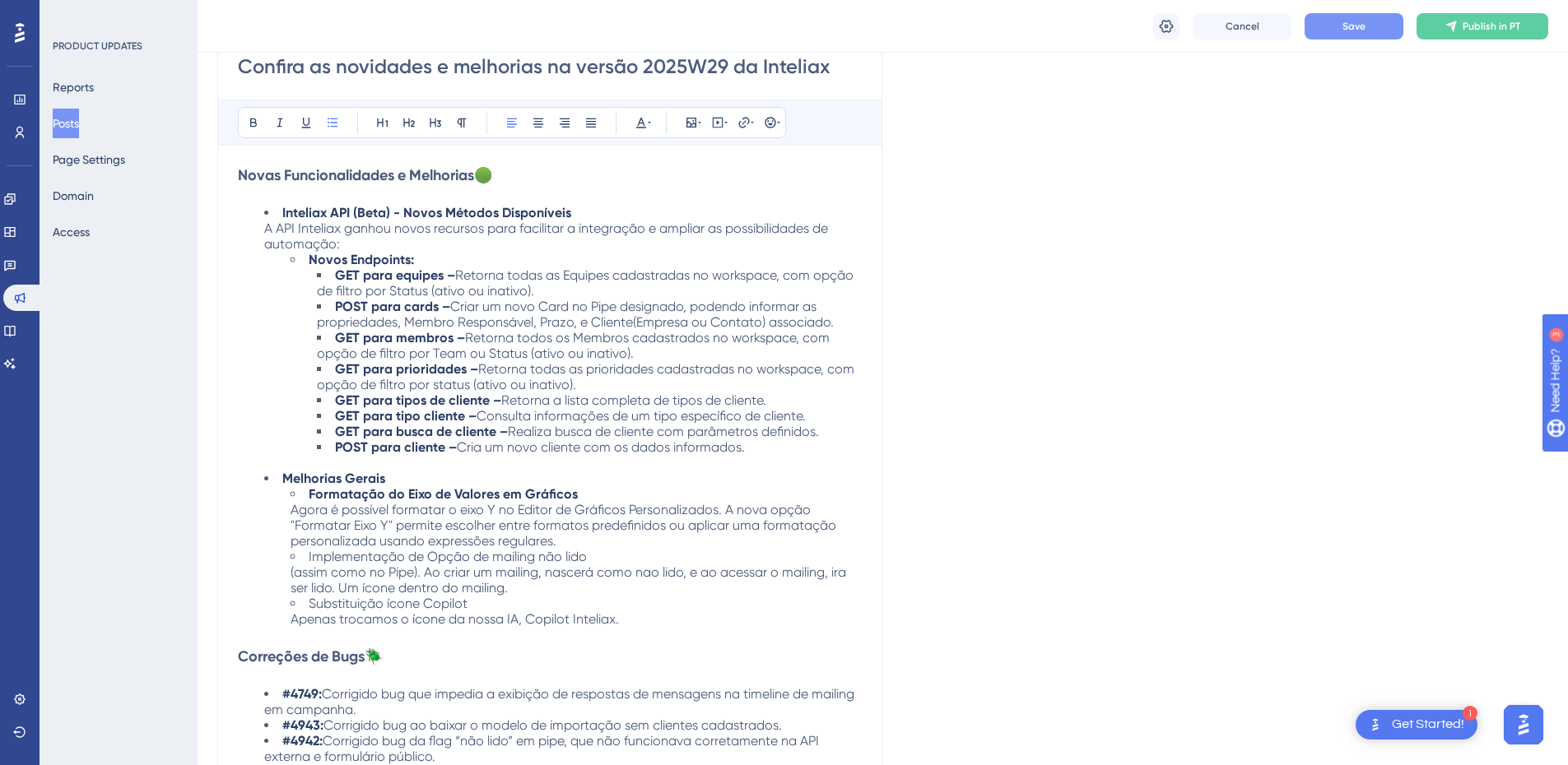 click on "Save" at bounding box center (1354, 26) 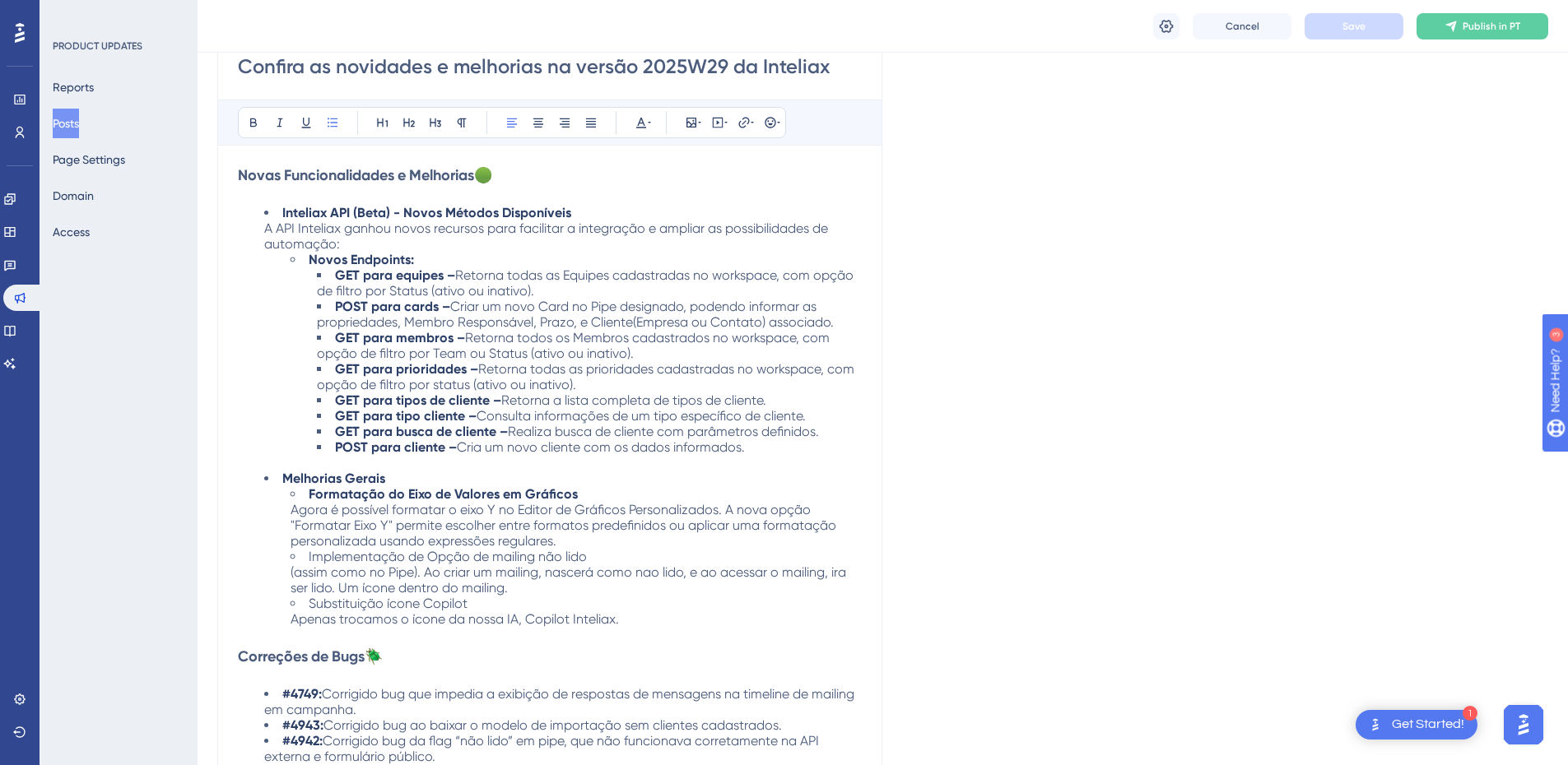 click on "Substituição ícone Copilot" at bounding box center [388, 603] 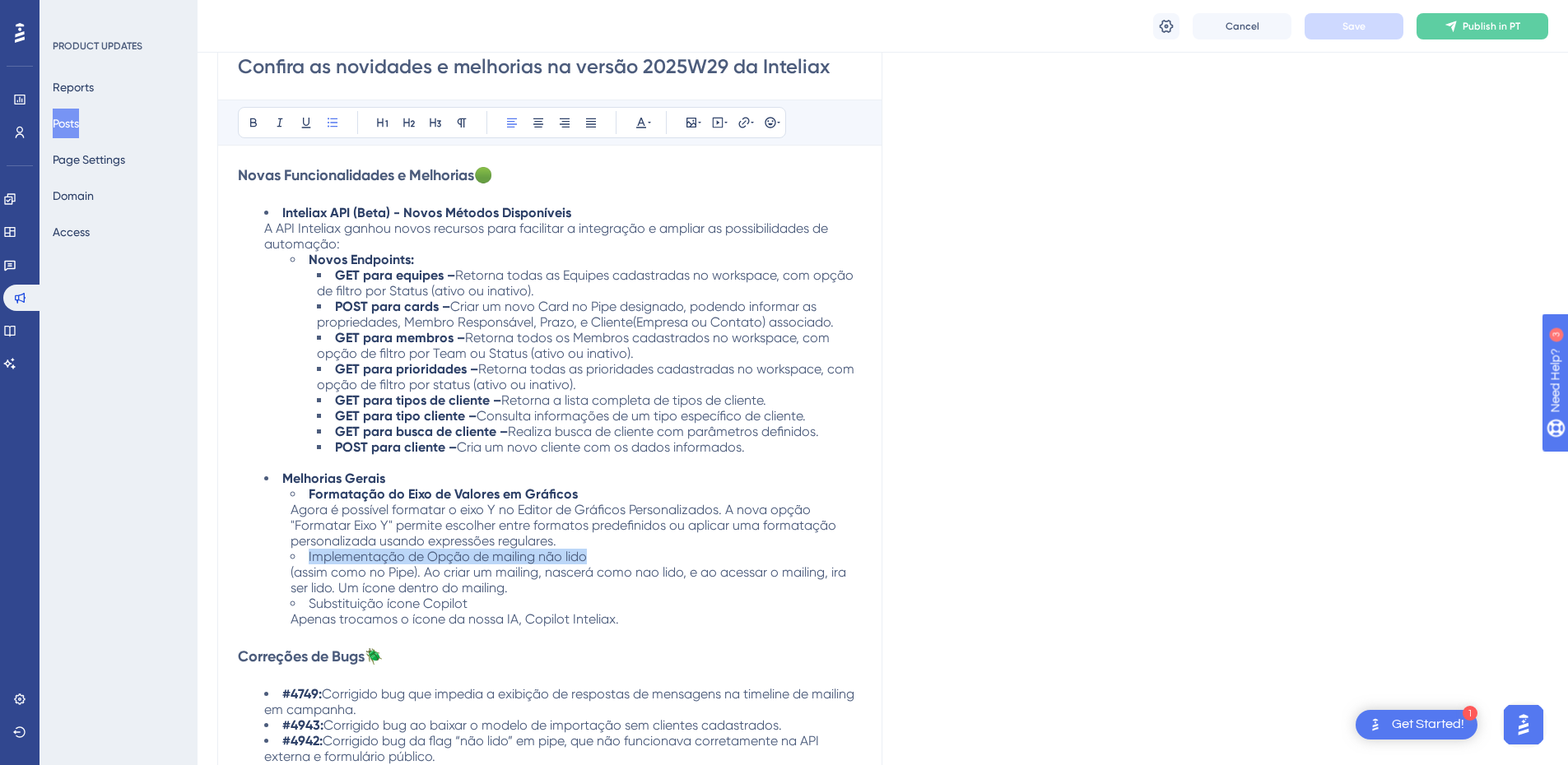 drag, startPoint x: 308, startPoint y: 558, endPoint x: 591, endPoint y: 558, distance: 283 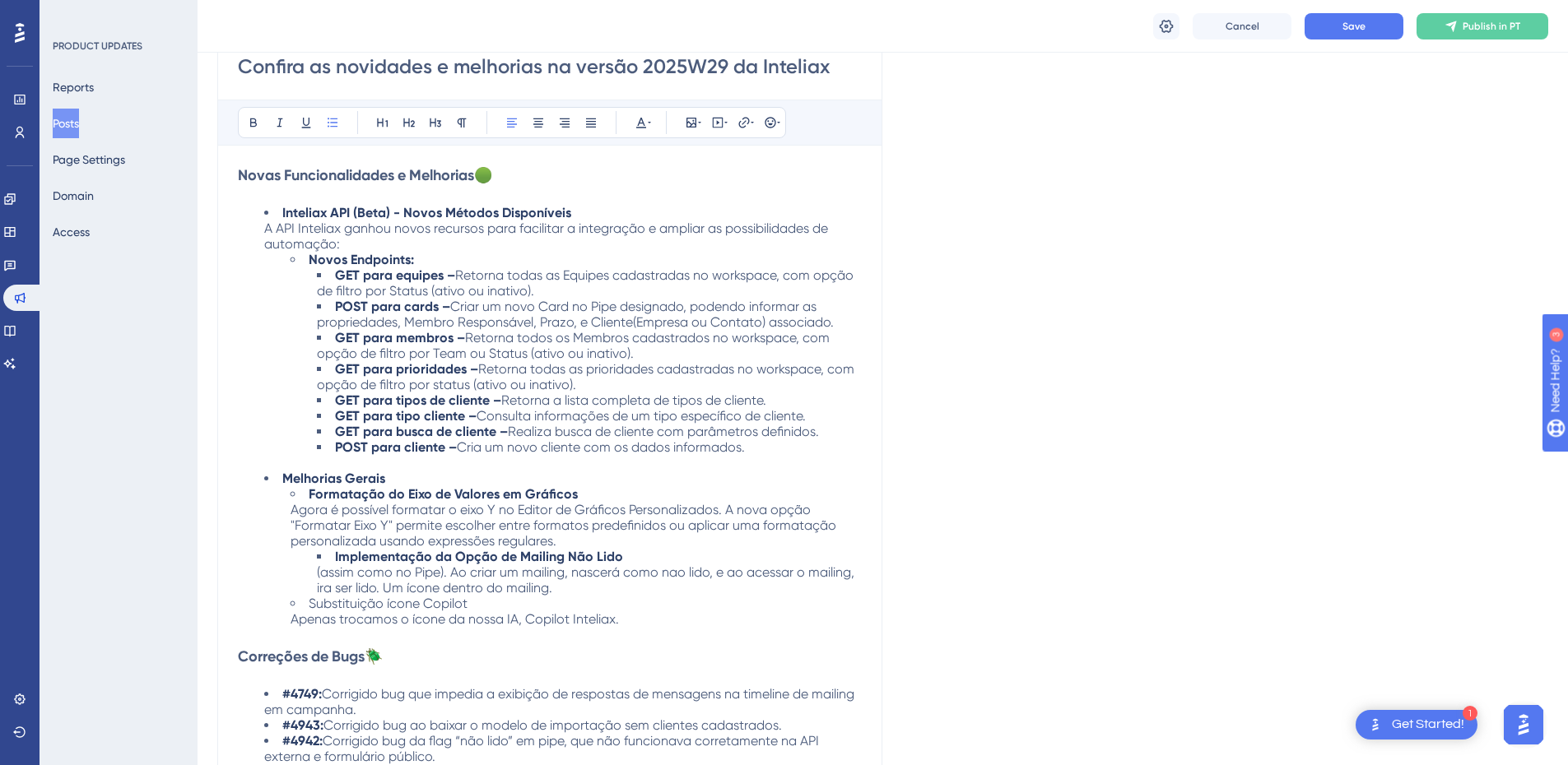 click on "Implementação da Opção de Mailing Não Lido" at bounding box center [479, 556] 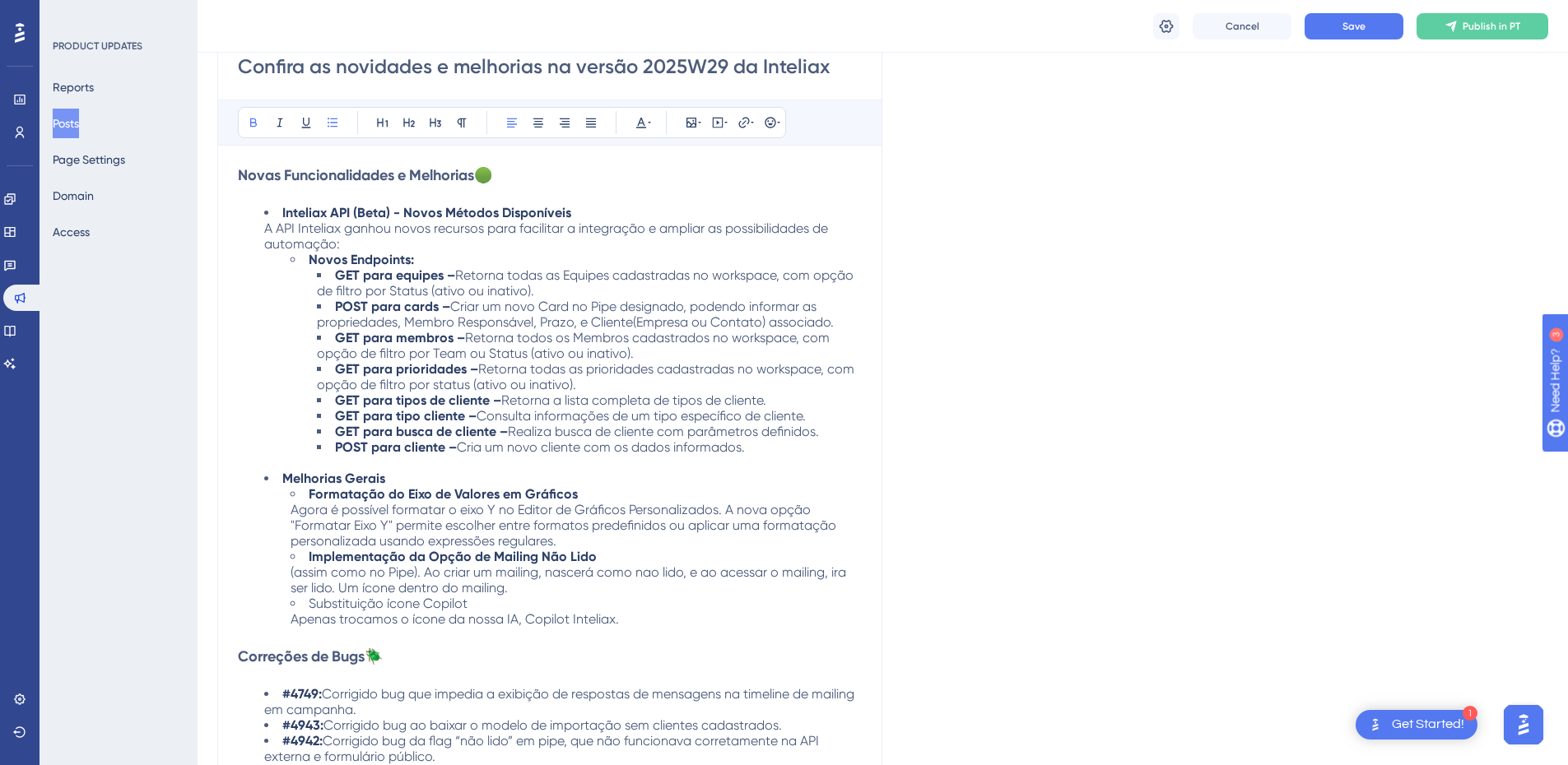 click on "(assim como no Pipe). Ao criar um mailing, nascerá como nao lido, e ao acessar o mailing, ira ser lido. Um ícone dentro do mailing." at bounding box center [570, 580] 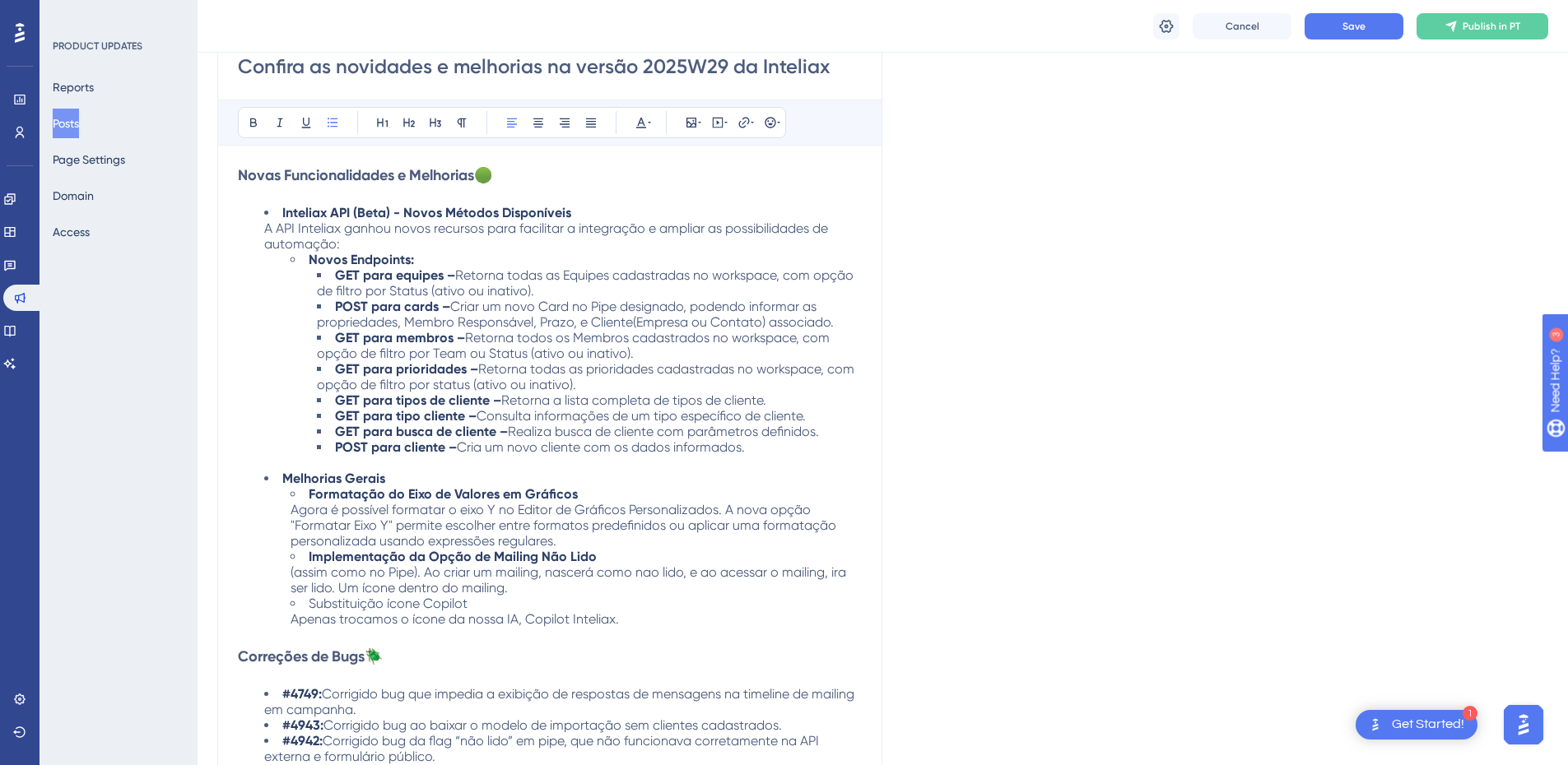 click on "(assim como no Pipe). Ao criar um mailing, nascerá como nao lido, e ao acessar o mailing, ira ser lido. Um ícone dentro do mailing." at bounding box center [570, 580] 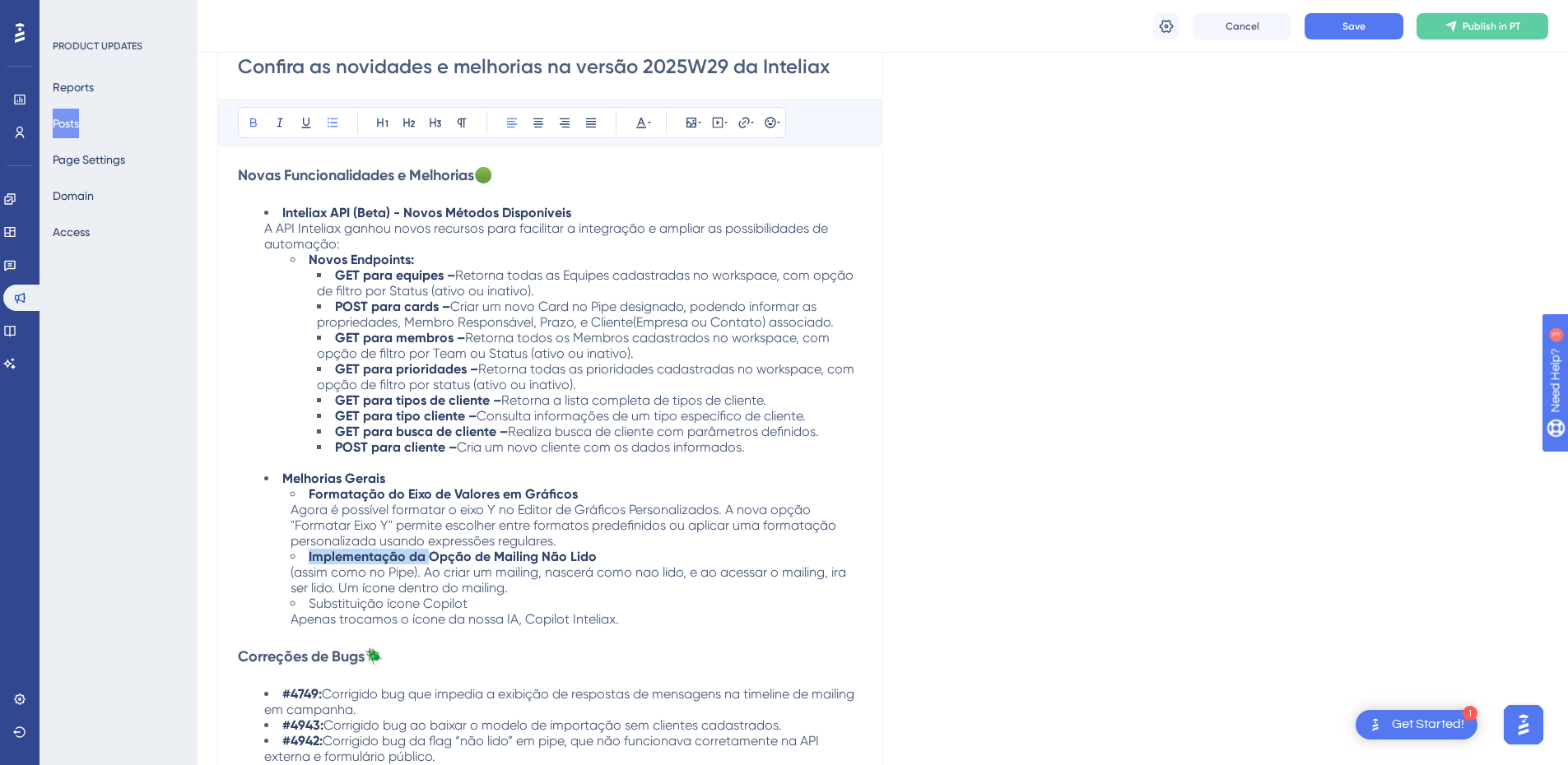drag, startPoint x: 429, startPoint y: 558, endPoint x: 306, endPoint y: 563, distance: 123.10158 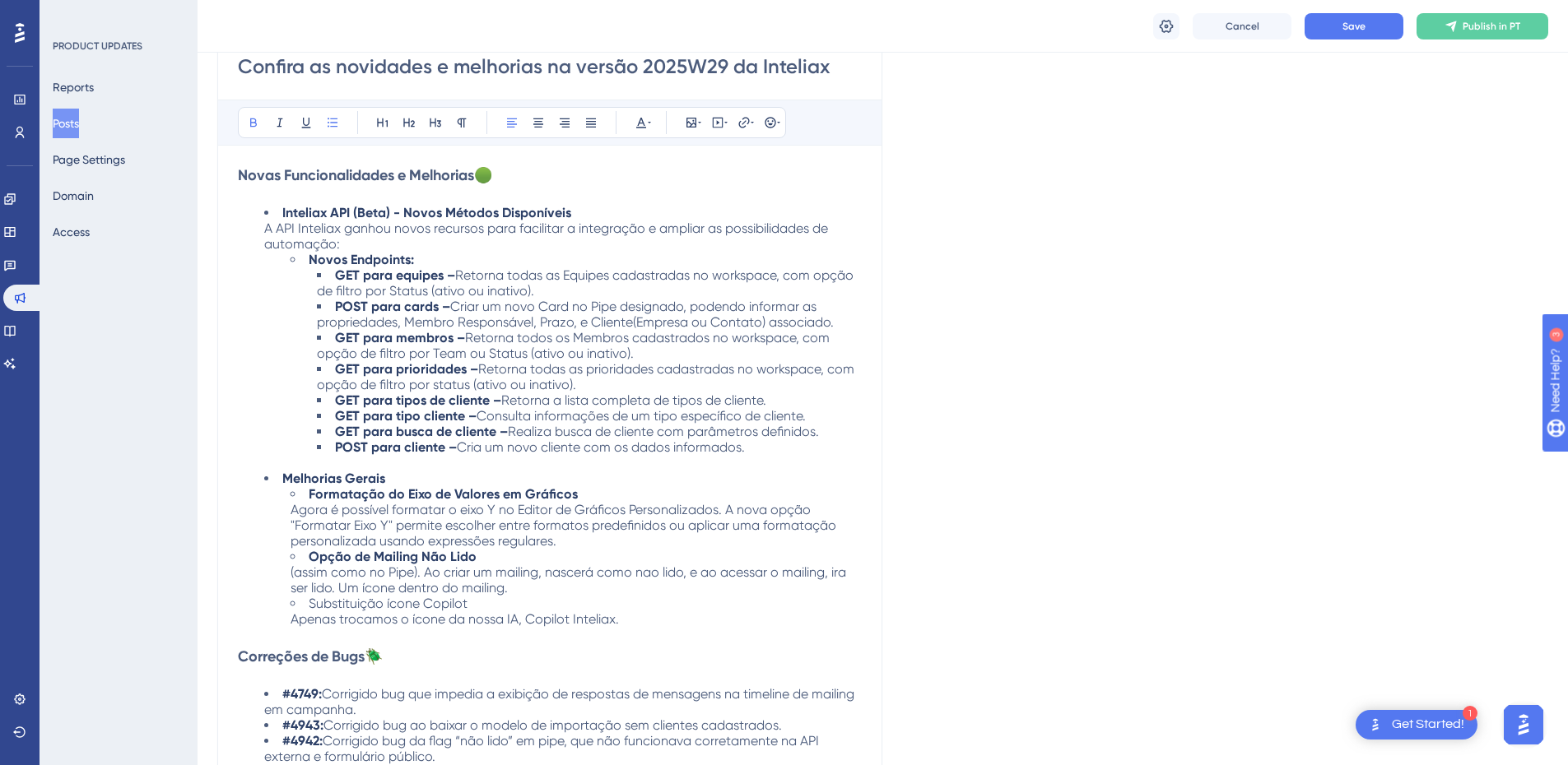 click on "Opção de Mailing Não Lido (assim como no Pipe). Ao criar um mailing, nascerá como nao lido, e ao acessar o mailing, ira ser lido. Um ícone dentro do mailing." at bounding box center [576, 572] 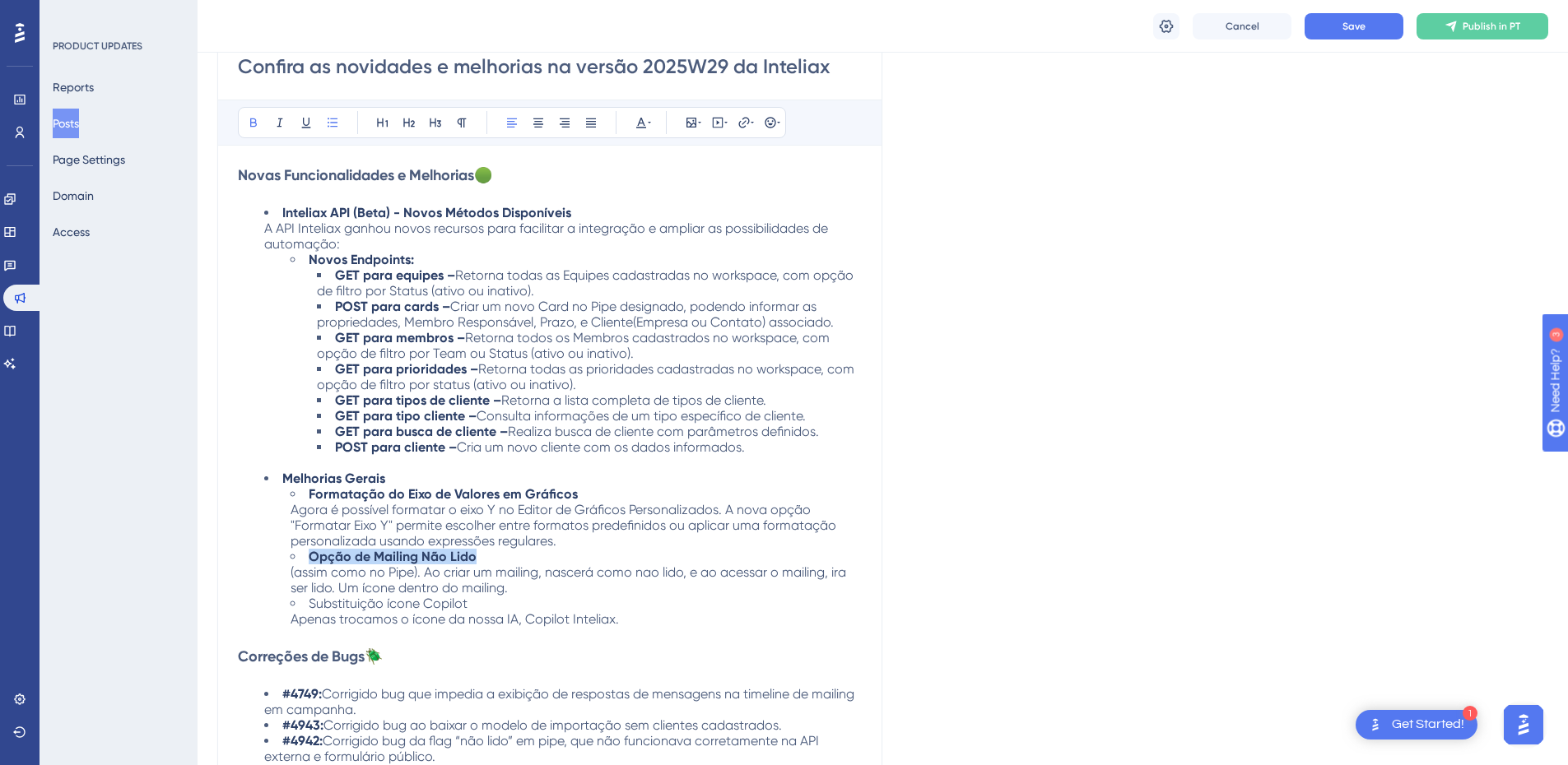 drag, startPoint x: 480, startPoint y: 555, endPoint x: 300, endPoint y: 561, distance: 180.09997 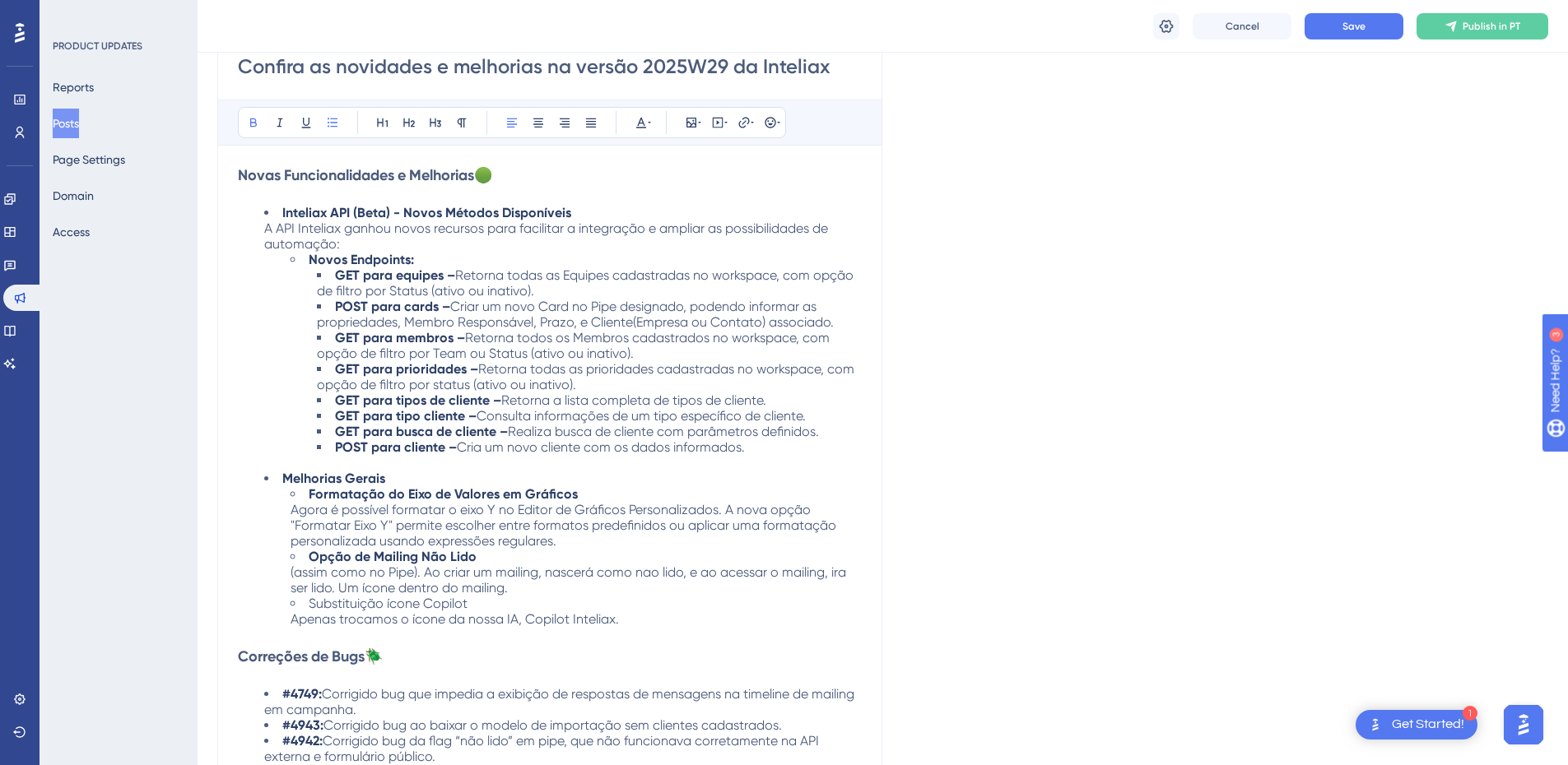 click on "Opção de Mailing Não Lido (assim como no Pipe). Ao criar um mailing, nascerá como nao lido, e ao acessar o mailing, ira ser lido. Um ícone dentro do mailing." at bounding box center (576, 572) 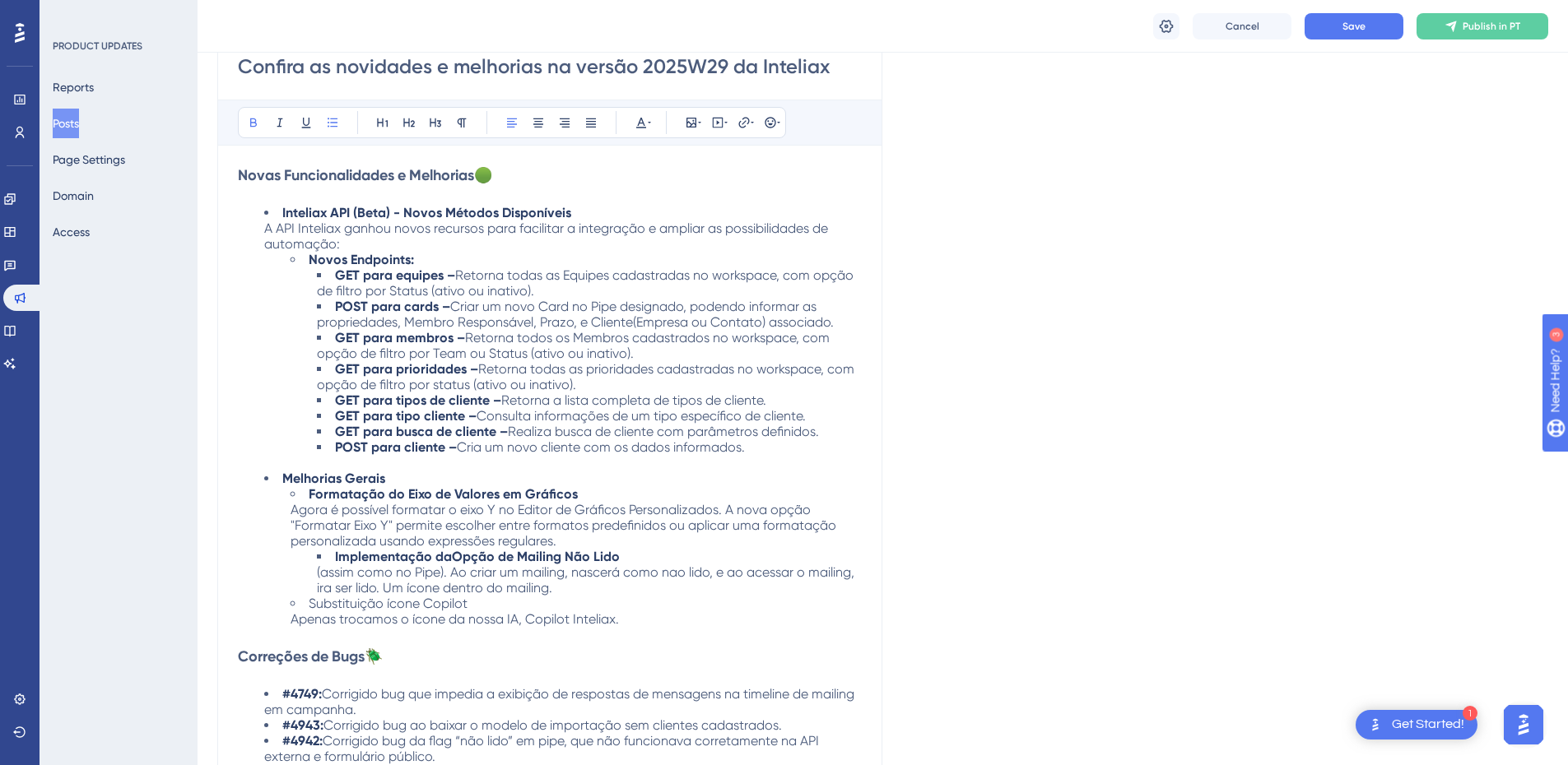 click on "Implementação daOpção de Mailing Não Lido (assim como no Pipe). Ao criar um mailing, nascerá como nao lido, e ao acessar o mailing, ira ser lido. Um ícone dentro do mailing." at bounding box center [589, 572] 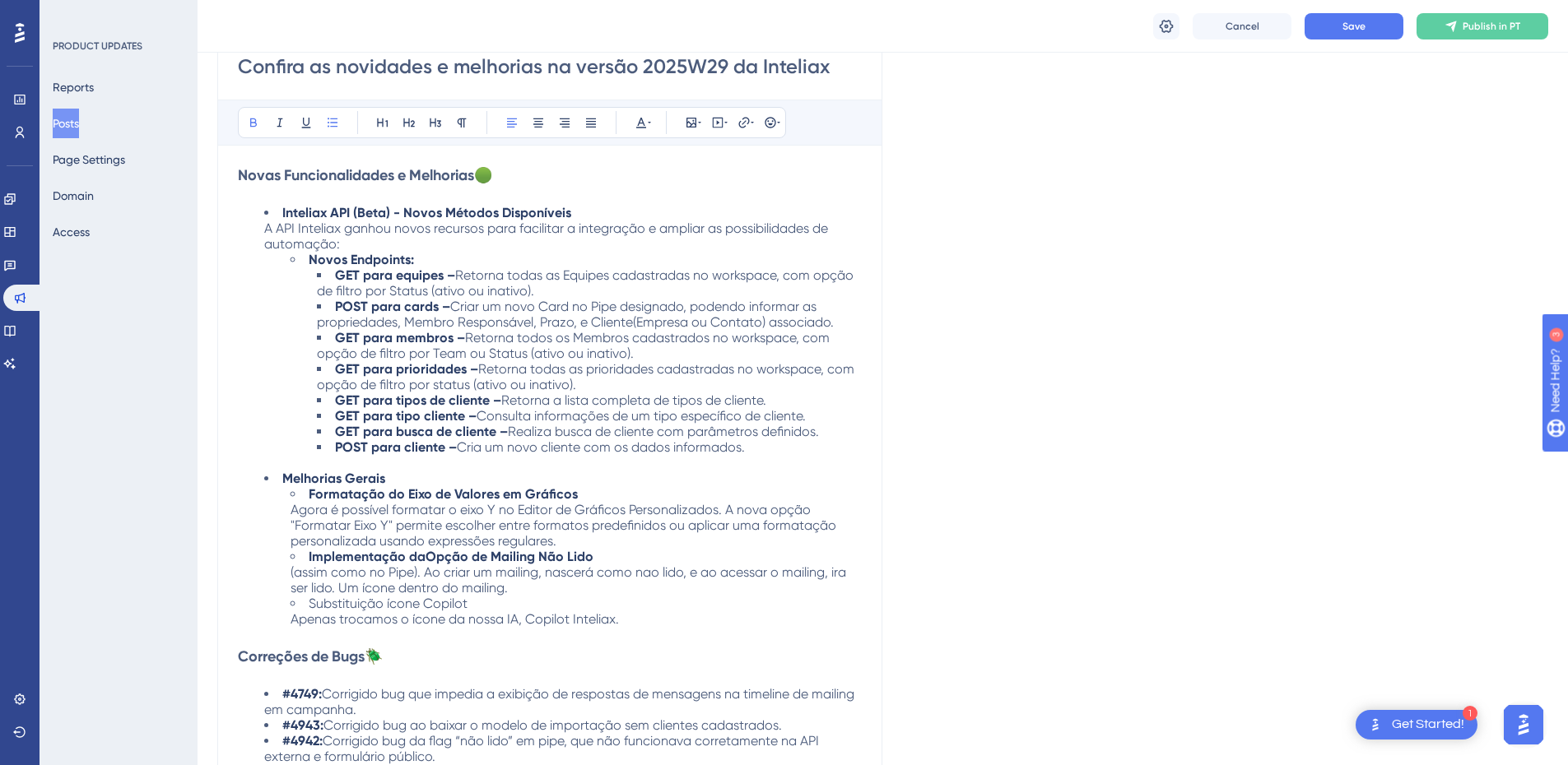 click on "Implementação daOpção de Mailing Não Lido" at bounding box center (451, 556) 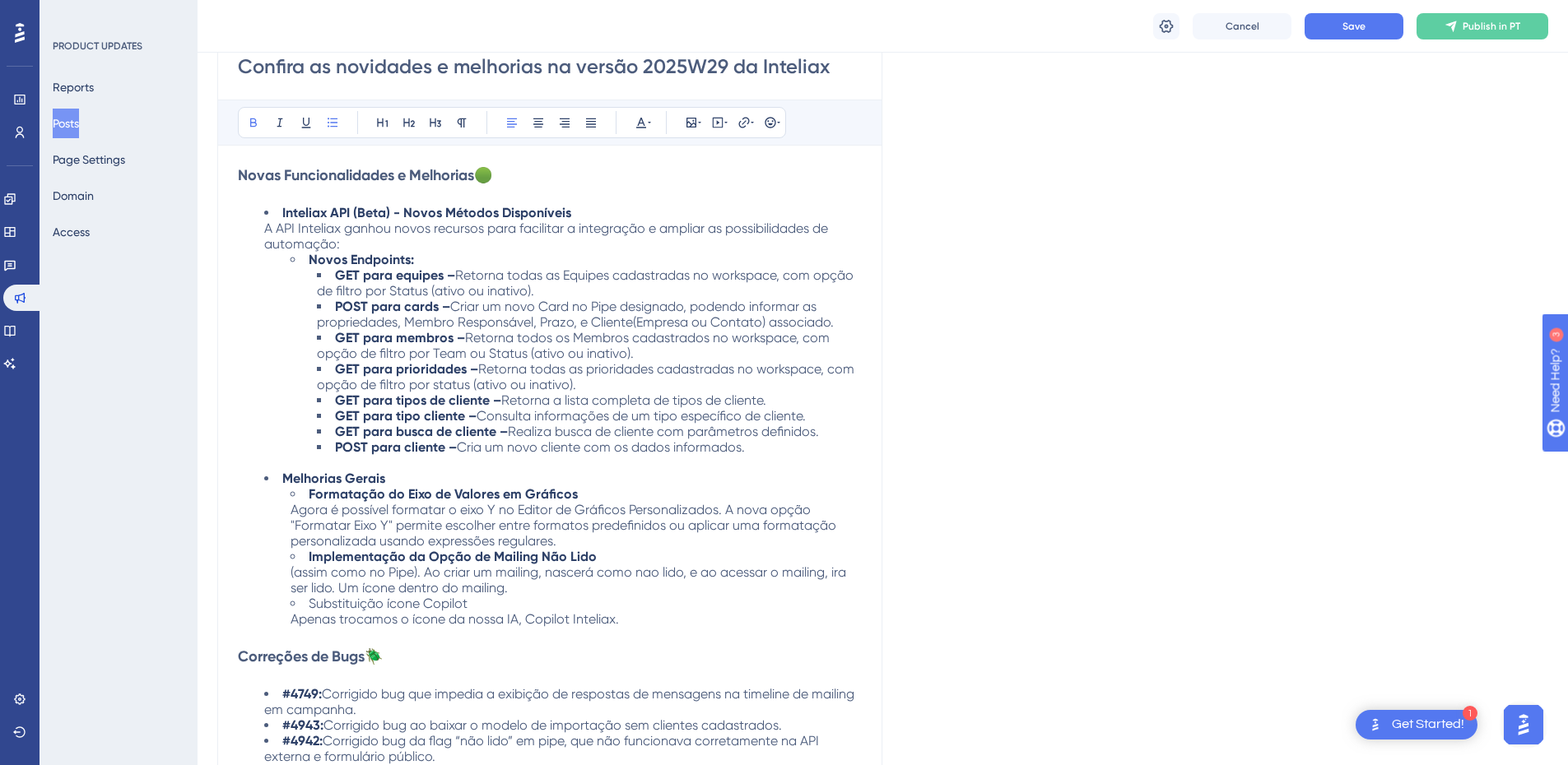 click on "Implementação da Opção de Mailing Não Lido (assim como no Pipe). Ao criar um mailing, nascerá como nao lido, e ao acessar o mailing, ira ser lido. Um ícone dentro do mailing." at bounding box center [576, 572] 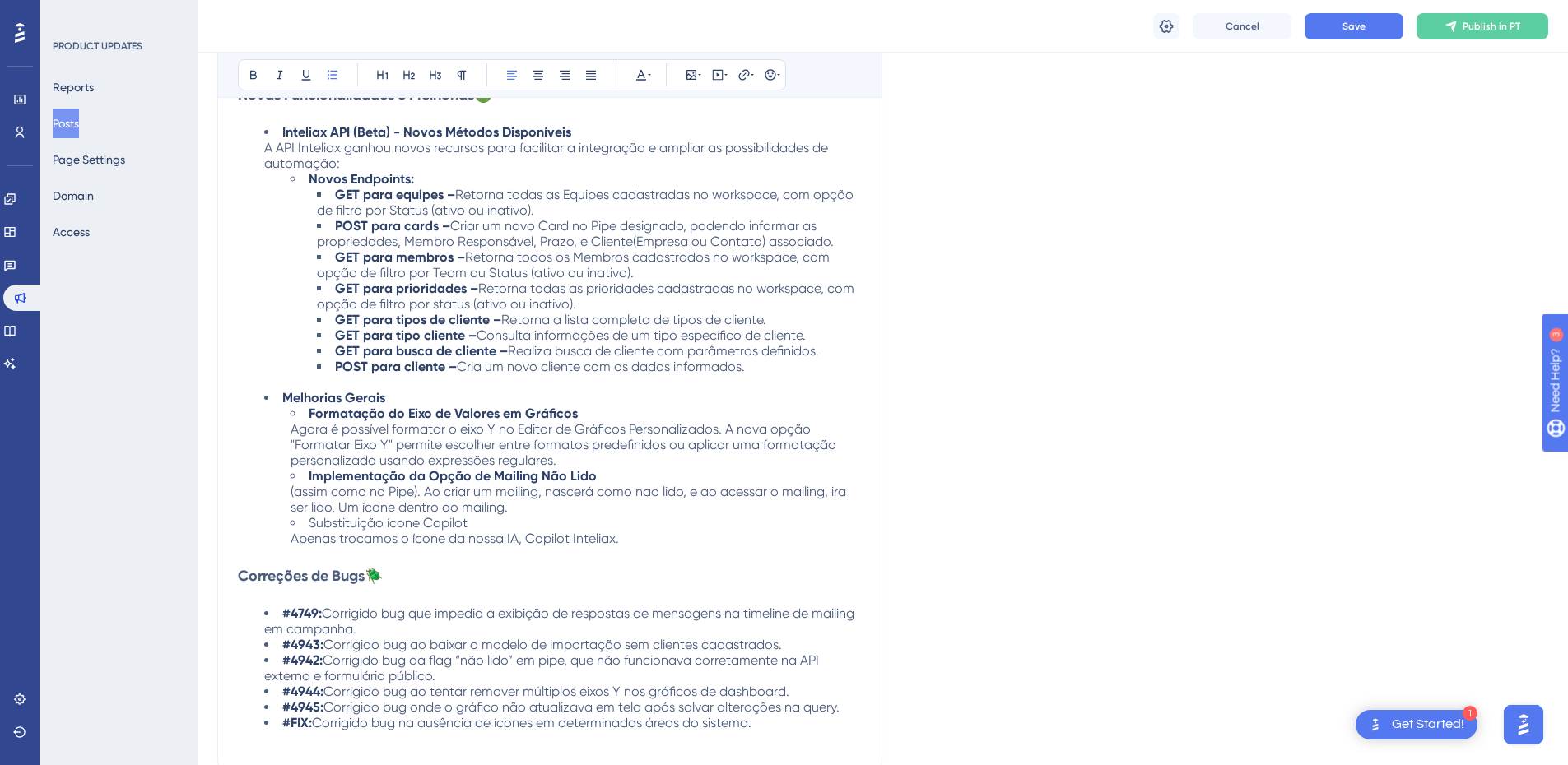 scroll, scrollTop: 576, scrollLeft: 0, axis: vertical 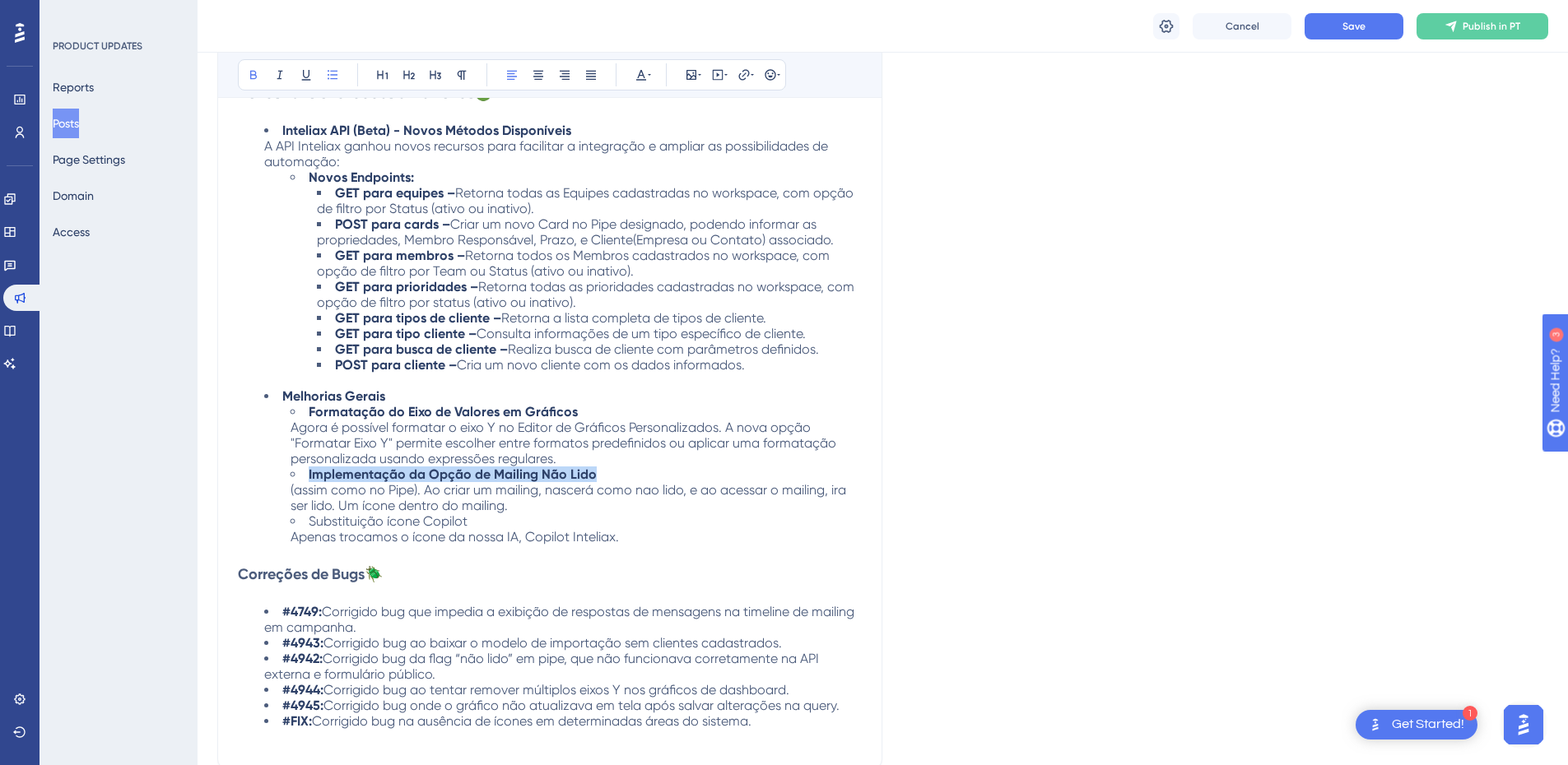drag, startPoint x: 309, startPoint y: 475, endPoint x: 596, endPoint y: 470, distance: 287.04355 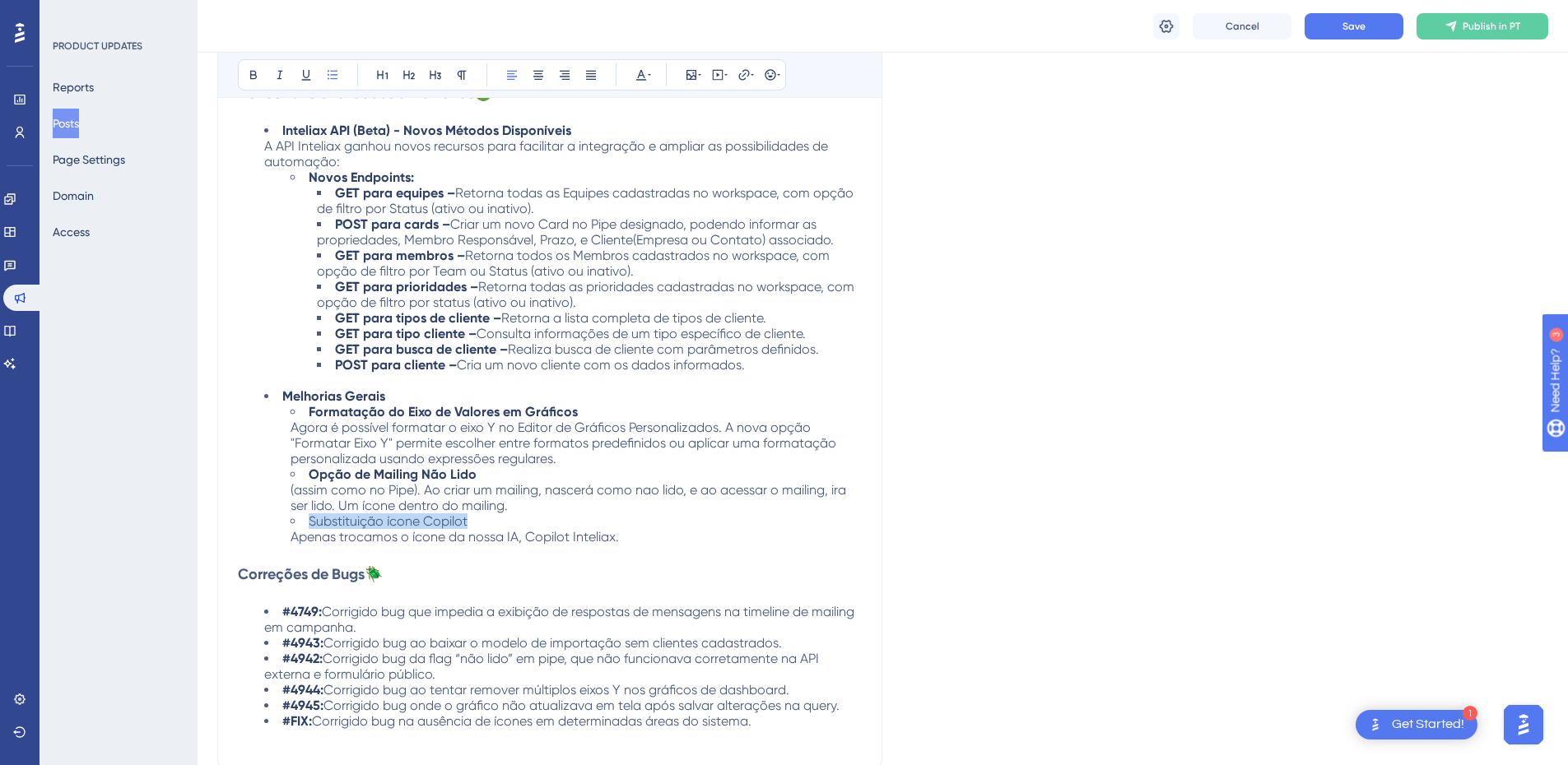 drag, startPoint x: 478, startPoint y: 523, endPoint x: 302, endPoint y: 522, distance: 176.00284 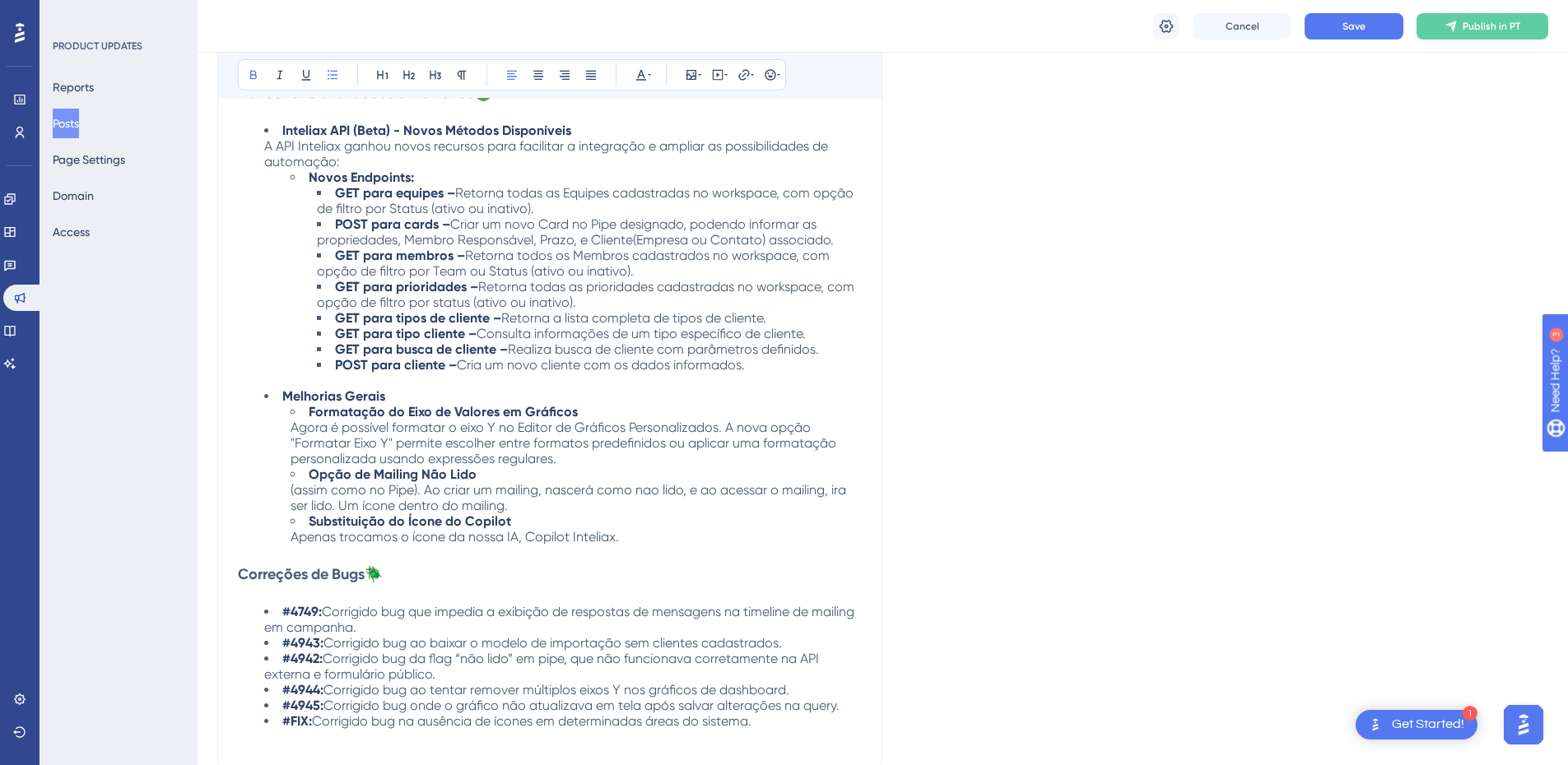 drag, startPoint x: 307, startPoint y: 471, endPoint x: 295, endPoint y: 471, distance: 12 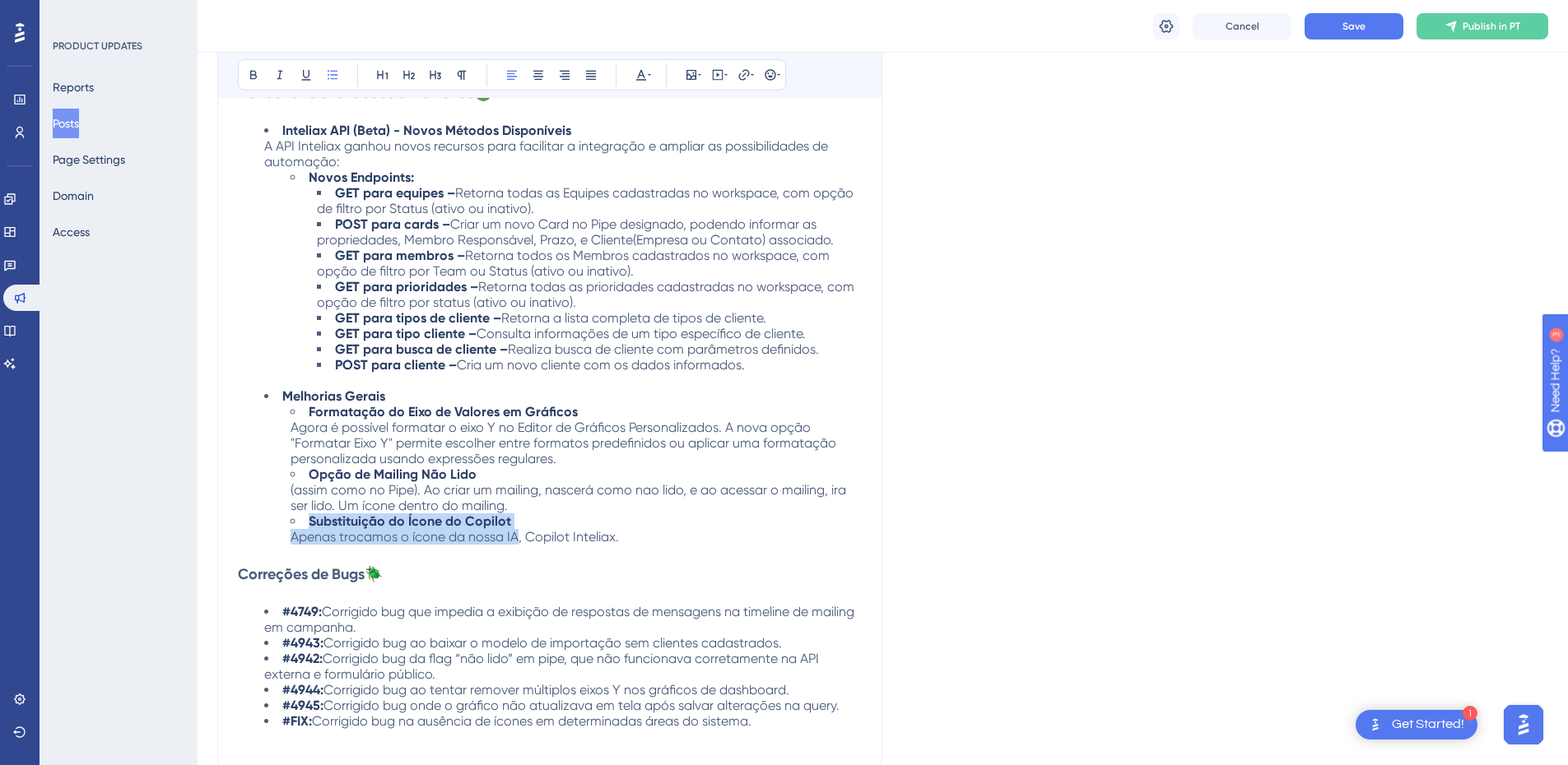 click on "Substituição do Ícone do Copilot Apenas trocamos o ícone da nossa IA, Copilot Inteliax." at bounding box center [576, 529] 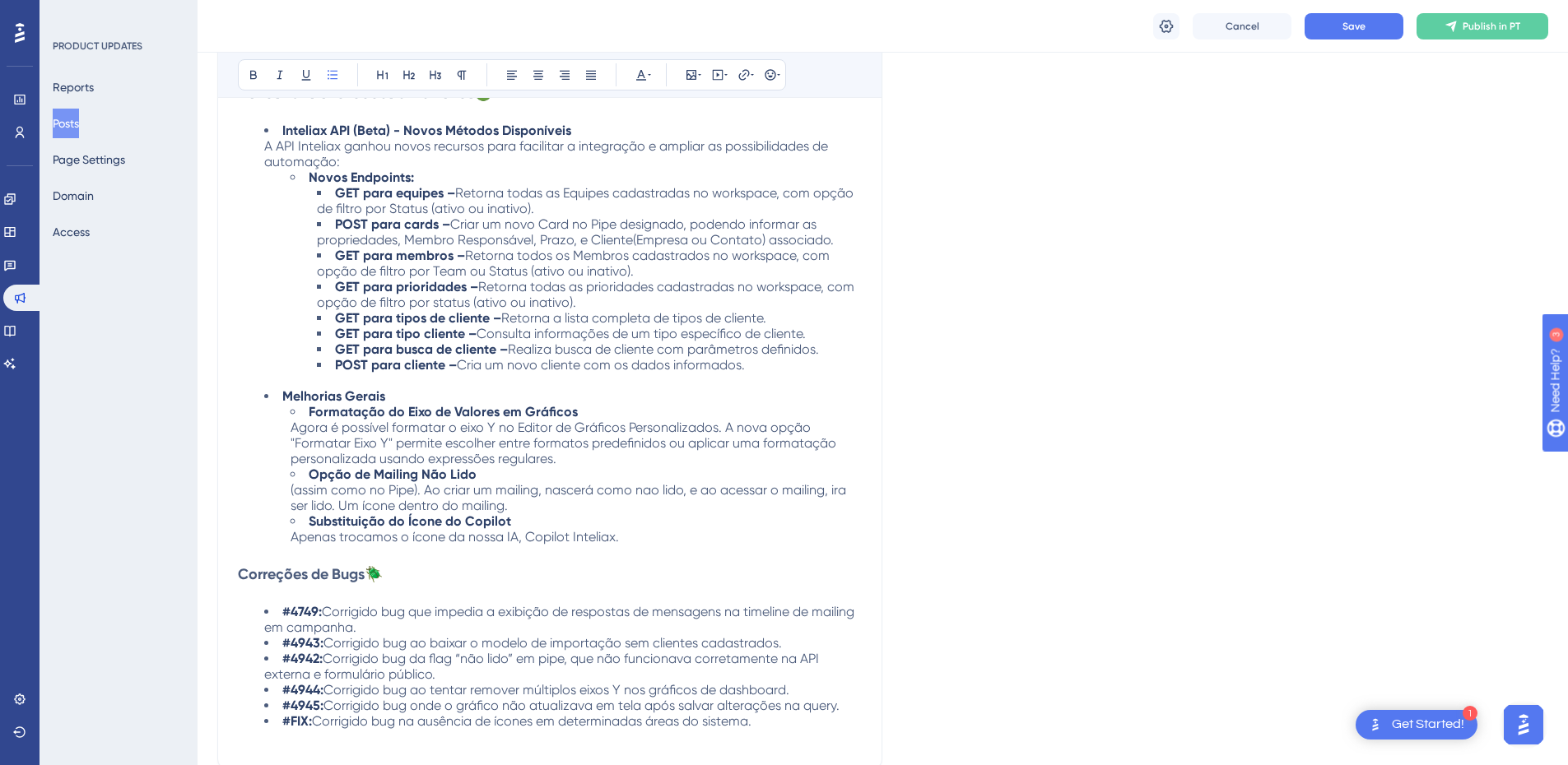 click on "(assim como no Pipe). Ao criar um mailing, nascerá como nao lido, e ao acessar o mailing, ira ser lido. Um ícone dentro do mailing." at bounding box center [570, 498] 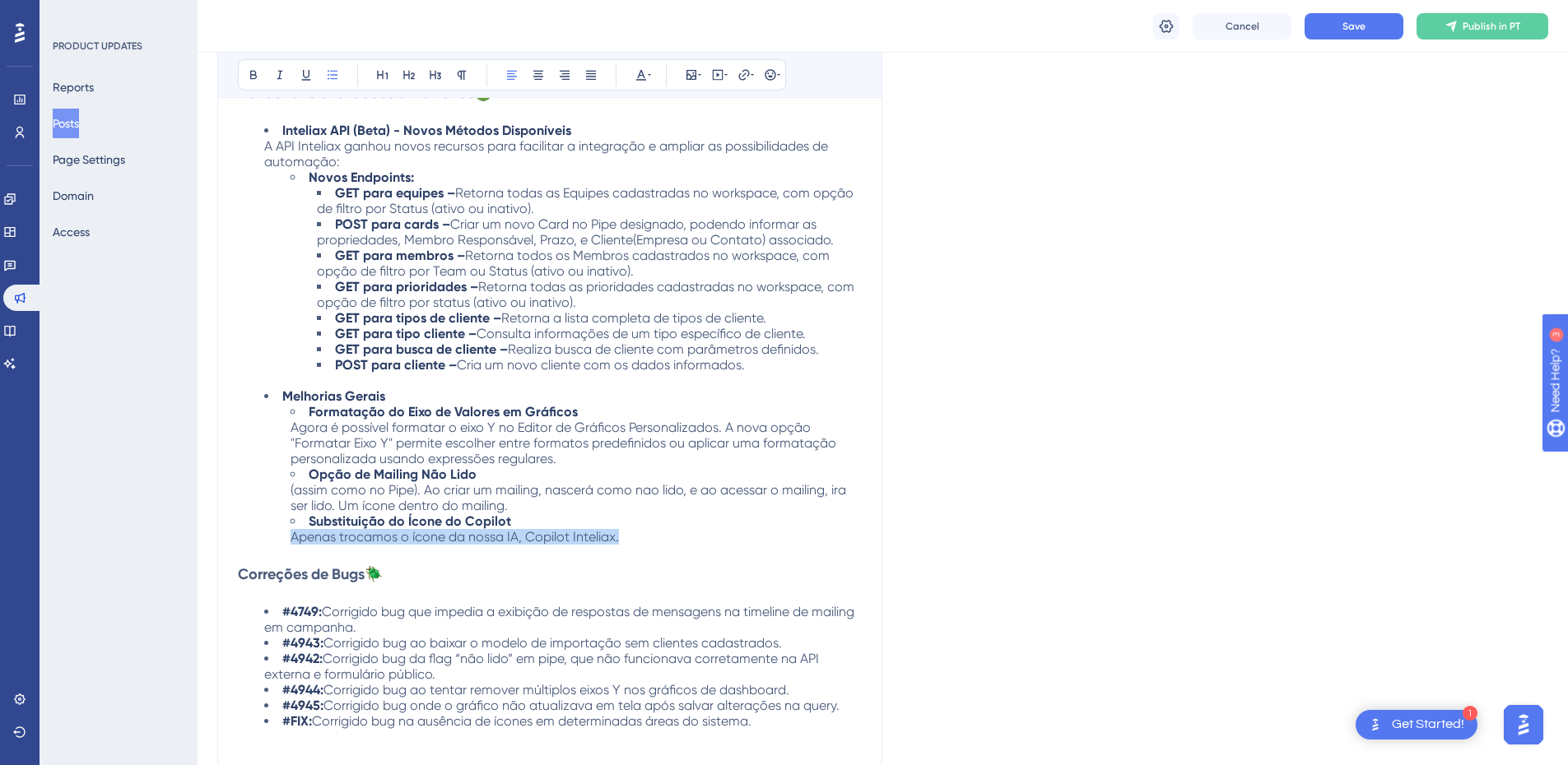 drag, startPoint x: 621, startPoint y: 537, endPoint x: 286, endPoint y: 540, distance: 335.0134 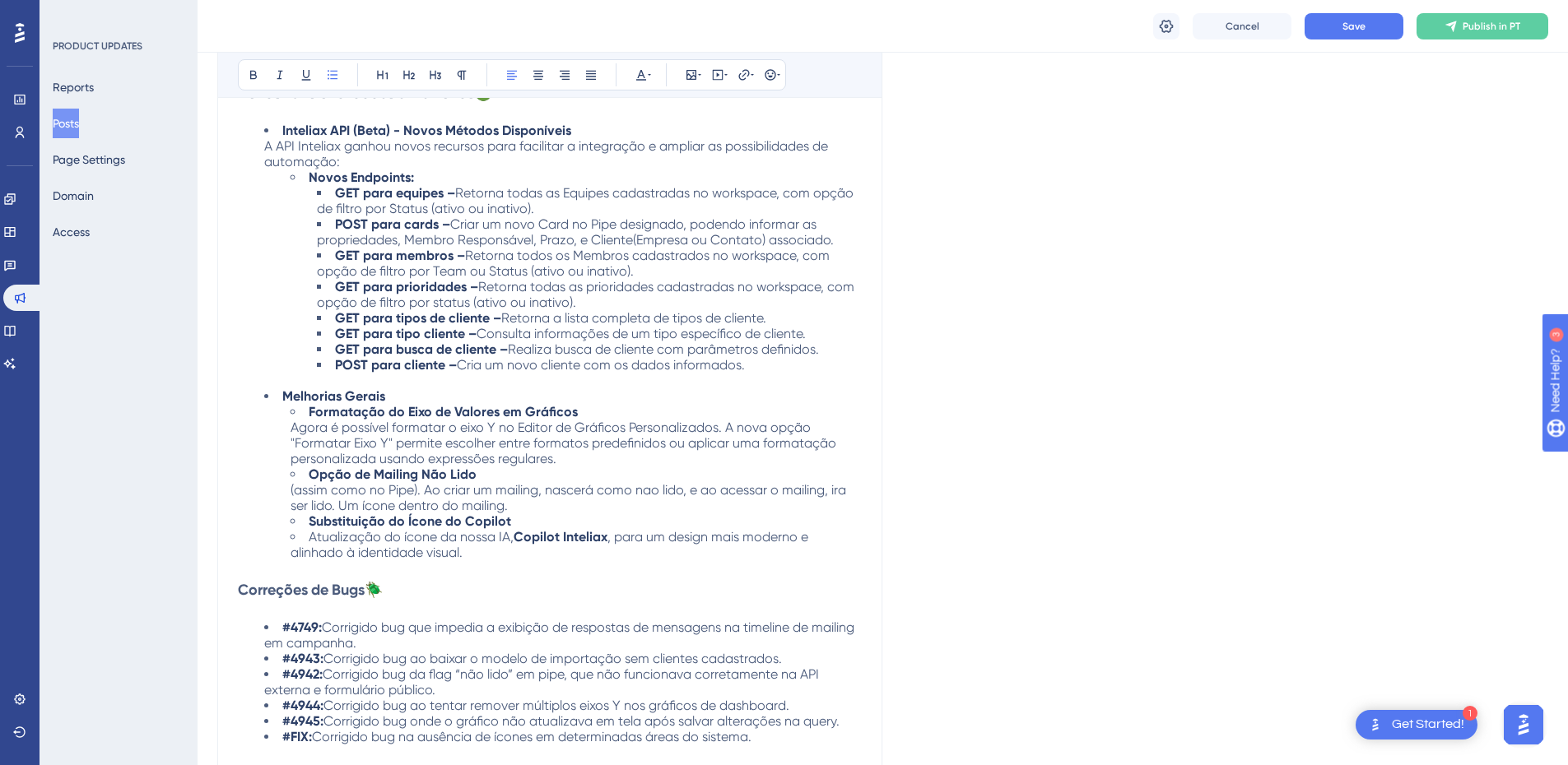 click on "Atualização do ícone da nossa IA," at bounding box center [411, 536] 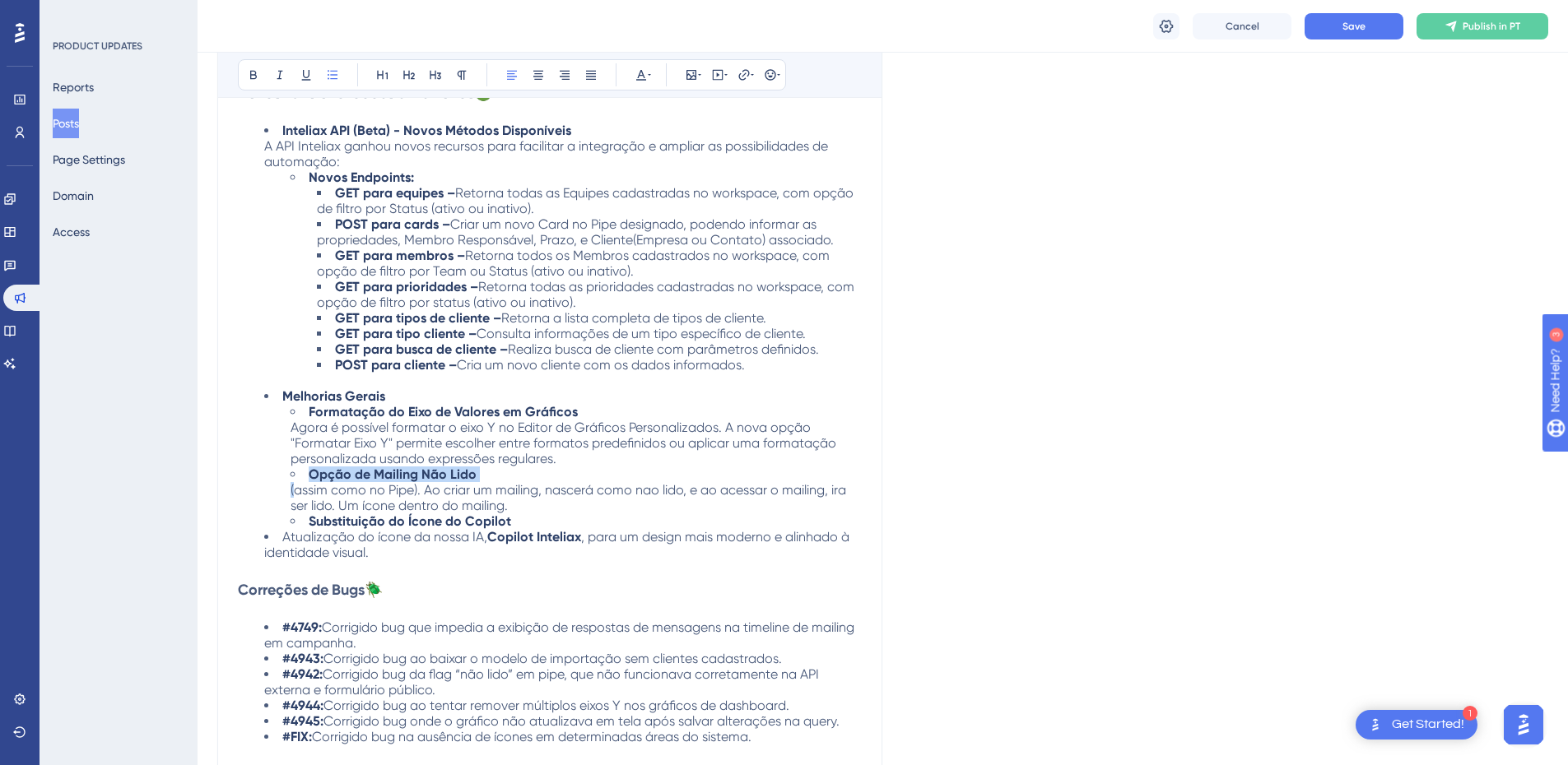 drag, startPoint x: 485, startPoint y: 481, endPoint x: 295, endPoint y: 494, distance: 190.44422 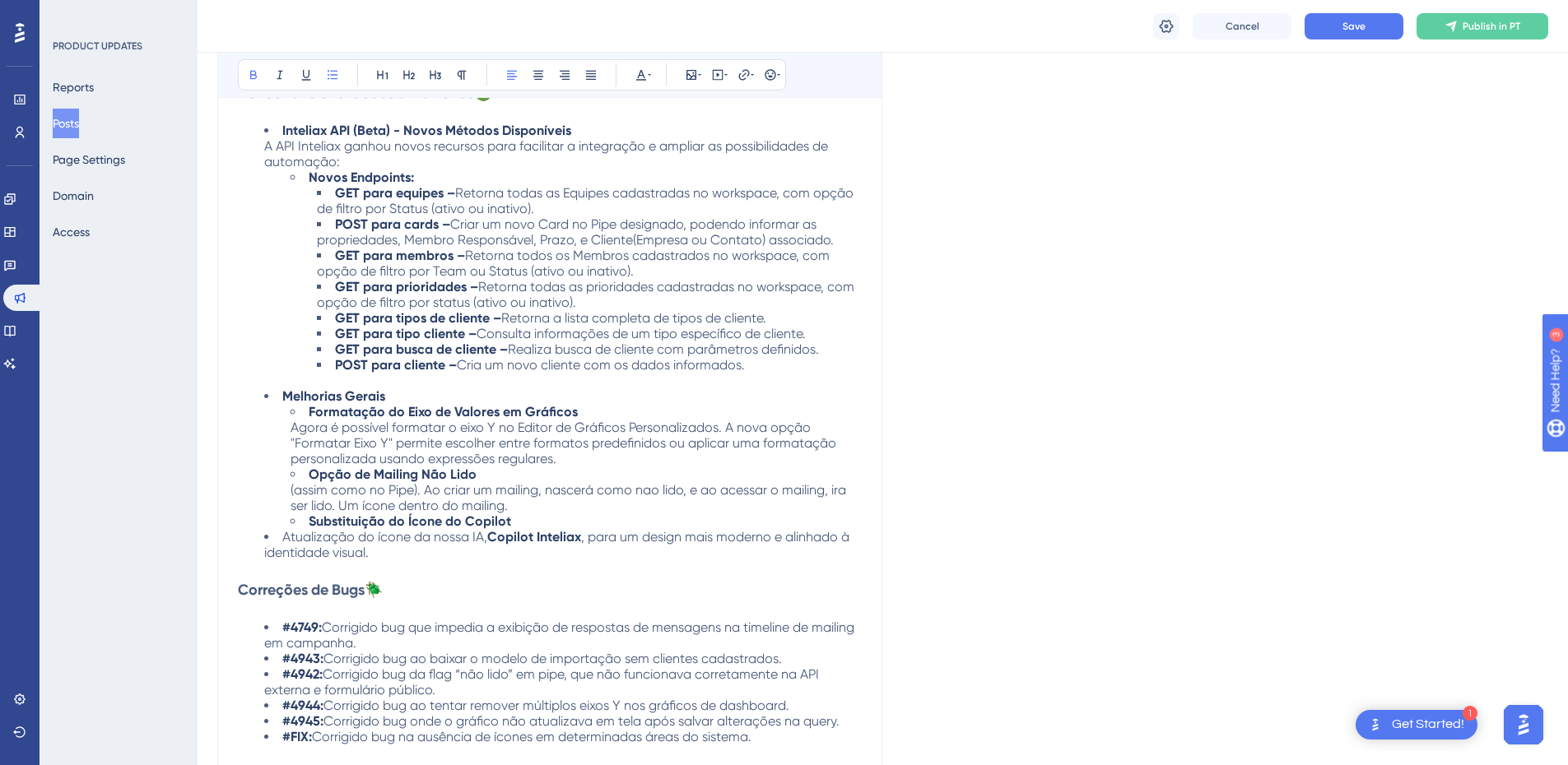 click on "Substituição do Ícone do Copilot" at bounding box center [576, 521] 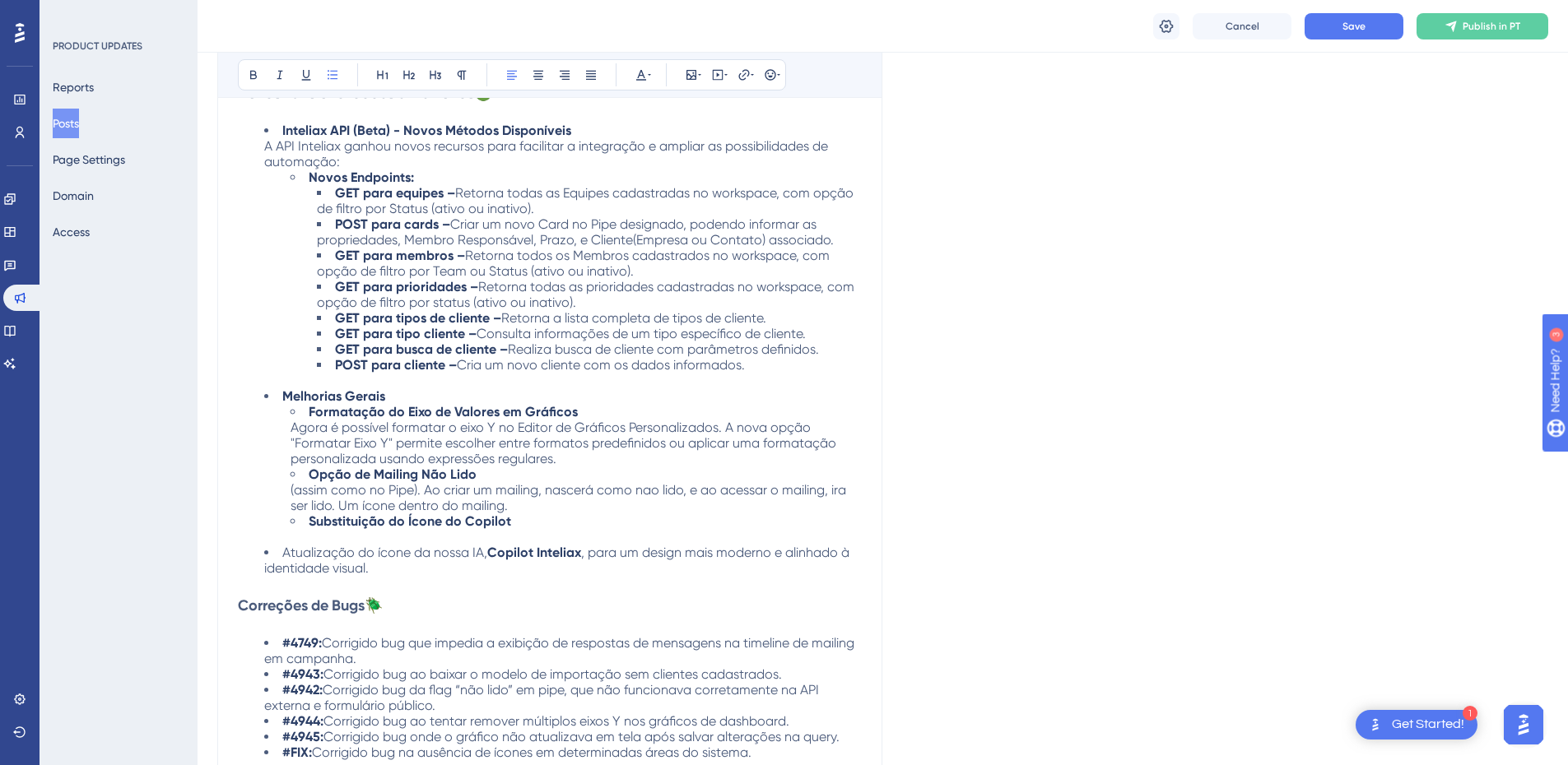 click on "Atualização do ícone da nossa IA," at bounding box center (384, 552) 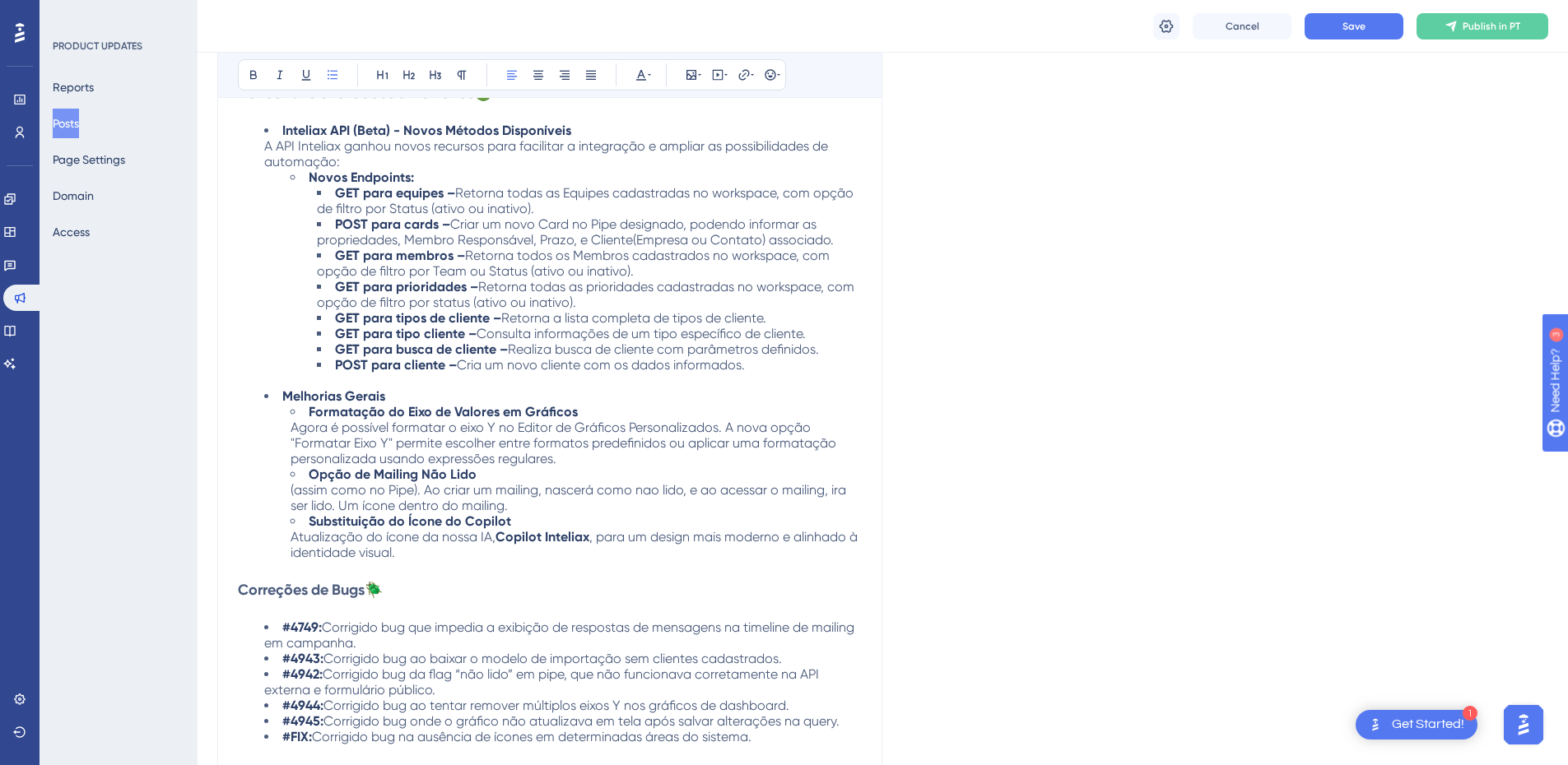 click on "Substituição do Ícone do Copilot Atualização do ícone da nossa IA,  Copilot Inteliax , para um design mais moderno e alinhado à identidade visual." at bounding box center [576, 536] 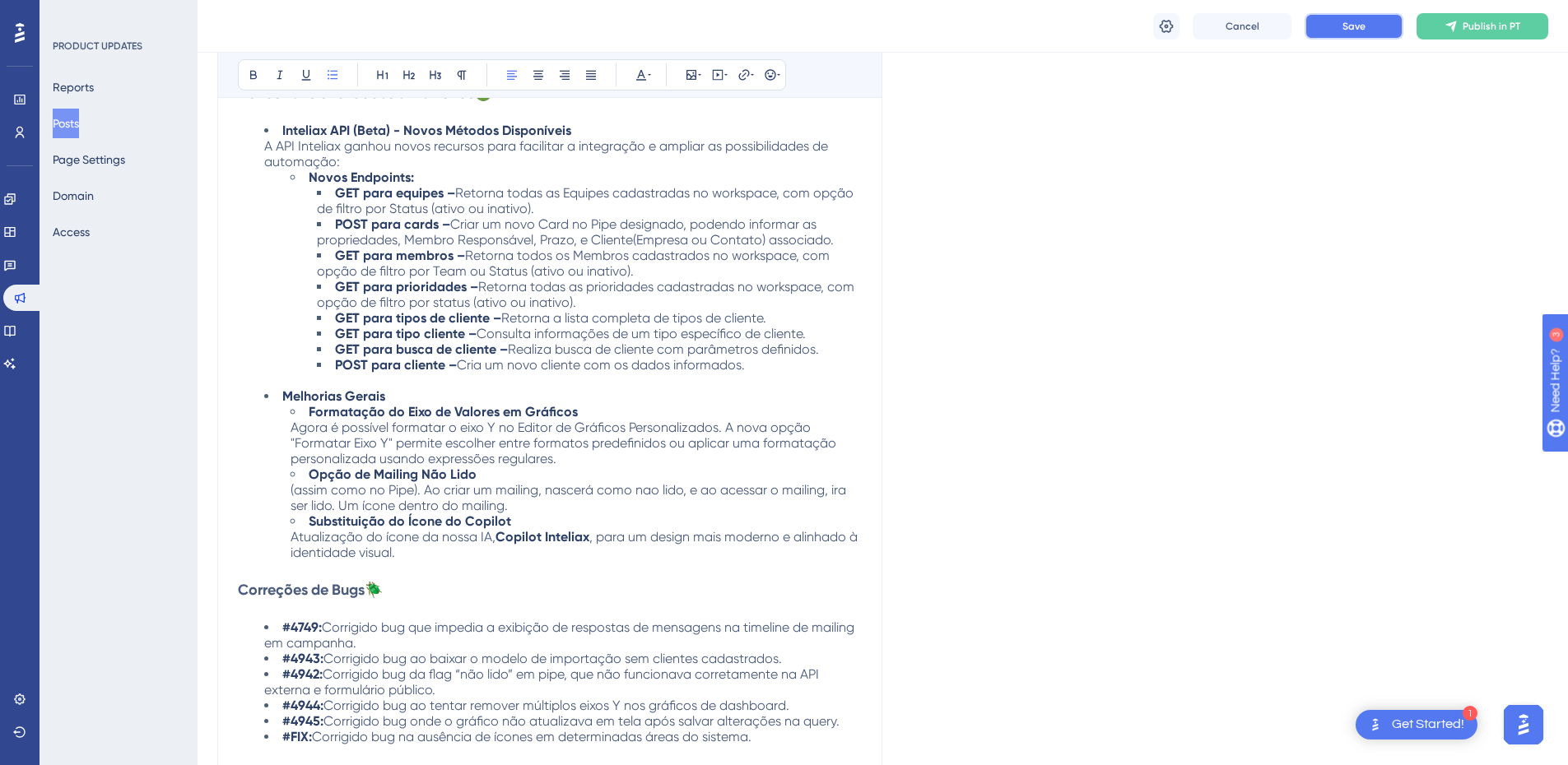 click on "Save" at bounding box center [1354, 26] 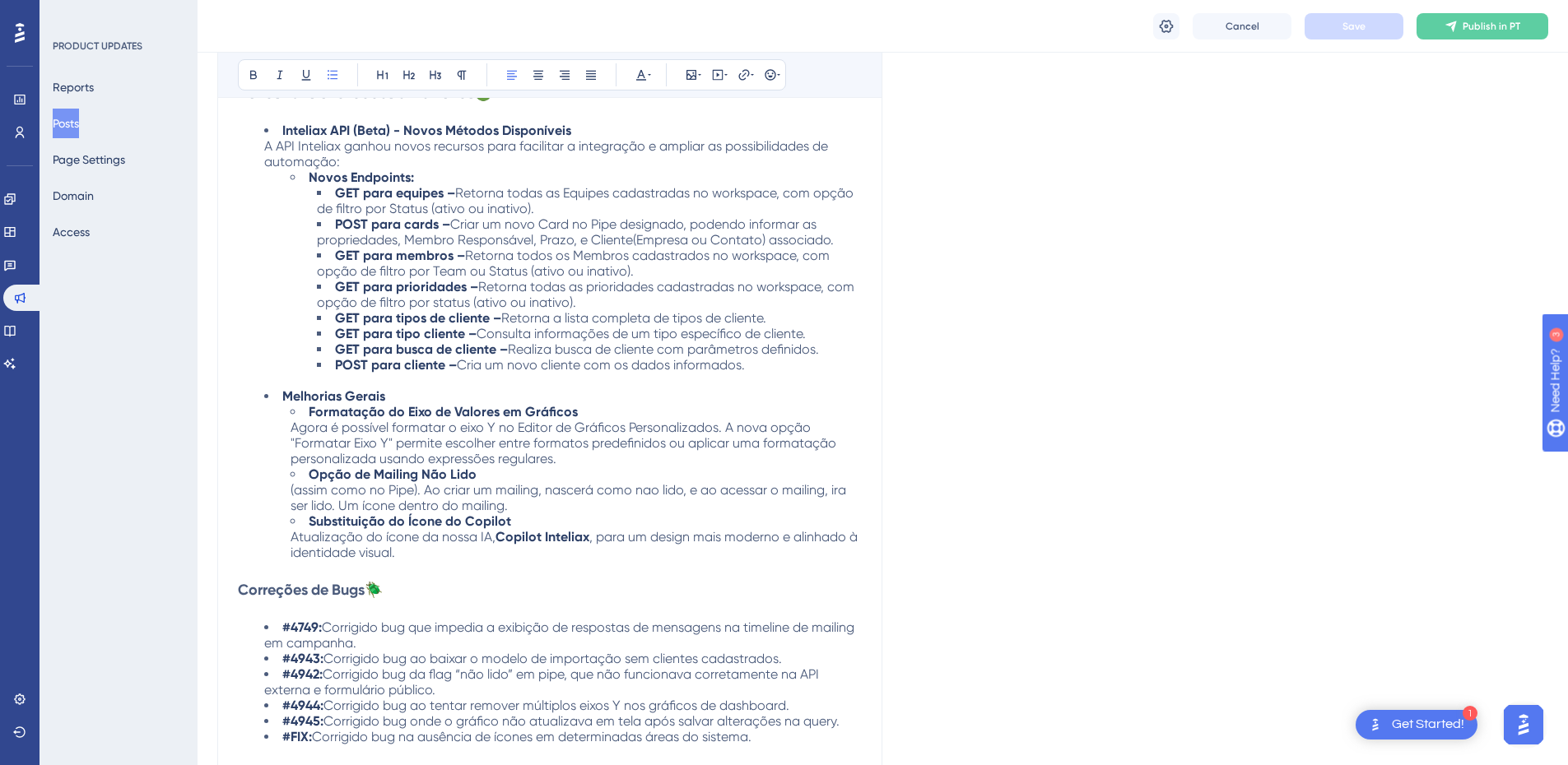 click on "Language Portuguese (Default) Insert an Image Delete Confira as novidades e melhorias na versão 2025W29 da Inteliax Bold Italic Underline Bullet Point Heading 1 Heading 2 Heading 3 Normal Align Left Align Center Align Right Align Justify Text Color Insert Image Embed Video Hyperlink Emojis Novas Funcionalidades e Melhorias  🟢 Inteliax API (Beta) - Novos Métodos Disponíveis A API Inteliax ganhou novos recursos para facilitar a integração e ampliar as possibilidades de automação: Novos Endpoints: GET para equipes –  Retorna todas as Equipes cadastradas no workspace, com opção de filtro por Status (ativo ou inativo). POST para cards –  Criar um novo Card no Pipe designado, podendo informar as propriedades, Membro Responsável, Prazo, e Cliente(Empresa ou Contato) associado. GET para membros –  Retorna todos os Membros cadastrados no workspace, com opção de filtro por Team ou Status (ativo ou inativo). GET para prioridades – GET para tipos de cliente – GET para tipo cliente –    🪲" at bounding box center [882, 203] 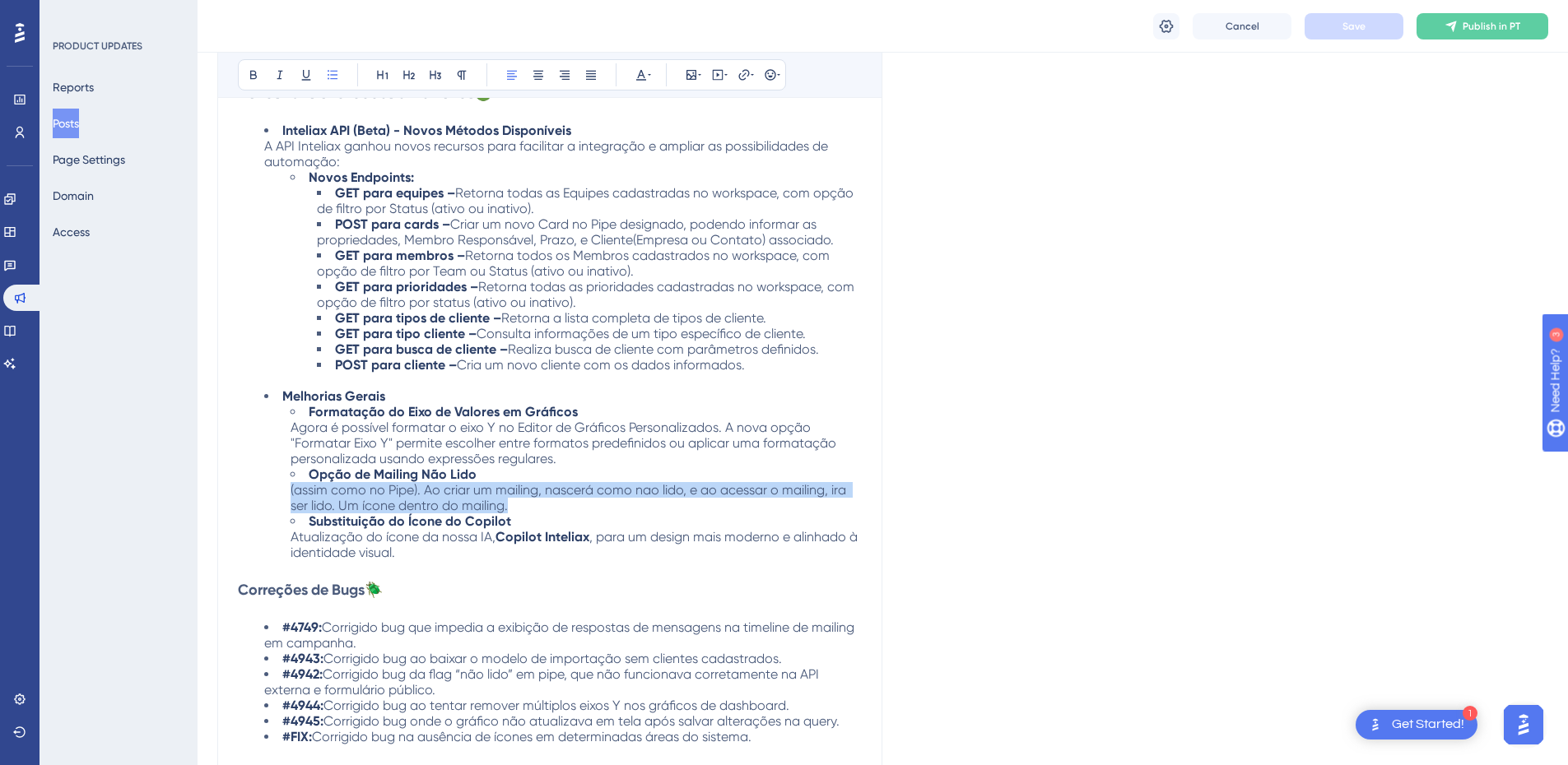 drag, startPoint x: 521, startPoint y: 504, endPoint x: 283, endPoint y: 493, distance: 238.2541 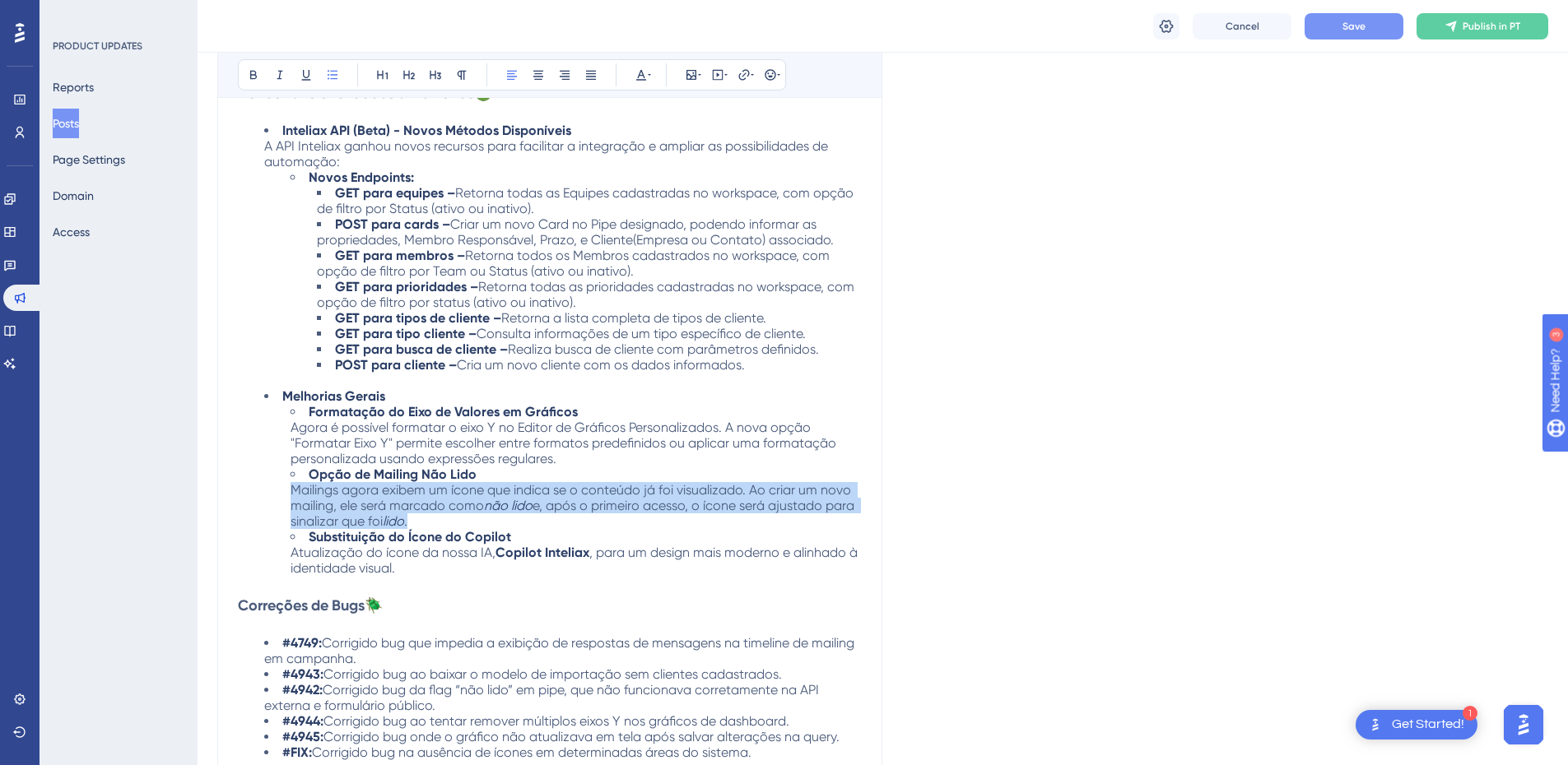 drag, startPoint x: 444, startPoint y: 520, endPoint x: 285, endPoint y: 489, distance: 161.99383 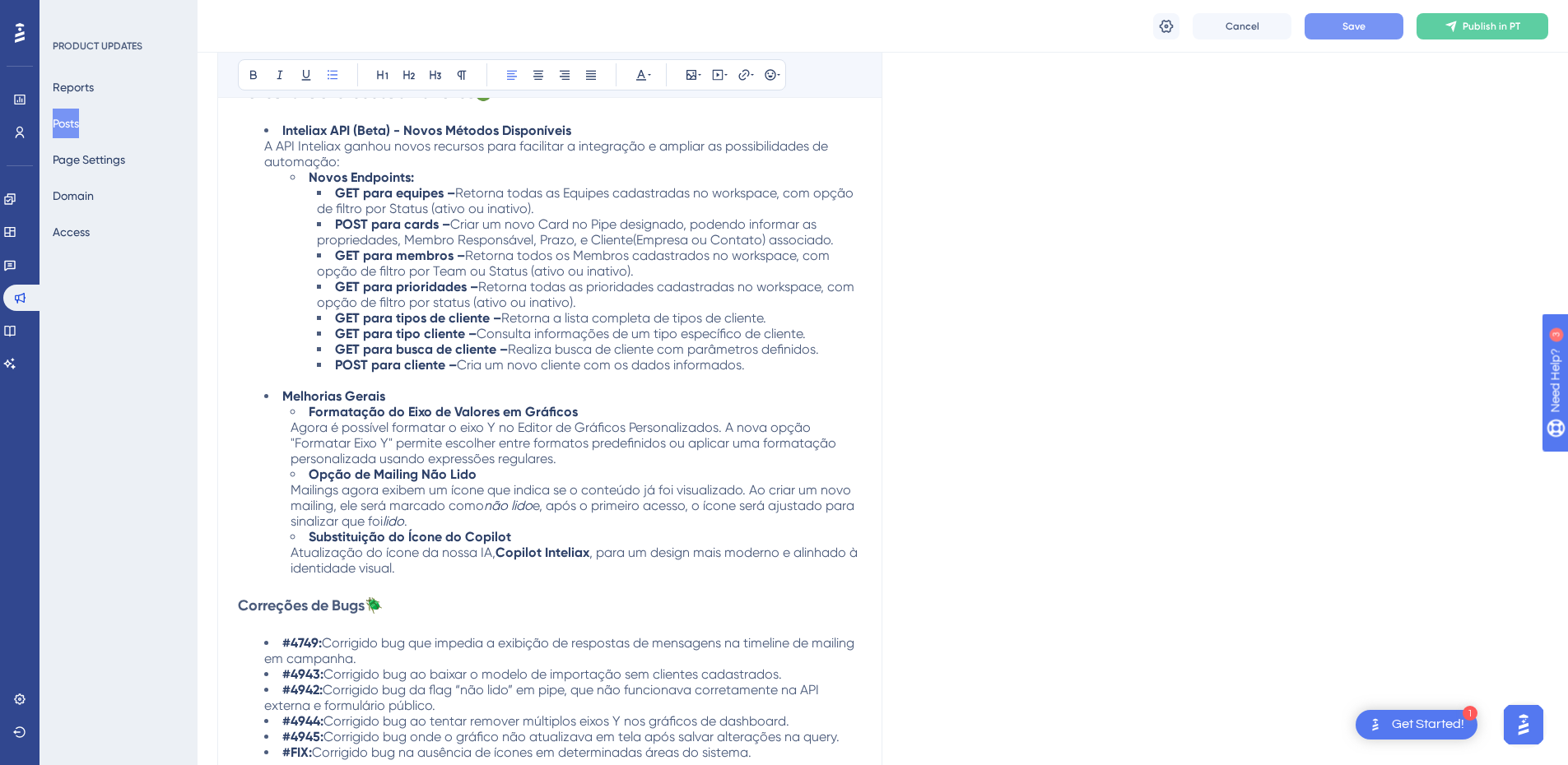 click on "Language Portuguese (Default) Insert an Image Delete Confira as novidades e melhorias na versão 2025W29 da Inteliax Bold Italic Underline Bullet Point Heading 1 Heading 2 Heading 3 Normal Align Left Align Center Align Right Align Justify Text Color Insert Image Embed Video Hyperlink Emojis Novas Funcionalidades e Melhorias  🟢 Inteliax API (Beta) - Novos Métodos Disponíveis A API Inteliax ganhou novos recursos para facilitar a integração e ampliar as possibilidades de automação: Novos Endpoints: GET para equipes –  Retorna todas as Equipes cadastradas no workspace, com opção de filtro por Status (ativo ou inativo). POST para cards –  Criar um novo Card no Pipe designado, podendo informar as propriedades, Membro Responsável, Prazo, e Cliente(Empresa ou Contato) associado. GET para membros –  Retorna todos os Membros cadastrados no workspace, com opção de filtro por Team ou Status (ativo ou inativo). GET para prioridades – GET para tipos de cliente – GET para tipo cliente –   lido ." at bounding box center (882, 211) 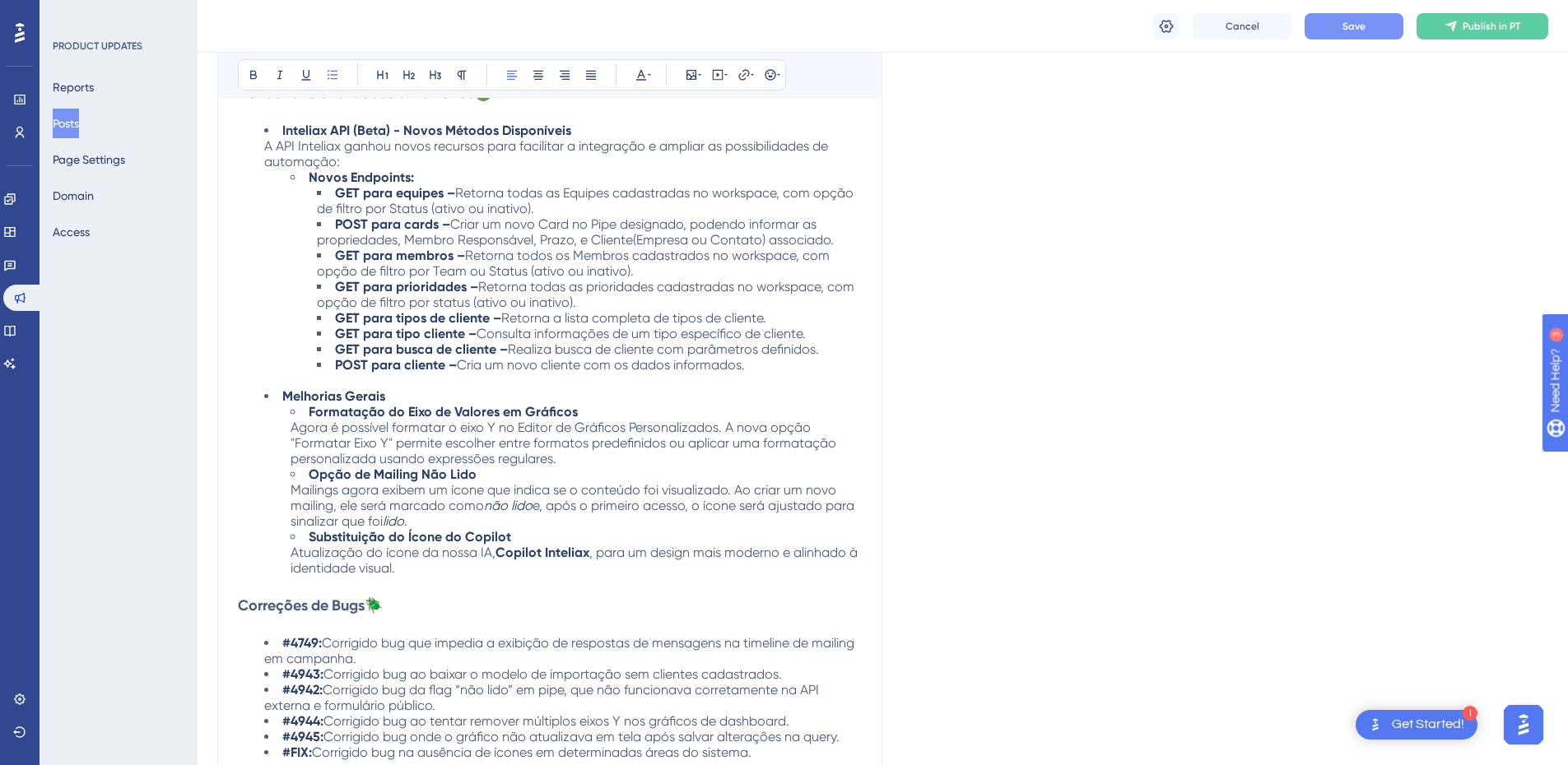 click on "Mailings agora exibem um ícone que indica se o conteúdo foi visualizado. Ao criar um novo mailing, ele será marcado como" at bounding box center [565, 498] 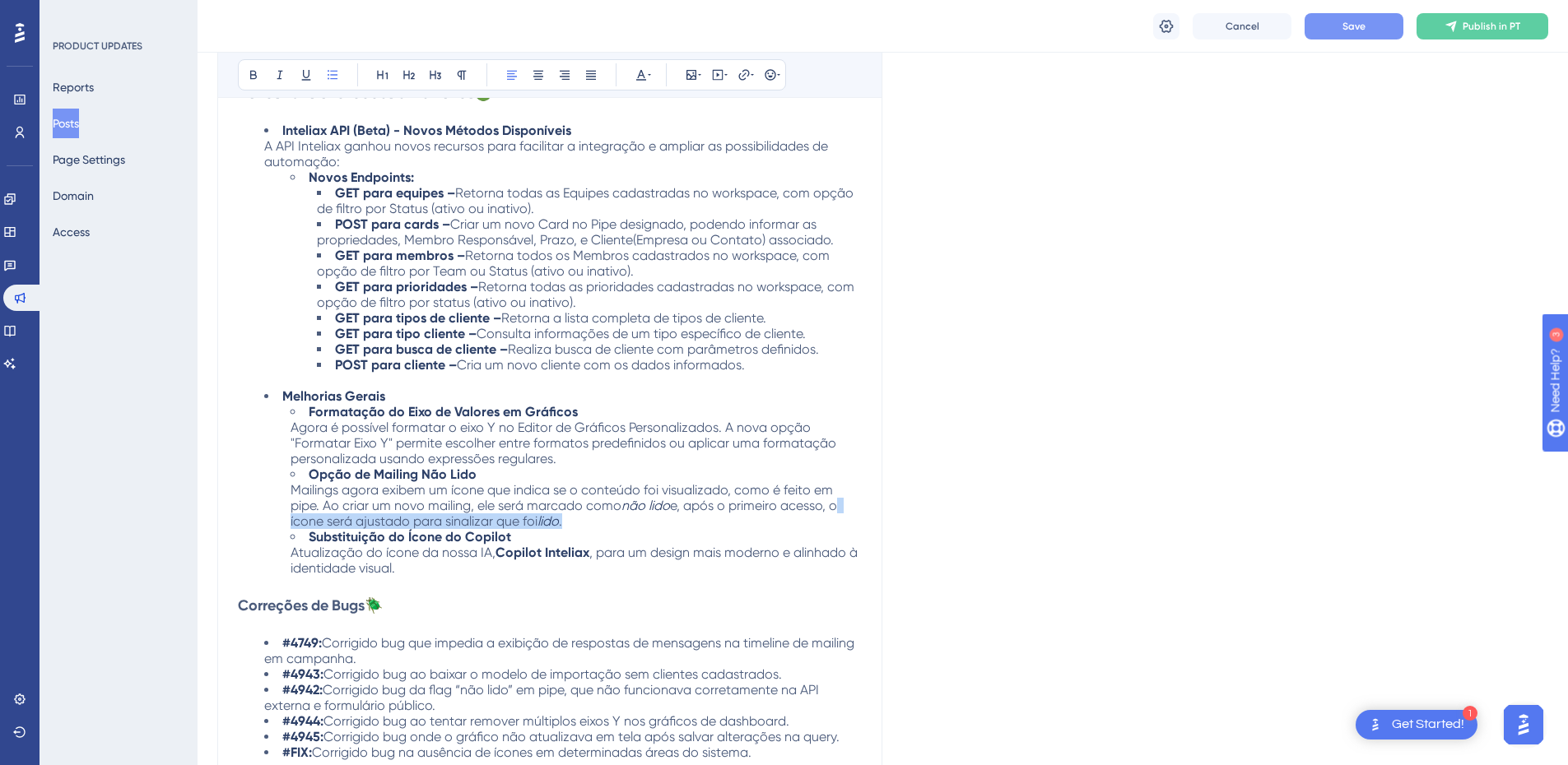 drag, startPoint x: 574, startPoint y: 521, endPoint x: 838, endPoint y: 512, distance: 264.15336 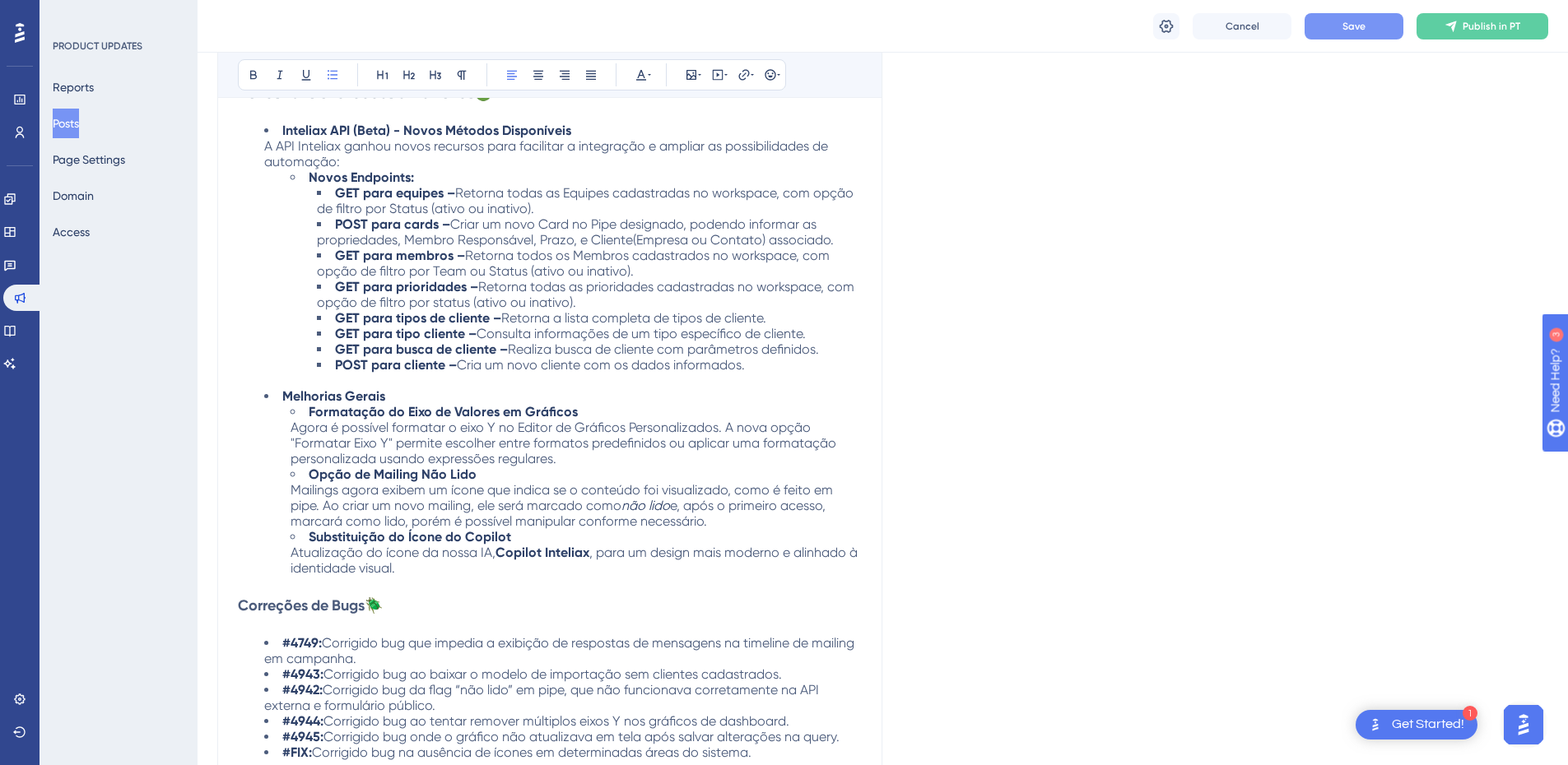 drag, startPoint x: 661, startPoint y: 507, endPoint x: 309, endPoint y: 474, distance: 353.54349 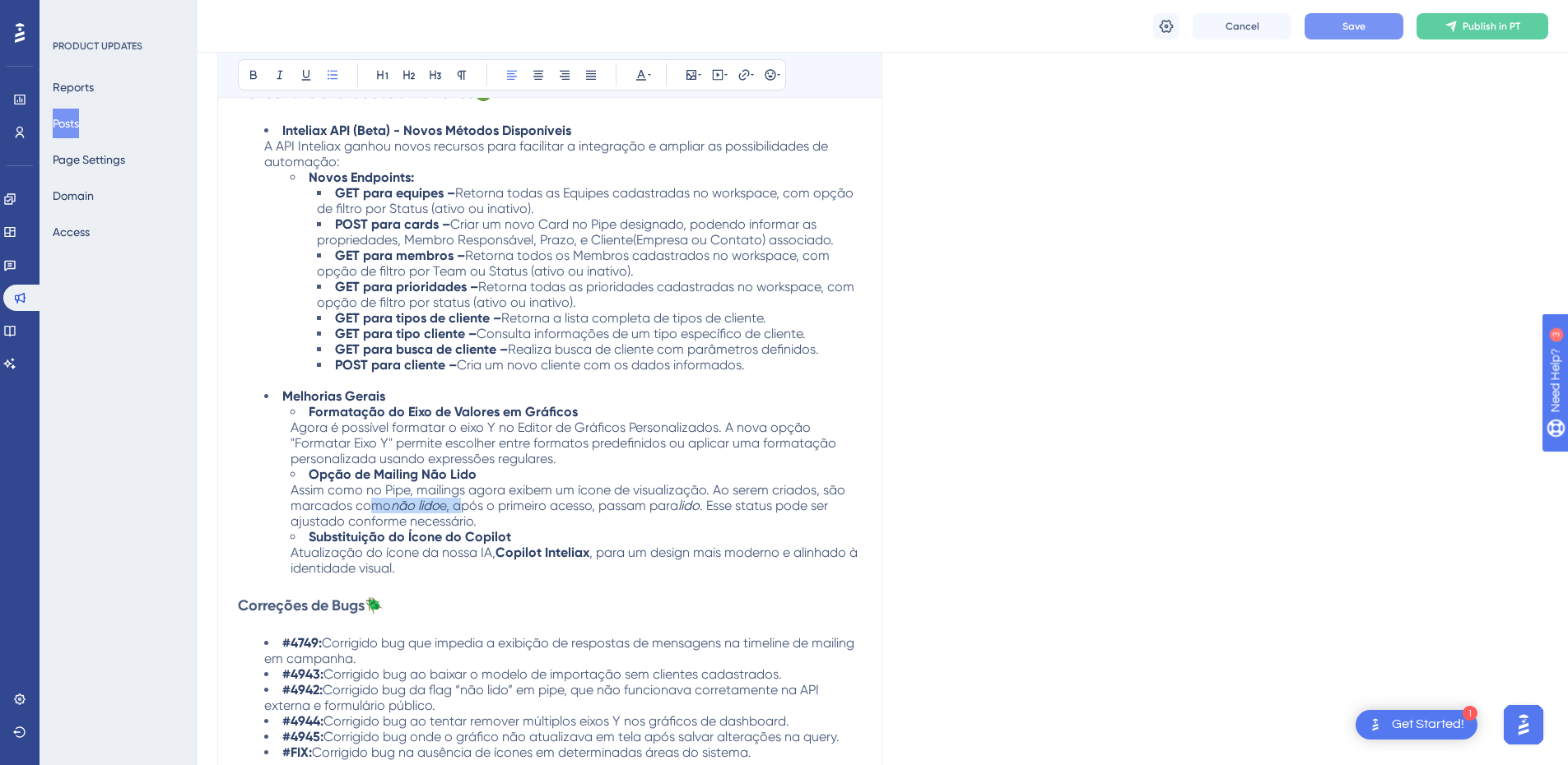 drag, startPoint x: 457, startPoint y: 509, endPoint x: 369, endPoint y: 510, distance: 88.00568 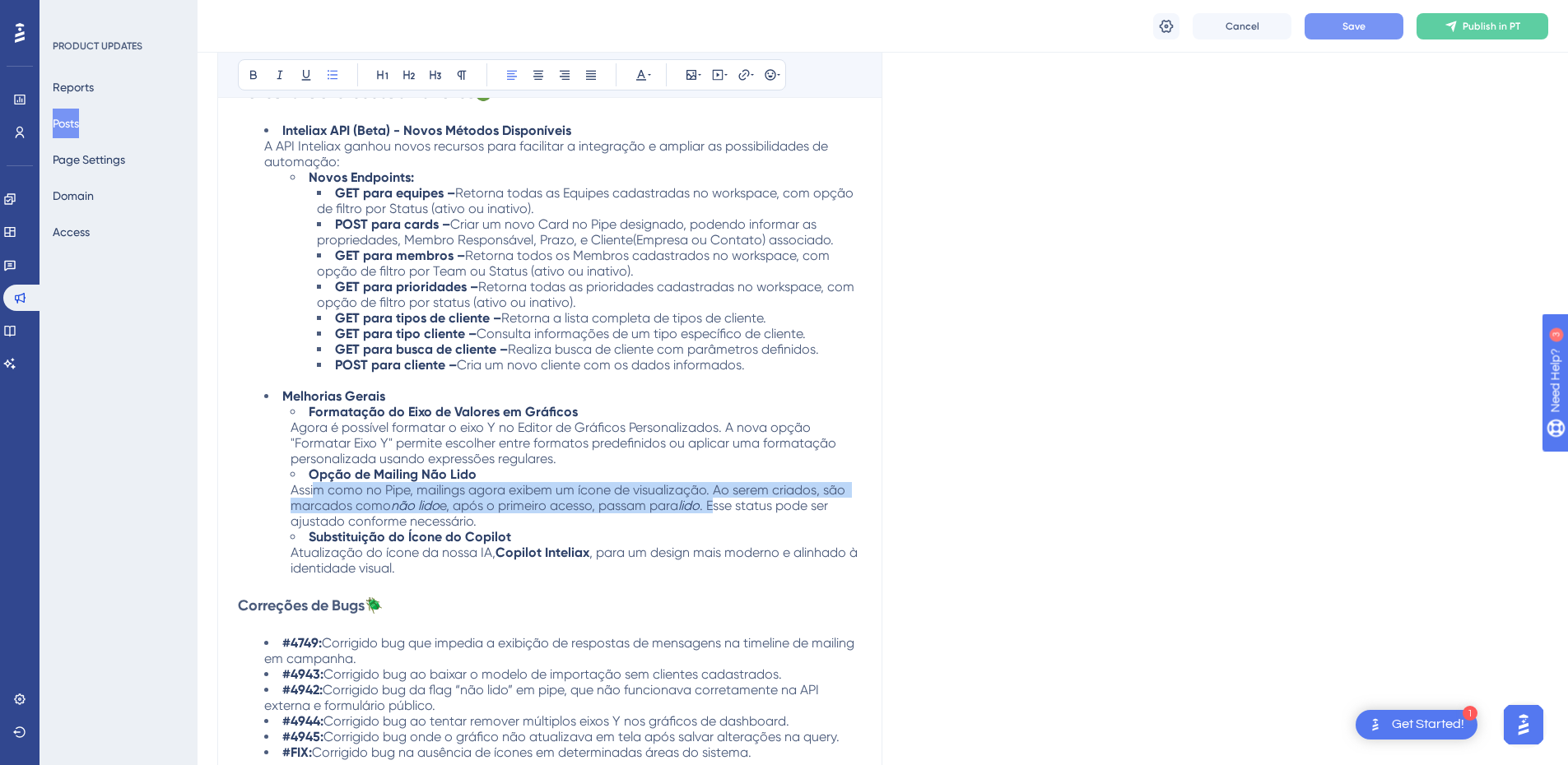 drag, startPoint x: 697, startPoint y: 506, endPoint x: 316, endPoint y: 489, distance: 381.37908 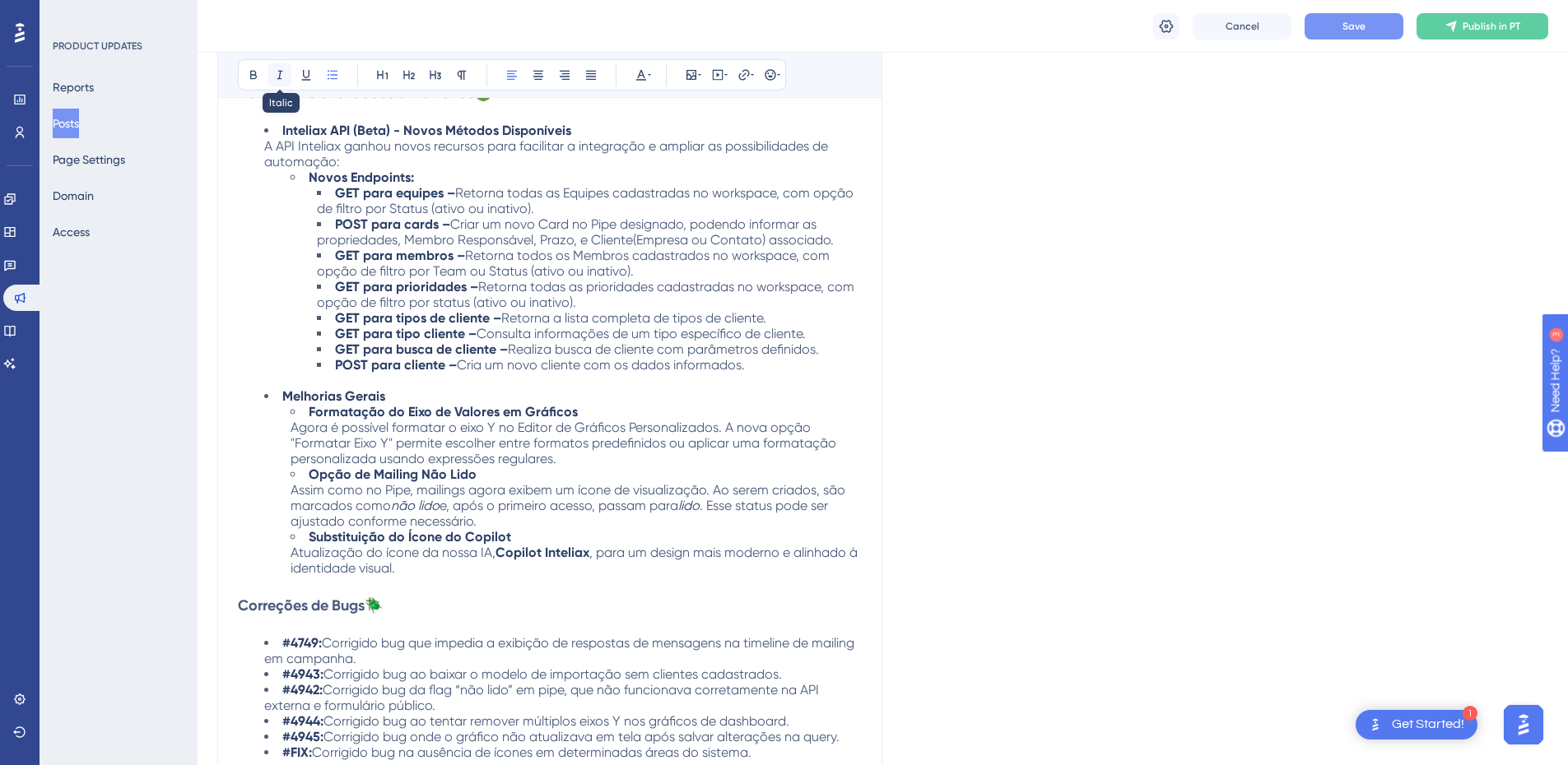 click 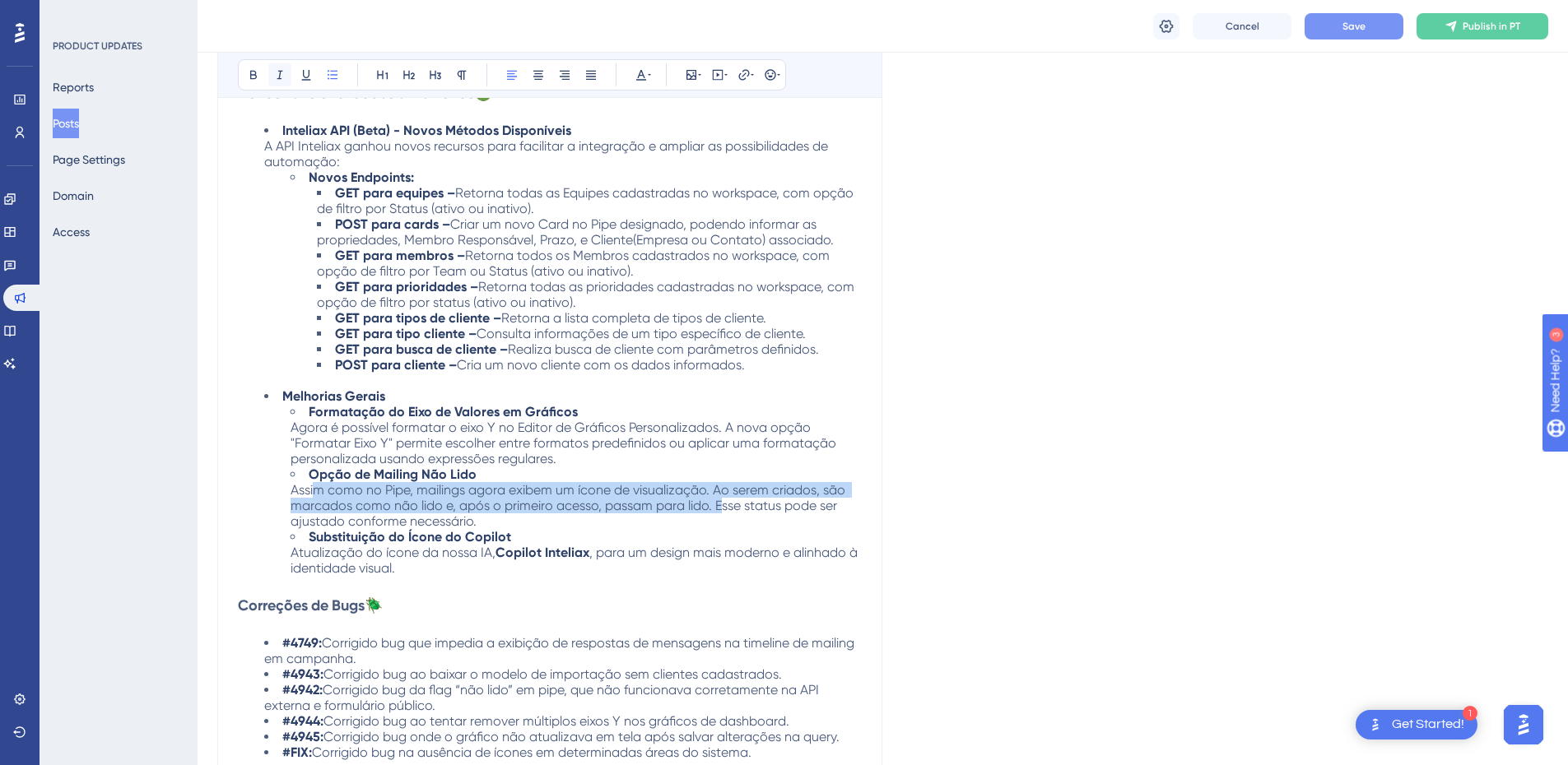 click 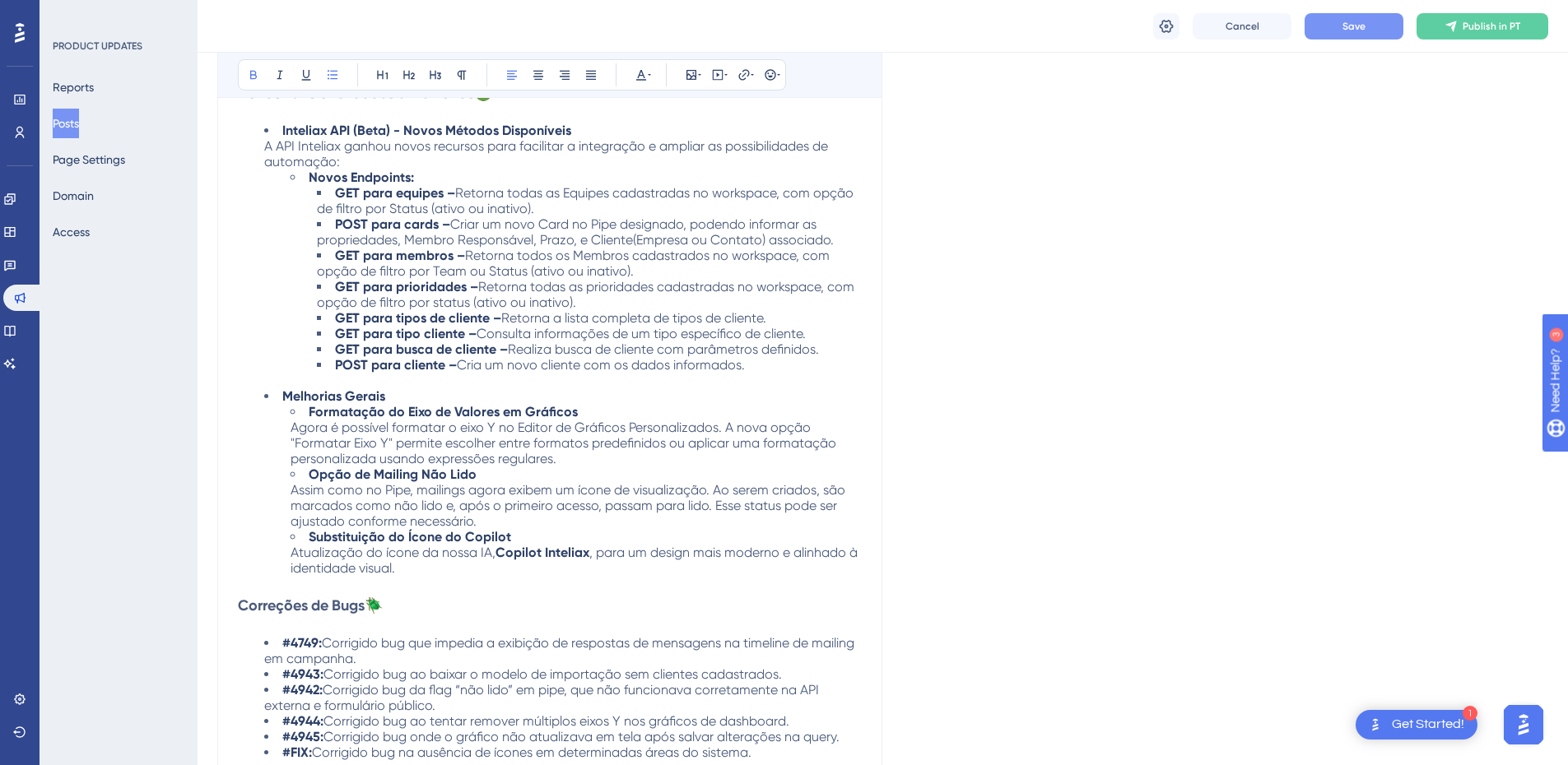 click on "Substituição do Ícone do Copilot Atualização do ícone da nossa IA,  Copilot Inteliax , para um design mais moderno e alinhado à identidade visual." at bounding box center (576, 552) 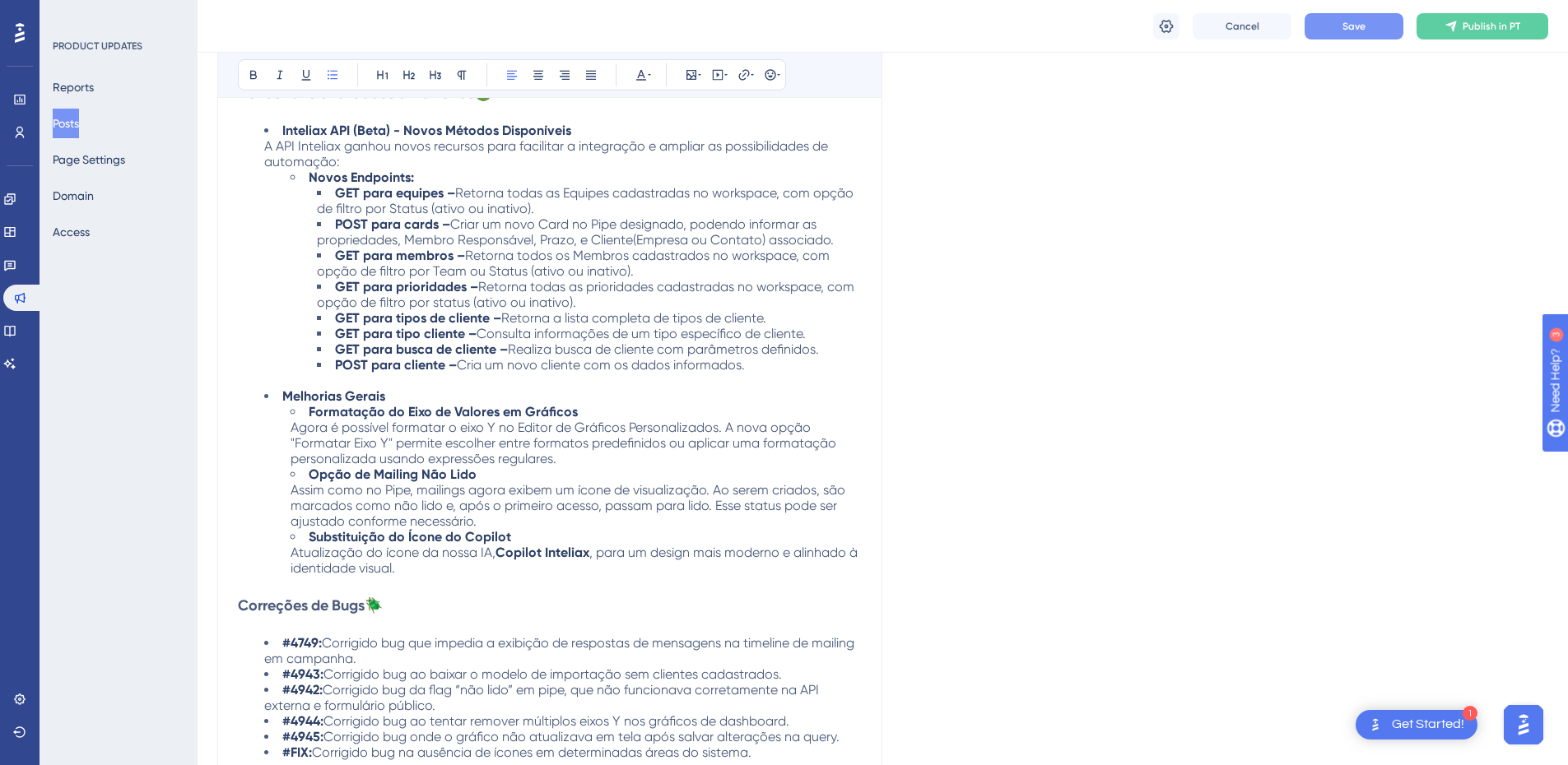 click on "Assim como no Pipe, mailings agora exibem um ícone de visualização. Ao serem criados, são marcados como não lido e, após o primeiro acesso, passam para lido. Esse status pode ser ajustado conforme necessário." at bounding box center (570, 505) 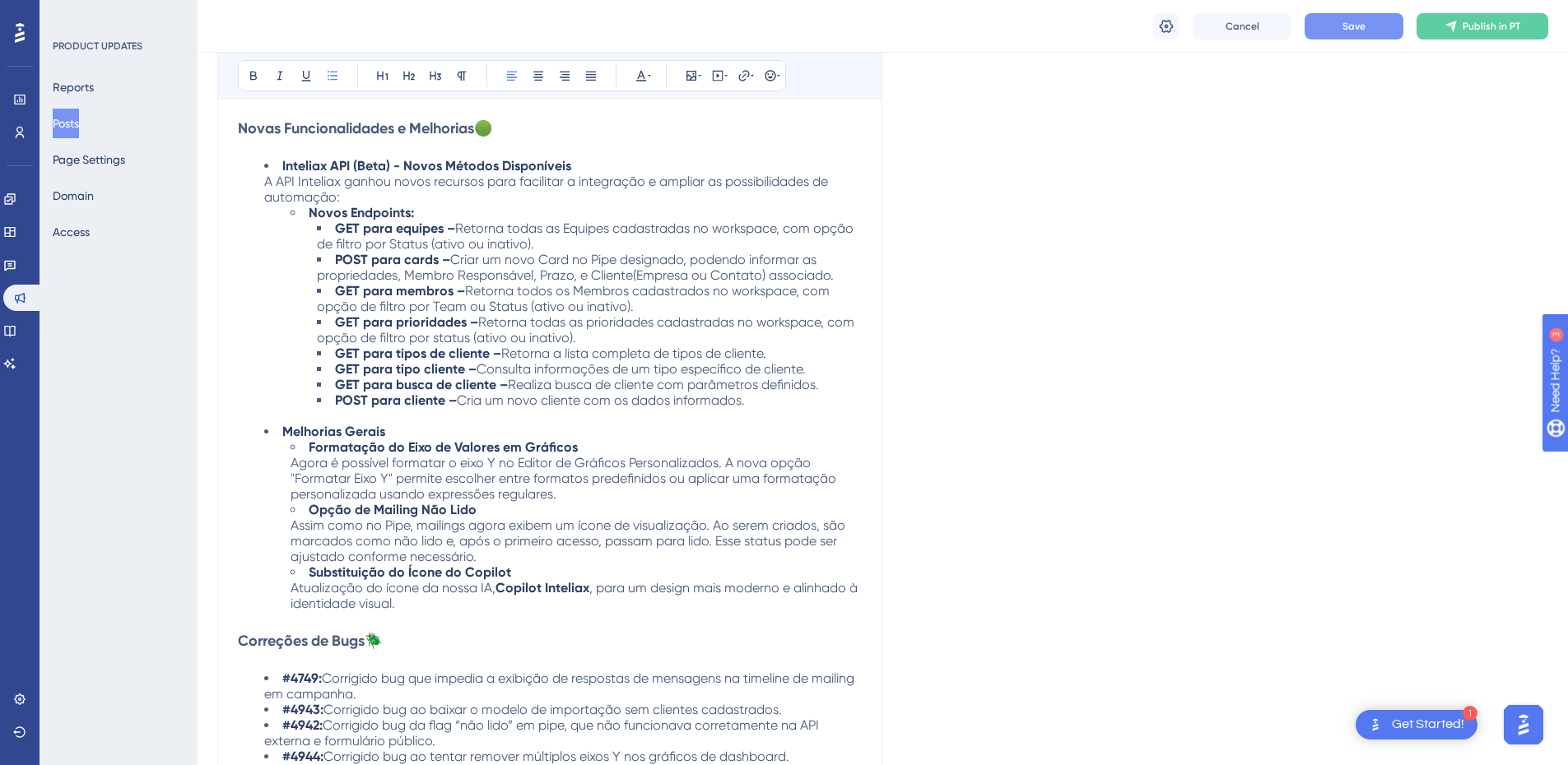 scroll, scrollTop: 494, scrollLeft: 0, axis: vertical 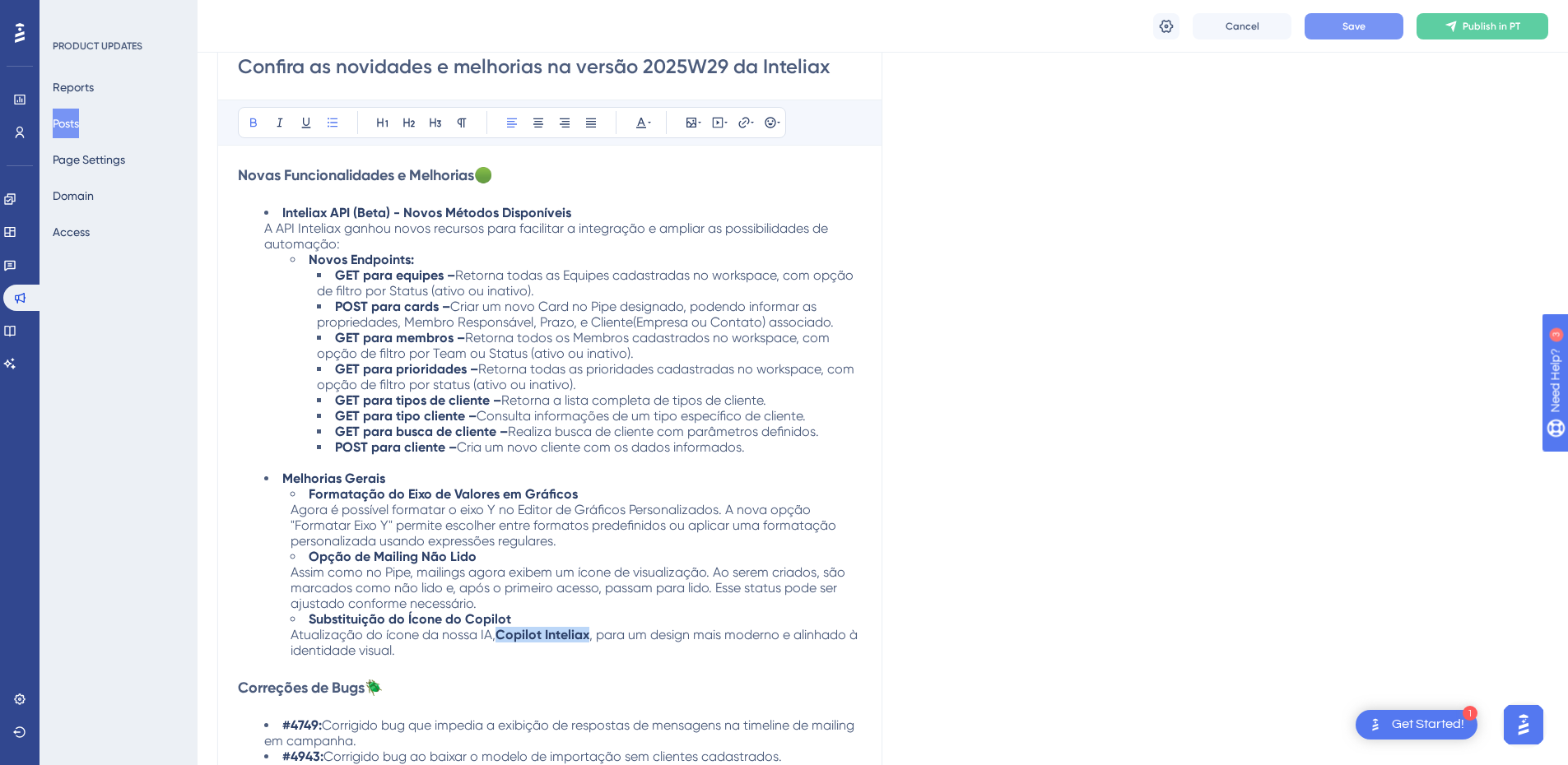 drag, startPoint x: 584, startPoint y: 636, endPoint x: 497, endPoint y: 634, distance: 87.02299 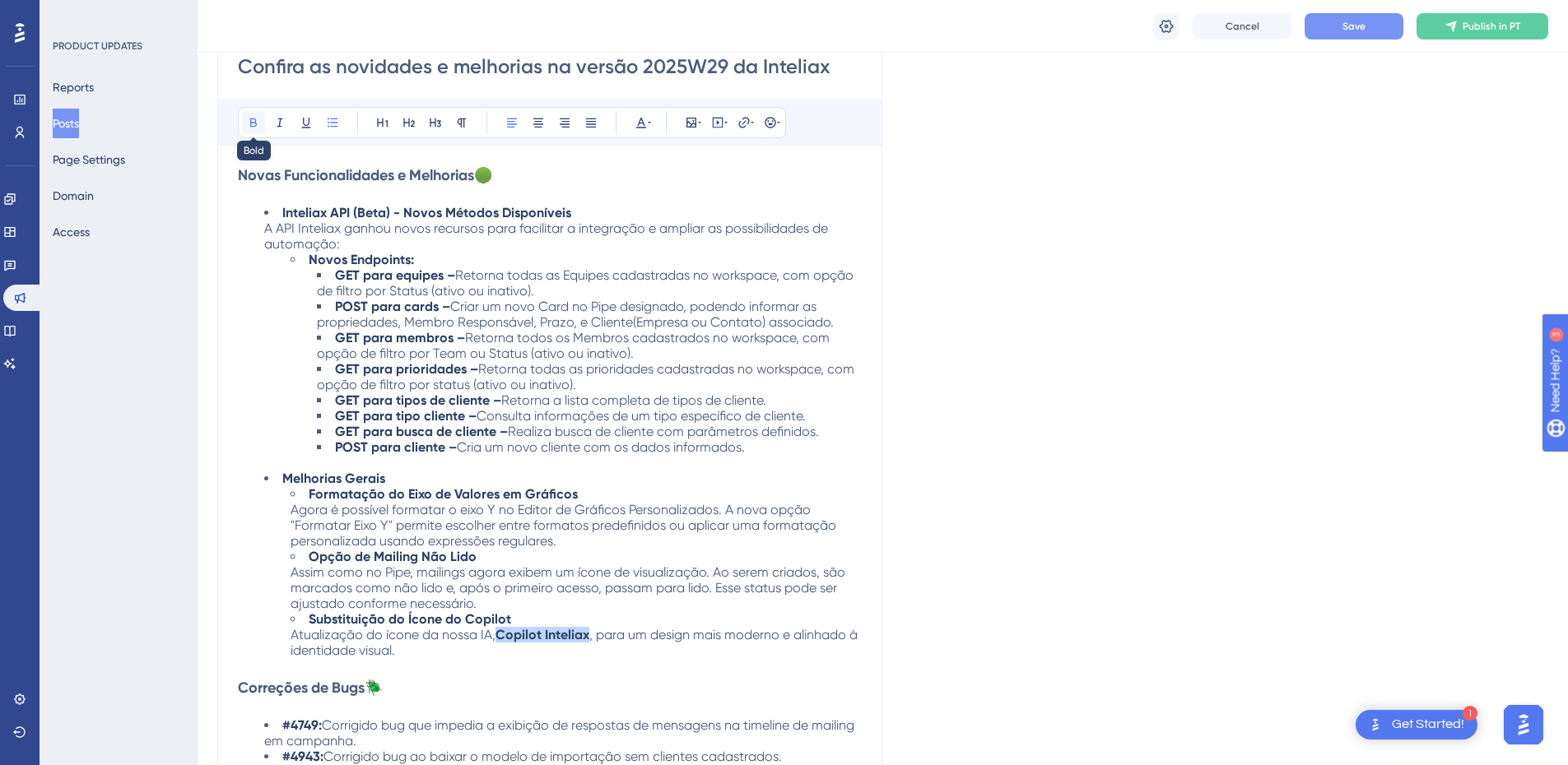 click 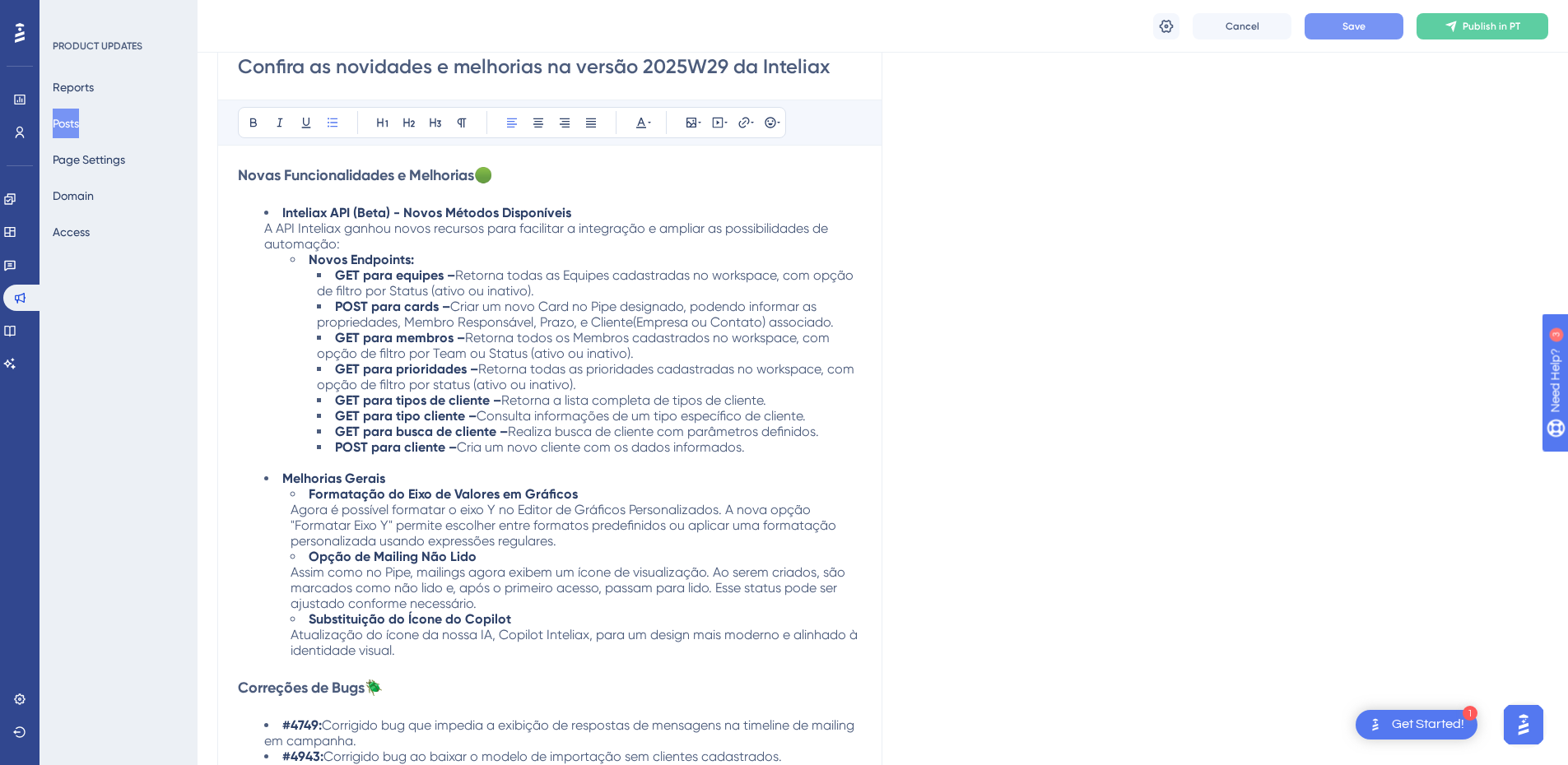 click on "Opção de Mailing Não Lido Assim como no Pipe, mailings agora exibem um ícone de visualização. Ao serem criados, são marcados como não lido e, após o primeiro acesso, passam para lido. Esse status pode ser ajustado conforme necessário." at bounding box center [576, 580] 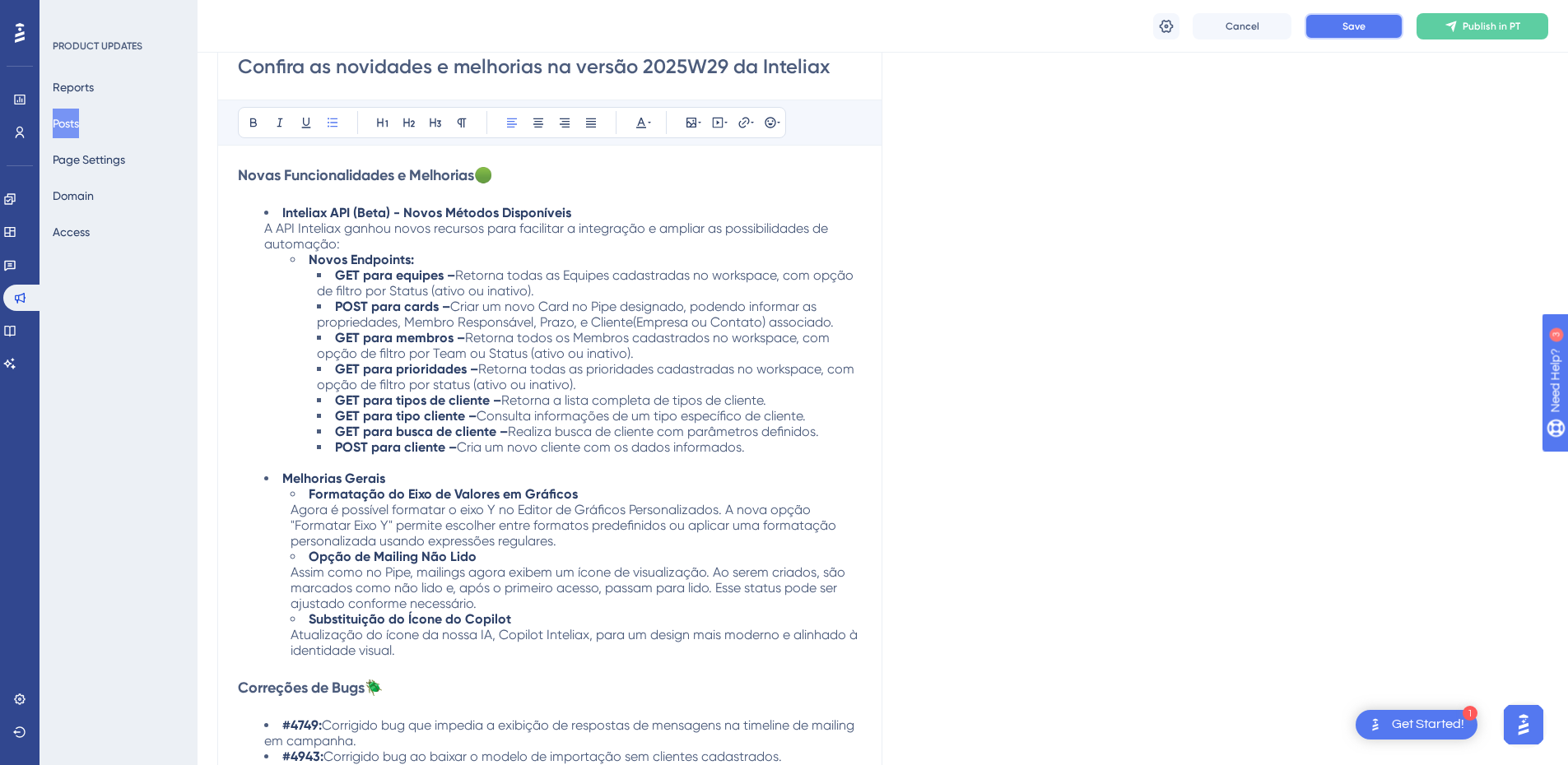 click on "Save" at bounding box center [1354, 26] 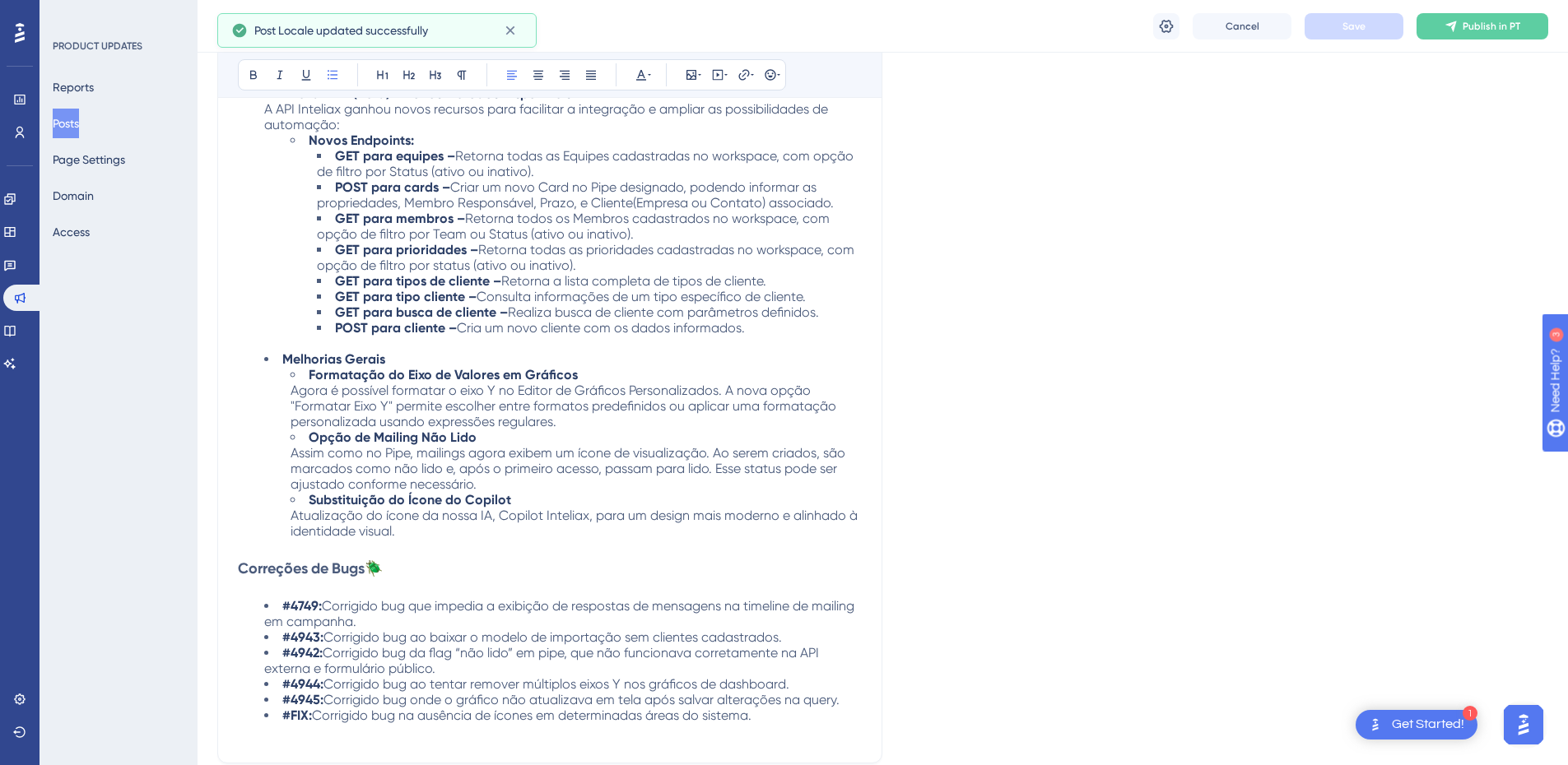 scroll, scrollTop: 740, scrollLeft: 0, axis: vertical 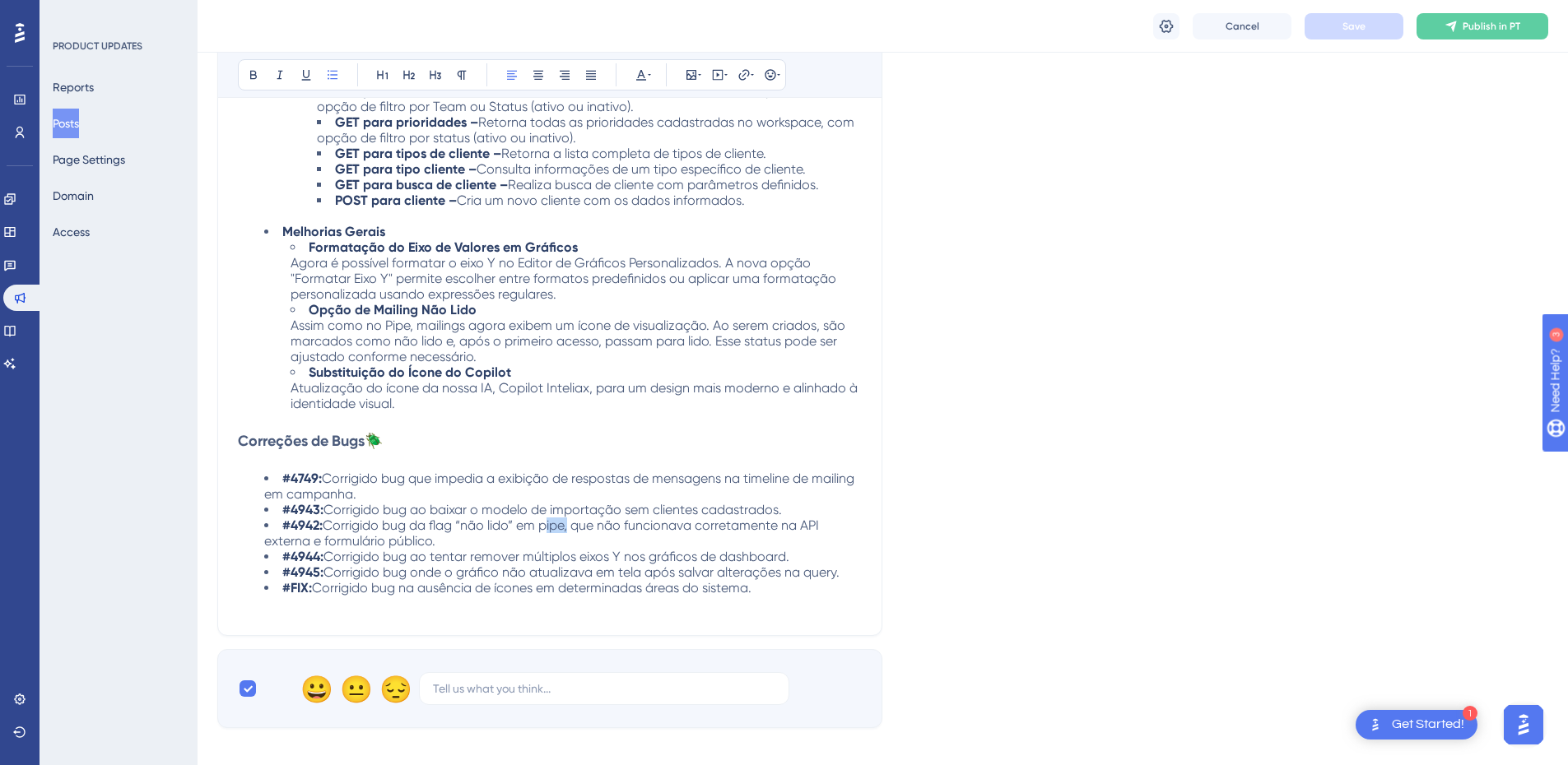 drag, startPoint x: 557, startPoint y: 527, endPoint x: 546, endPoint y: 532, distance: 12.083046 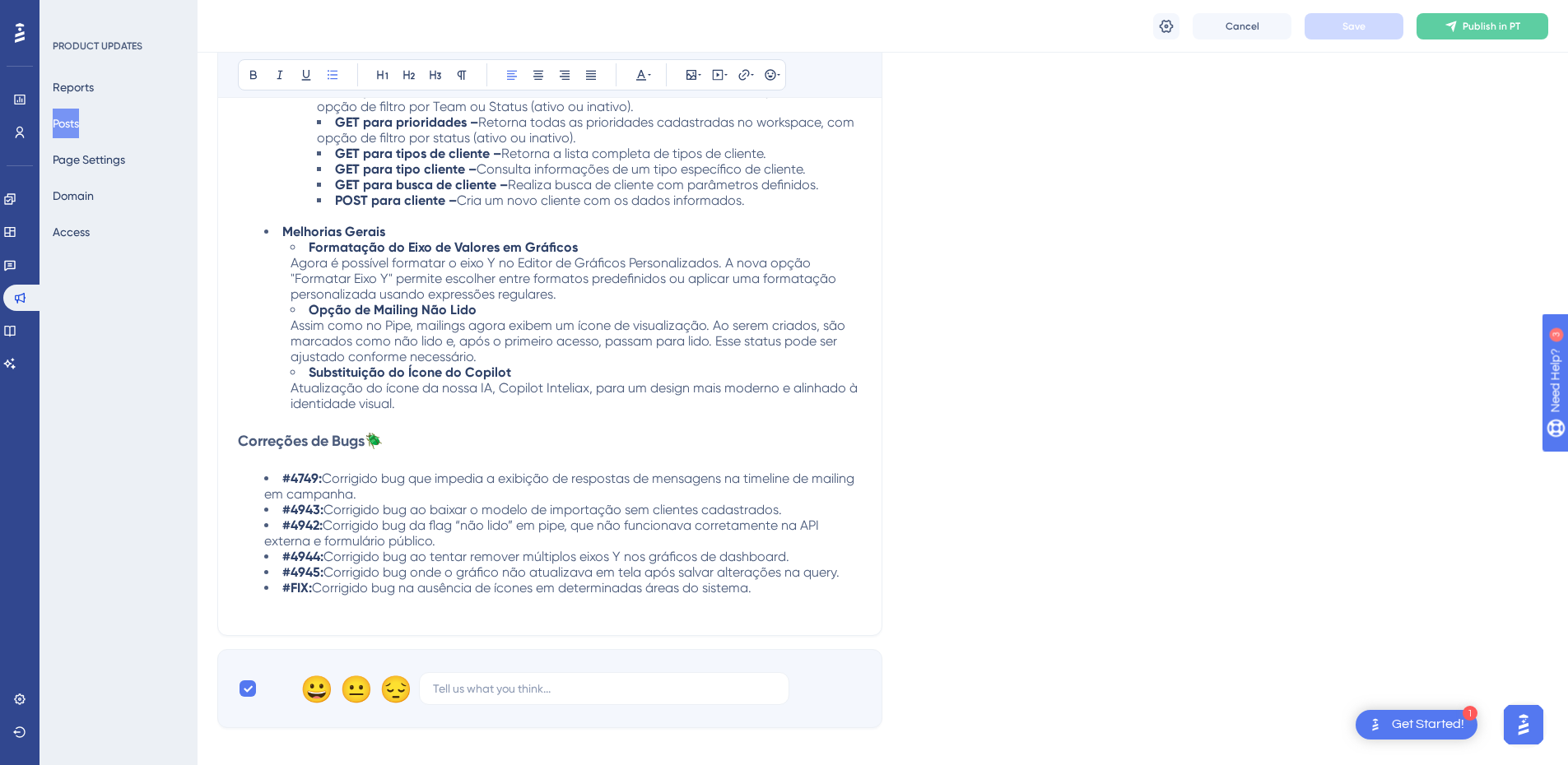 click on "Corrigido bug da flag “não lido” em pipe, que não funcionava corretamente na API externa e formulário público." at bounding box center (543, 533) 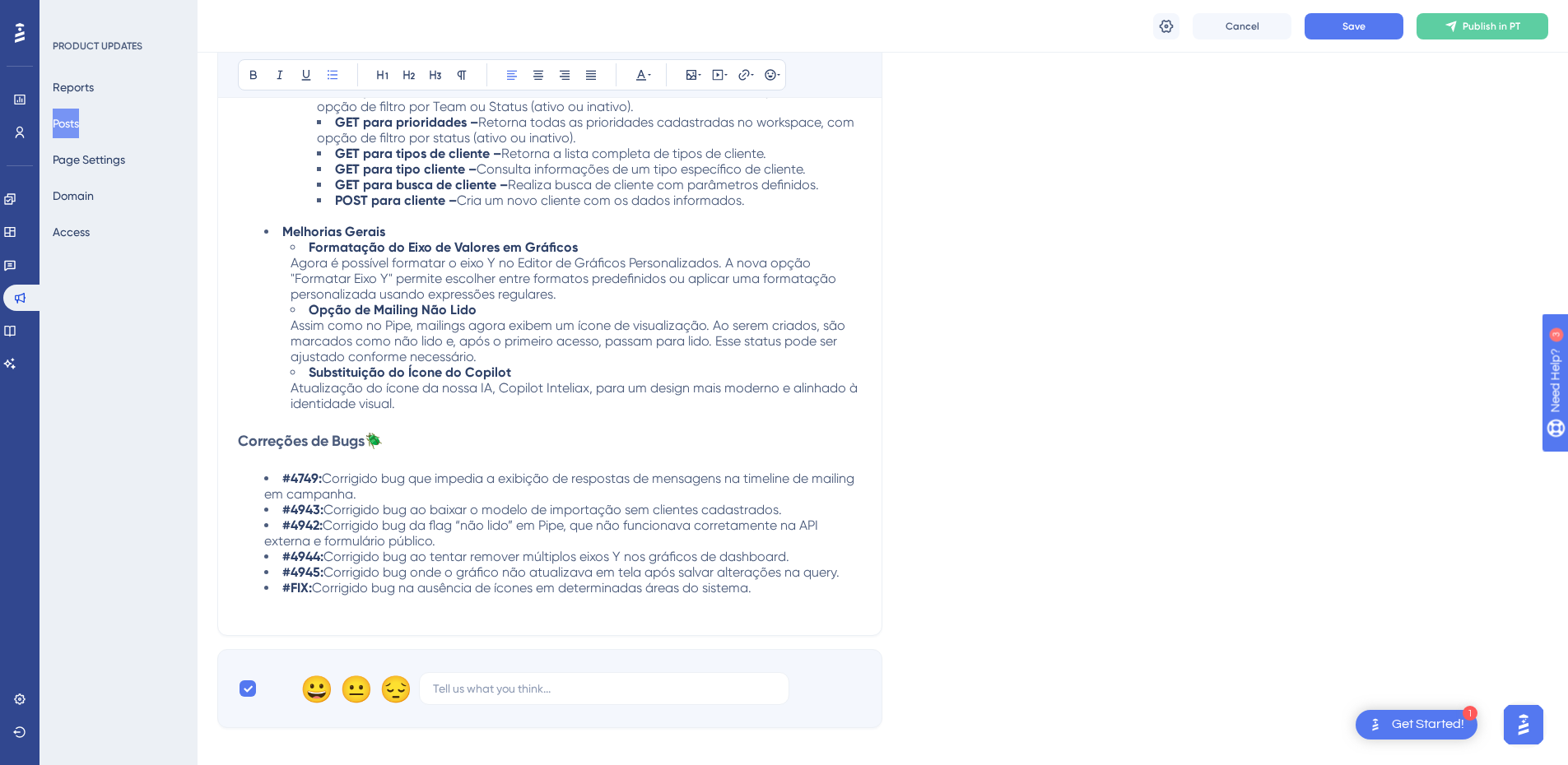 click on "Corrigido bug ao tentar remover múltiplos eixos Y nos gráficos de dashboard." at bounding box center [556, 556] 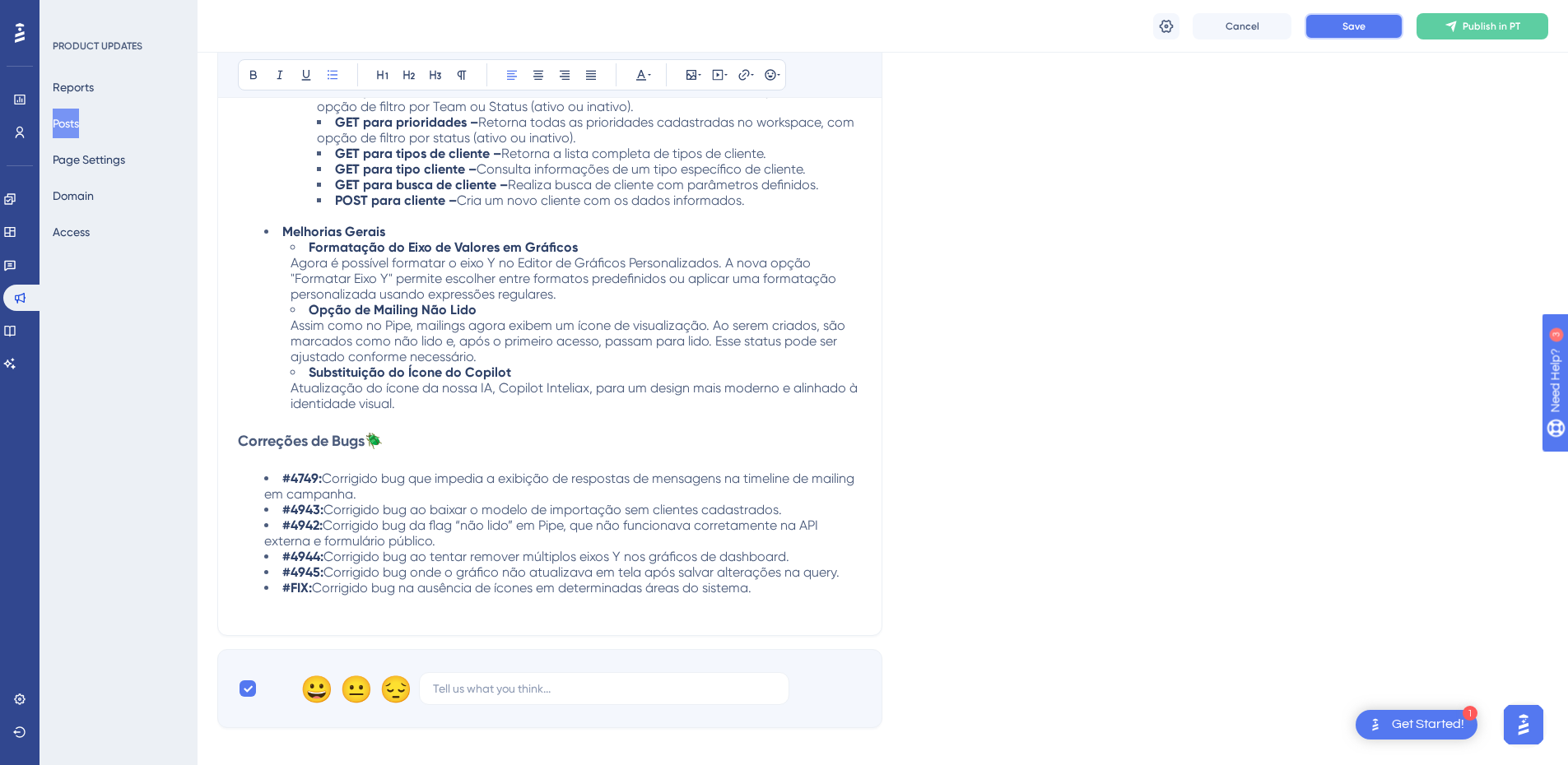 click on "Save" at bounding box center (1354, 26) 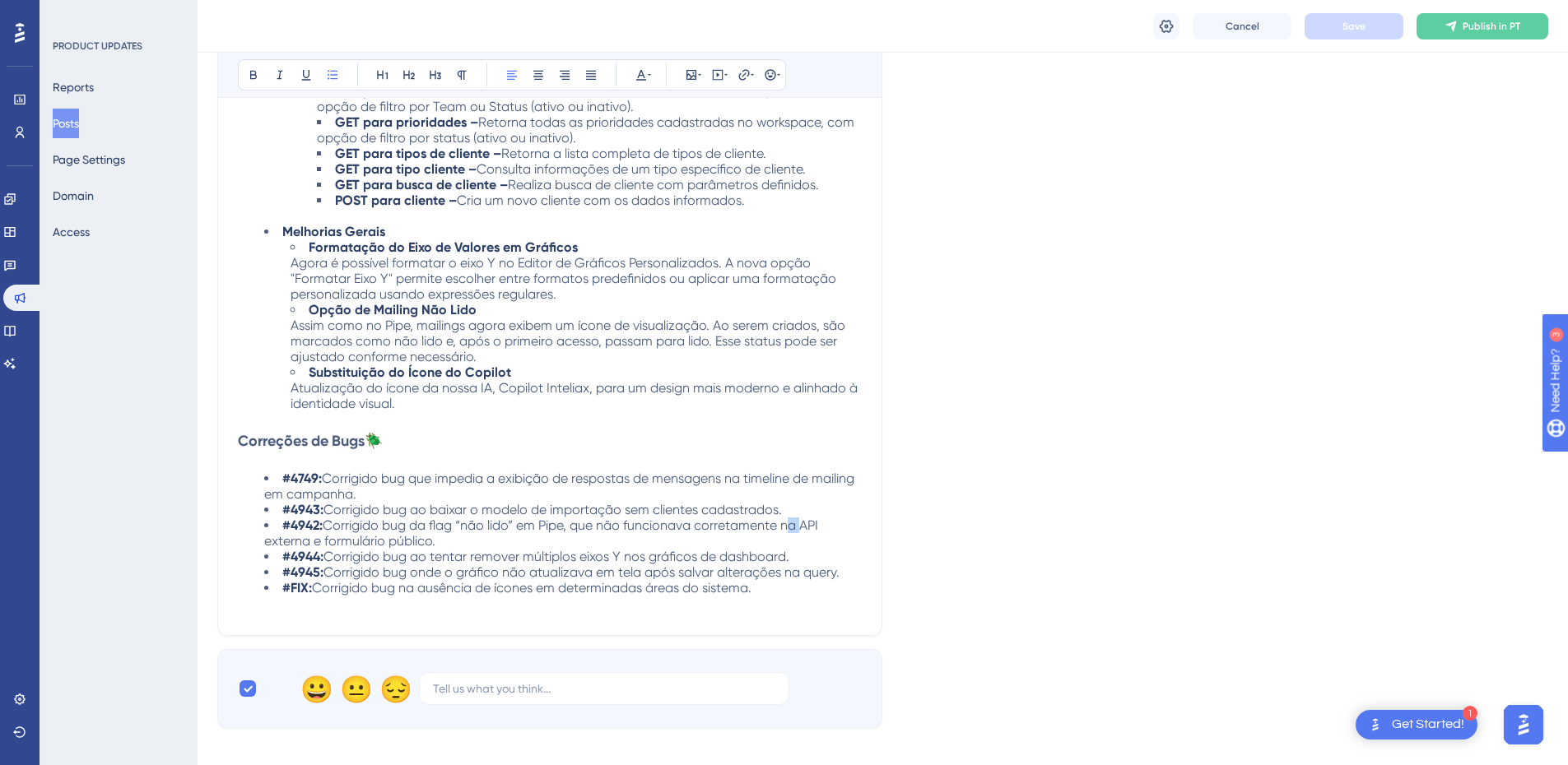 drag, startPoint x: 784, startPoint y: 524, endPoint x: 802, endPoint y: 524, distance: 18 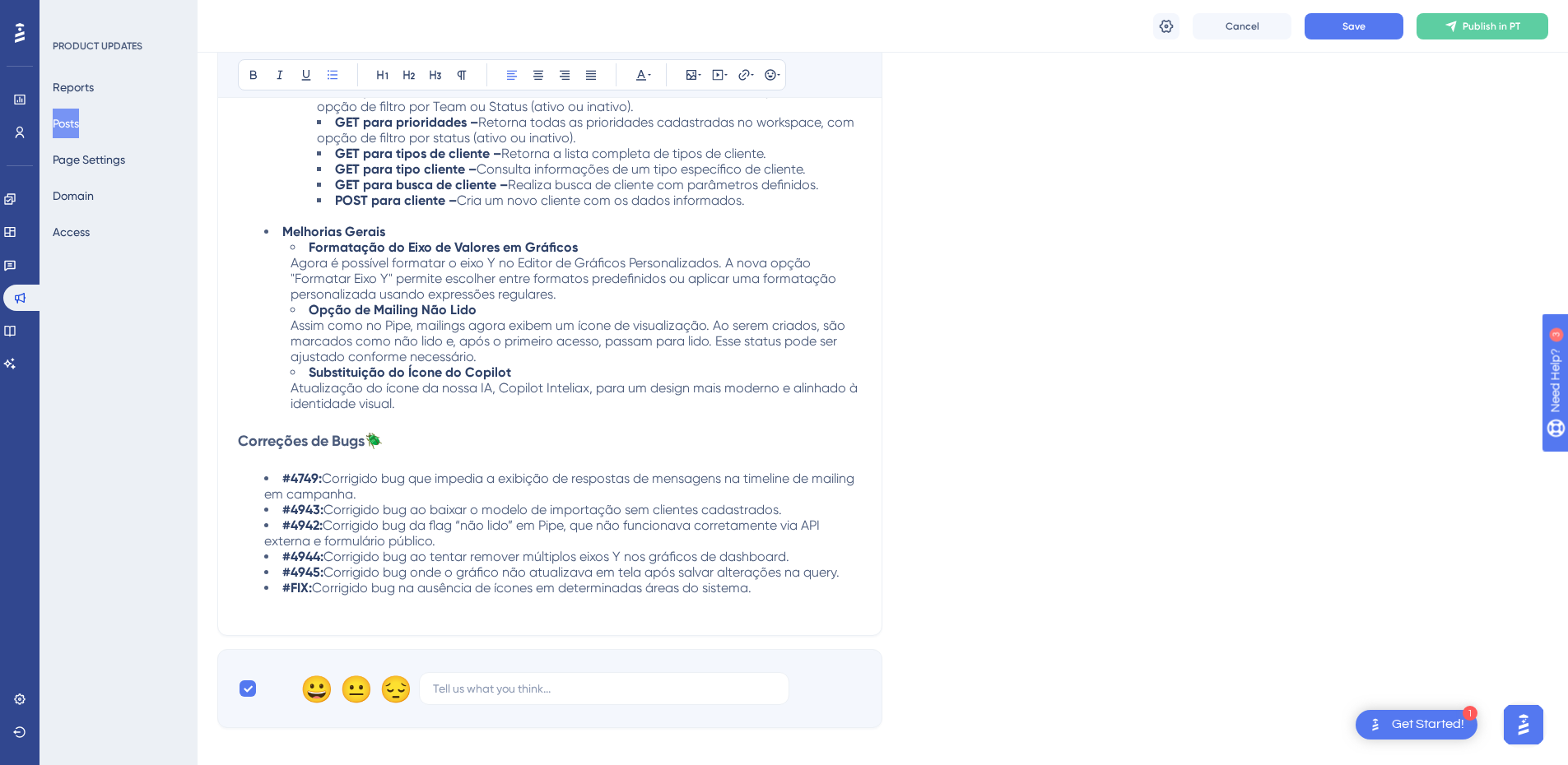 click on "#4942:  Corrigido bug da flag “não lido” em Pipe, que não funcionava corretamente via API externa e formulário público." at bounding box center (563, 533) 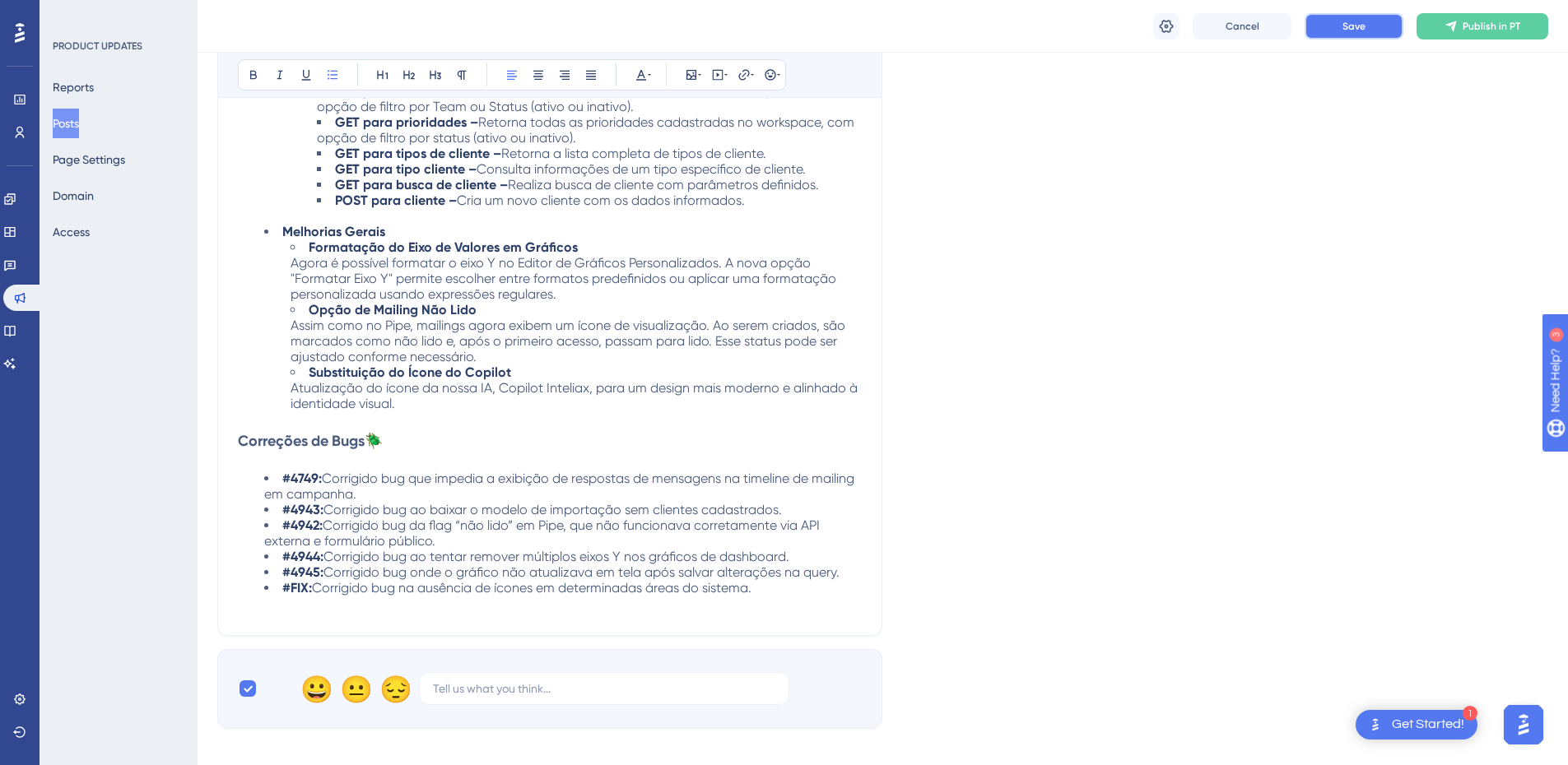 click on "Save" at bounding box center [1354, 26] 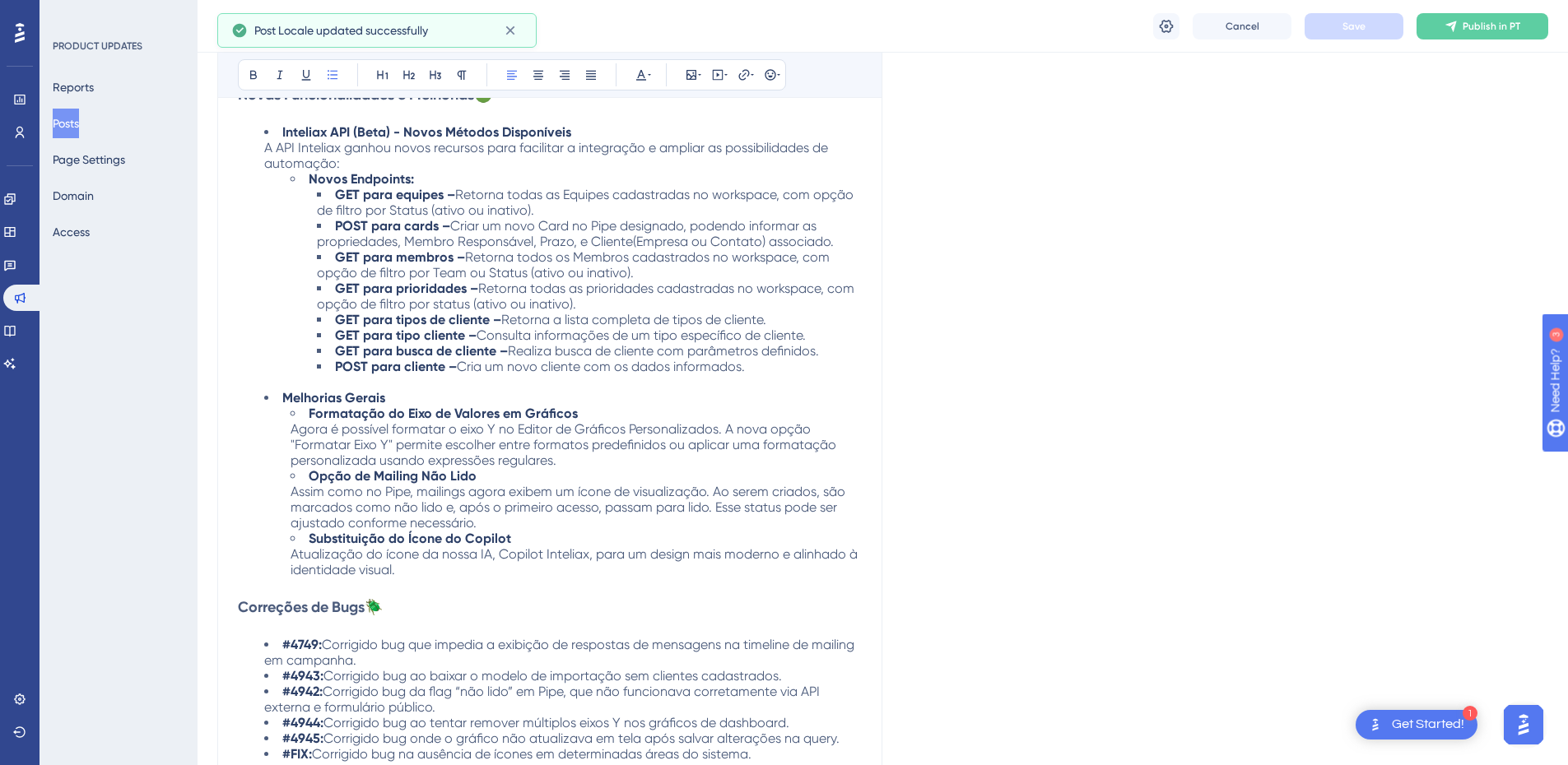 scroll, scrollTop: 576, scrollLeft: 0, axis: vertical 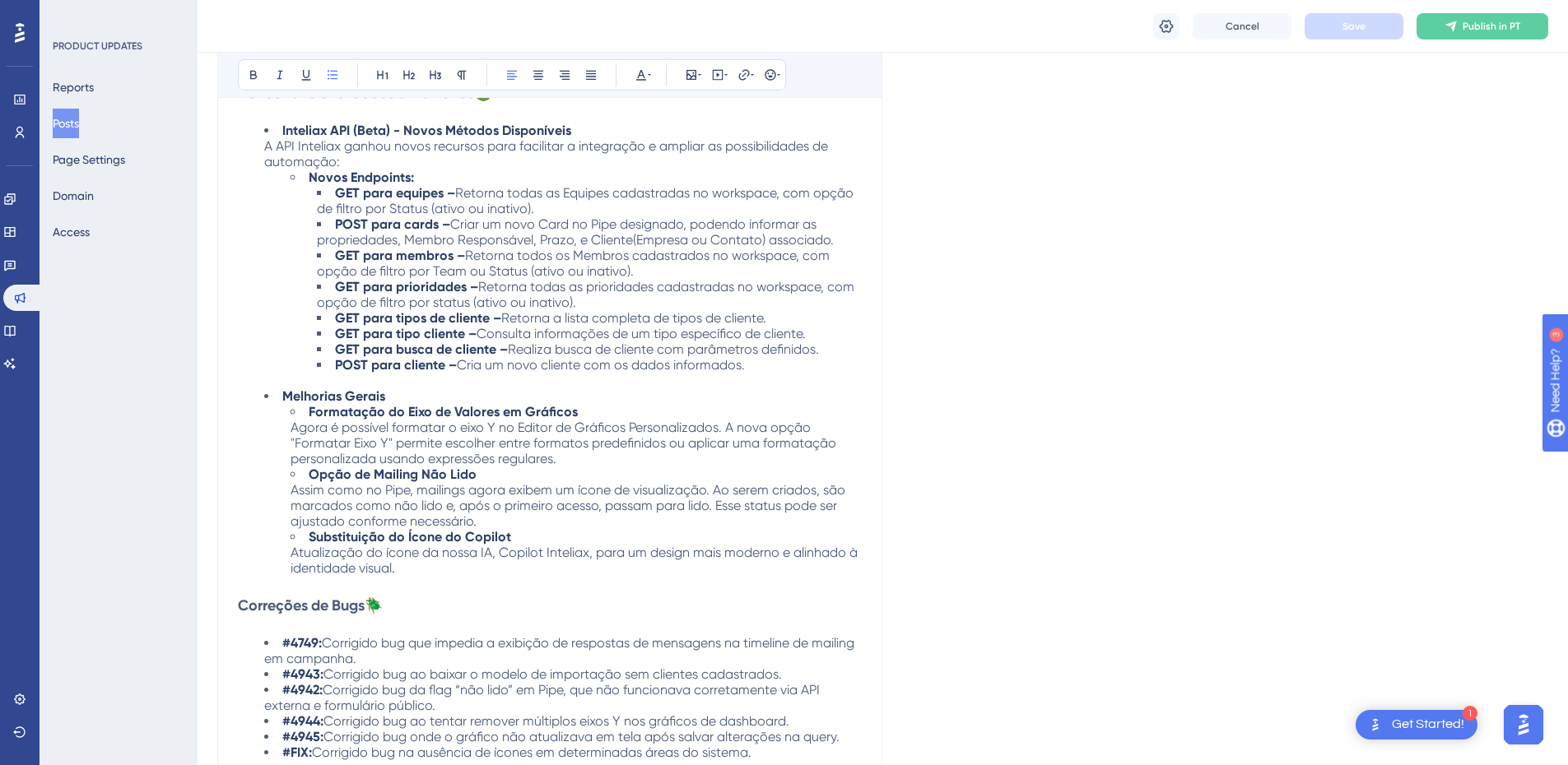 click on "Novos Endpoints:" at bounding box center [576, 177] 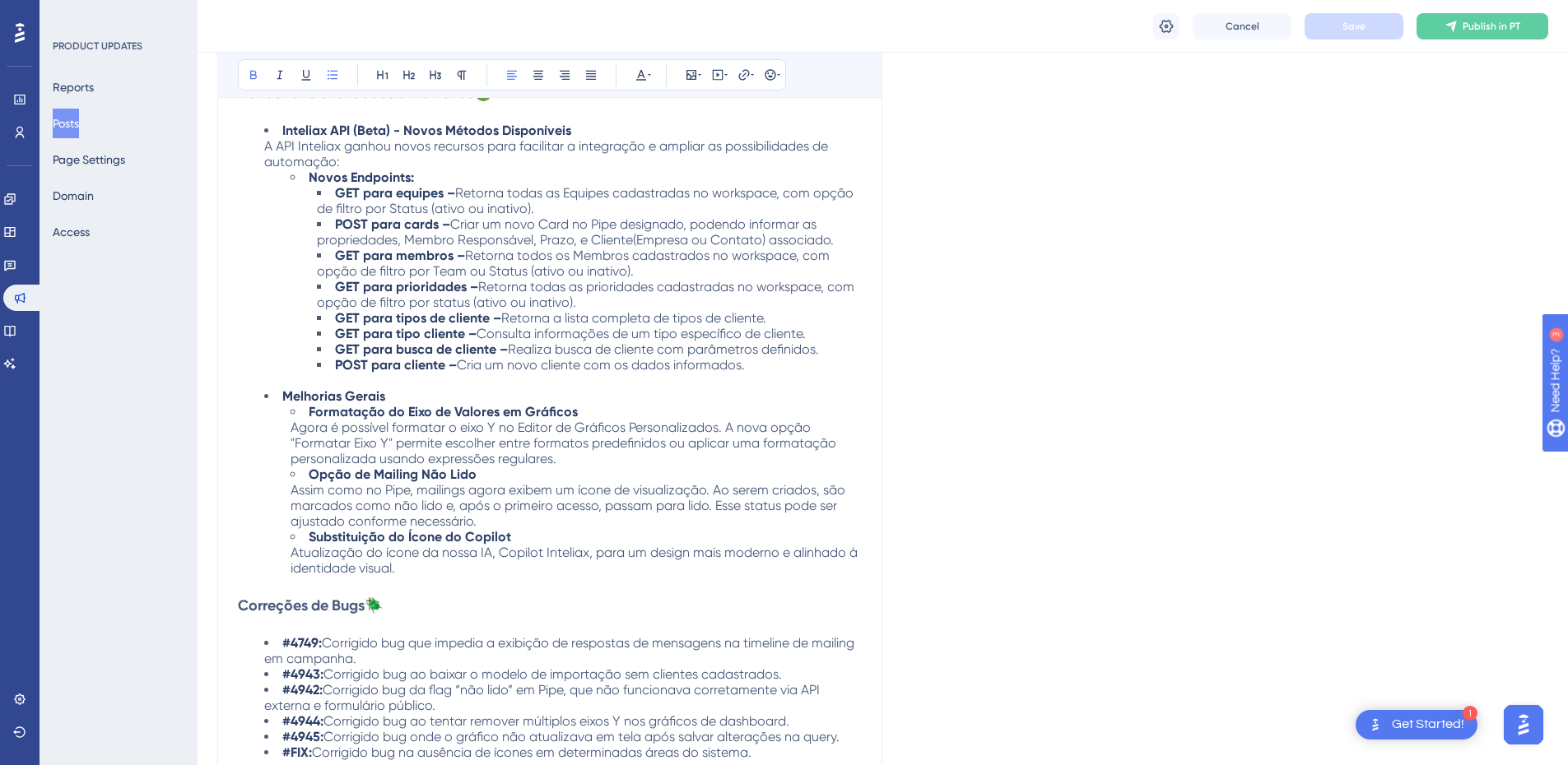 click on "POST para cliente –  Cria um novo cliente com os dados informados." at bounding box center (589, 373) 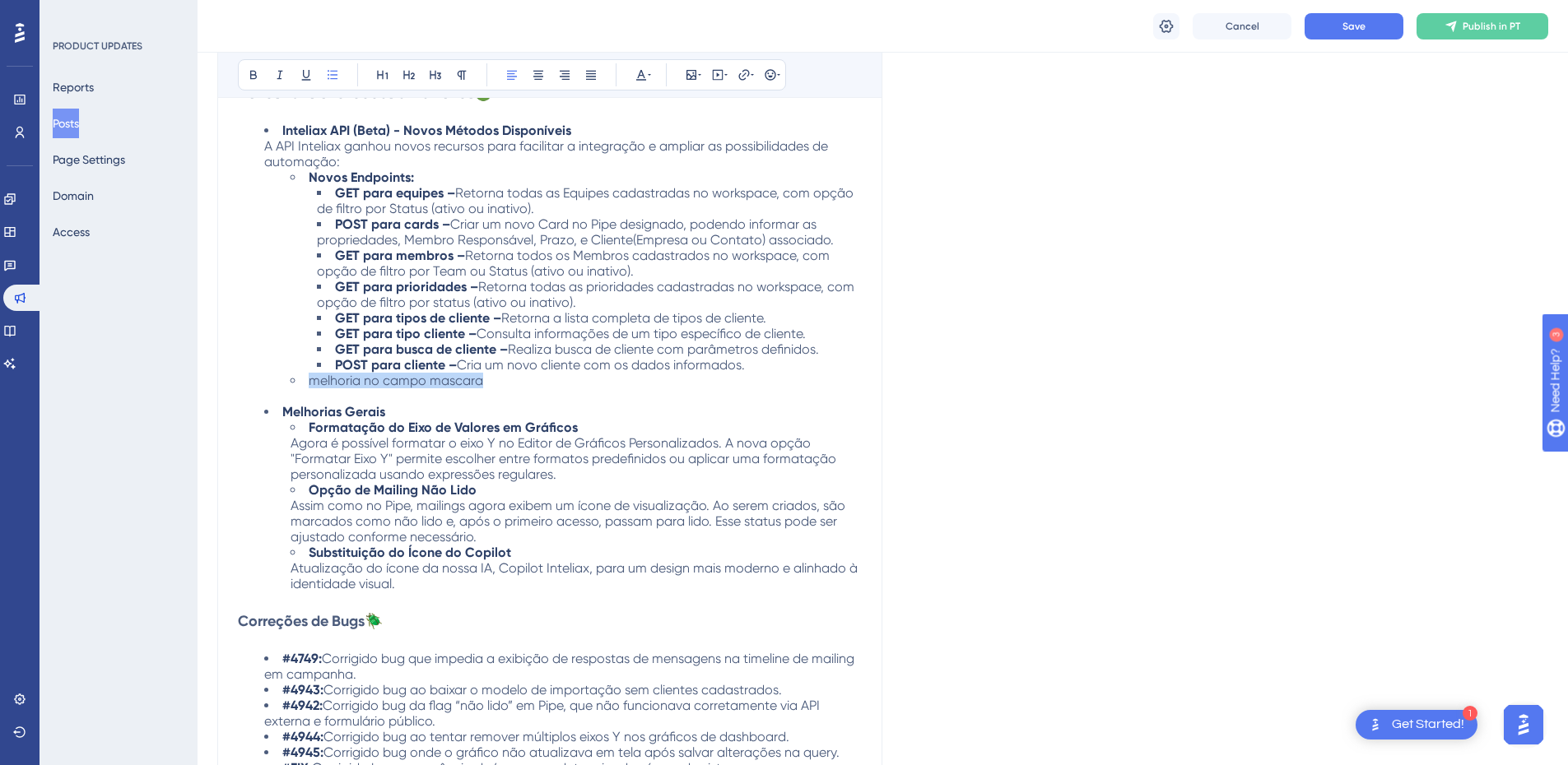 drag, startPoint x: 394, startPoint y: 382, endPoint x: 311, endPoint y: 382, distance: 83 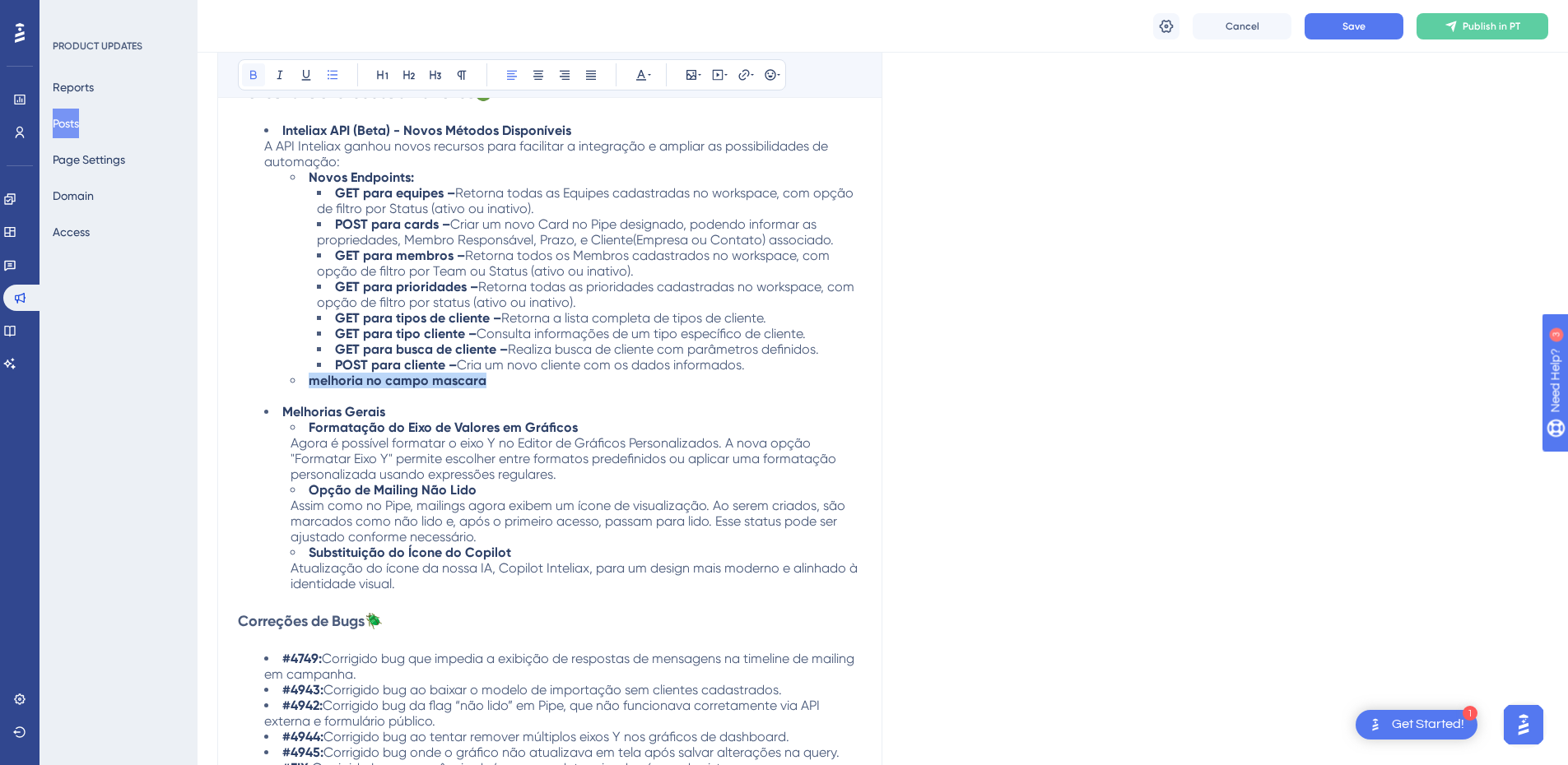 click 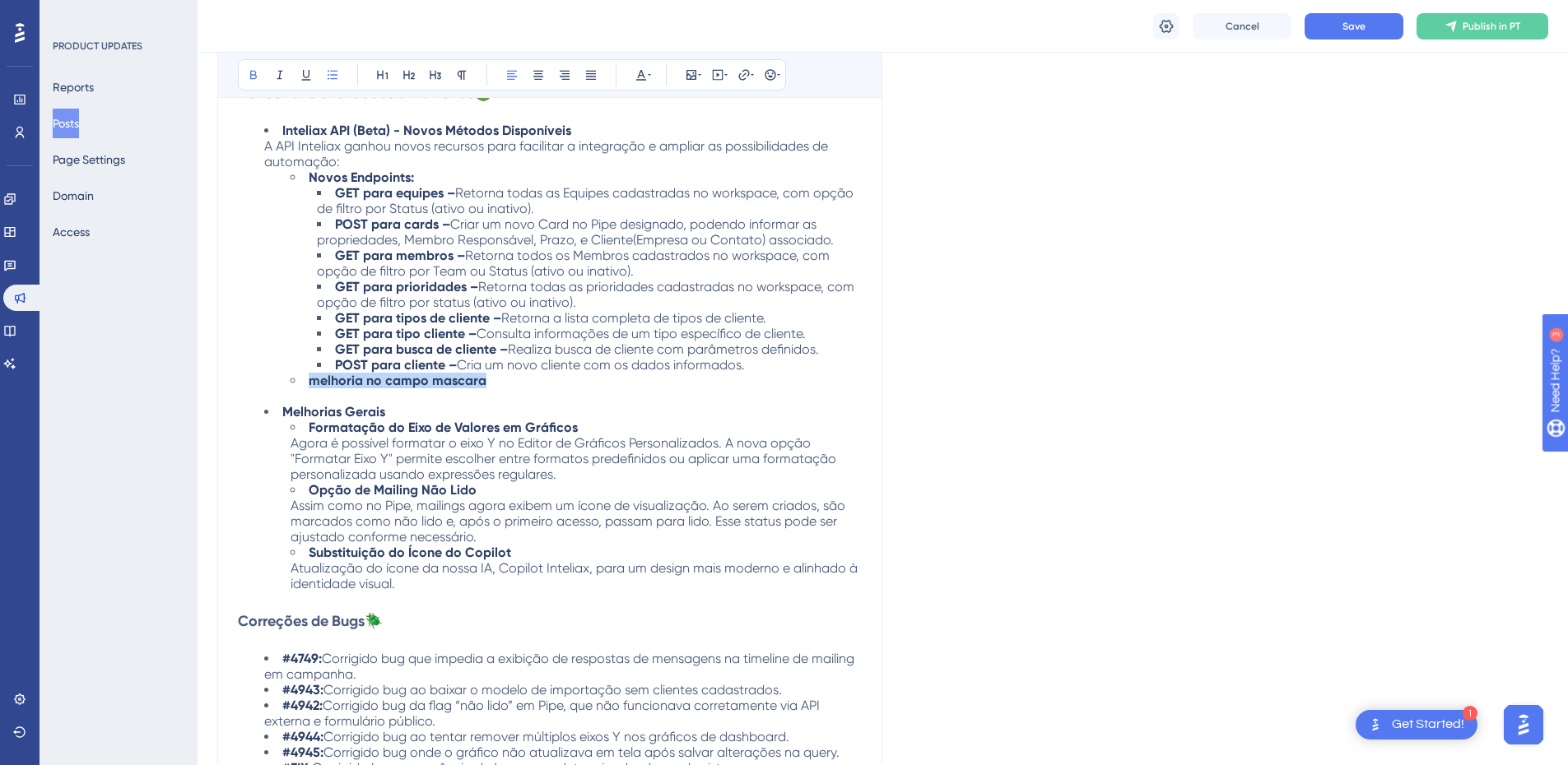 click on "melhoria no campo mascara" at bounding box center (576, 388) 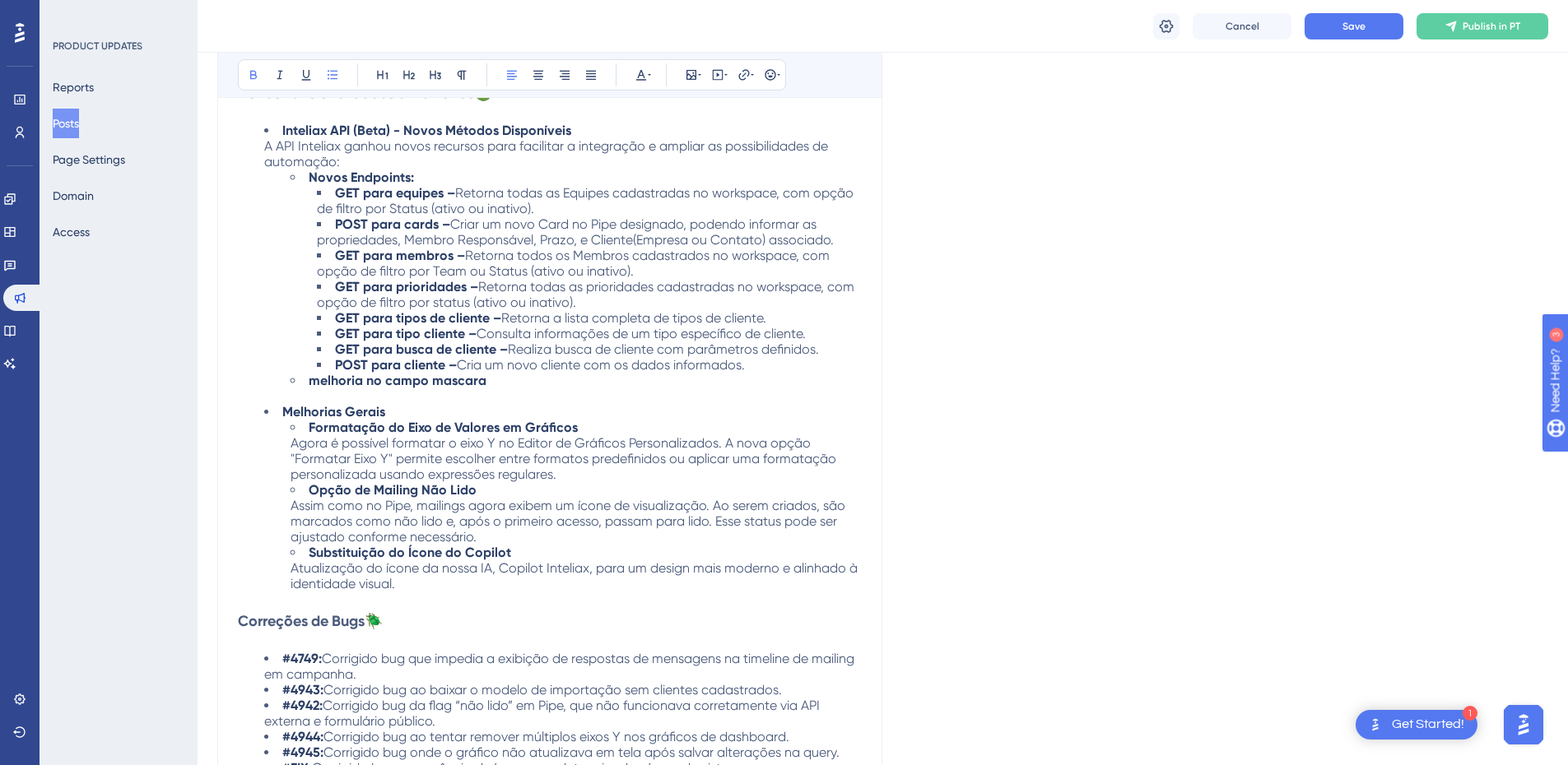 click on "melhoria no campo mascara" at bounding box center [576, 388] 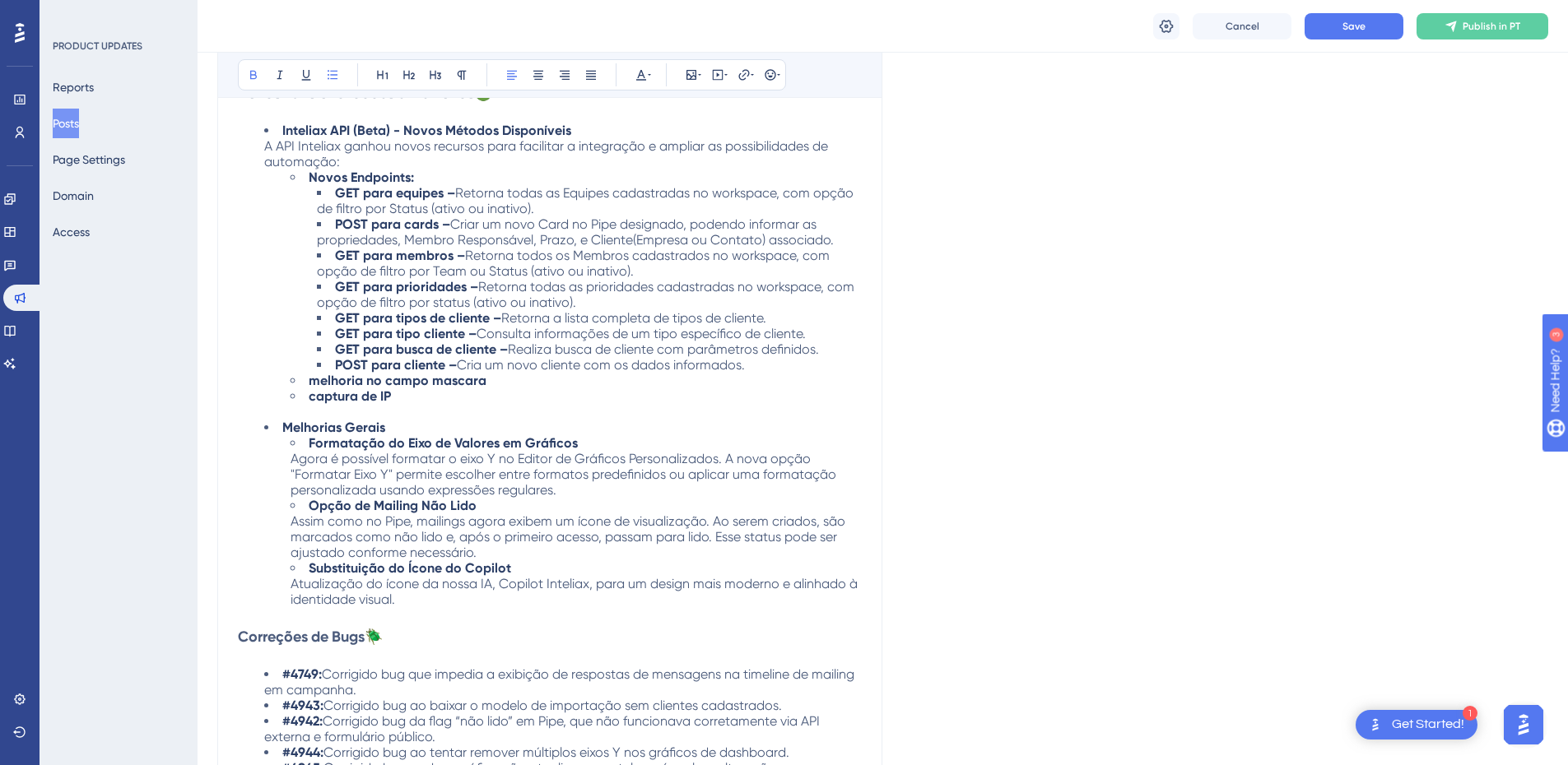 click on "captura de IP" at bounding box center (576, 404) 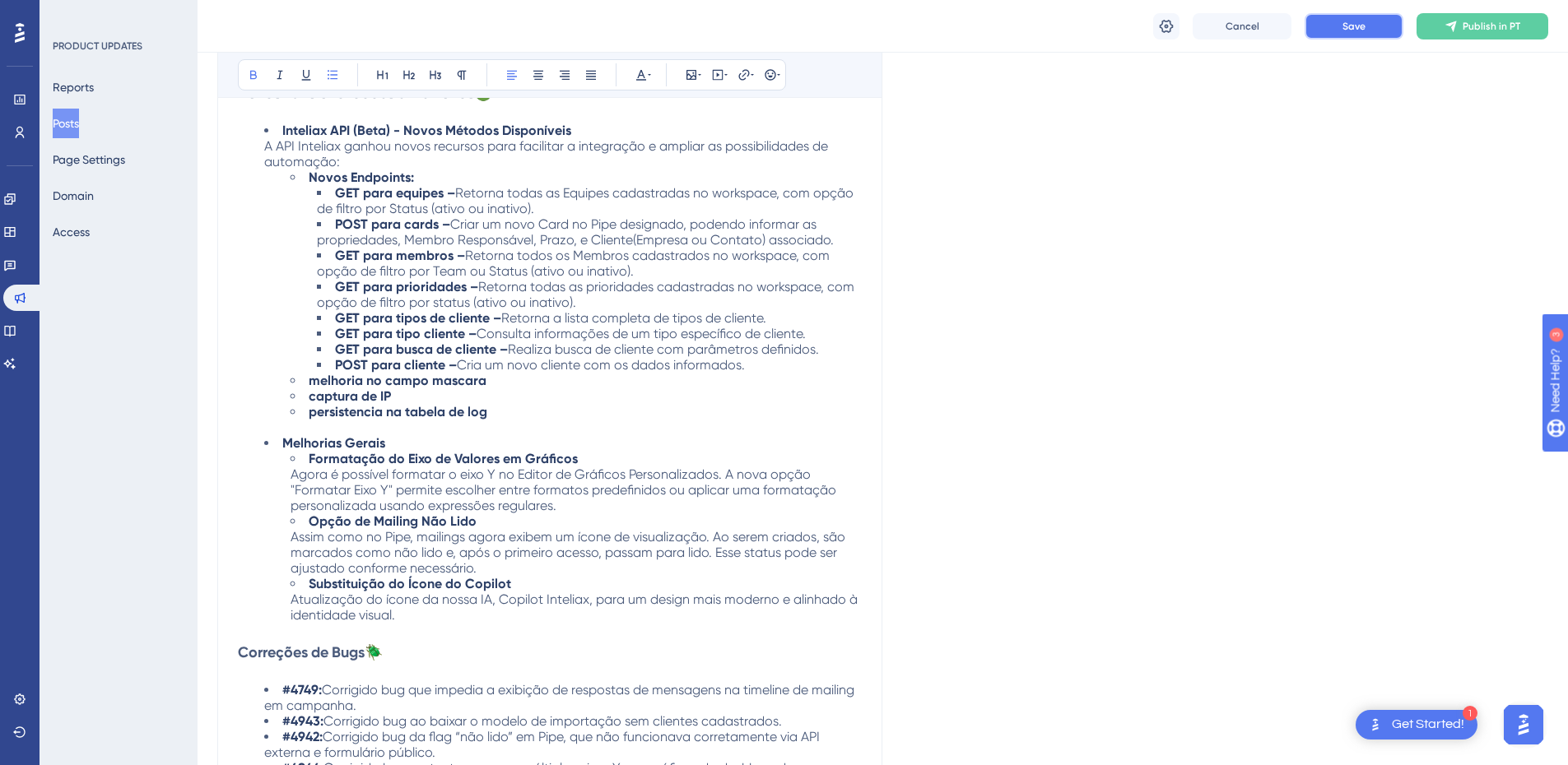 click on "Save" at bounding box center [1354, 26] 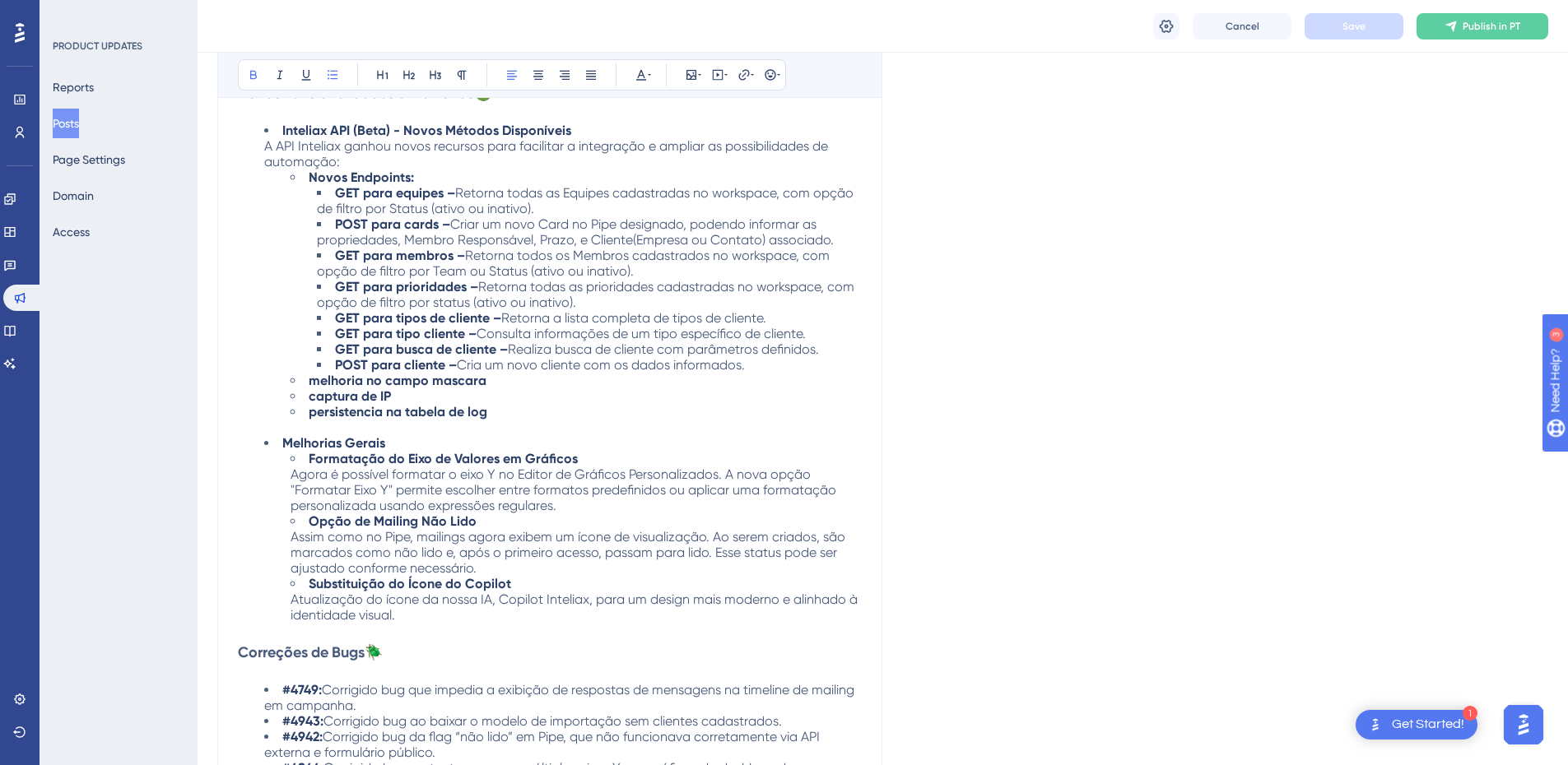 click on "Novos Endpoints:" at bounding box center [361, 177] 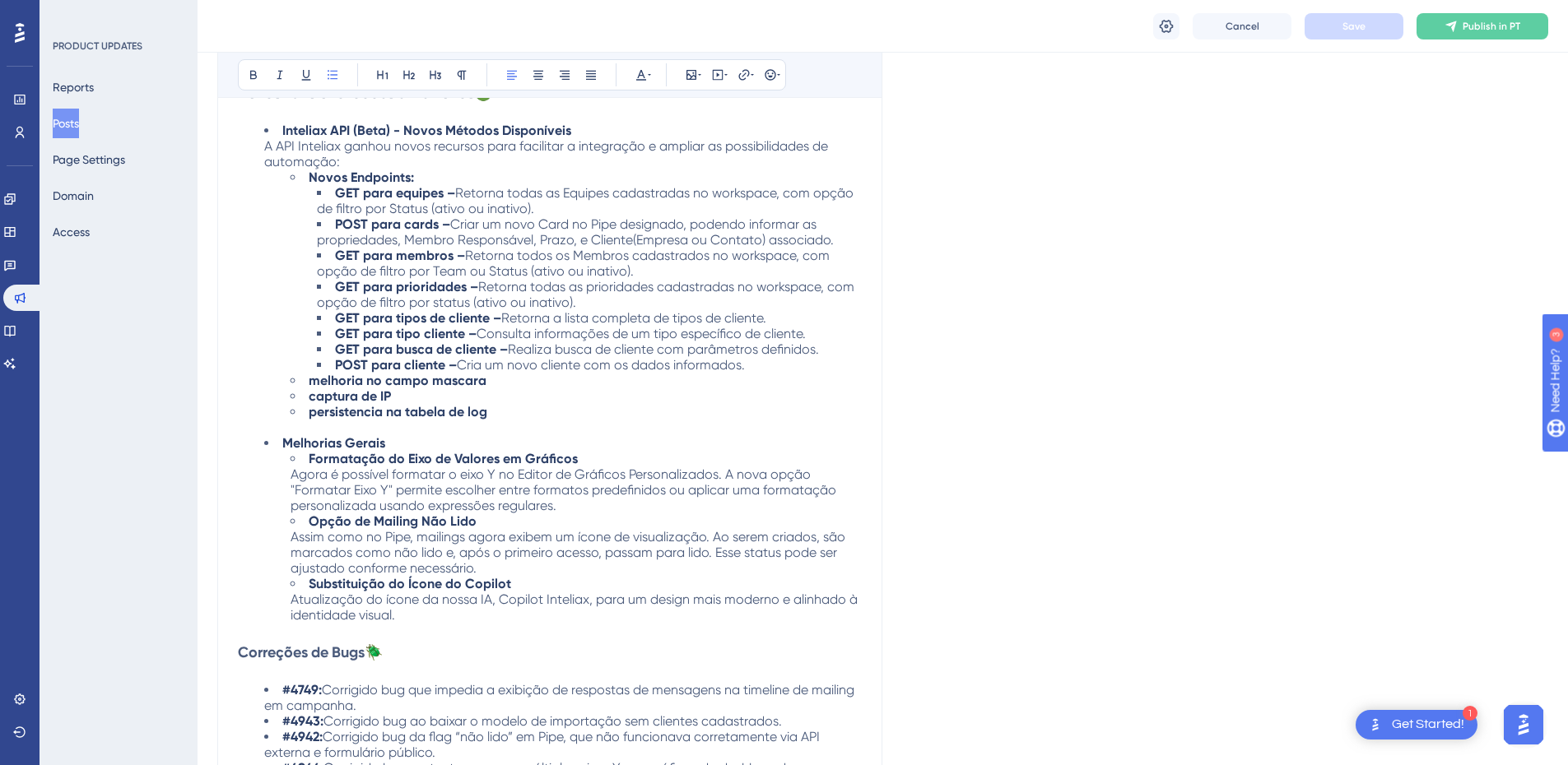 drag, startPoint x: 542, startPoint y: 208, endPoint x: 458, endPoint y: 198, distance: 84.59314 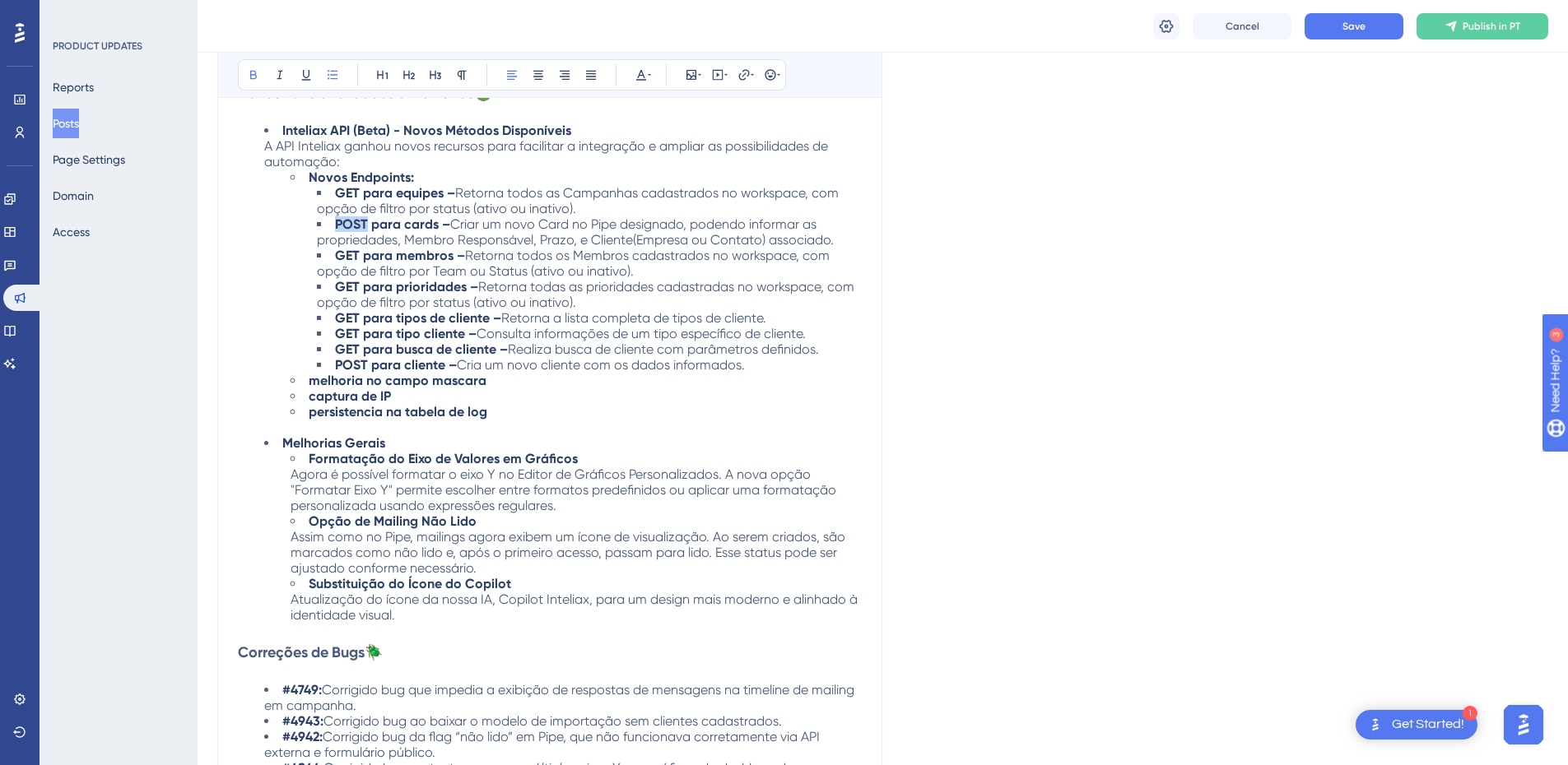 drag, startPoint x: 367, startPoint y: 226, endPoint x: 333, endPoint y: 220, distance: 34.525353 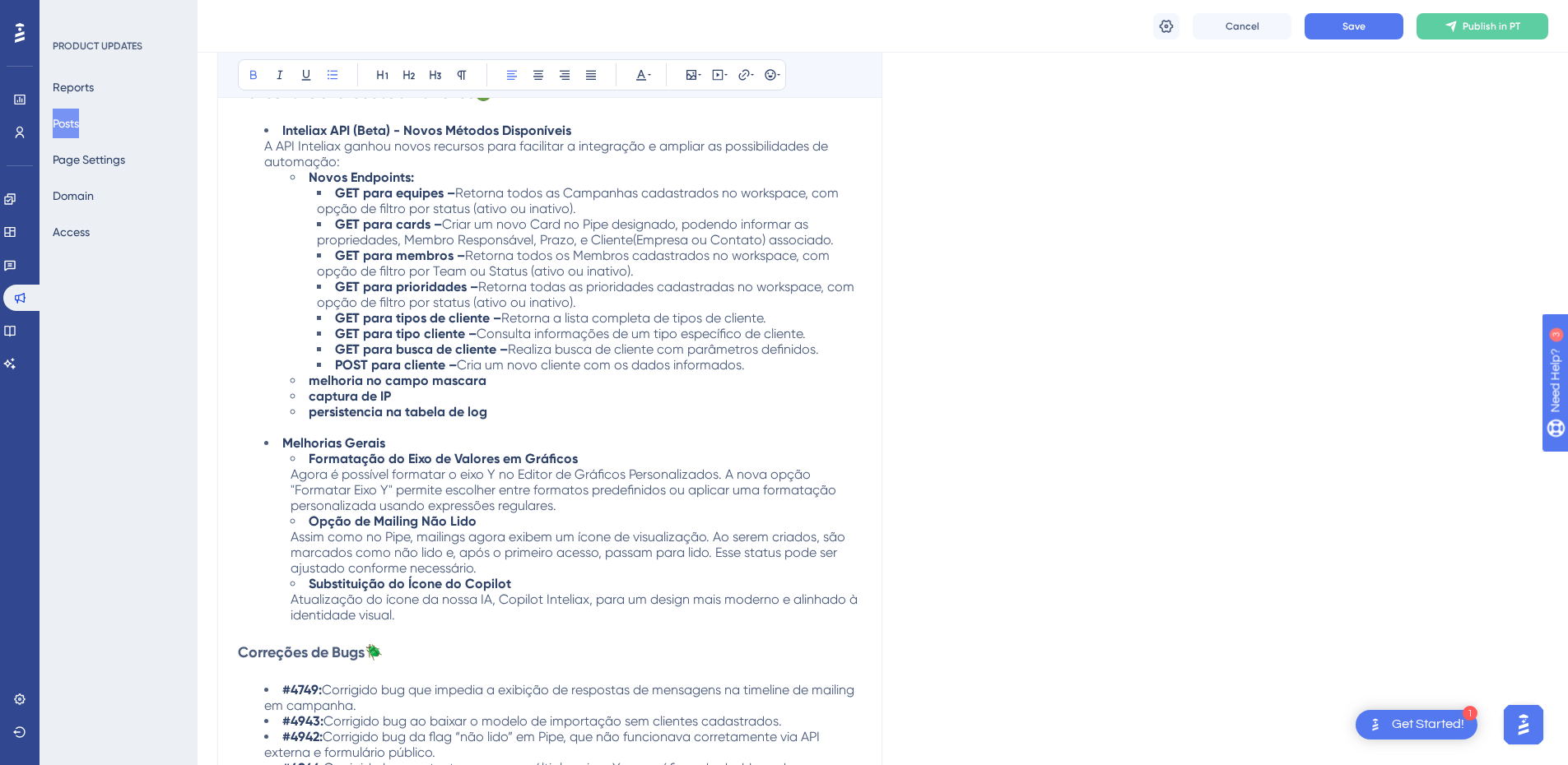 click on "Criar um novo Card no Pipe designado, podendo informar as propriedades, Membro Responsável, Prazo, e Cliente(Empresa ou Contato) associado." at bounding box center (575, 232) 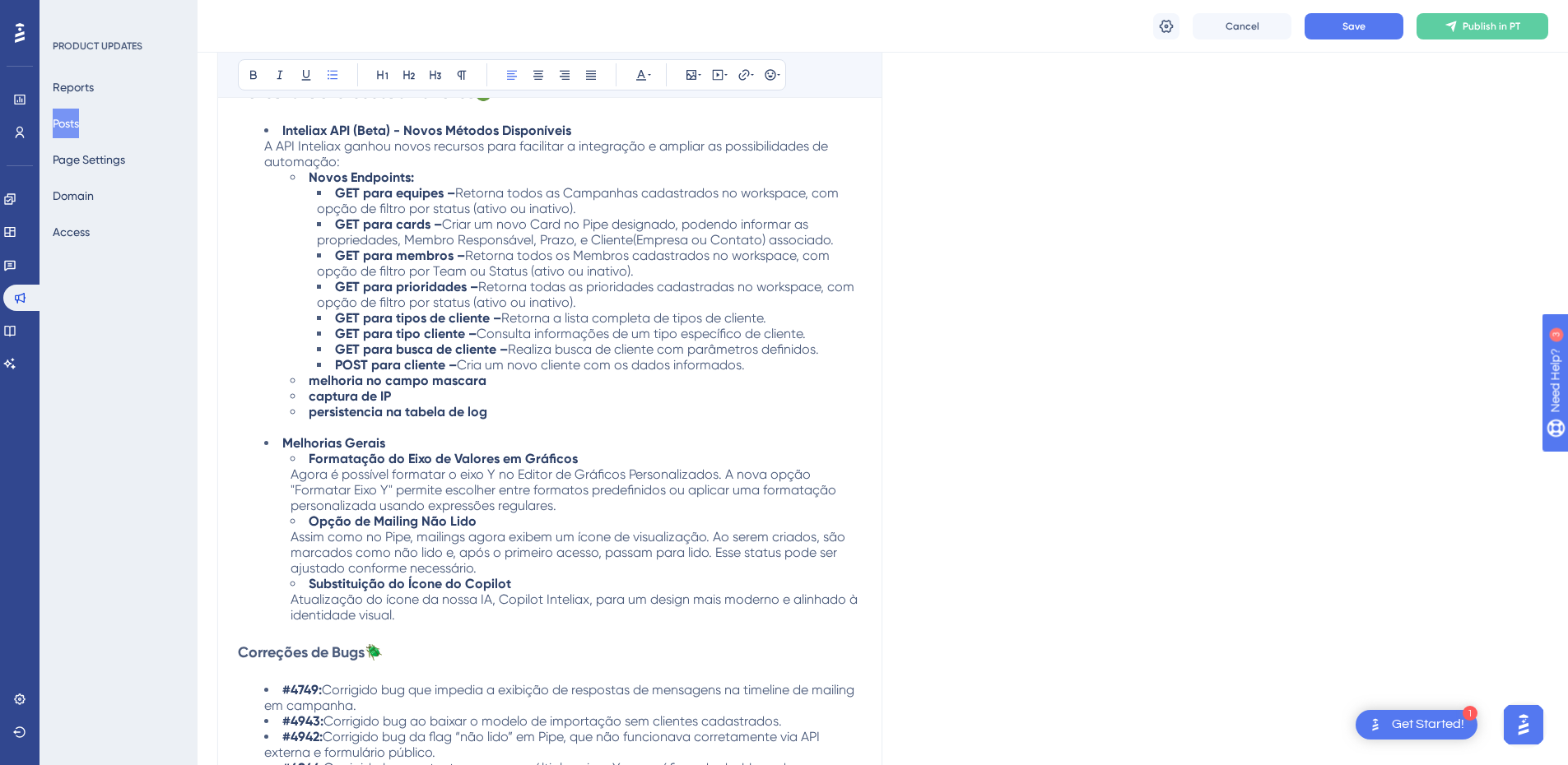 drag, startPoint x: 836, startPoint y: 239, endPoint x: 449, endPoint y: 229, distance: 387.12918 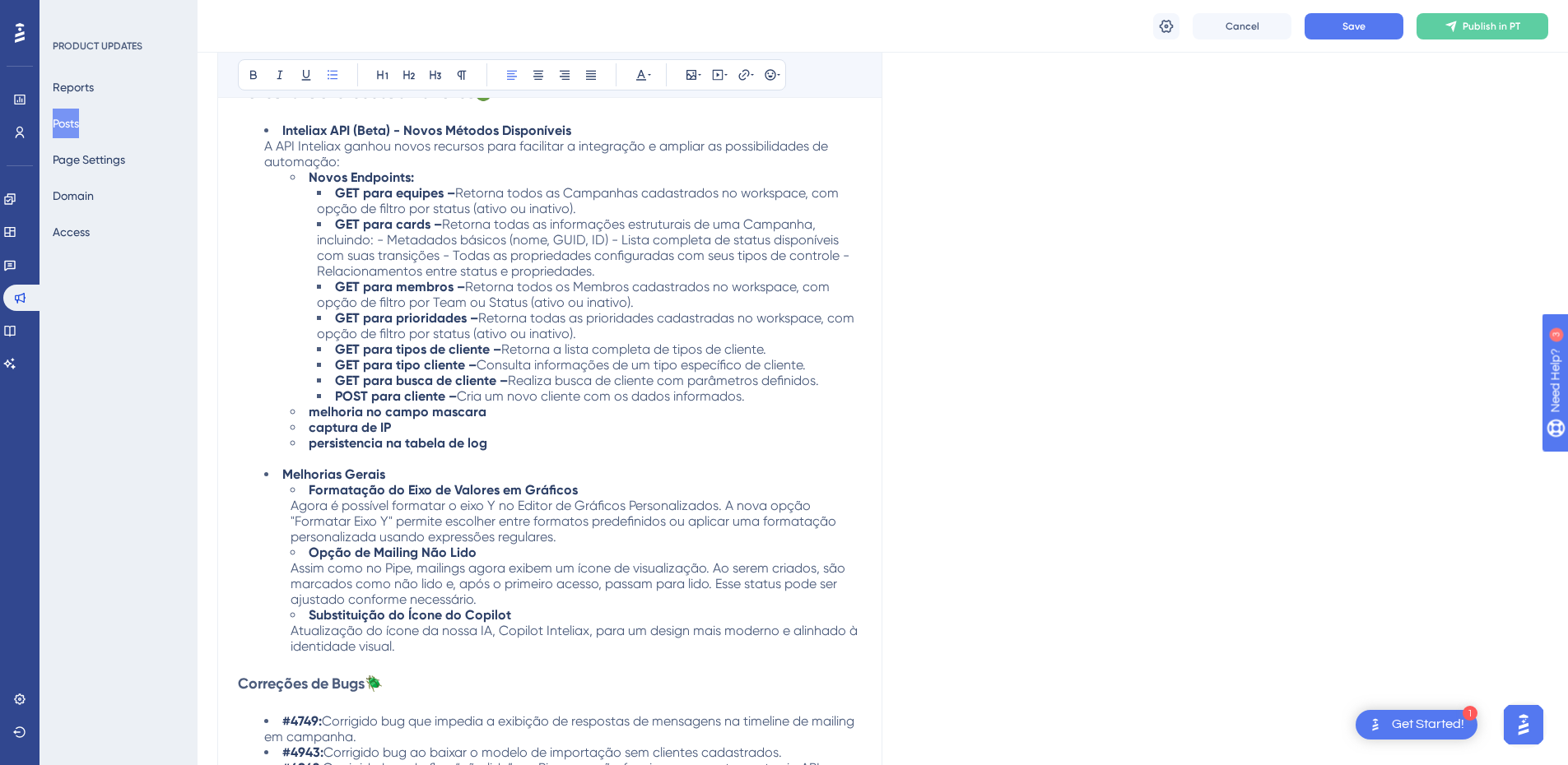 drag, startPoint x: 640, startPoint y: 304, endPoint x: 468, endPoint y: 287, distance: 172.83807 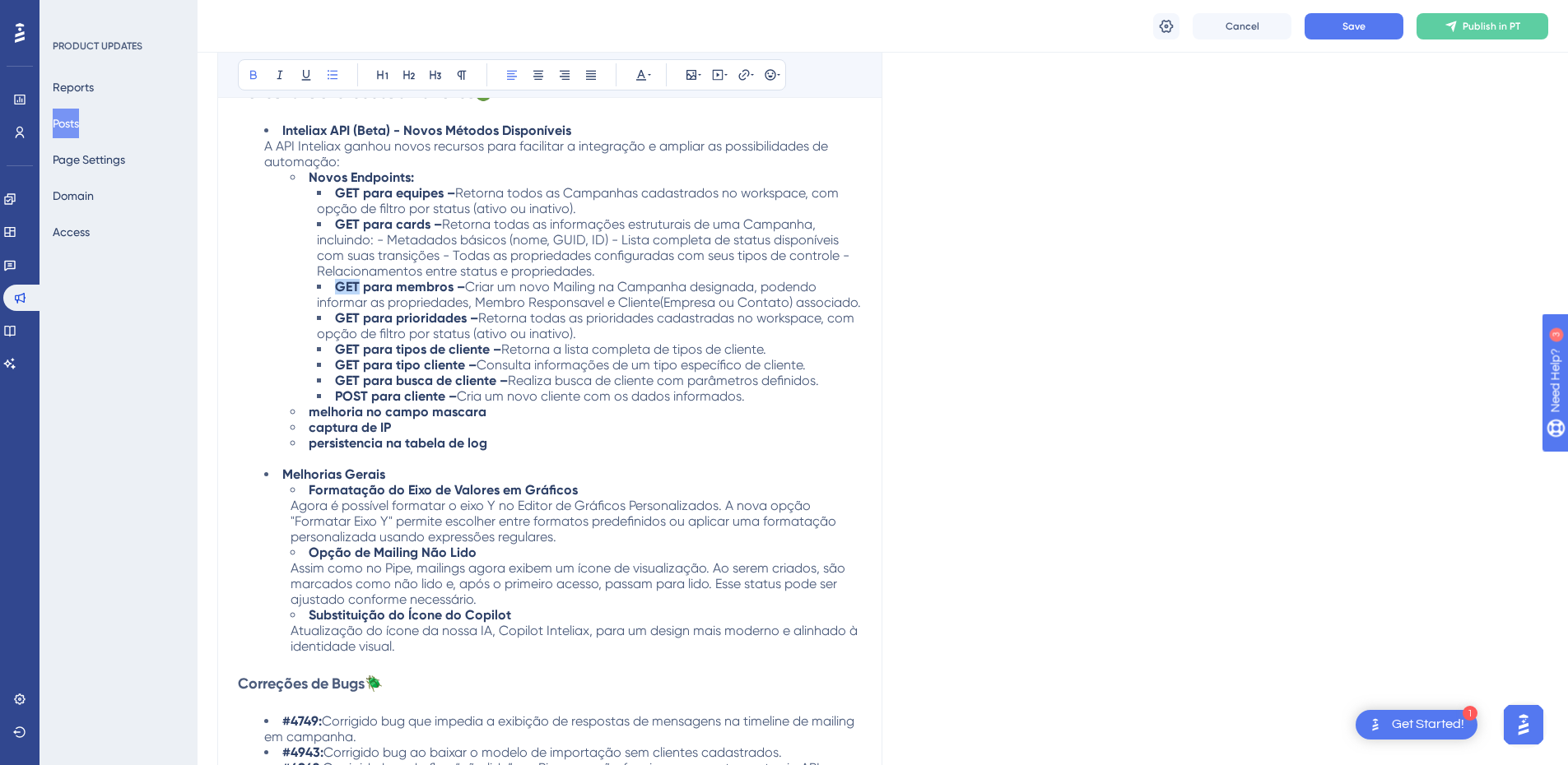 drag, startPoint x: 359, startPoint y: 290, endPoint x: 331, endPoint y: 287, distance: 28.160256 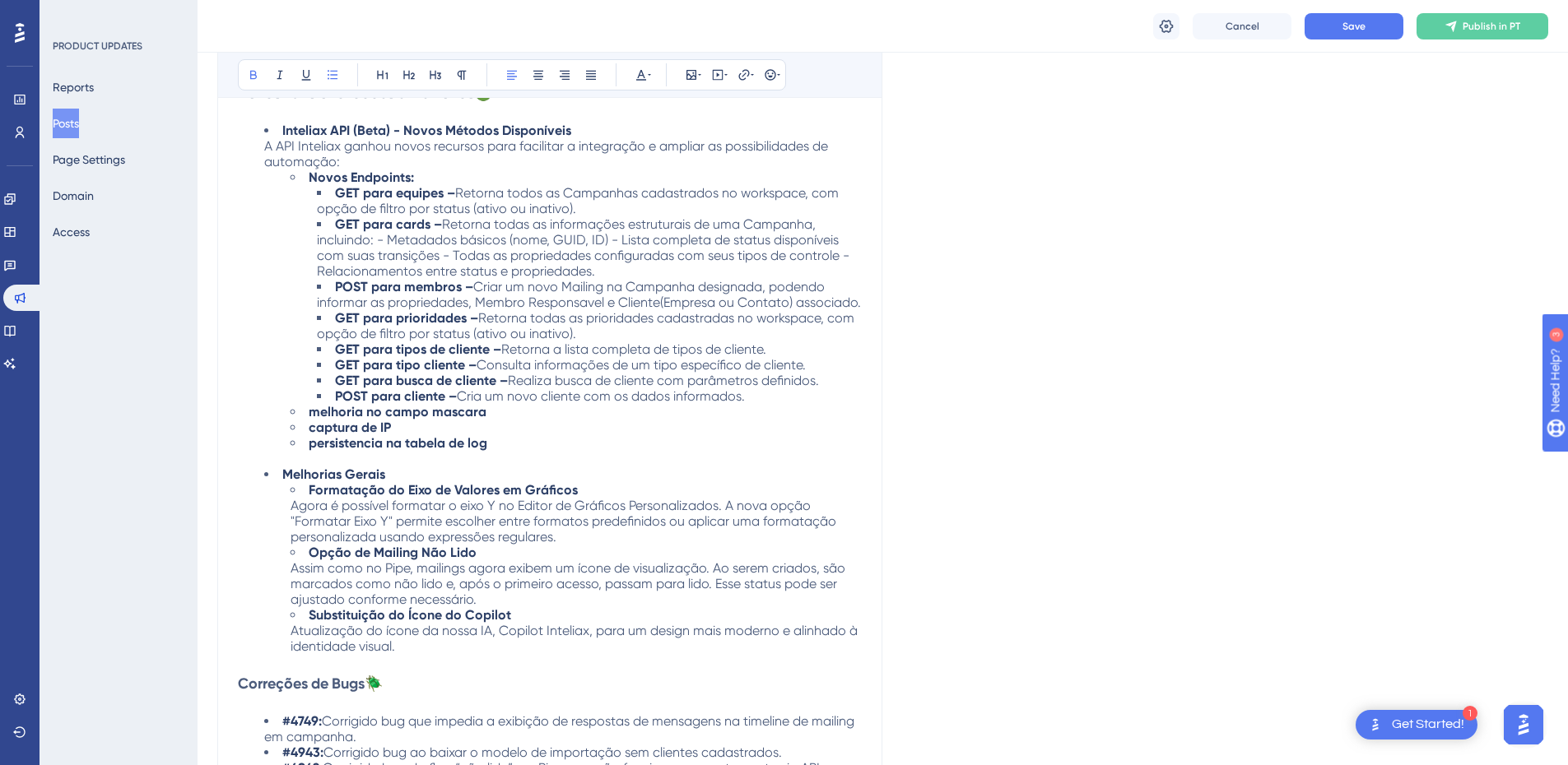 click on "GET para prioridades –" at bounding box center [407, 318] 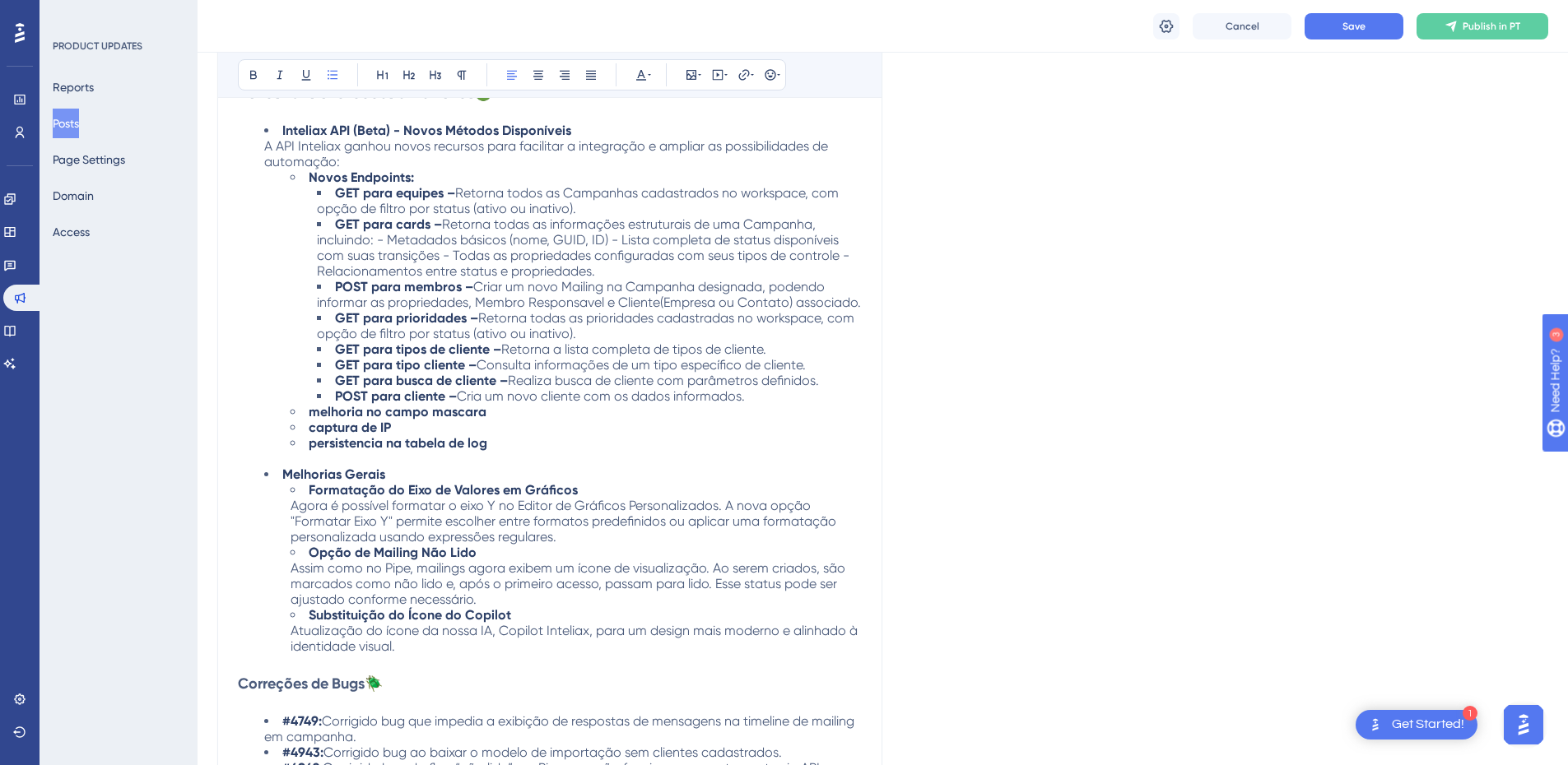 drag, startPoint x: 580, startPoint y: 334, endPoint x: 478, endPoint y: 317, distance: 103.406963 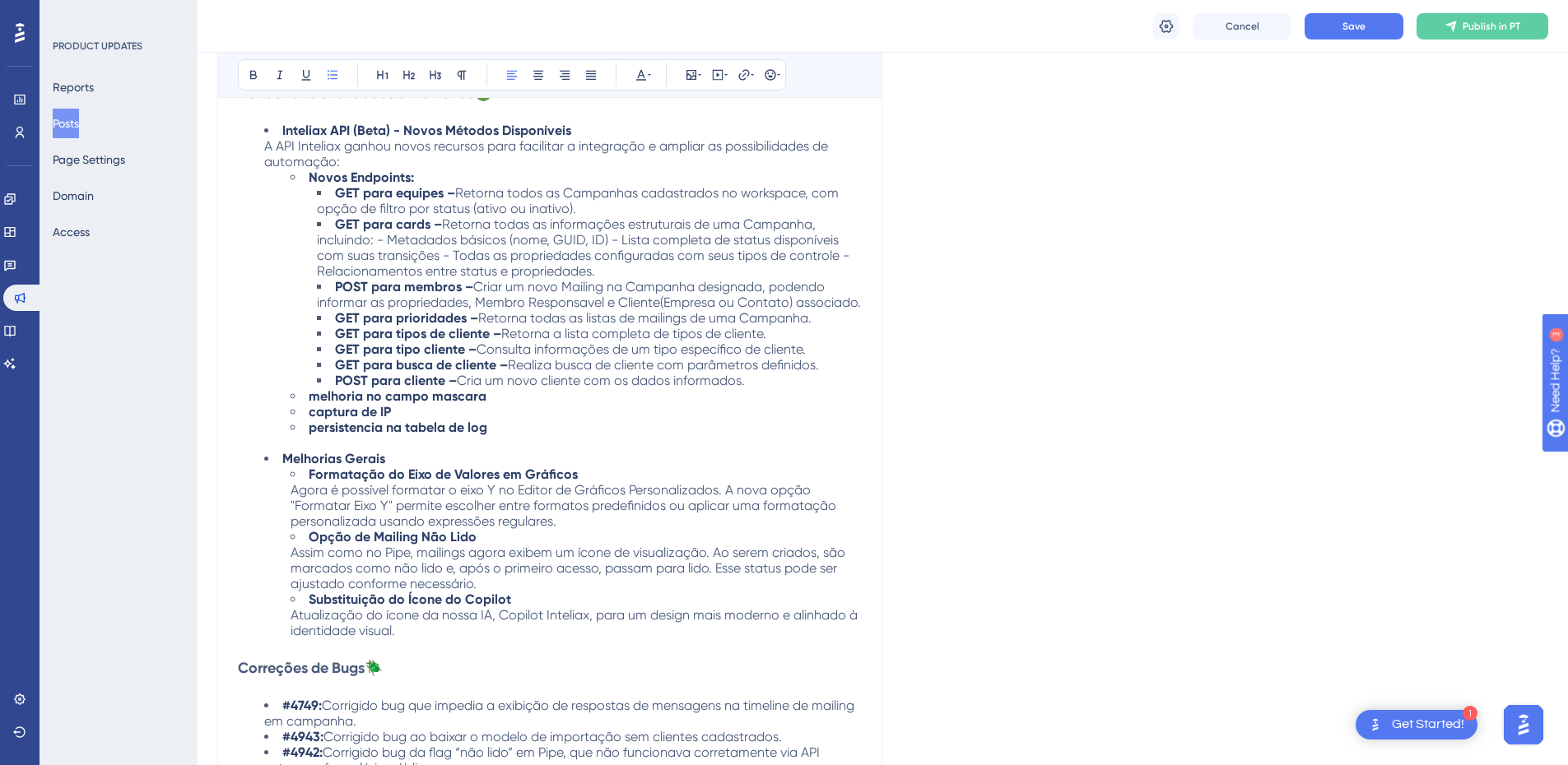 drag, startPoint x: 774, startPoint y: 332, endPoint x: 505, endPoint y: 334, distance: 269.0074 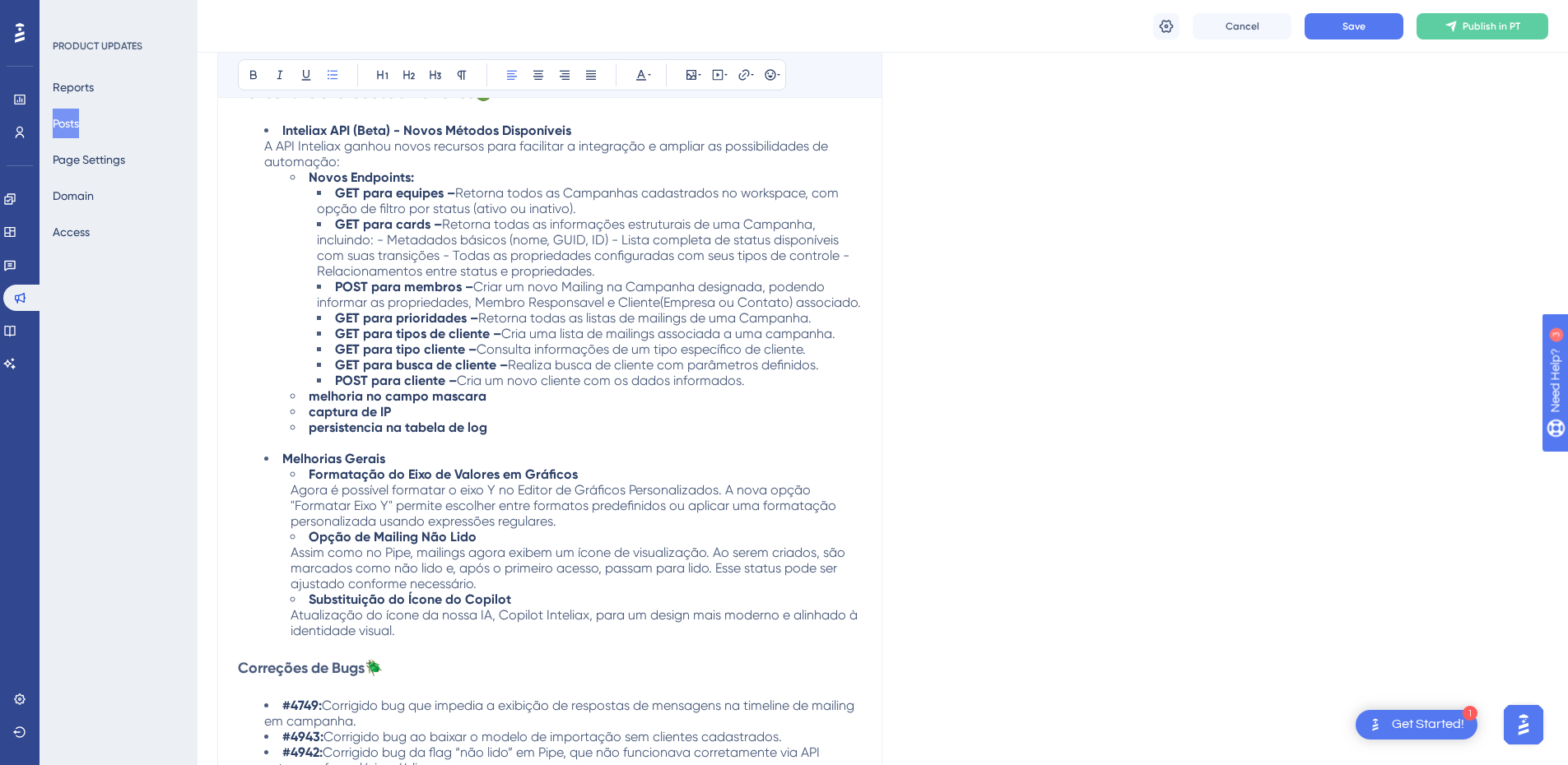 click on "GET para tipos de cliente –" at bounding box center [418, 333] 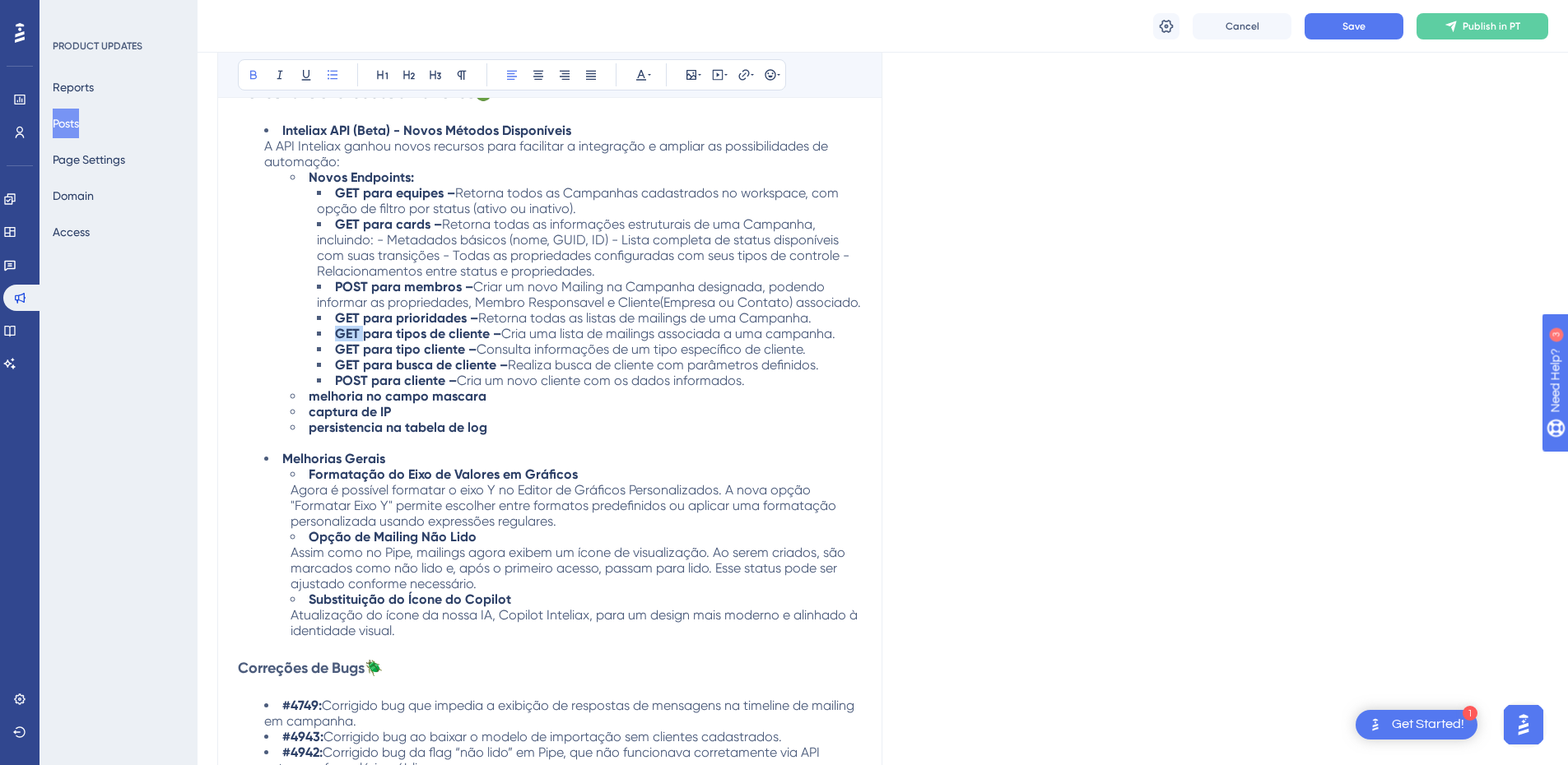 click on "GET para tipos de cliente –" at bounding box center [418, 333] 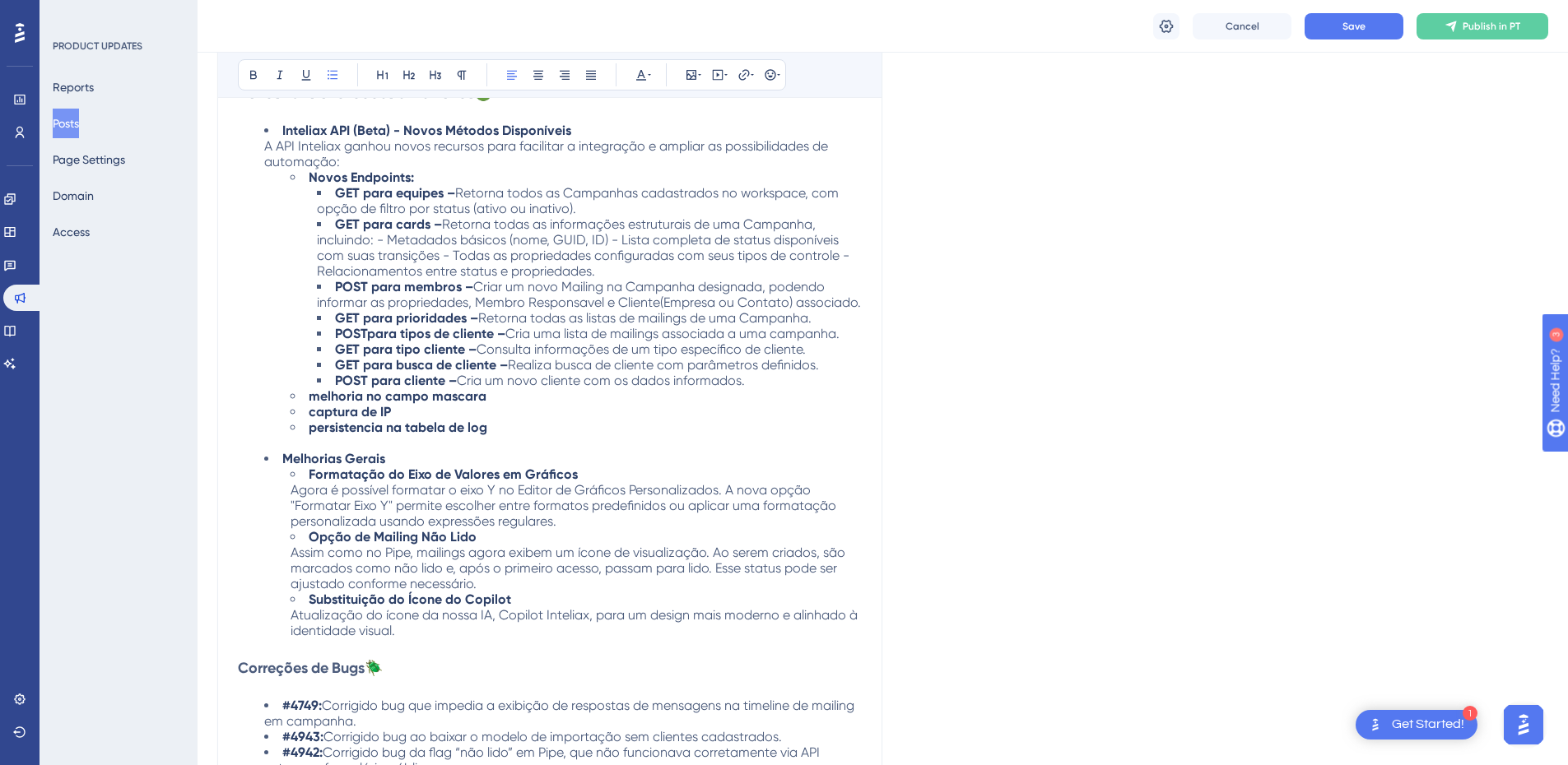 drag, startPoint x: 756, startPoint y: 377, endPoint x: 319, endPoint y: 353, distance: 437.6585 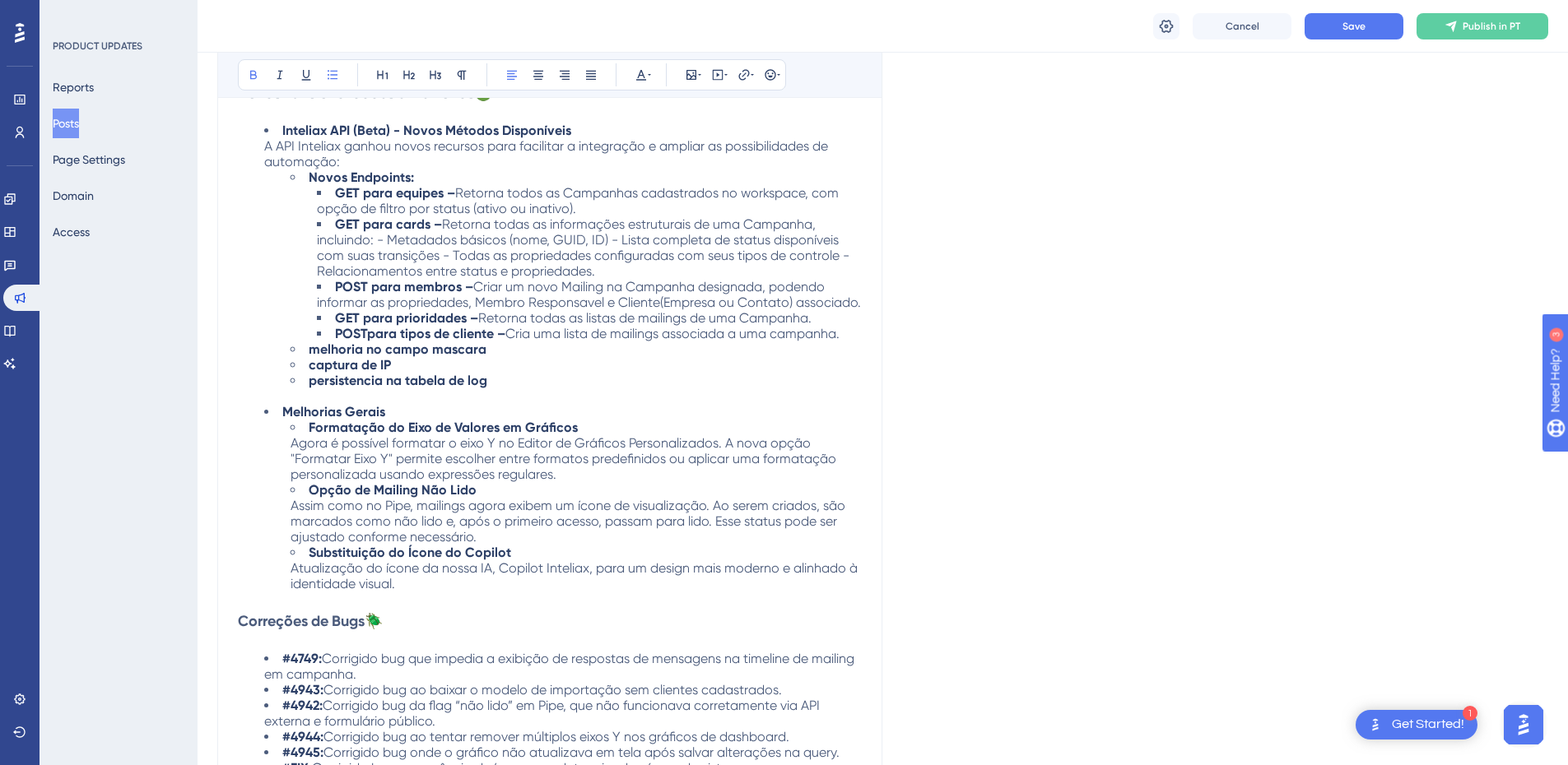 click on "POSTpara tipos de cliente –" at bounding box center (420, 333) 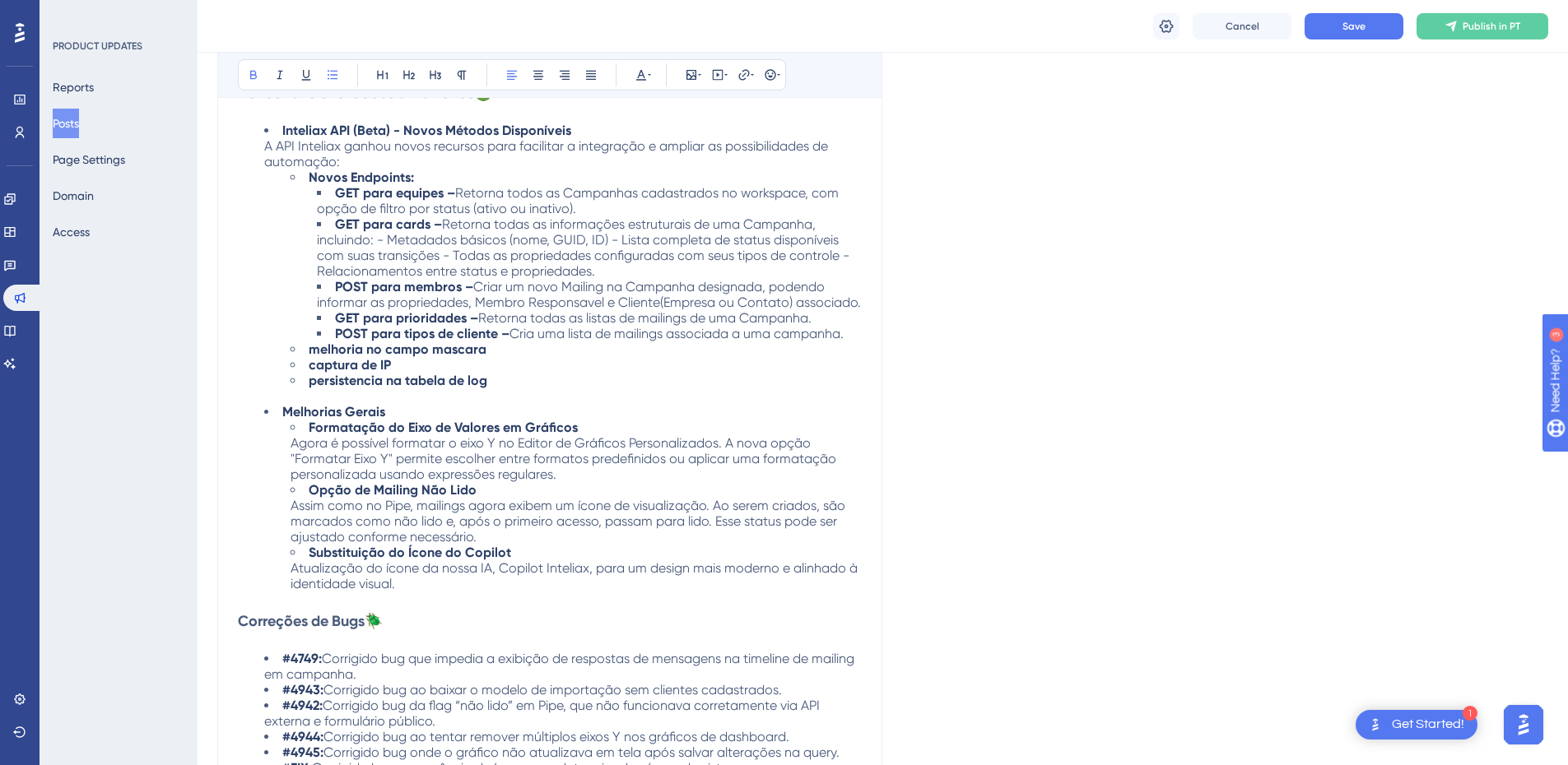 drag, startPoint x: 864, startPoint y: 302, endPoint x: 826, endPoint y: 301, distance: 38.013156 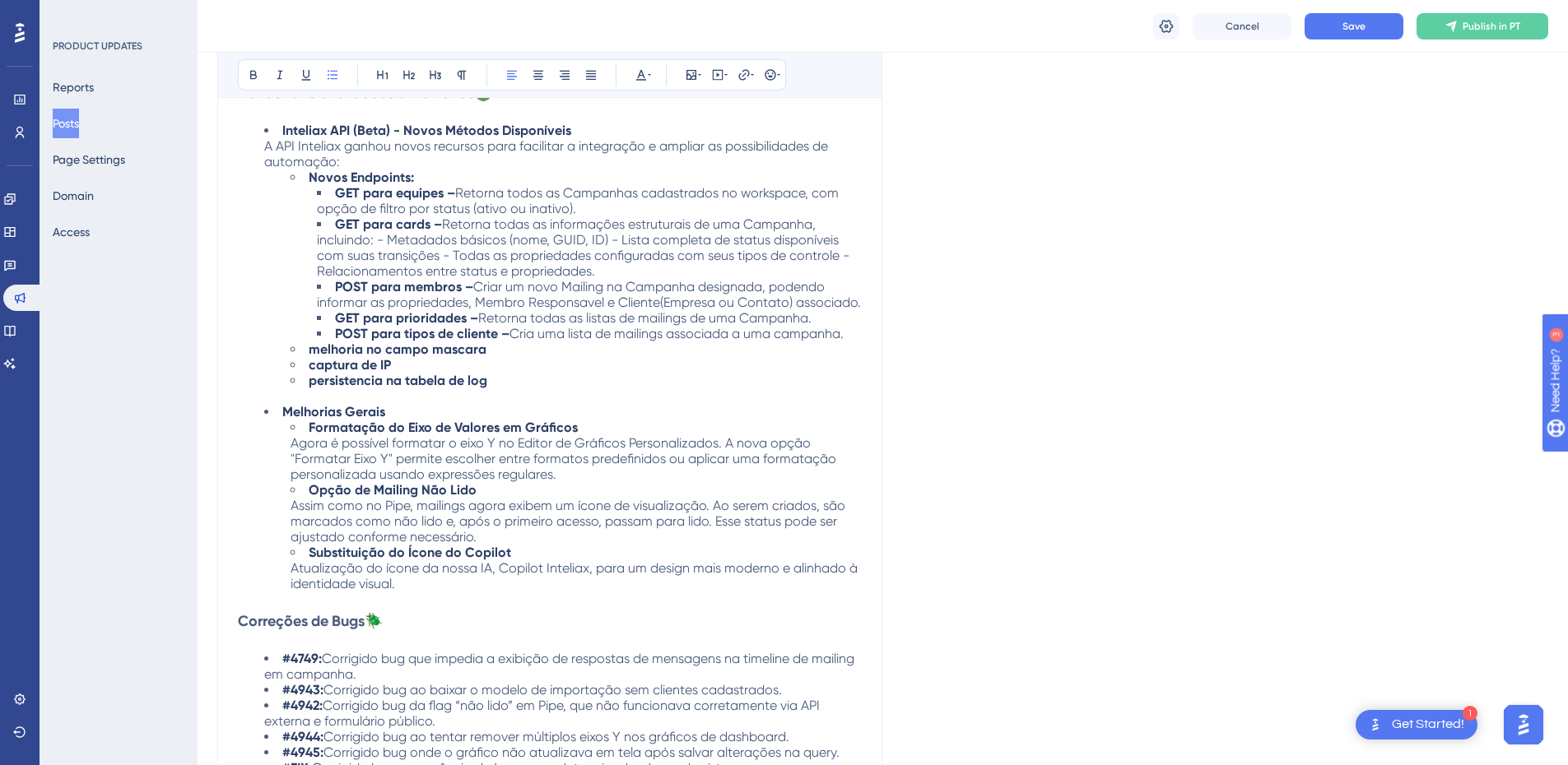 drag, startPoint x: 862, startPoint y: 299, endPoint x: 848, endPoint y: 299, distance: 14 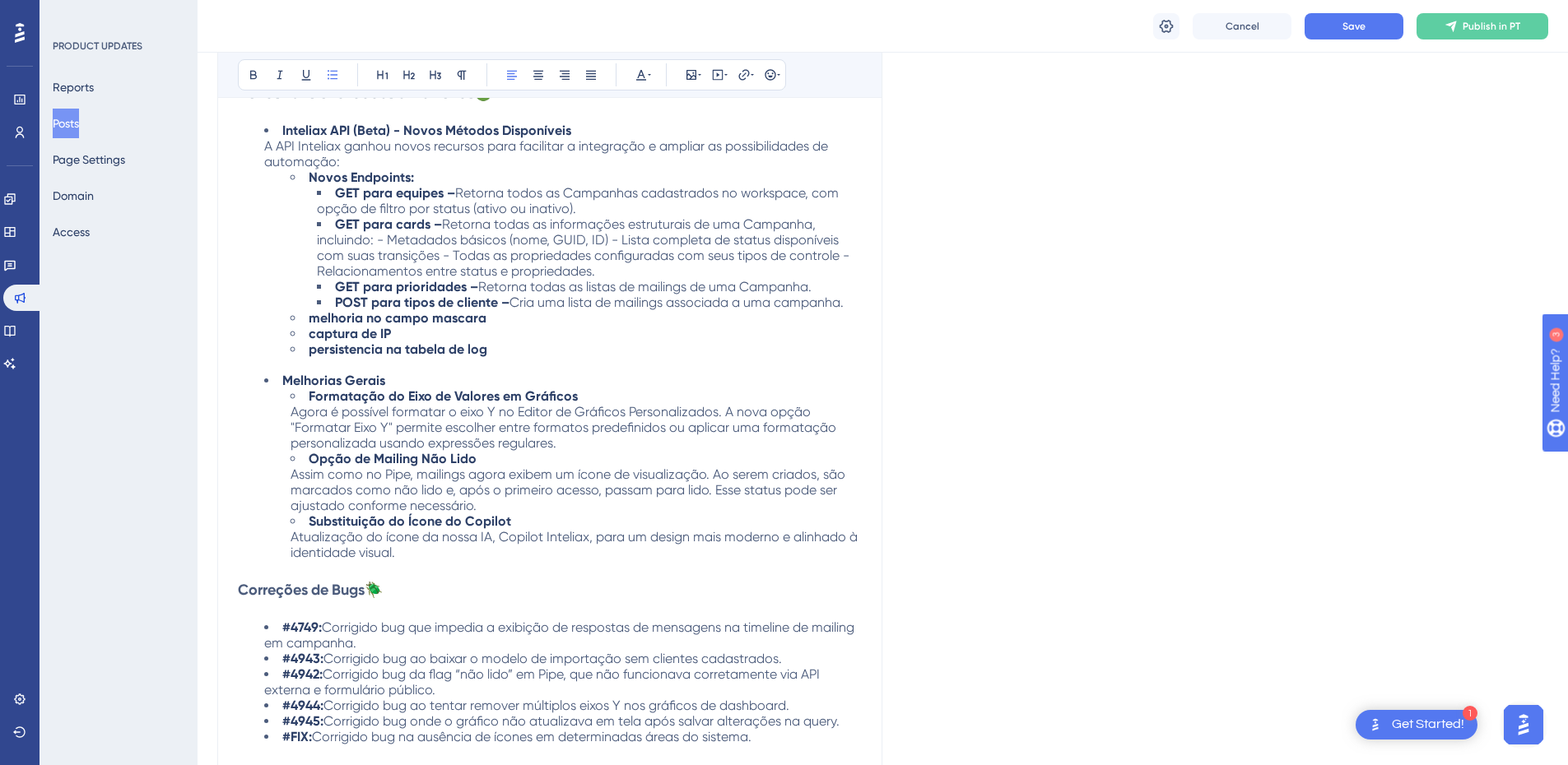 click on "GET para prioridades –  Retorna todas as listas de mailings de uma Campanha." at bounding box center [589, 286] 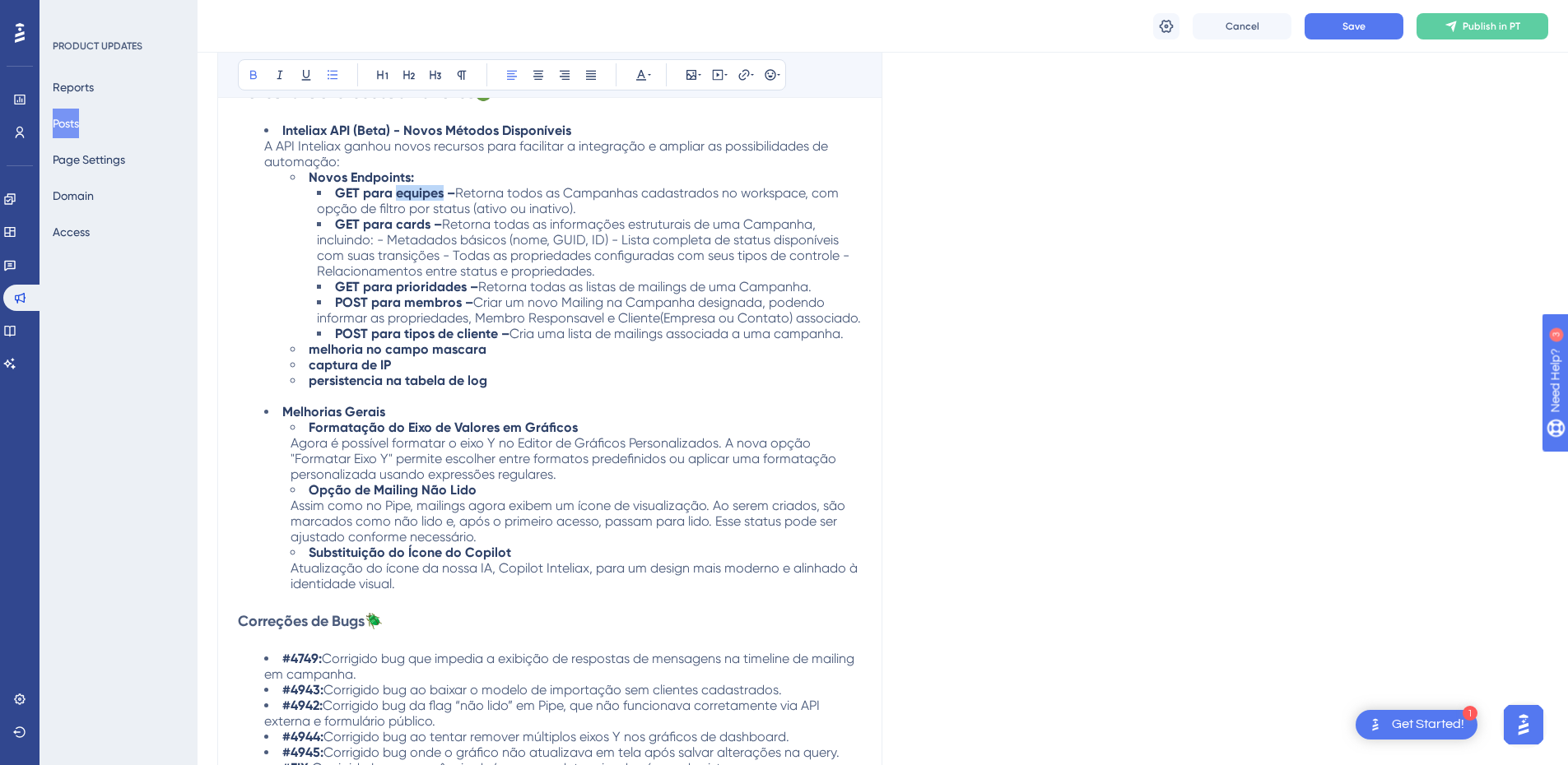 drag, startPoint x: 397, startPoint y: 193, endPoint x: 444, endPoint y: 195, distance: 47.042534 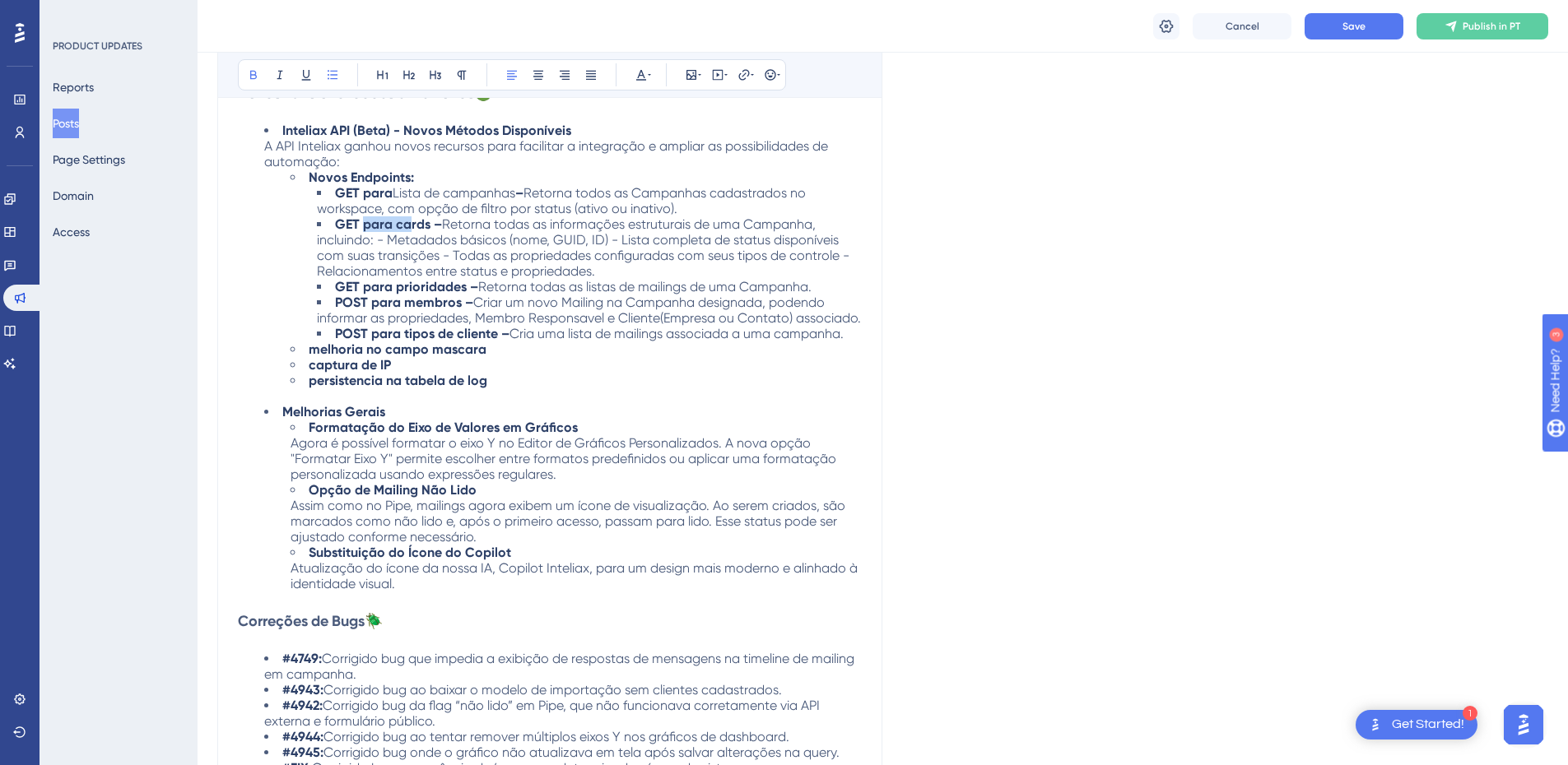 drag, startPoint x: 384, startPoint y: 225, endPoint x: 407, endPoint y: 225, distance: 23 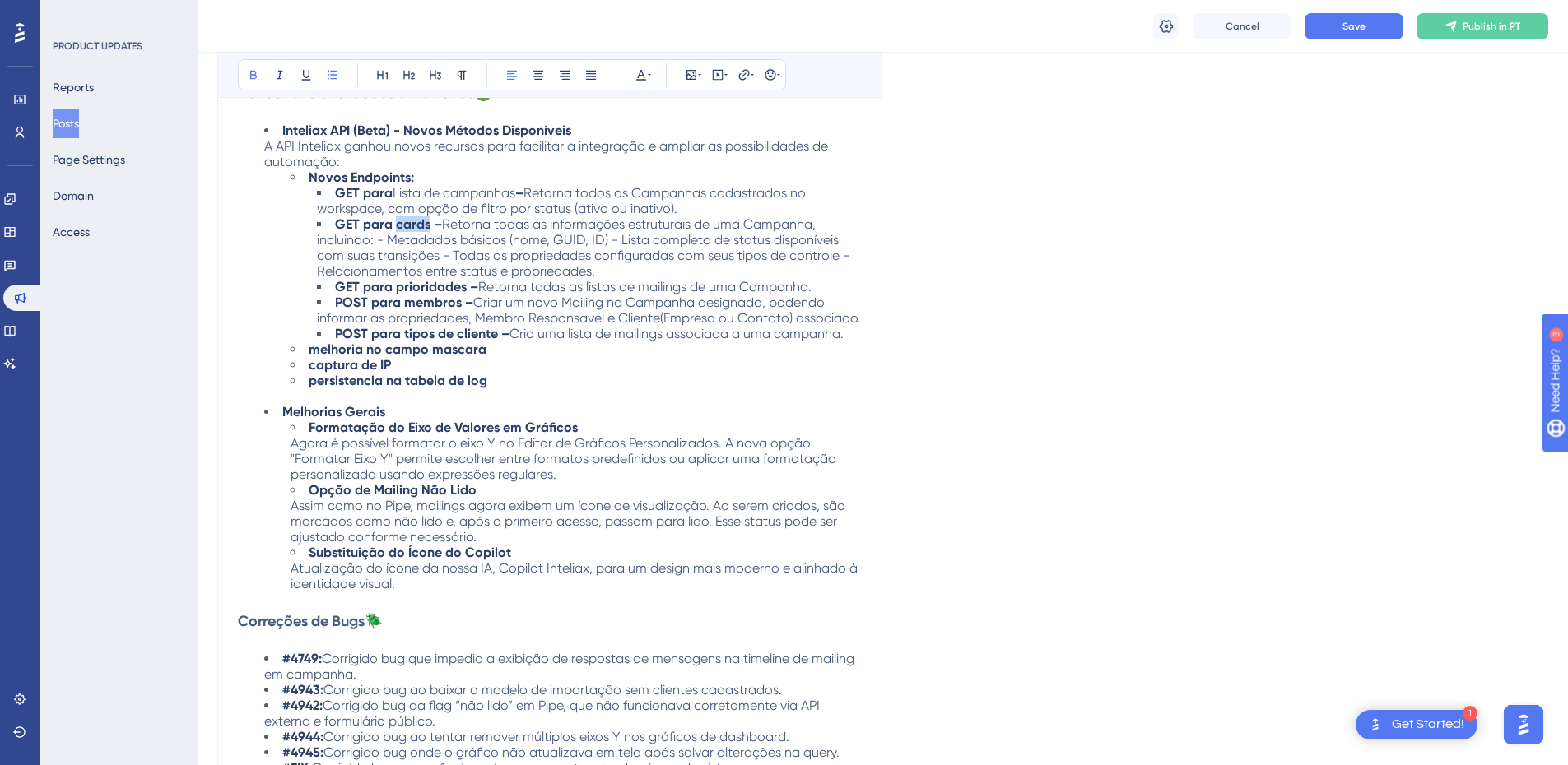 drag, startPoint x: 407, startPoint y: 224, endPoint x: 426, endPoint y: 224, distance: 19 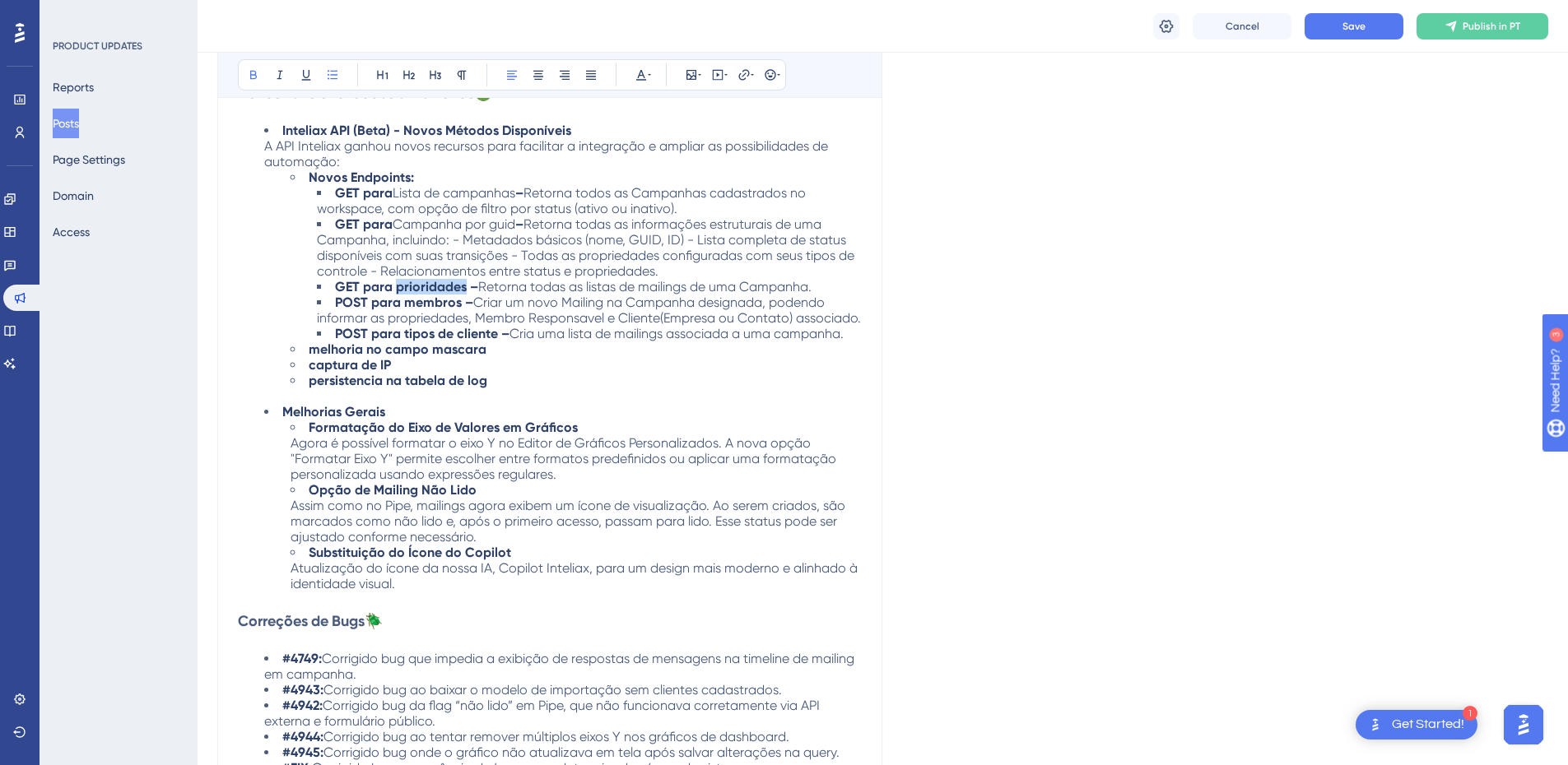 drag, startPoint x: 396, startPoint y: 289, endPoint x: 464, endPoint y: 283, distance: 68.264193 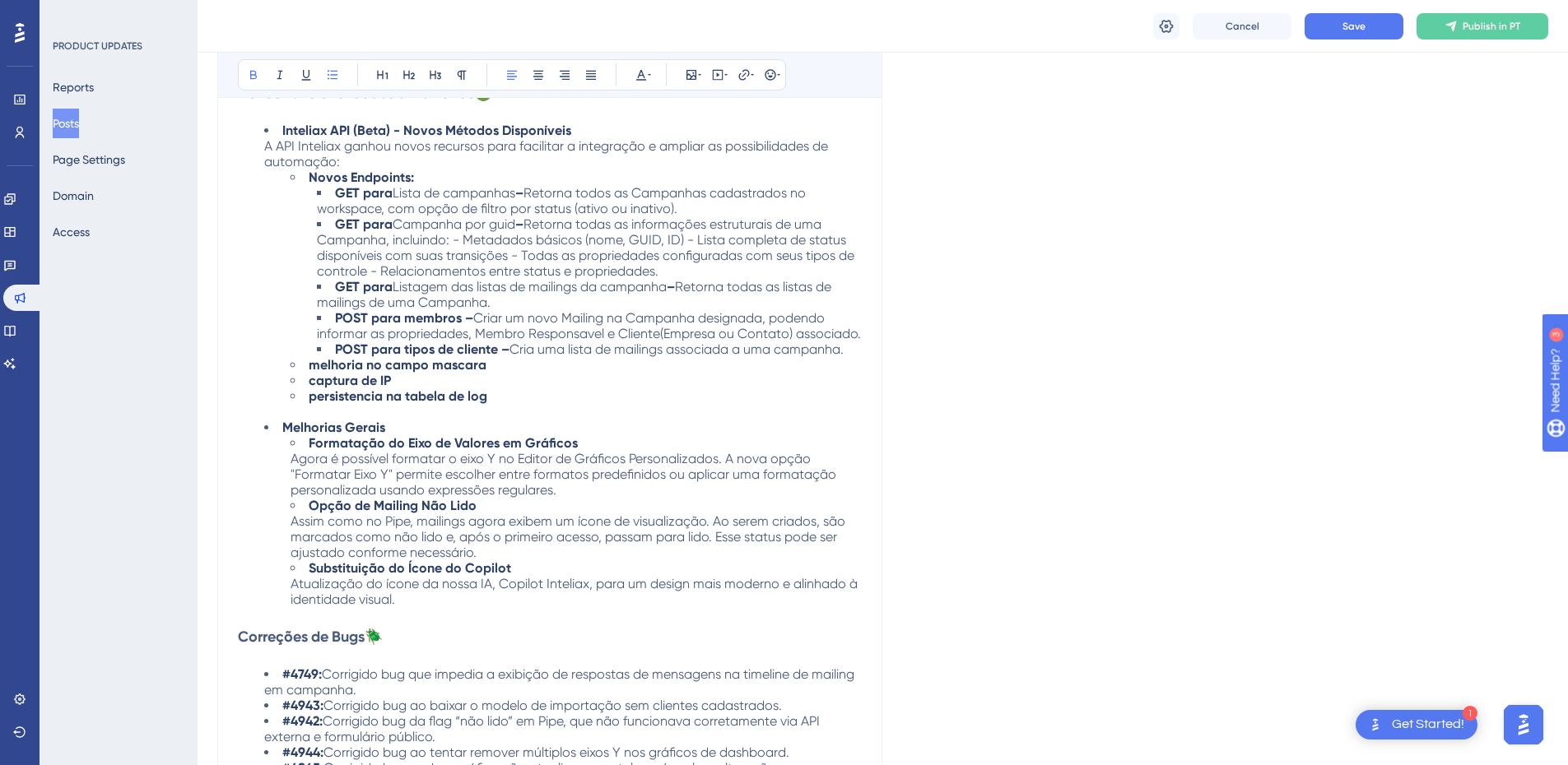 click on "POST para membros –" at bounding box center [404, 318] 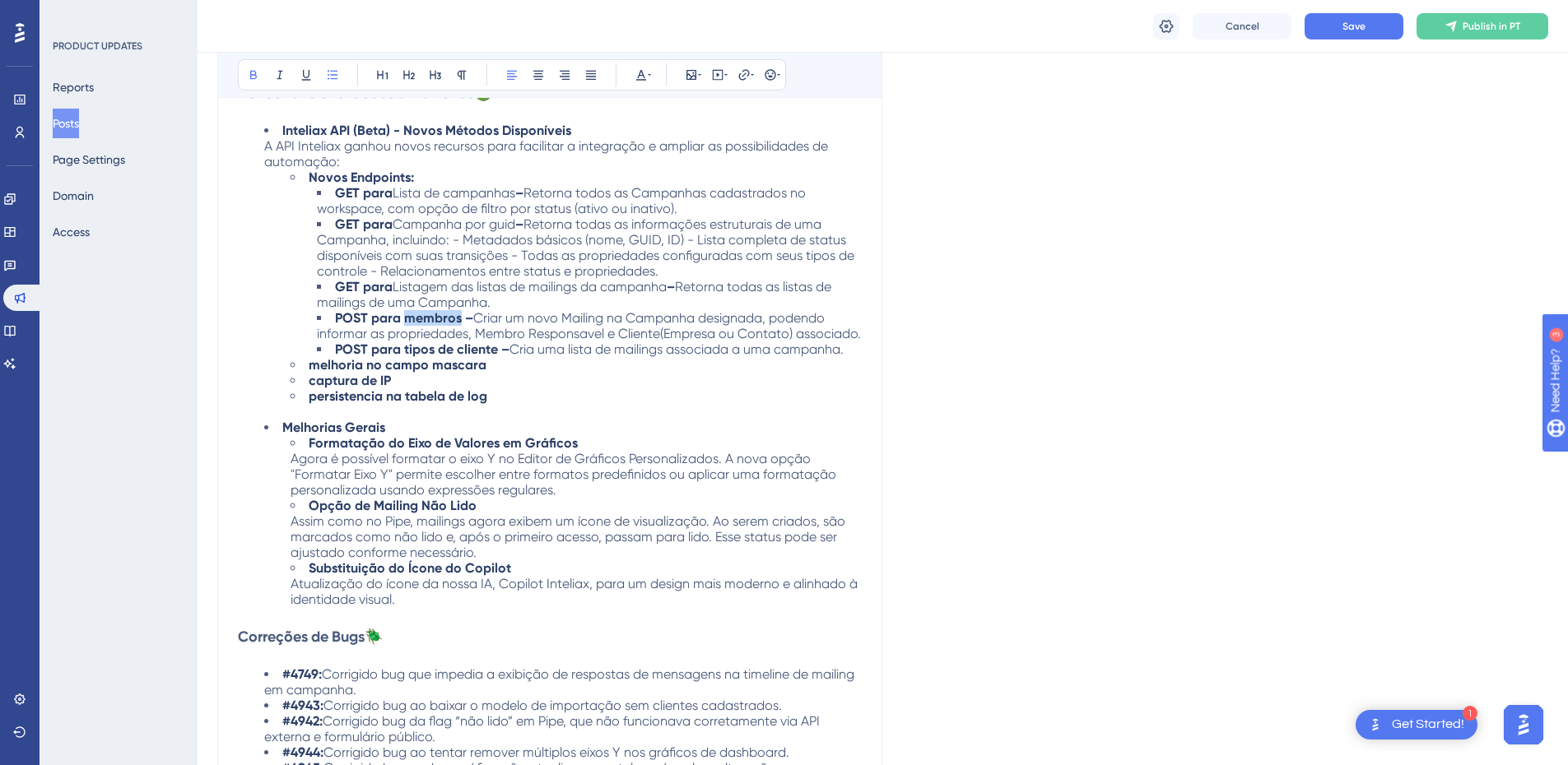 drag, startPoint x: 403, startPoint y: 318, endPoint x: 459, endPoint y: 315, distance: 56.0803 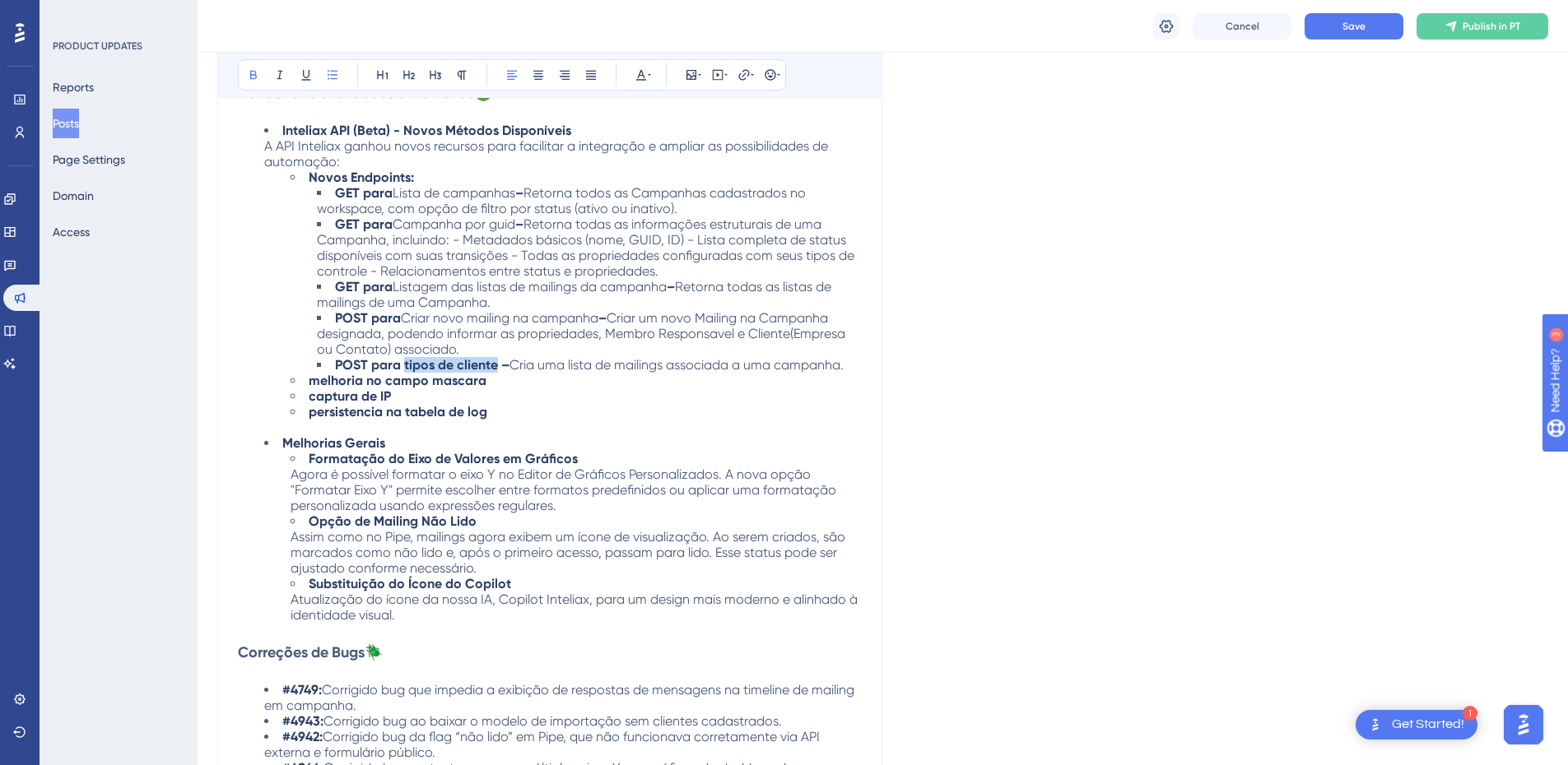 drag, startPoint x: 405, startPoint y: 362, endPoint x: 495, endPoint y: 360, distance: 90.02222 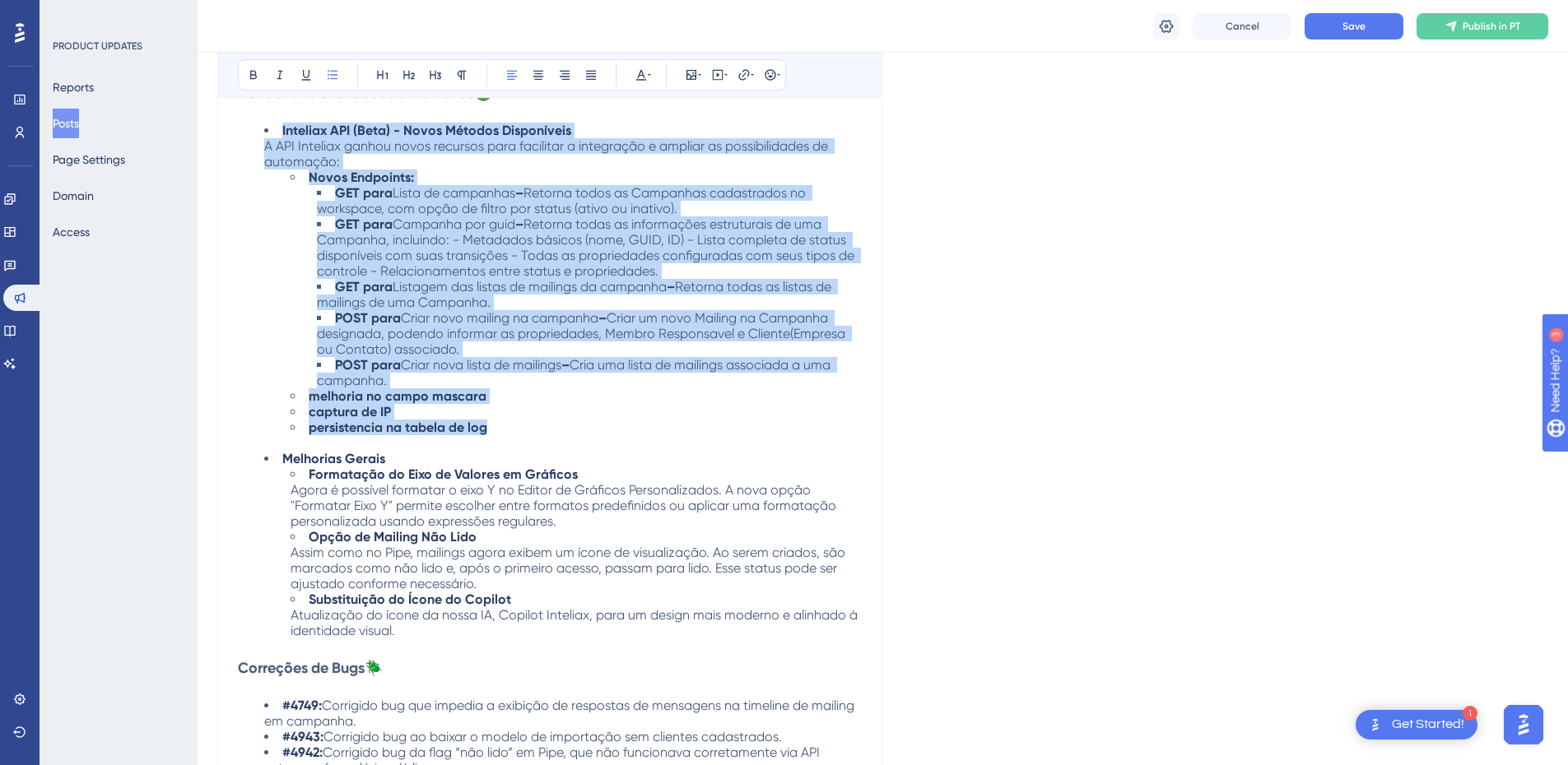 drag, startPoint x: 491, startPoint y: 411, endPoint x: 237, endPoint y: 133, distance: 376.56341 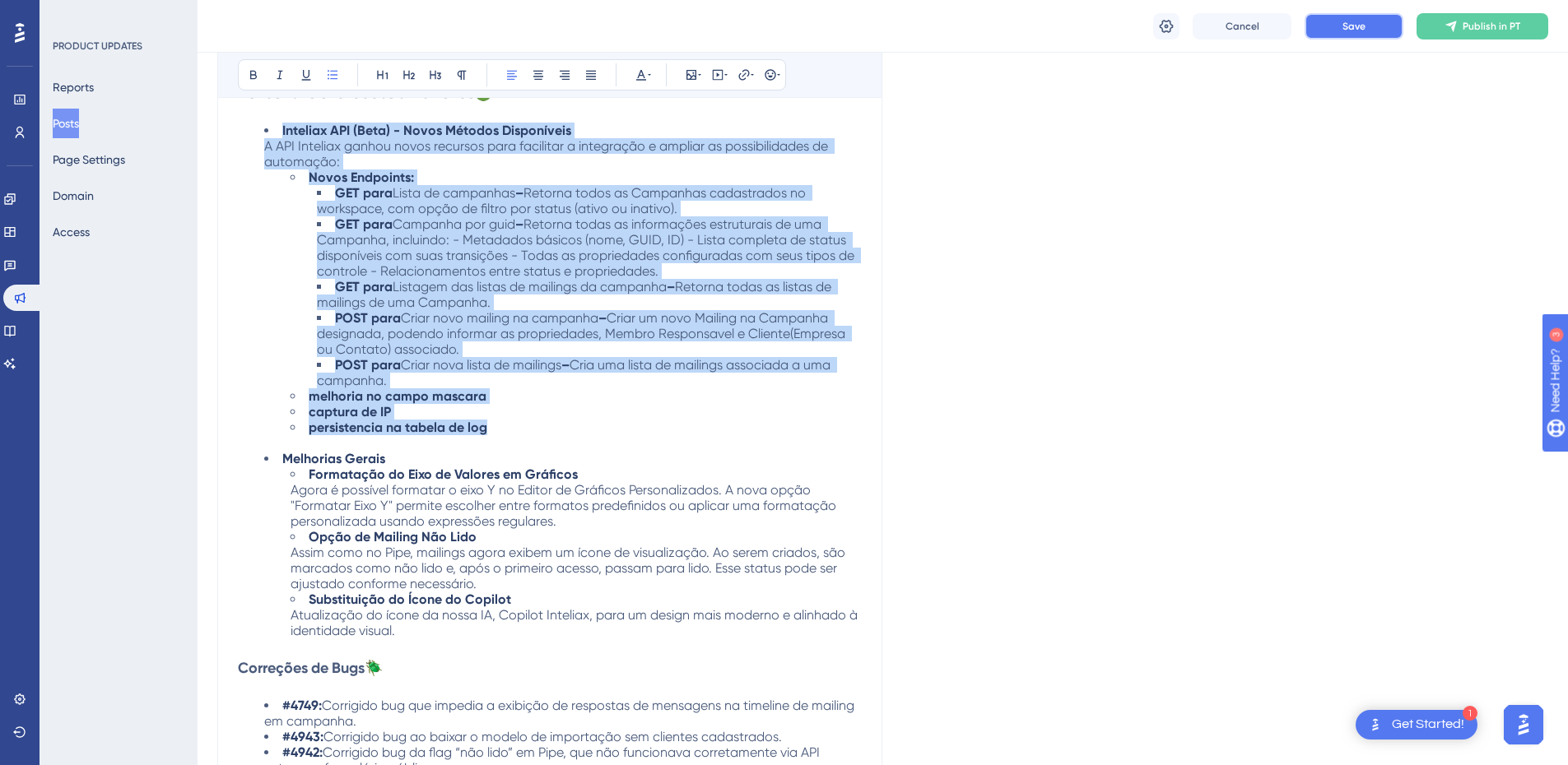 click on "Save" at bounding box center [1354, 26] 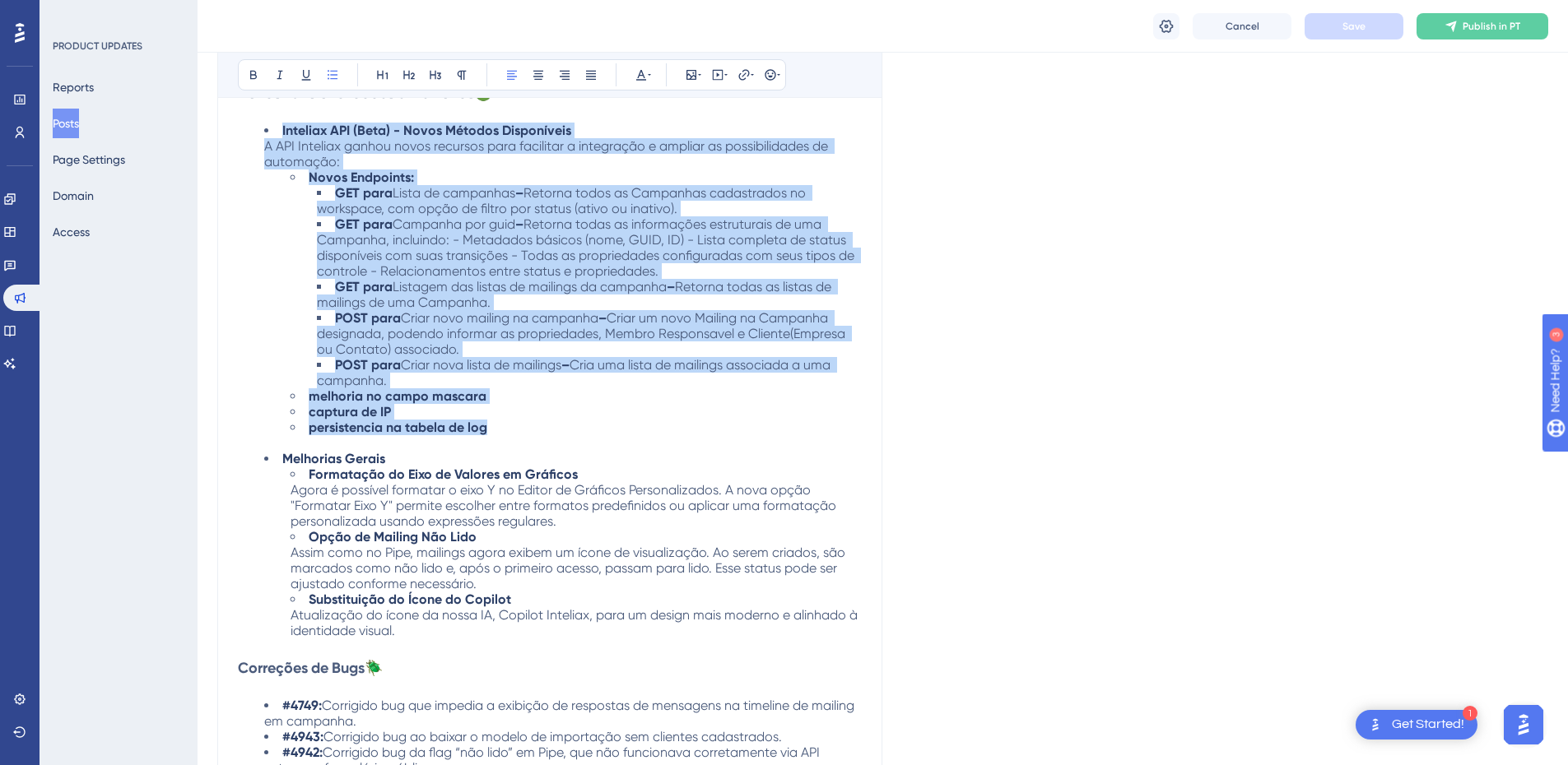click on "Retorna todos as Campanhas cadastrados no workspace, com opção de filtro por status (ativo ou inativo)." at bounding box center [563, 201] 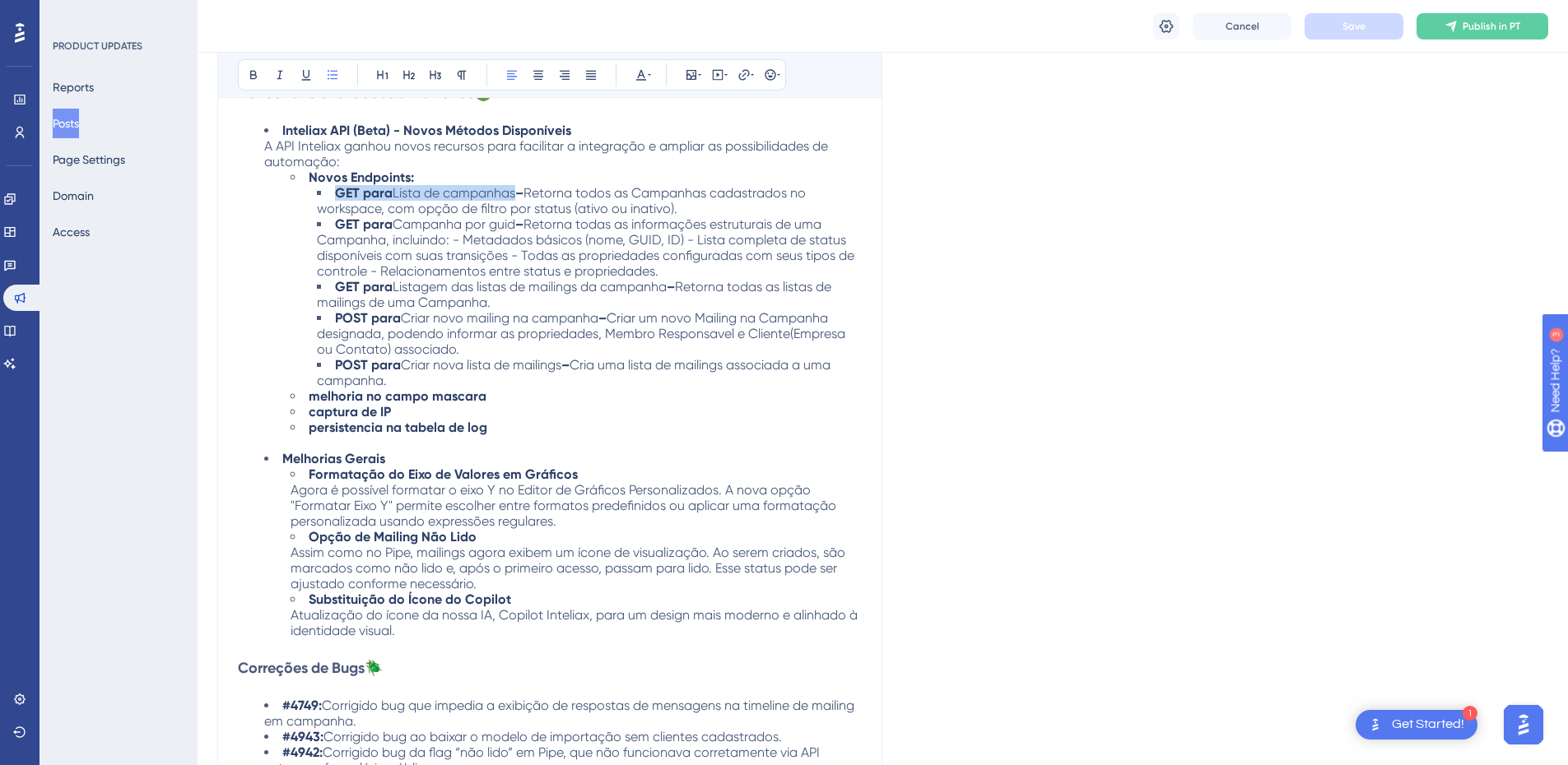 drag, startPoint x: 516, startPoint y: 193, endPoint x: 335, endPoint y: 196, distance: 181.02486 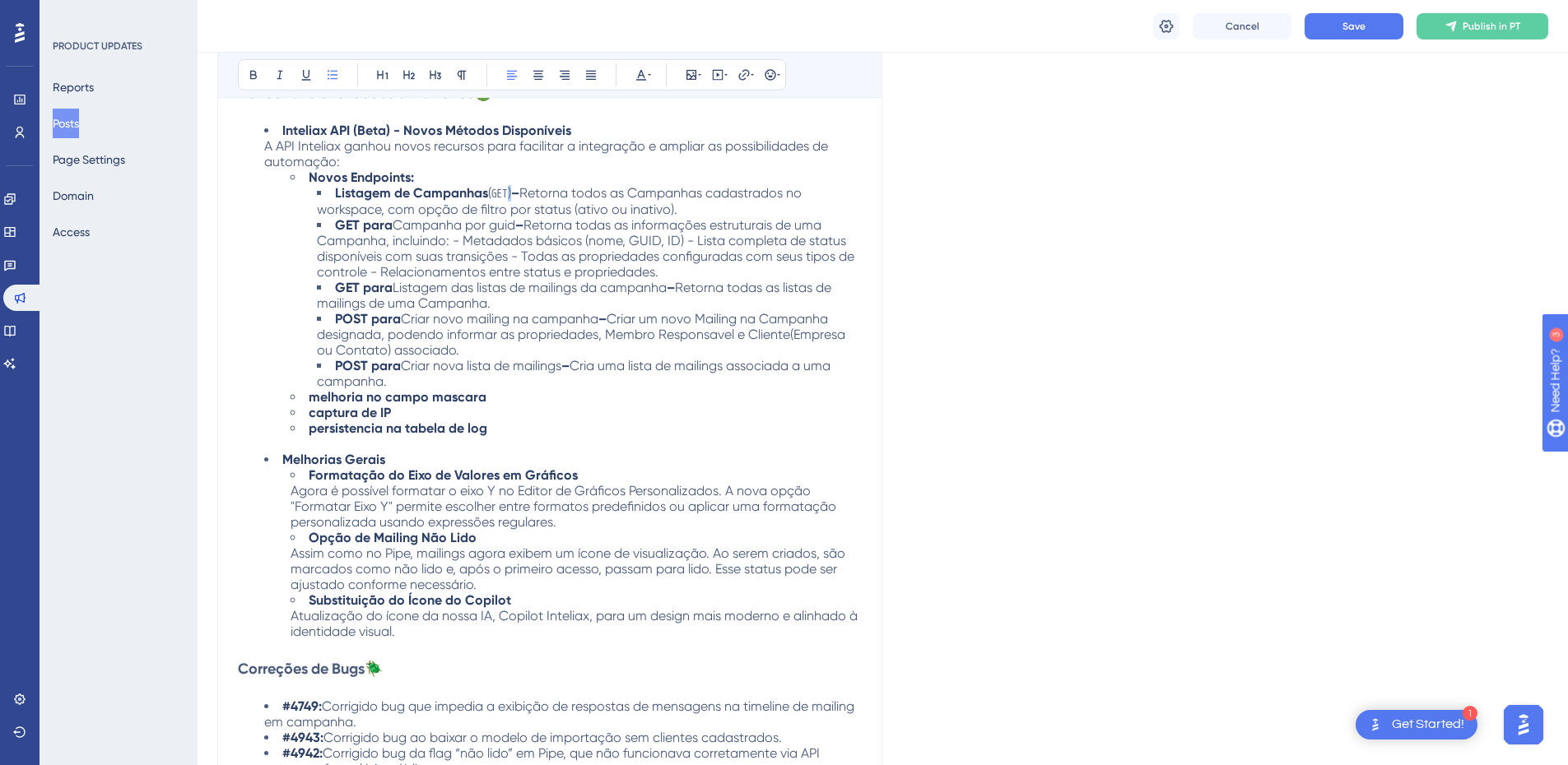 click on ")" at bounding box center (509, 192) 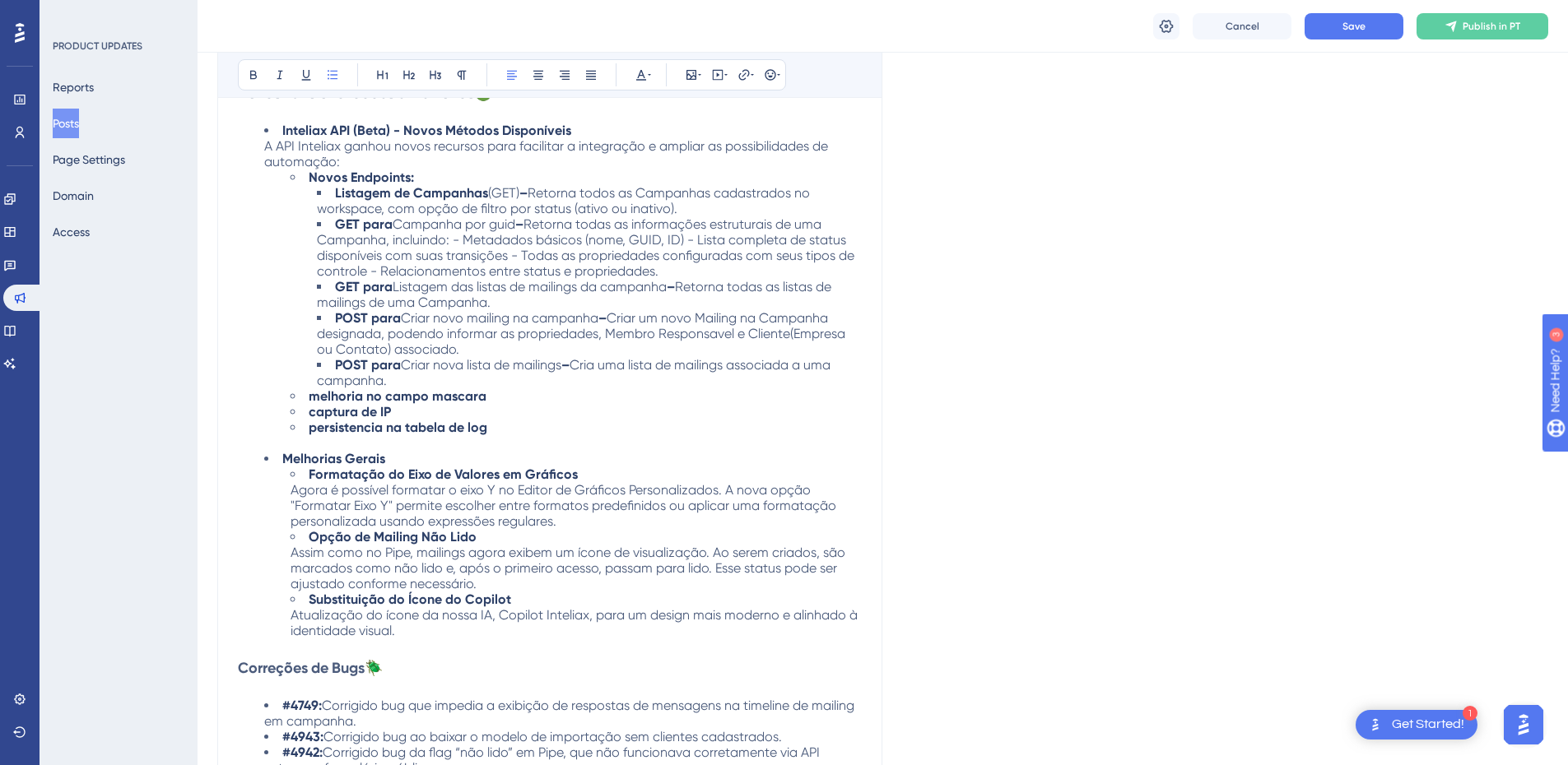 click on "Retorna todos as Campanhas cadastrados no workspace, com opção de filtro por status (ativo ou inativo)." at bounding box center [565, 201] 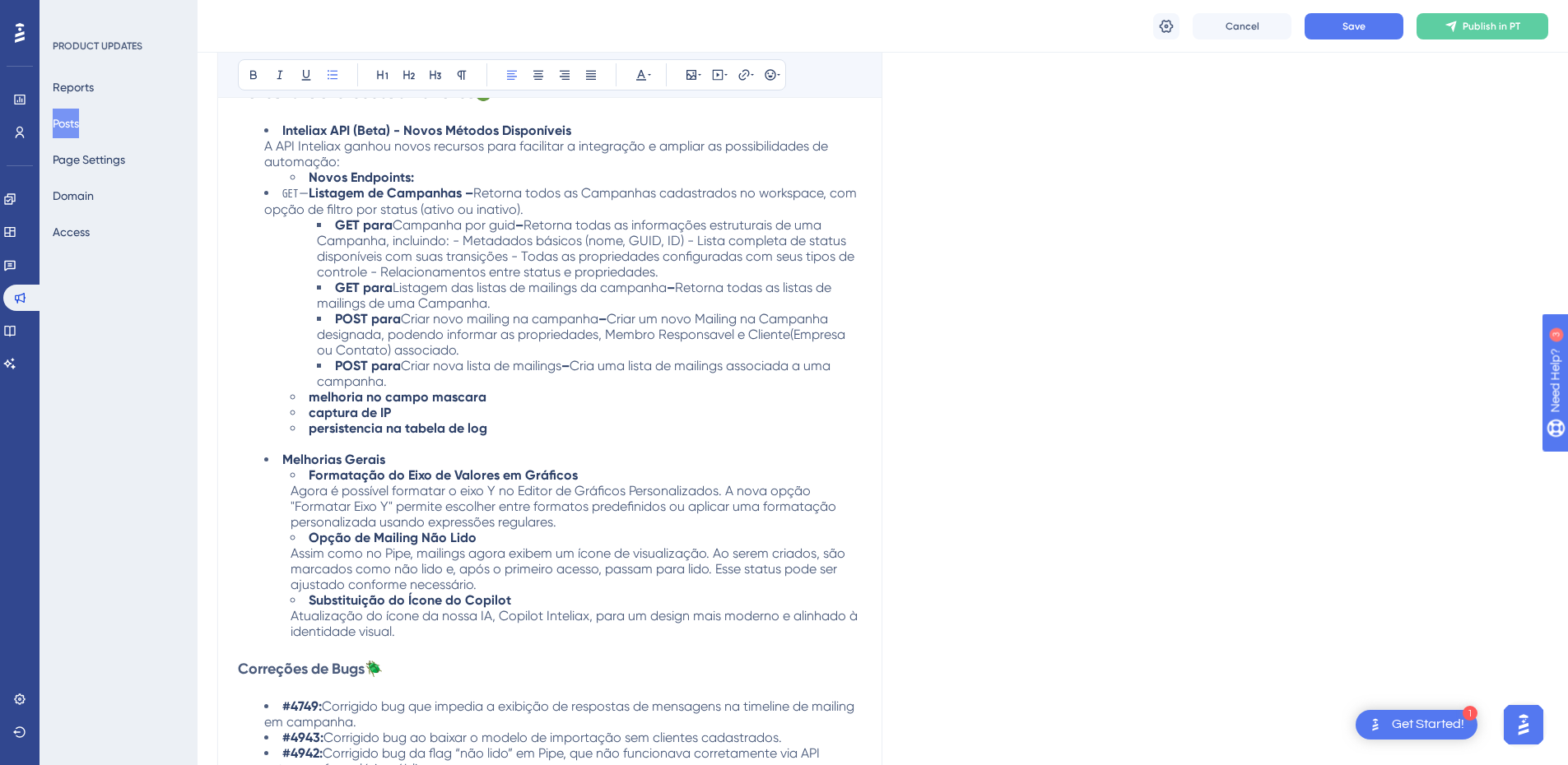 click on "GET" at bounding box center (291, 193) 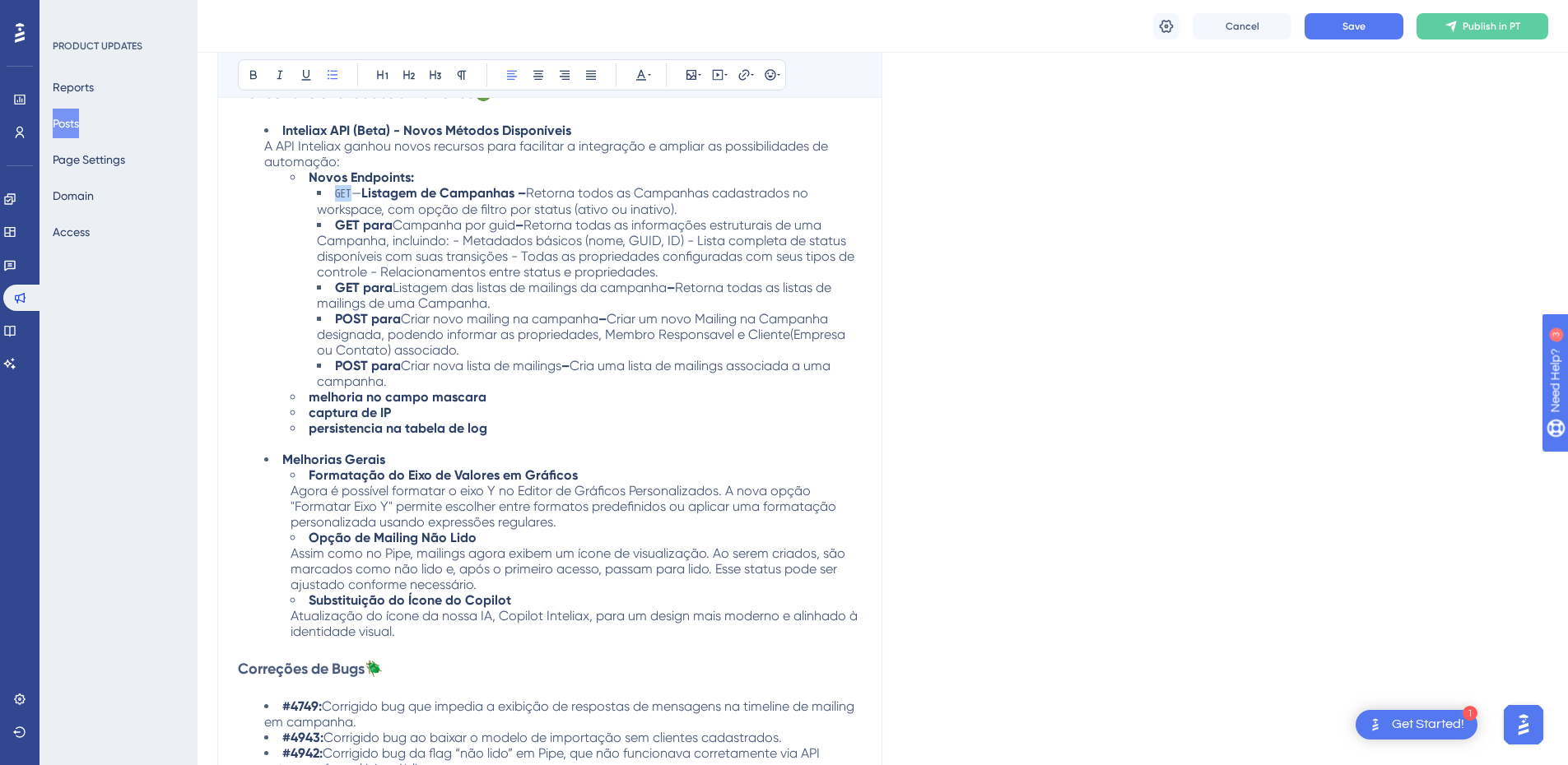 drag, startPoint x: 334, startPoint y: 192, endPoint x: 353, endPoint y: 193, distance: 19.026298 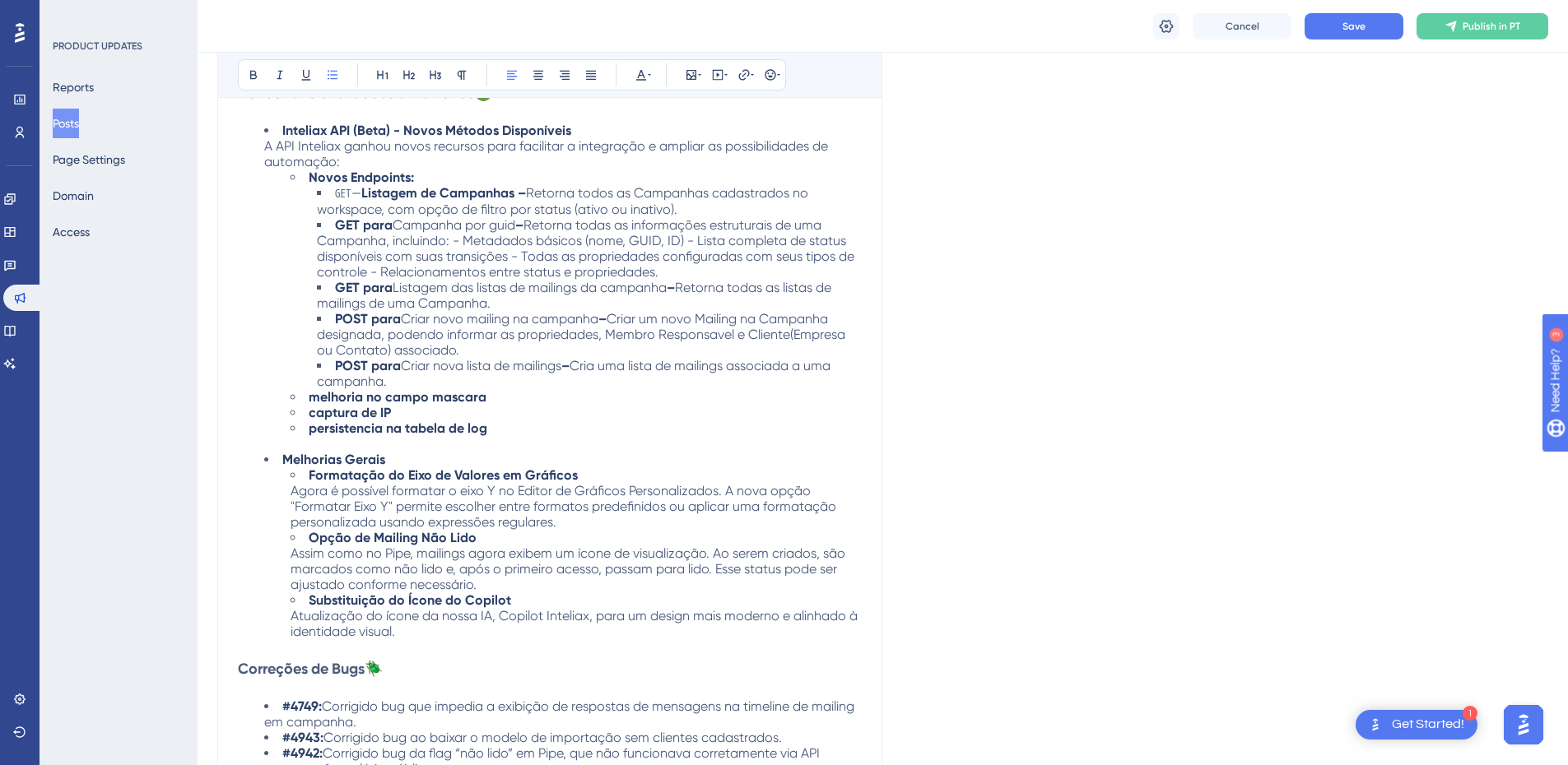click on "—" at bounding box center [356, 192] 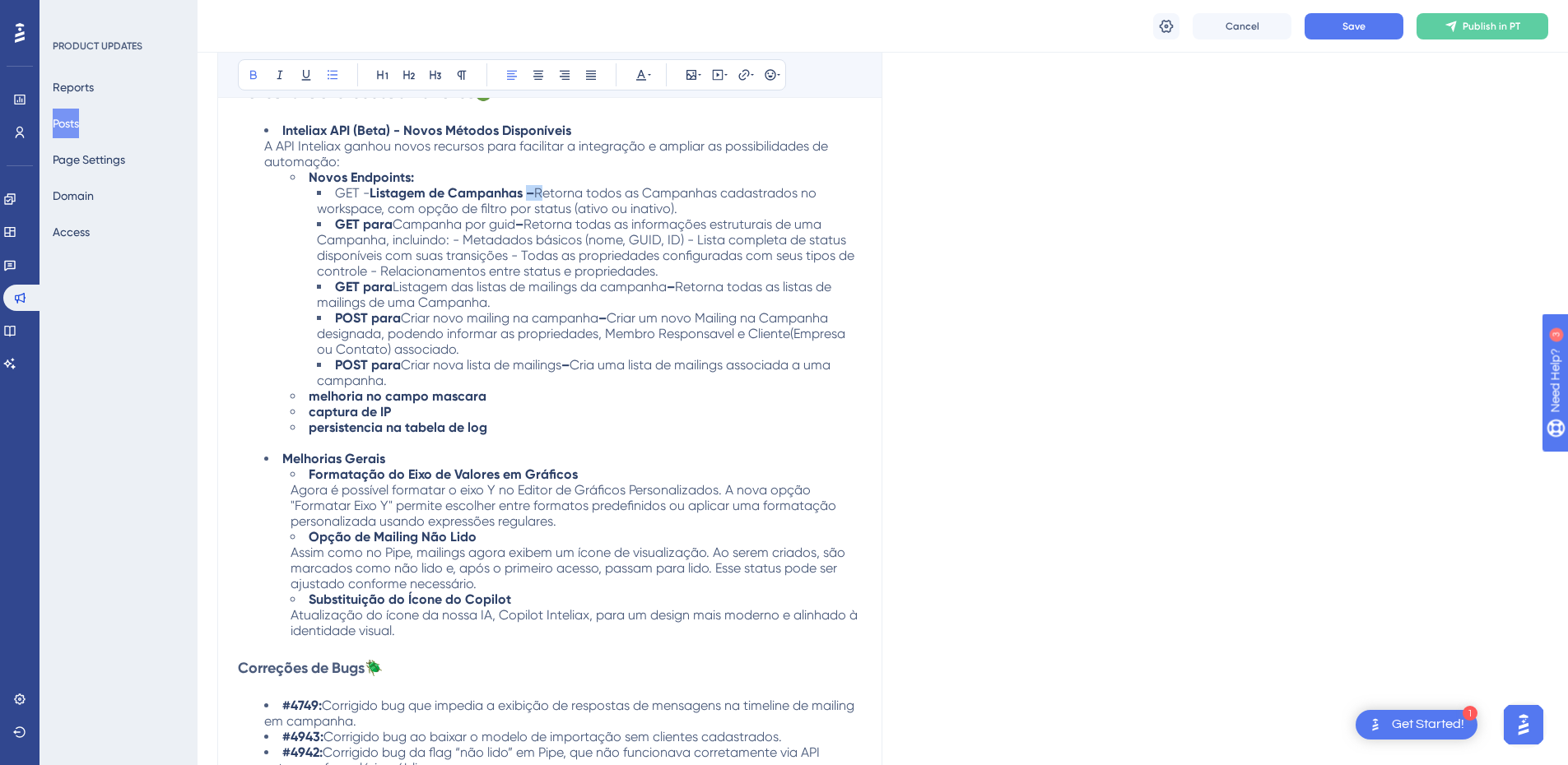 drag, startPoint x: 532, startPoint y: 195, endPoint x: 541, endPoint y: 194, distance: 9.055385 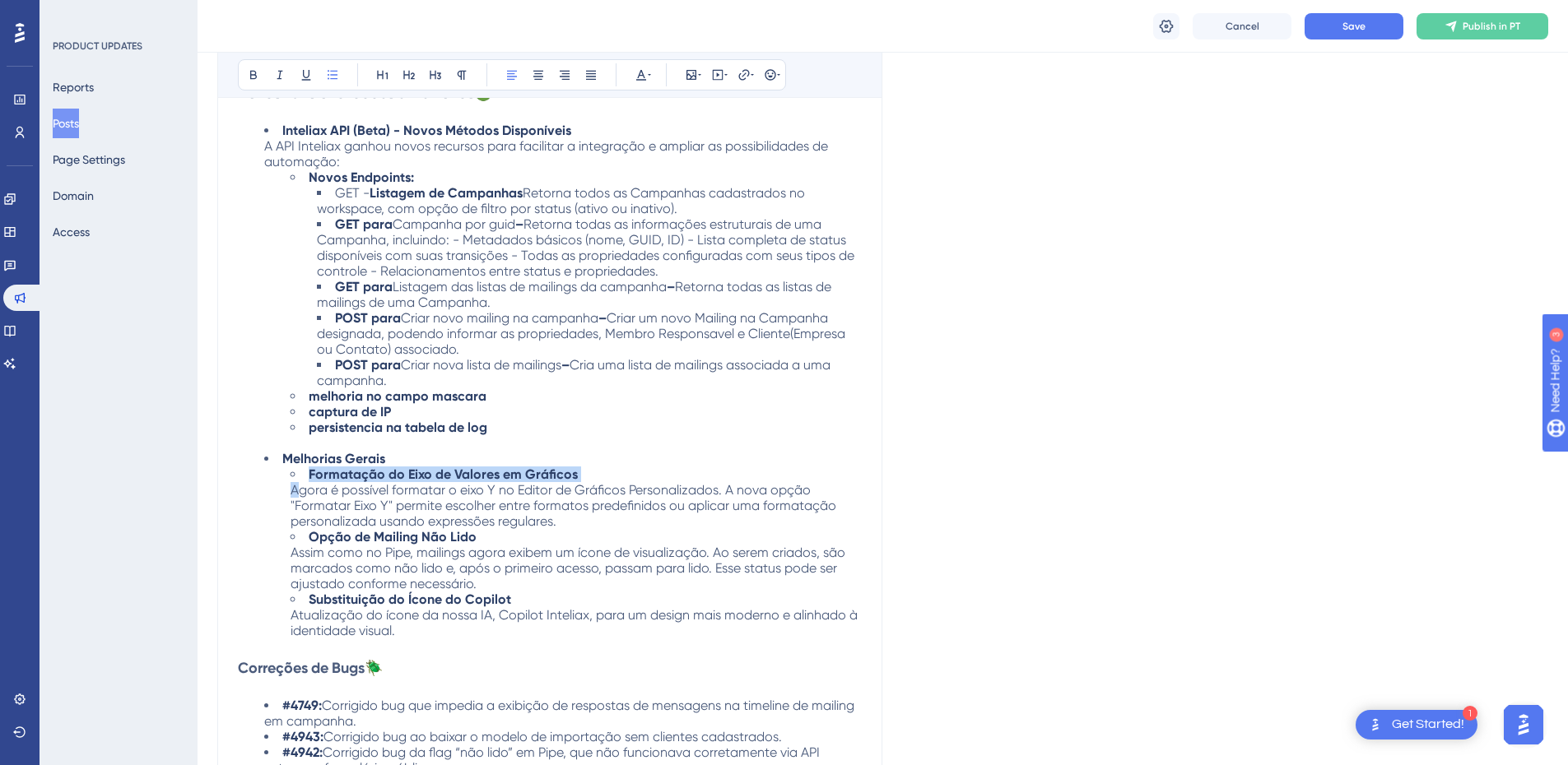 drag, startPoint x: 579, startPoint y: 474, endPoint x: 303, endPoint y: 494, distance: 276.72369 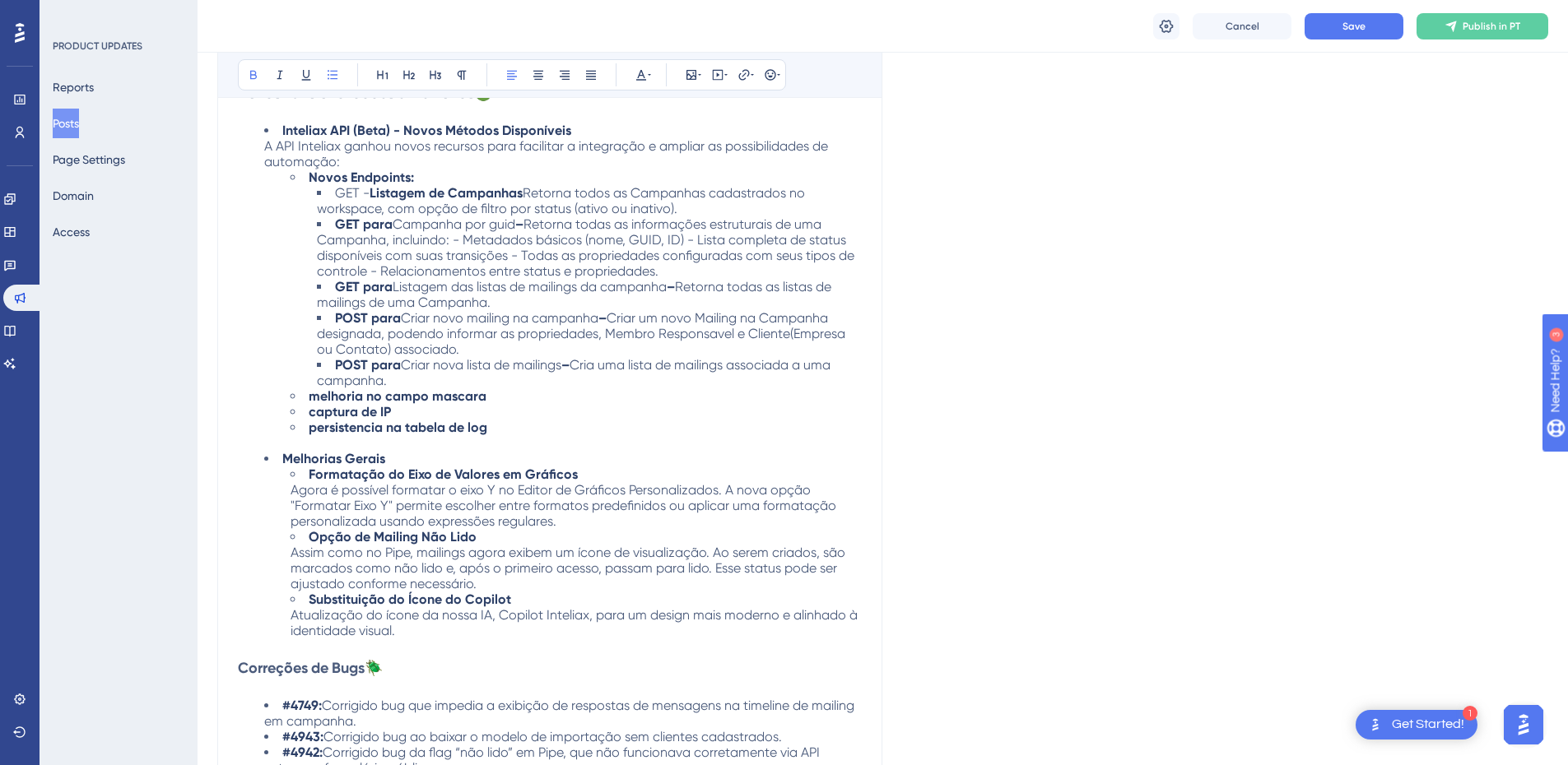 click on "Retorna todos as Campanhas cadastrados no workspace, com opção de filtro por status (ativo ou inativo)." at bounding box center (562, 201) 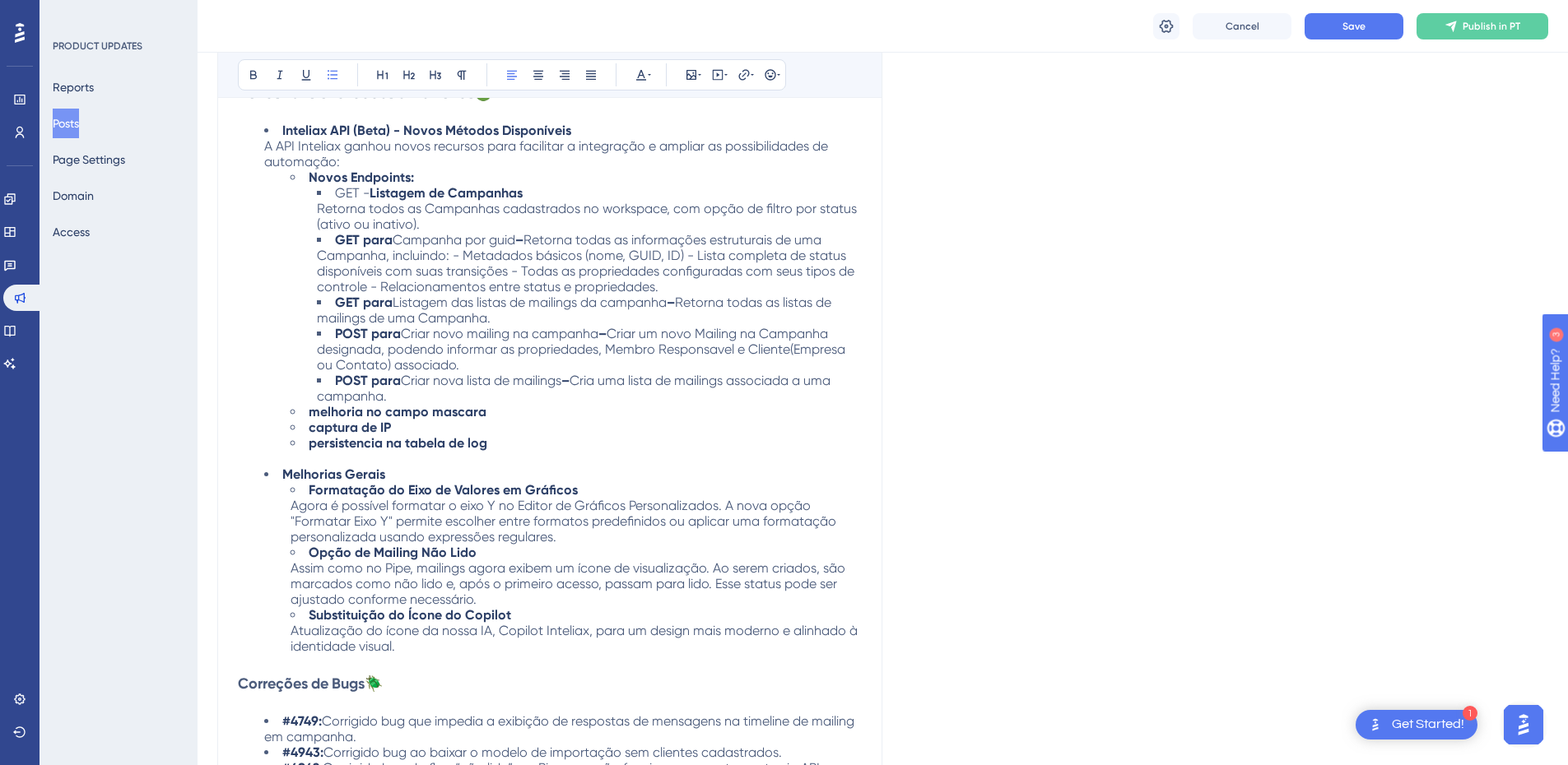 click on "–" at bounding box center (519, 239) 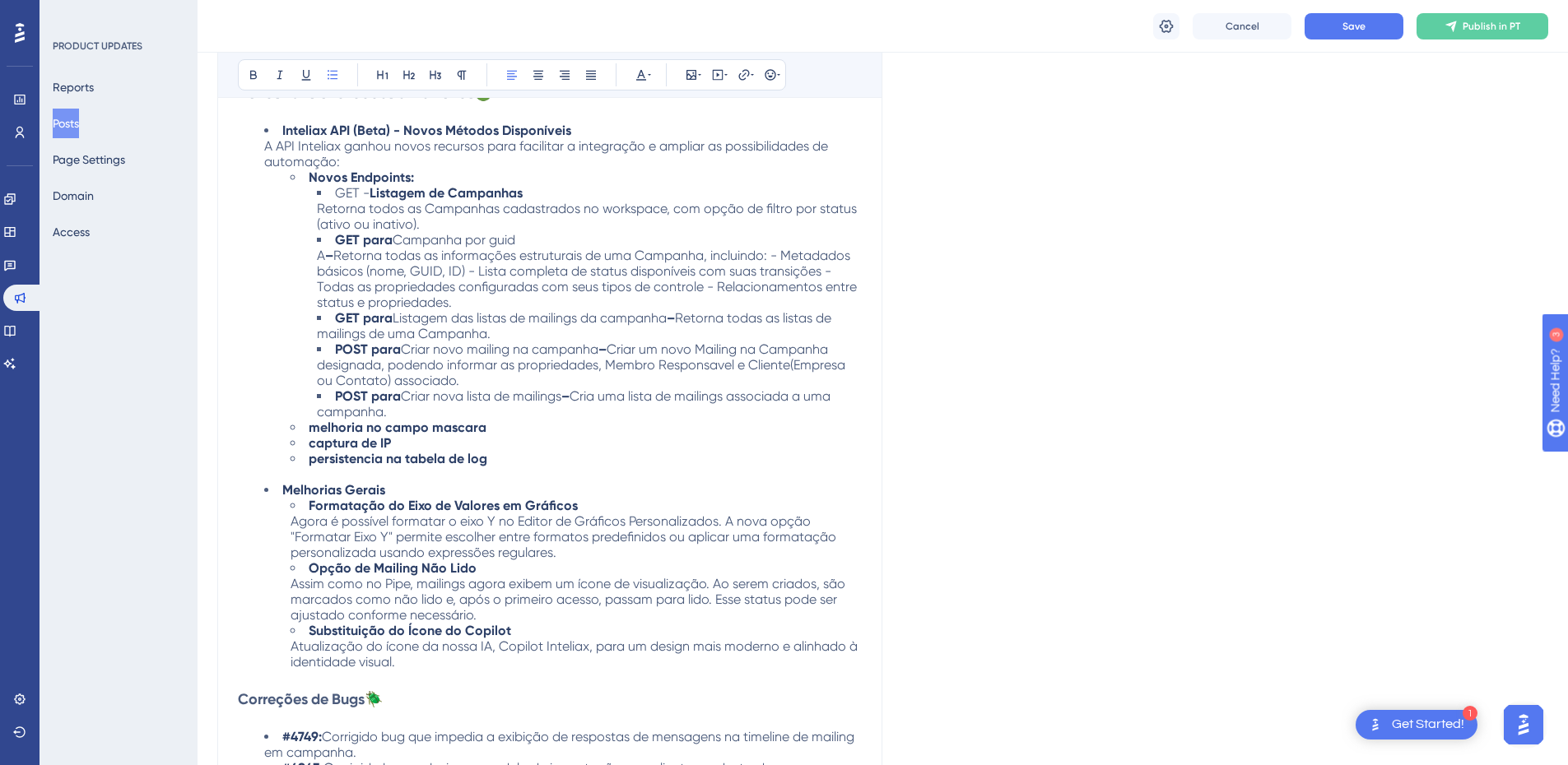 click on "Retorna todas as informações estruturais de uma Campanha, incluindo: - Metadados básicos (nome, GUID, ID) - Lista completa de status disponíveis com suas transições - Todas as propriedades configuradas com seus tipos de controle - Relacionamentos entre status e propriedades." at bounding box center (589, 279) 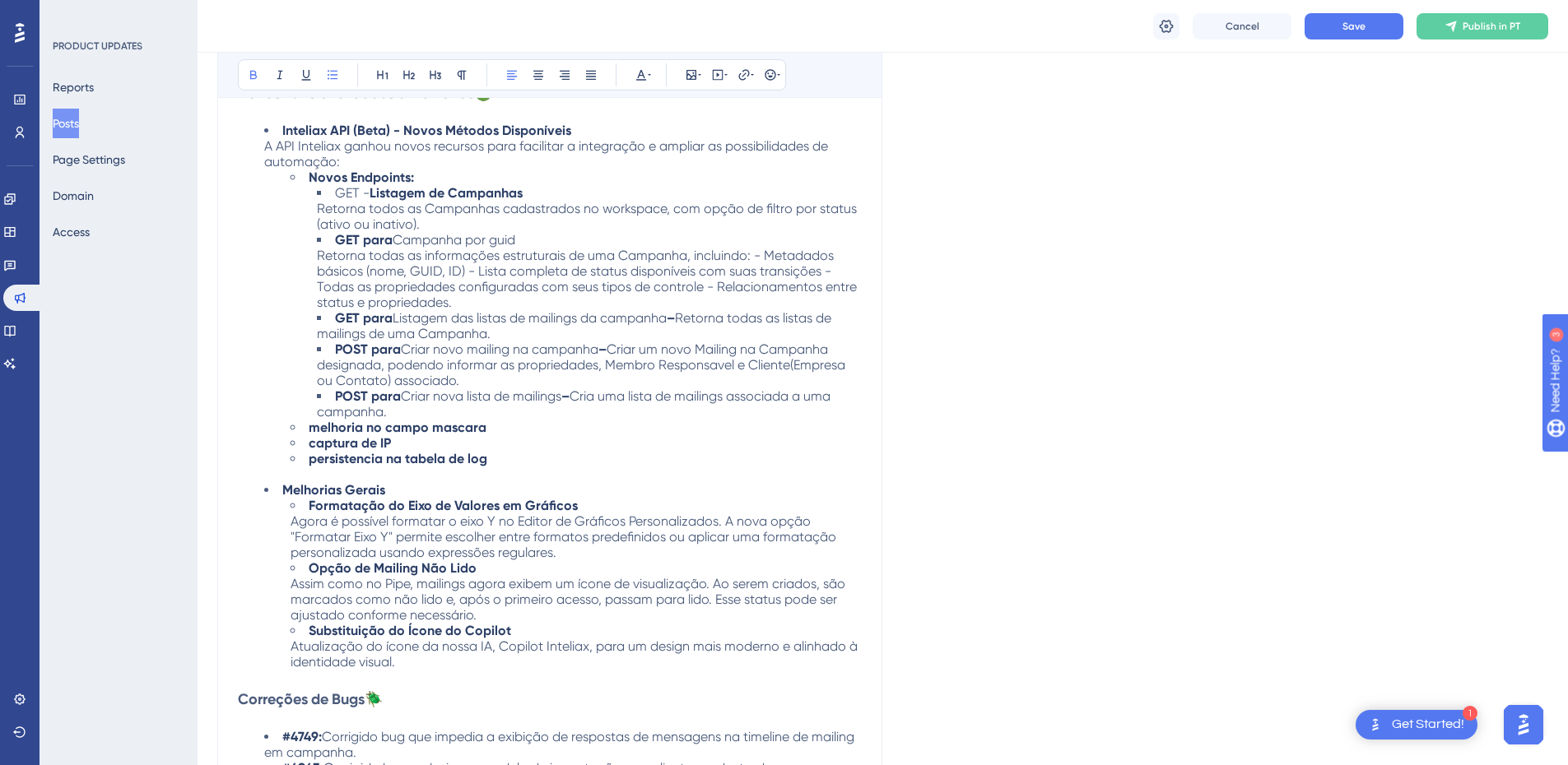 click on "GET para  Listagem das listas de mailings da campanha  –  Retorna todas as listas de mailings de uma Campanha." at bounding box center [589, 326] 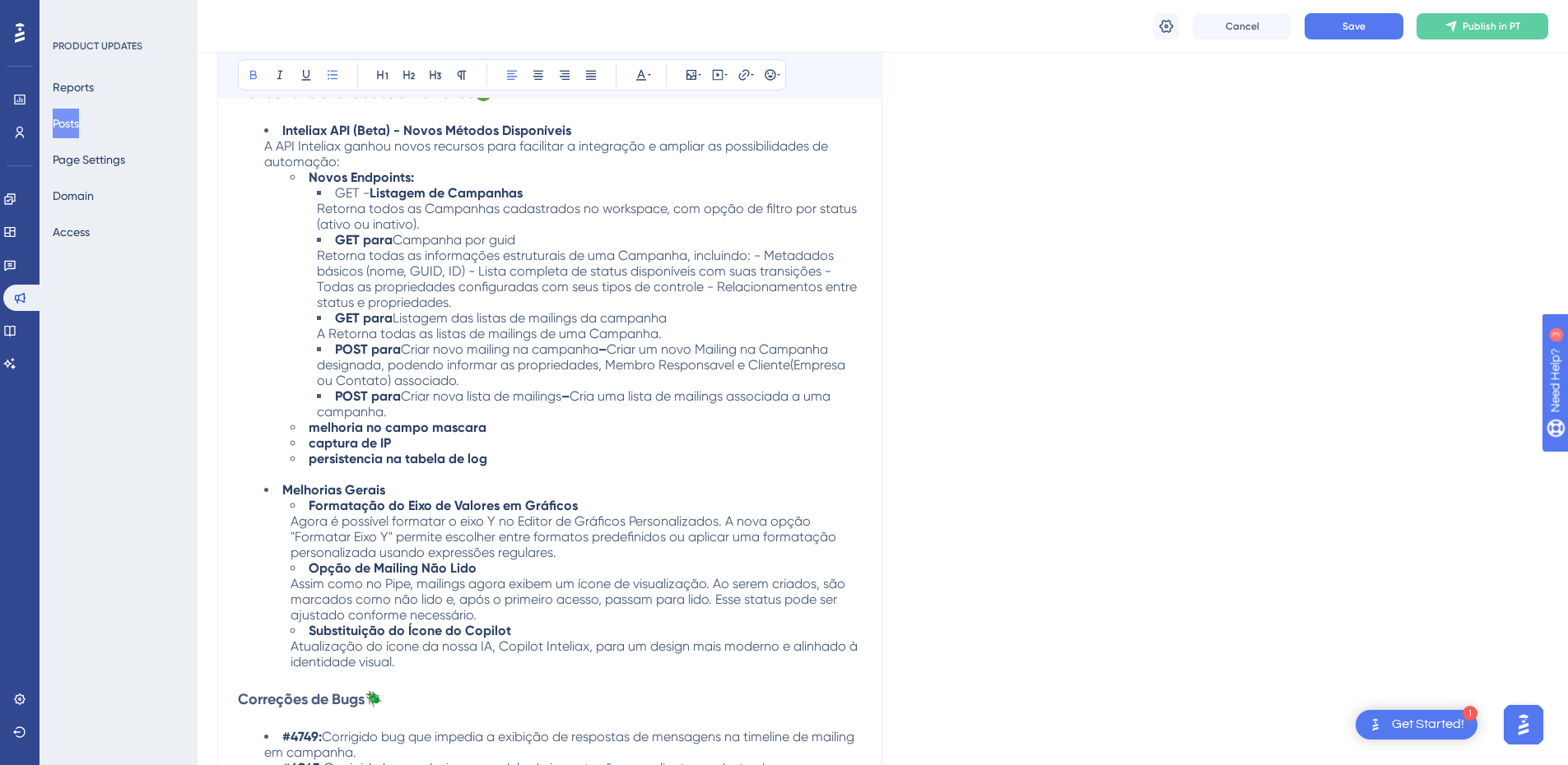 click on "A Retorna todas as listas de mailings de uma Campanha." at bounding box center [489, 333] 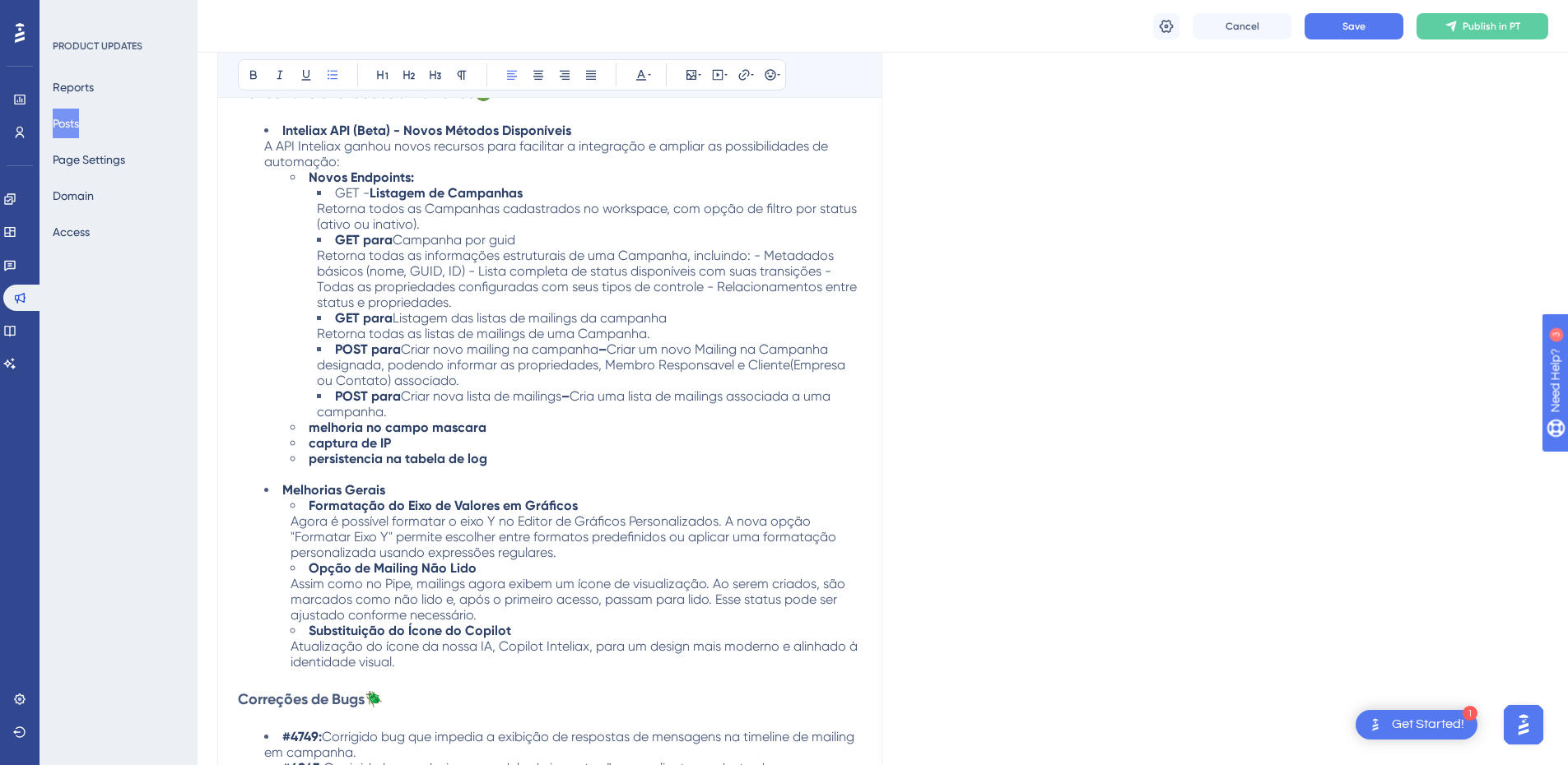click on "Criar um novo Mailing na Campanha designada, podendo informar as propriedades, Membro Responsavel e Cliente(Empresa ou Contato) associado." at bounding box center (583, 364) 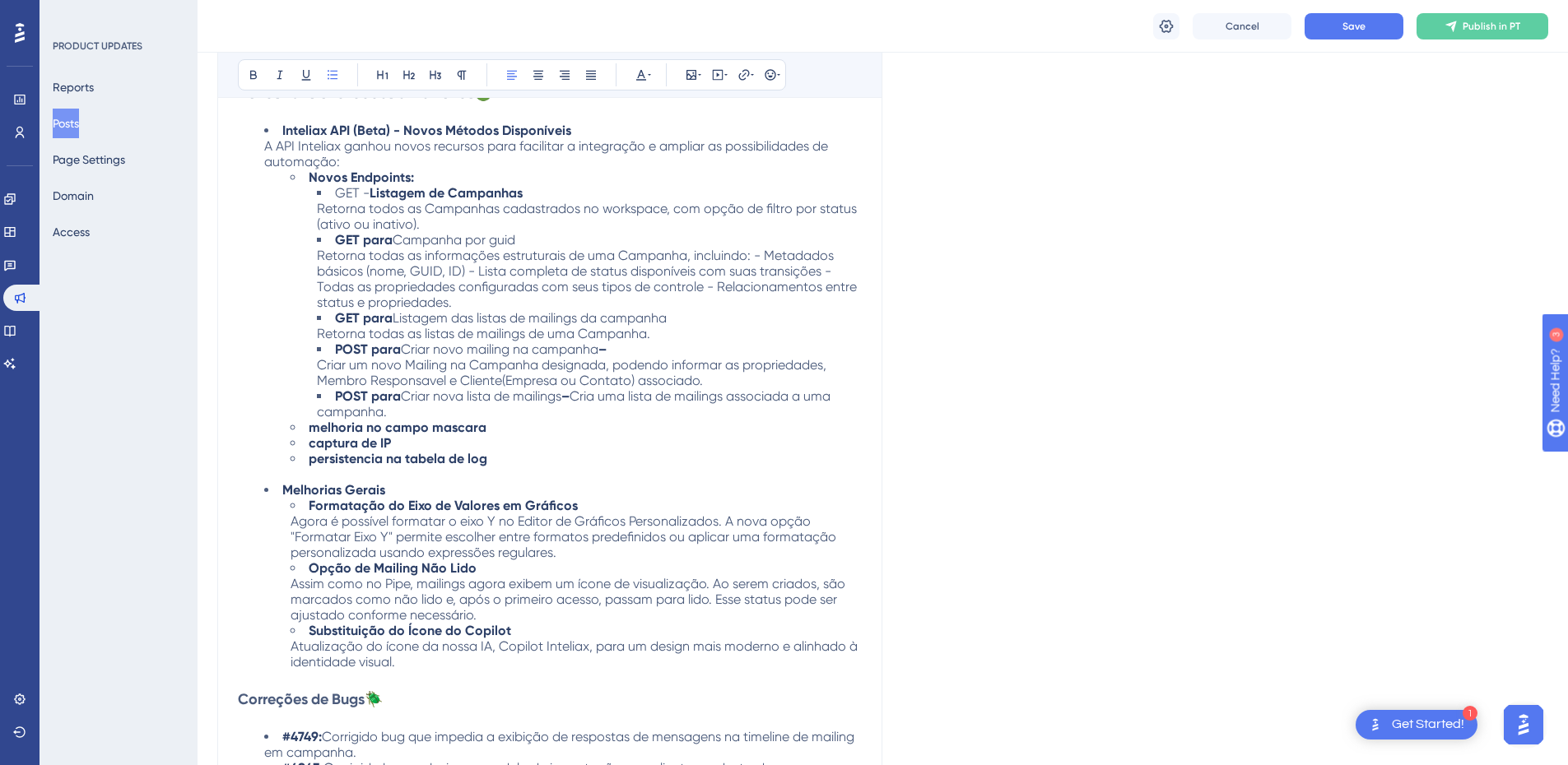 click at bounding box center (608, 349) 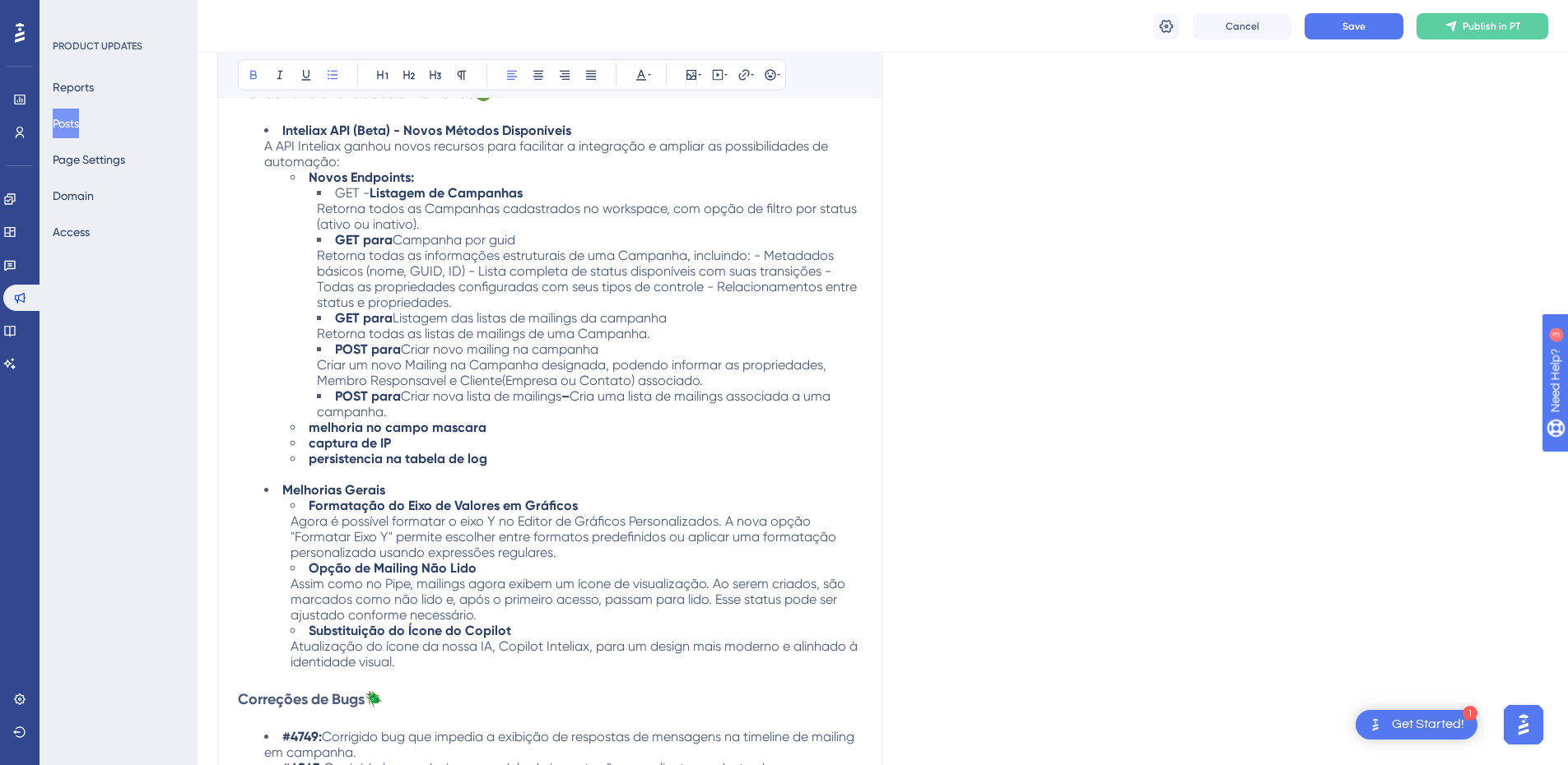 click on "–" at bounding box center (565, 396) 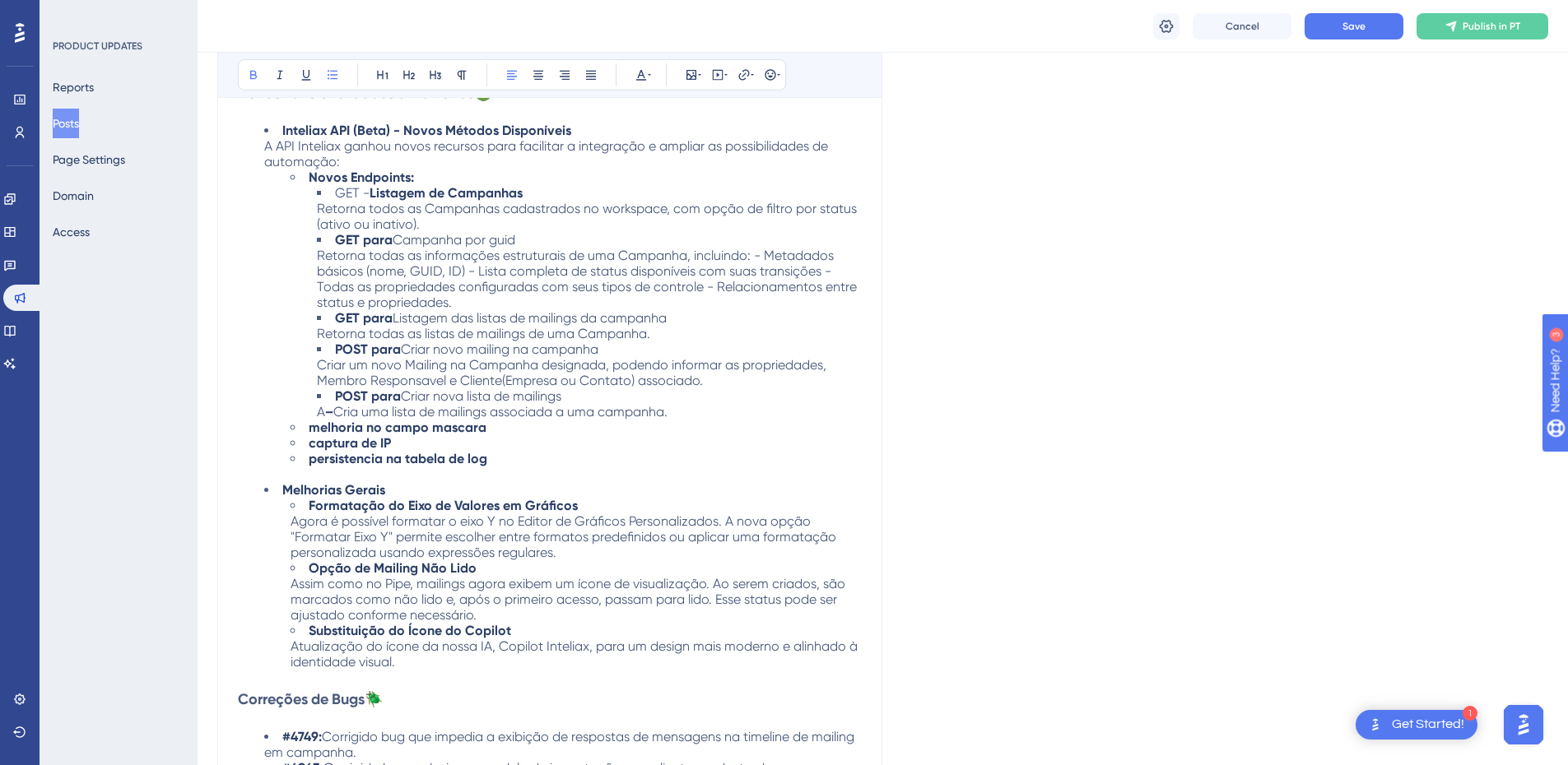 click on "Cria uma lista de mailings associada a uma campanha." at bounding box center (500, 411) 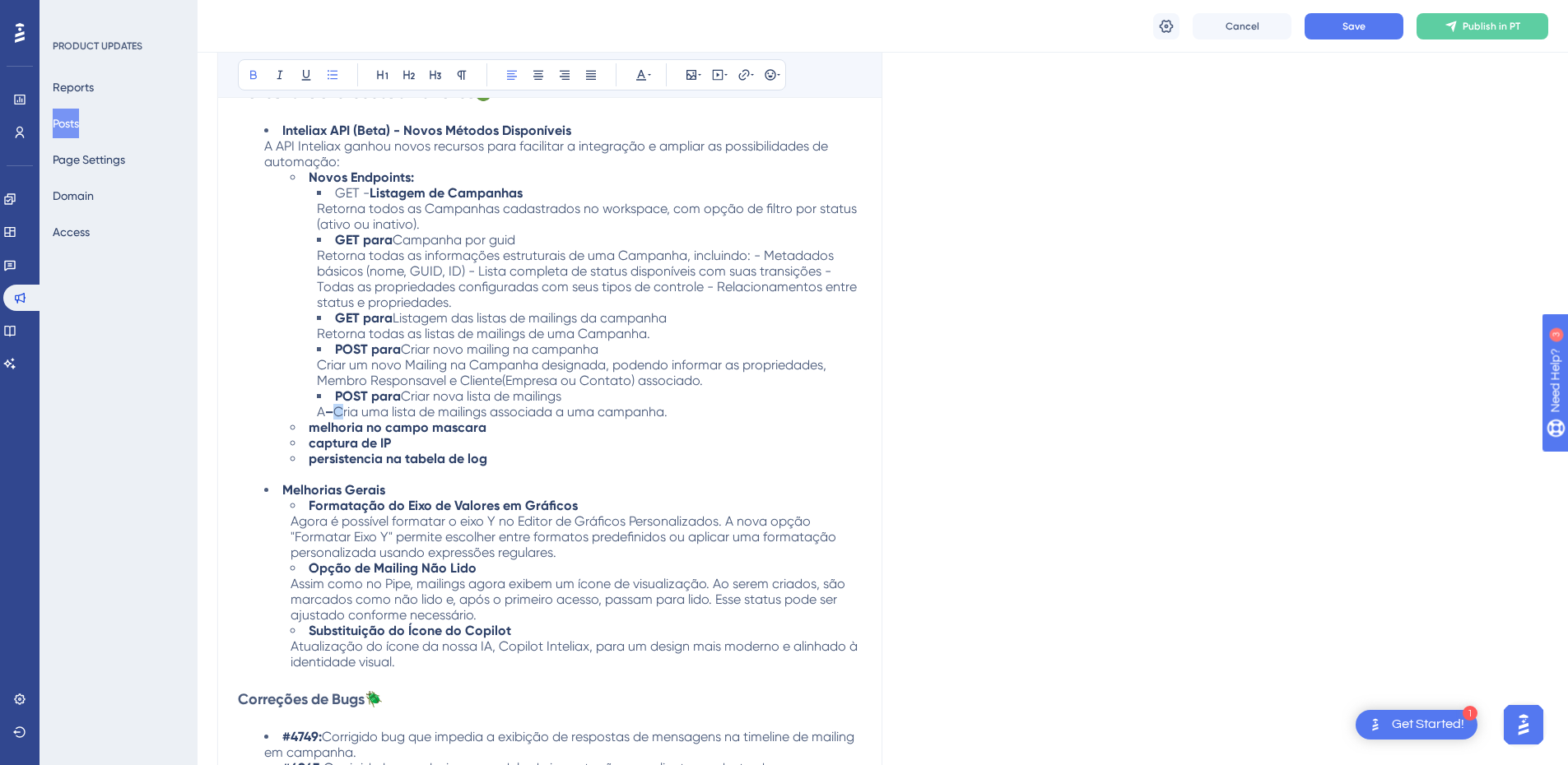 click on "Cria uma lista de mailings associada a uma campanha." at bounding box center (500, 411) 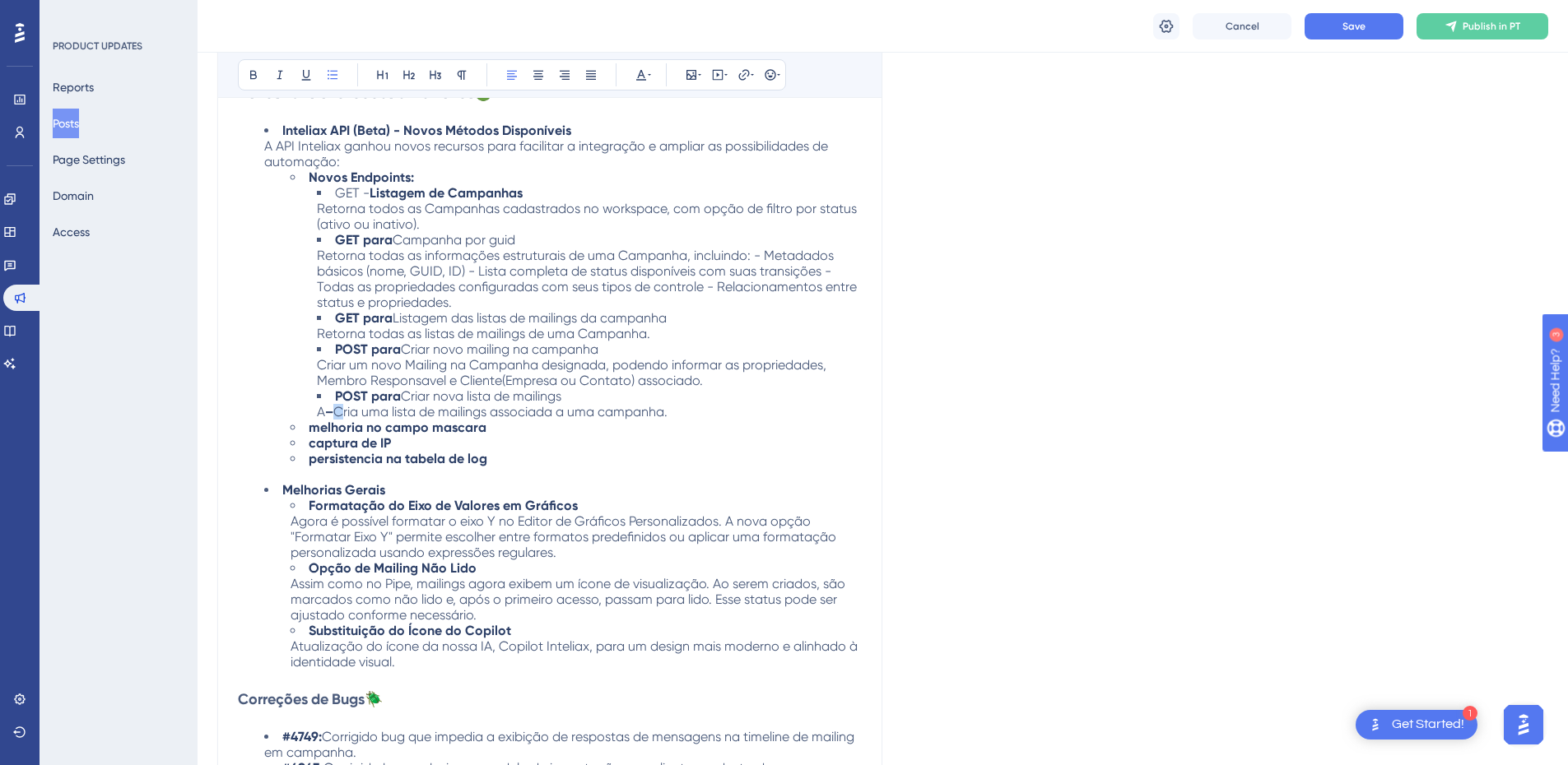 click on "Cria uma lista de mailings associada a uma campanha." at bounding box center [500, 411] 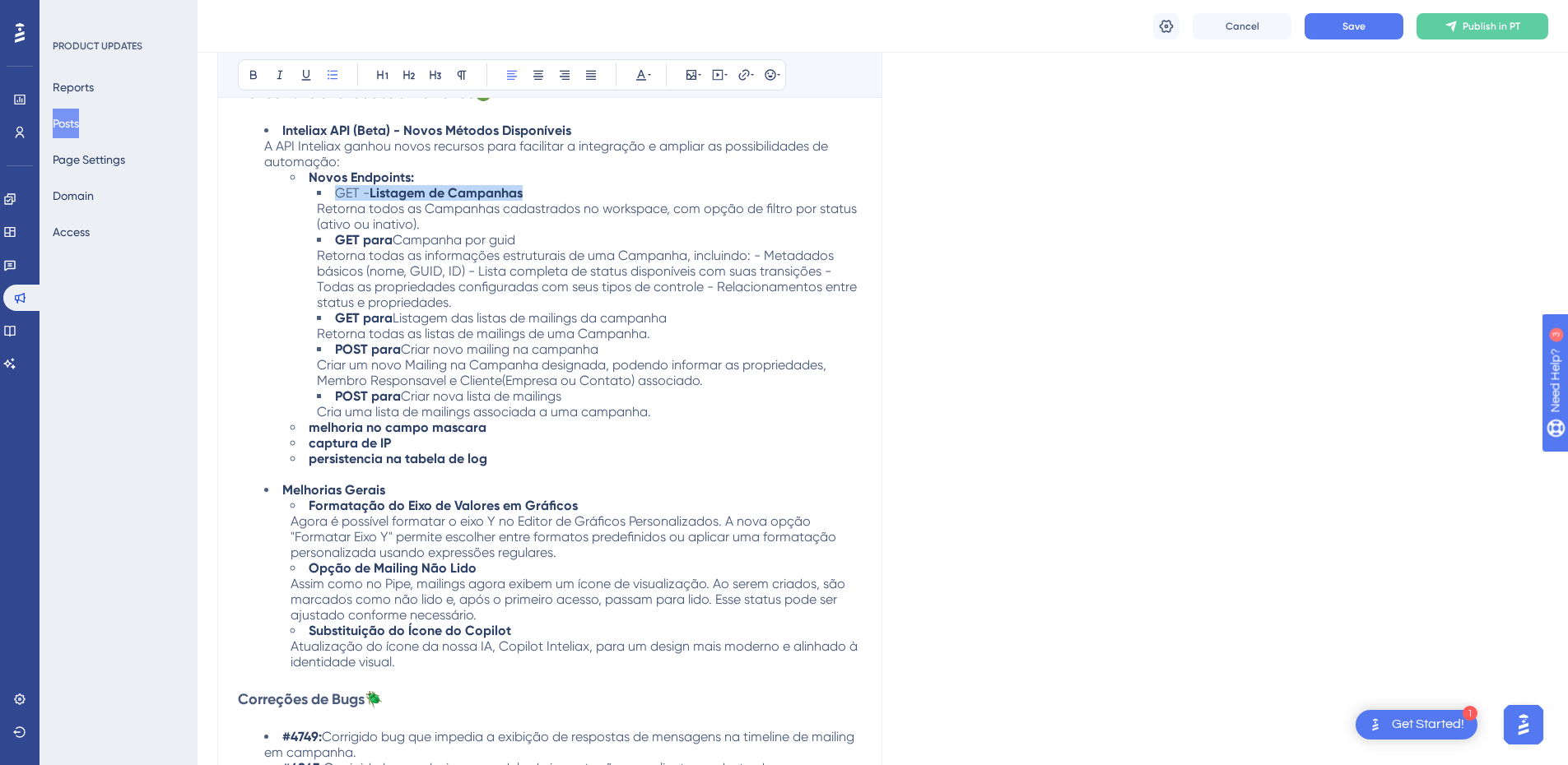 drag, startPoint x: 542, startPoint y: 192, endPoint x: 302, endPoint y: 190, distance: 240.00833 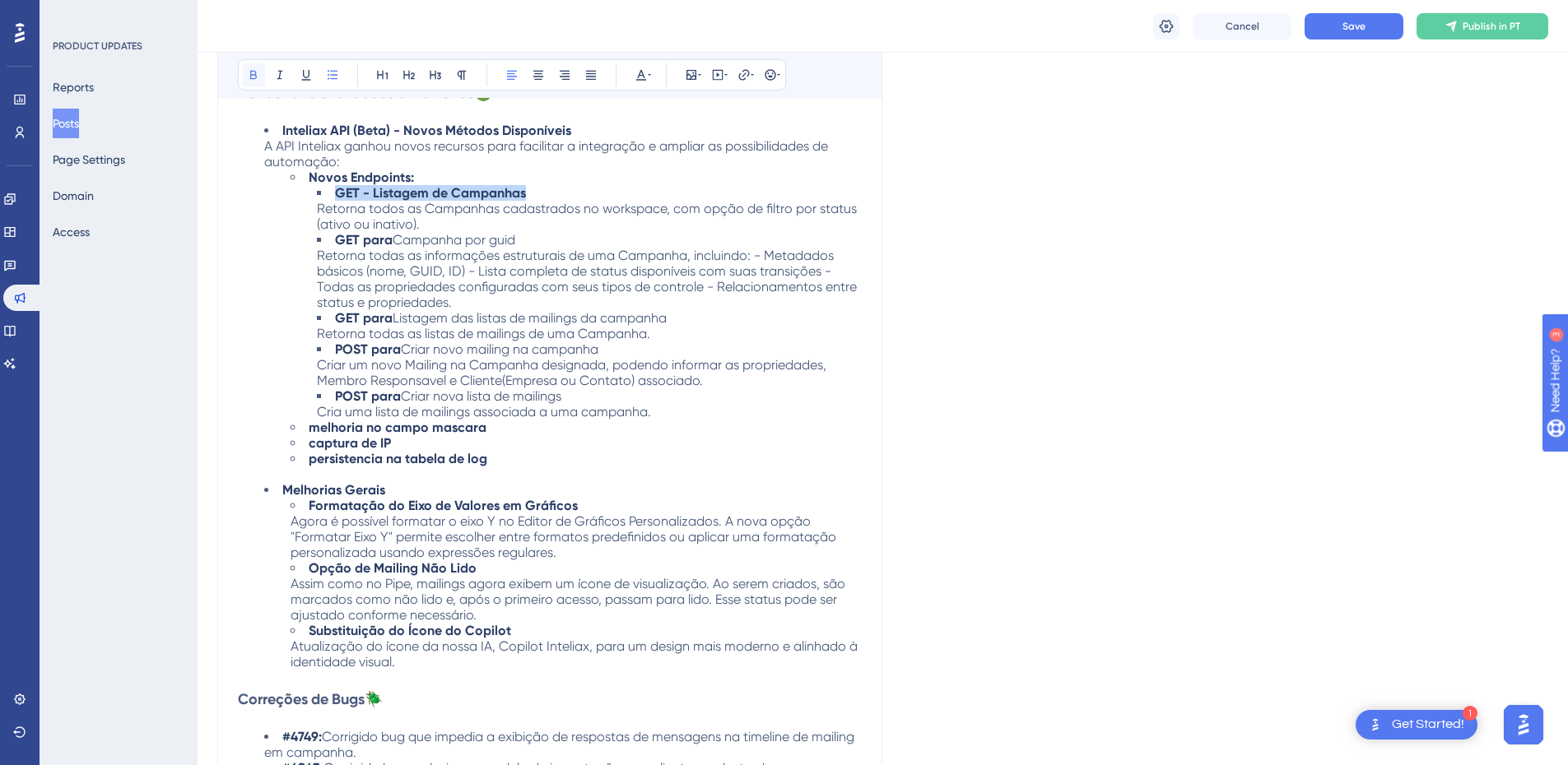 click 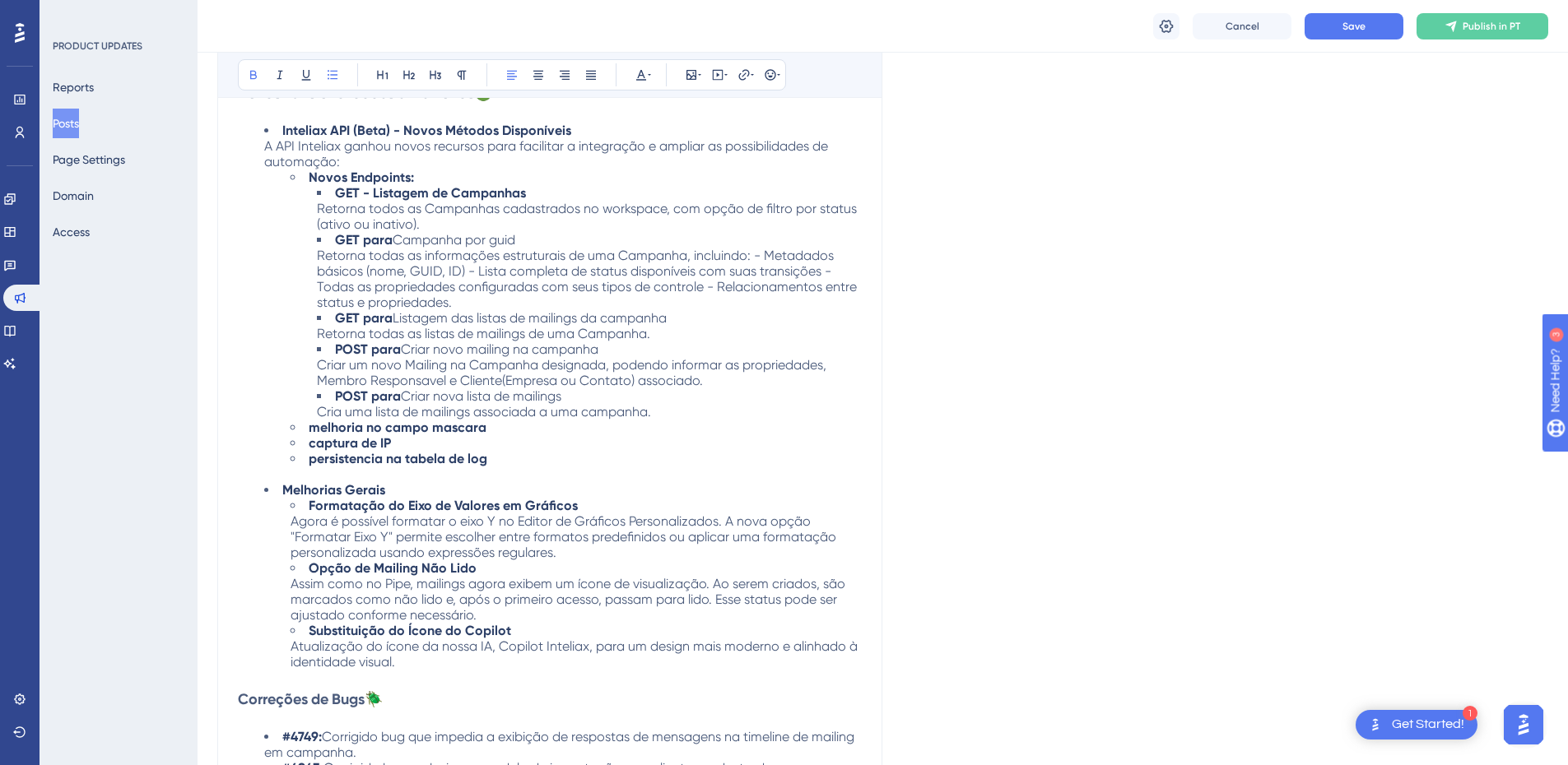 click on "Retorna todos as Campanhas cadastrados no workspace, com opção de filtro por status (ativo ou inativo)." at bounding box center (589, 216) 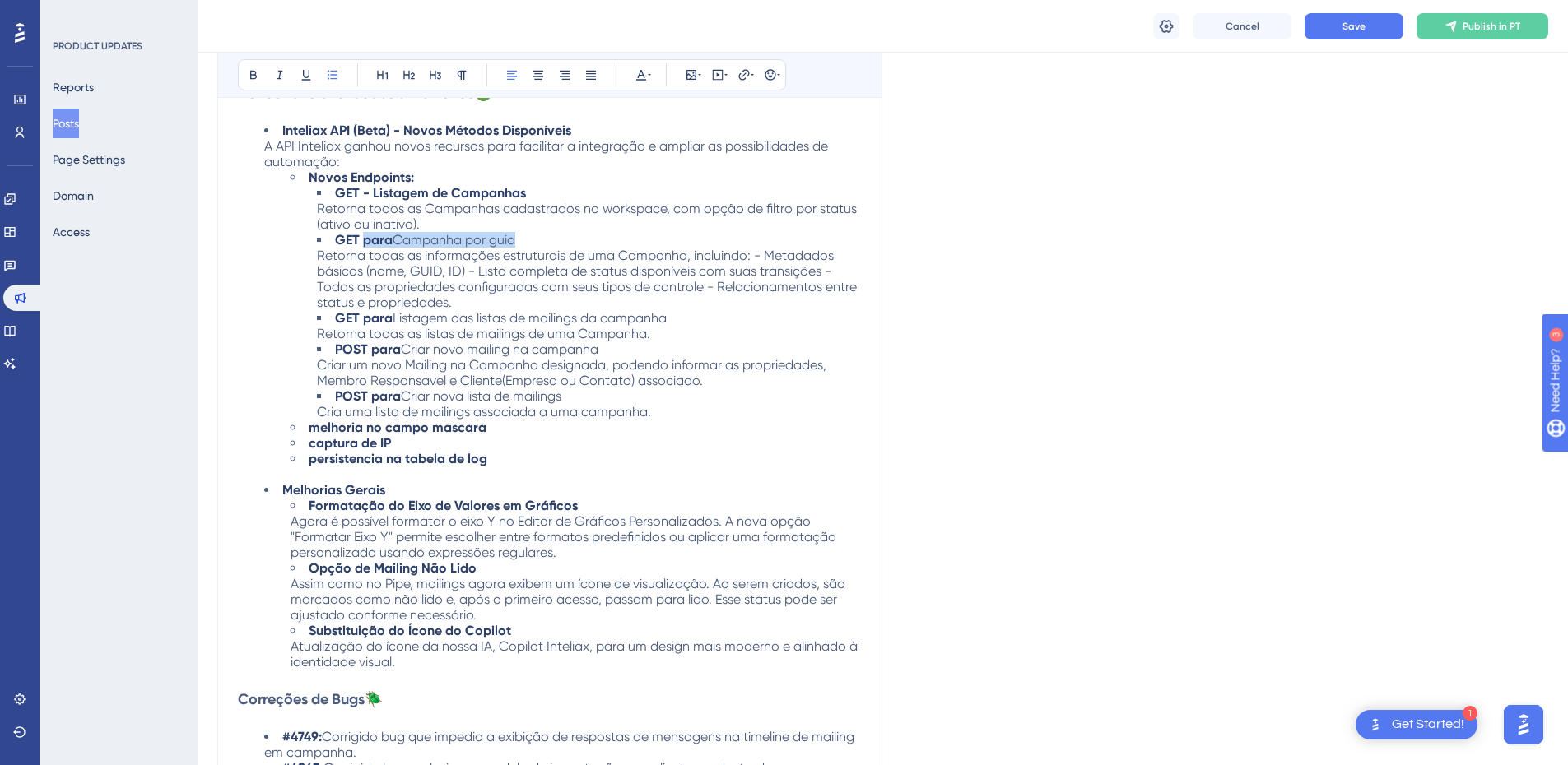 drag, startPoint x: 364, startPoint y: 241, endPoint x: 519, endPoint y: 240, distance: 155.00323 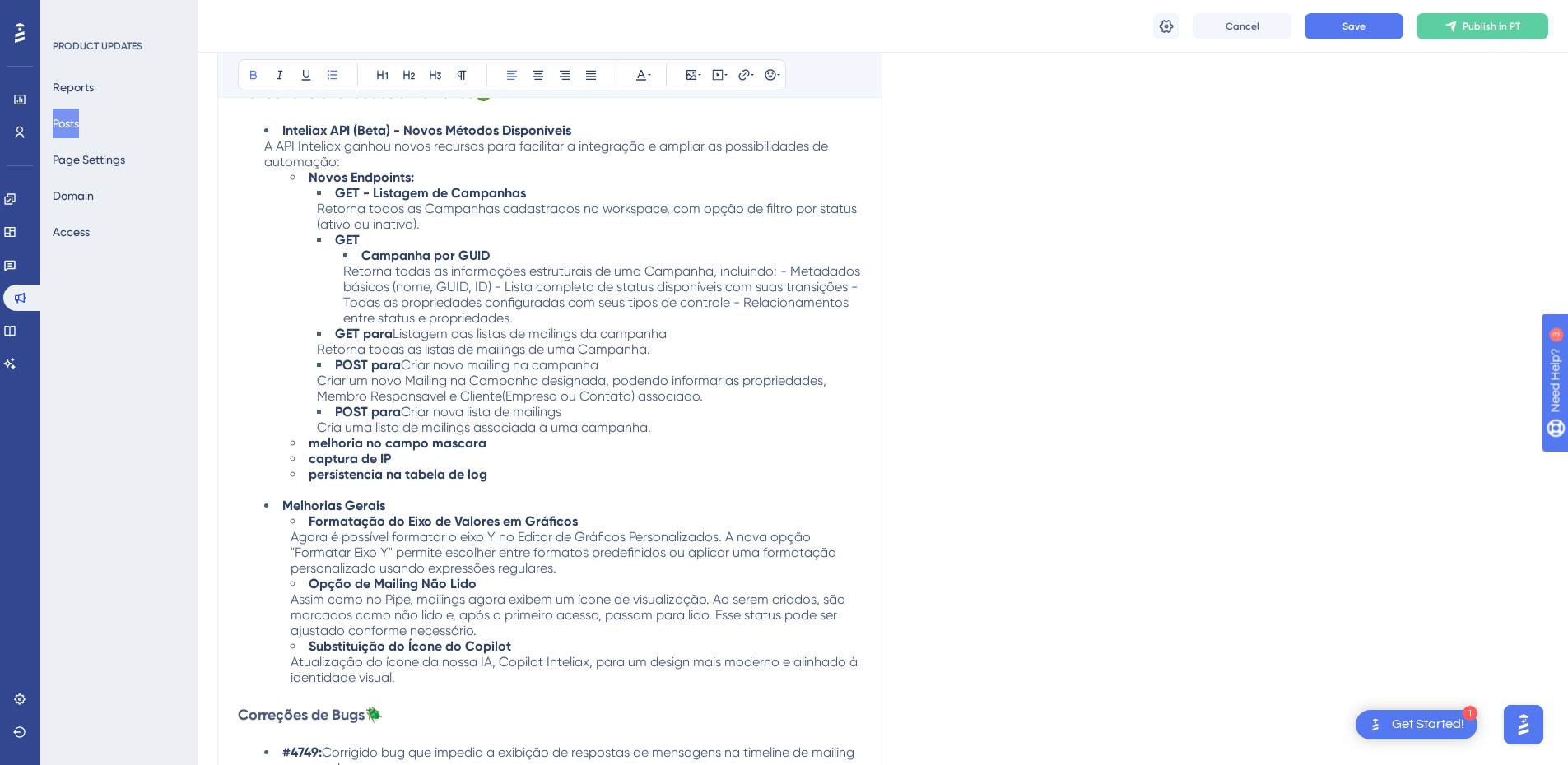 click on "Campanha por GUID Retorna todas as informações estruturais de uma Campanha, incluindo: - Metadados básicos (nome, GUID, ID) - Lista completa de status disponíveis com suas transições - Todas as propriedades configuradas com seus tipos de controle - Relacionamentos entre status e propriedades." at bounding box center (603, 286) 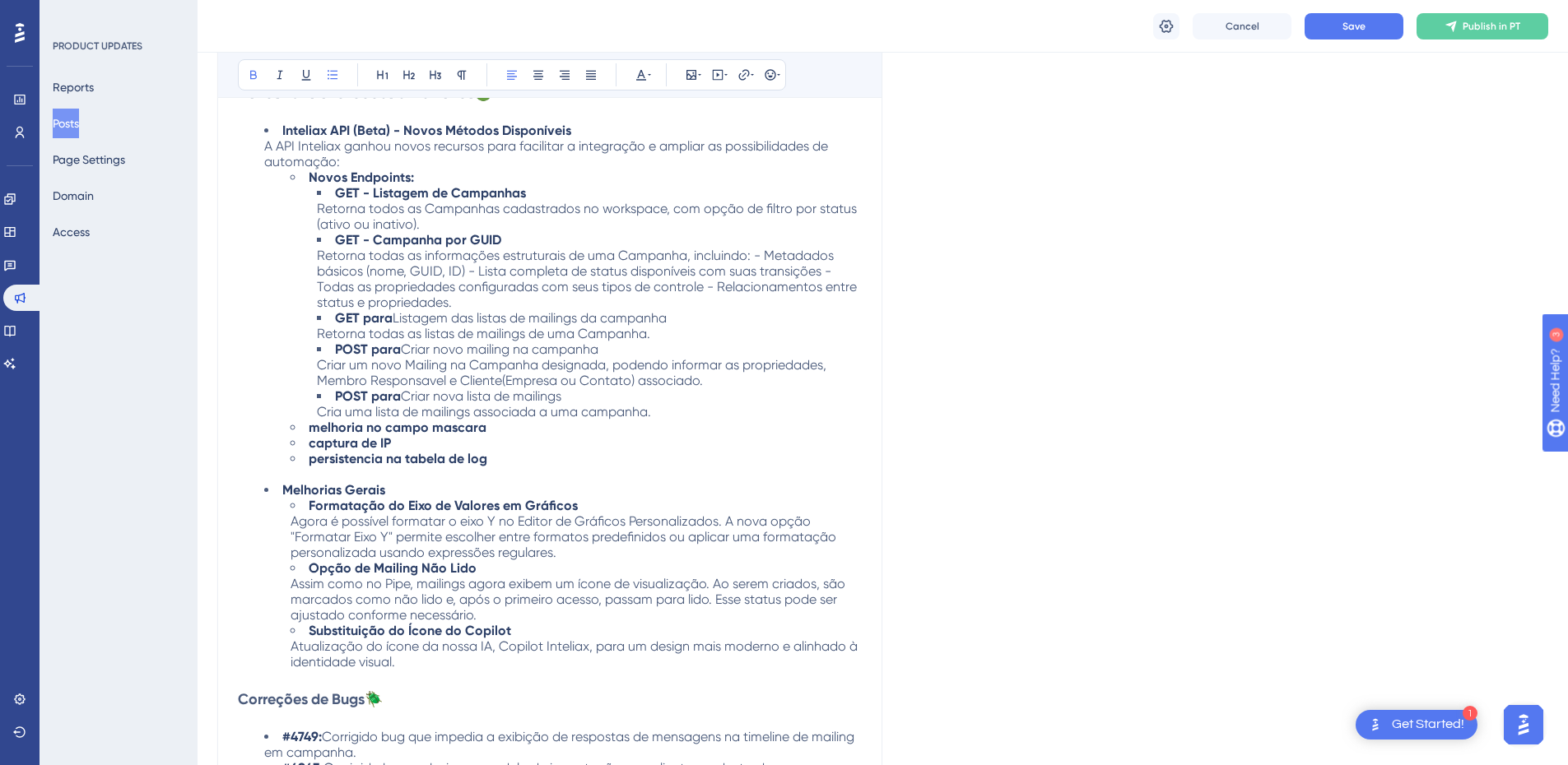 click on "GET para" at bounding box center (364, 318) 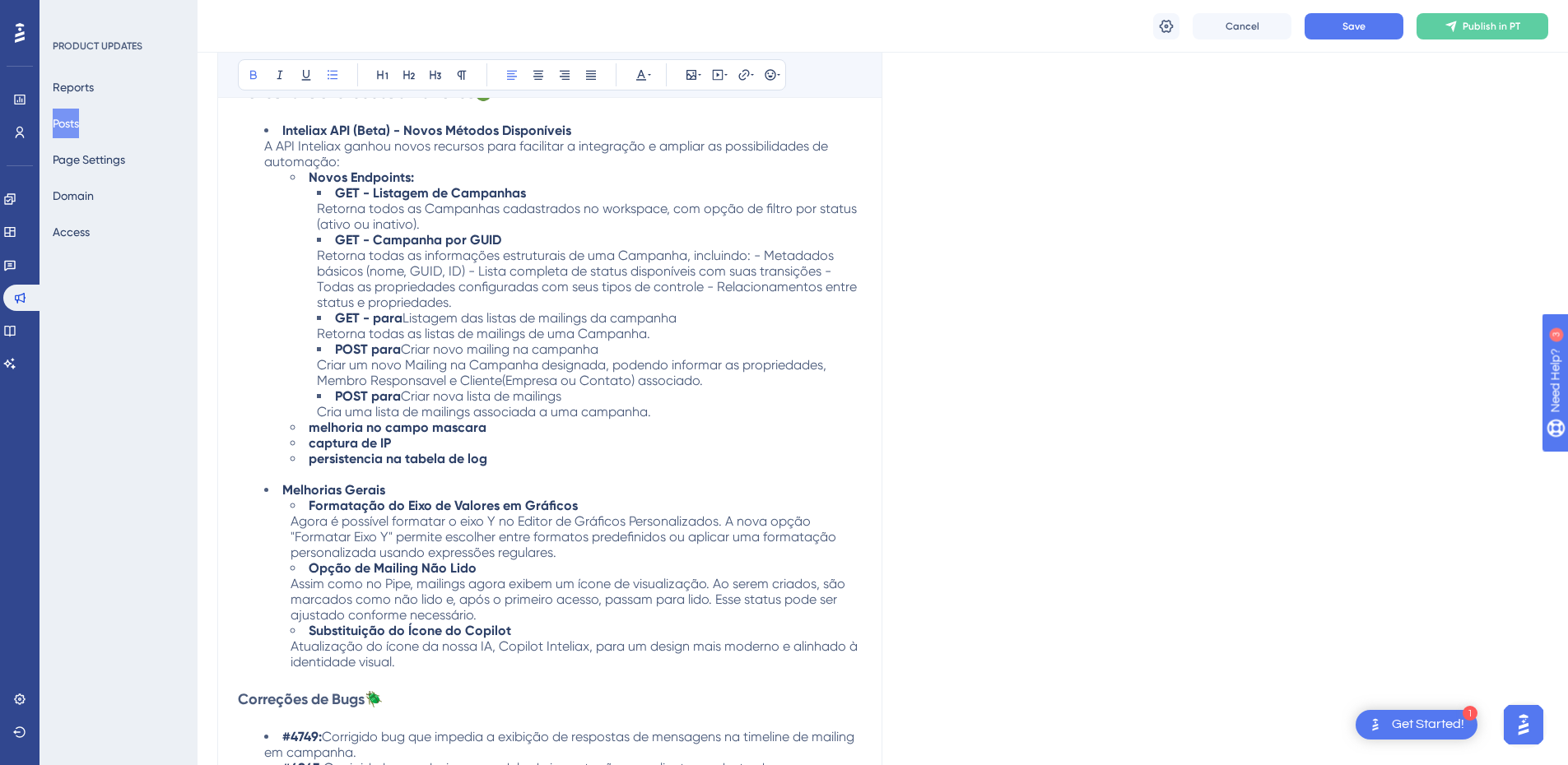click on "POST para" at bounding box center [368, 349] 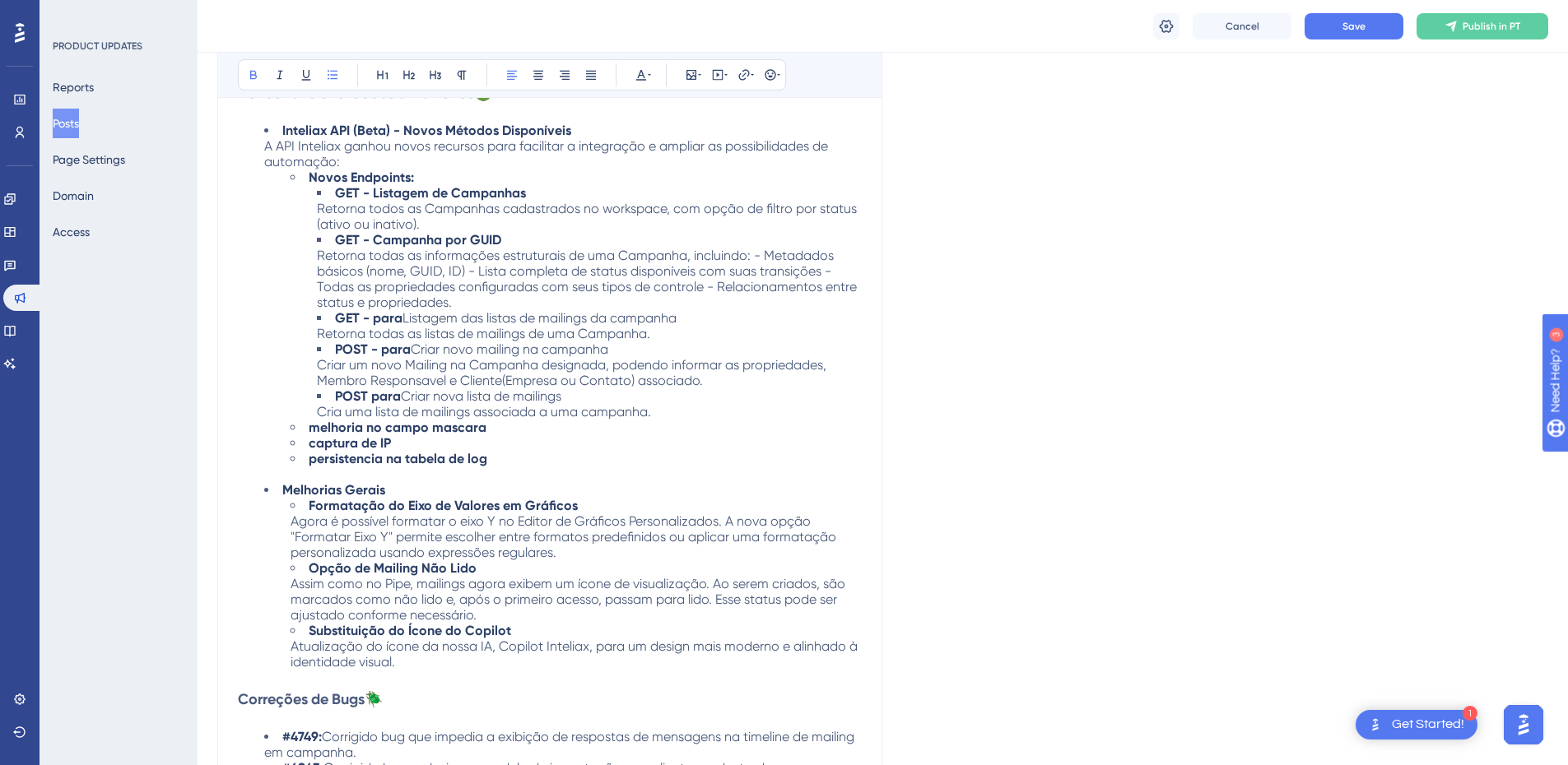 click on "POST para" at bounding box center (368, 396) 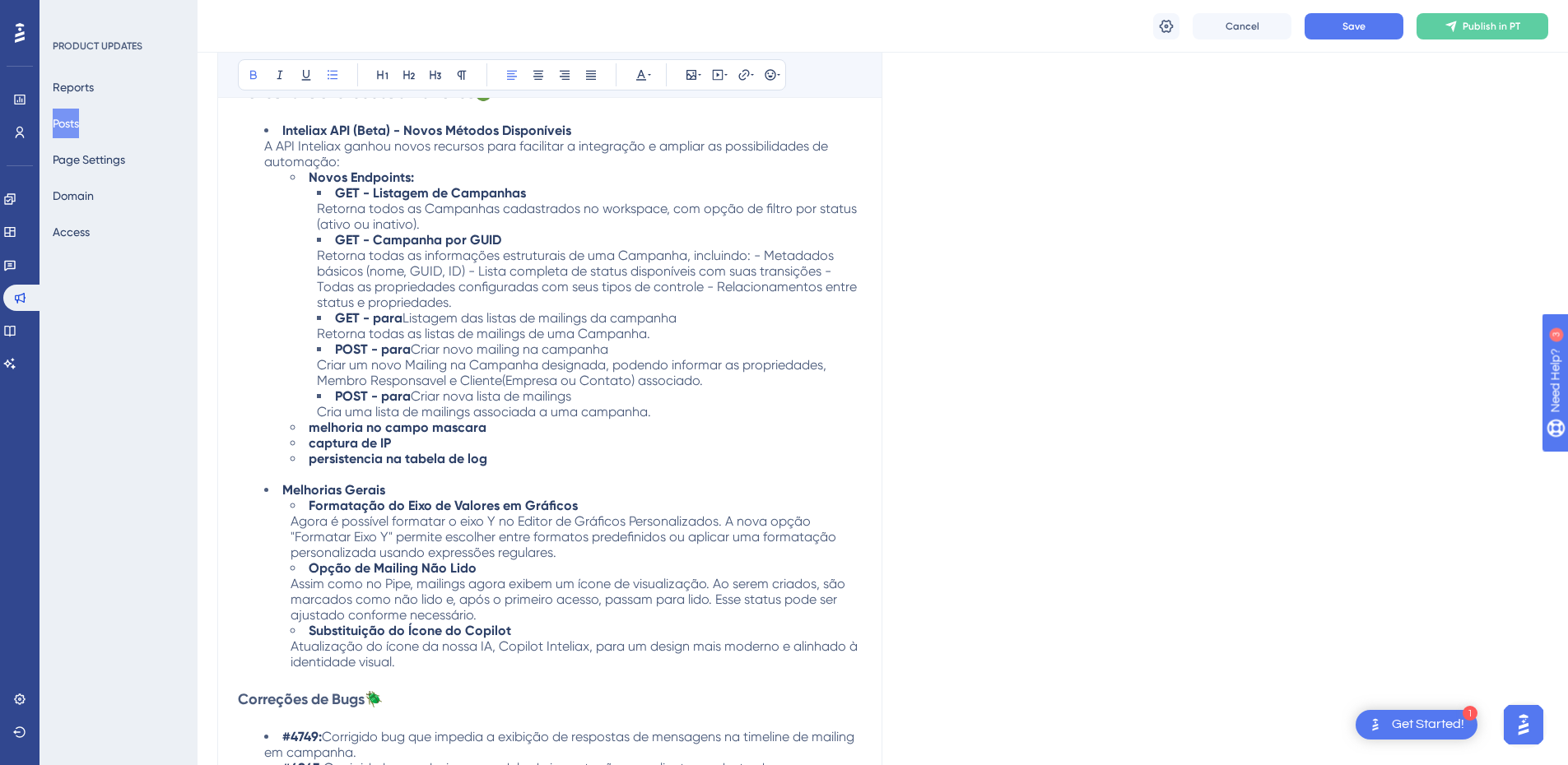 click on "Performance Users Engagement Widgets Feedback Product Updates Knowledge Base AI Assistant Settings Logout PRODUCT UPDATES Reports Posts Page Settings Domain Access Release [DATE] Cancel Save Publish in PT Language Portuguese (Default) Insert an Image Delete Confira as novidades e melhorias na versão 2025W29 da Inteliax Bold Italic Underline Bullet Point Heading 1 Heading 2 Heading 3 Normal Align Left Align Center Align Right Align Justify Text Color Insert Image Embed Video Hyperlink Emojis Novas Funcionalidades e Melhorias  🟢 Inteliax API (Beta) - Novos Métodos Disponíveis A API Inteliax ganhou novos recursos para facilitar a integração e ampliar as possibilidades de automação: Novos Endpoints: GET - Listagem de Campanhas Retorna todos as Campanhas cadastrados no workspace, com opção de filtro por status (ativo ou inativo). GET - Campanha por GUID GET - para  Listagem das listas de mailings da campanha Retorna todas as listas de mailings de uma Campanha. POST - para  POST - para    captura de IP" at bounding box center (882, 756) 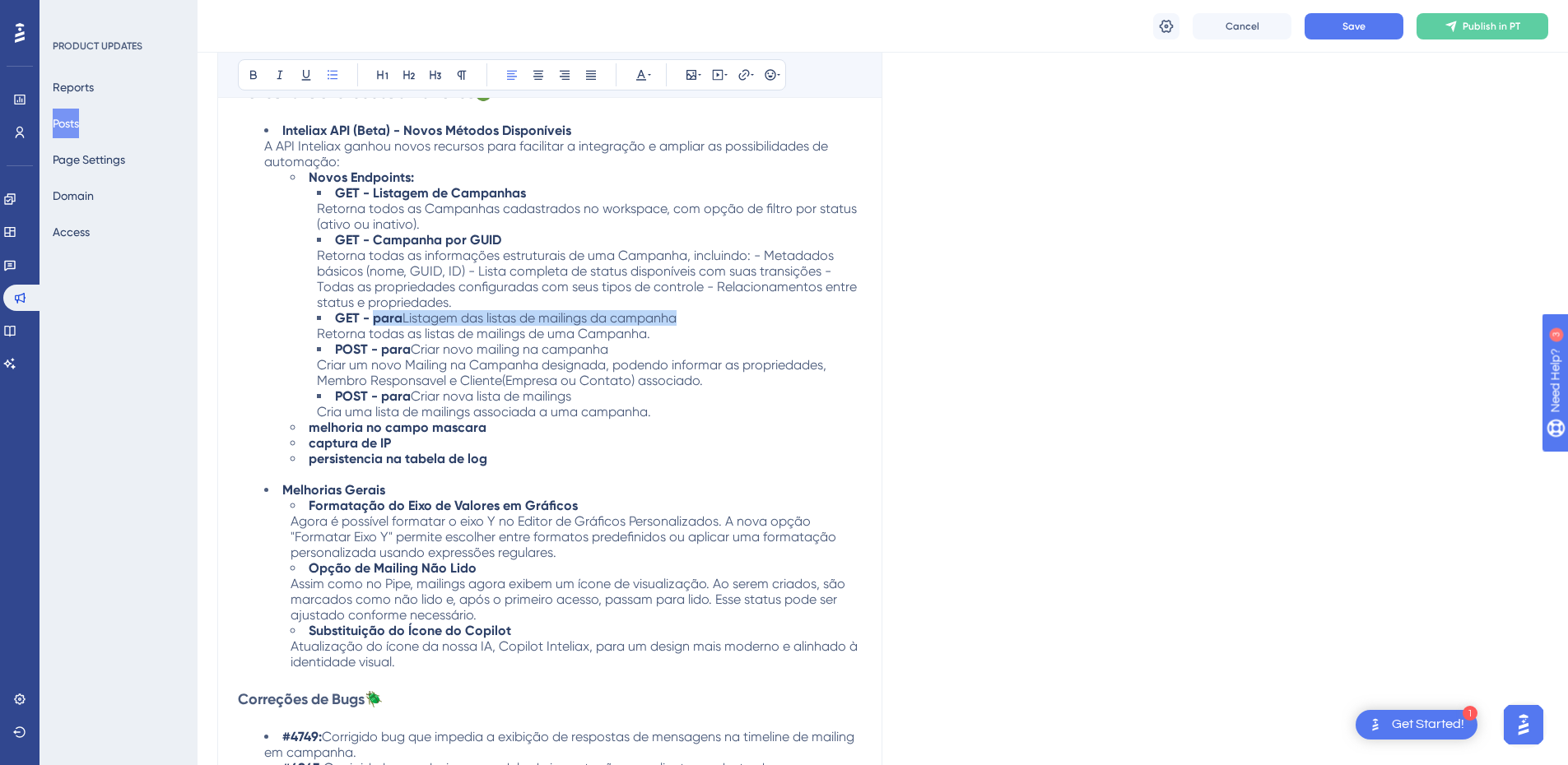 drag, startPoint x: 373, startPoint y: 319, endPoint x: 682, endPoint y: 316, distance: 309.01456 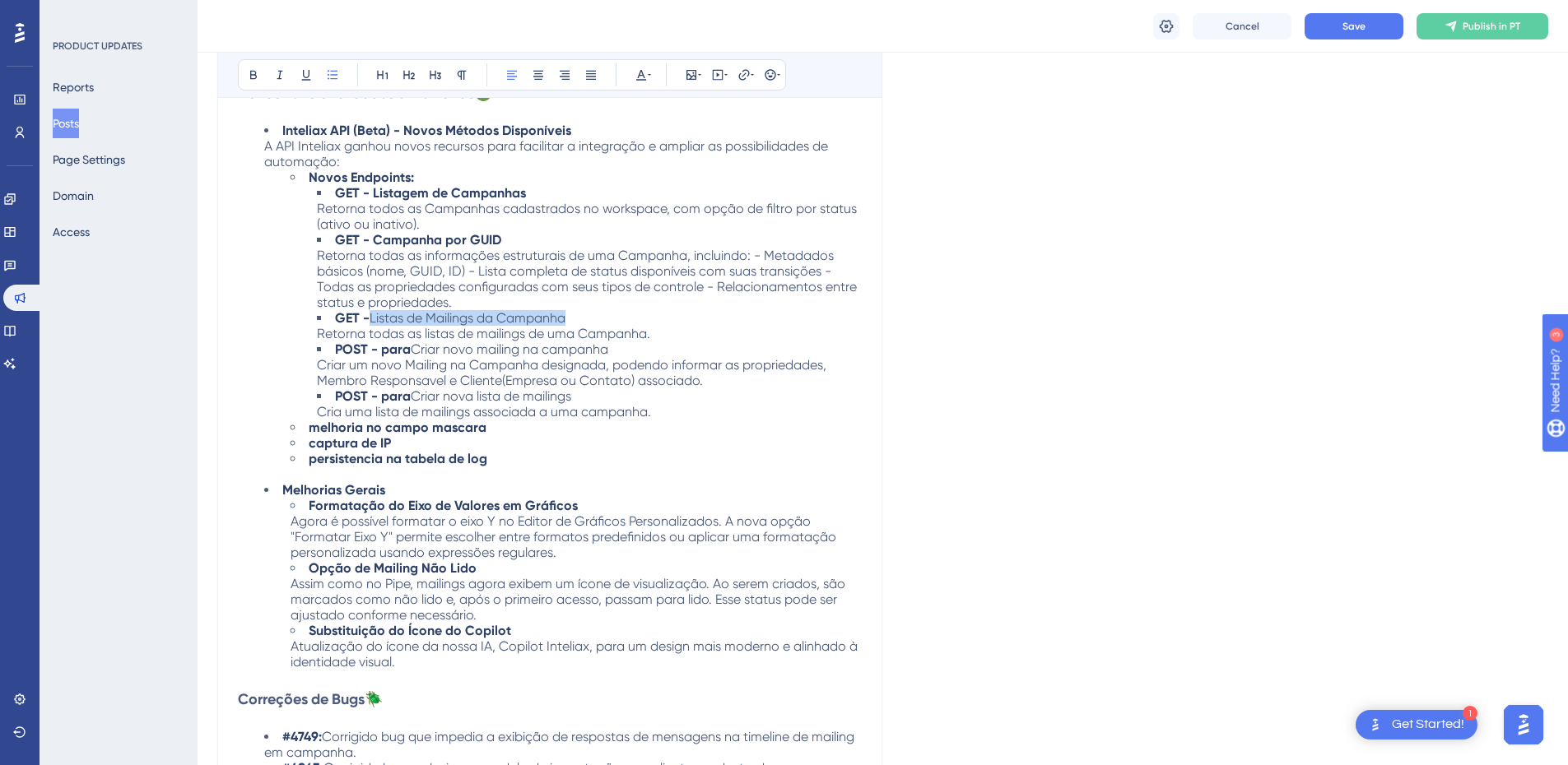 drag, startPoint x: 561, startPoint y: 318, endPoint x: 373, endPoint y: 313, distance: 188.06648 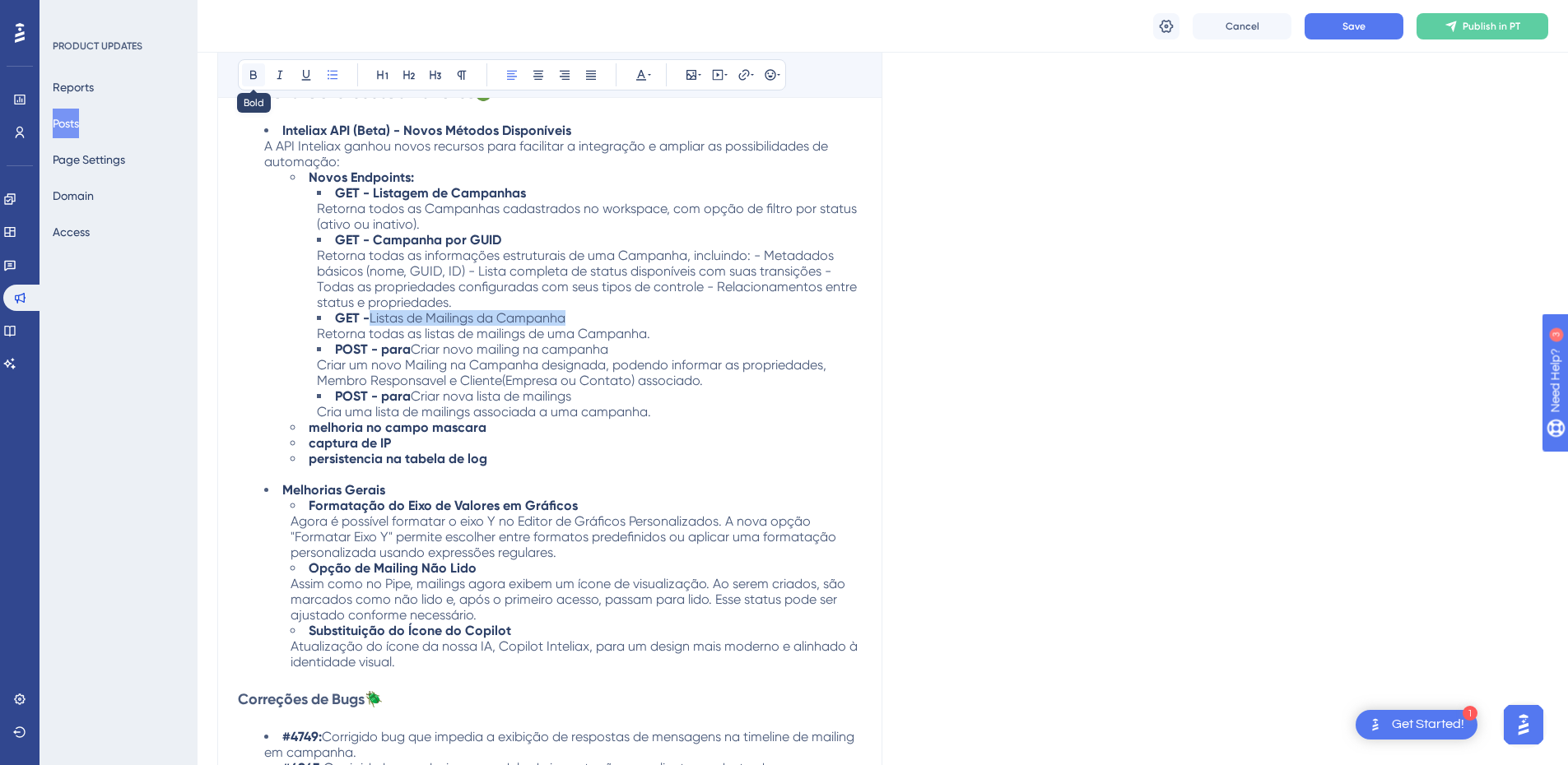 click 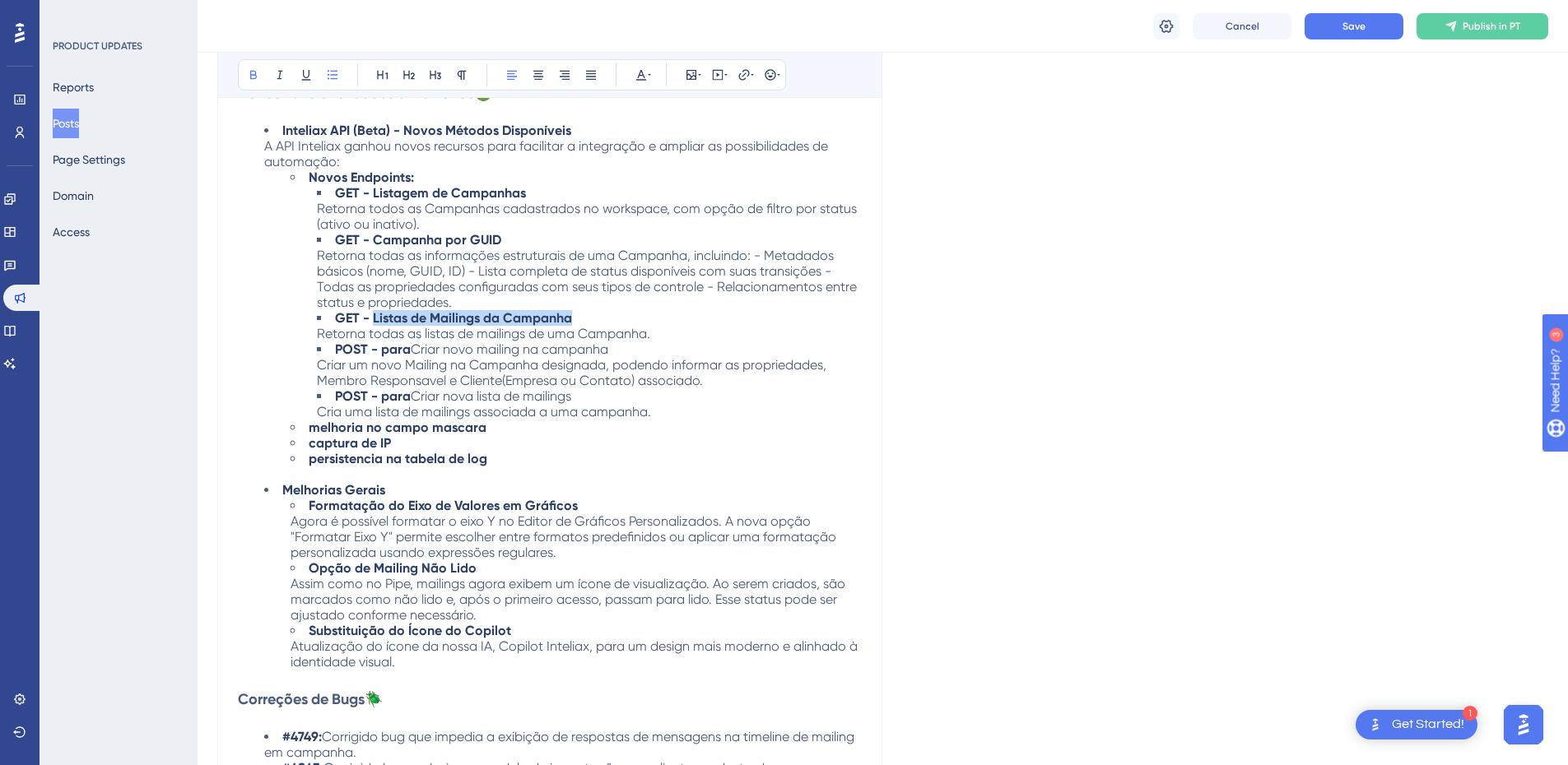 click on "GET - Listas de Mailings da Campanha" at bounding box center [454, 318] 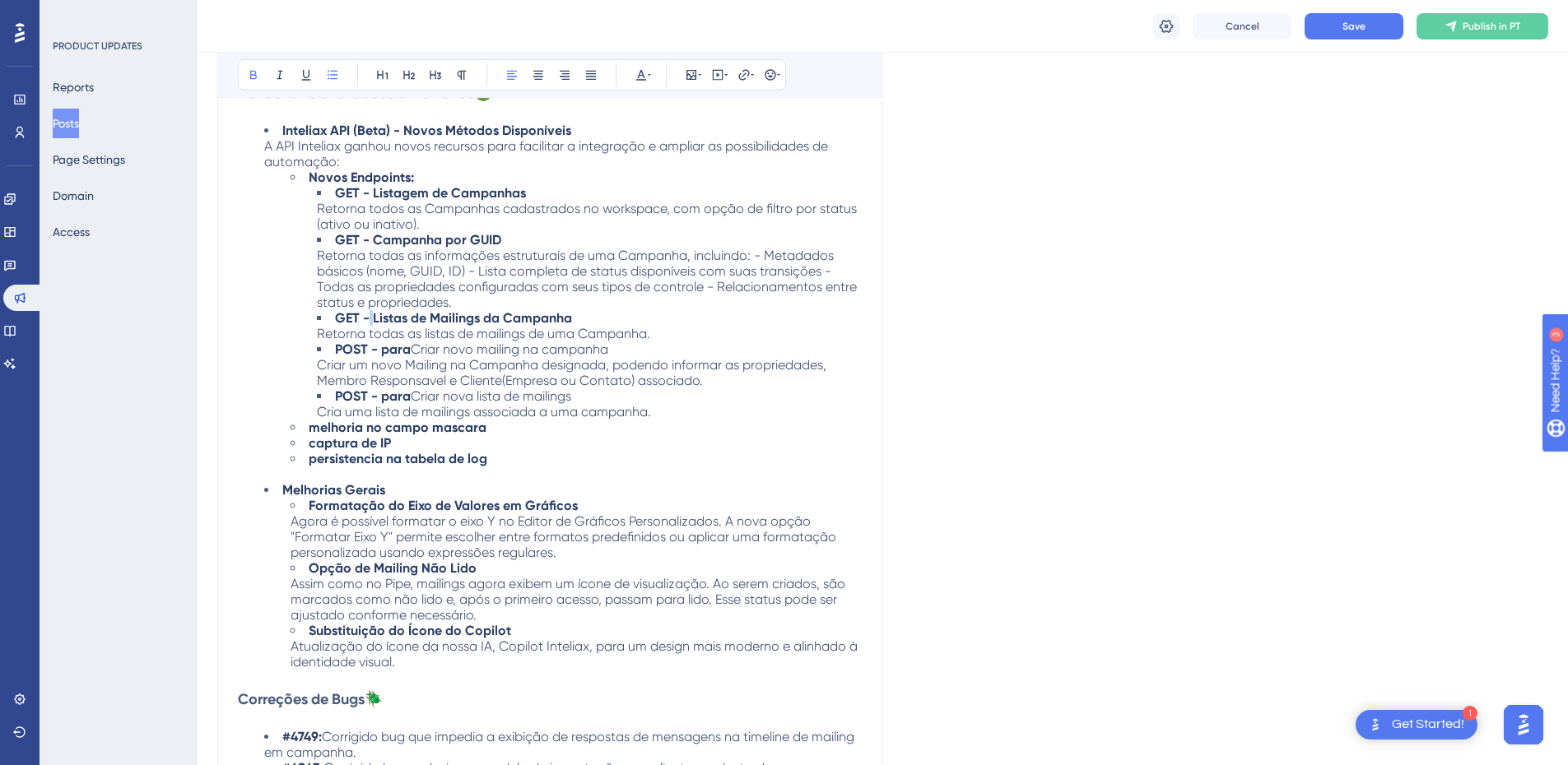 click on "GET - Listas de Mailings da Campanha" at bounding box center [454, 318] 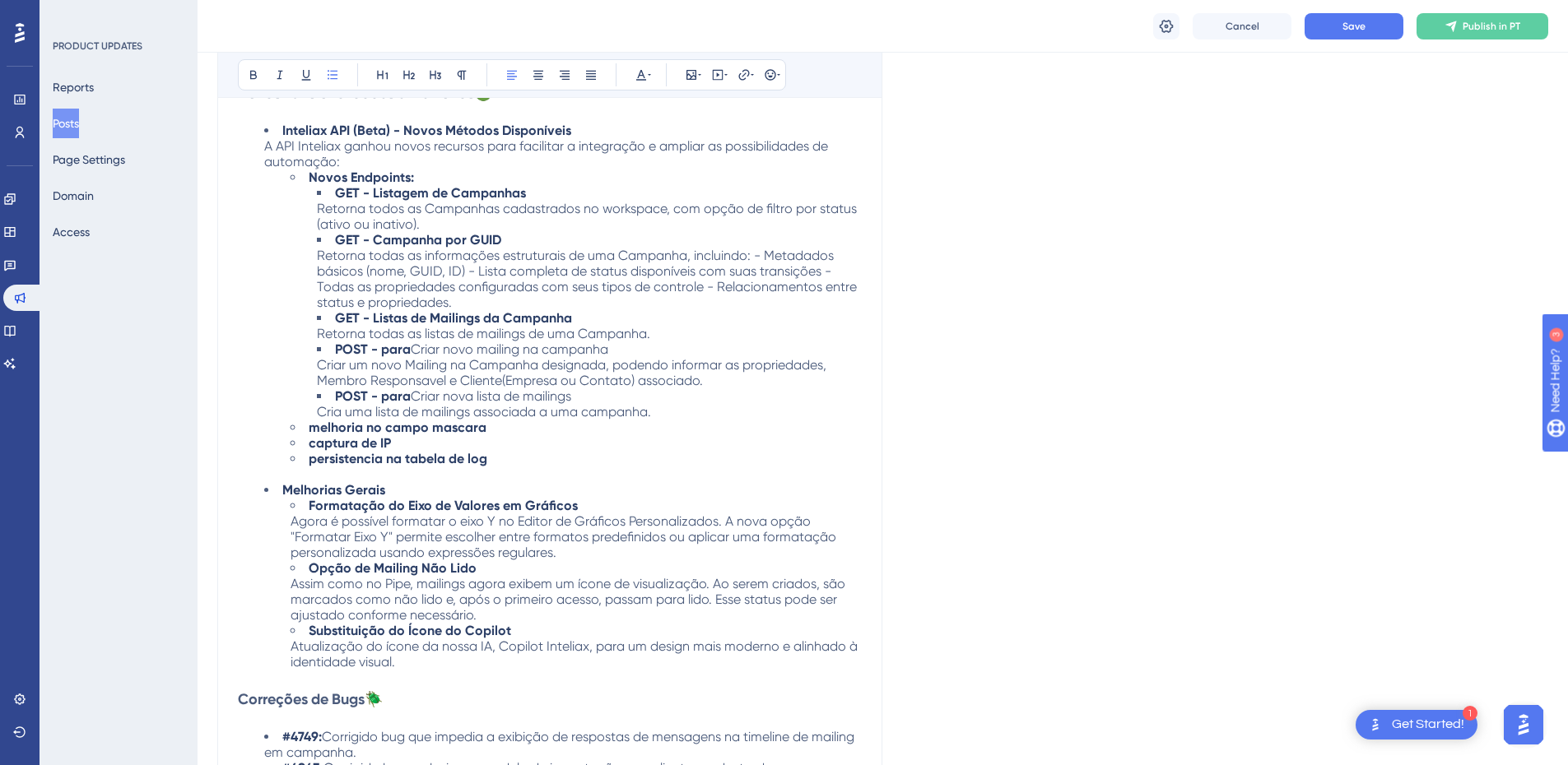 click on "Cria uma lista de mailings associada a uma campanha." at bounding box center [484, 411] 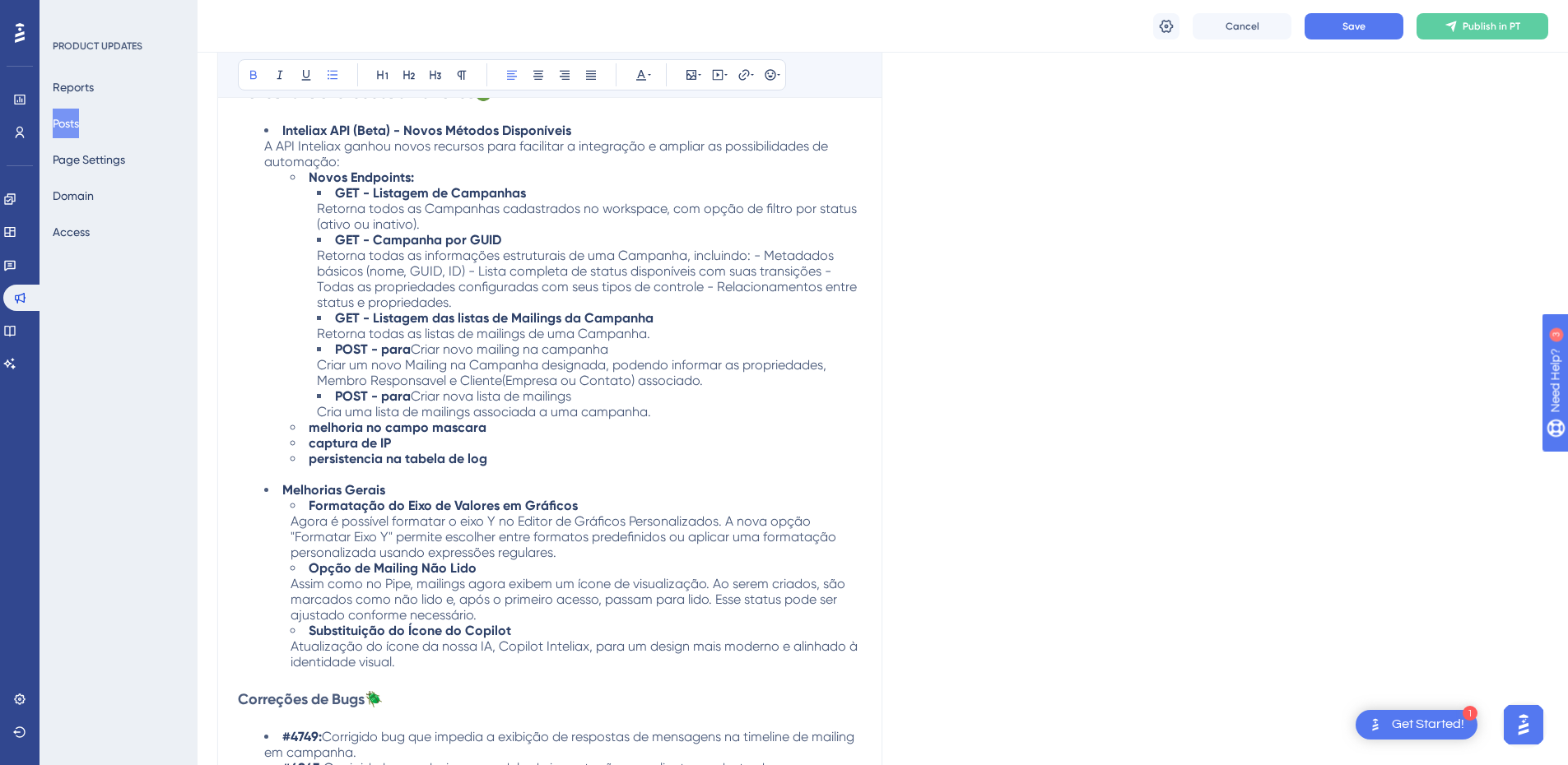 click on "GET - Listagem das listas de Mailings da Campanha" at bounding box center (494, 318) 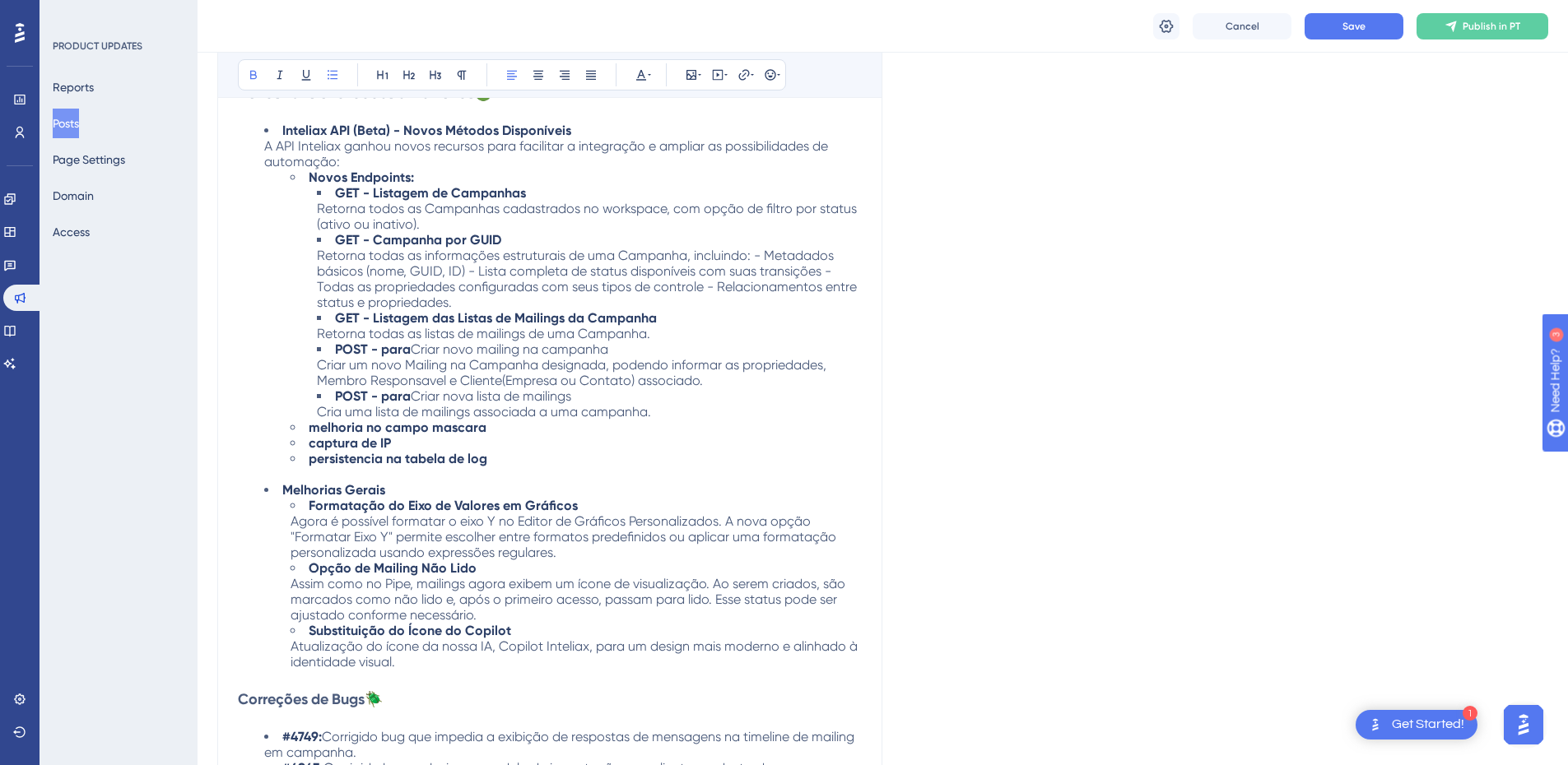 click on "GET - Listagem das Listas de Mailings da Campanha" at bounding box center [496, 318] 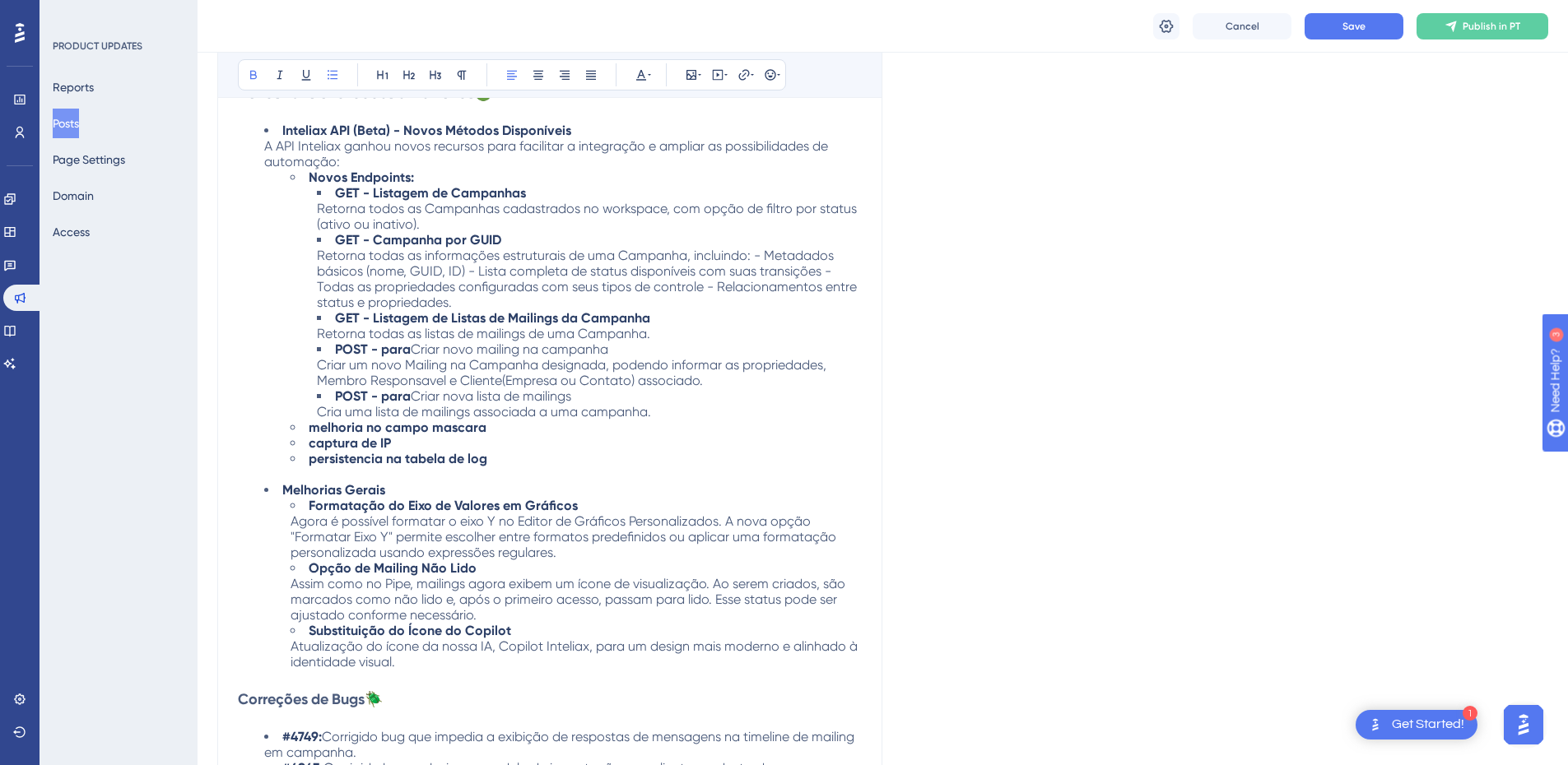 click on "Criar novo mailing na campanha" at bounding box center (509, 349) 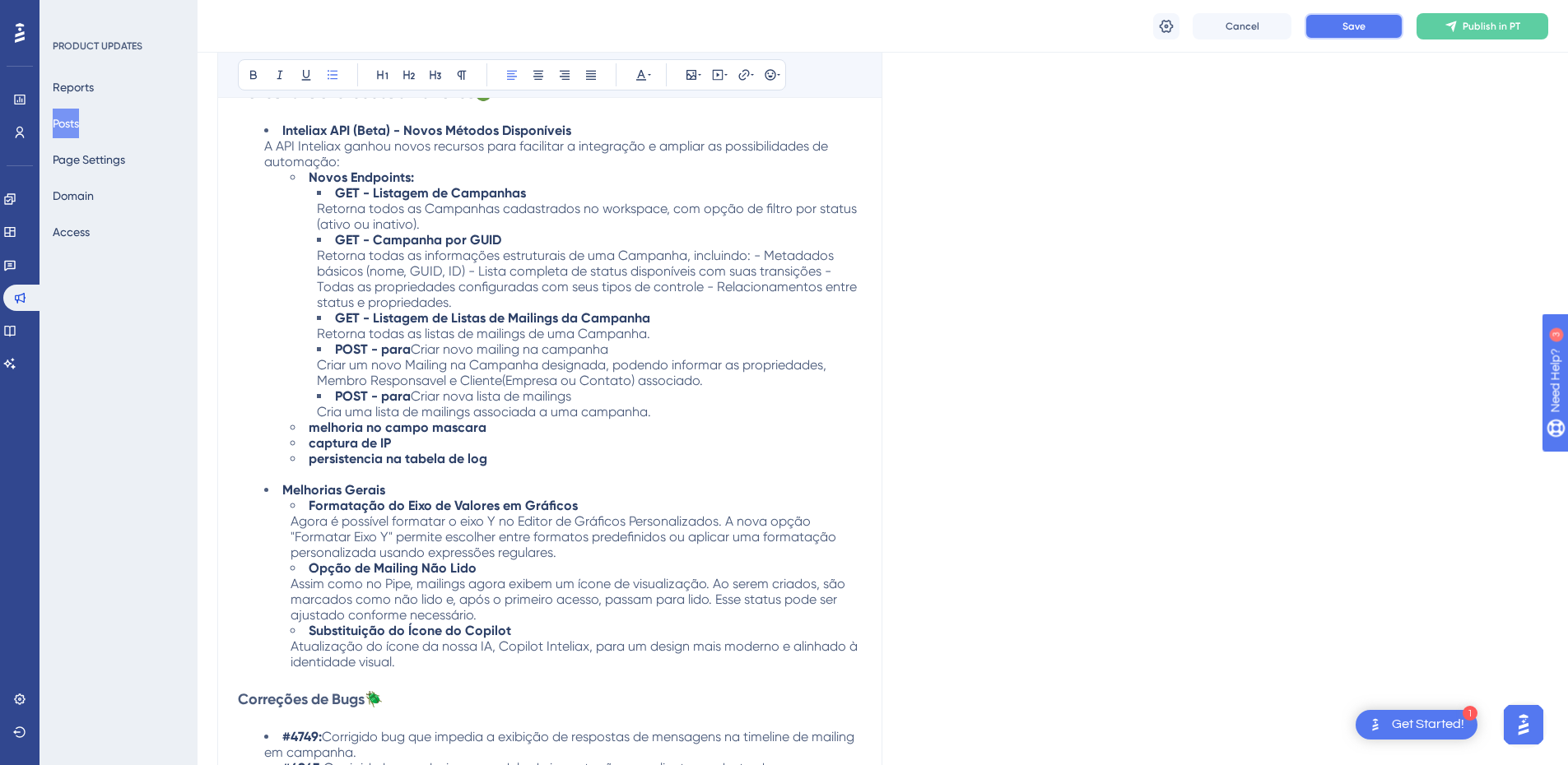 click on "Save" at bounding box center (1354, 26) 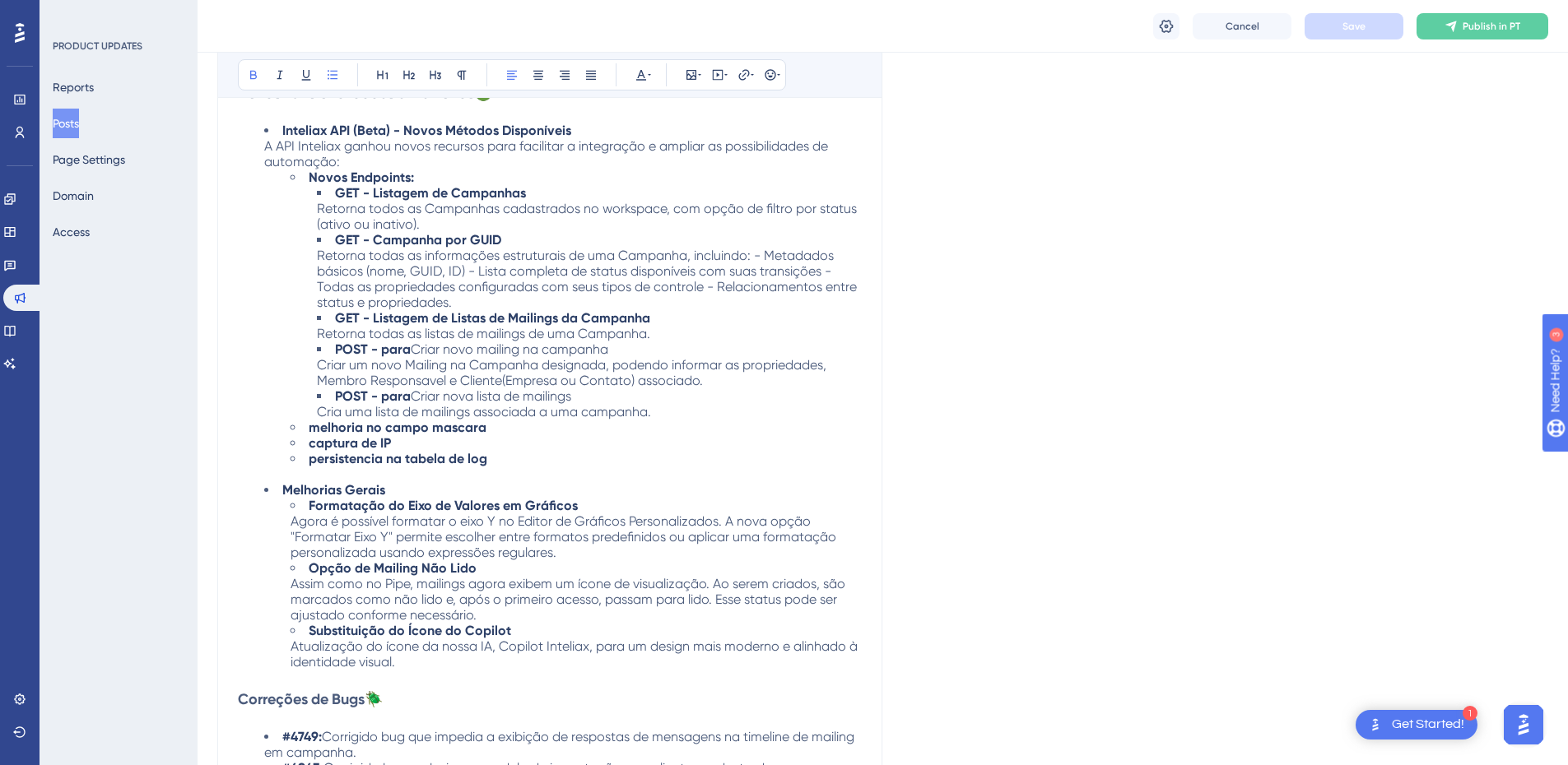 drag, startPoint x: 414, startPoint y: 350, endPoint x: 379, endPoint y: 348, distance: 35.057096 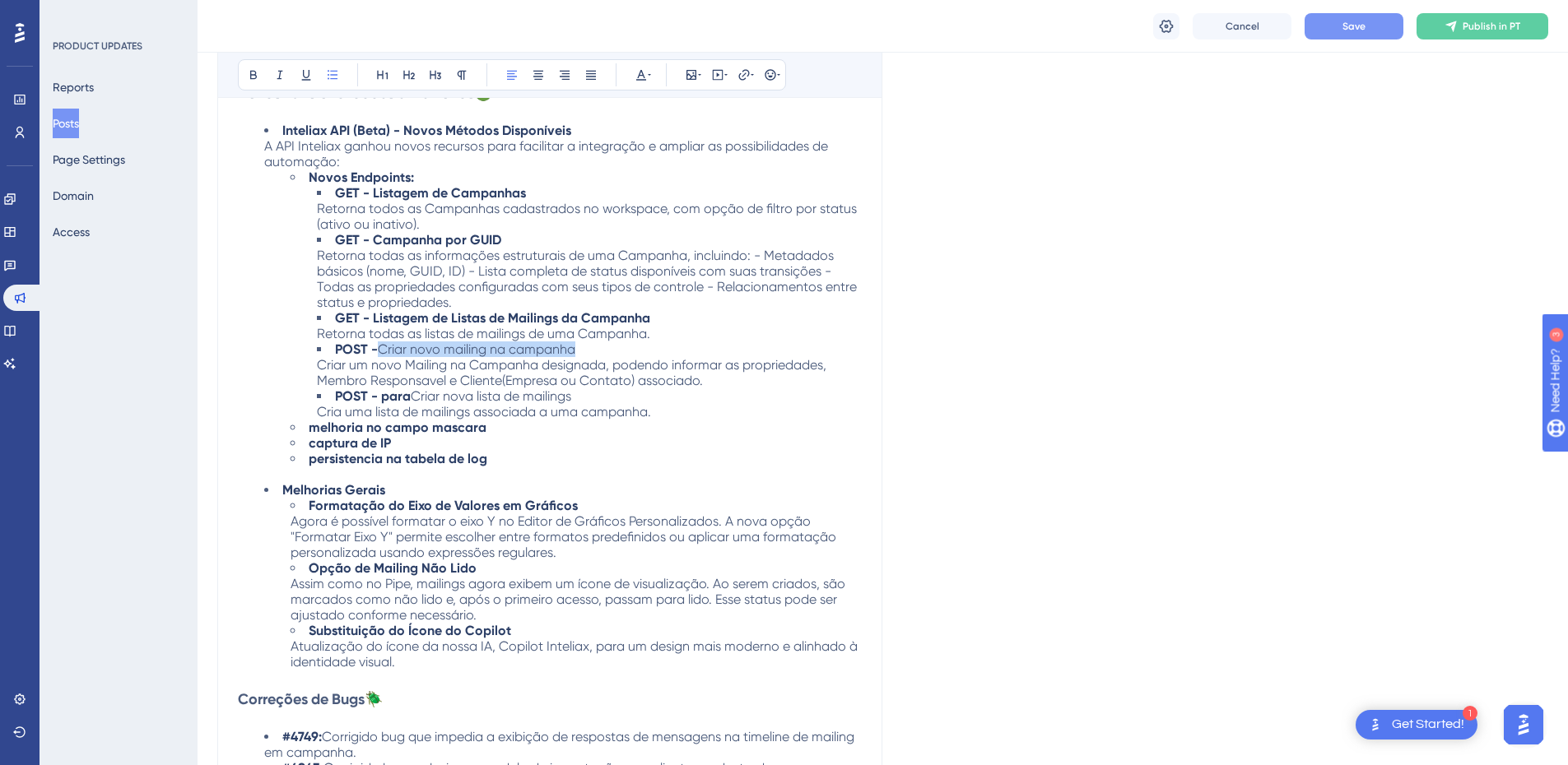 drag, startPoint x: 525, startPoint y: 349, endPoint x: 379, endPoint y: 354, distance: 146.08559 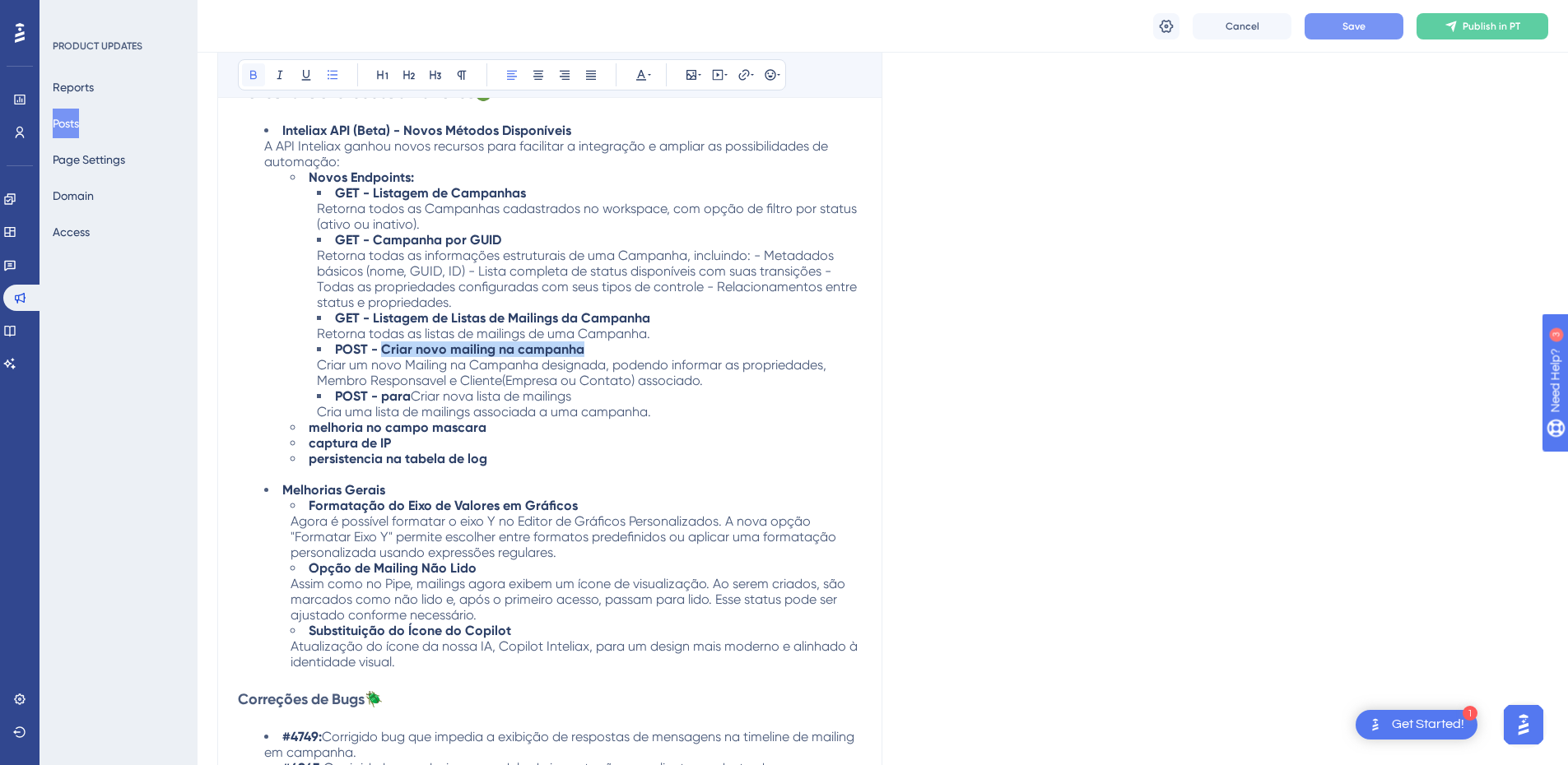 click 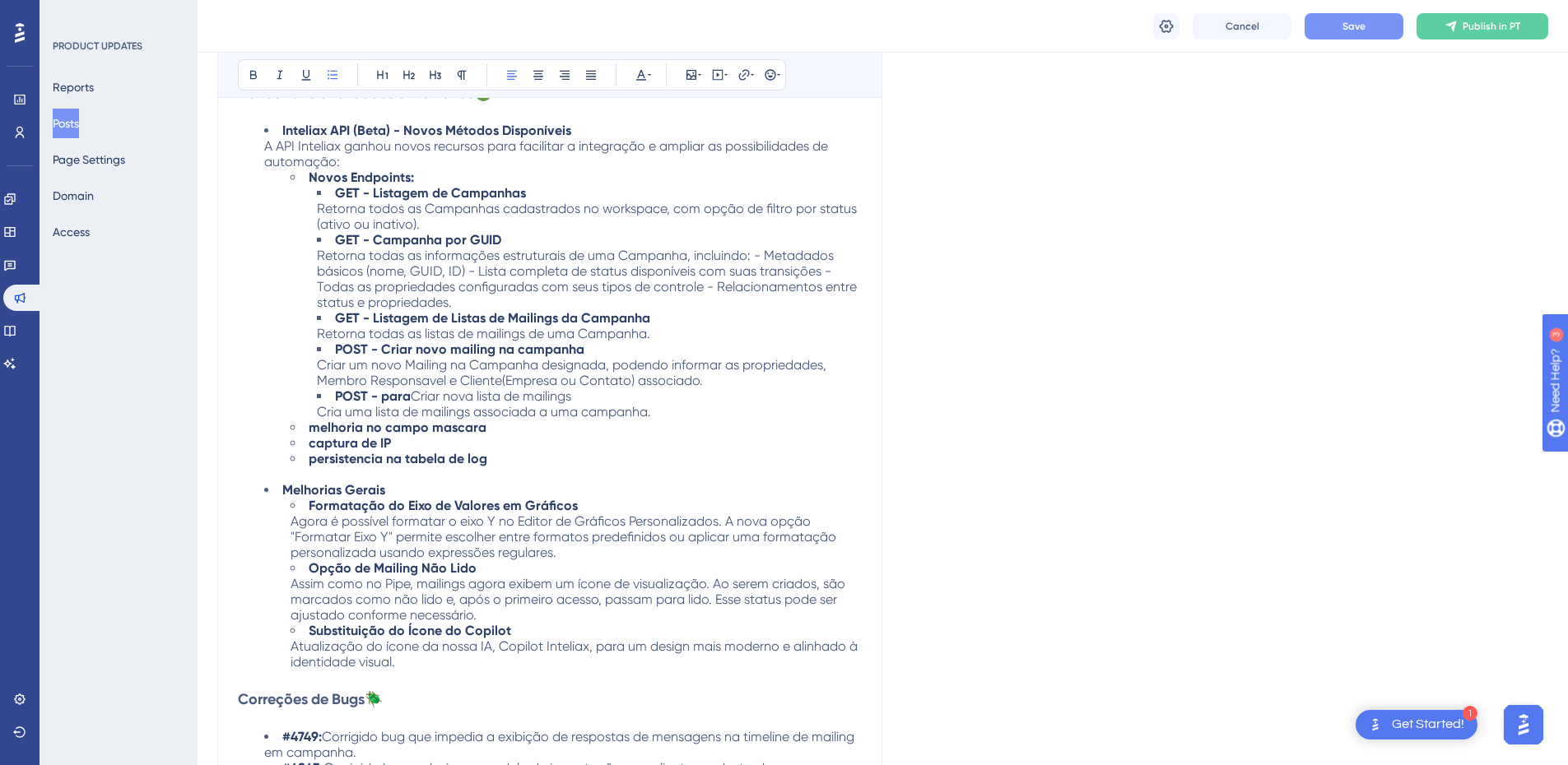 click on "Criar um novo Mailing na Campanha designada, podendo informar as propriedades, Membro Responsavel e Cliente(Empresa ou Contato) associado." at bounding box center [573, 373] 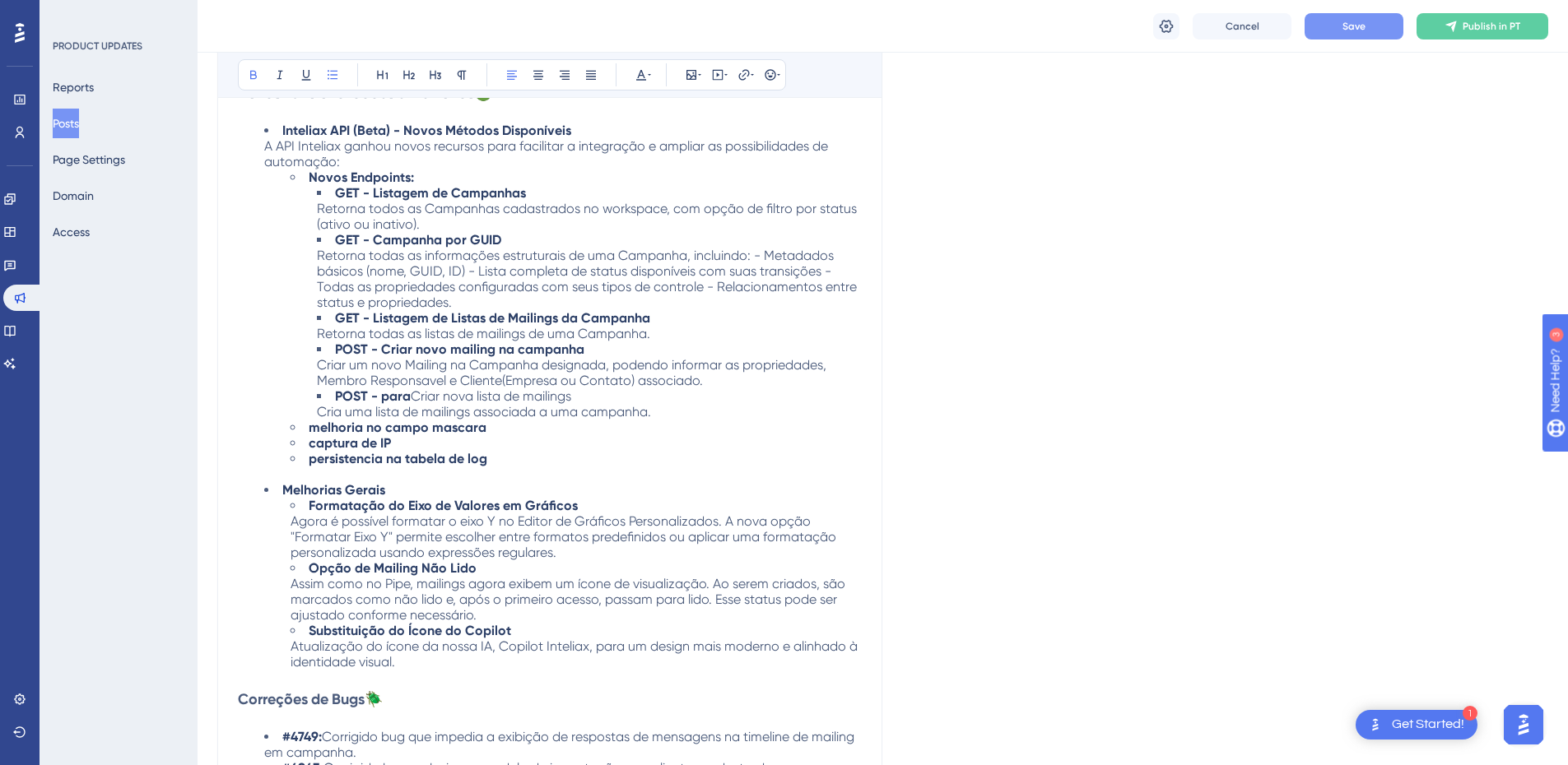 drag, startPoint x: 412, startPoint y: 396, endPoint x: 384, endPoint y: 396, distance: 28 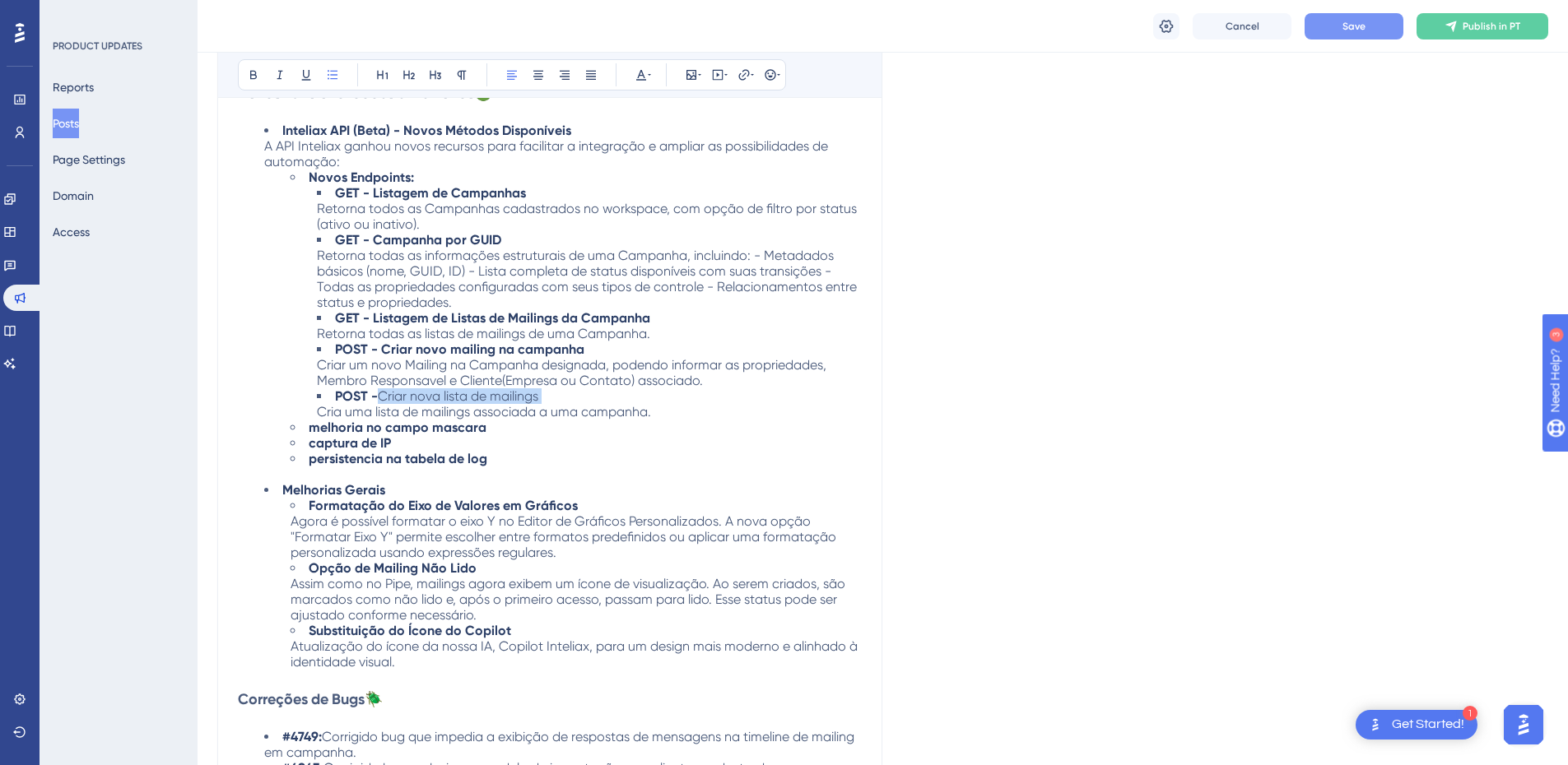 drag, startPoint x: 551, startPoint y: 394, endPoint x: 377, endPoint y: 397, distance: 174.02586 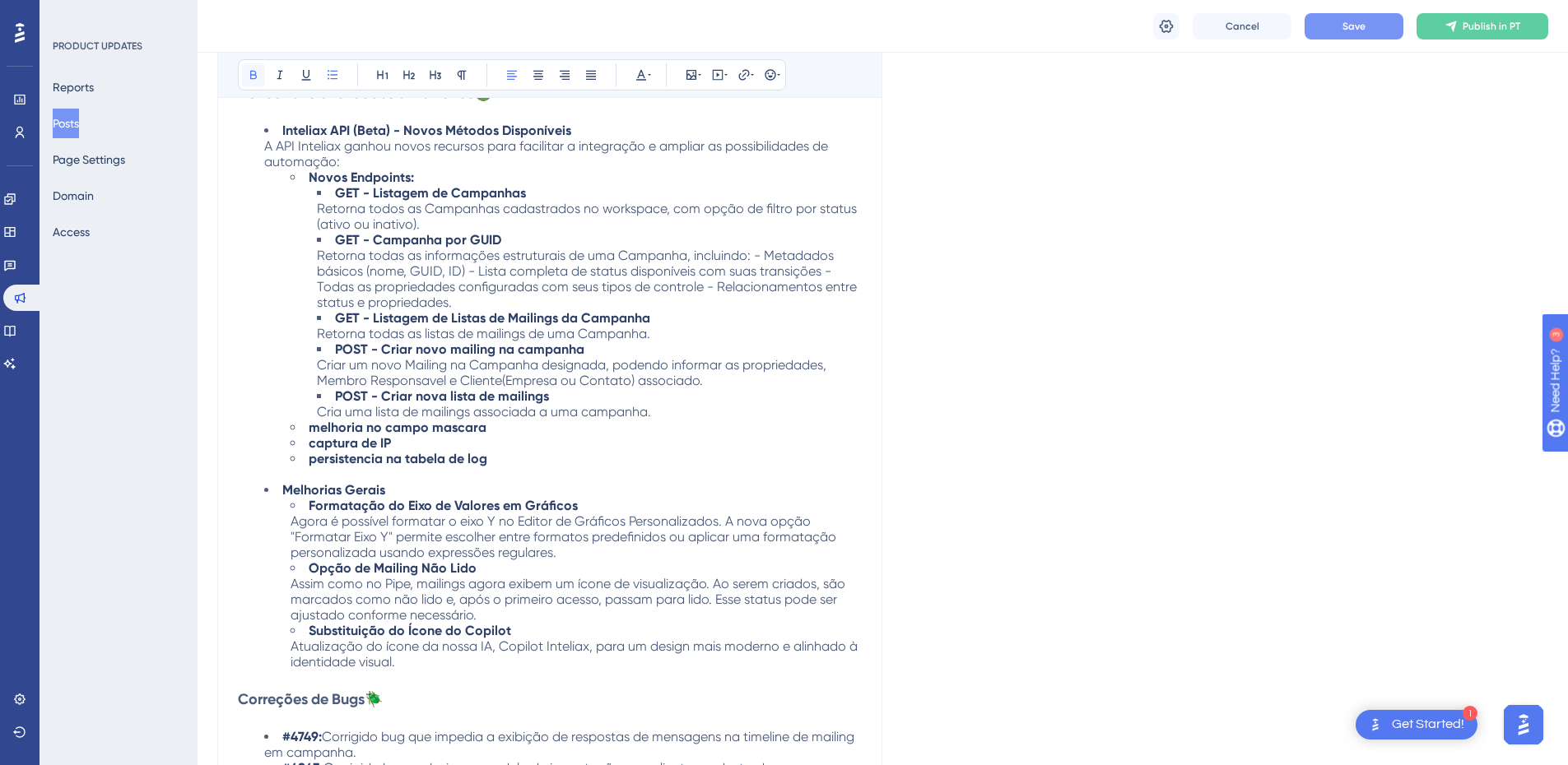 click at bounding box center [254, 75] 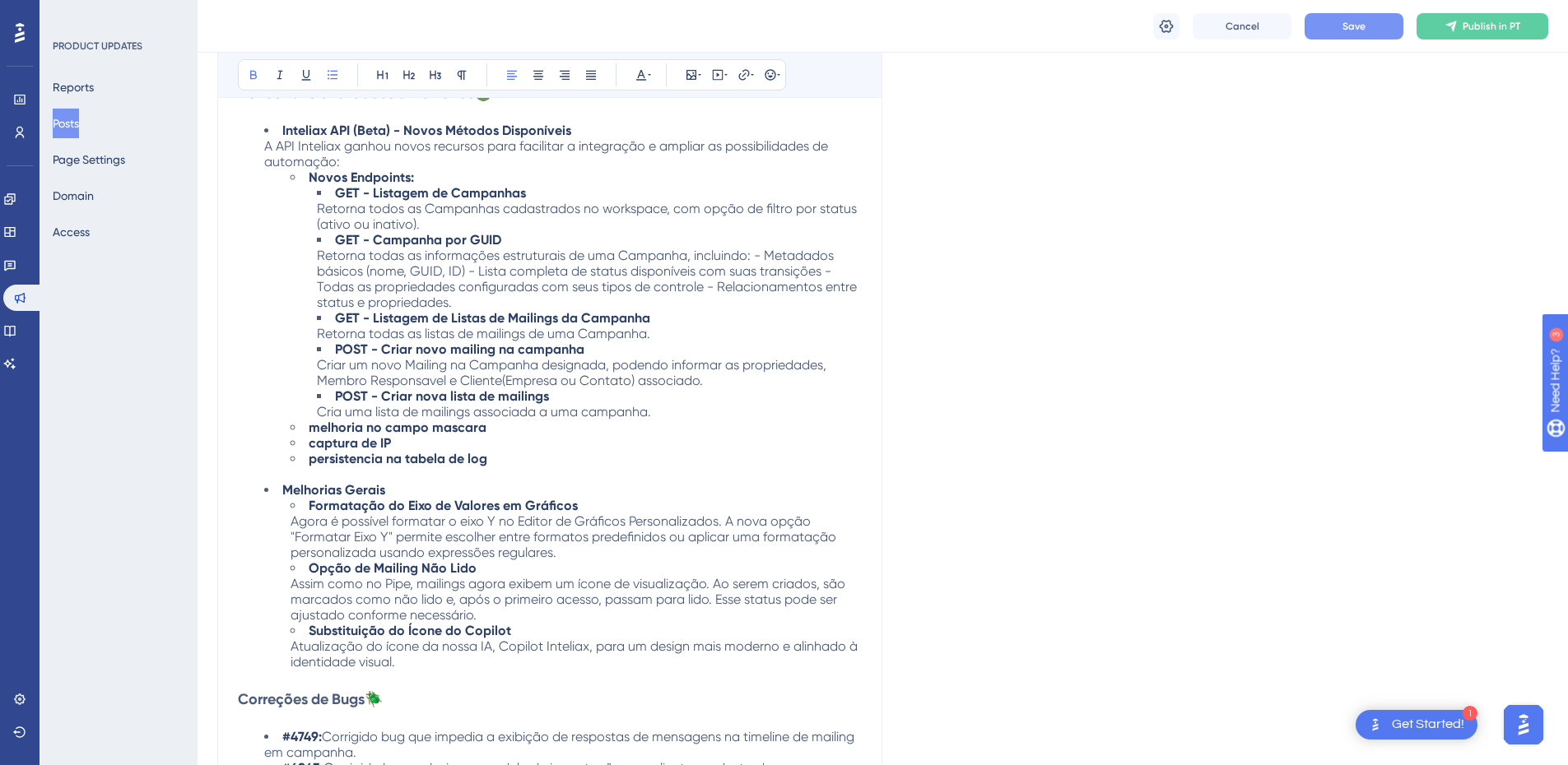 click on "GET - Campanha por GUID" at bounding box center (418, 239) 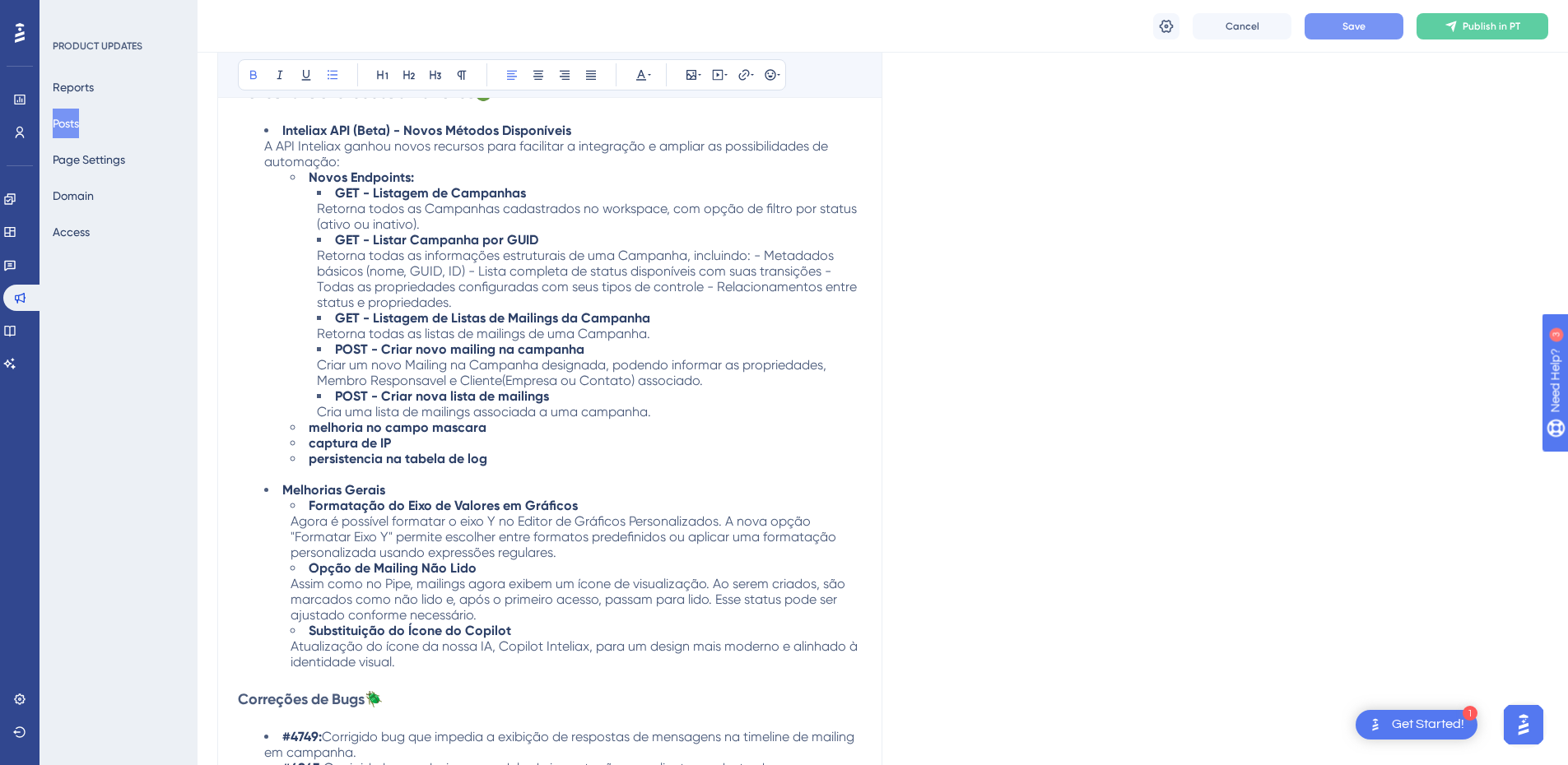click on "GET - Listagem de Campanhas" at bounding box center [430, 192] 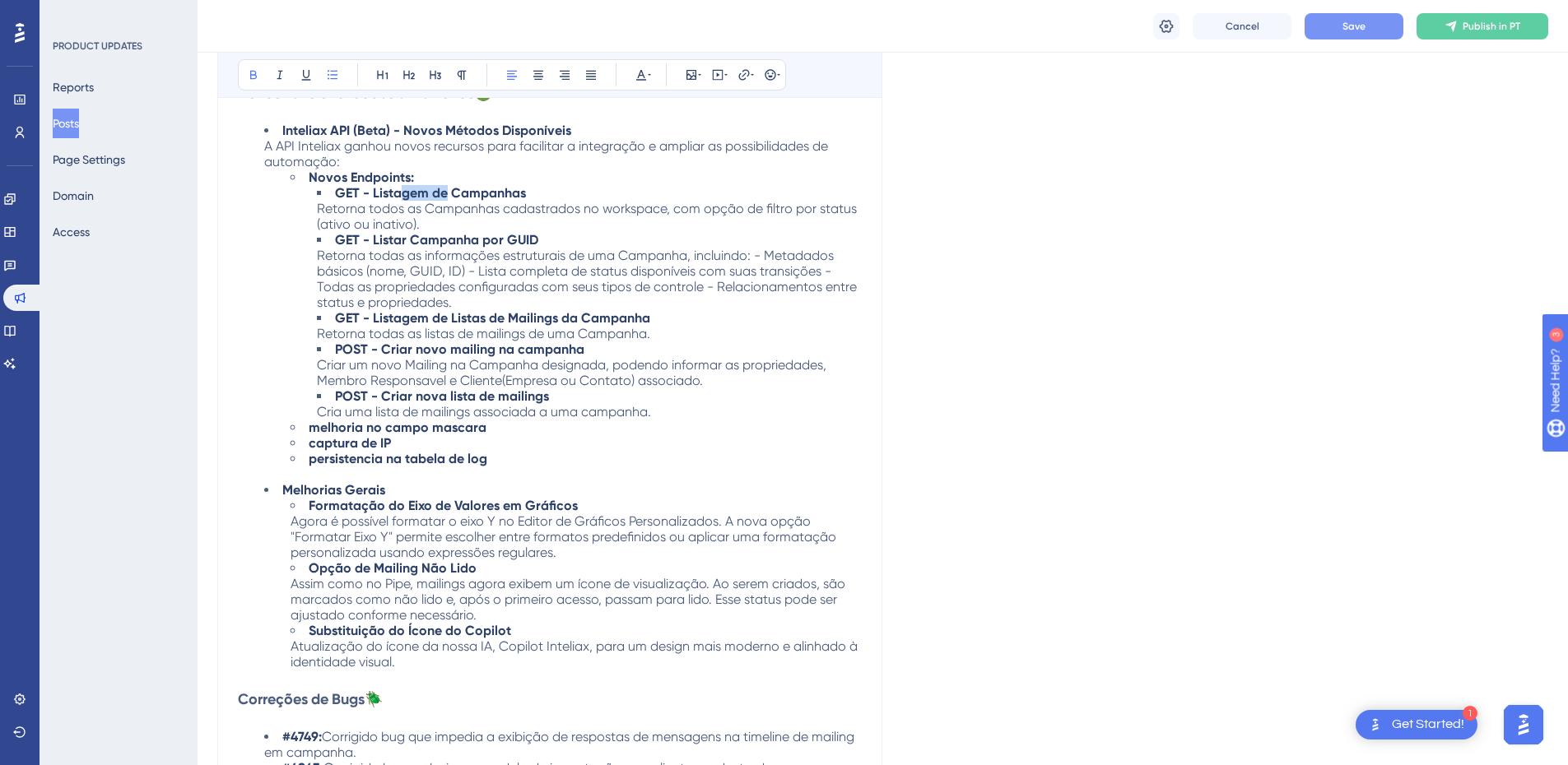 drag, startPoint x: 447, startPoint y: 197, endPoint x: 404, endPoint y: 194, distance: 43.104524 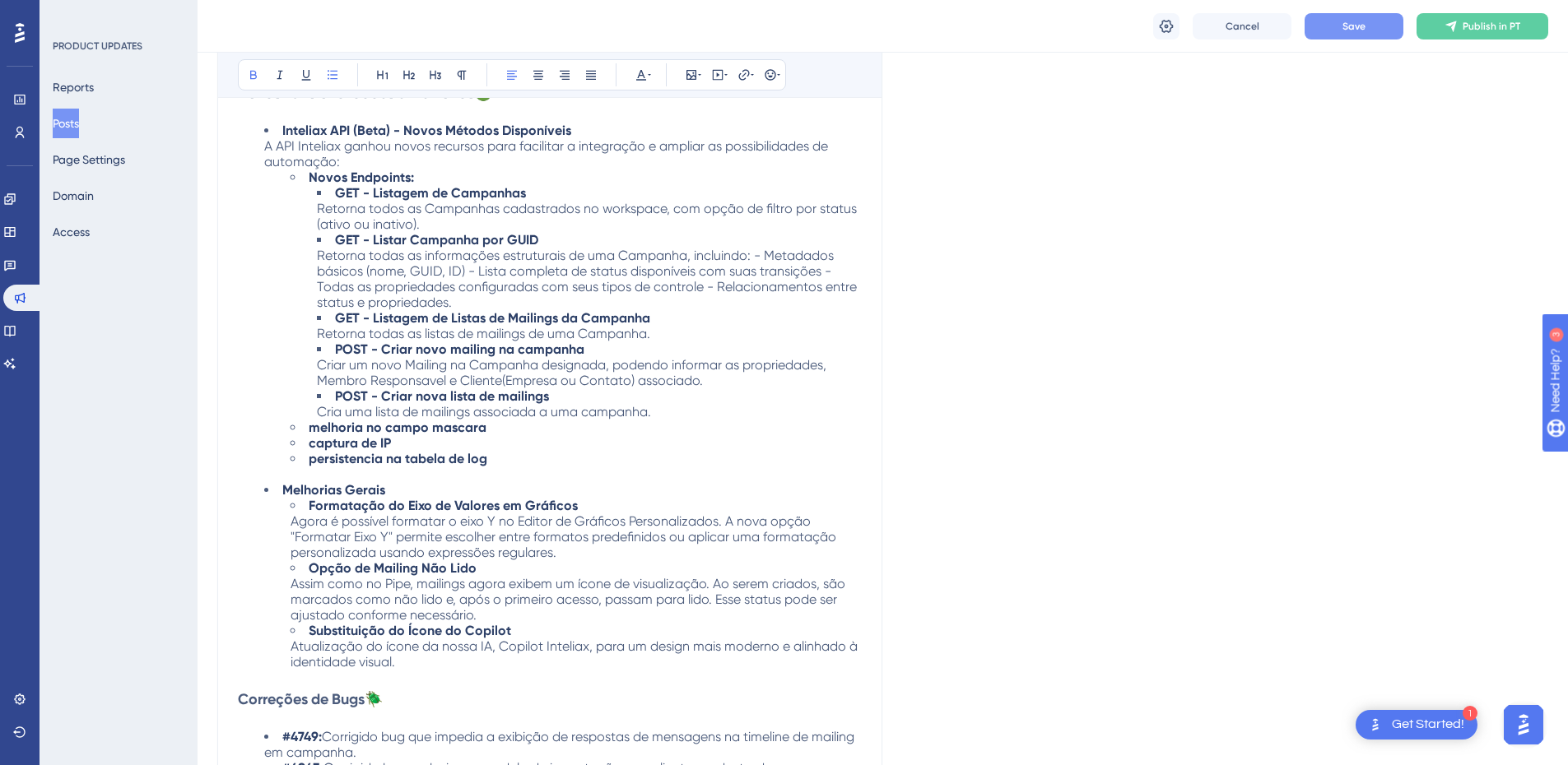 click on "GET - Listagem de Campanhas" at bounding box center [430, 192] 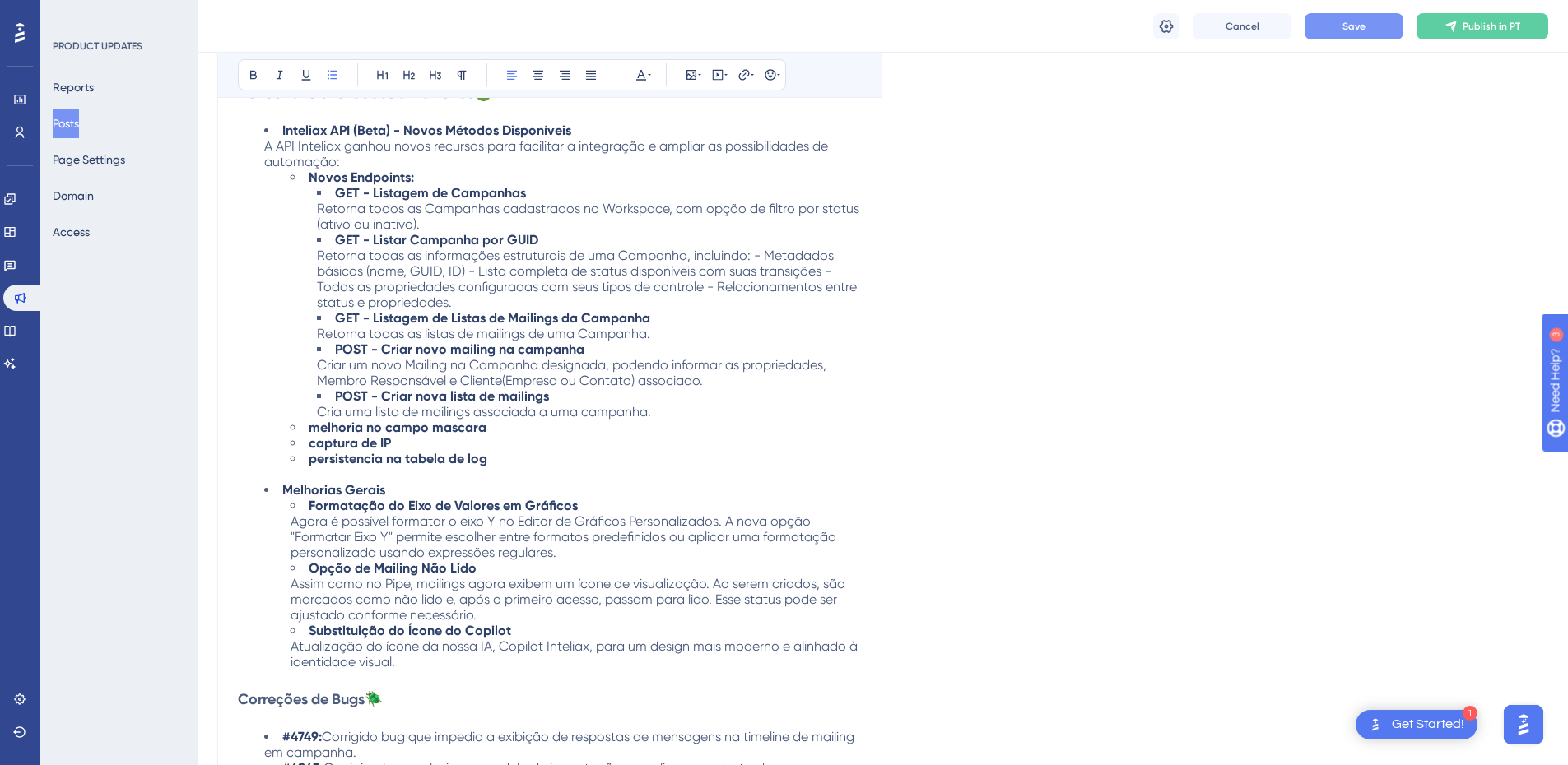 click on "GET - Listagem de Campanhas Retorna todos as Campanhas cadastrados no Workspace, com opção de filtro por status (ativo ou inativo)." at bounding box center [589, 208] 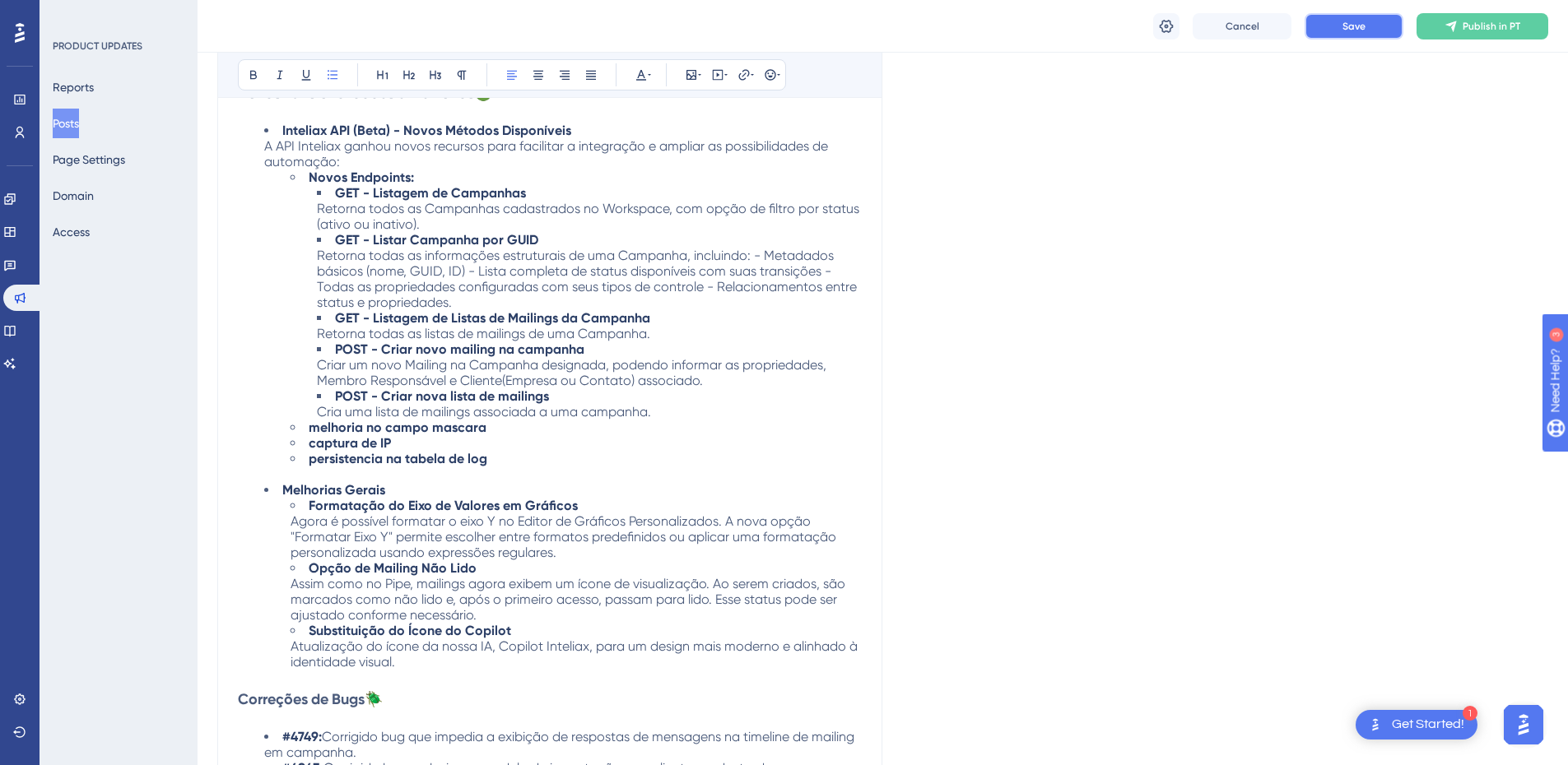 click on "Save" at bounding box center [1354, 26] 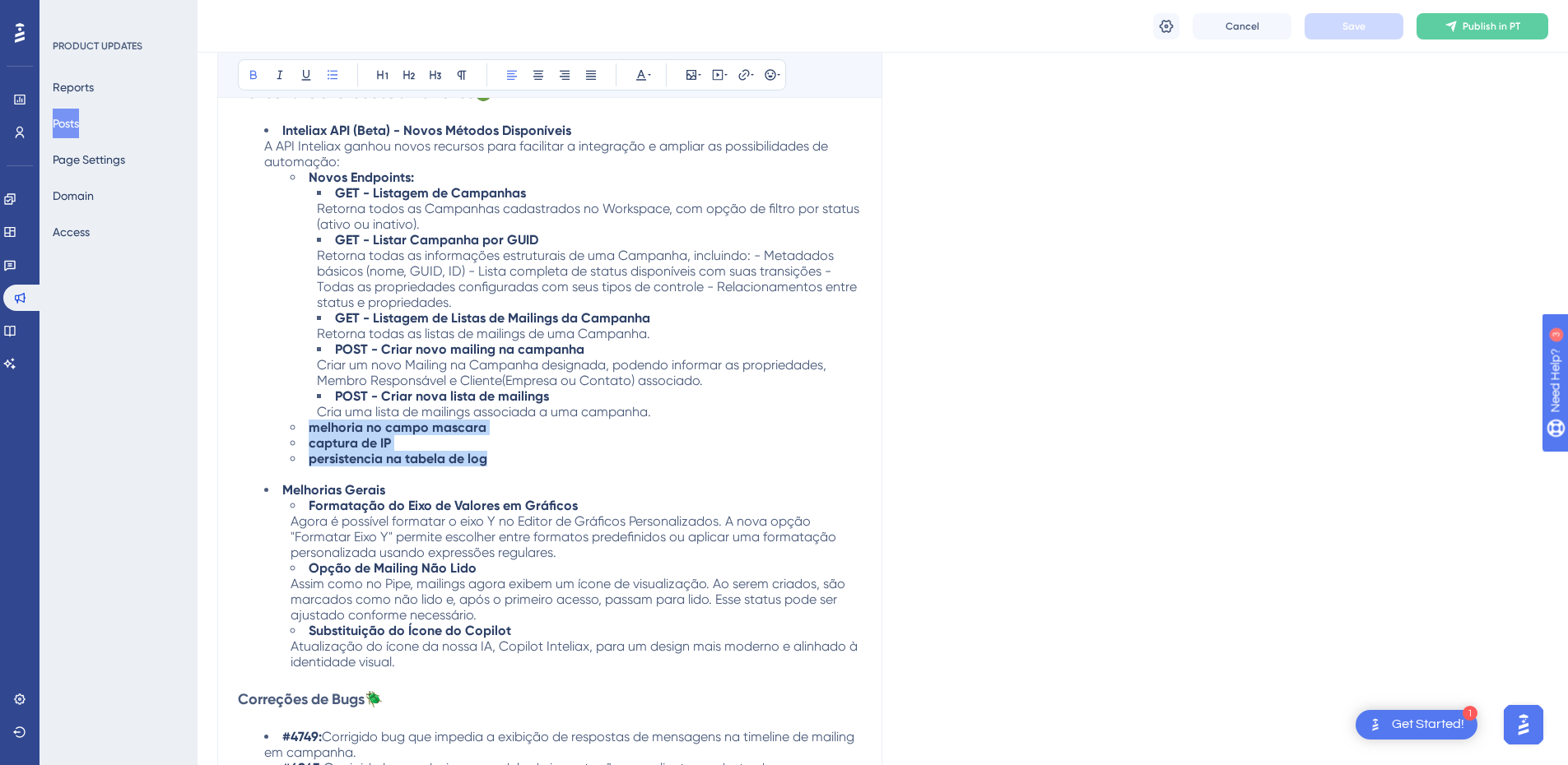 drag, startPoint x: 468, startPoint y: 456, endPoint x: 307, endPoint y: 434, distance: 162.4962 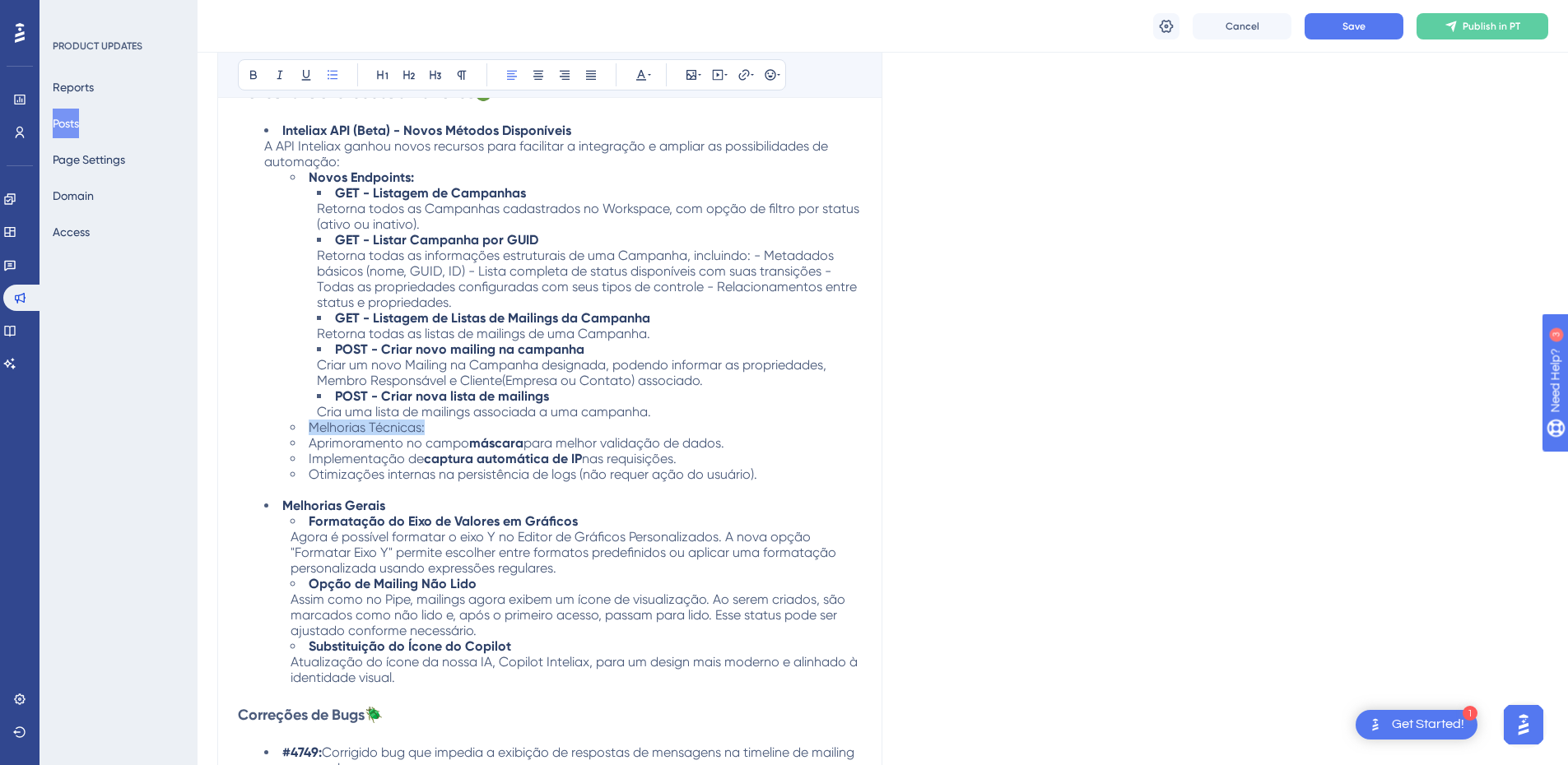 drag, startPoint x: 437, startPoint y: 429, endPoint x: 296, endPoint y: 429, distance: 141 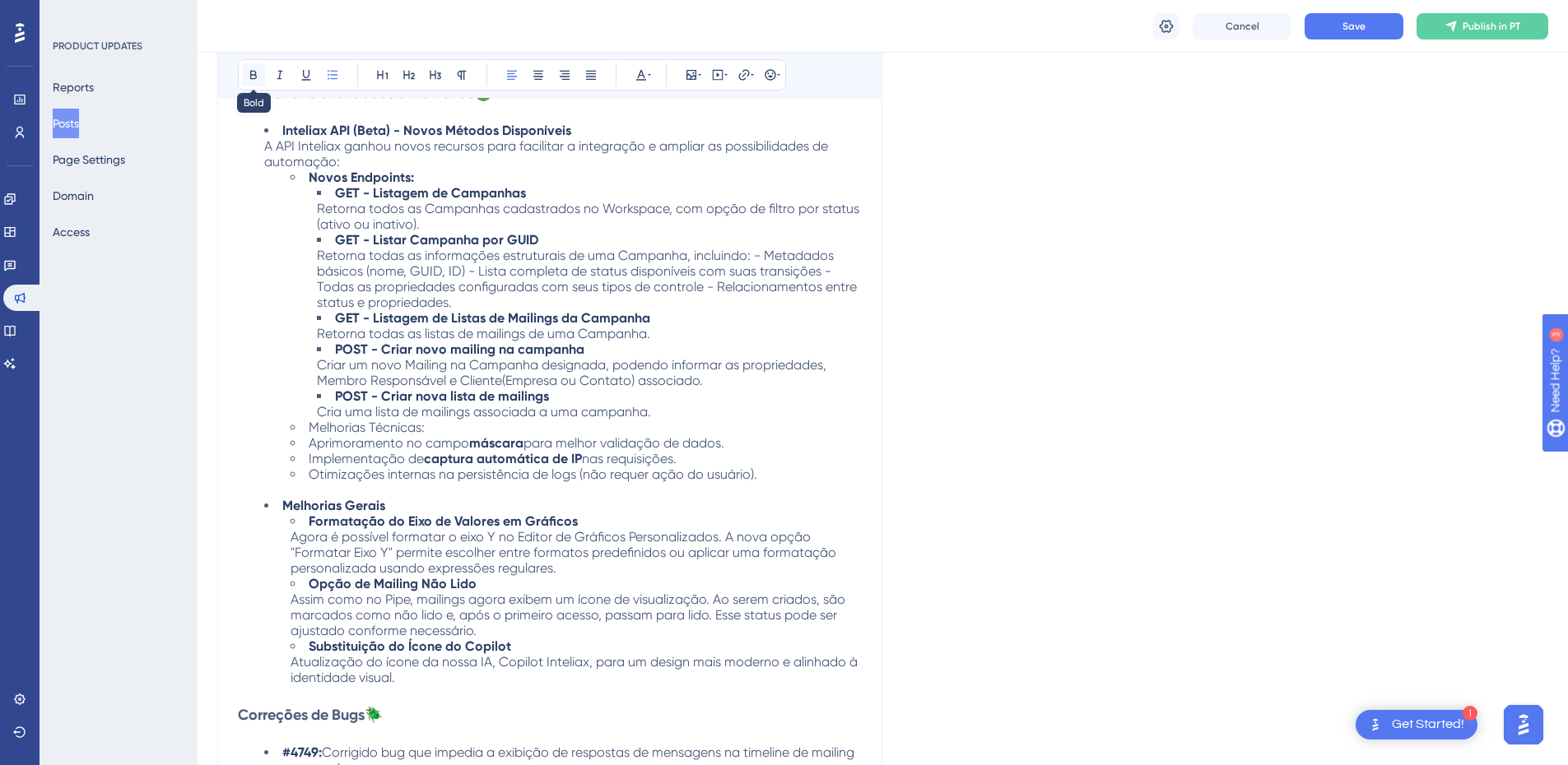 click 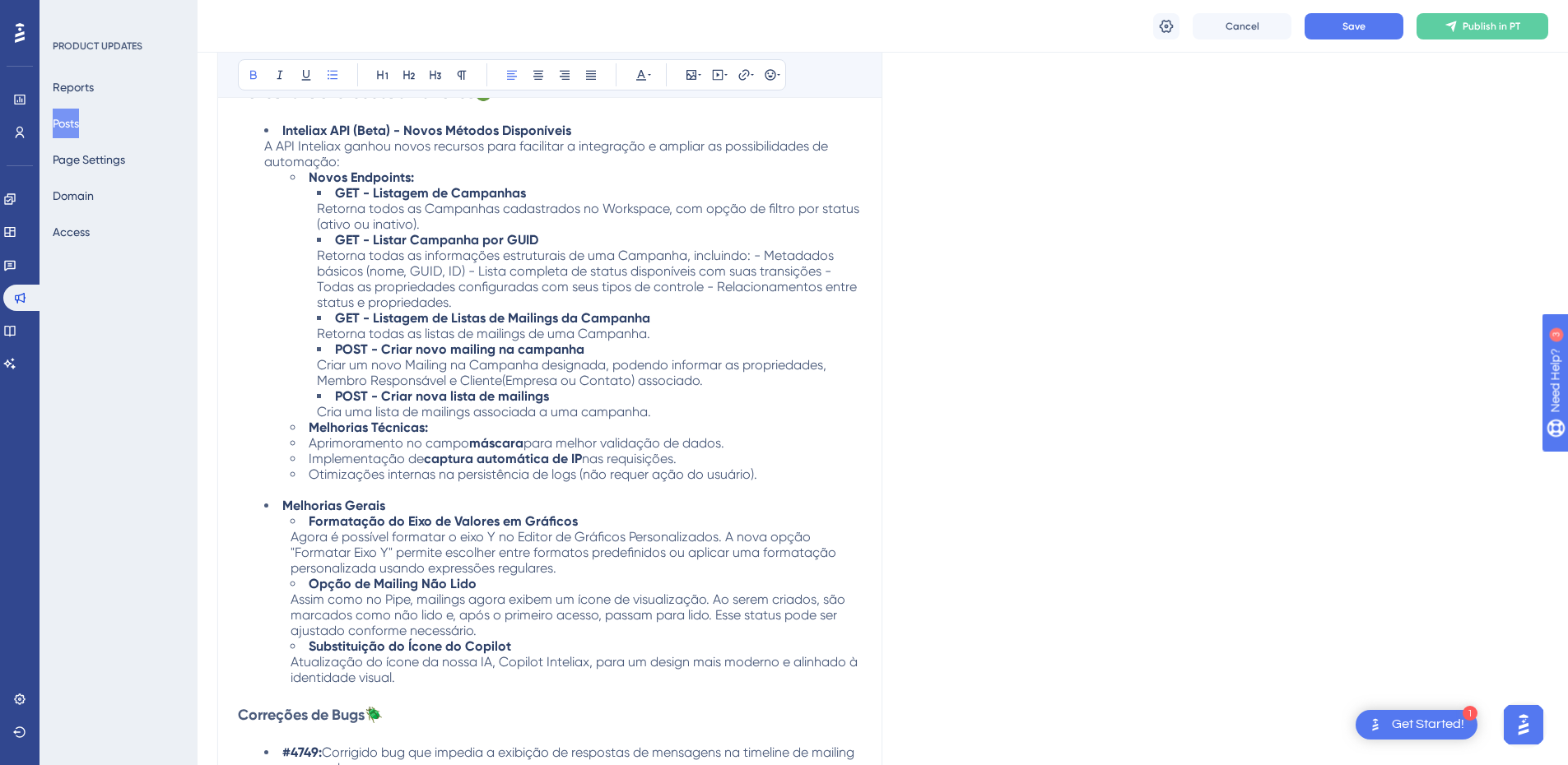 click on "Melhorias Técnicas:" at bounding box center [576, 427] 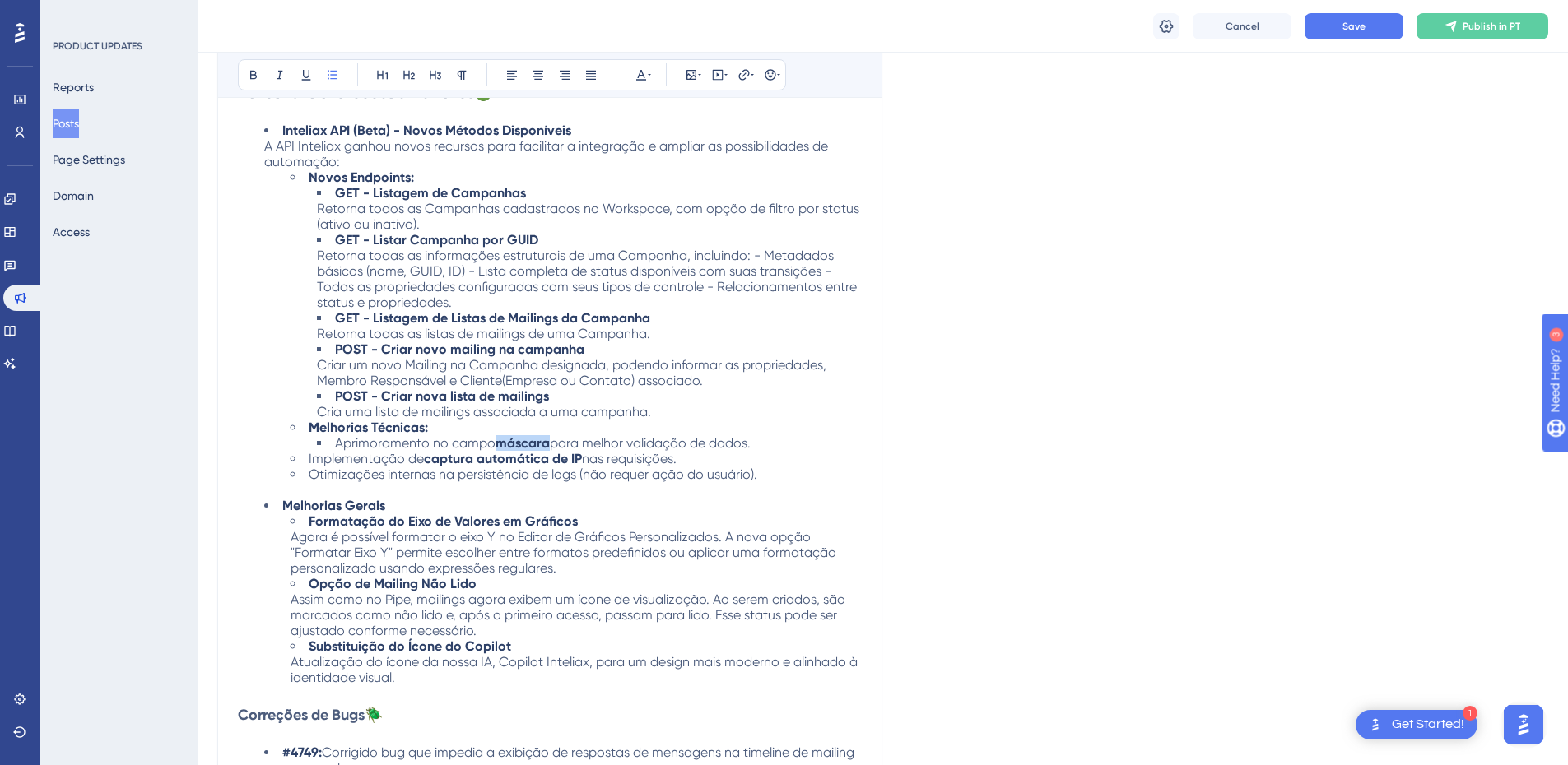 drag, startPoint x: 537, startPoint y: 443, endPoint x: 494, endPoint y: 444, distance: 43.011626 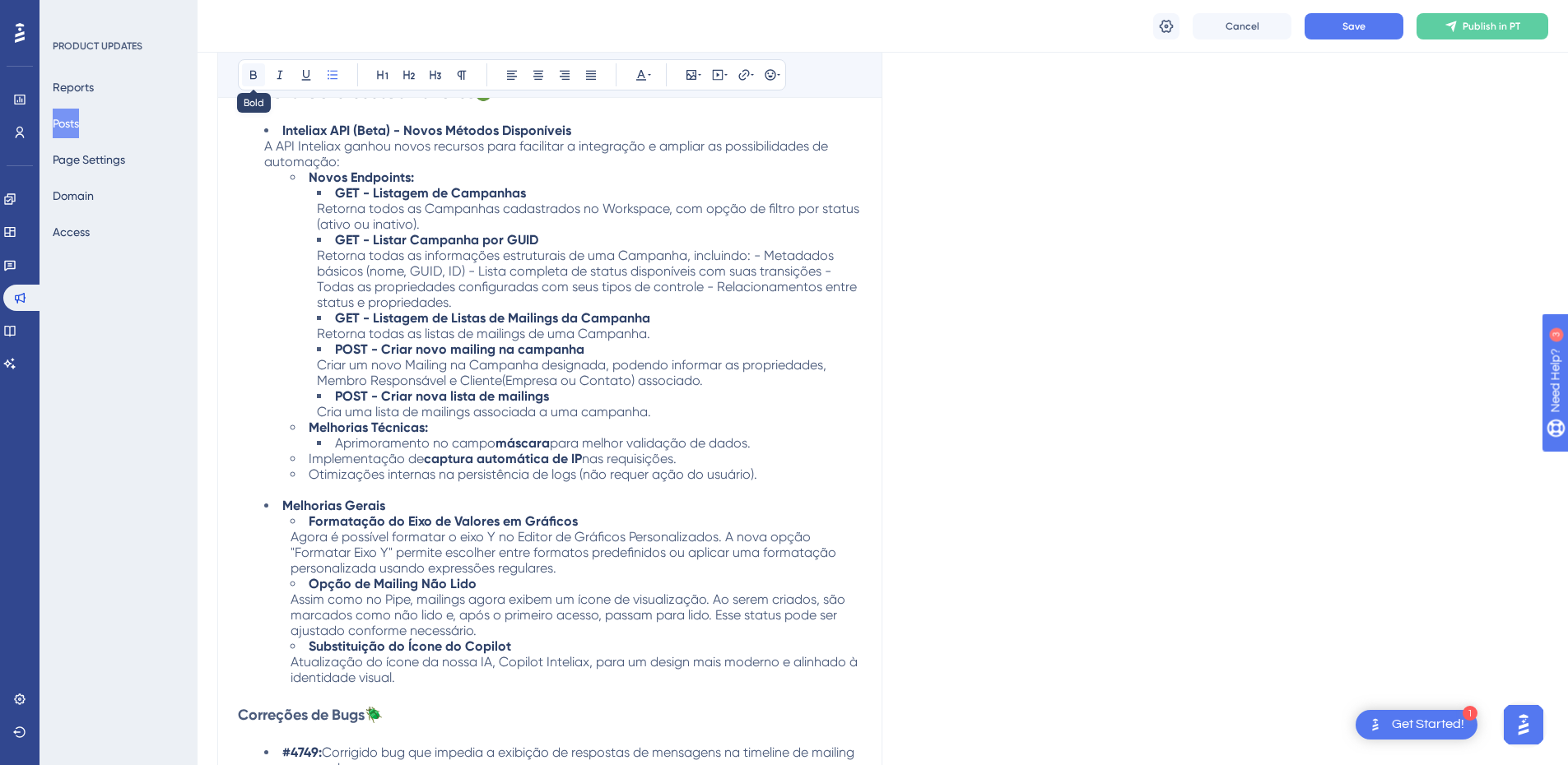 click at bounding box center (254, 75) 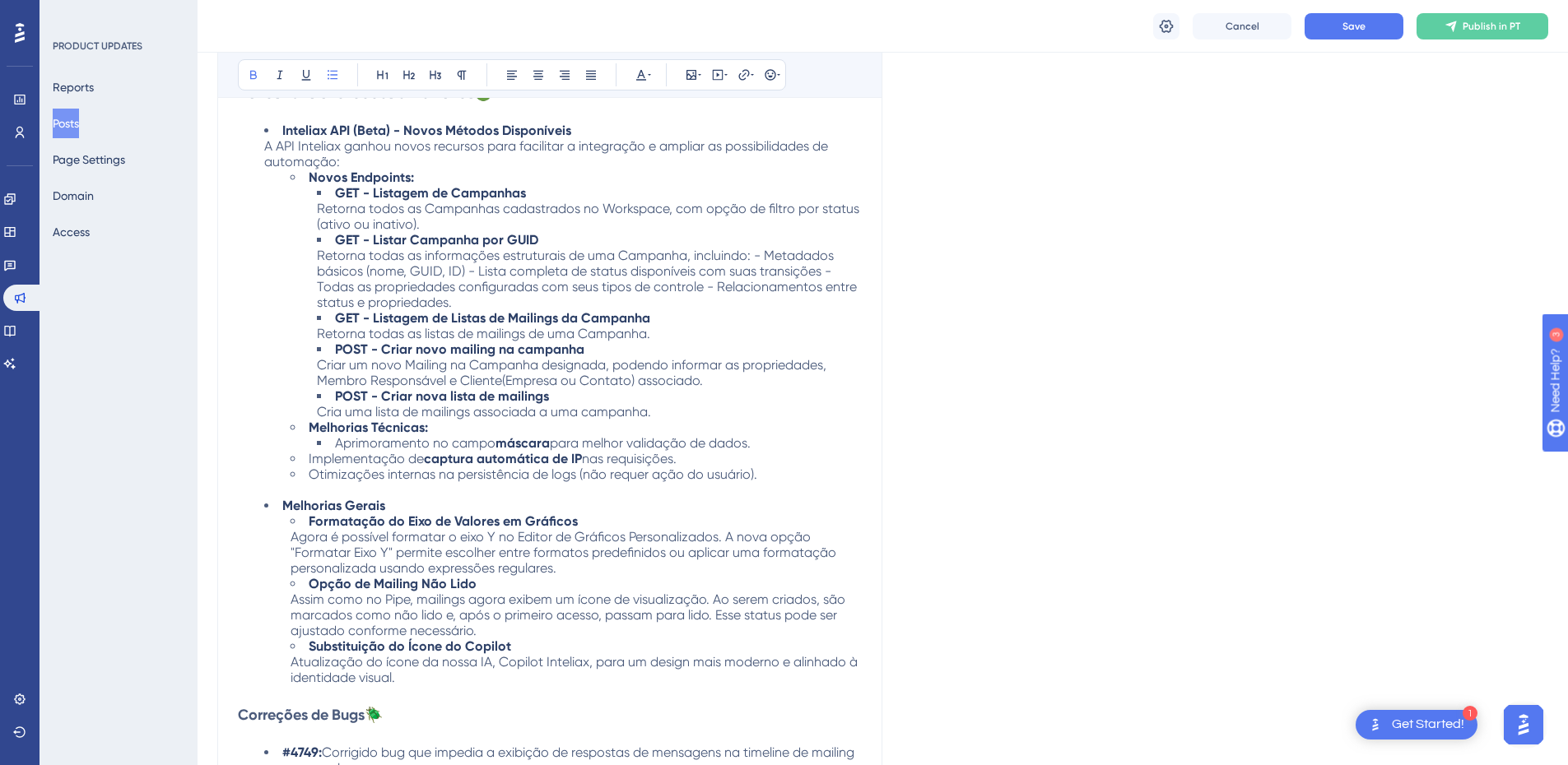click on "Otimizações internas na persistência de logs (não requer ação do usuário)." at bounding box center [533, 474] 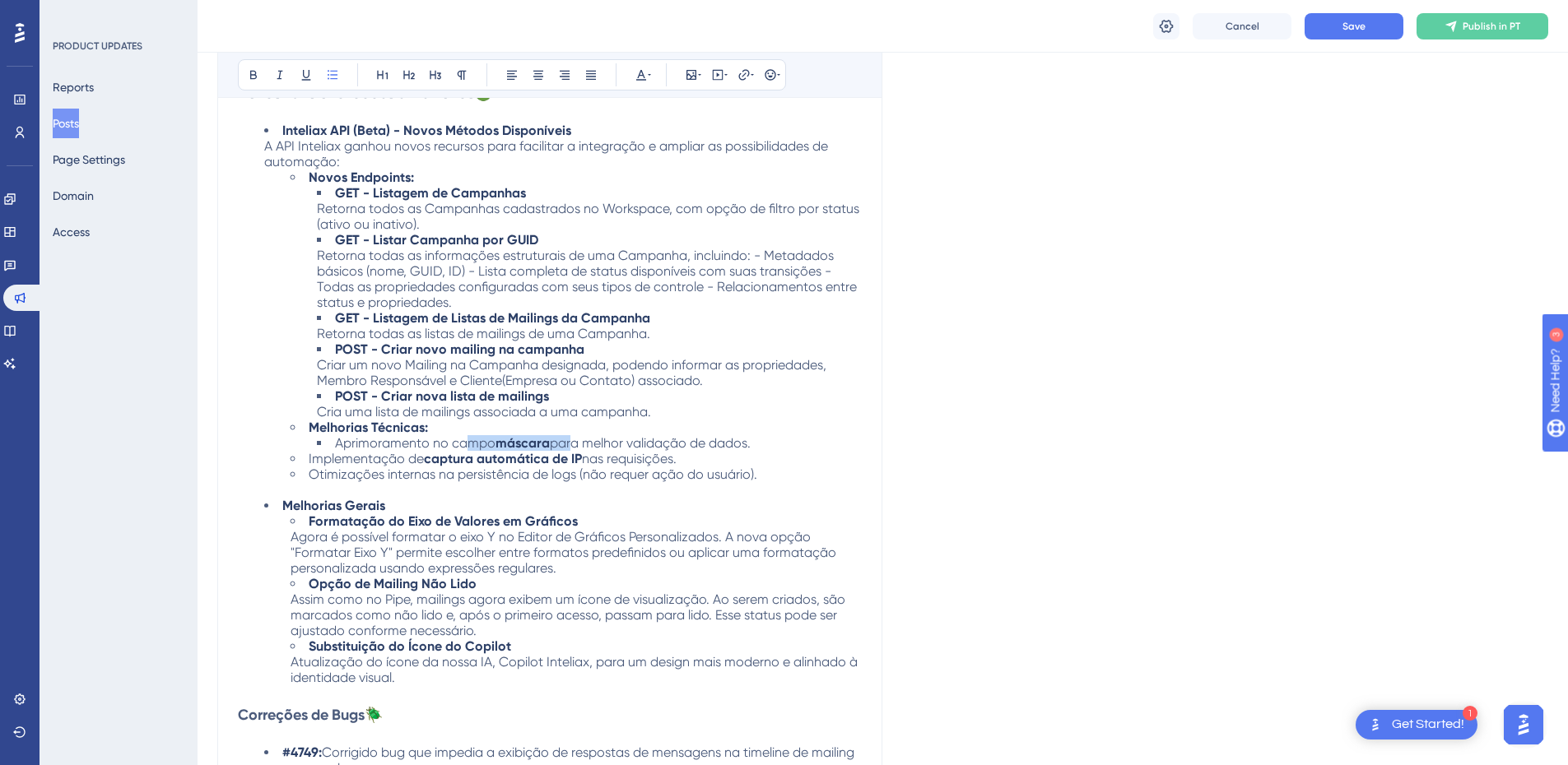 drag, startPoint x: 567, startPoint y: 443, endPoint x: 468, endPoint y: 437, distance: 99.18165 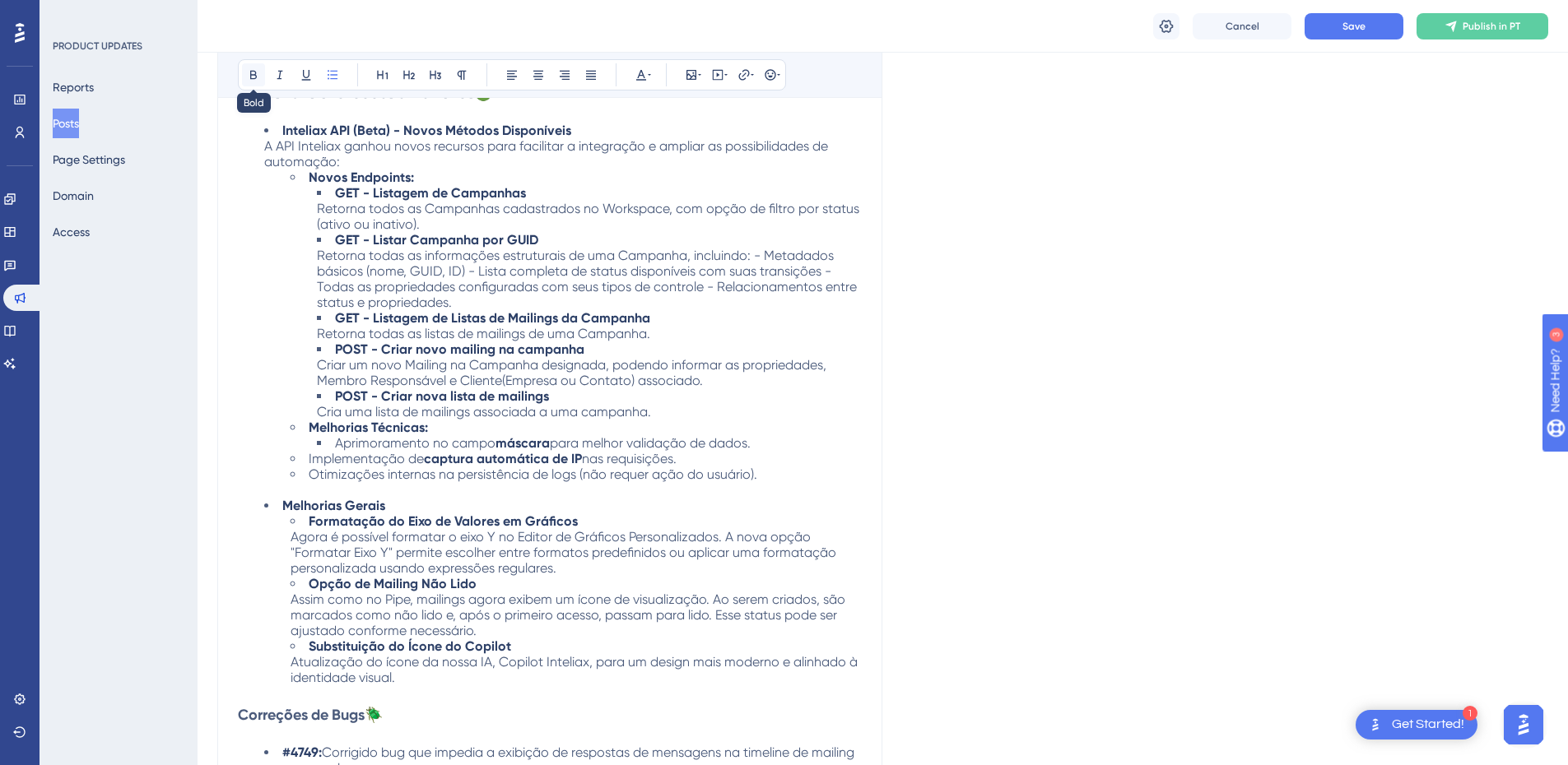 click at bounding box center [254, 75] 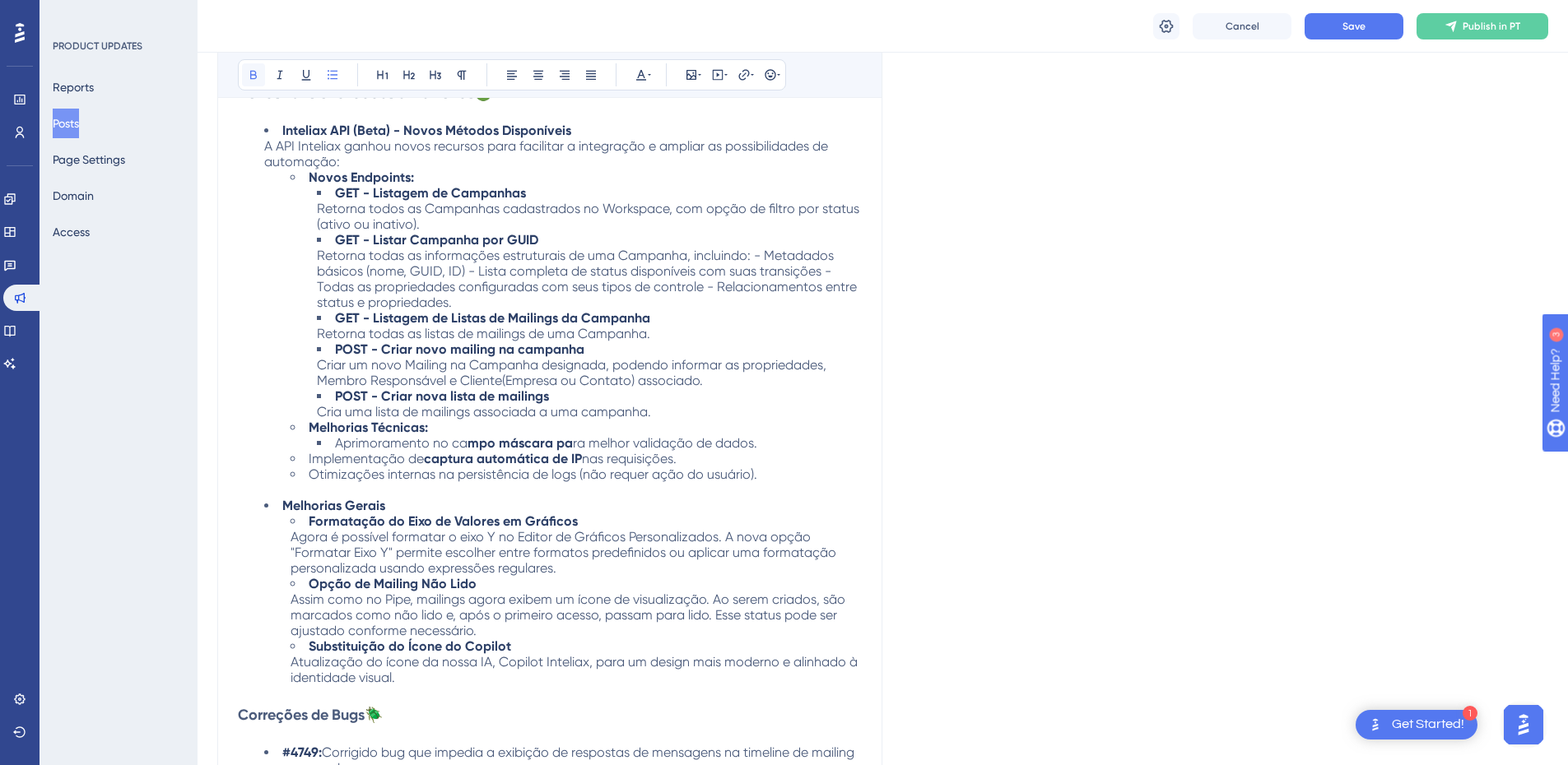 click 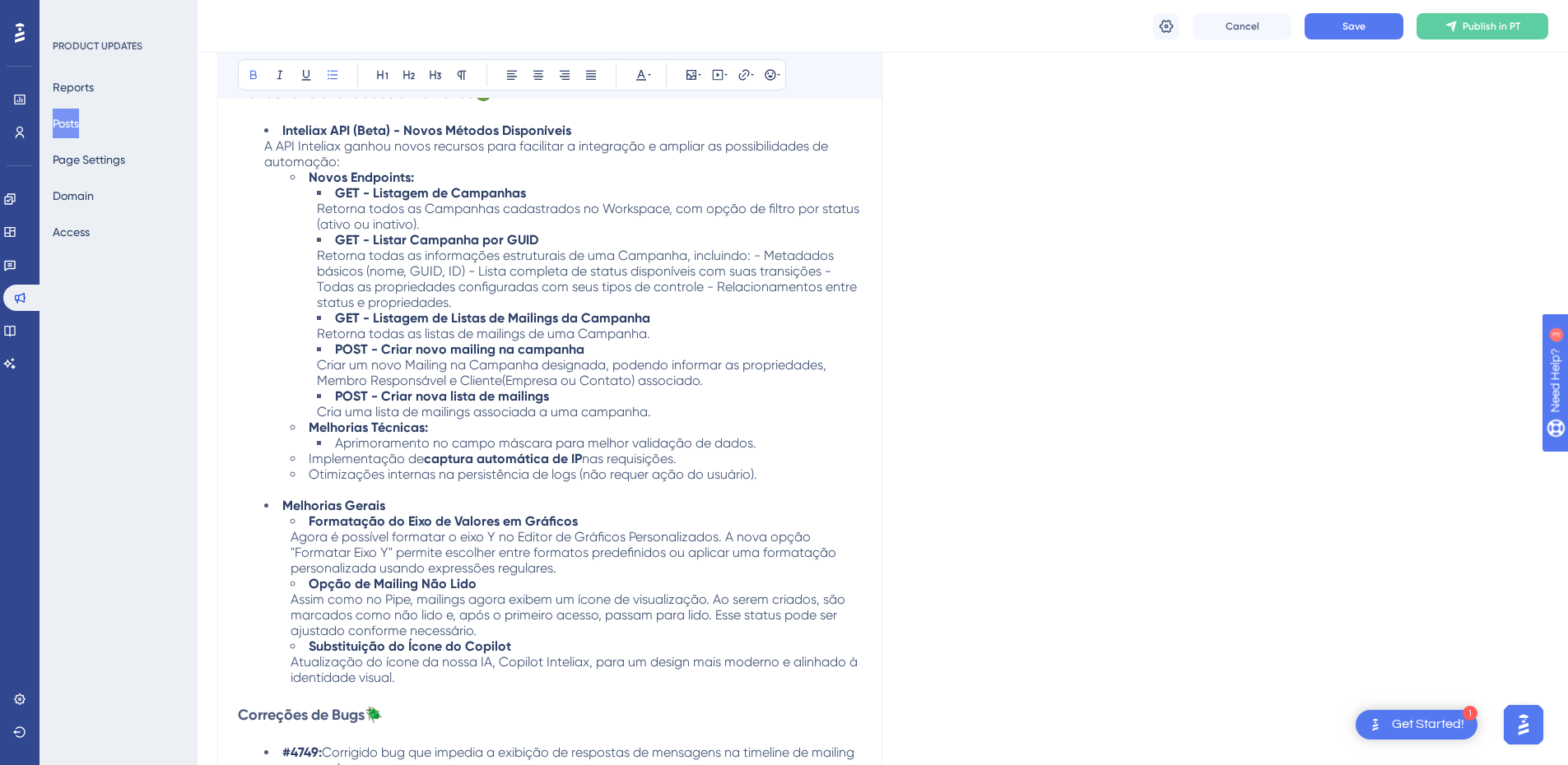 click on "captura automática de IP" at bounding box center [503, 458] 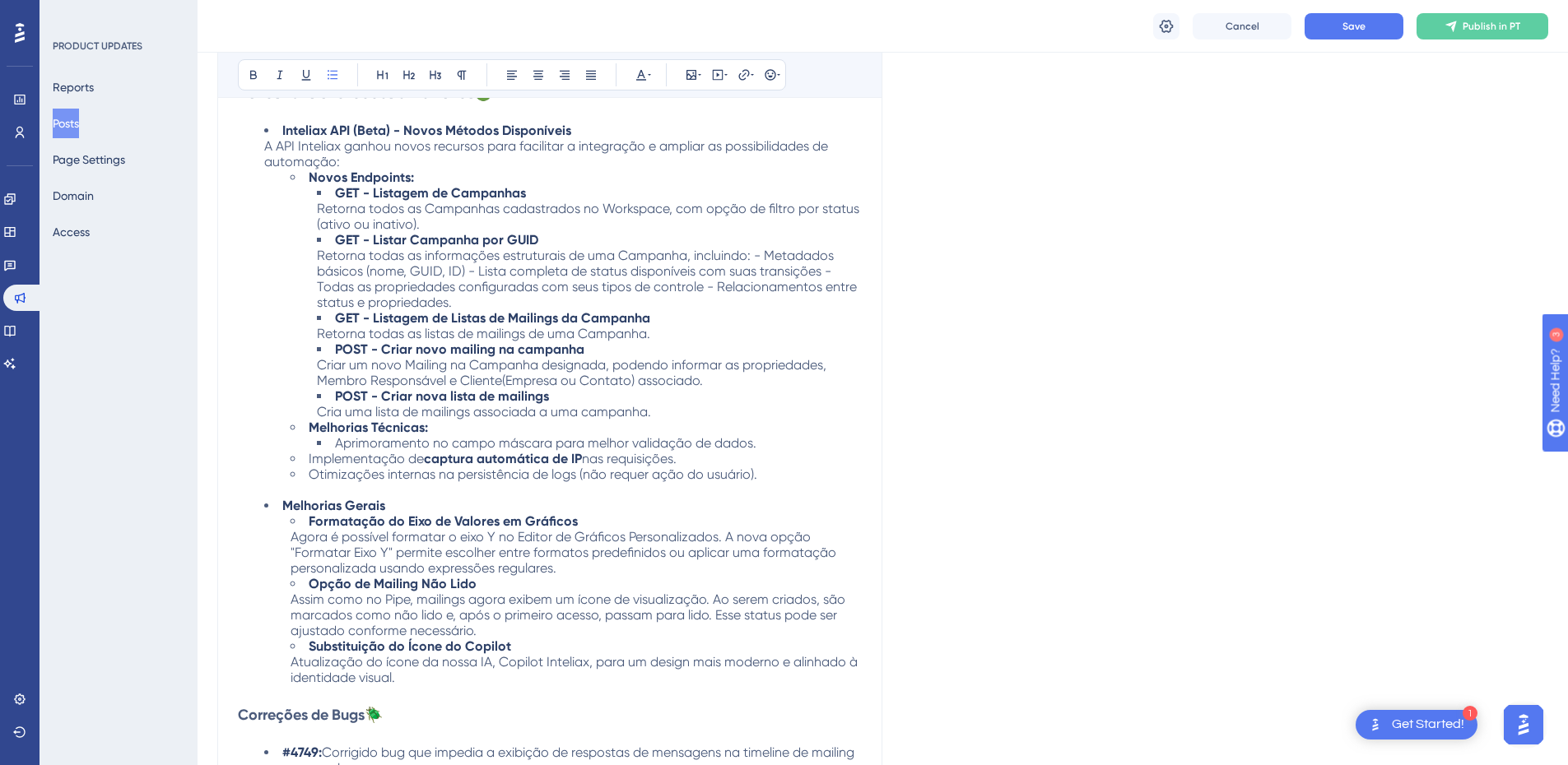 click on "Implementação de" at bounding box center [366, 458] 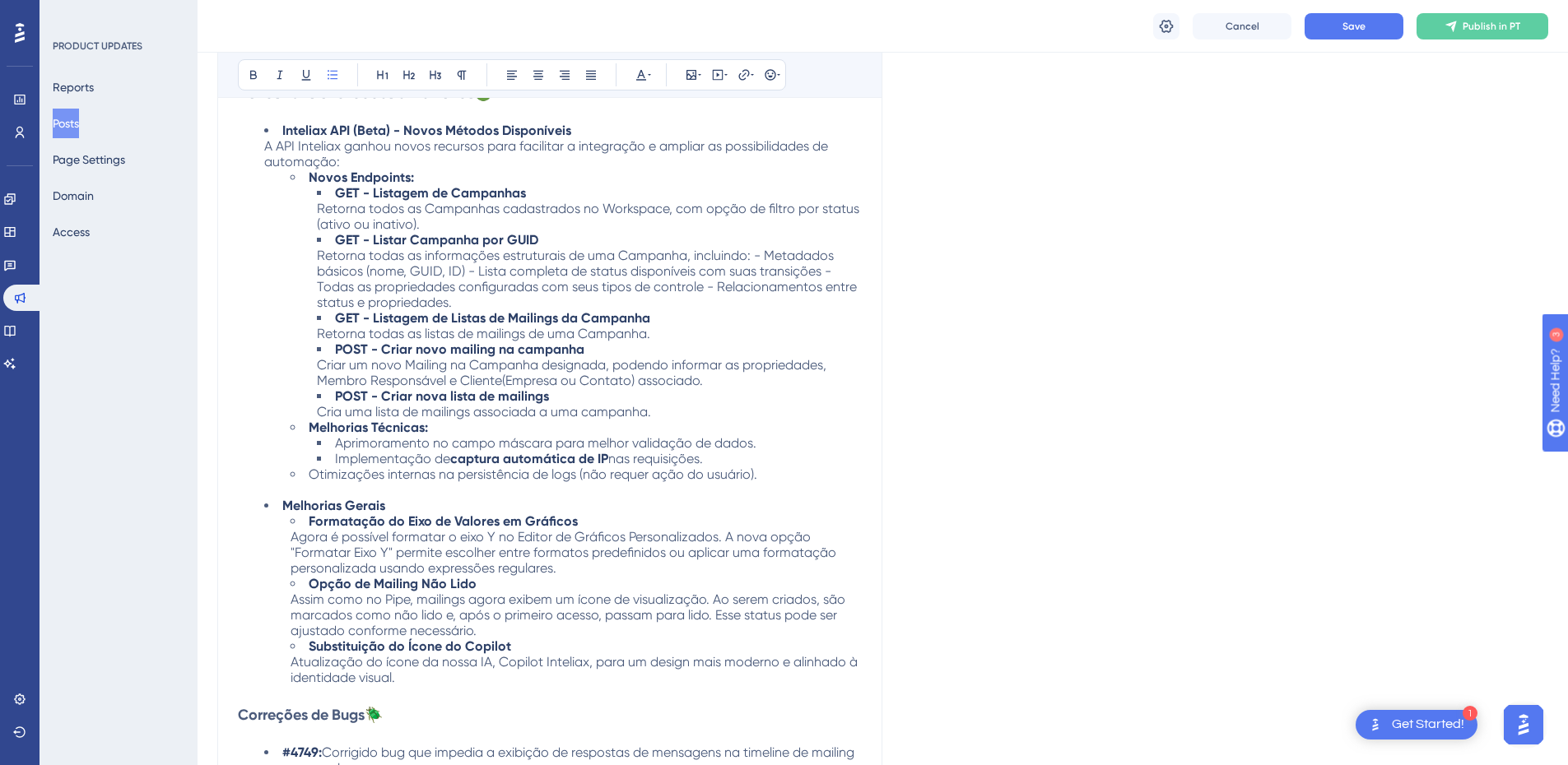 click on "Otimizações internas na persistência de logs (não requer ação do usuário)." at bounding box center (533, 474) 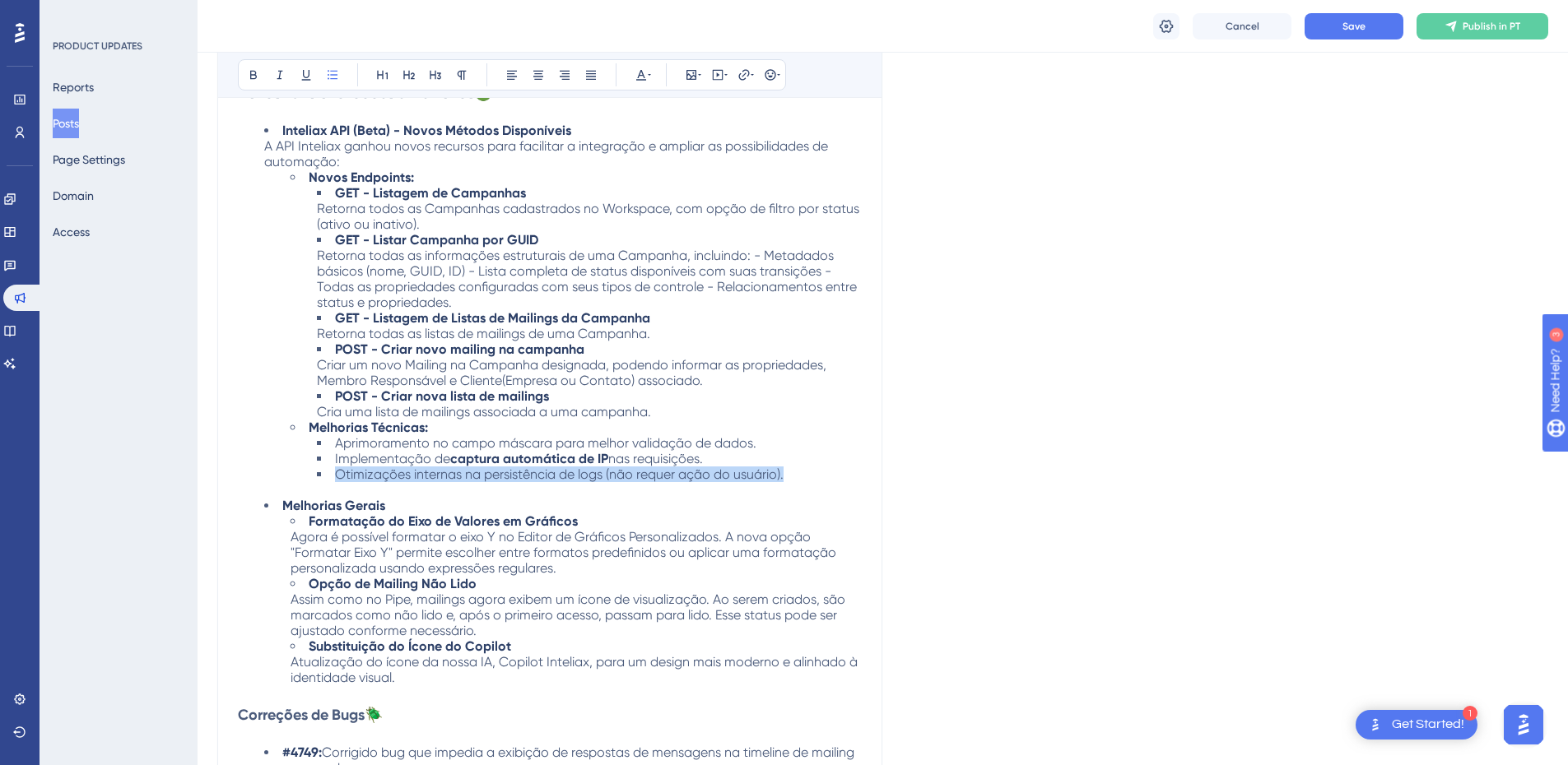 drag, startPoint x: 791, startPoint y: 473, endPoint x: 281, endPoint y: 469, distance: 510.0157 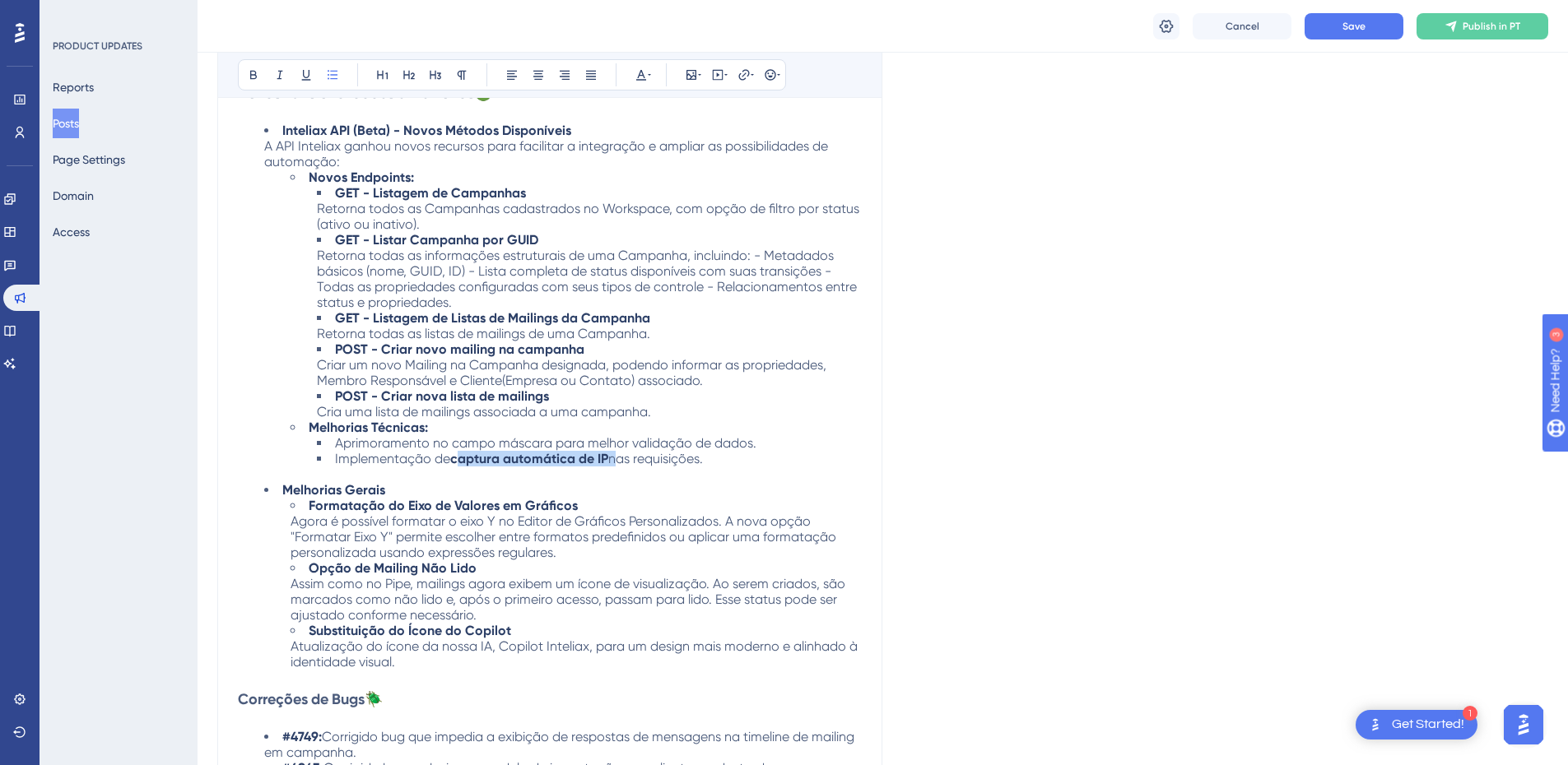 drag, startPoint x: 612, startPoint y: 458, endPoint x: 457, endPoint y: 457, distance: 155.00323 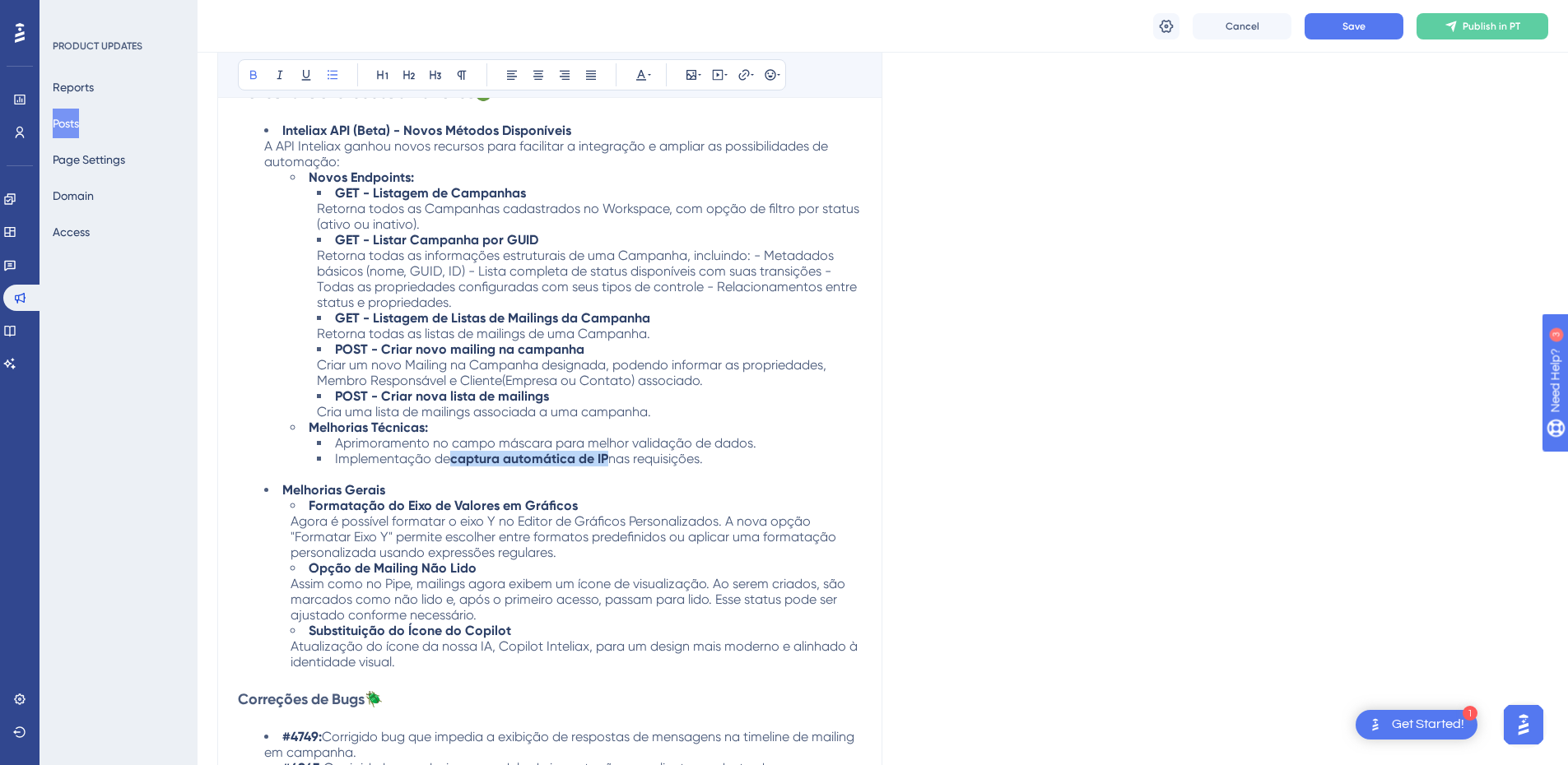 drag, startPoint x: 456, startPoint y: 461, endPoint x: 612, endPoint y: 454, distance: 156.15697 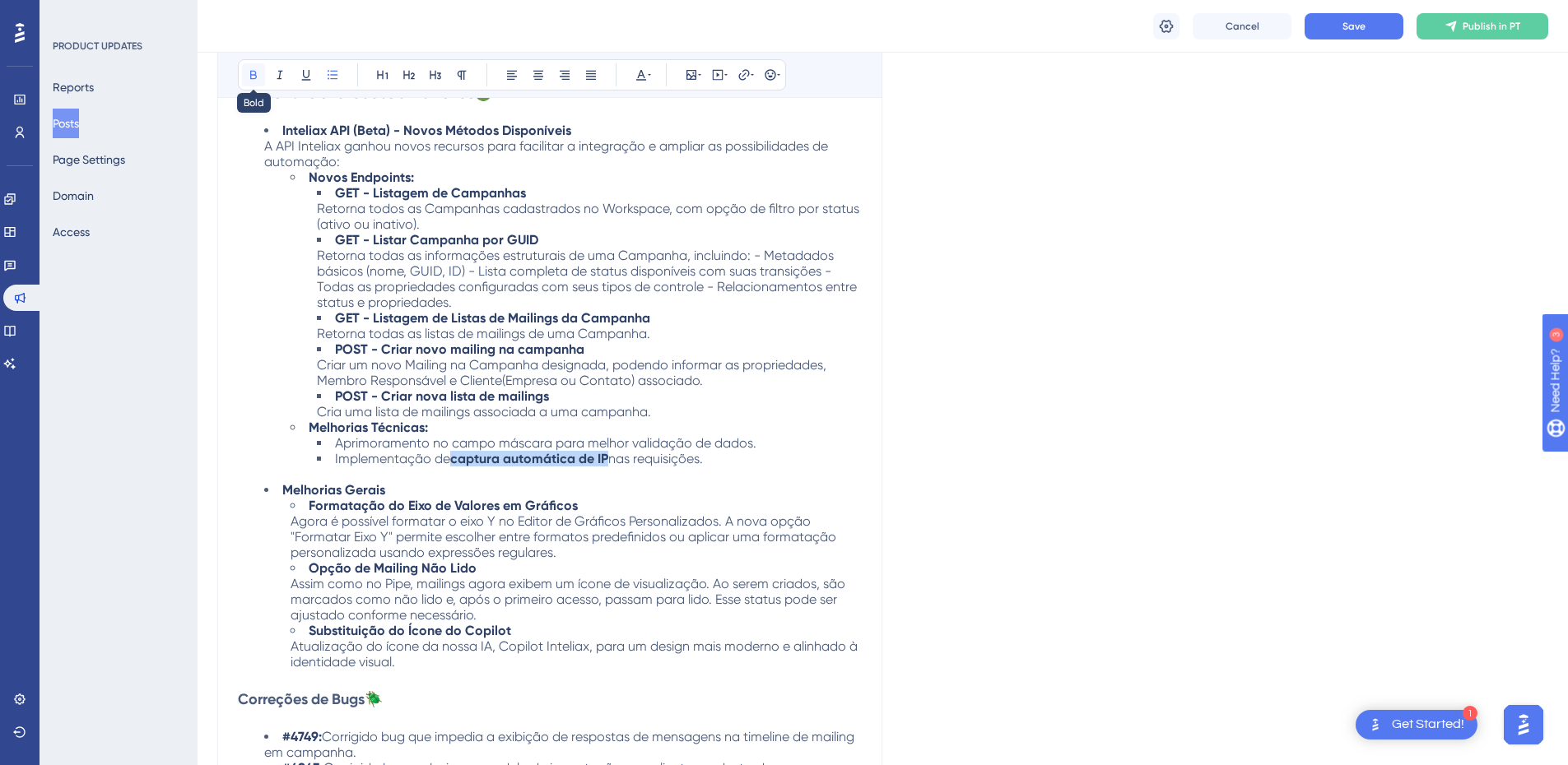 click 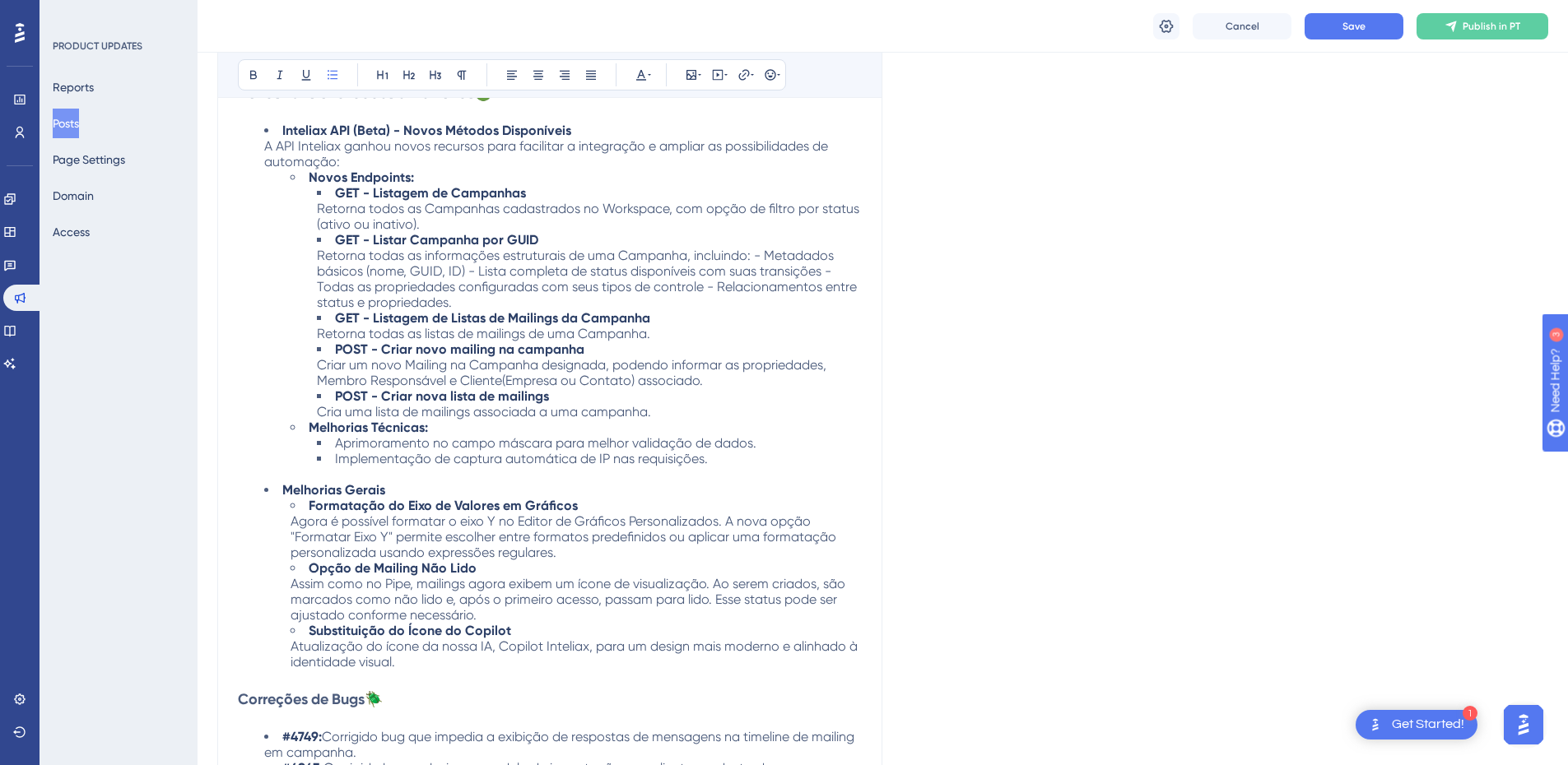 click on "Implementação de captura automática de IP nas requisições." at bounding box center (589, 466) 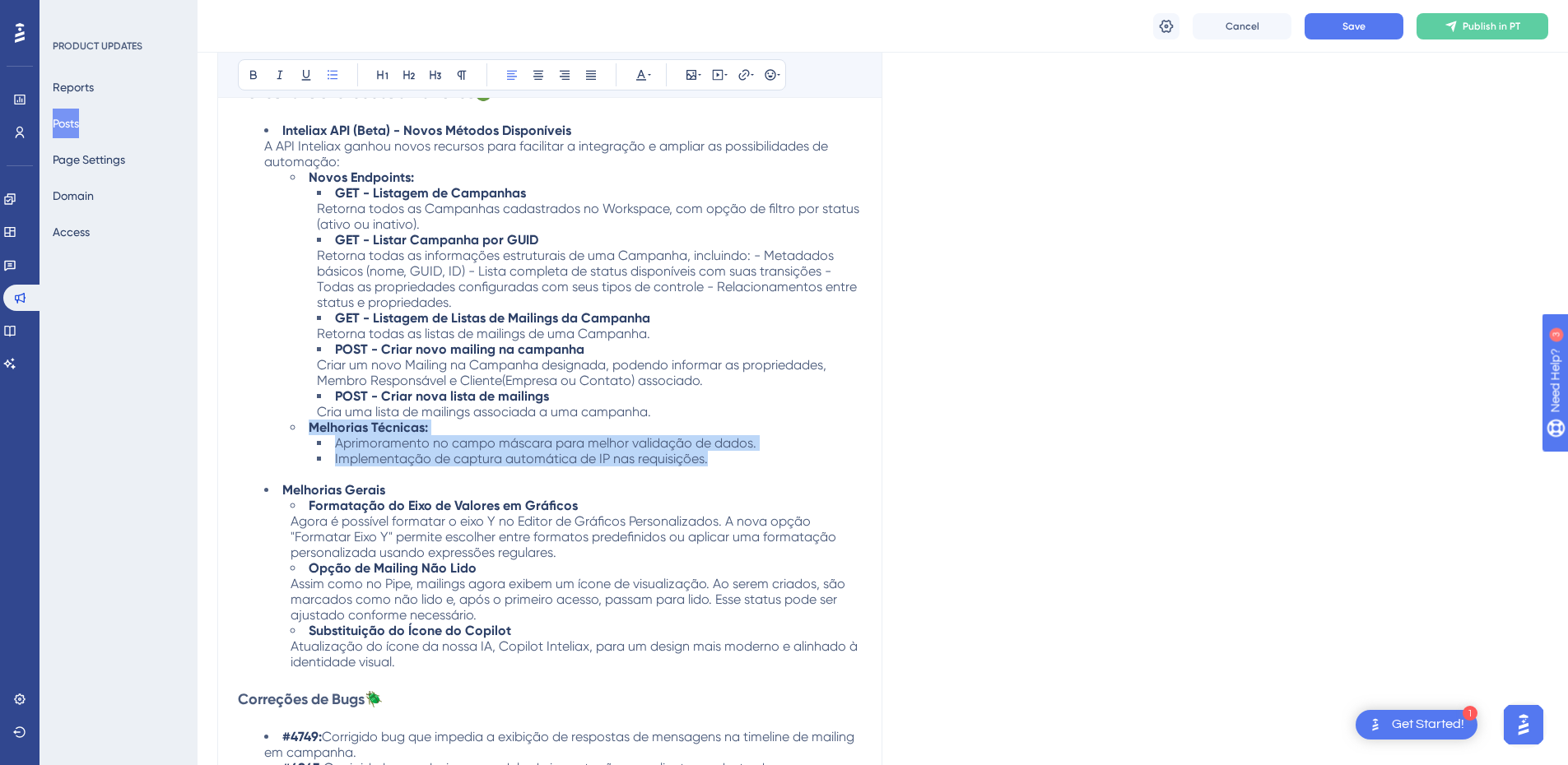 drag, startPoint x: 707, startPoint y: 458, endPoint x: 293, endPoint y: 431, distance: 414.8795 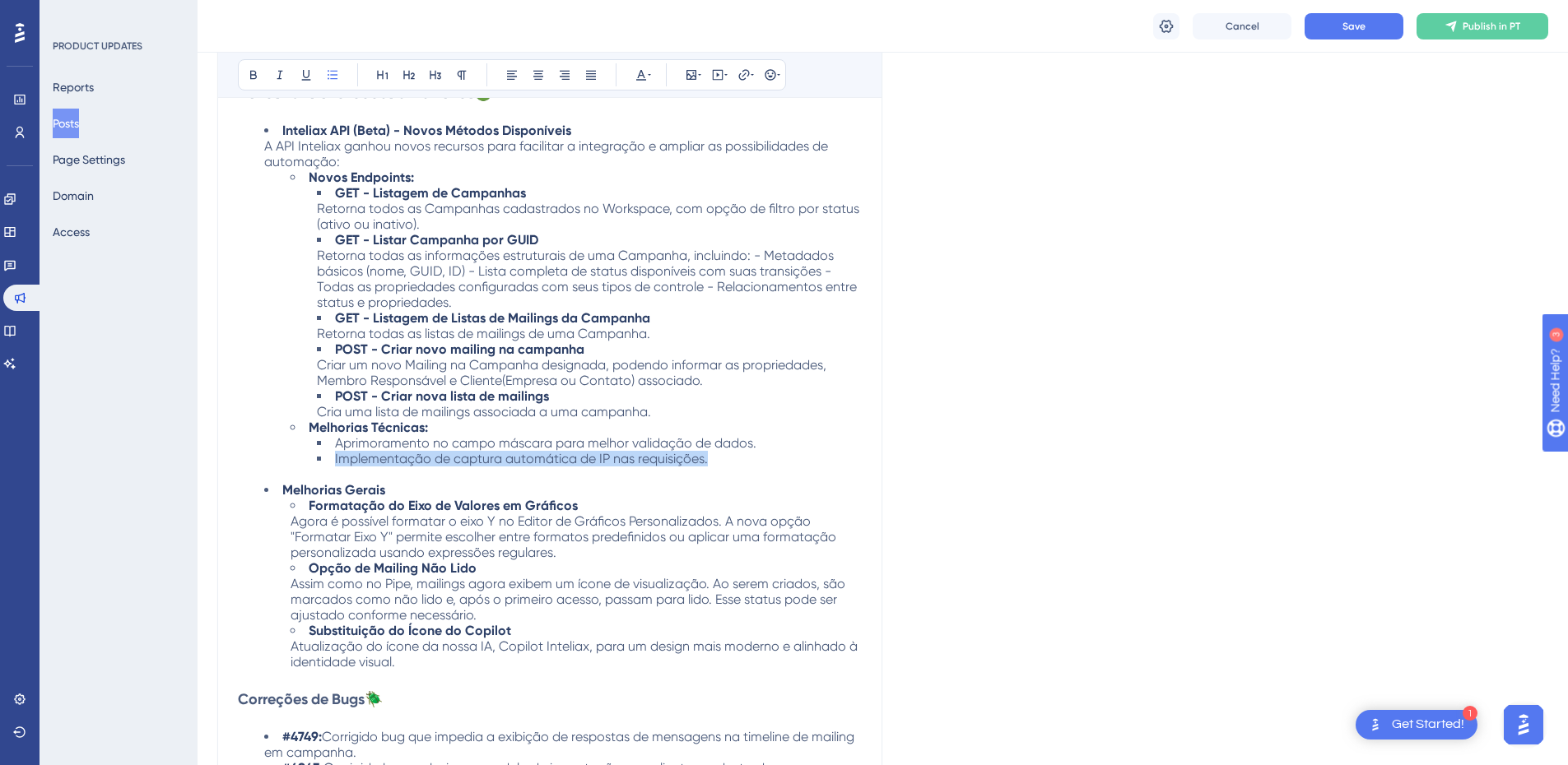 drag, startPoint x: 724, startPoint y: 458, endPoint x: 277, endPoint y: 457, distance: 447.00112 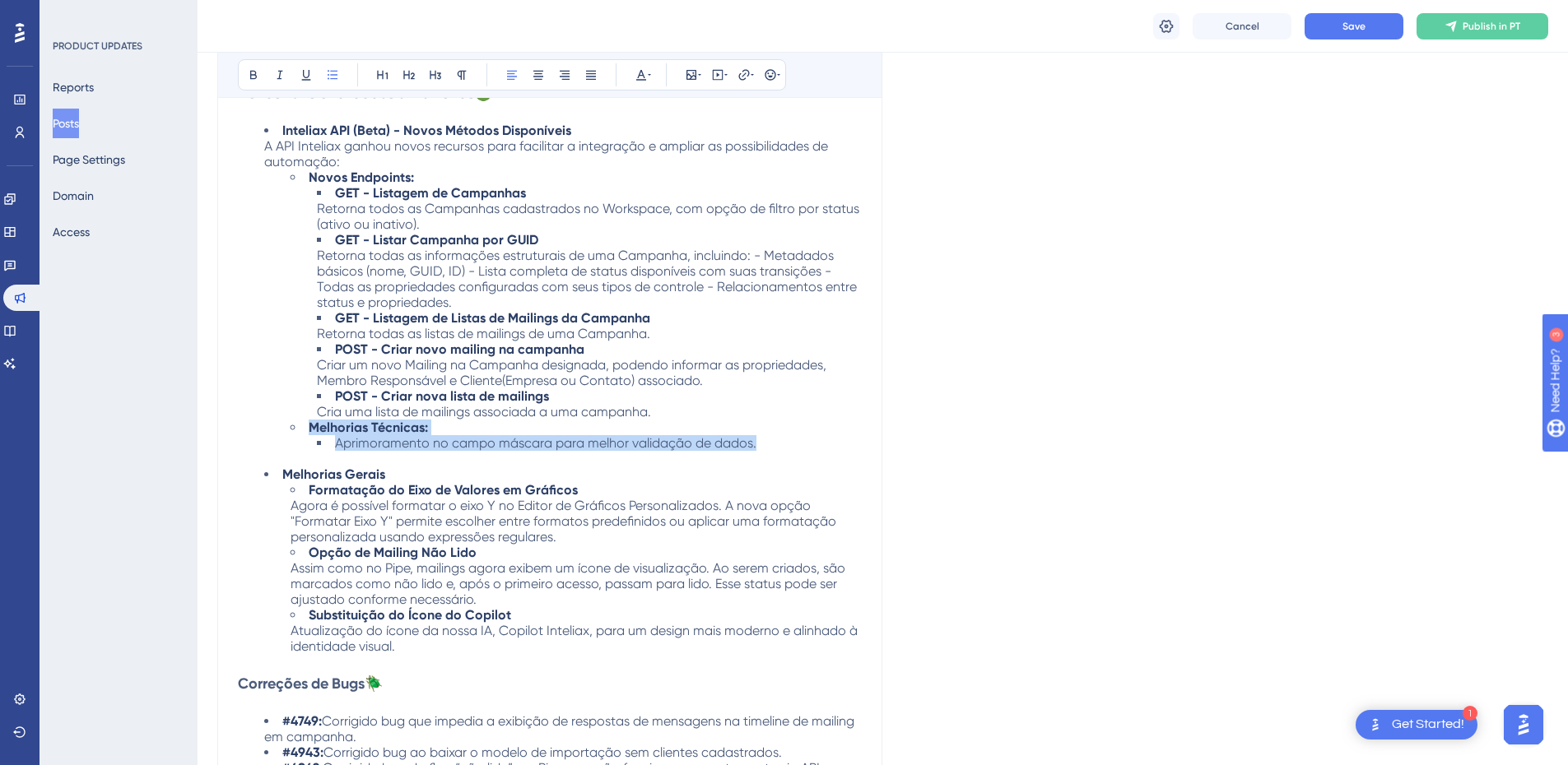 drag, startPoint x: 769, startPoint y: 445, endPoint x: 291, endPoint y: 426, distance: 478.3775 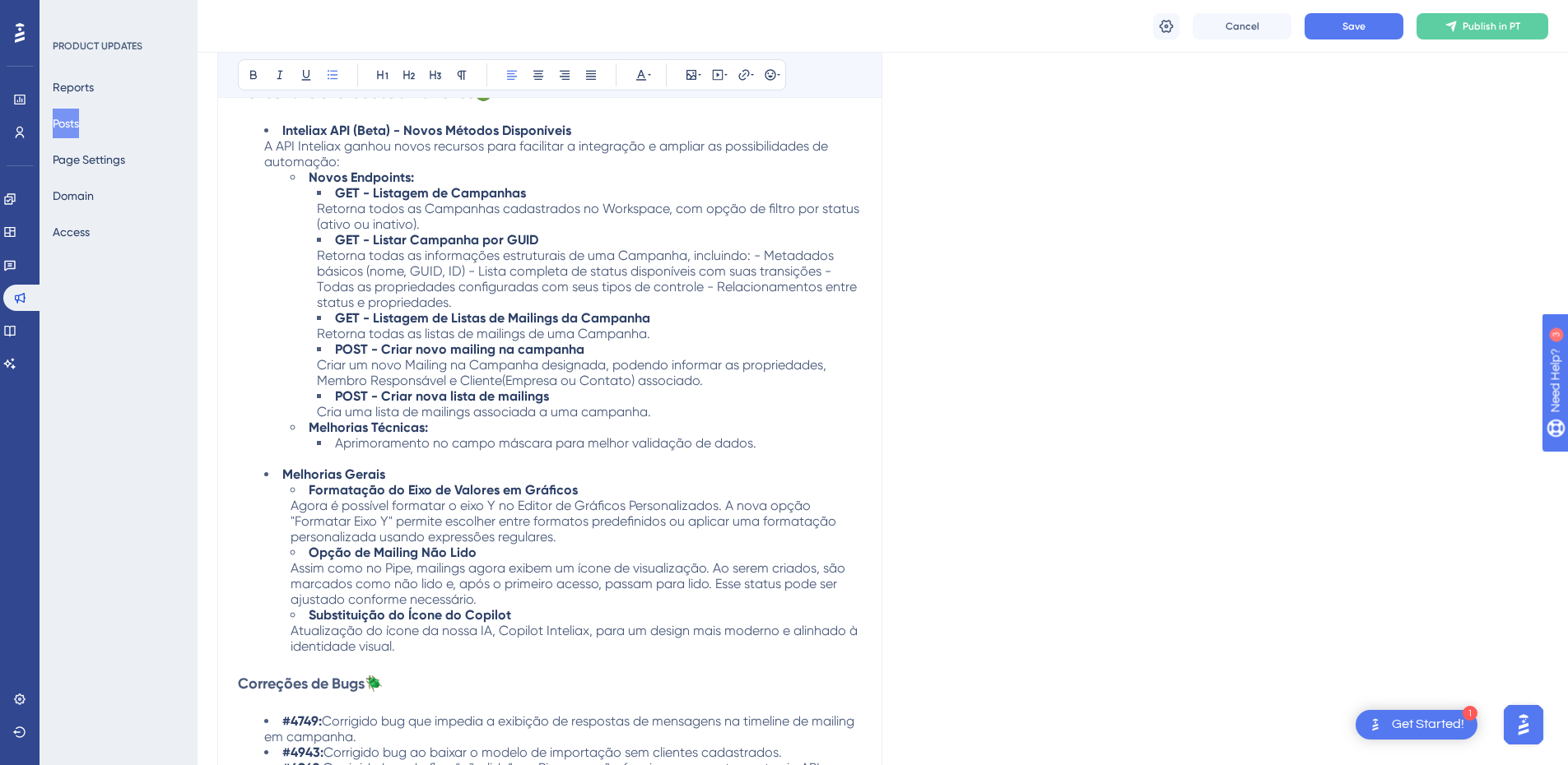 click on "POST - Criar nova lista de mailings  Cria uma lista de mailings associada a uma campanha." at bounding box center (589, 404) 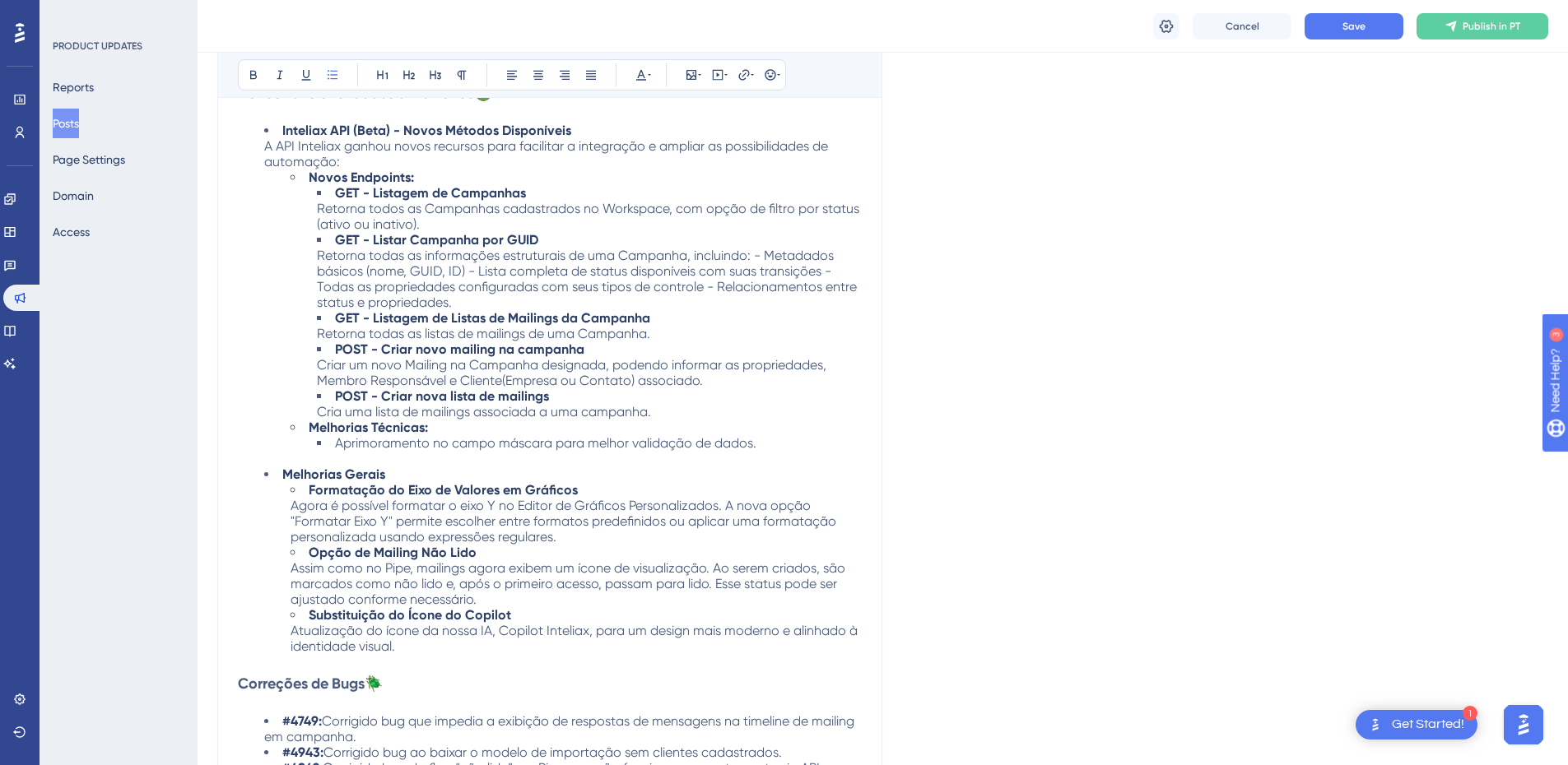 click on "Aprimoramento no campo máscara para melhor validação de dados." at bounding box center (589, 451) 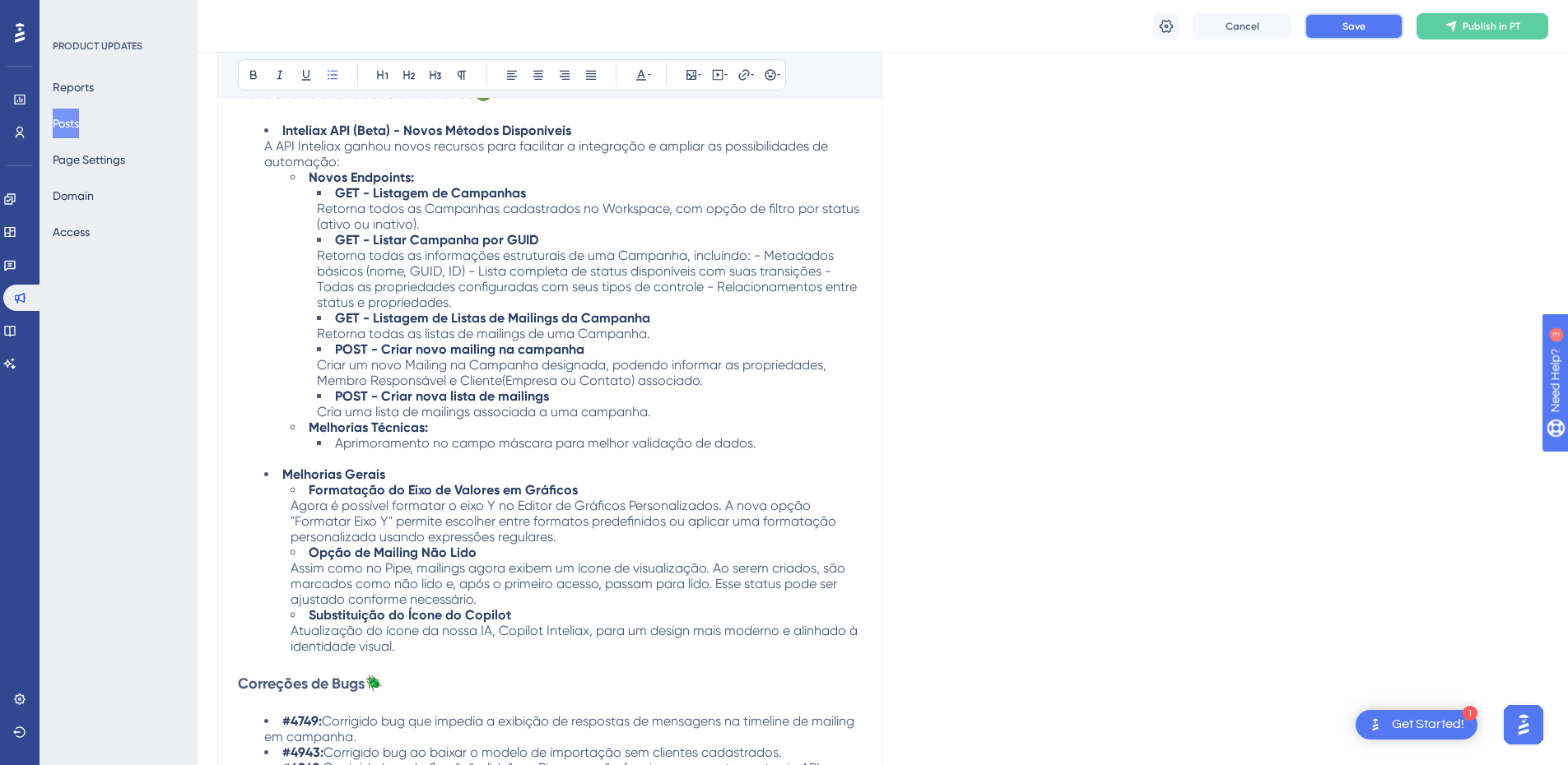 click on "Save" at bounding box center [1354, 26] 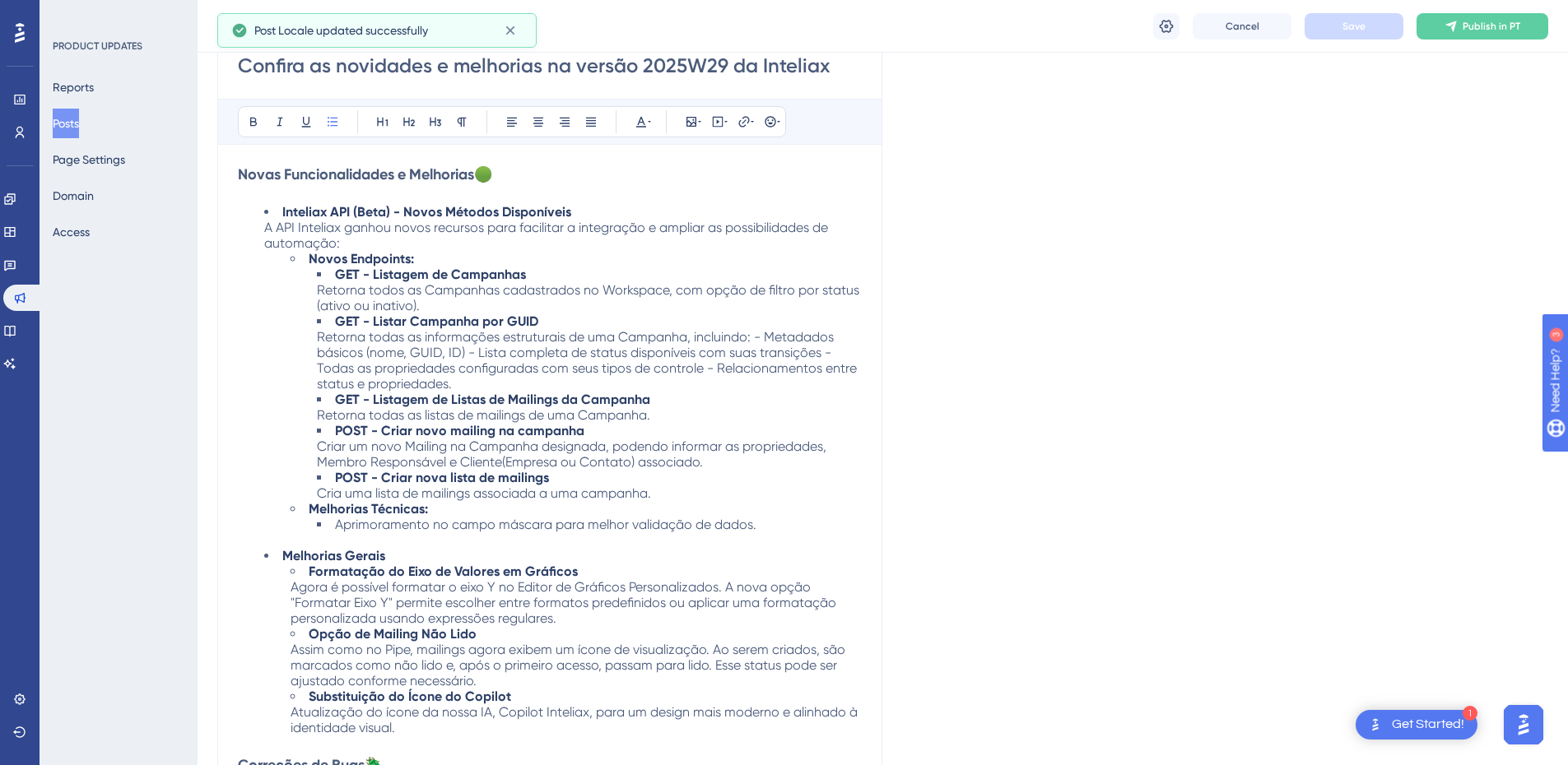 scroll, scrollTop: 494, scrollLeft: 0, axis: vertical 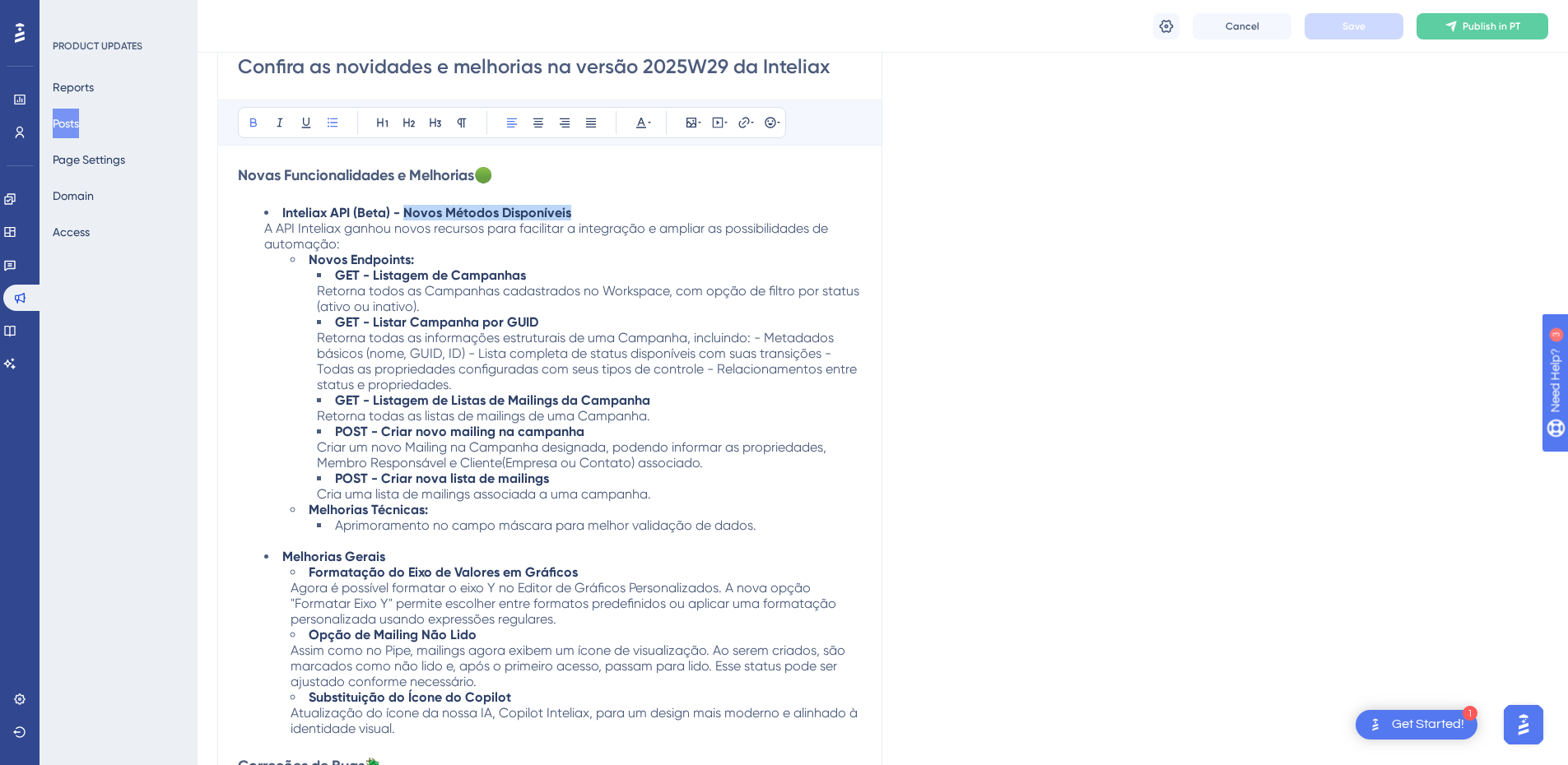 drag, startPoint x: 584, startPoint y: 210, endPoint x: 402, endPoint y: 218, distance: 182.17574 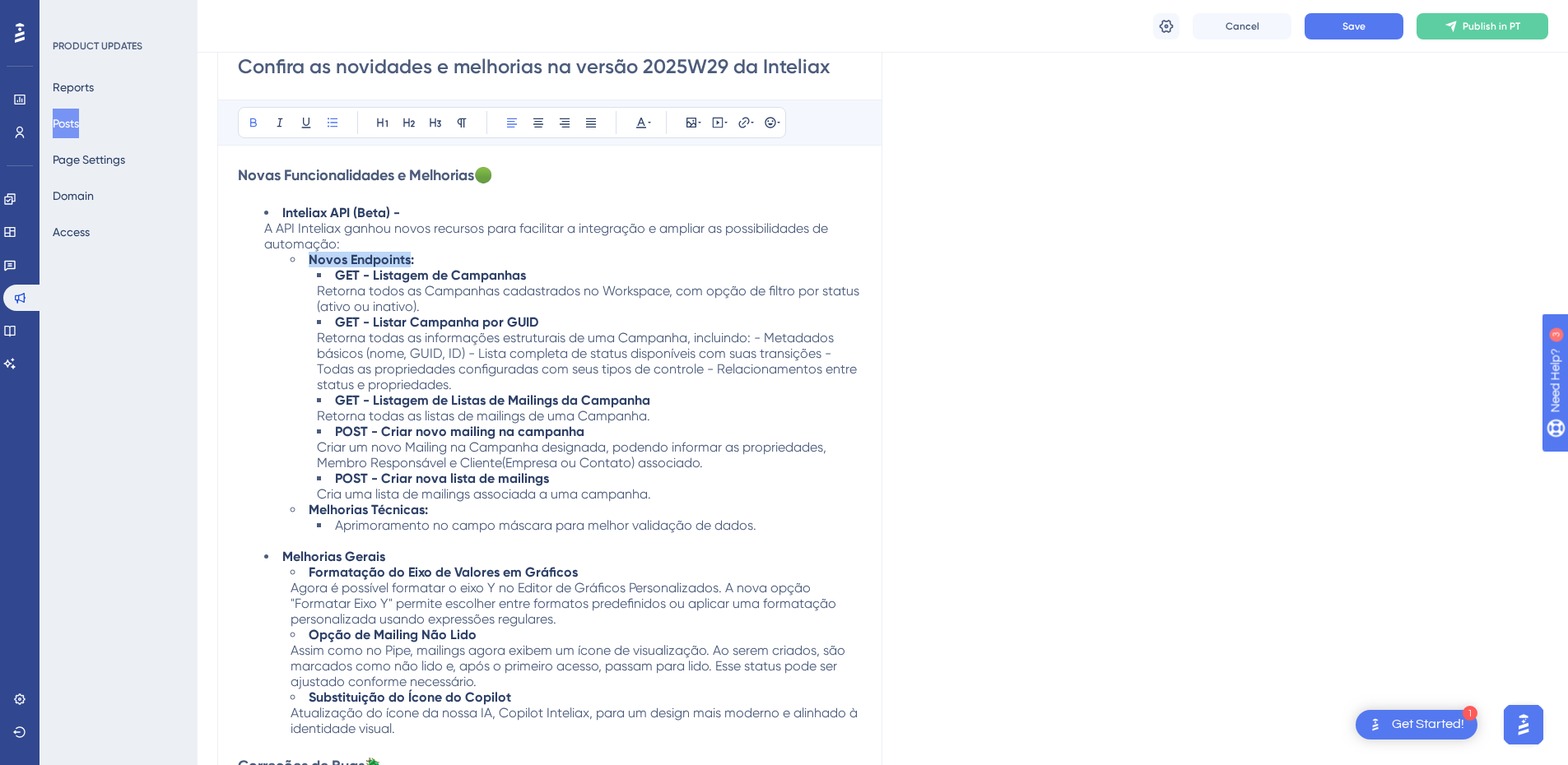 drag, startPoint x: 407, startPoint y: 259, endPoint x: 302, endPoint y: 256, distance: 105.04285 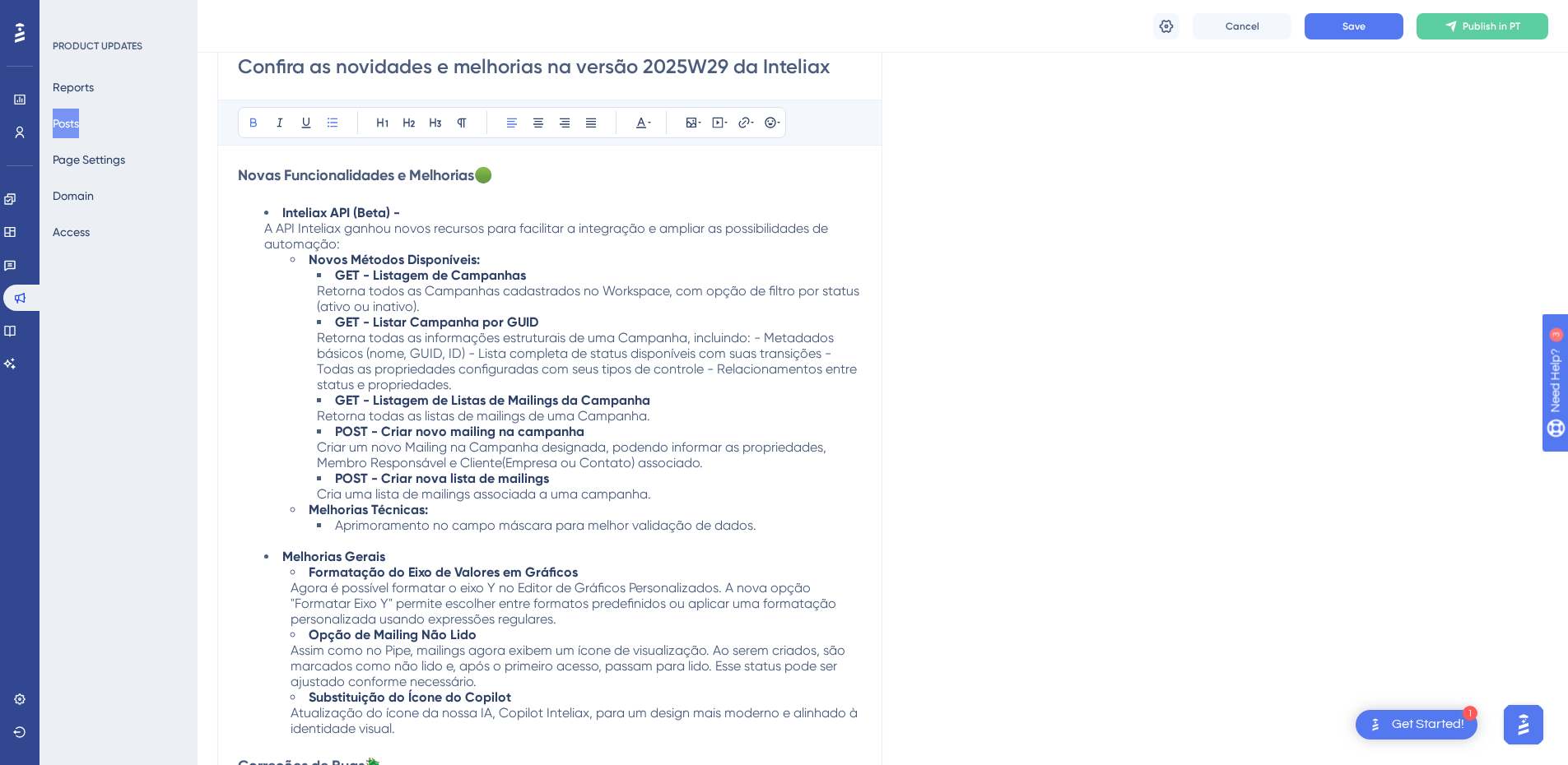 click on "Novos Métodos Disponíveis:" at bounding box center [576, 259] 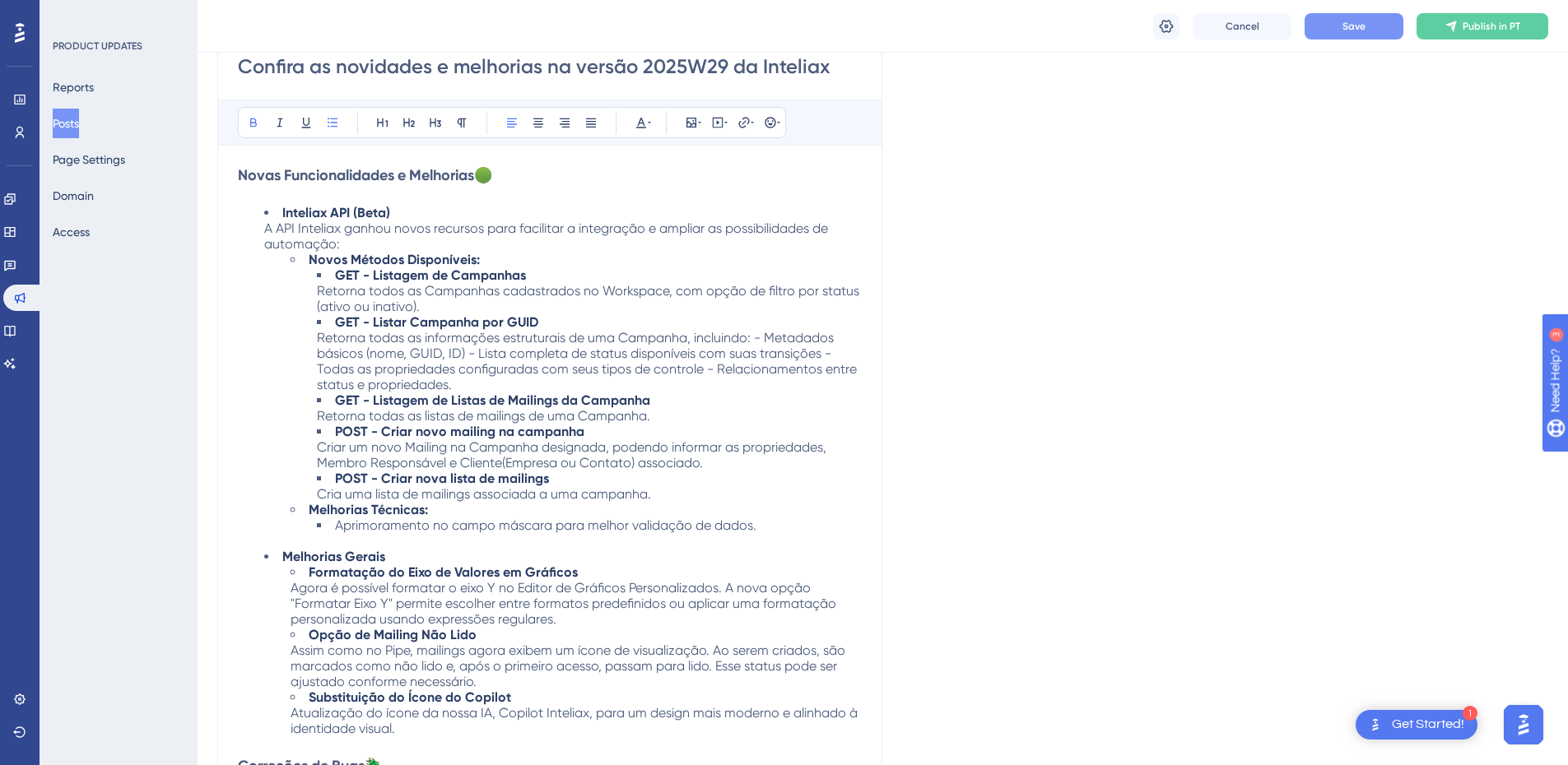 click on "Save" at bounding box center (1354, 26) 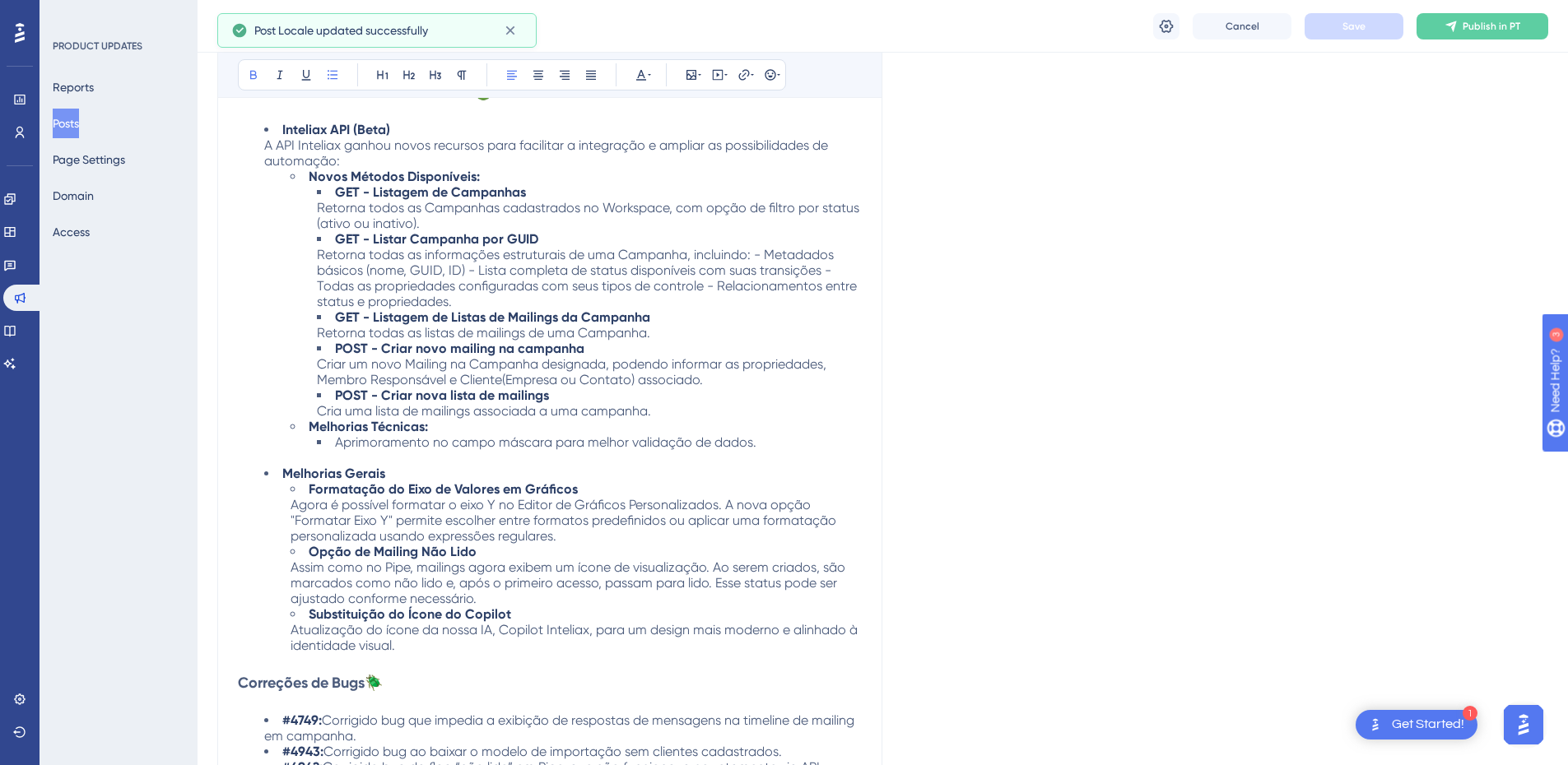 scroll, scrollTop: 576, scrollLeft: 0, axis: vertical 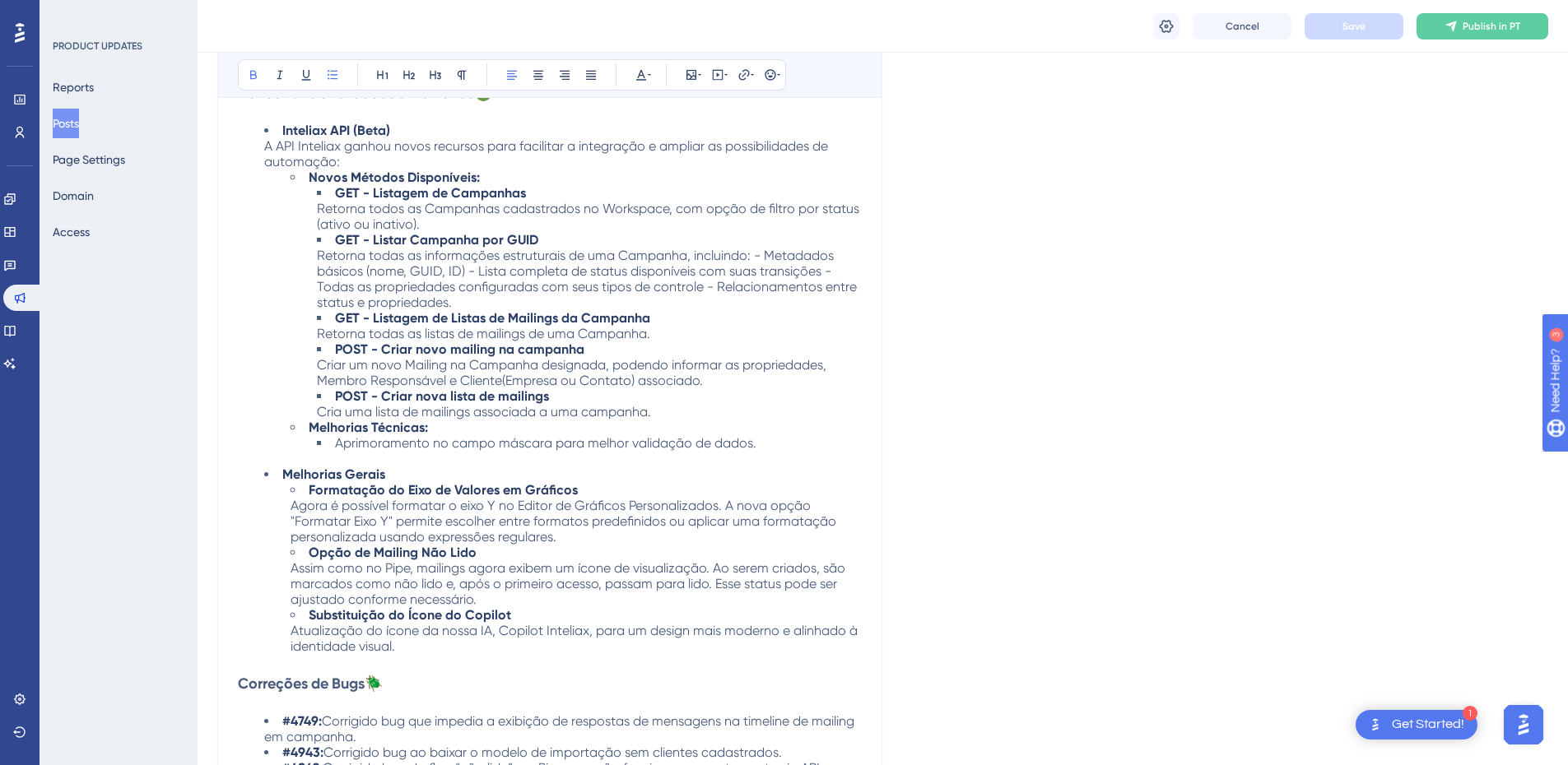click on "Melhorias Técnicas:" at bounding box center [576, 427] 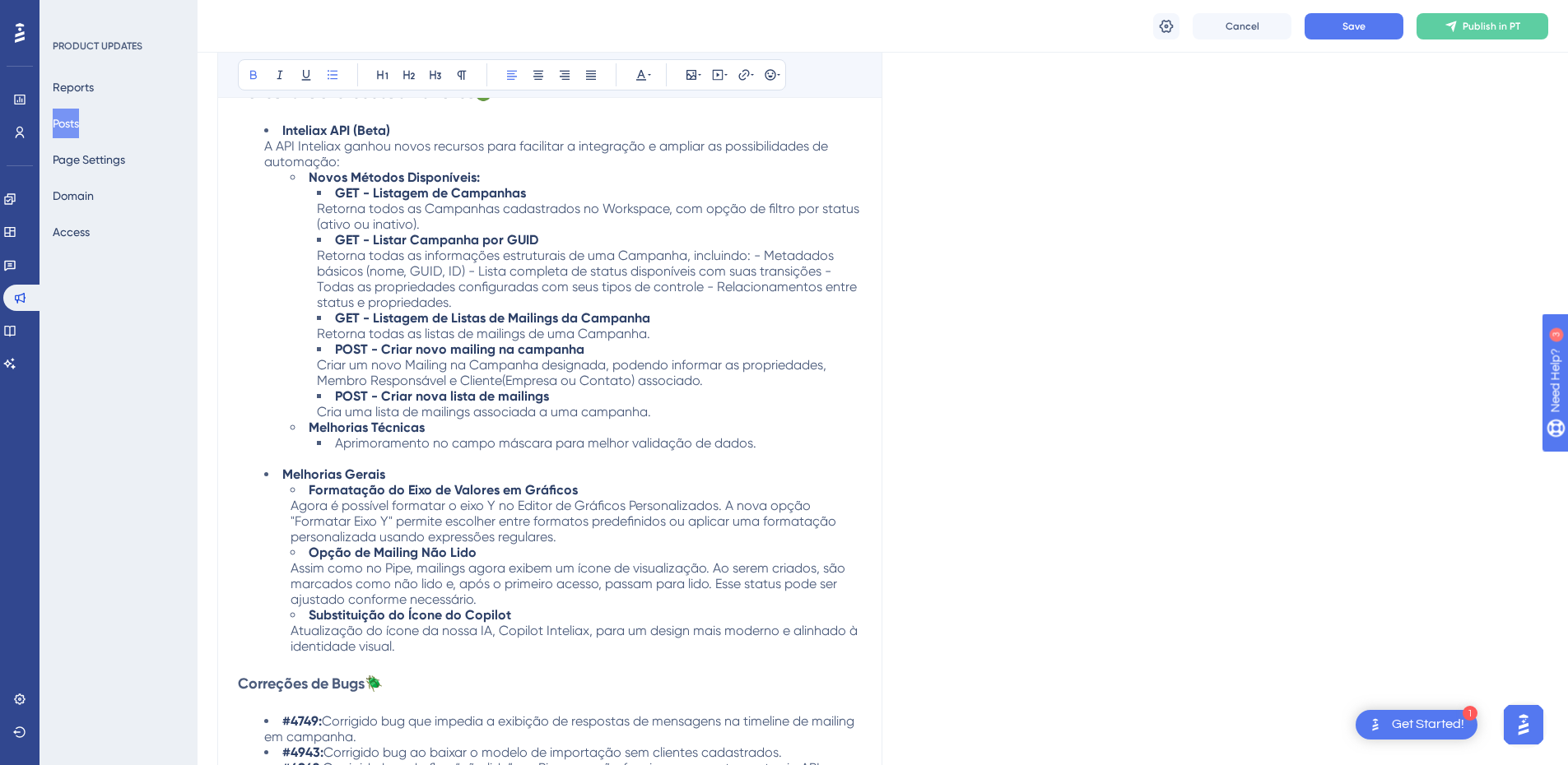 click on "Novos Métodos Disponíveis:" at bounding box center (576, 177) 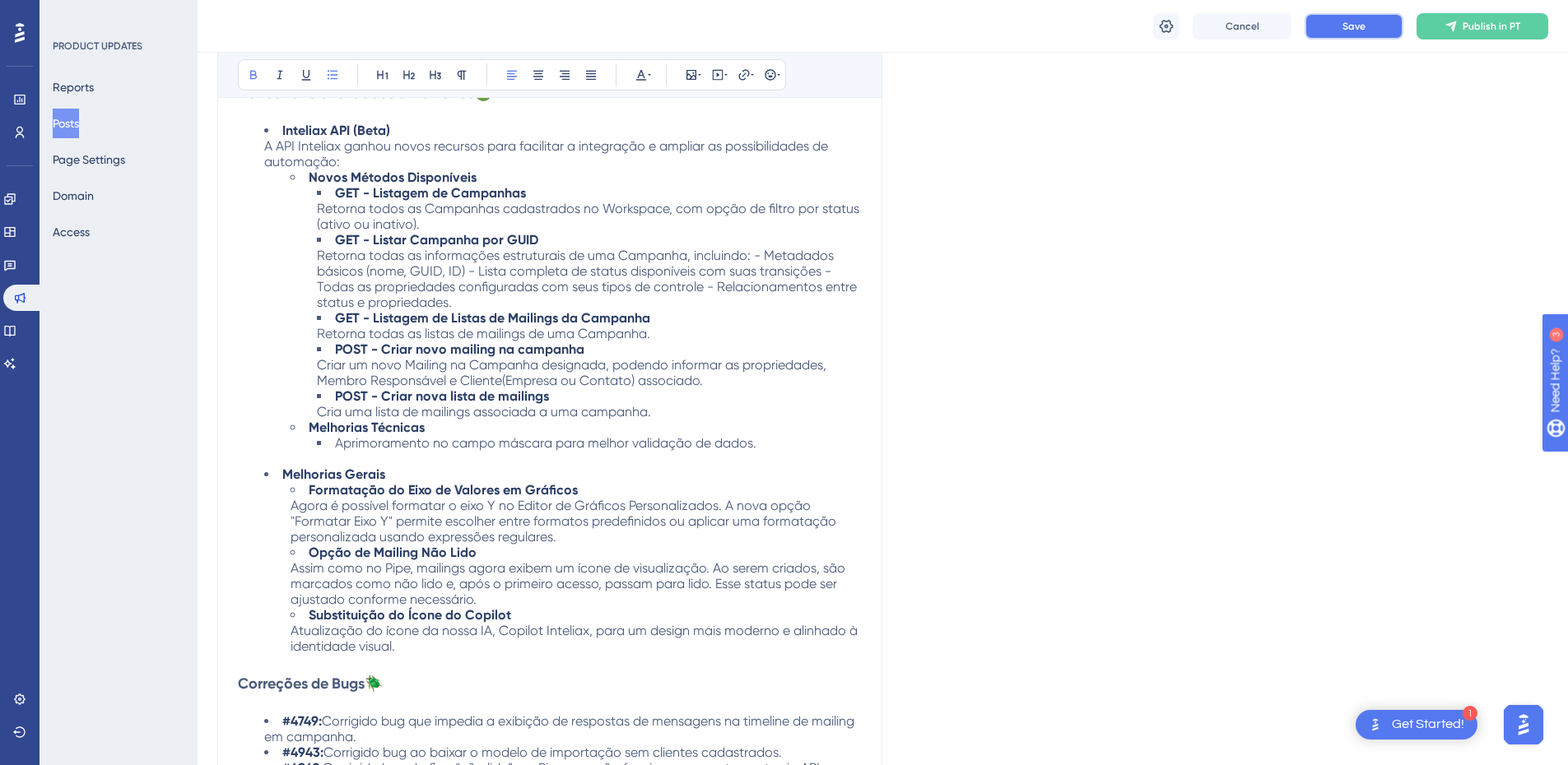 click on "Save" at bounding box center [1354, 26] 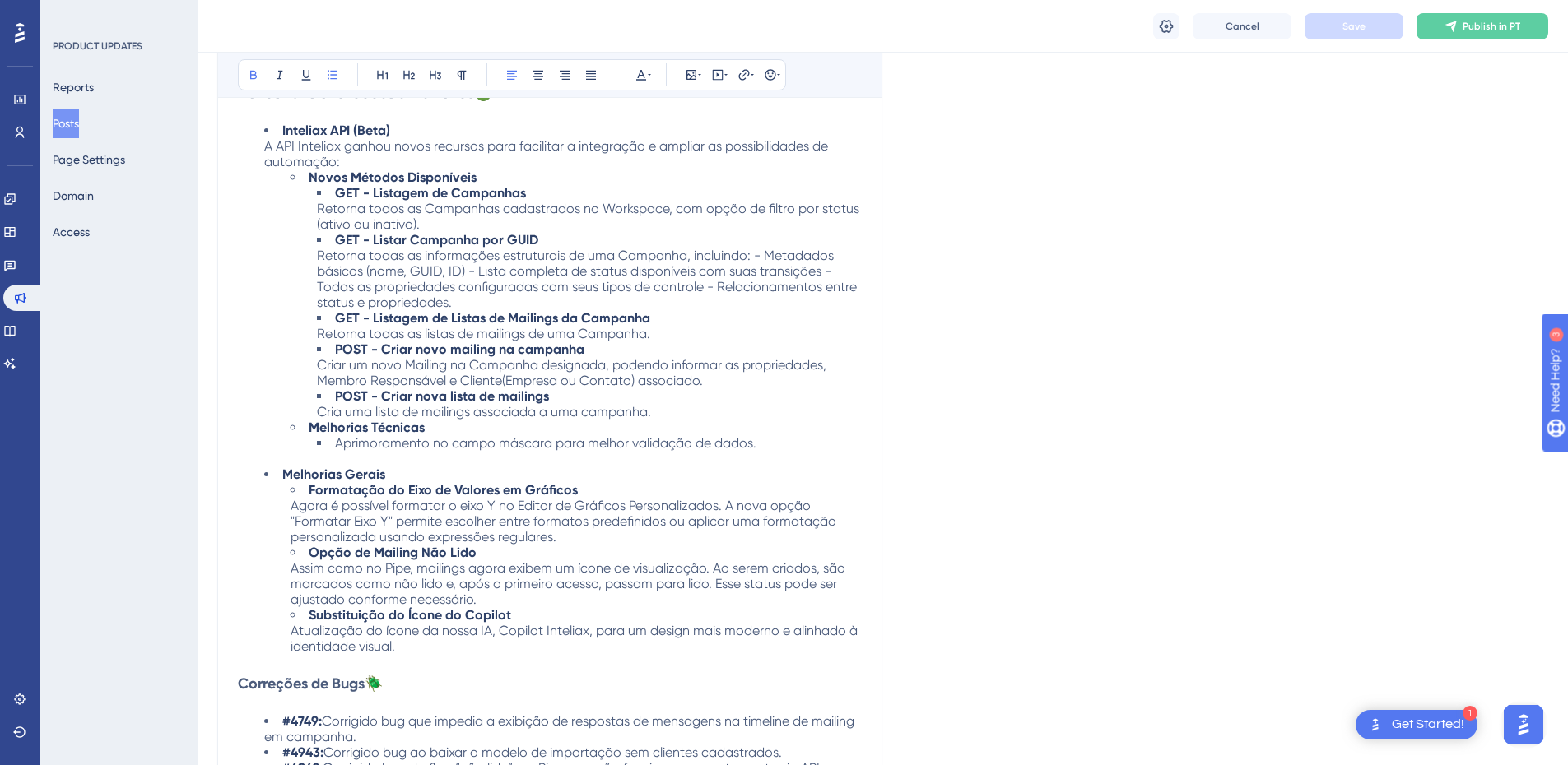 click on "GET - Listar Campanha por GUID Retorna todas as informações estruturais de uma Campanha, incluindo: - Metadados básicos (nome, GUID, ID) - Lista completa de status disponíveis com suas transições - Todas as propriedades configuradas com seus tipos de controle - Relacionamentos entre status e propriedades." at bounding box center [589, 271] 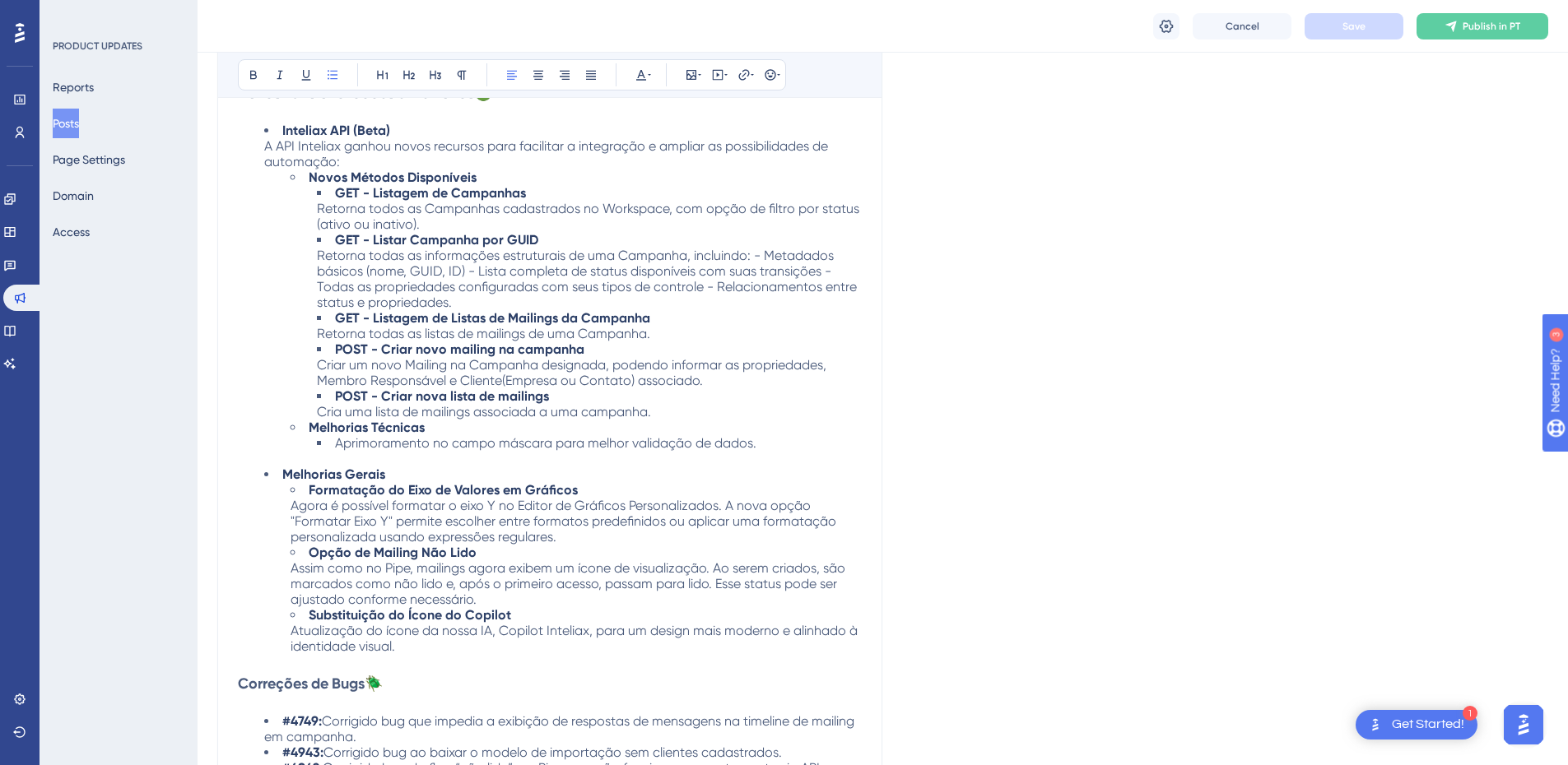 scroll, scrollTop: 494, scrollLeft: 0, axis: vertical 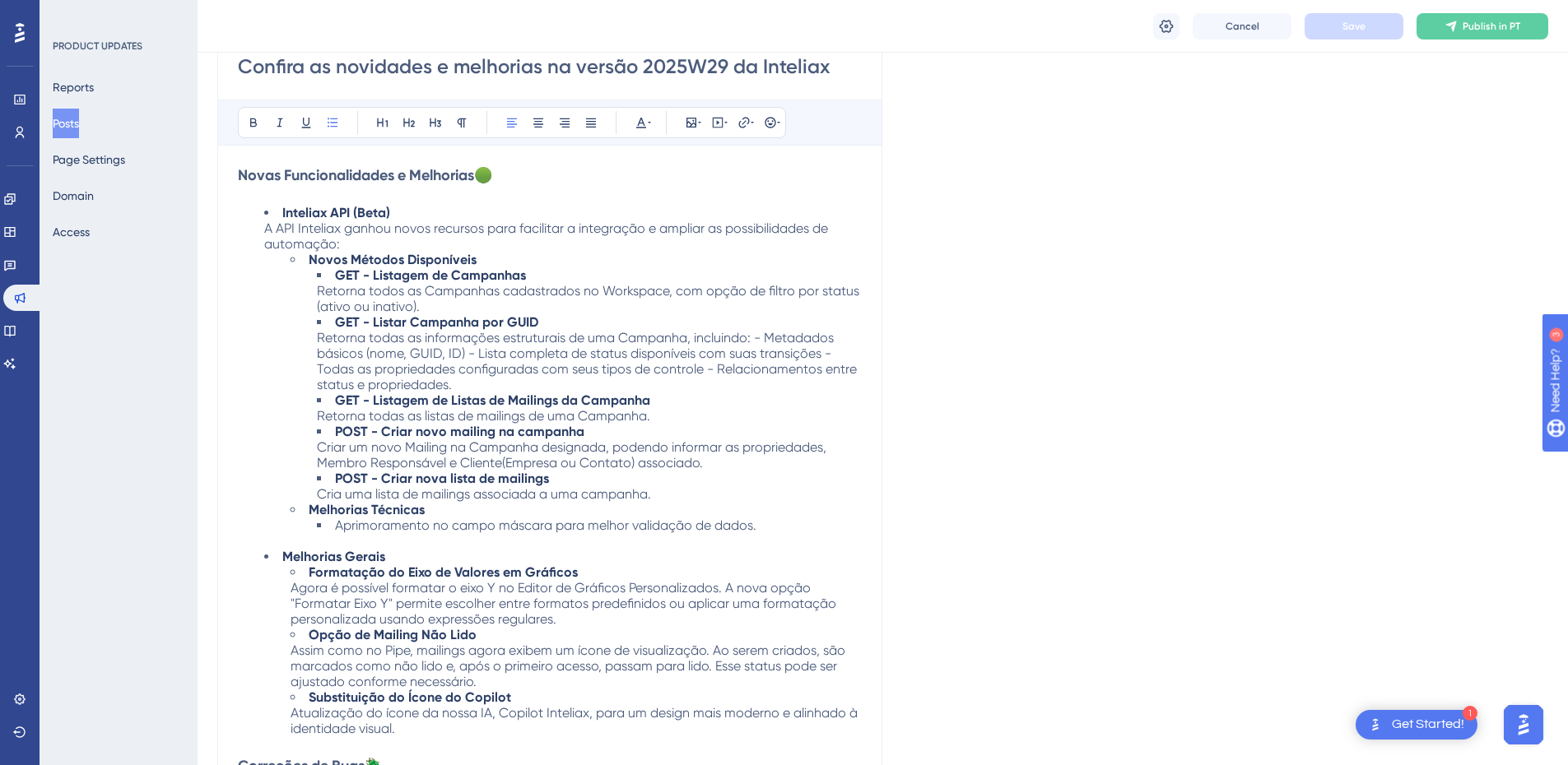 click on "Retorna todas as informações estruturais de uma Campanha, incluindo: - Metadados básicos (nome, GUID, ID) - Lista completa de status disponíveis com suas transições - Todas as propriedades configuradas com seus tipos de controle - Relacionamentos entre status e propriedades." at bounding box center [589, 361] 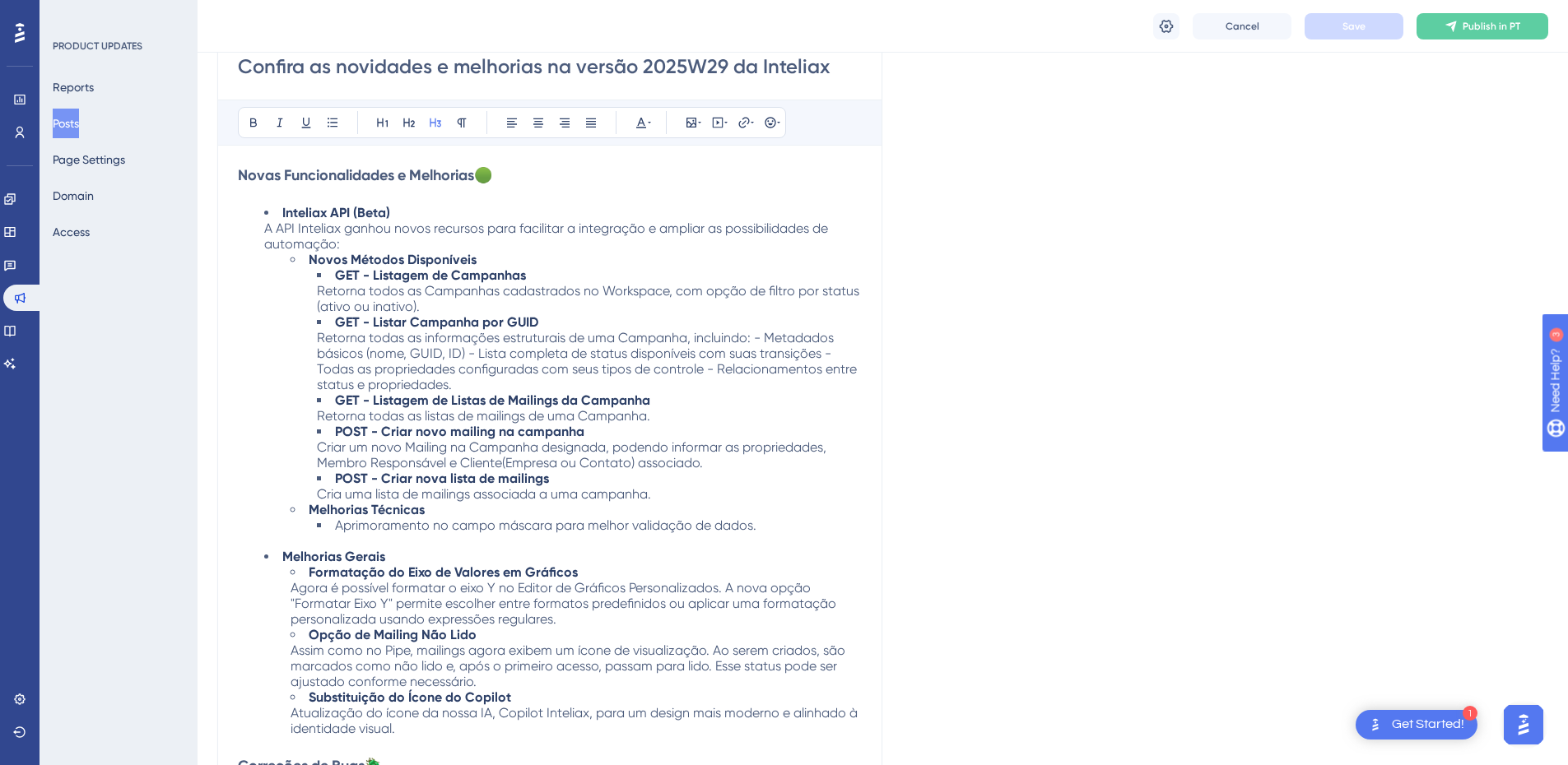 click on "Language Portuguese (Default) Insert an Image Delete Confira as novidades e melhorias na versão 2025W29 da Inteliax Bold Italic Underline Bullet Point Heading 1 Heading 2 Heading 3 Normal Align Left Align Center Align Right Align Justify Text Color Insert Image Embed Video Hyperlink Emojis Novas Funcionalidades e Melhorias  🟢 Inteliax API (Beta) A API Inteliax ganhou novos recursos para facilitar a integração e ampliar as possibilidades de automação: Novos Métodos Disponíveis GET - Listagem de Campanhas Retorna todos as Campanhas cadastrados no Workspace, com opção de filtro por status (ativo ou inativo). GET - Listar Campanha por GUID Retorna todas as informações estruturais de uma Campanha, incluindo: - Metadados básicos (nome, GUID, ID) - Lista completa de status disponíveis com suas transições - Todas as propriedades configuradas com seus tipos de controle - Relacionamentos entre status e propriedades. GET - Listagem de Listas de Mailings da Campanha POST - Criar novo mailing na campanha" at bounding box center (882, 332) 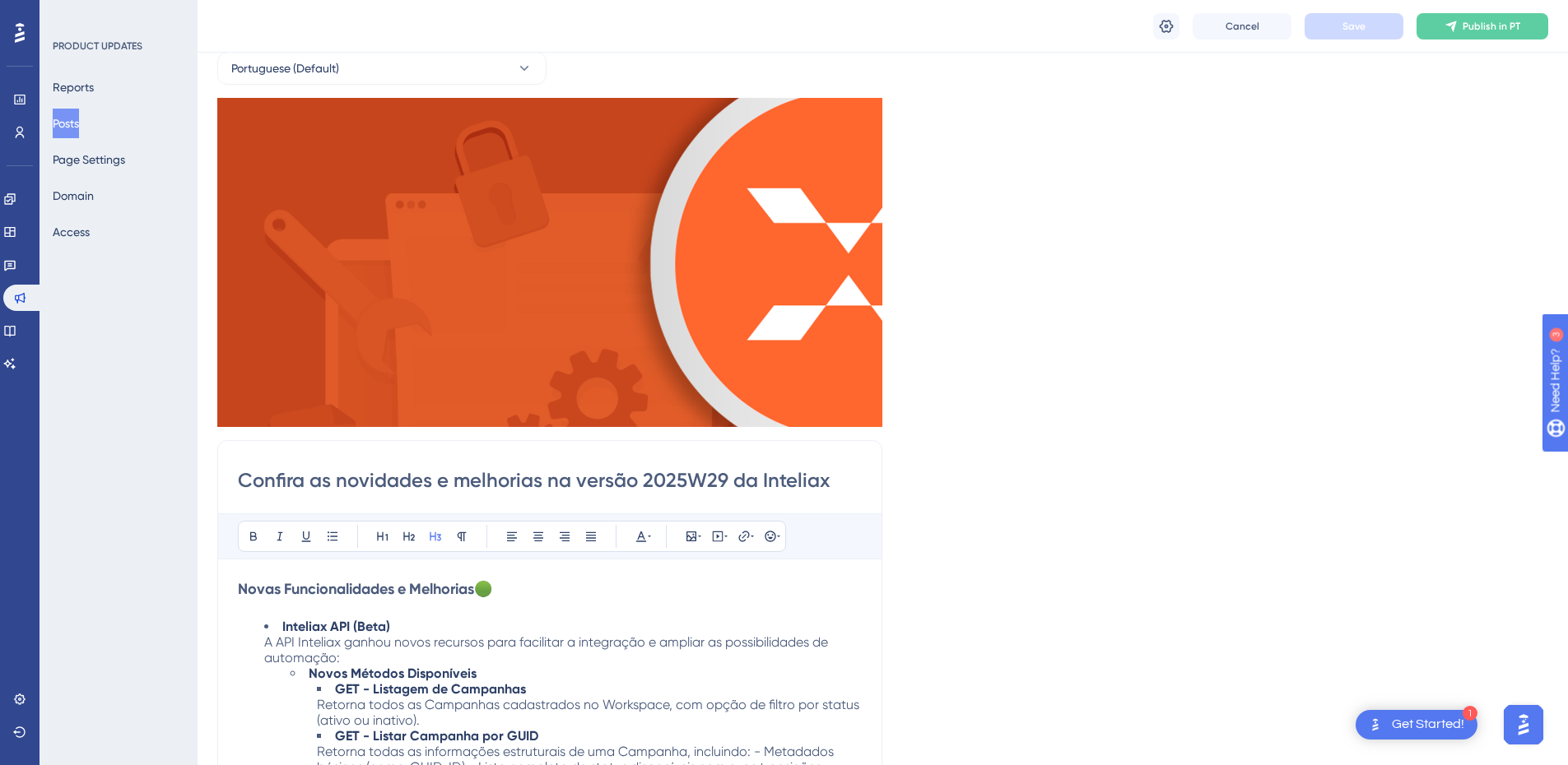 scroll, scrollTop: 82, scrollLeft: 0, axis: vertical 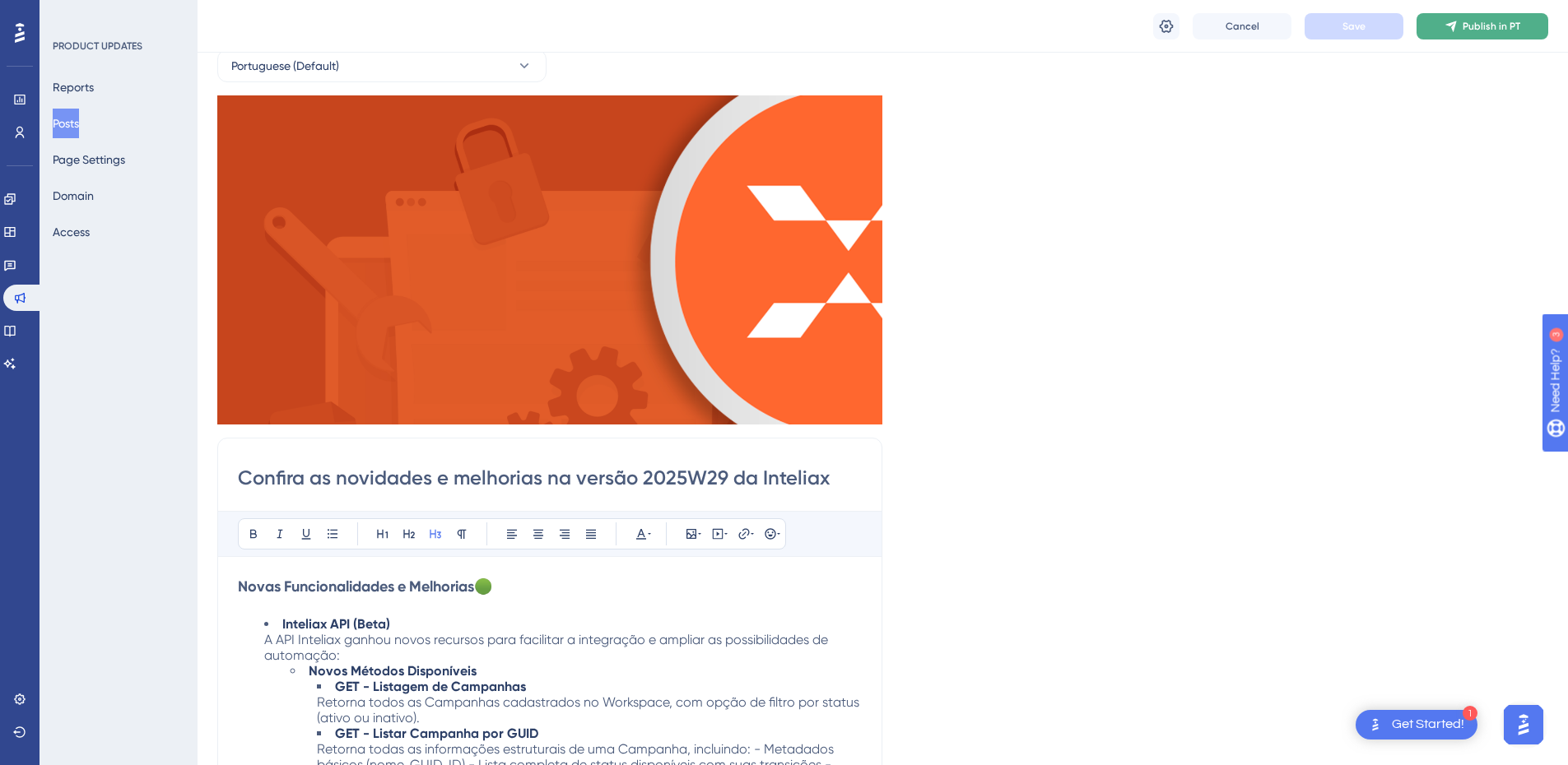 click on "Publish in PT" at bounding box center [1482, 26] 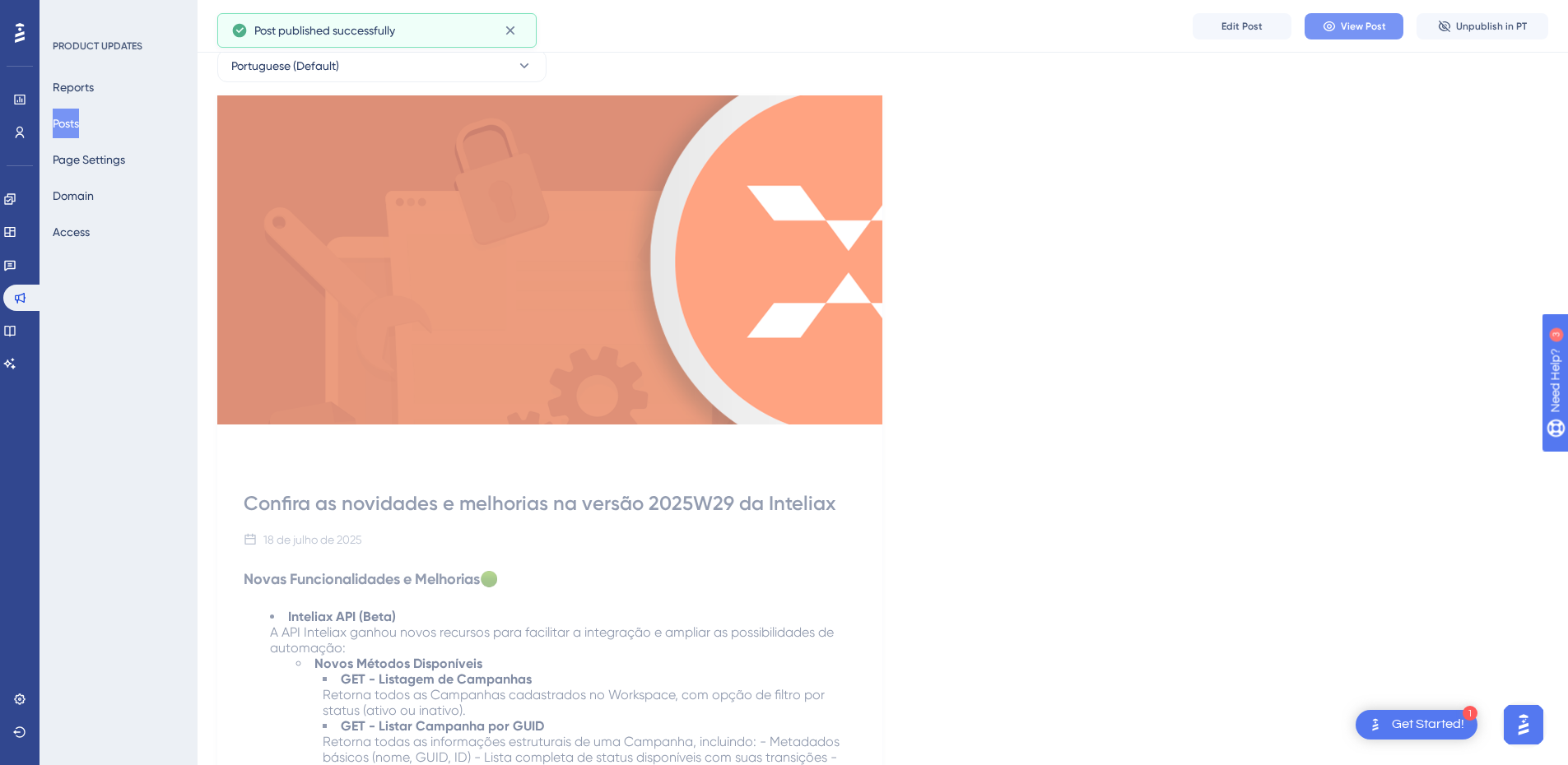 click on "View Post" at bounding box center [1363, 26] 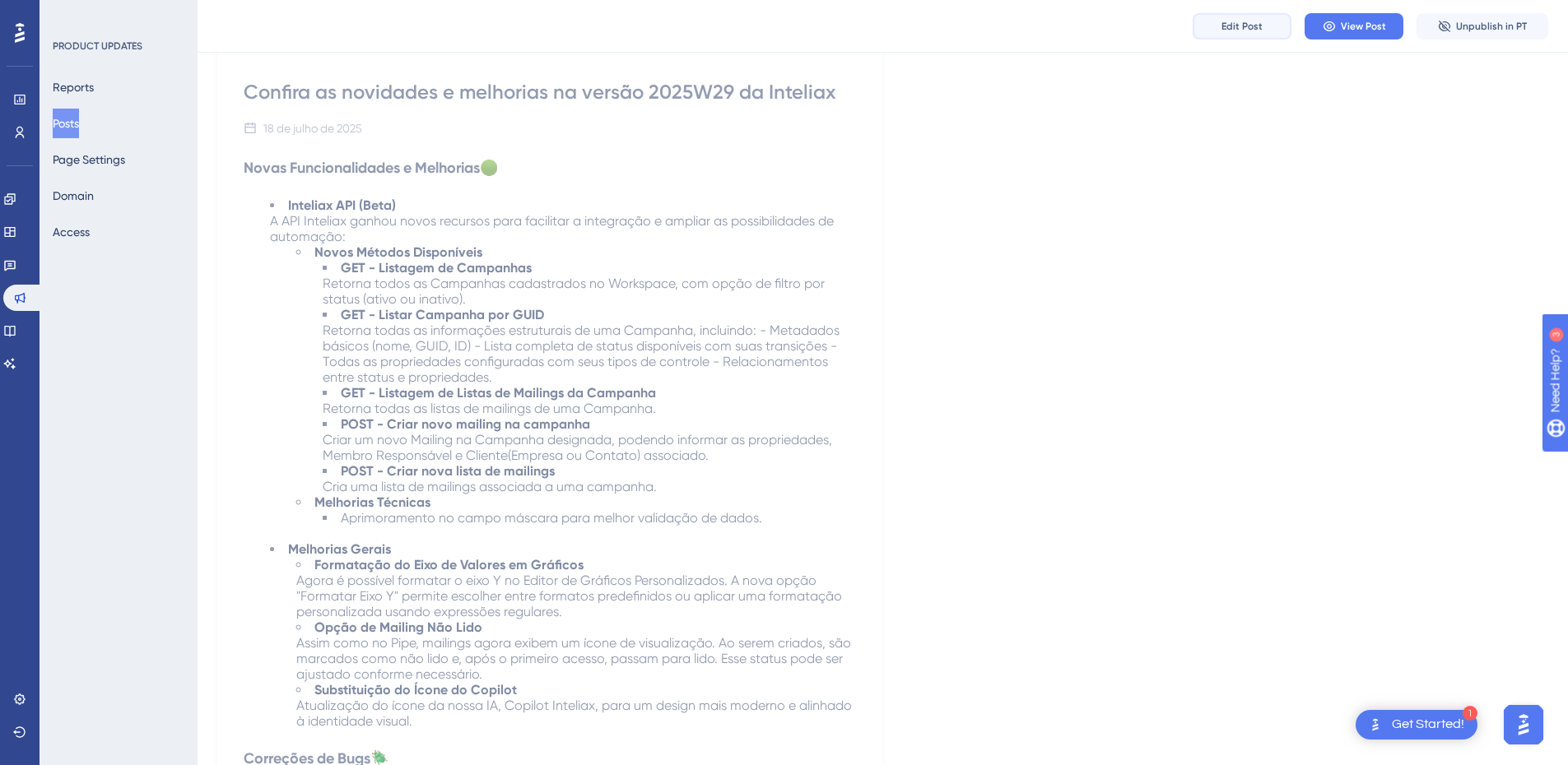 click on "Edit Post" at bounding box center (1242, 26) 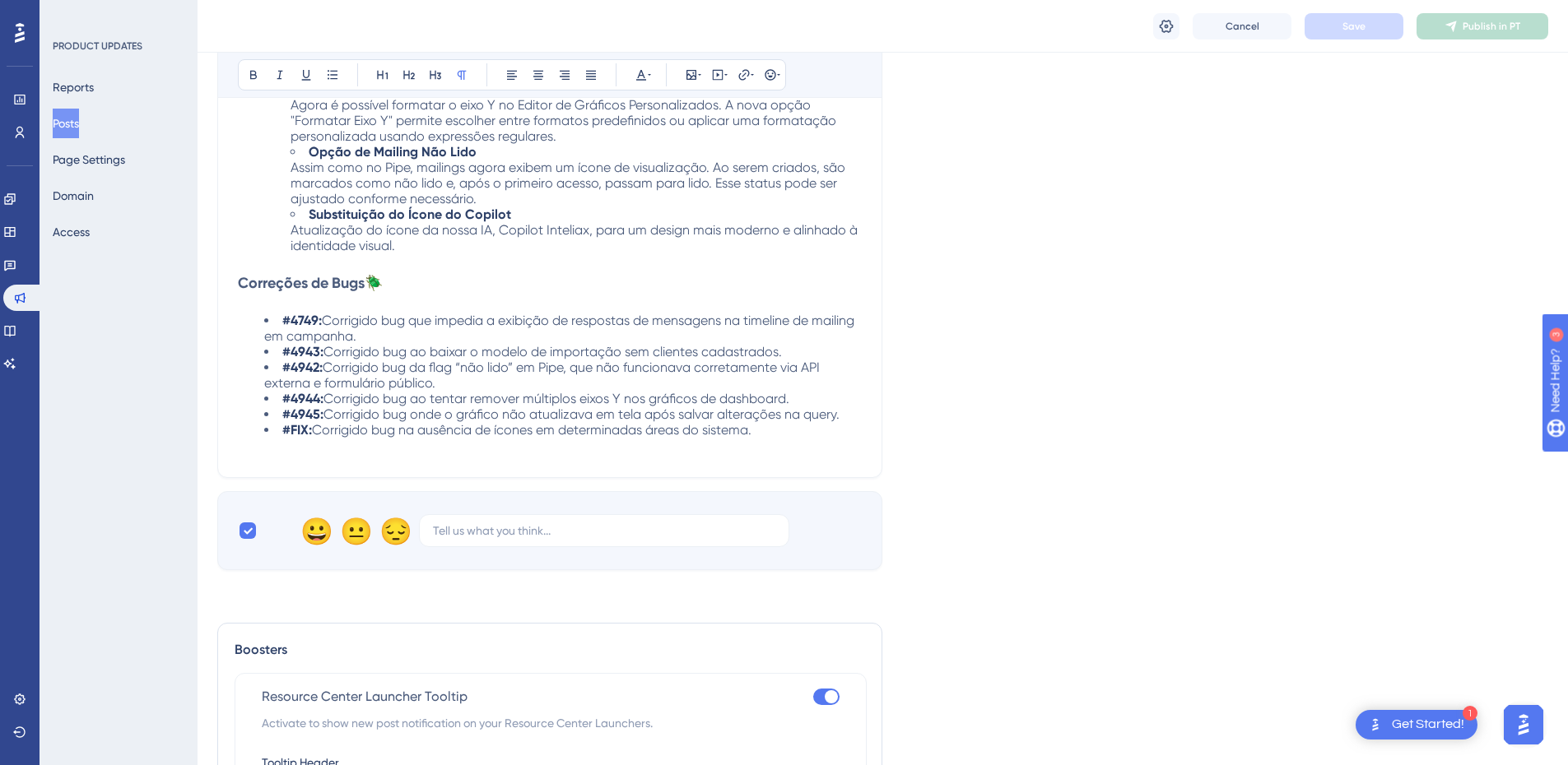 scroll, scrollTop: 983, scrollLeft: 0, axis: vertical 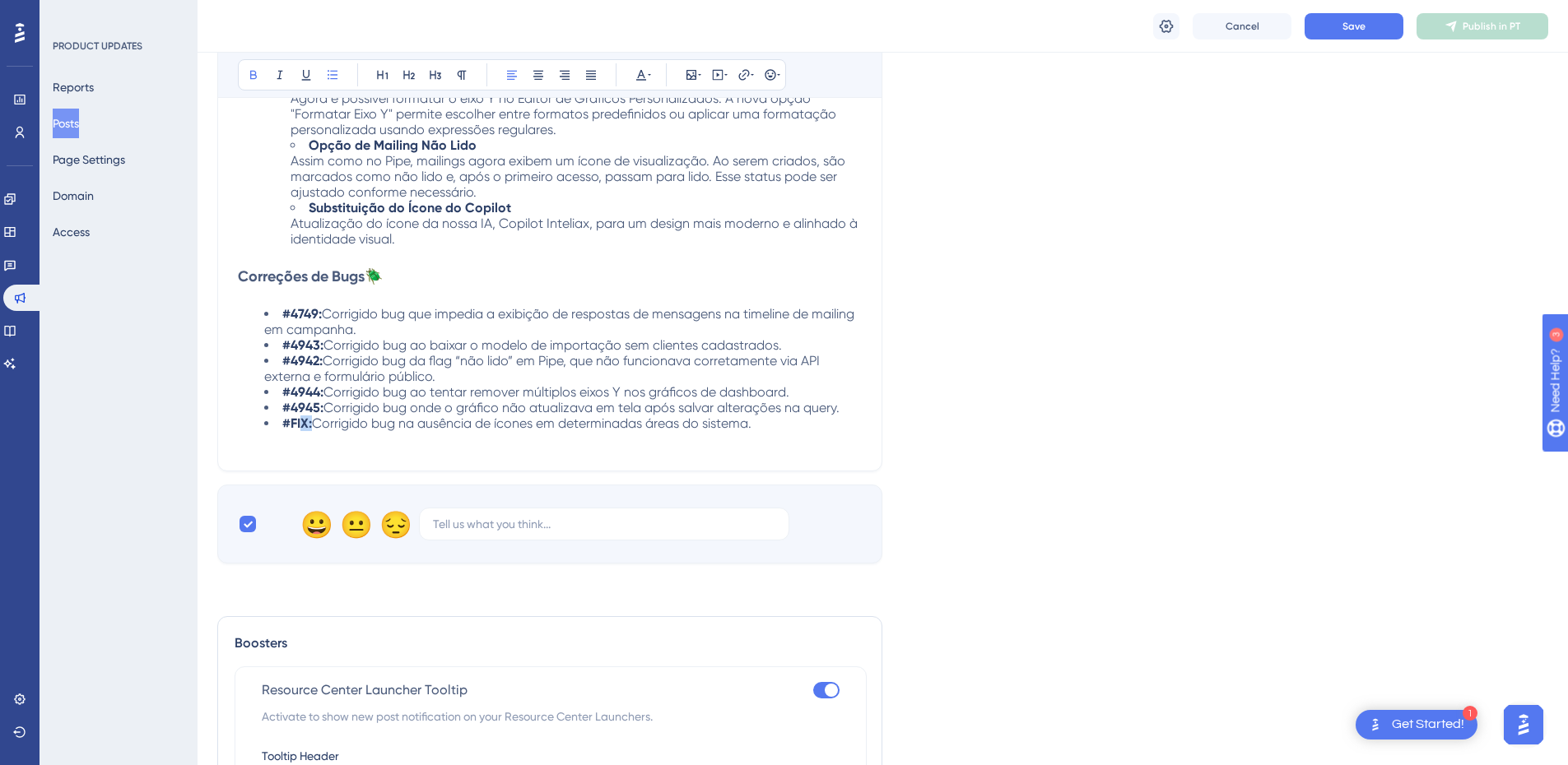 drag, startPoint x: 314, startPoint y: 422, endPoint x: 300, endPoint y: 425, distance: 14.317821 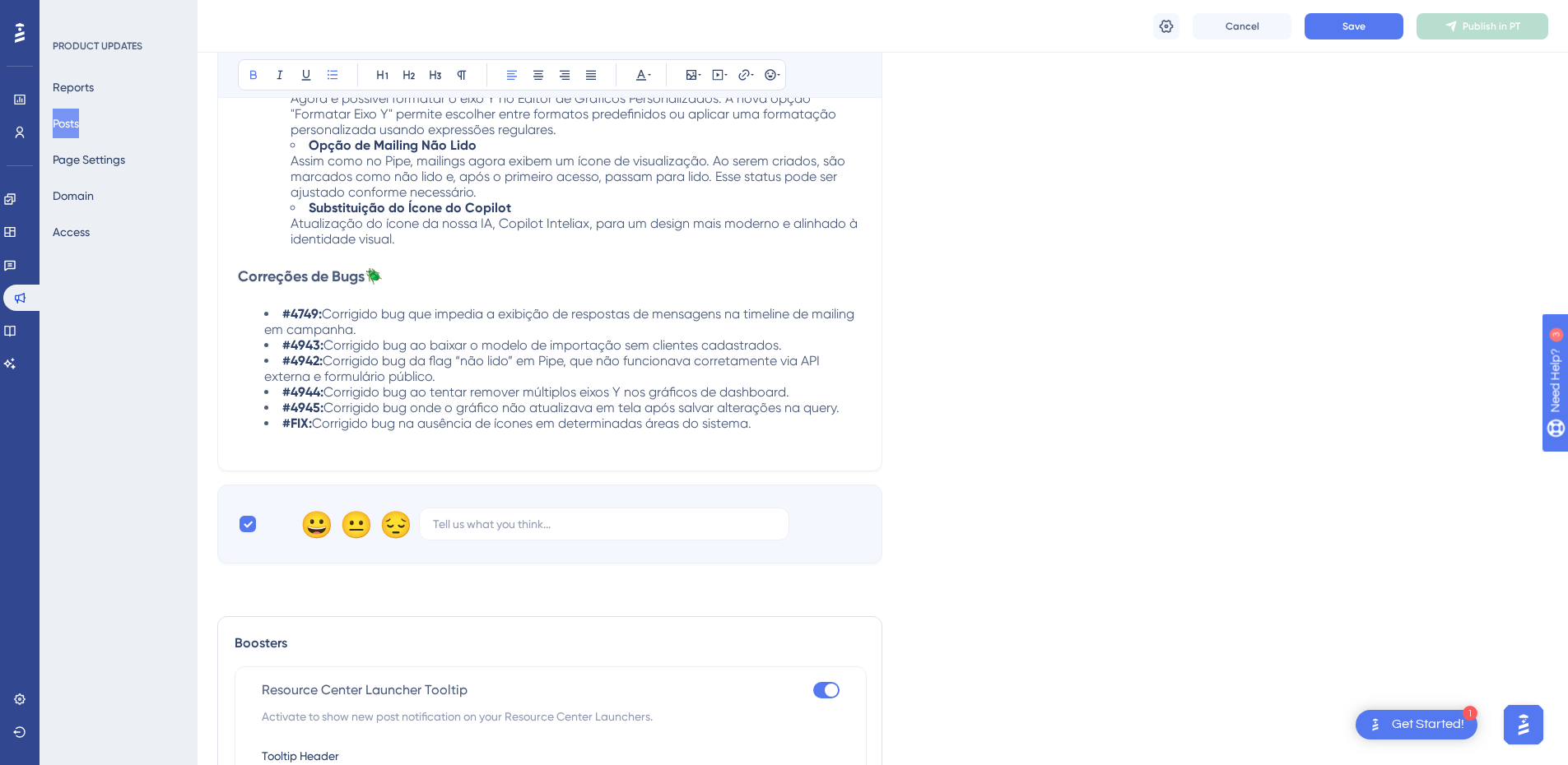 click on "Corrigido bug na ausência de ícones em determinadas áreas do sistema." at bounding box center [532, 423] 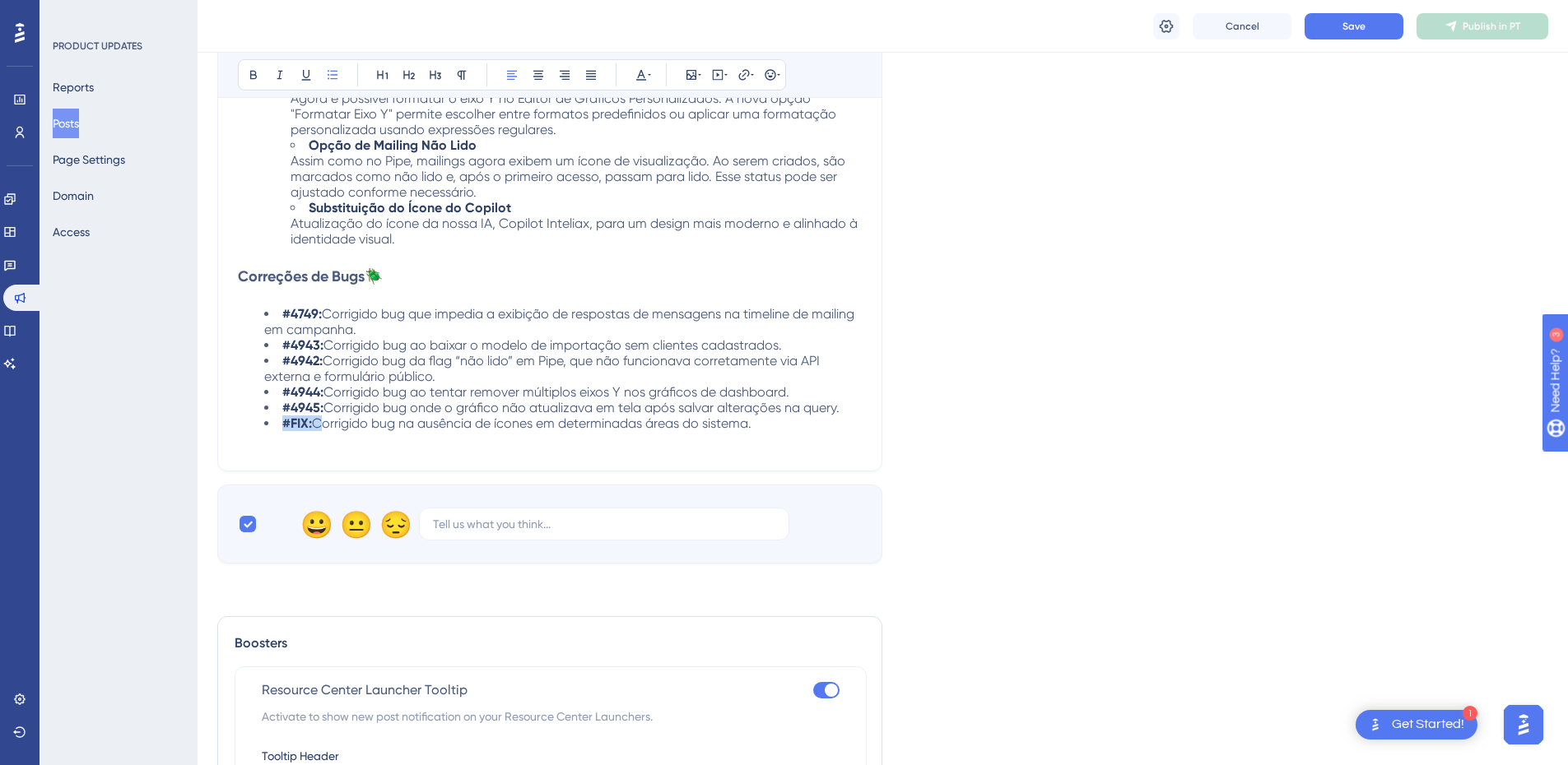 drag, startPoint x: 316, startPoint y: 423, endPoint x: 283, endPoint y: 420, distance: 33.136083 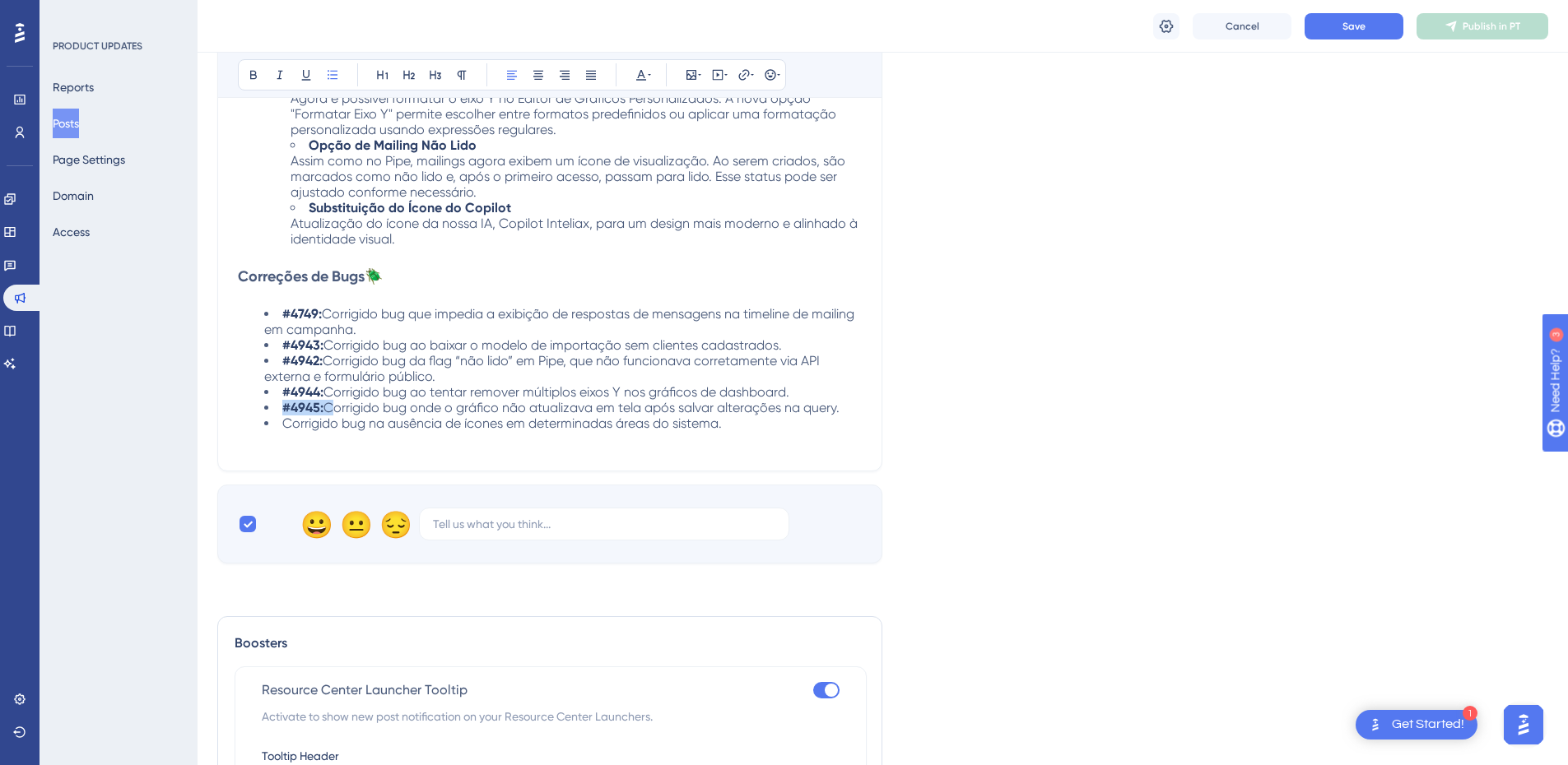 drag, startPoint x: 325, startPoint y: 407, endPoint x: 278, endPoint y: 405, distance: 47.04253 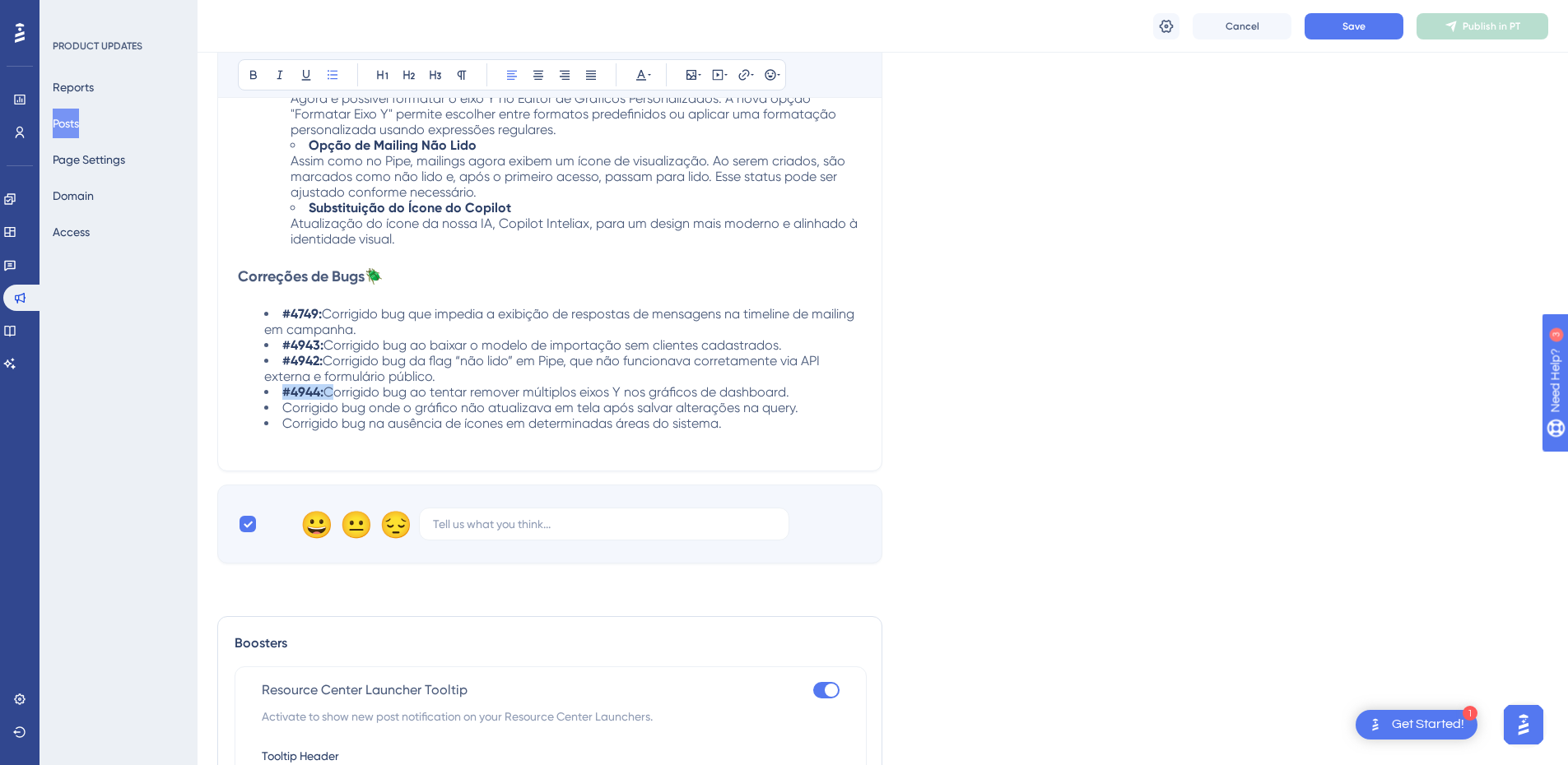 drag, startPoint x: 326, startPoint y: 391, endPoint x: 281, endPoint y: 390, distance: 45.01111 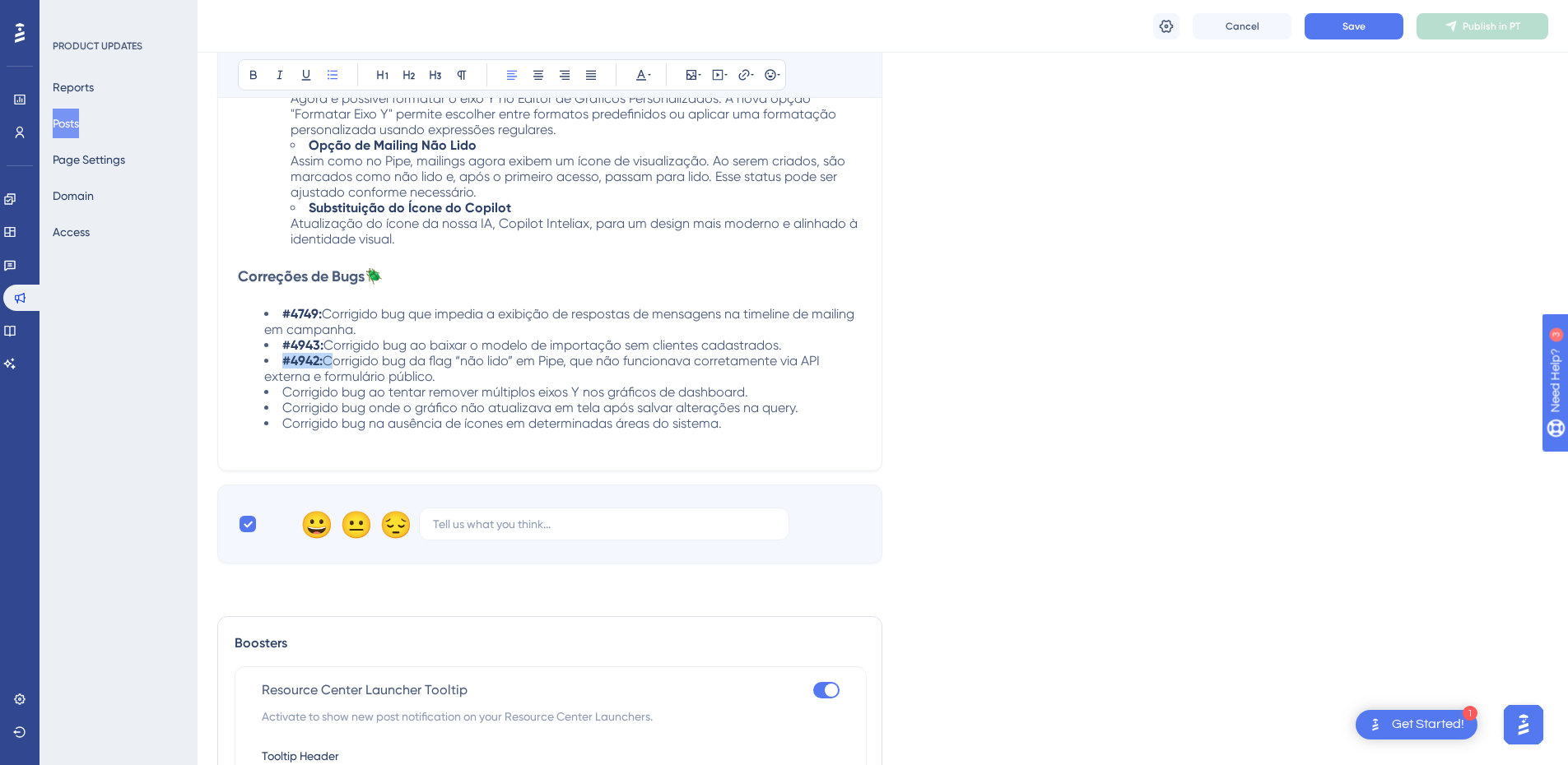 drag, startPoint x: 325, startPoint y: 362, endPoint x: 282, endPoint y: 362, distance: 43 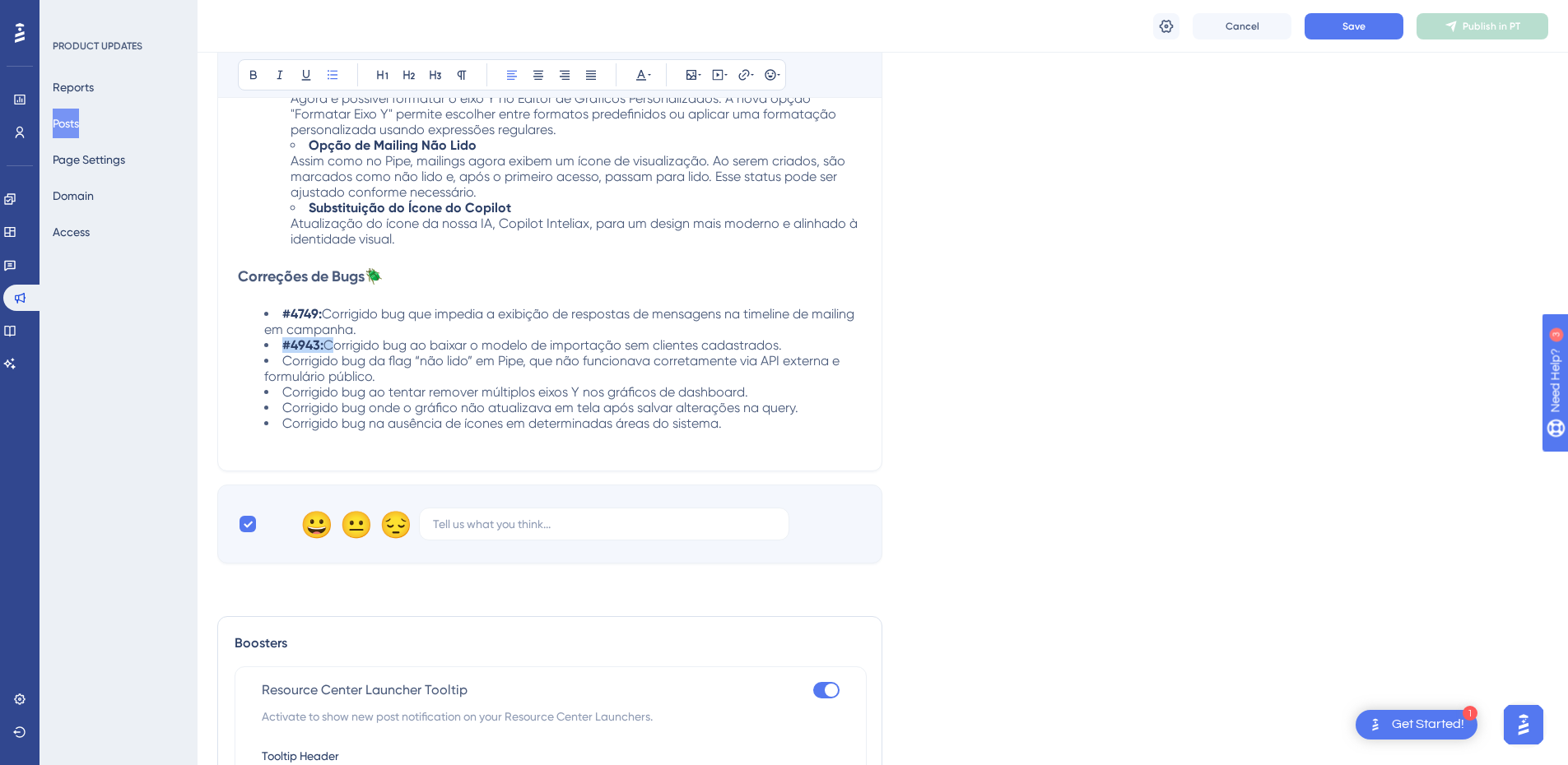 drag, startPoint x: 323, startPoint y: 346, endPoint x: 282, endPoint y: 343, distance: 41.10961 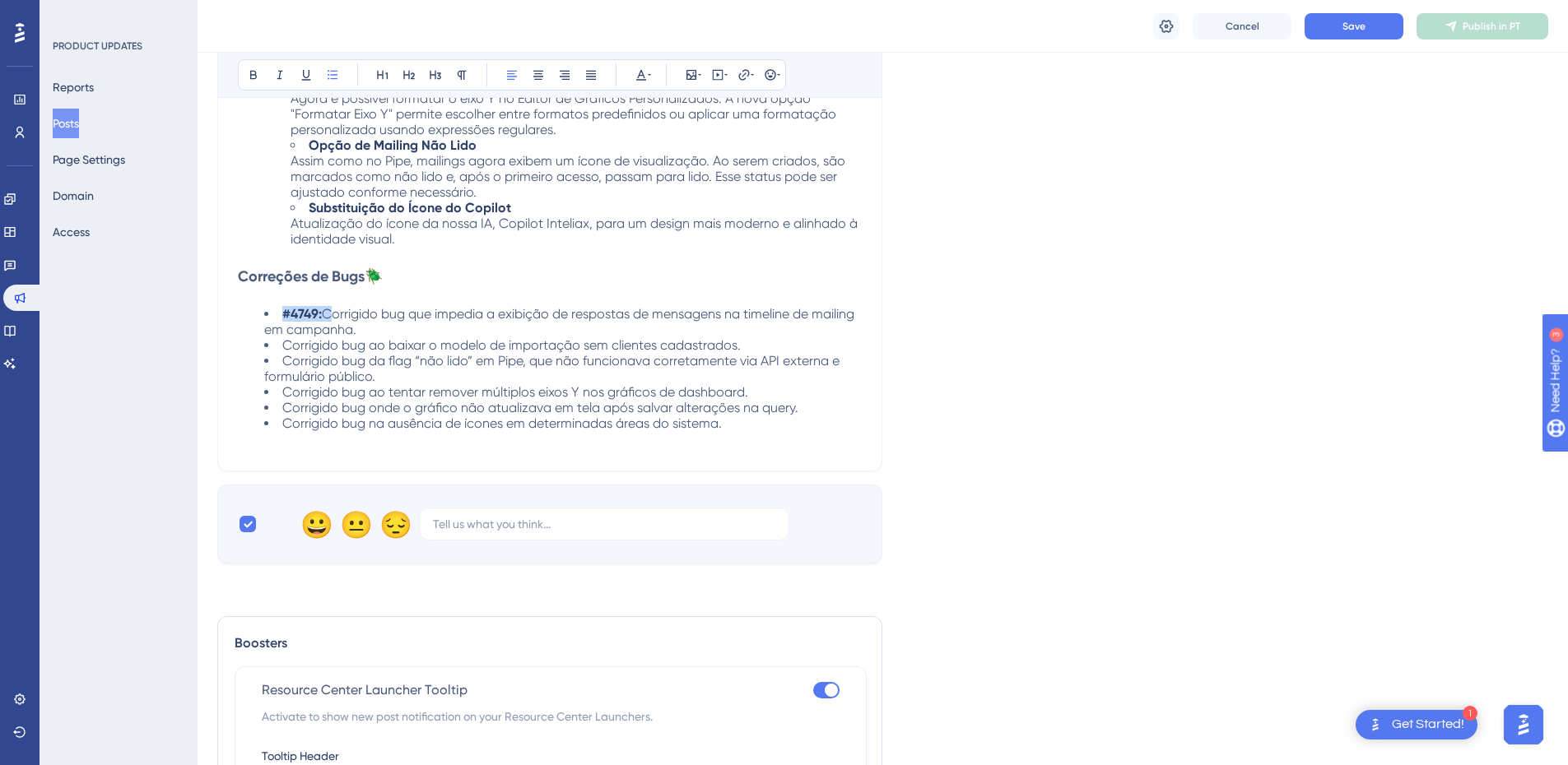 drag, startPoint x: 326, startPoint y: 318, endPoint x: 282, endPoint y: 318, distance: 44 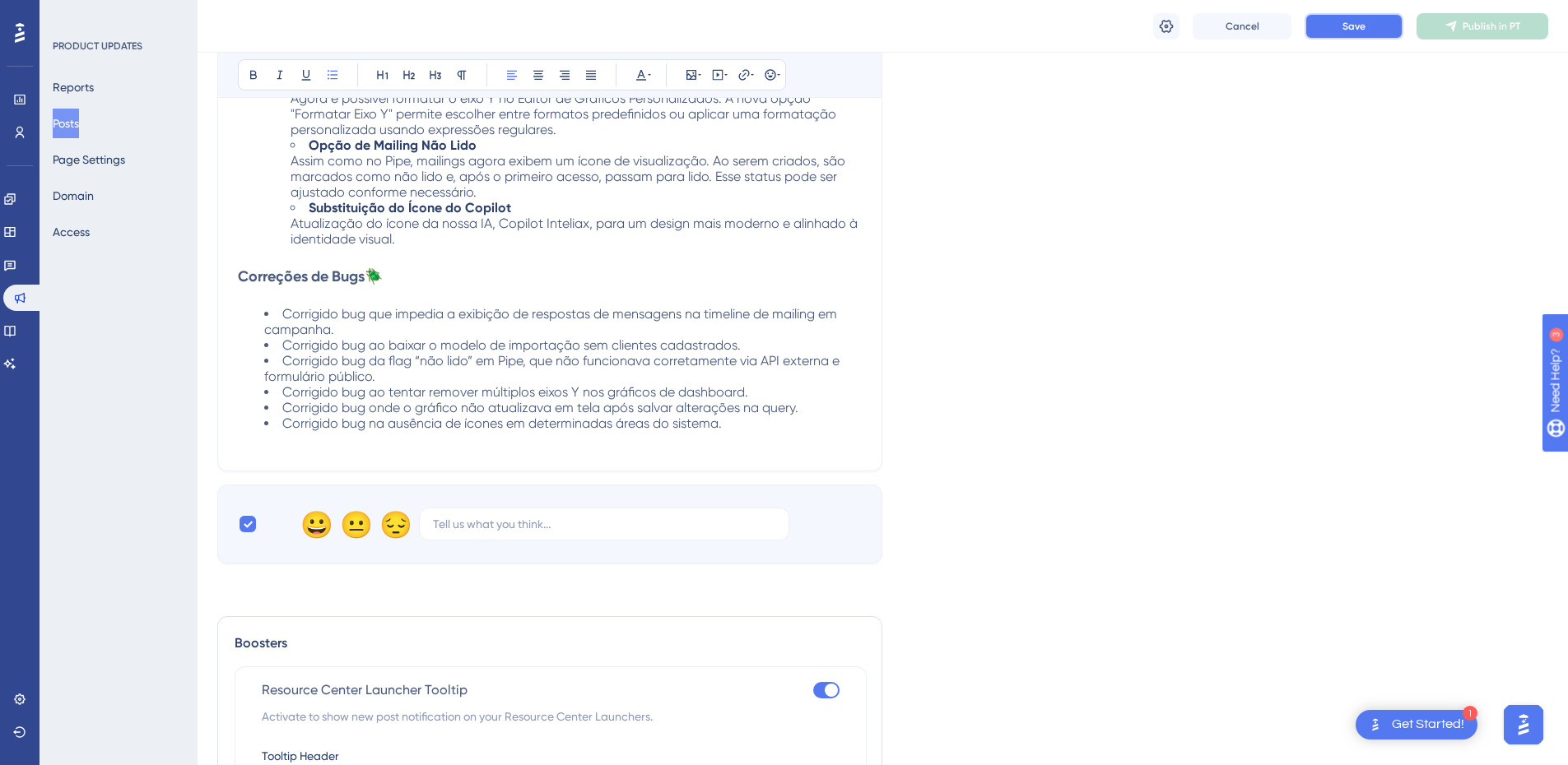click on "Save" at bounding box center [1354, 26] 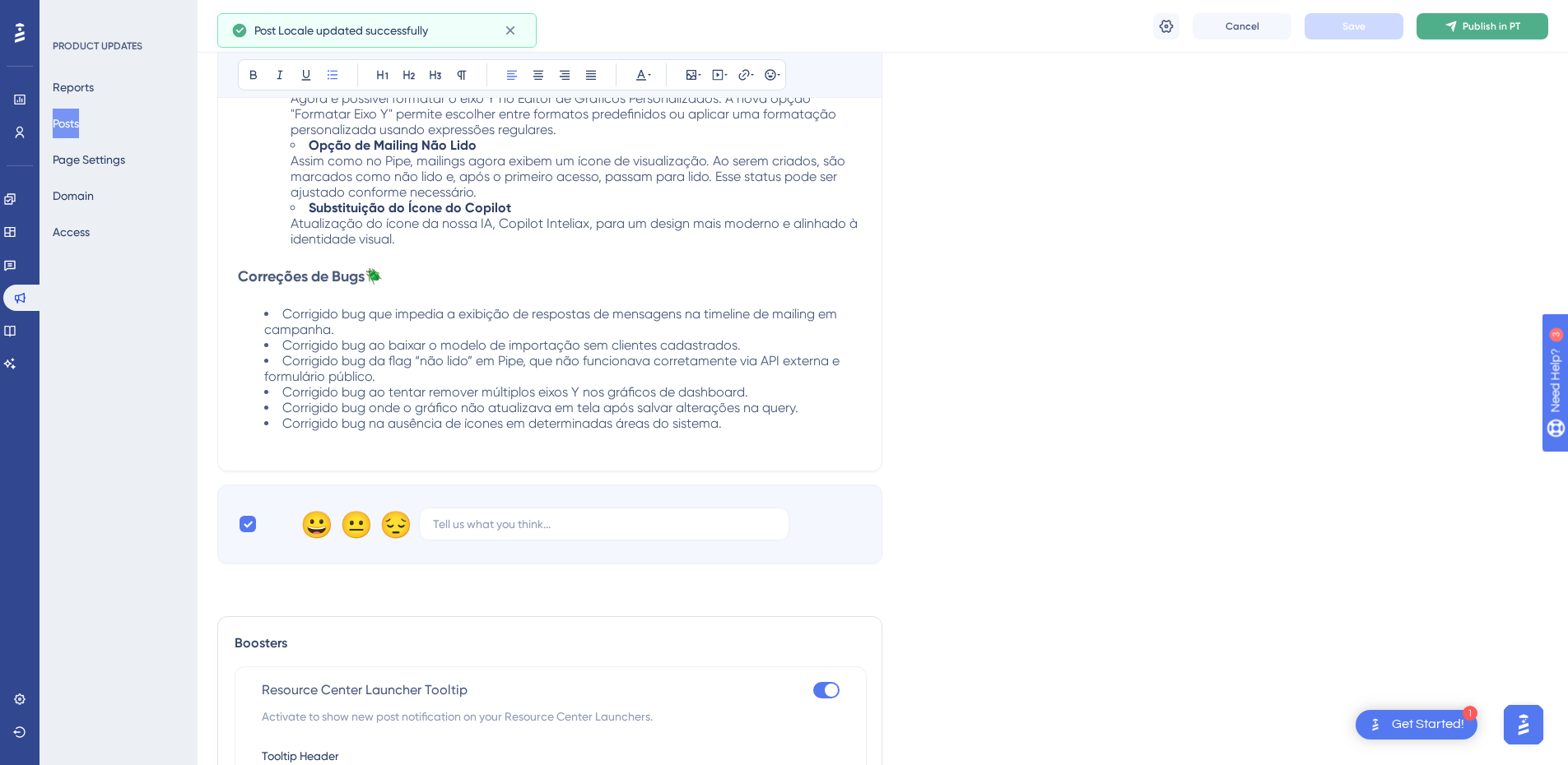 click 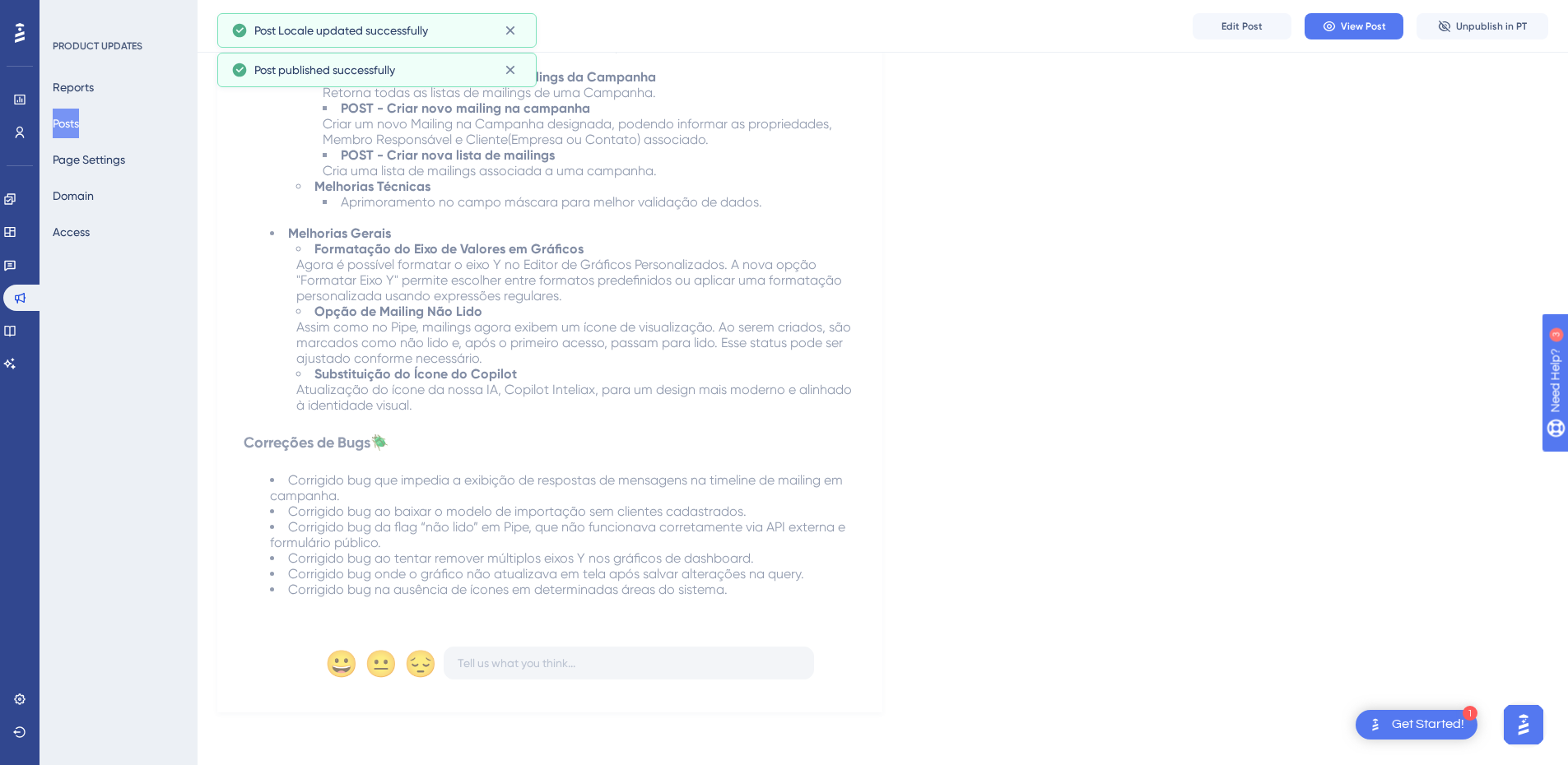 scroll, scrollTop: 809, scrollLeft: 0, axis: vertical 